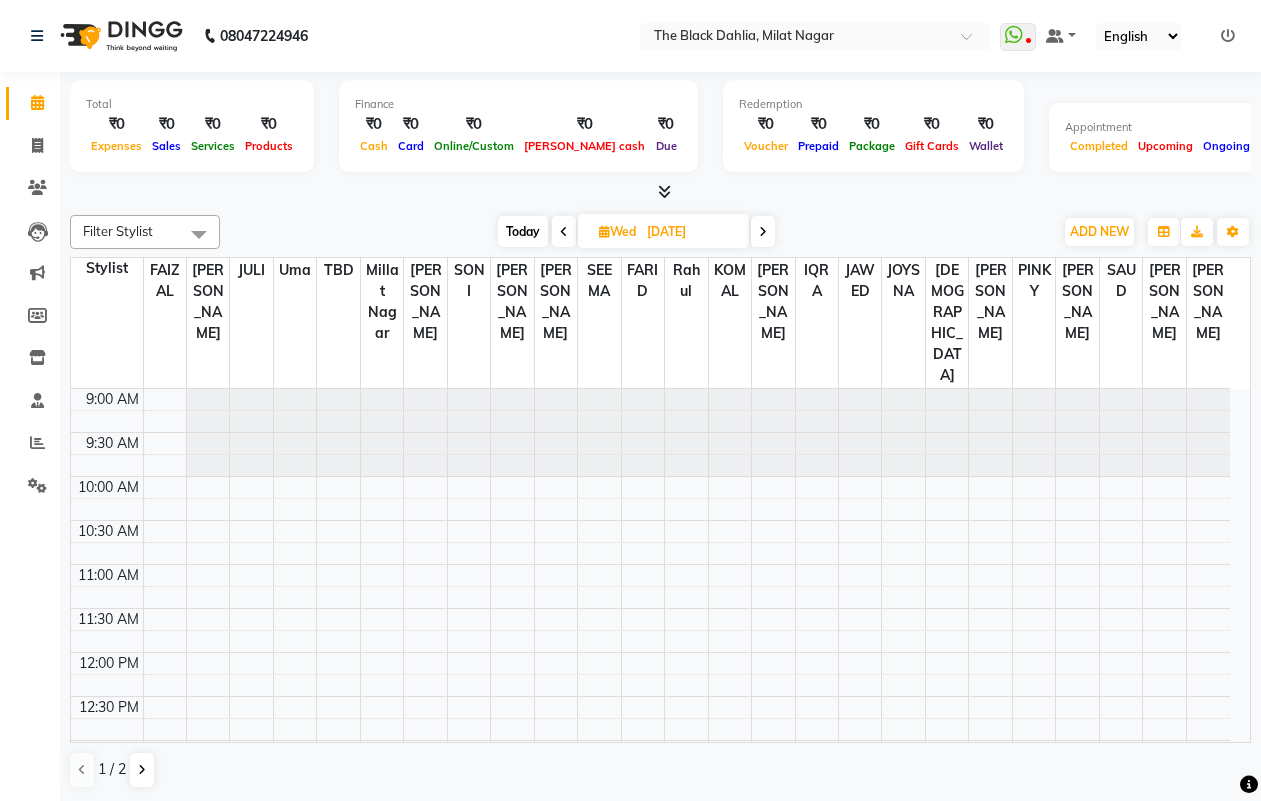scroll, scrollTop: 0, scrollLeft: 0, axis: both 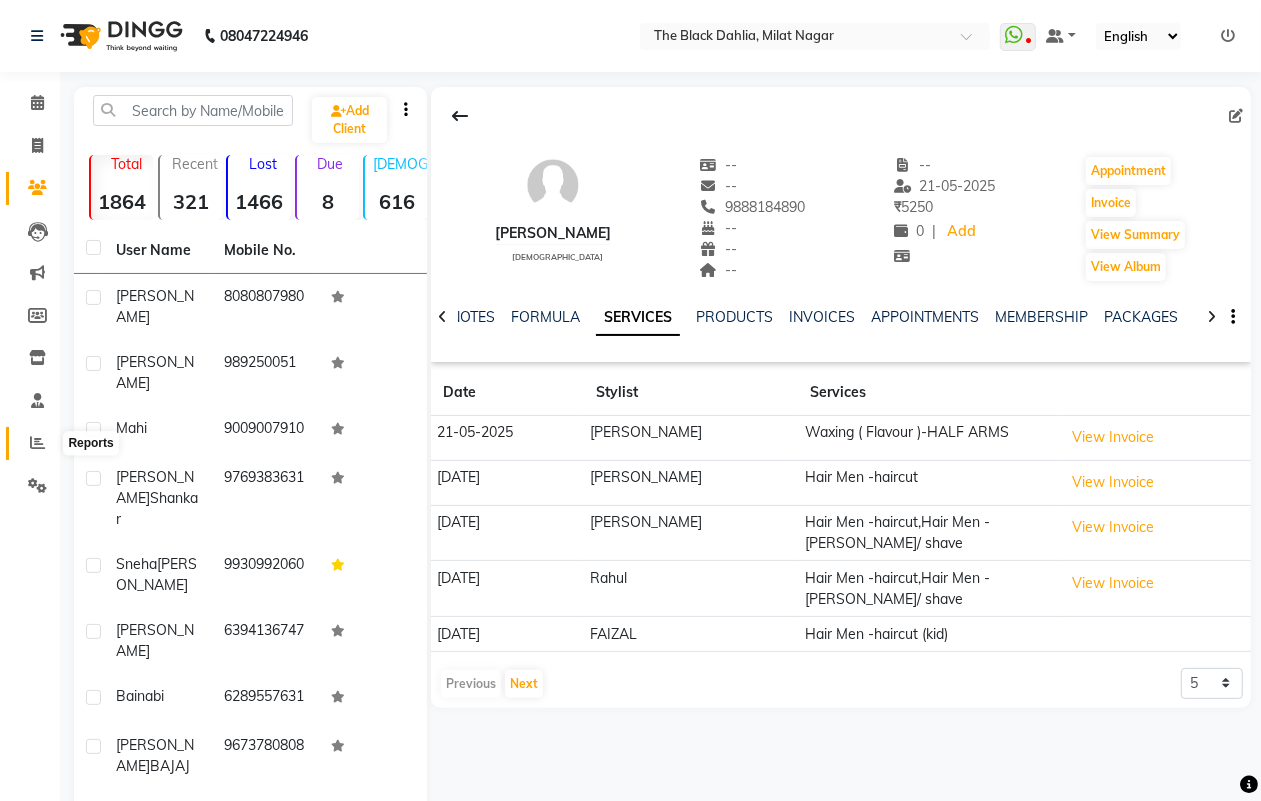 click 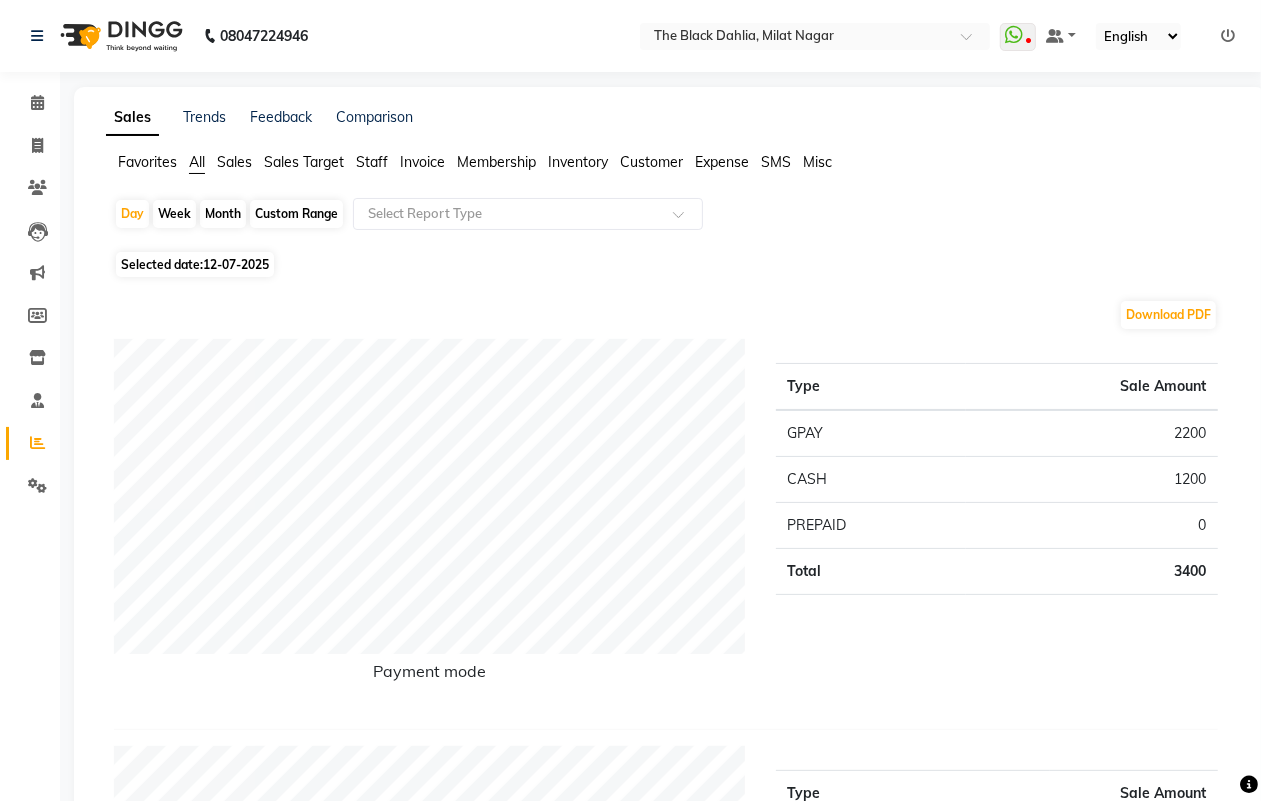 click on "Custom Range" 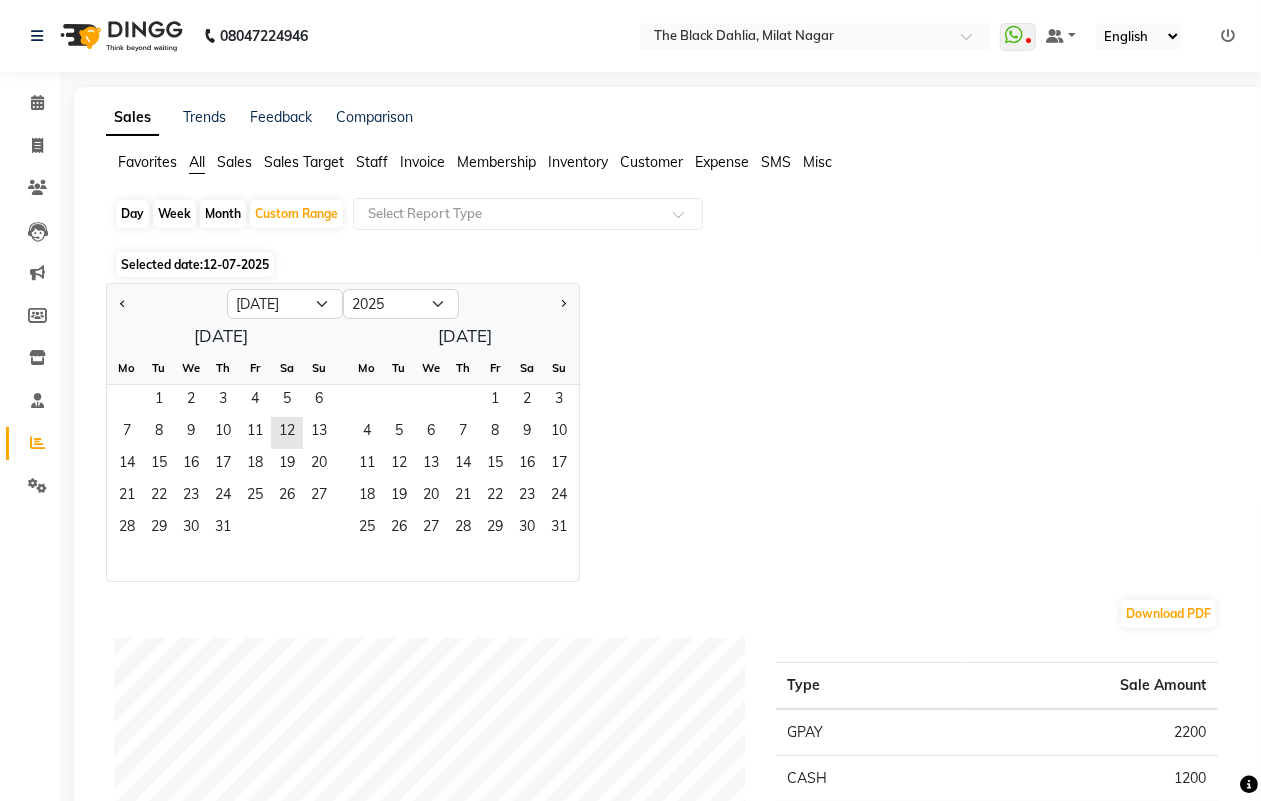 click on "1   2   3   4   5   6" 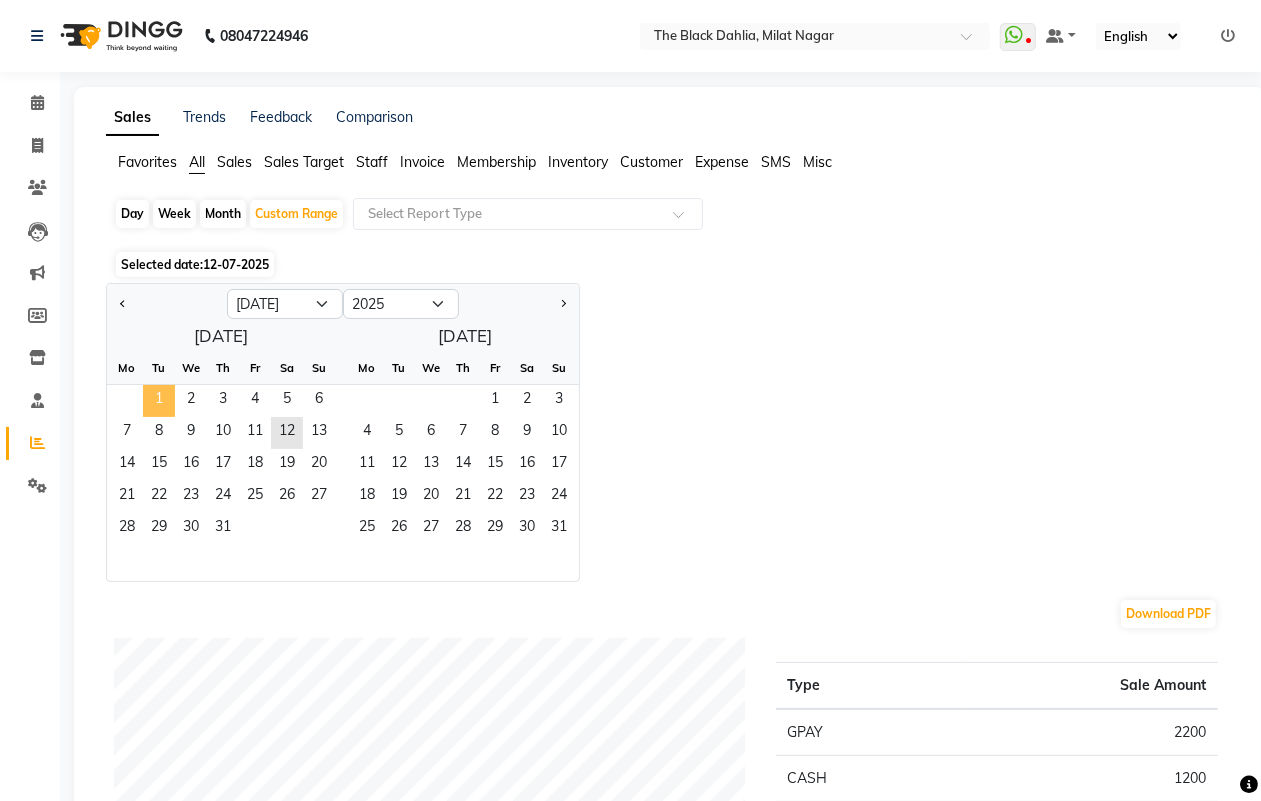click on "1" 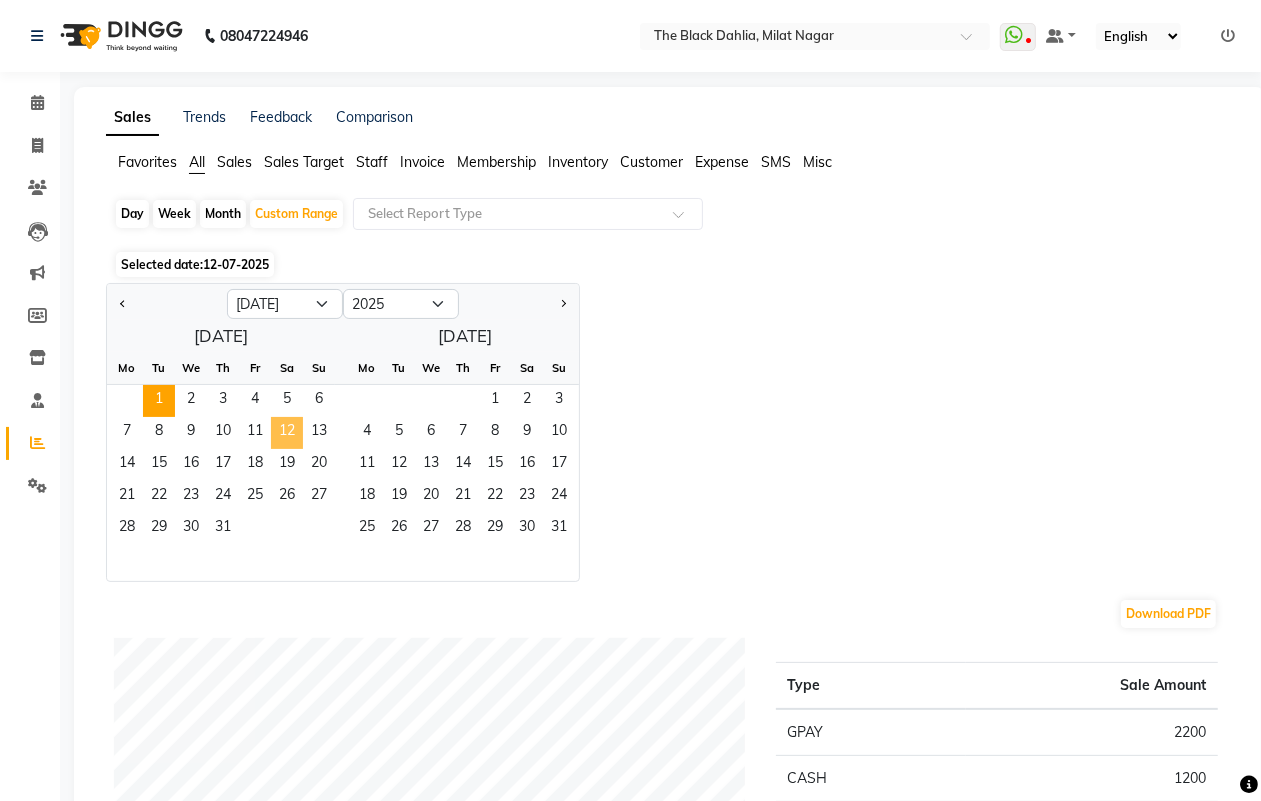 click on "12" 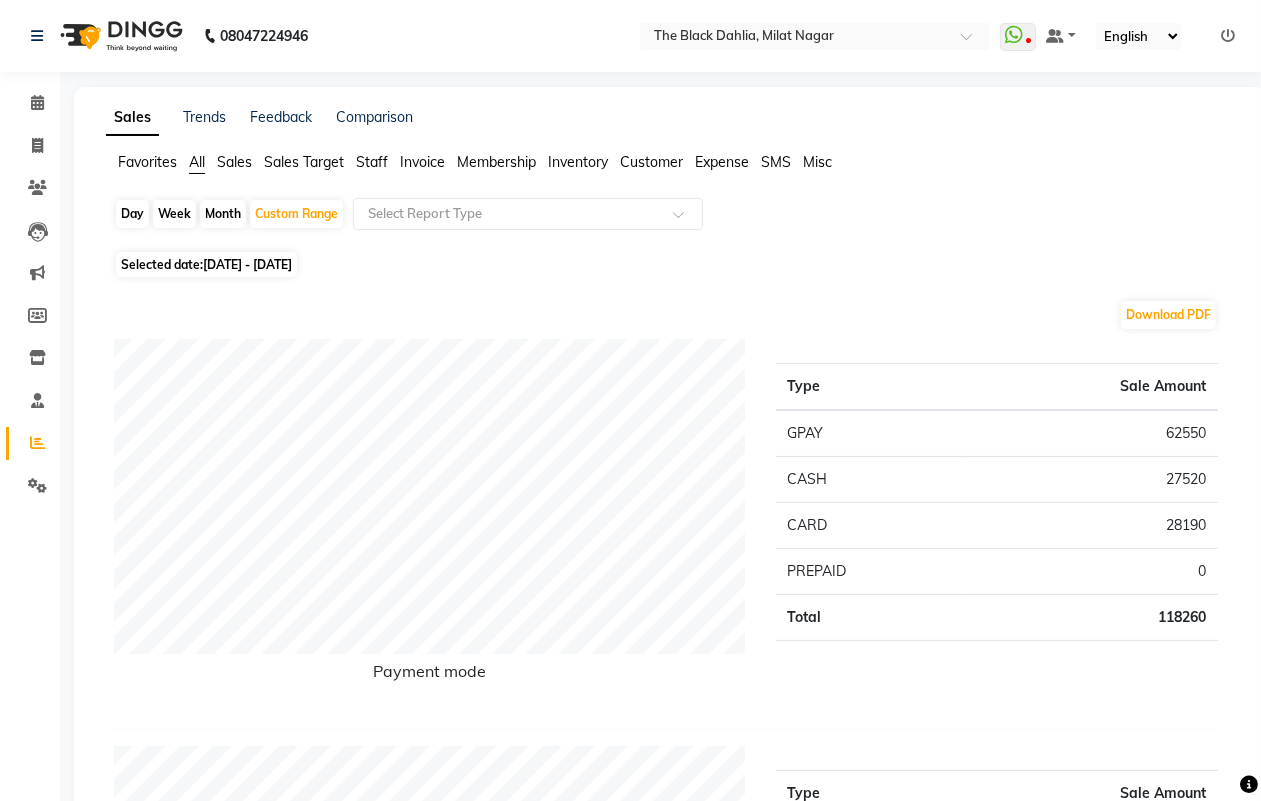 scroll, scrollTop: 125, scrollLeft: 0, axis: vertical 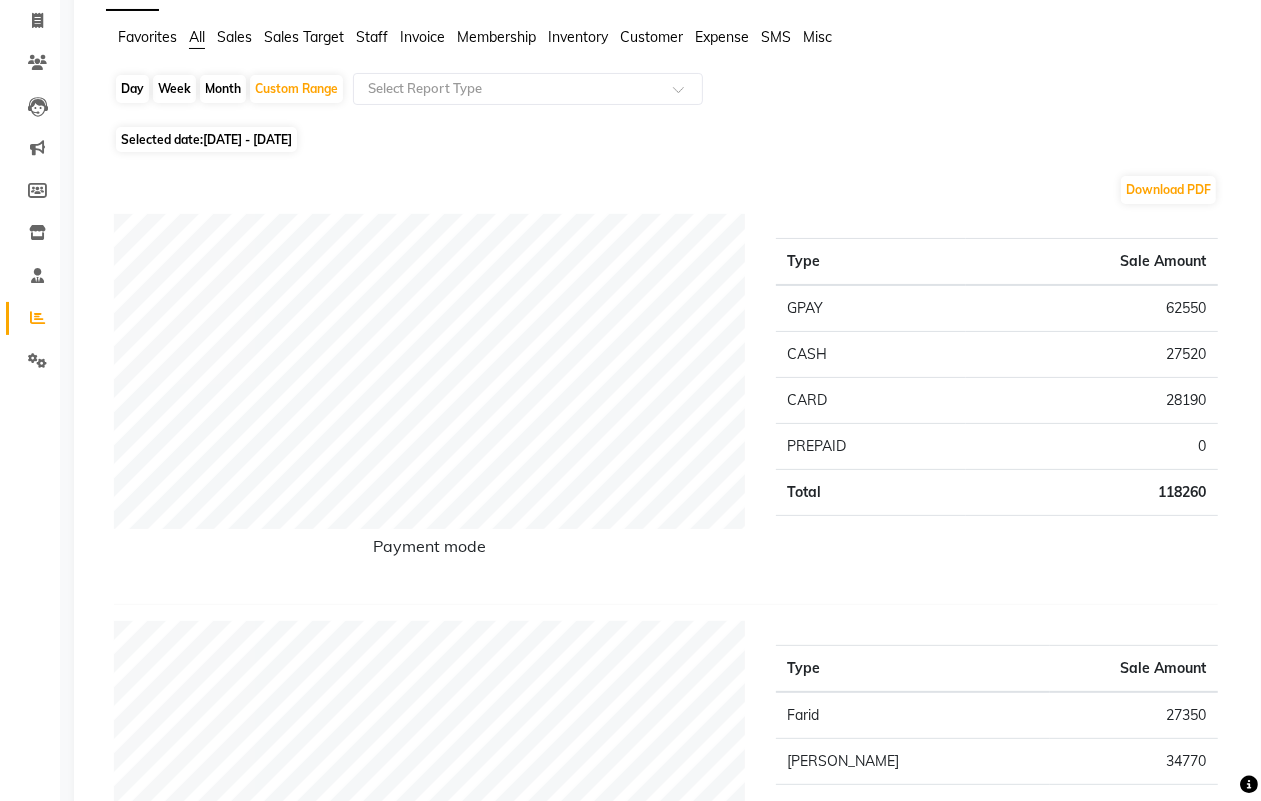 click on "Day   Week   Month   Custom Range  Select Report Type" 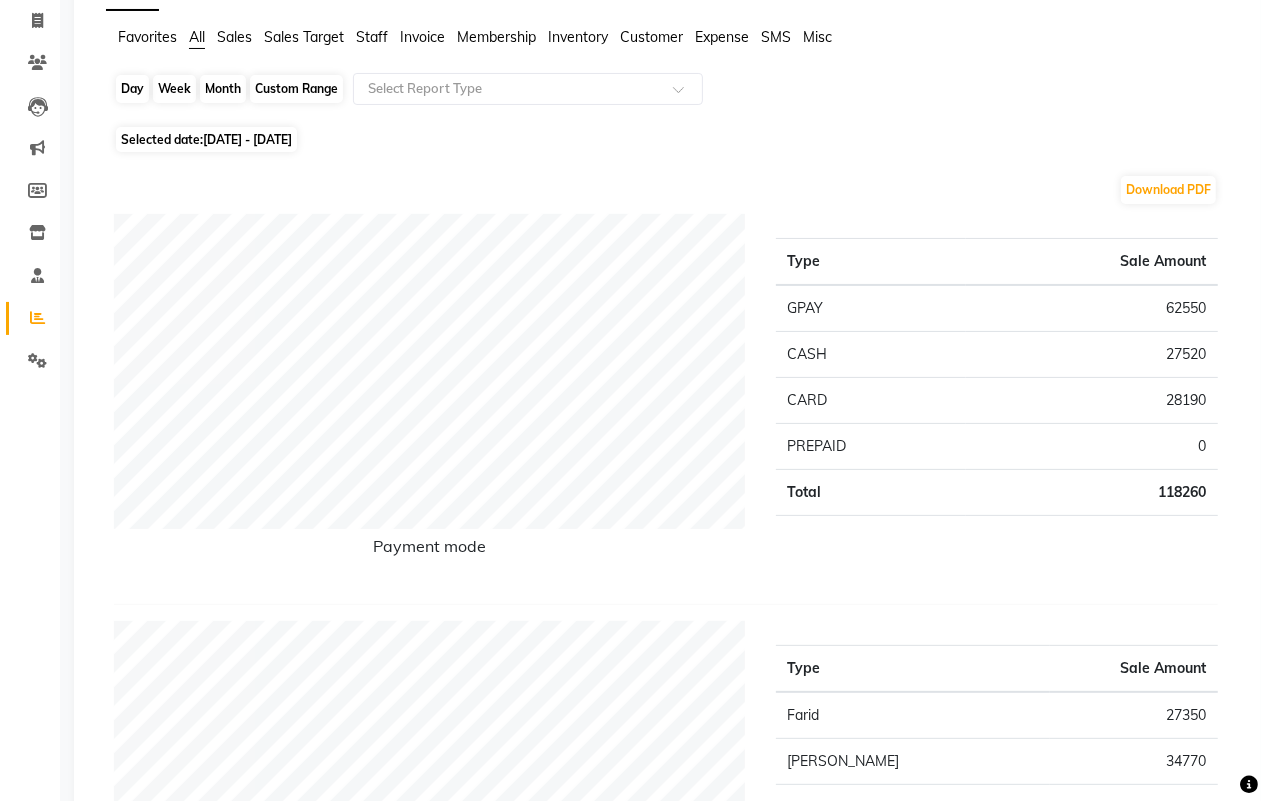 click on "Custom Range" 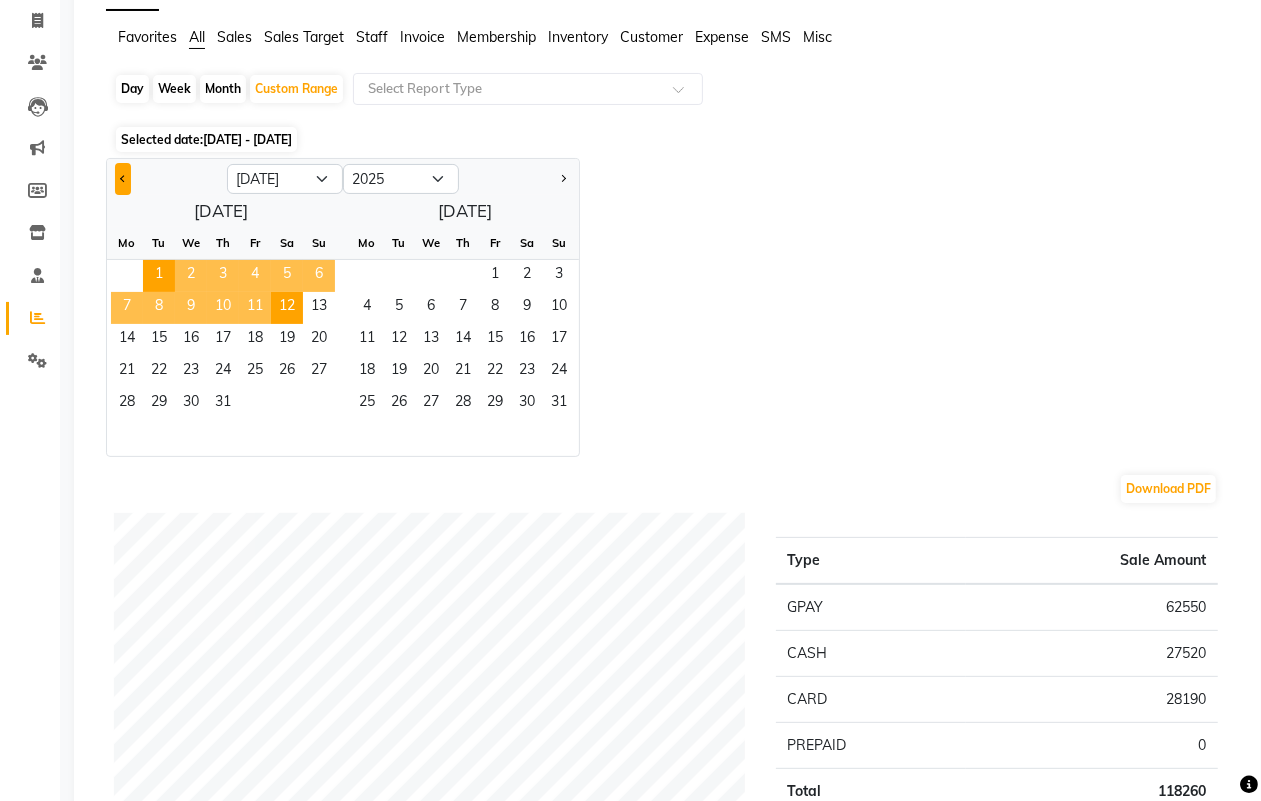 click 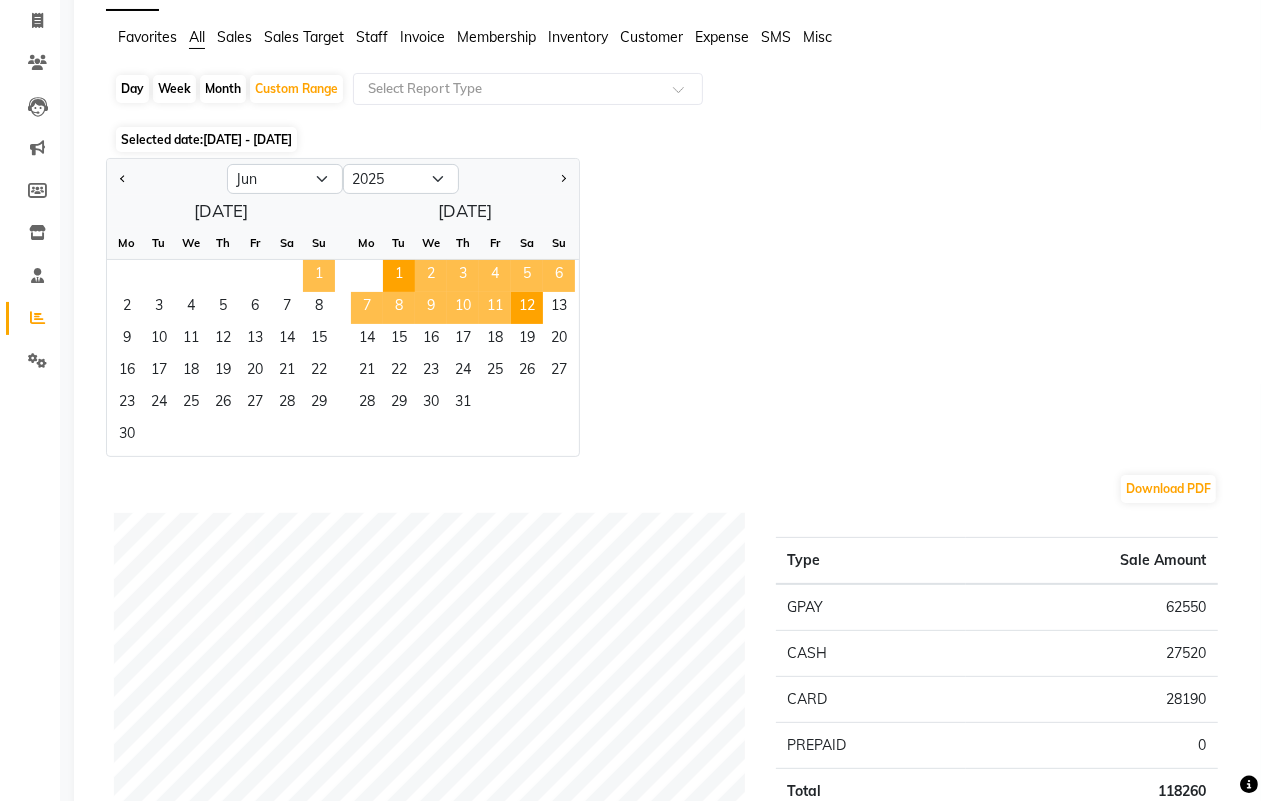 click on "1" 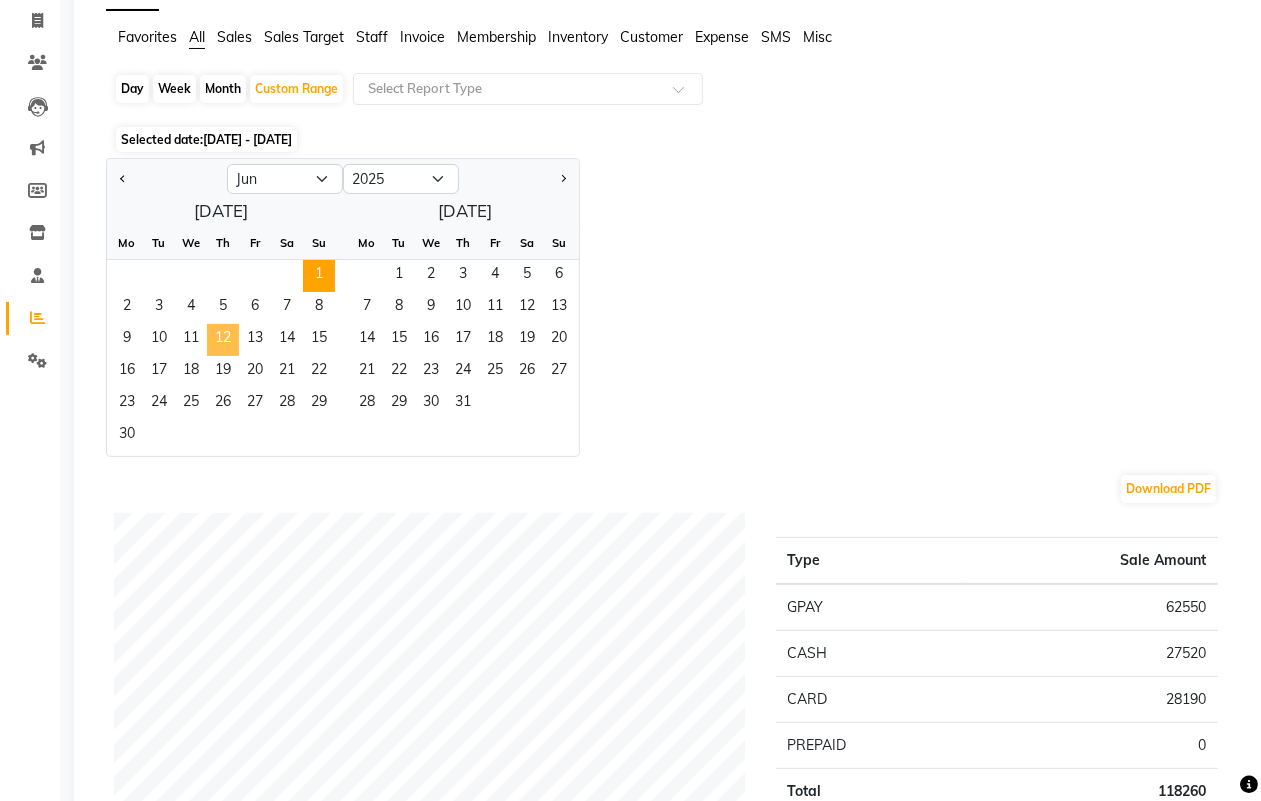 click on "12" 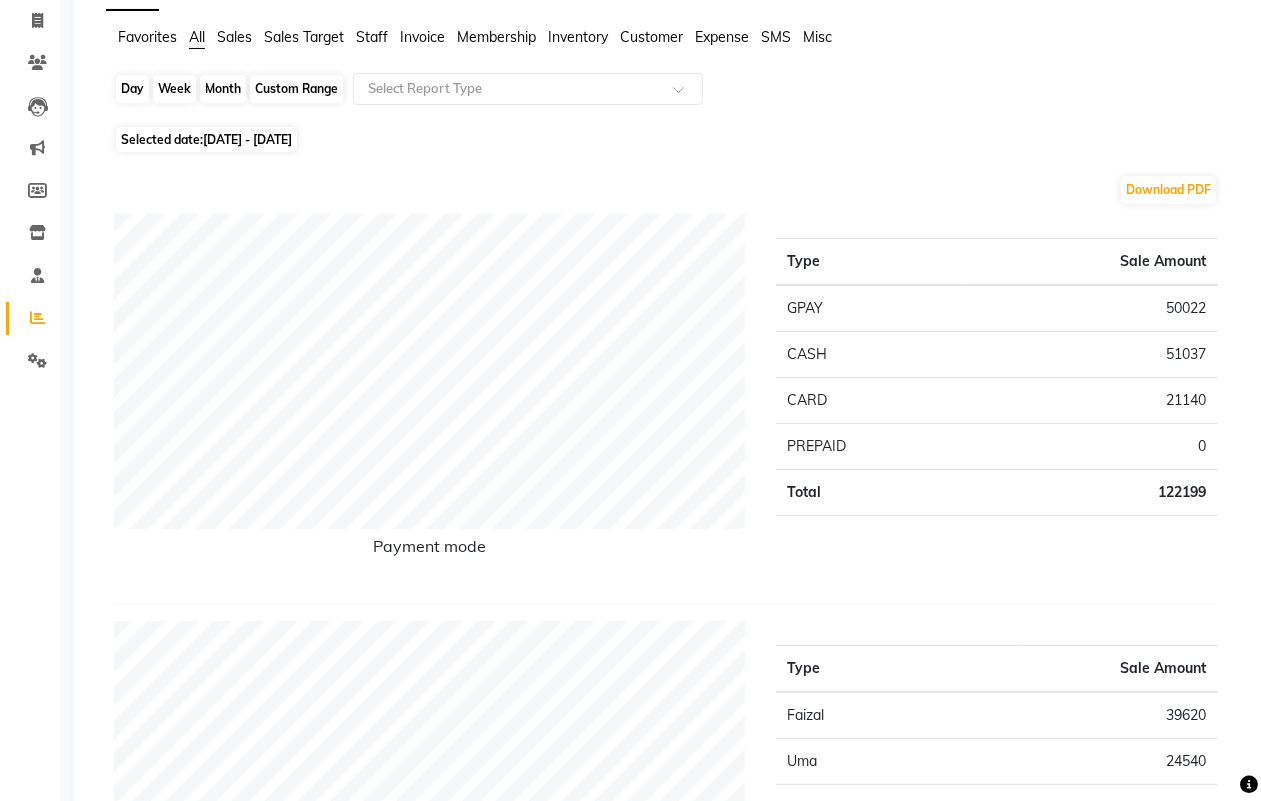 click on "Custom Range" 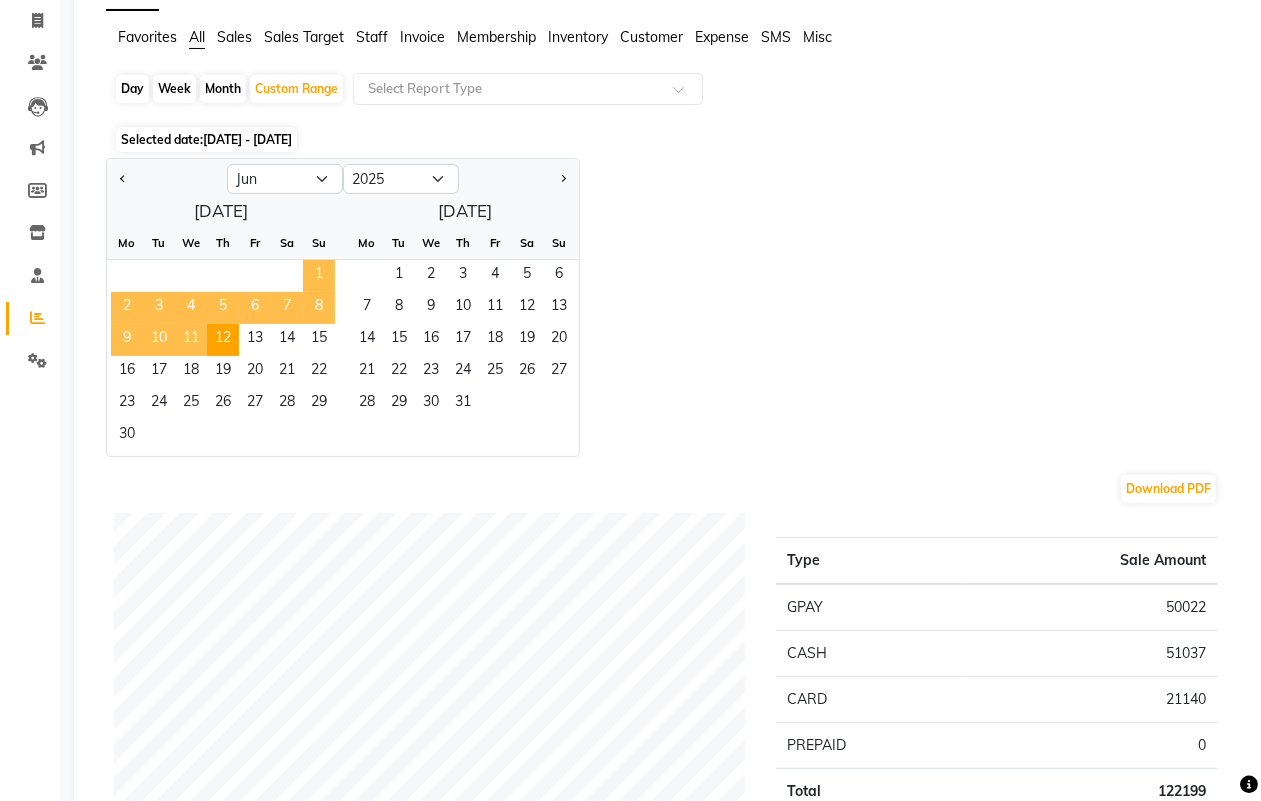 click on "1" 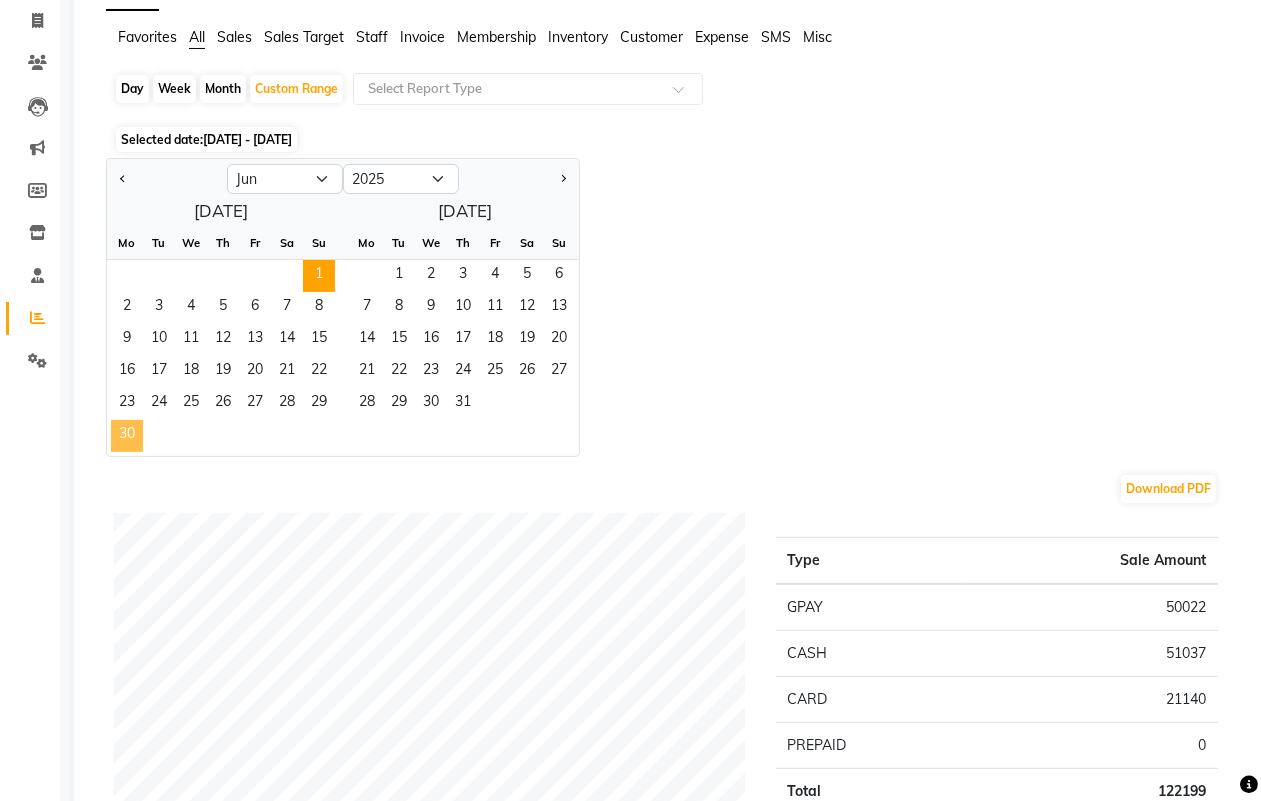 click on "30" 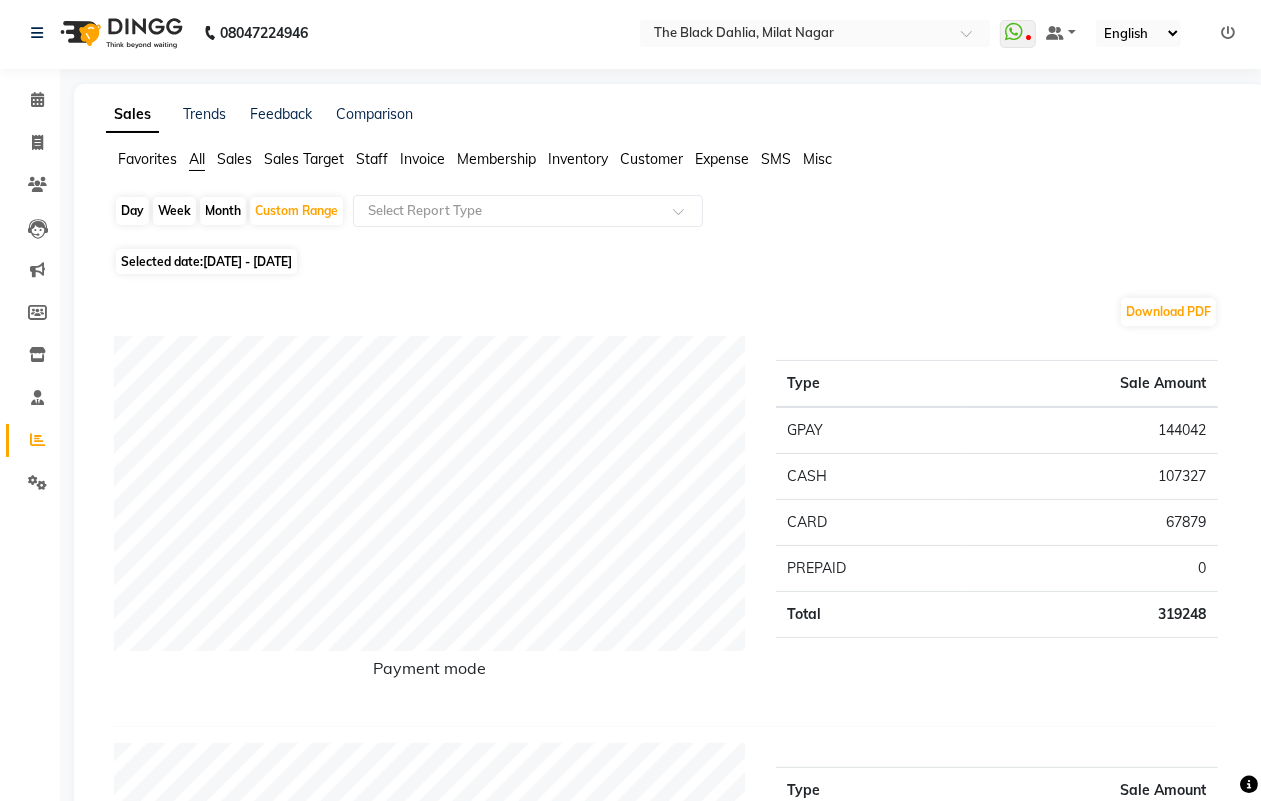 scroll, scrollTop: 0, scrollLeft: 0, axis: both 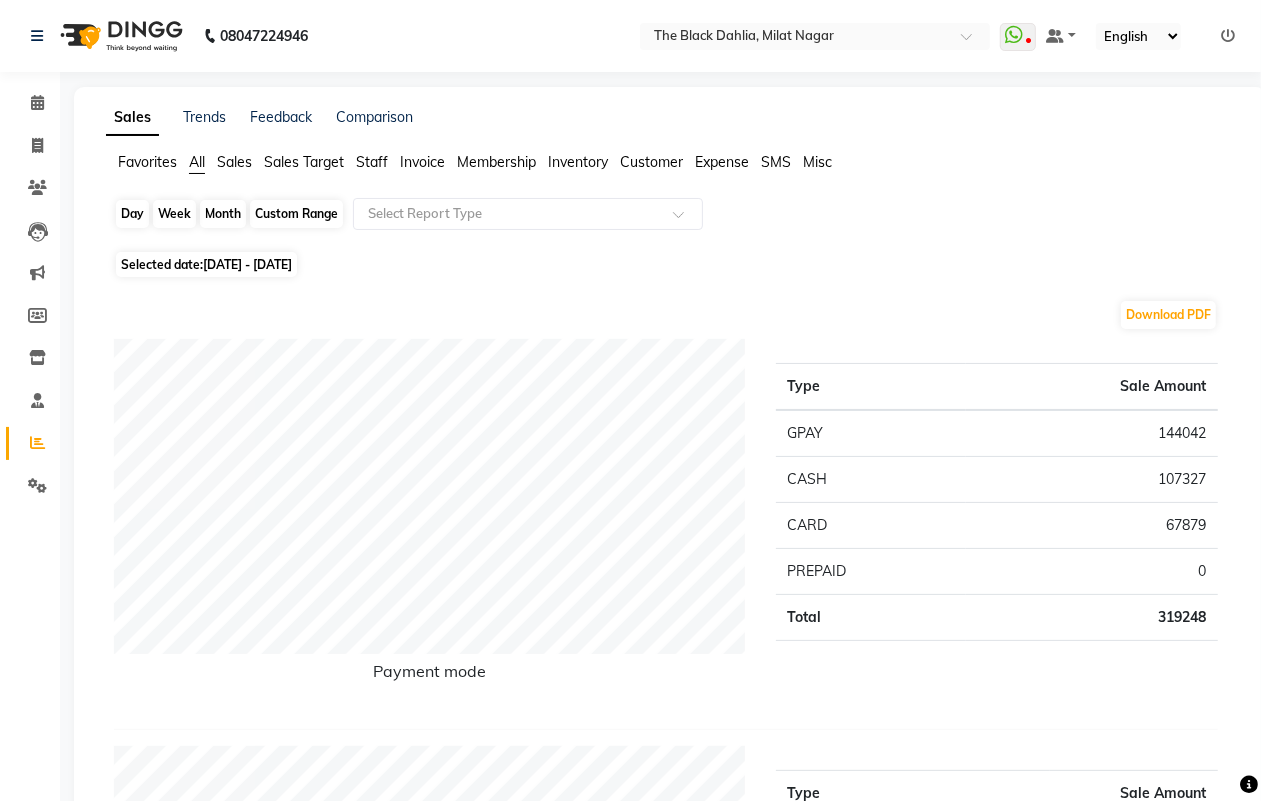 click on "Custom Range" 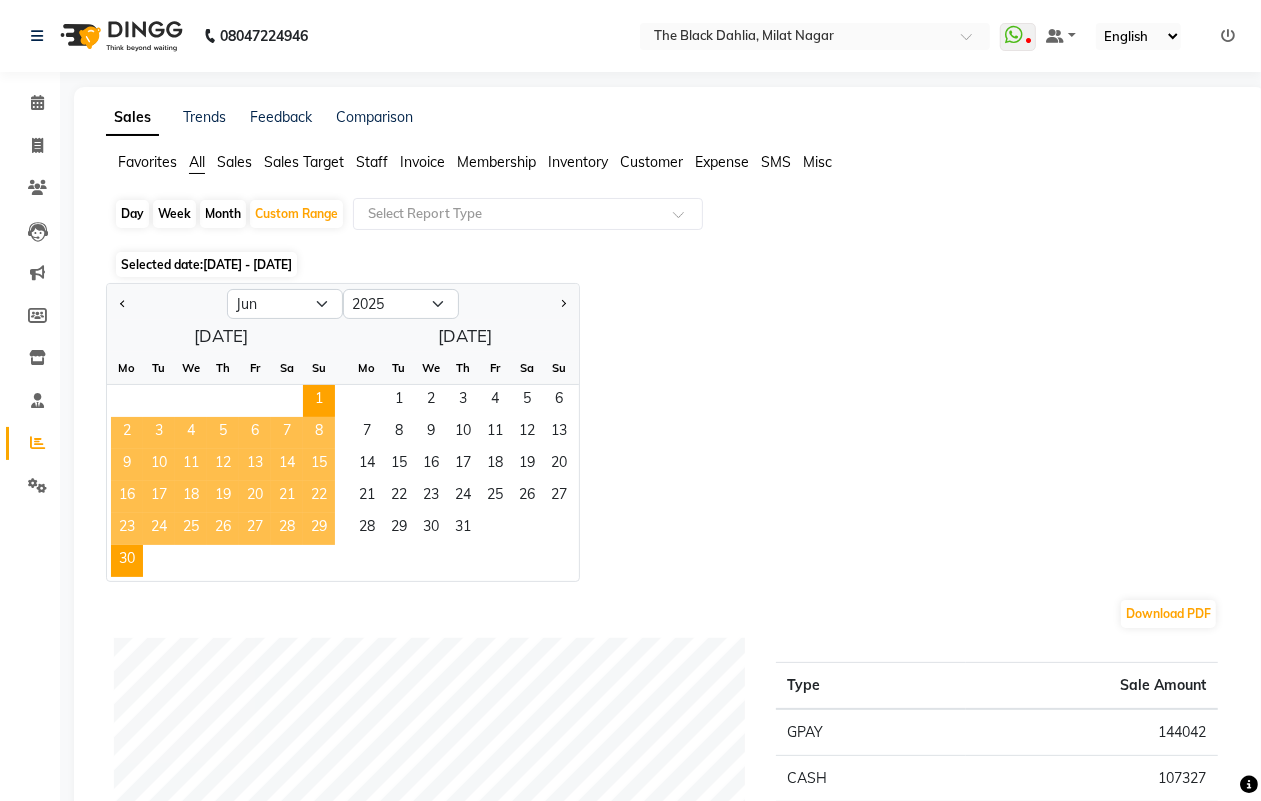 click 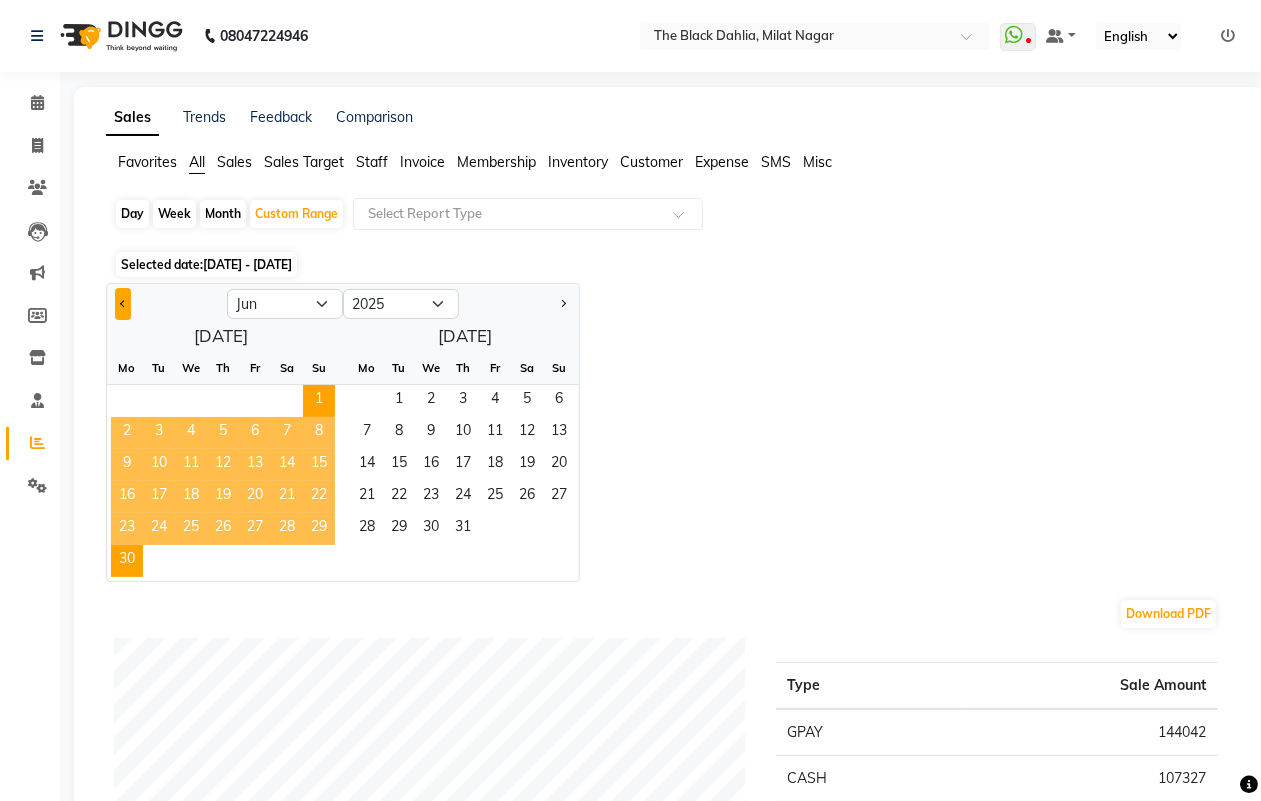 click 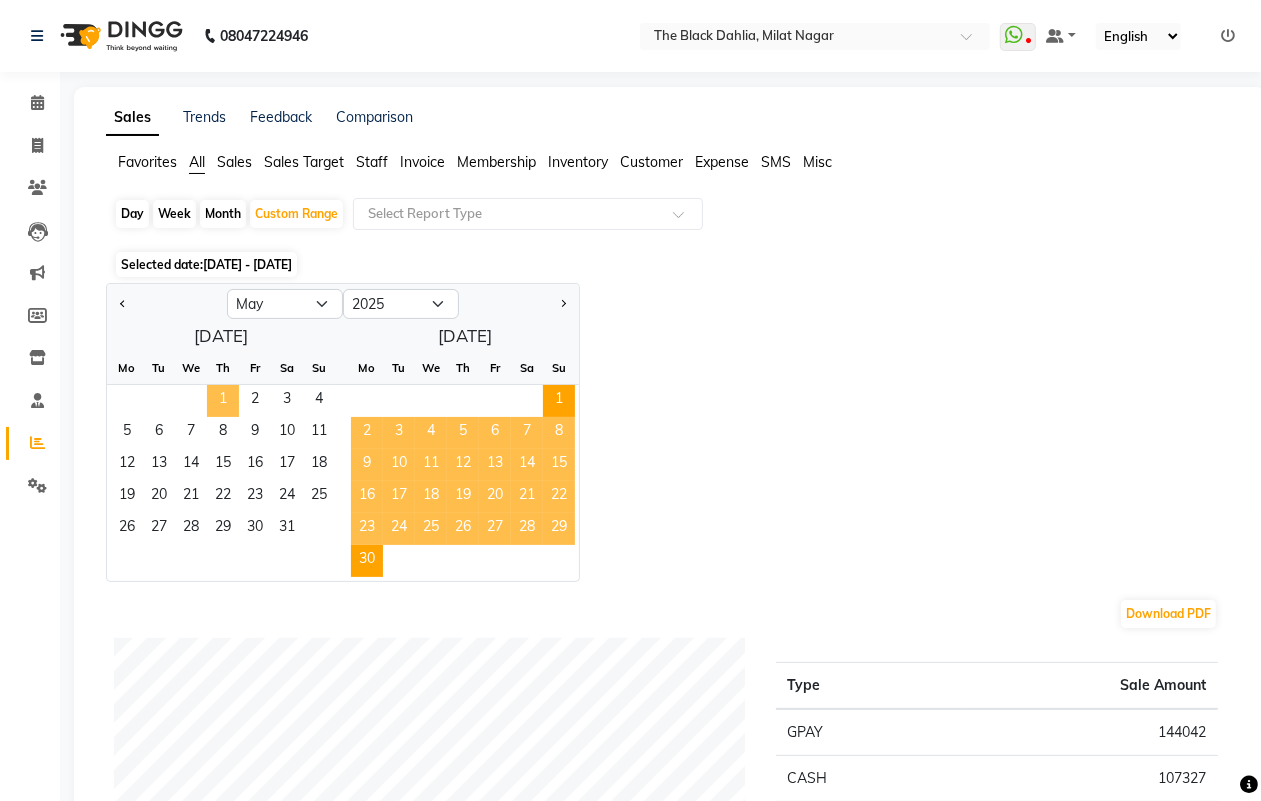click on "1" 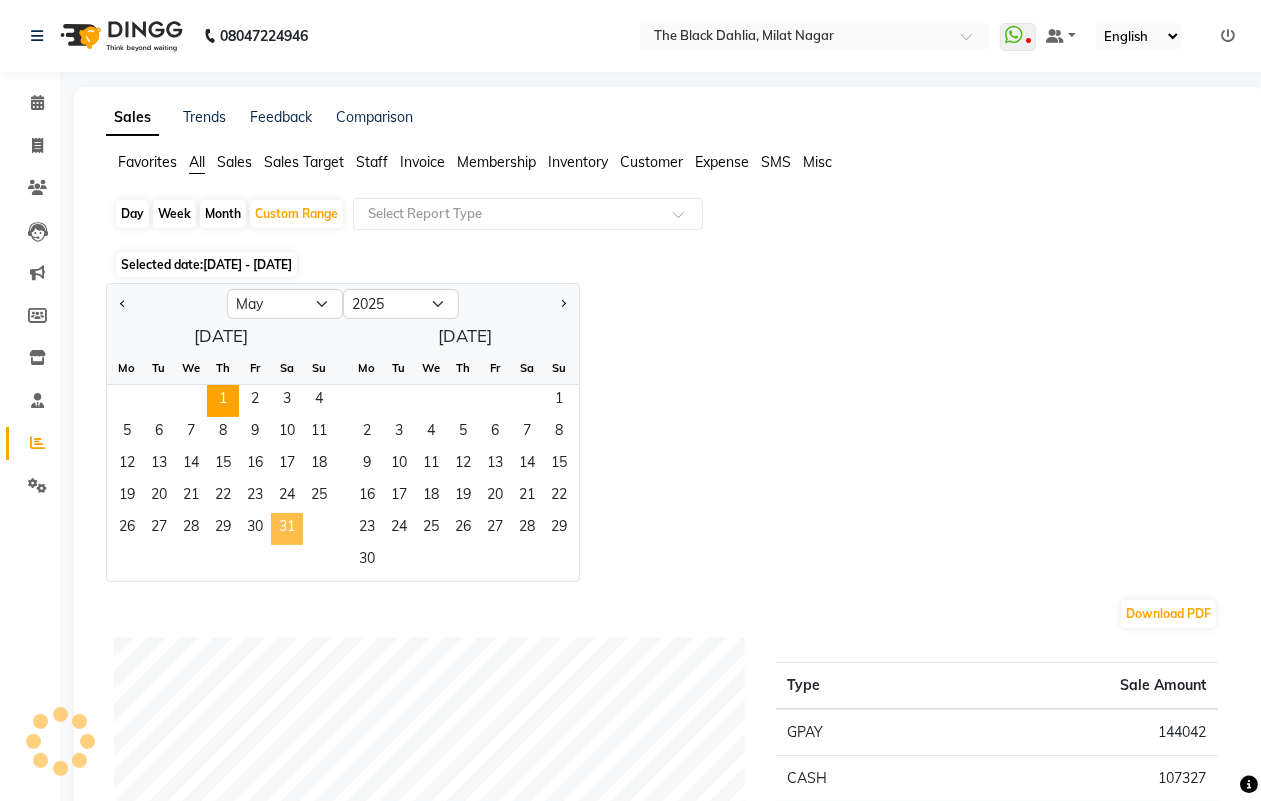 click on "31" 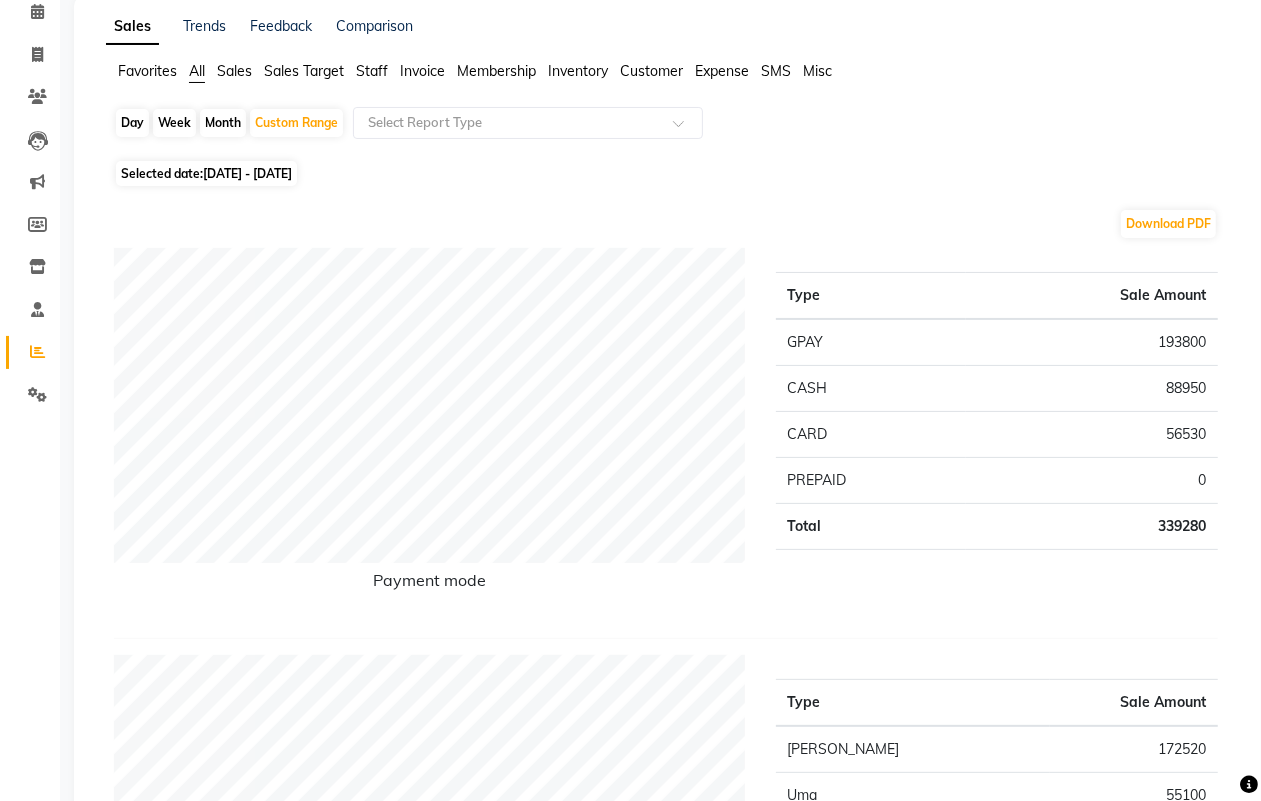 scroll, scrollTop: 0, scrollLeft: 0, axis: both 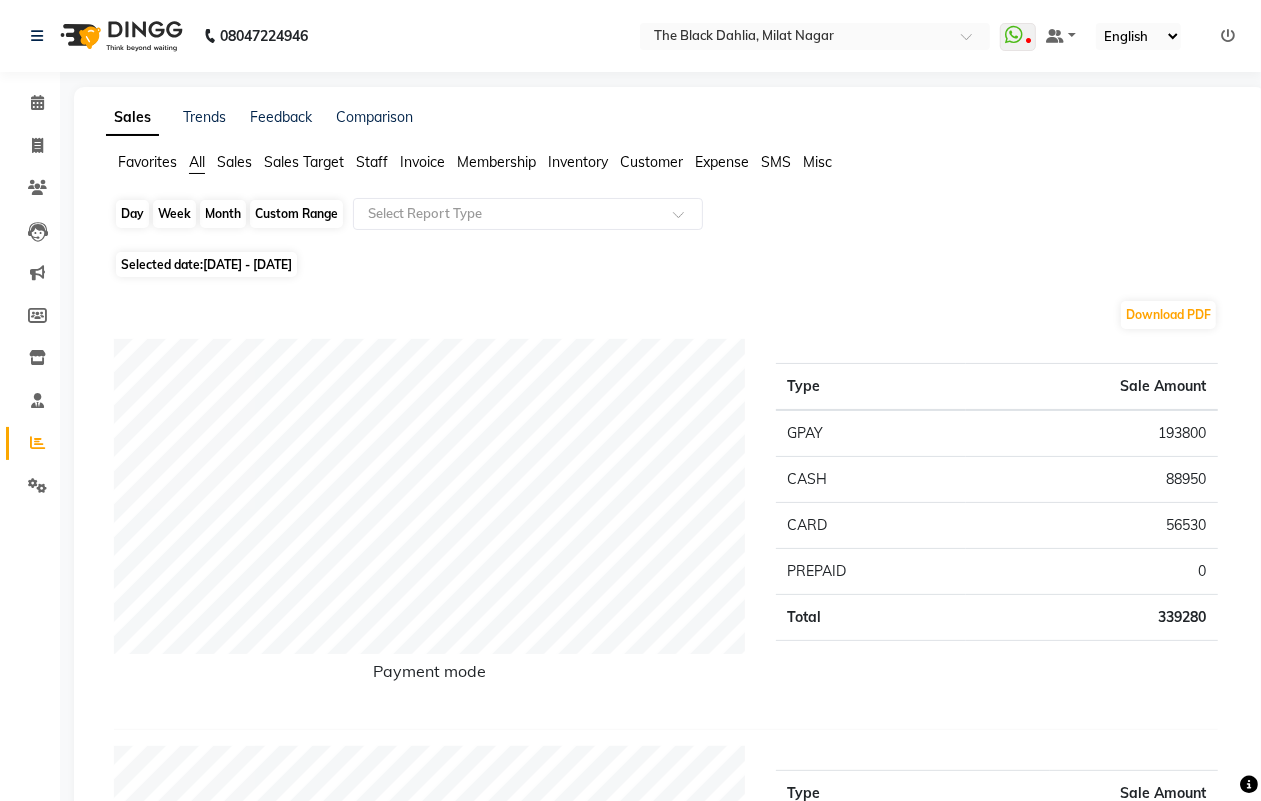 click on "Custom Range" 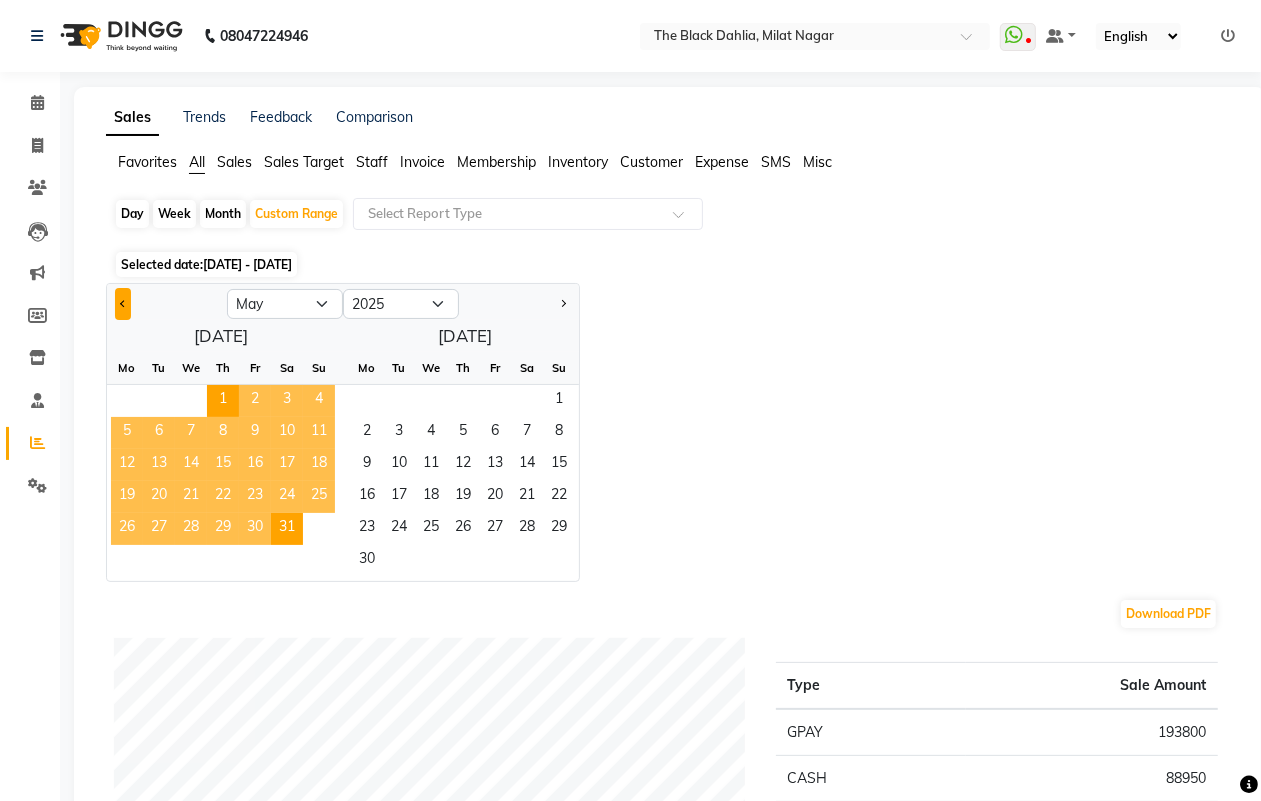 click 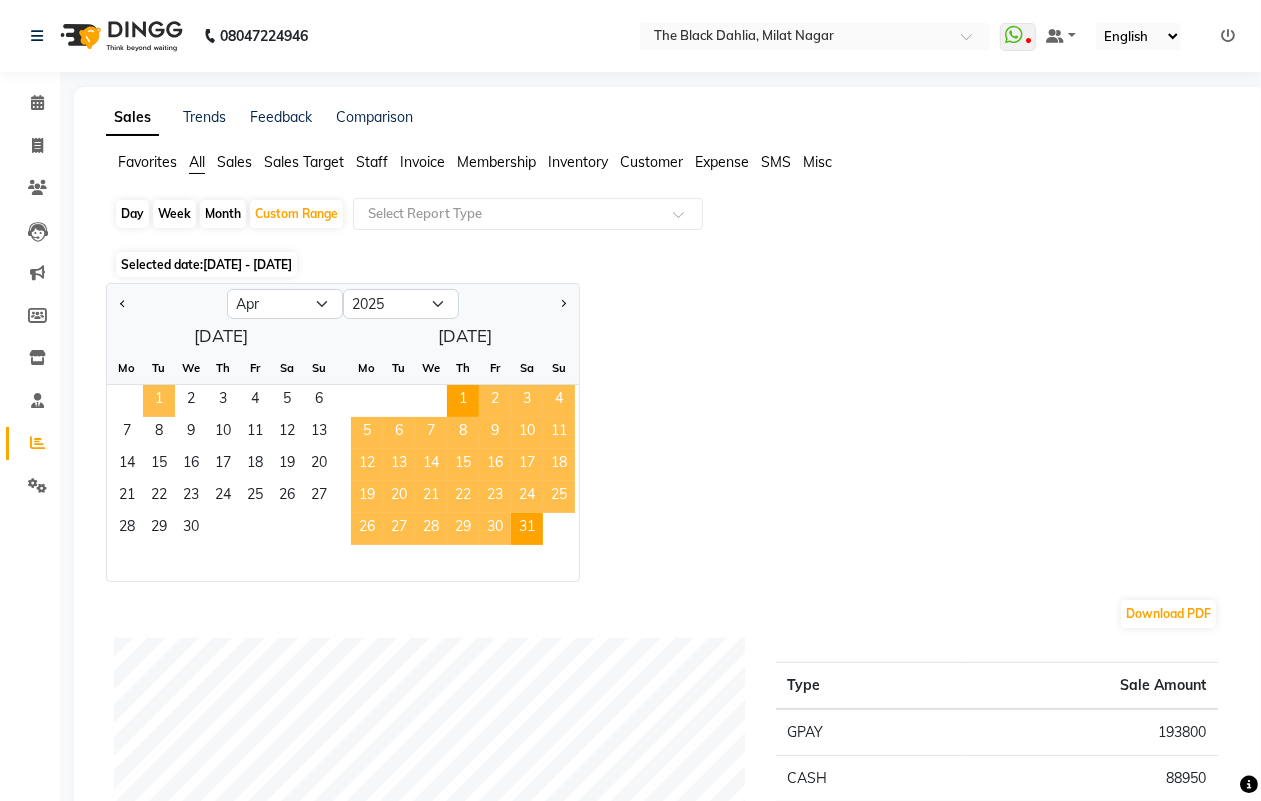 click on "1" 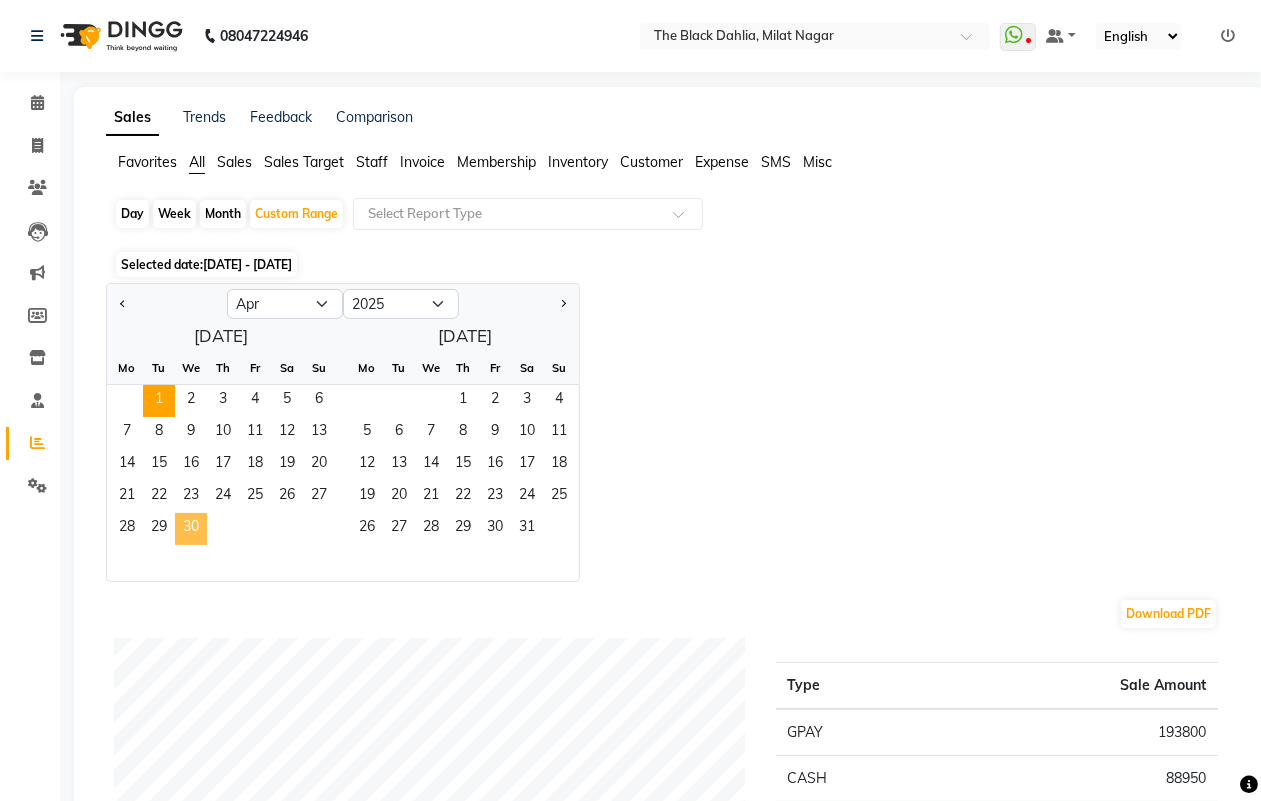 click on "30" 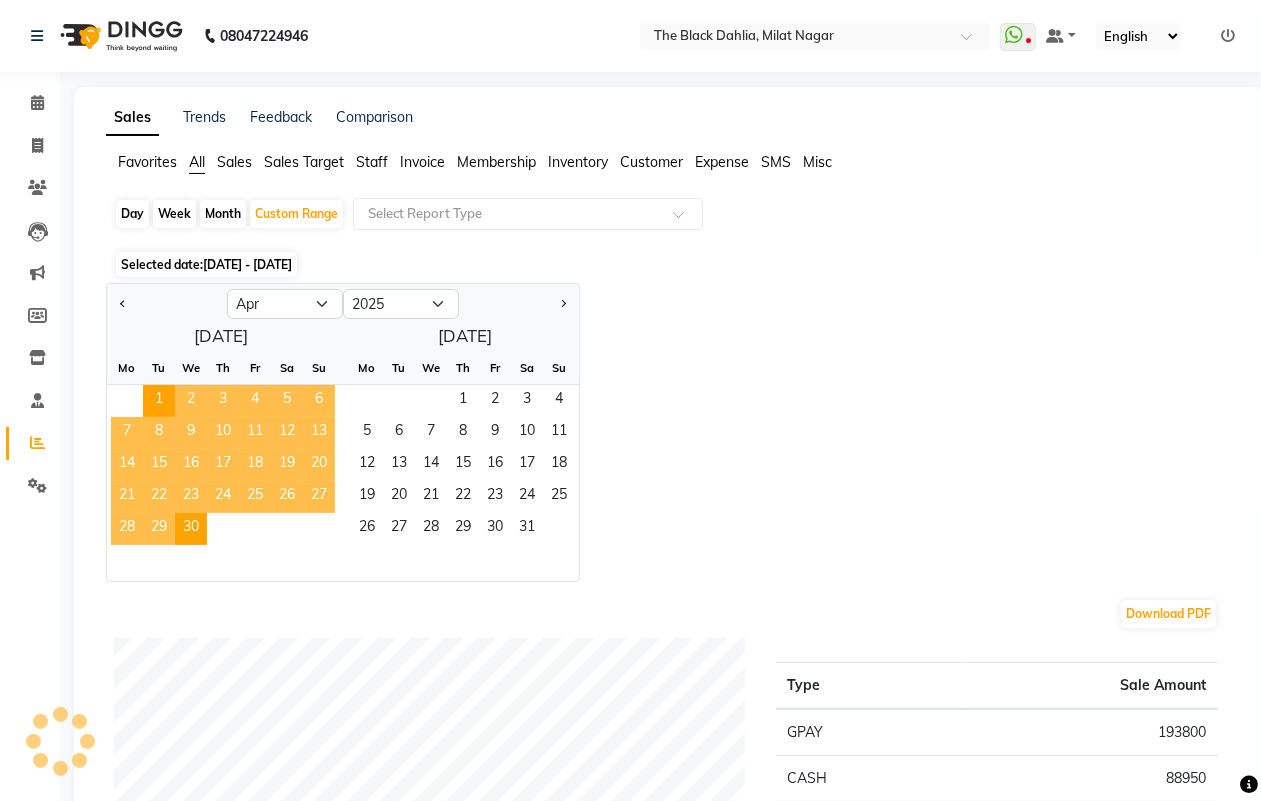 click on "Jan Feb Mar Apr May Jun Jul Aug Sep Oct Nov Dec 2015 2016 2017 2018 2019 2020 2021 2022 2023 2024 2025 2026 2027 2028 2029 2030 2031 2032 2033 2034 2035  April 2025  Mo Tu We Th Fr Sa Su  1   2   3   4   5   6   7   8   9   10   11   12   13   14   15   16   17   18   19   20   21   22   23   24   25   26   27   28   29   30   May 2025  Mo Tu We Th Fr Sa Su  1   2   3   4   5   6   7   8   9   10   11   12   13   14   15   16   17   18   19   20   21   22   23   24   25   26   27   28   29   30   31" 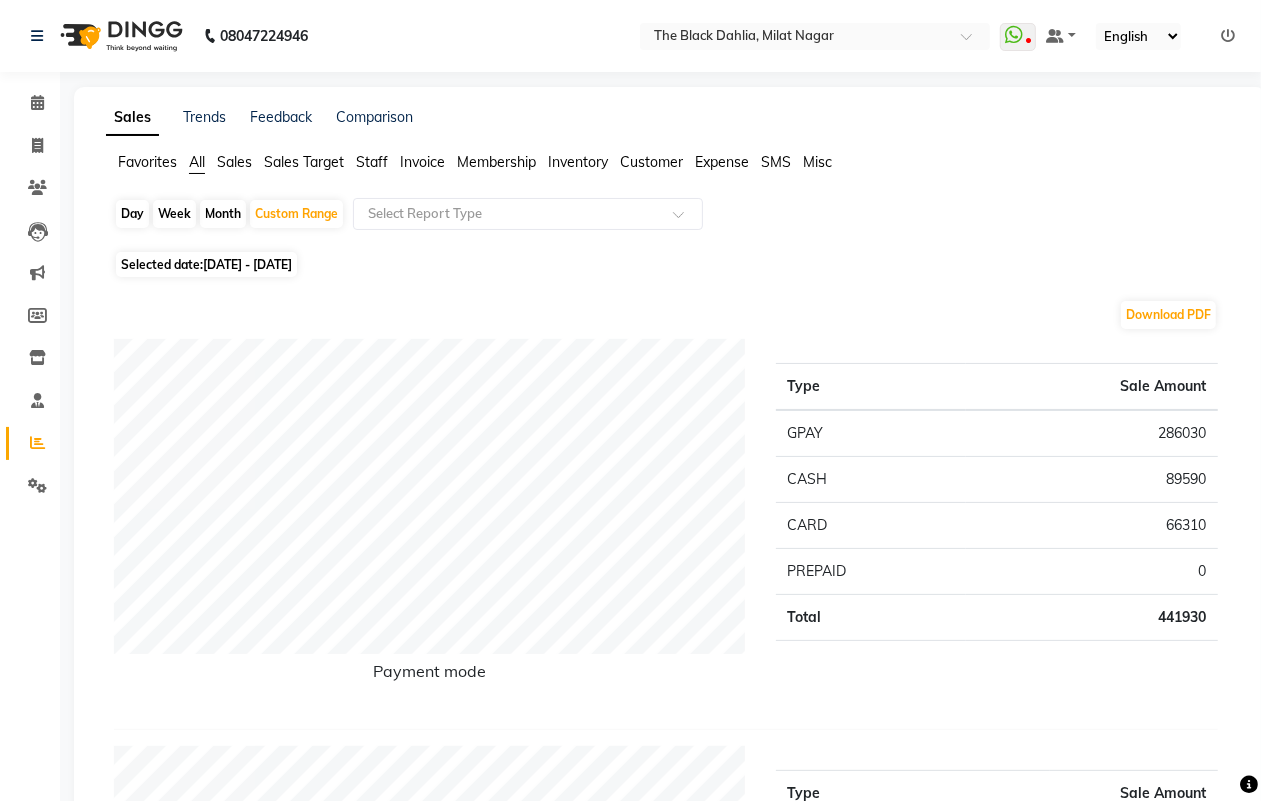 click on "01-04-2025 - 30-04-2025" 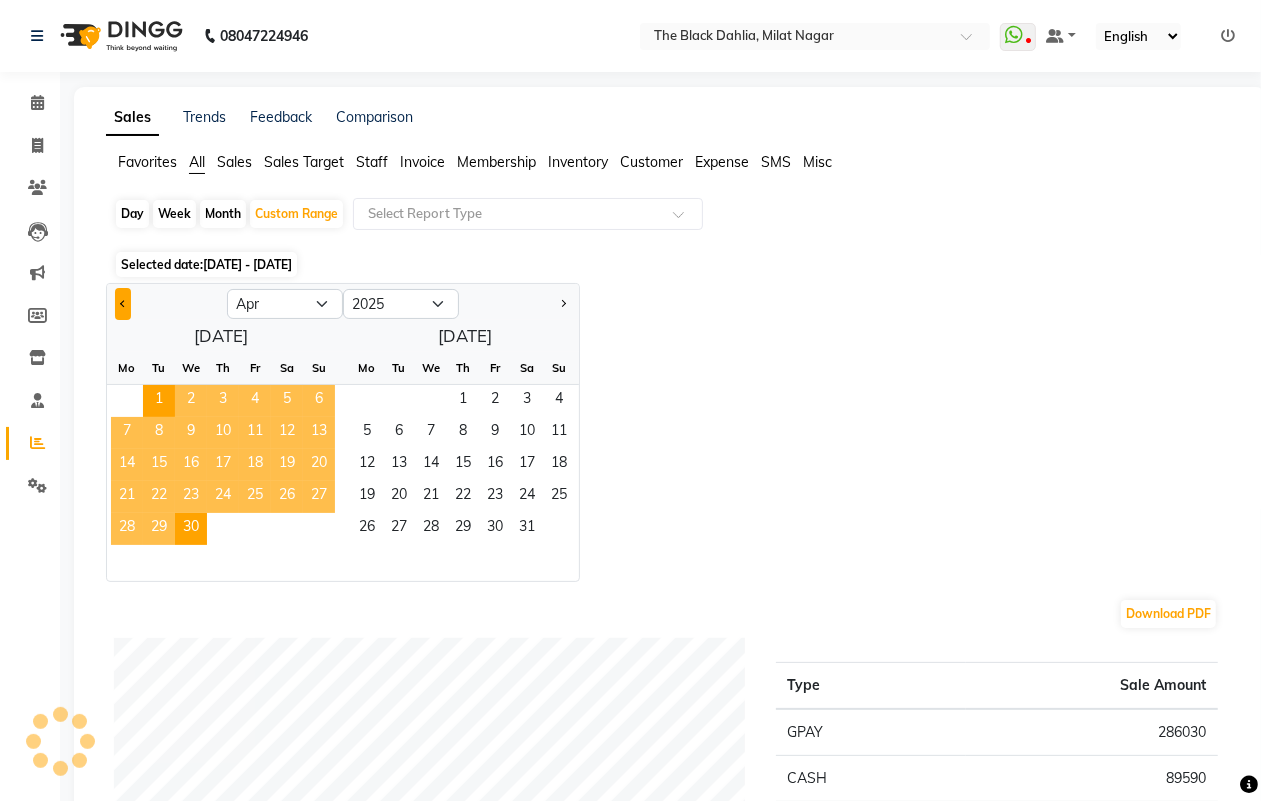 click 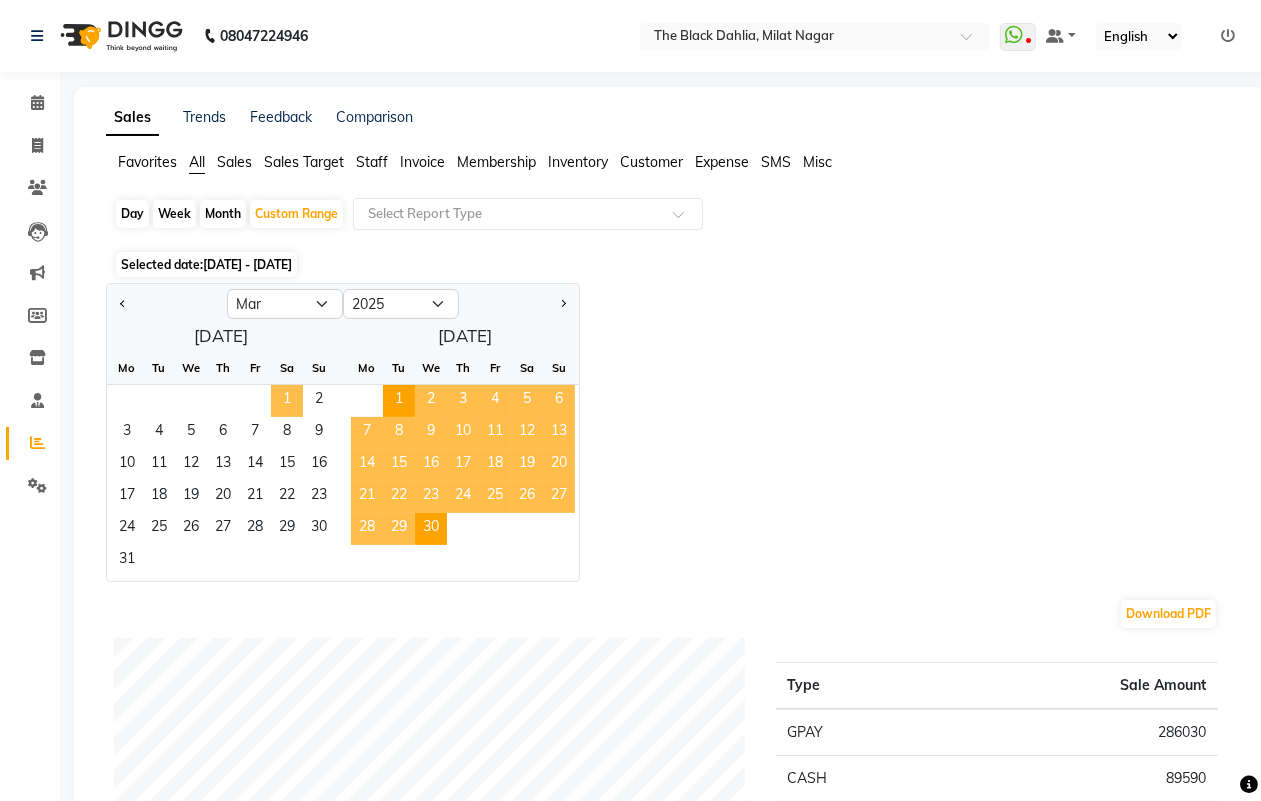 click on "1" 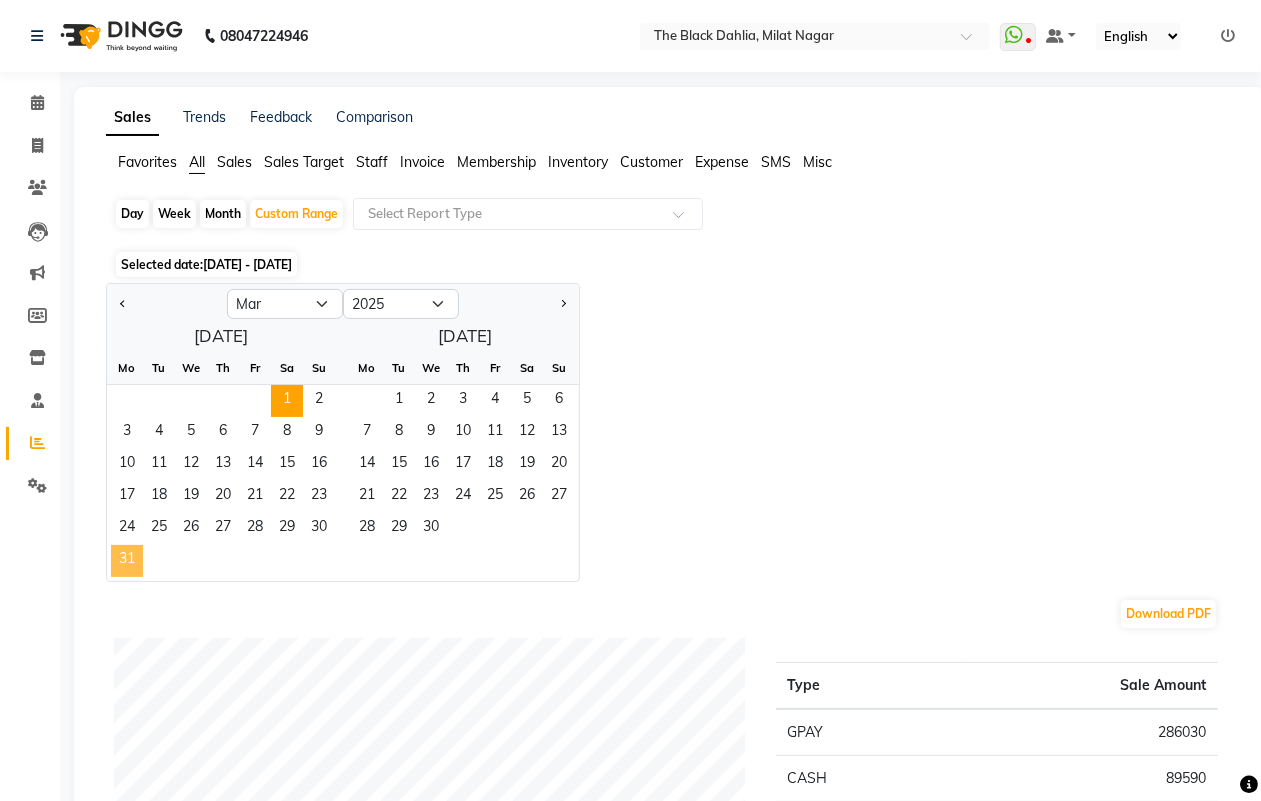 click on "31" 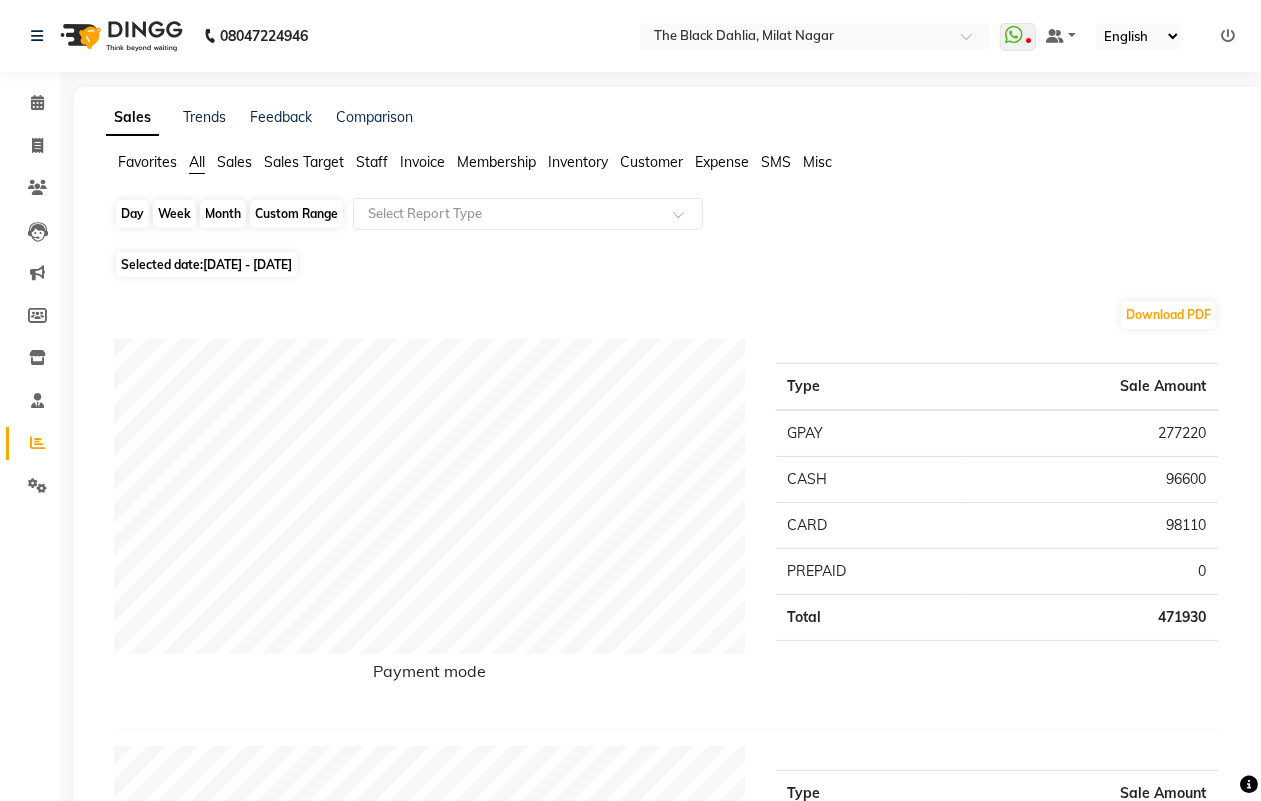 click on "Custom Range" 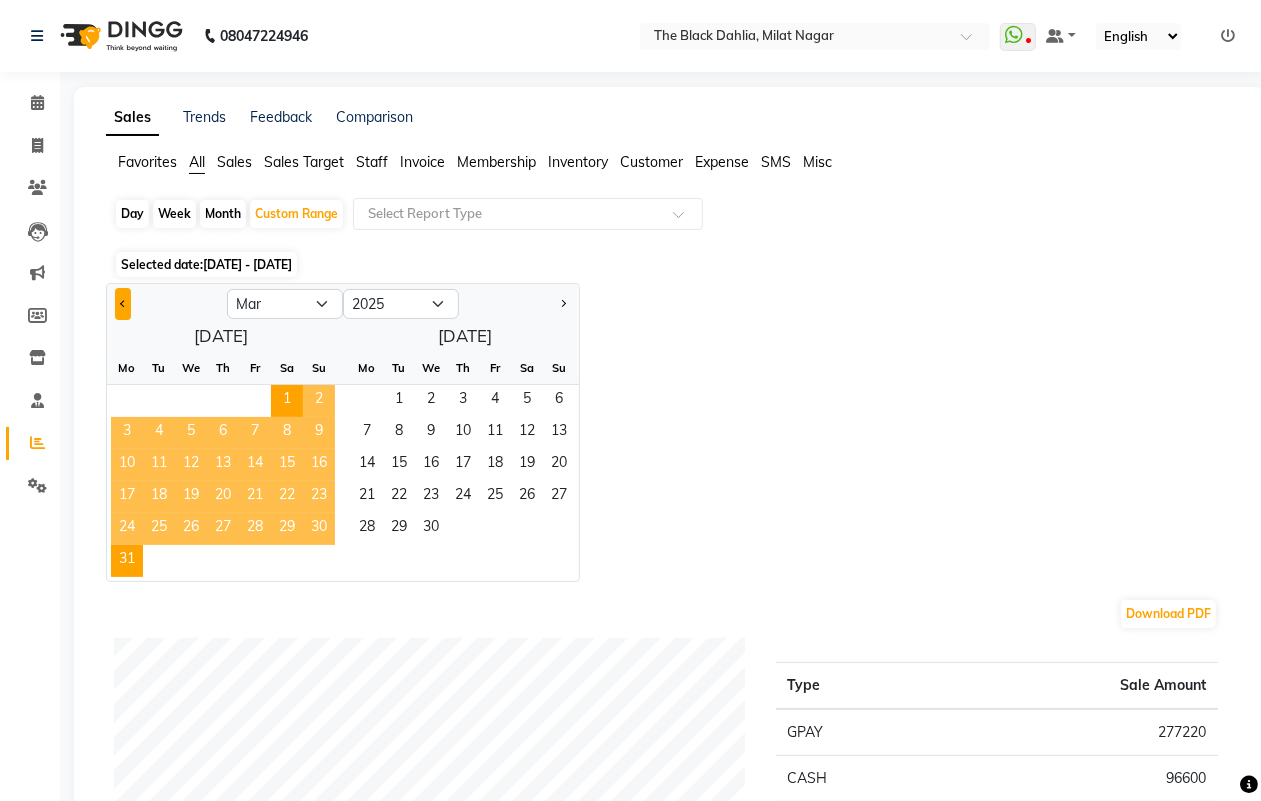 click 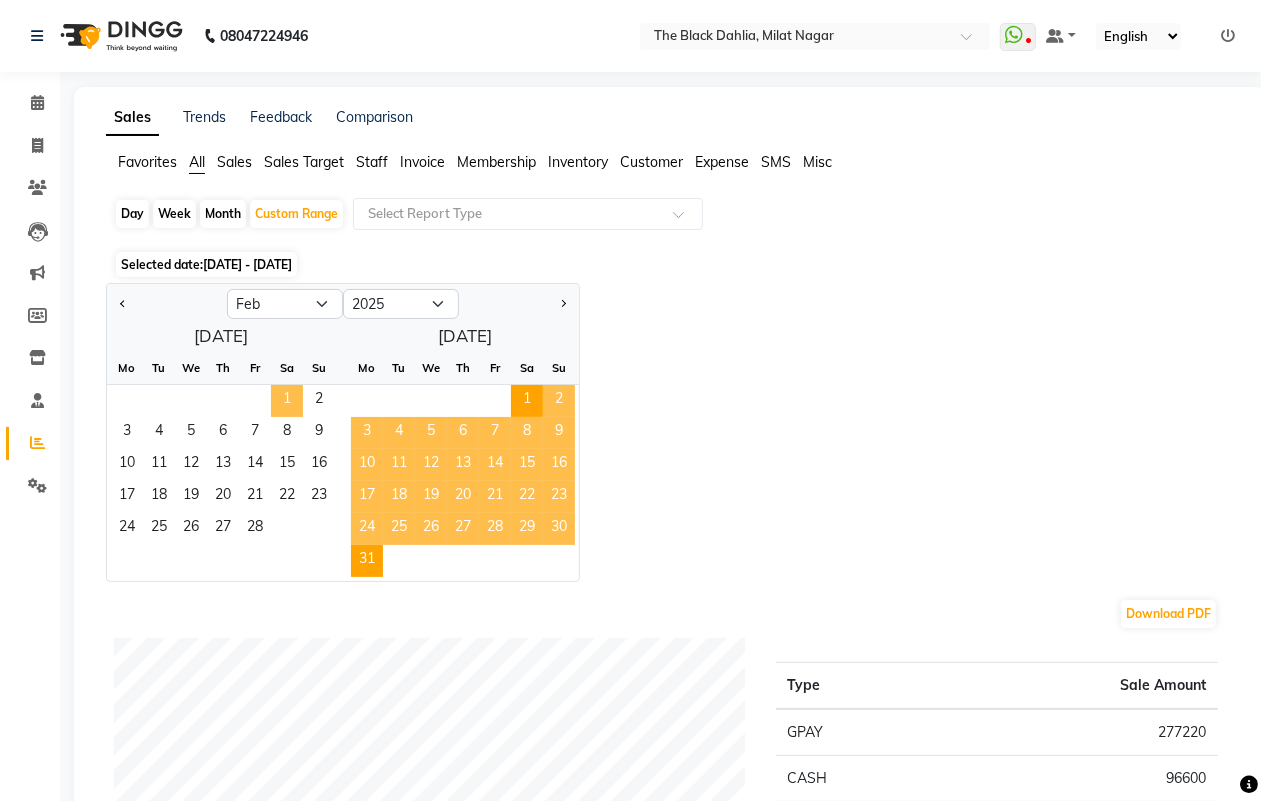 click on "1" 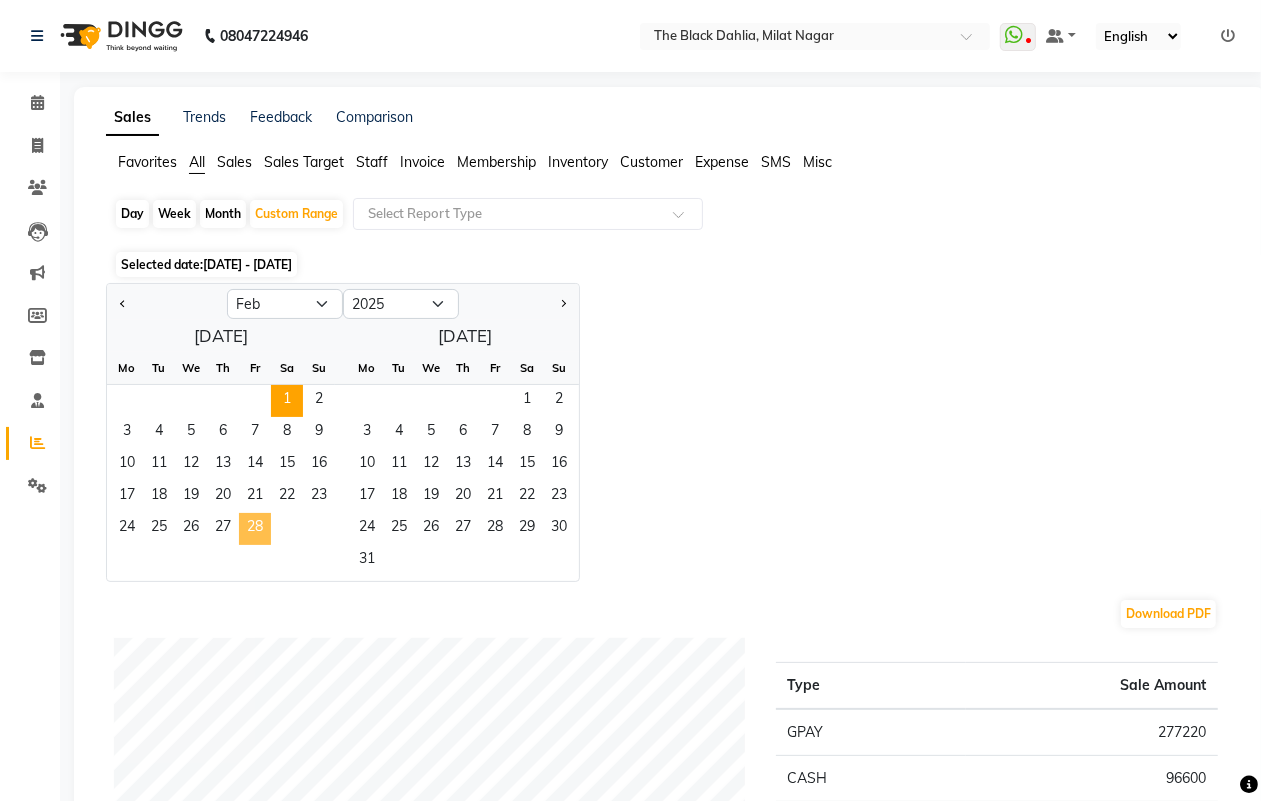 click on "28" 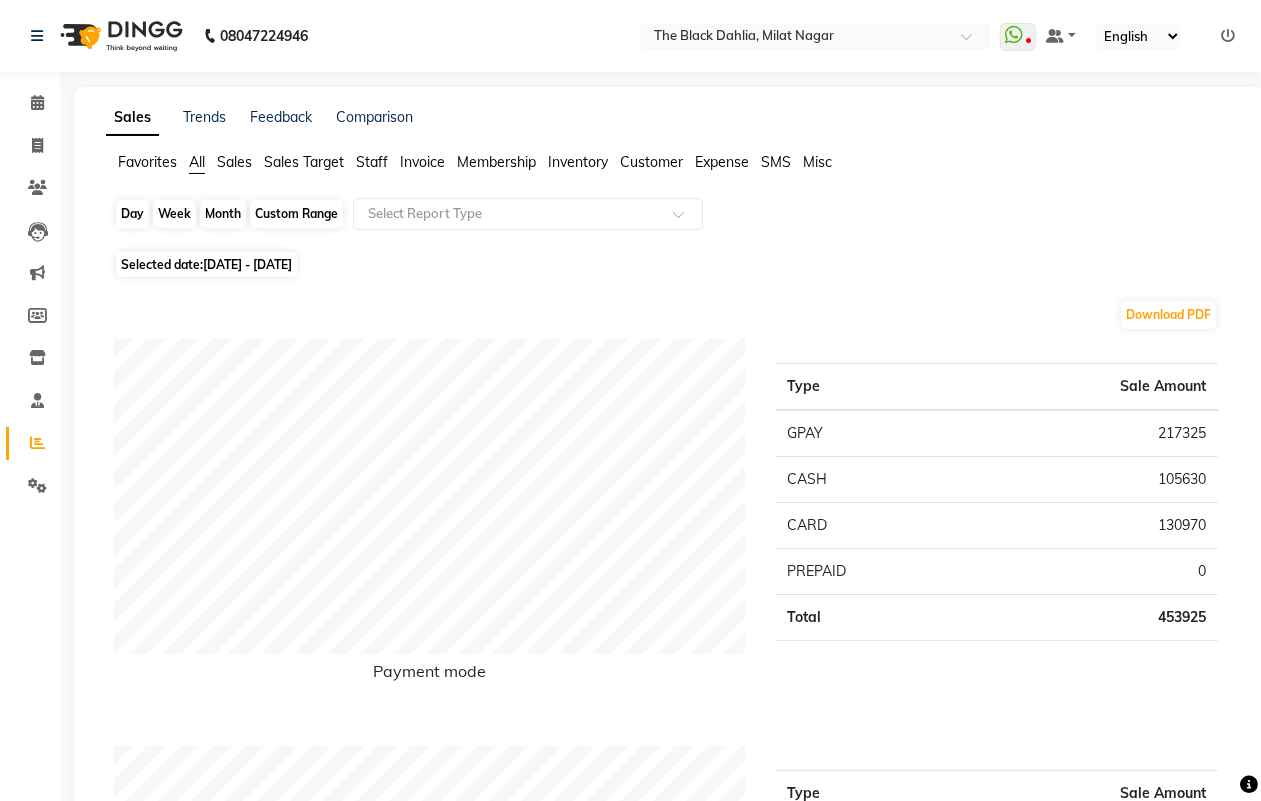 click on "Custom Range" 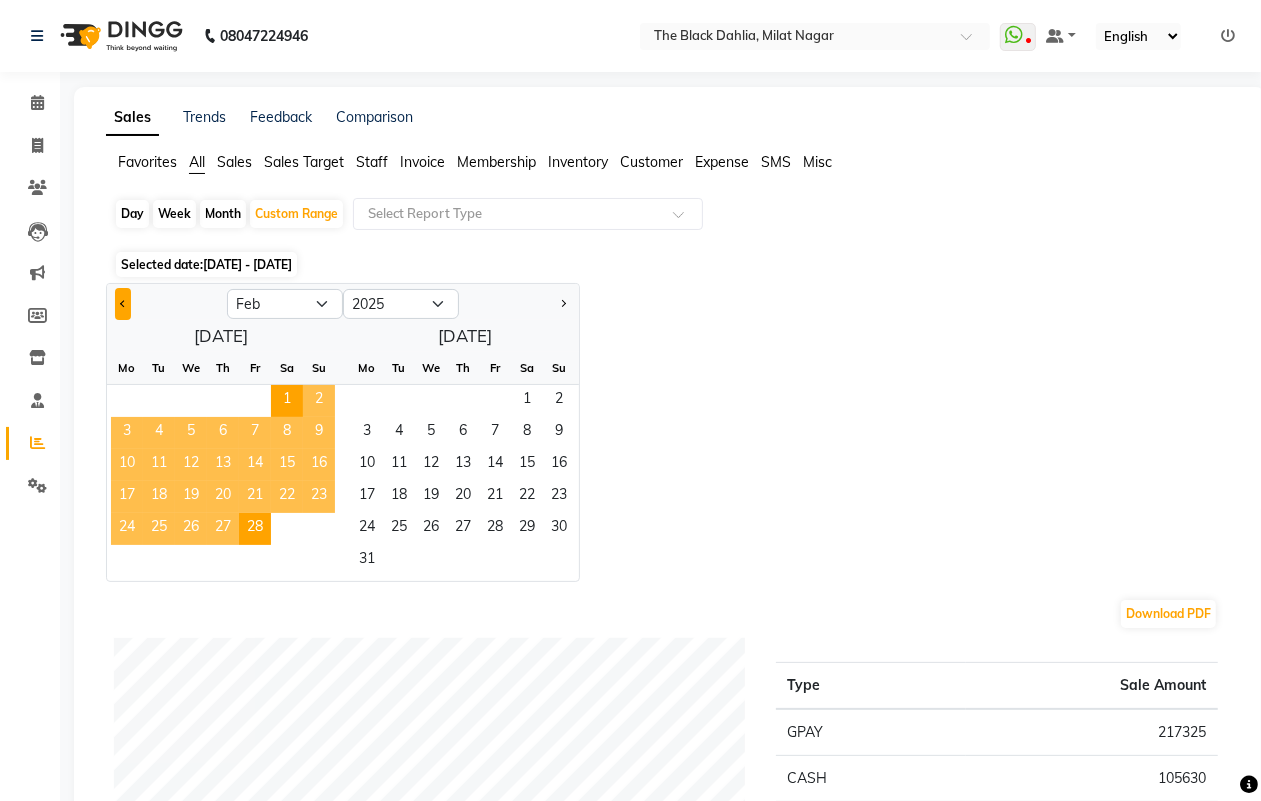 click 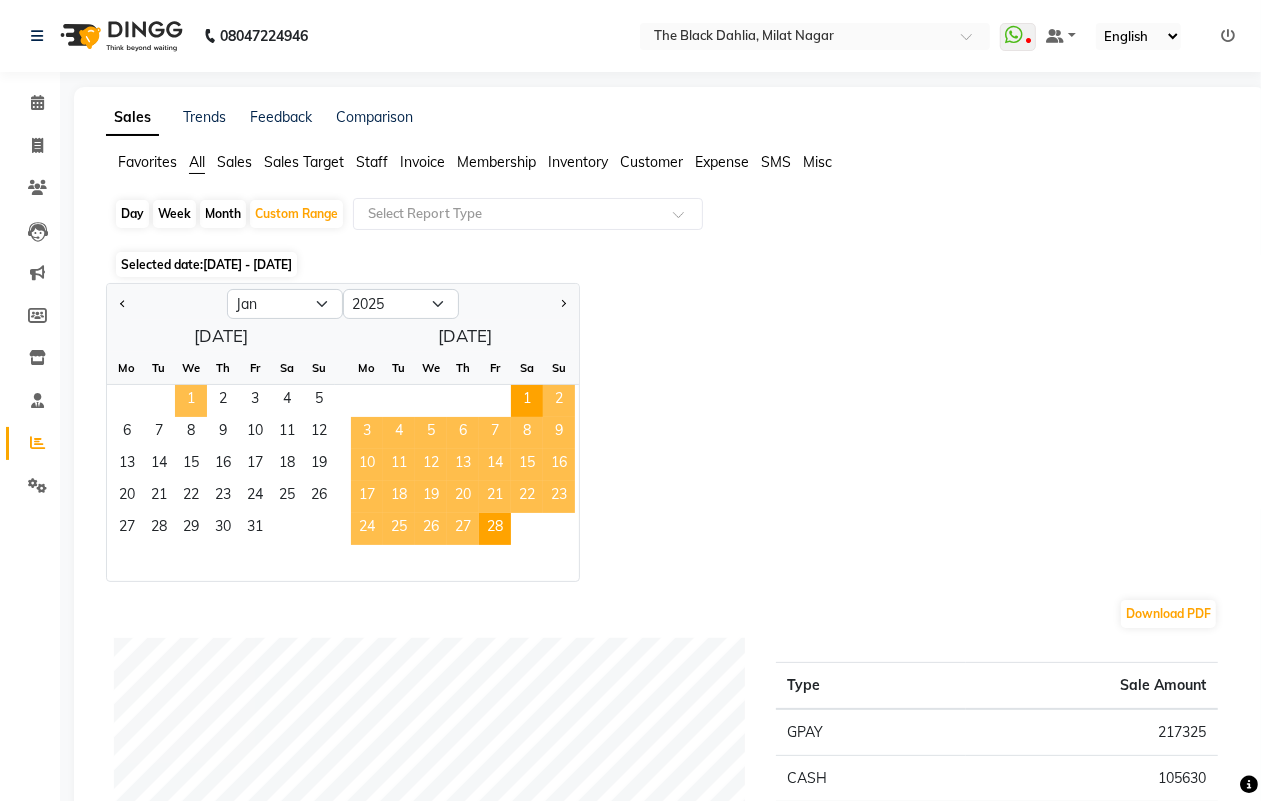 click on "1" 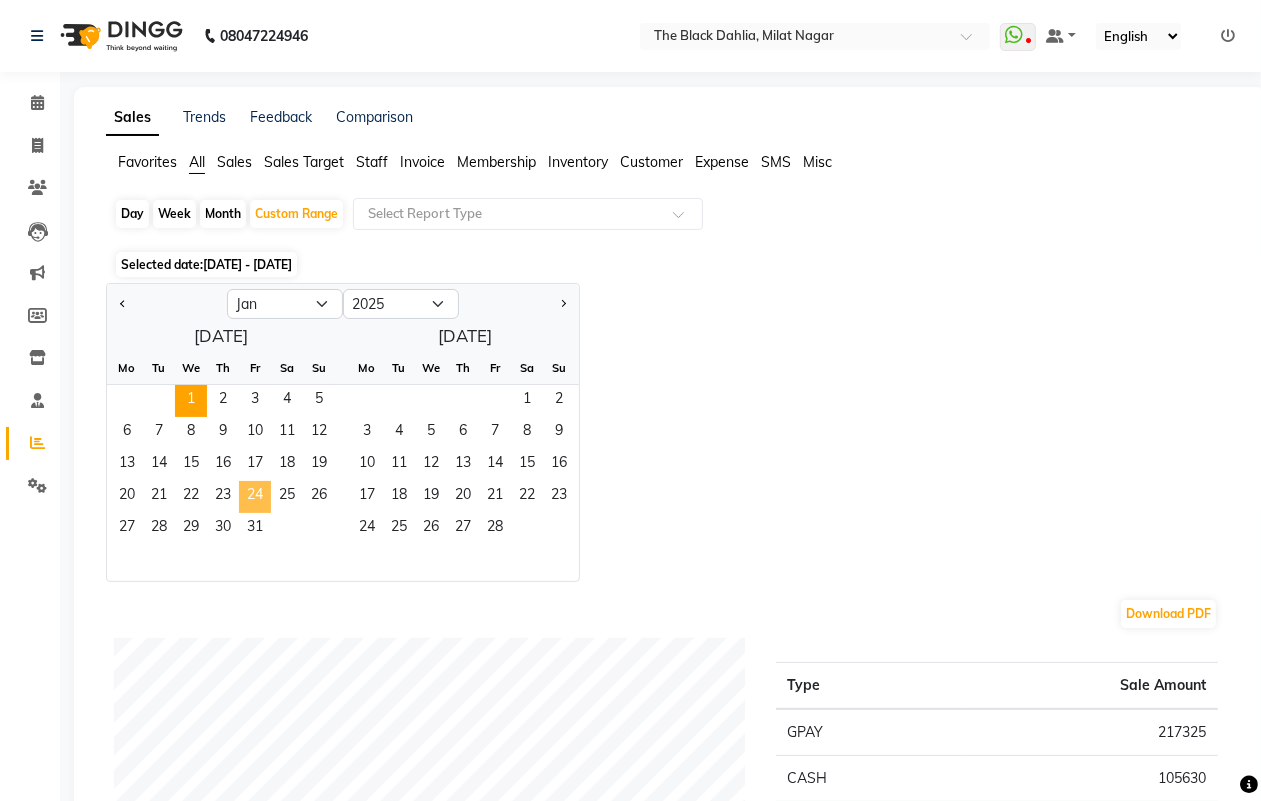 click on "24" 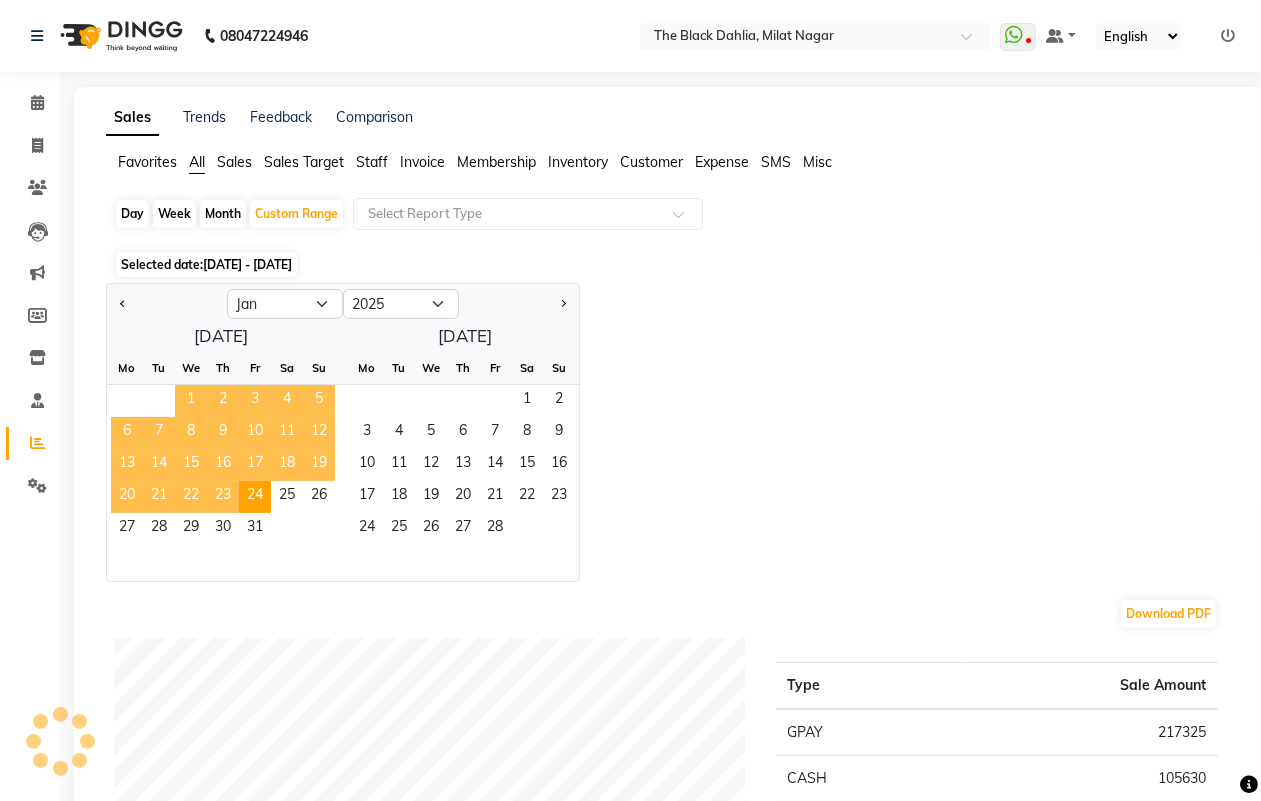 click on "1" 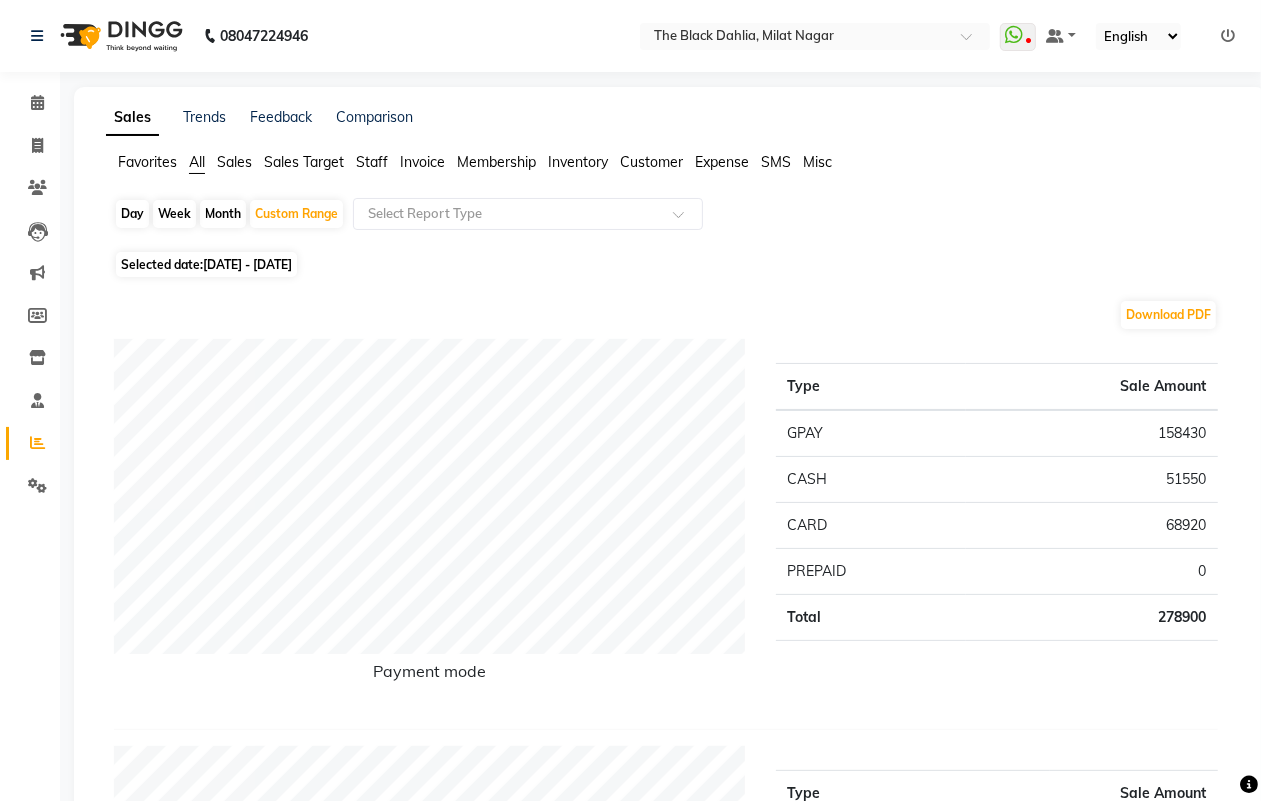 click on "01-01-2025 - 24-01-2025" 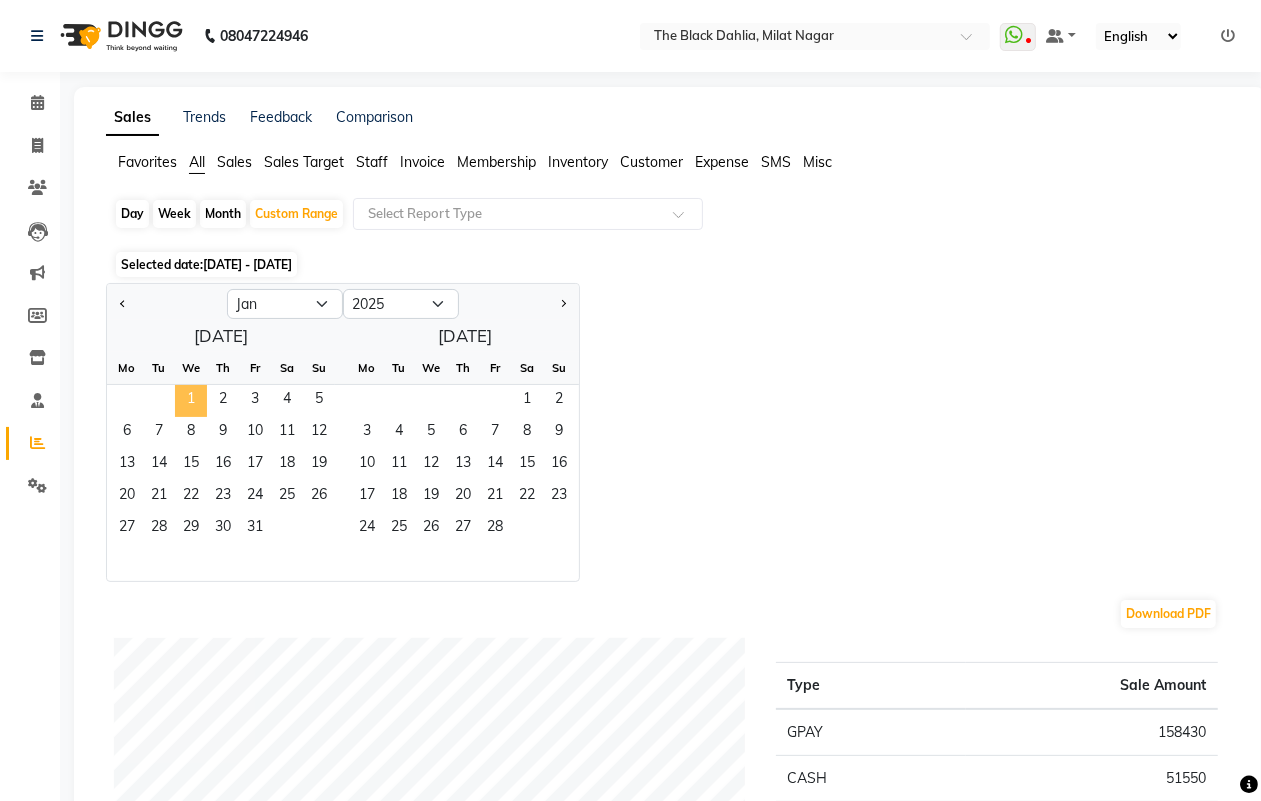 click on "1" 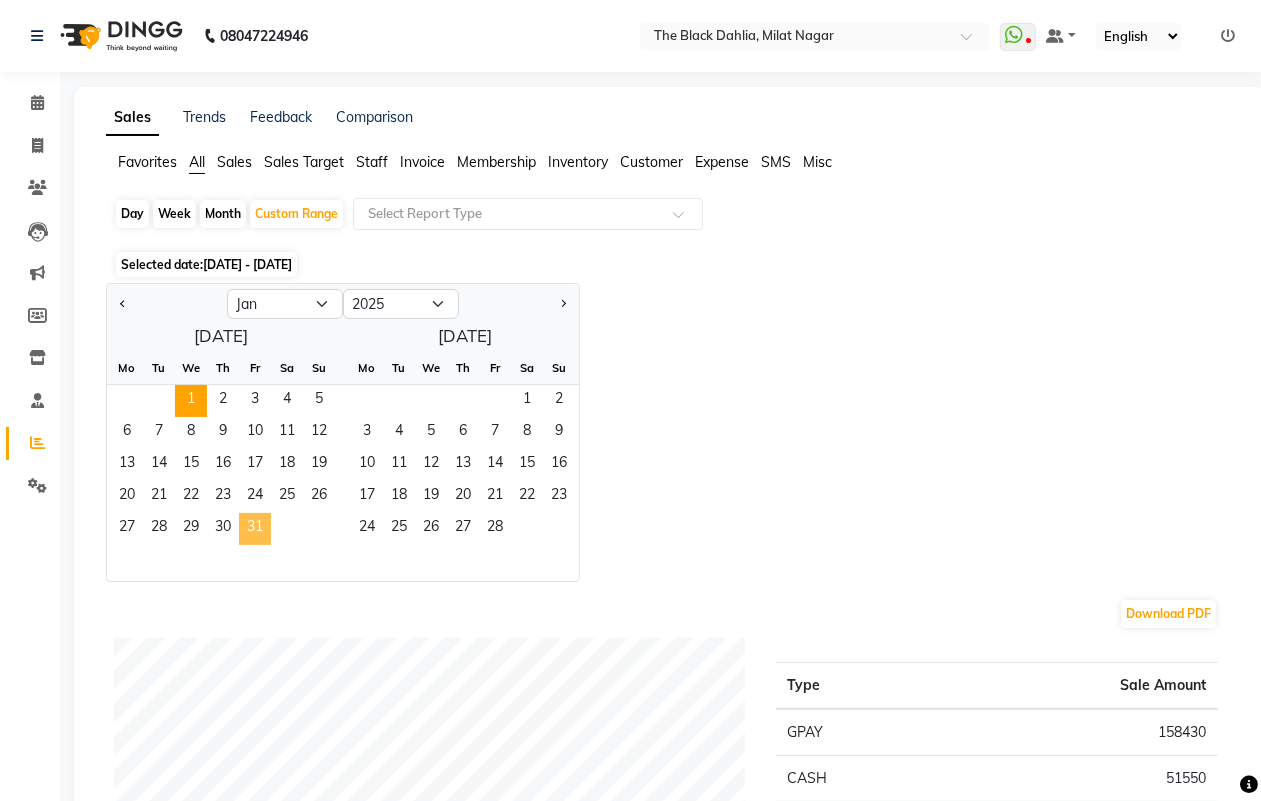click on "31" 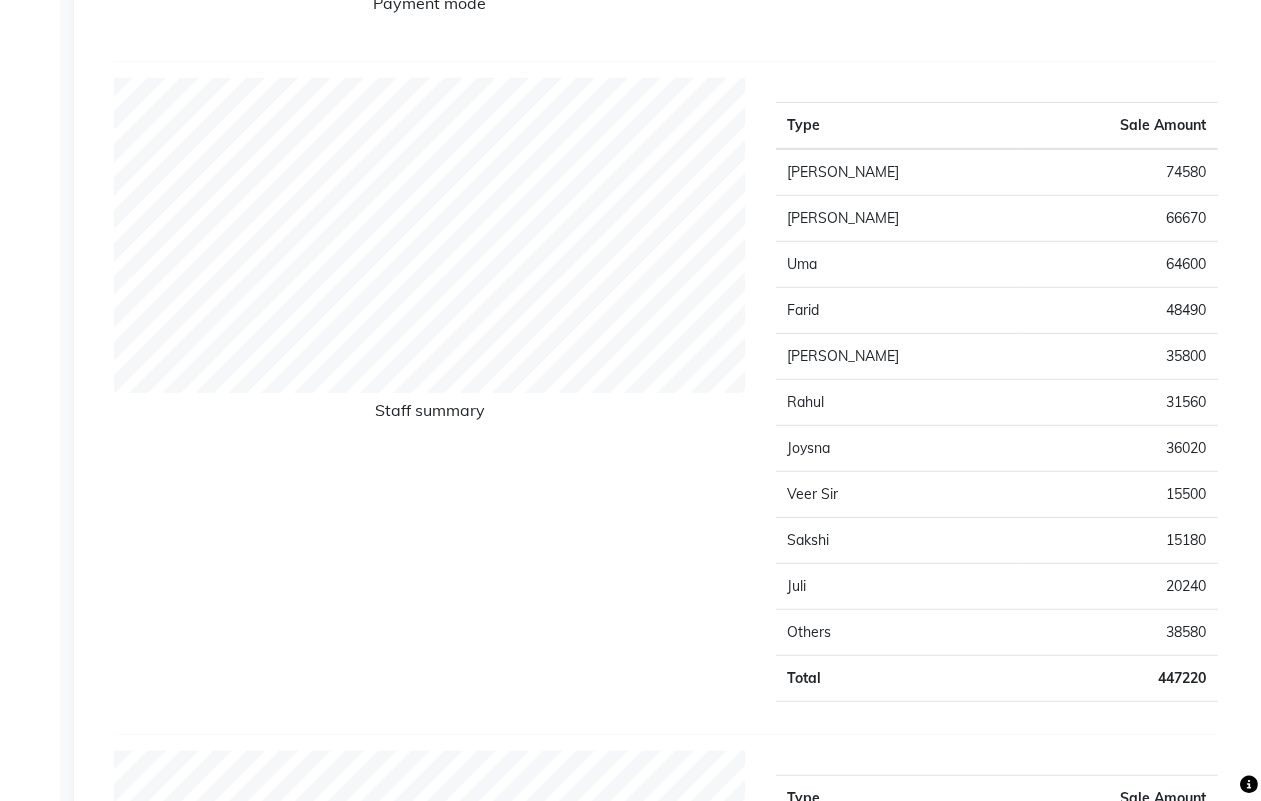 scroll, scrollTop: 625, scrollLeft: 0, axis: vertical 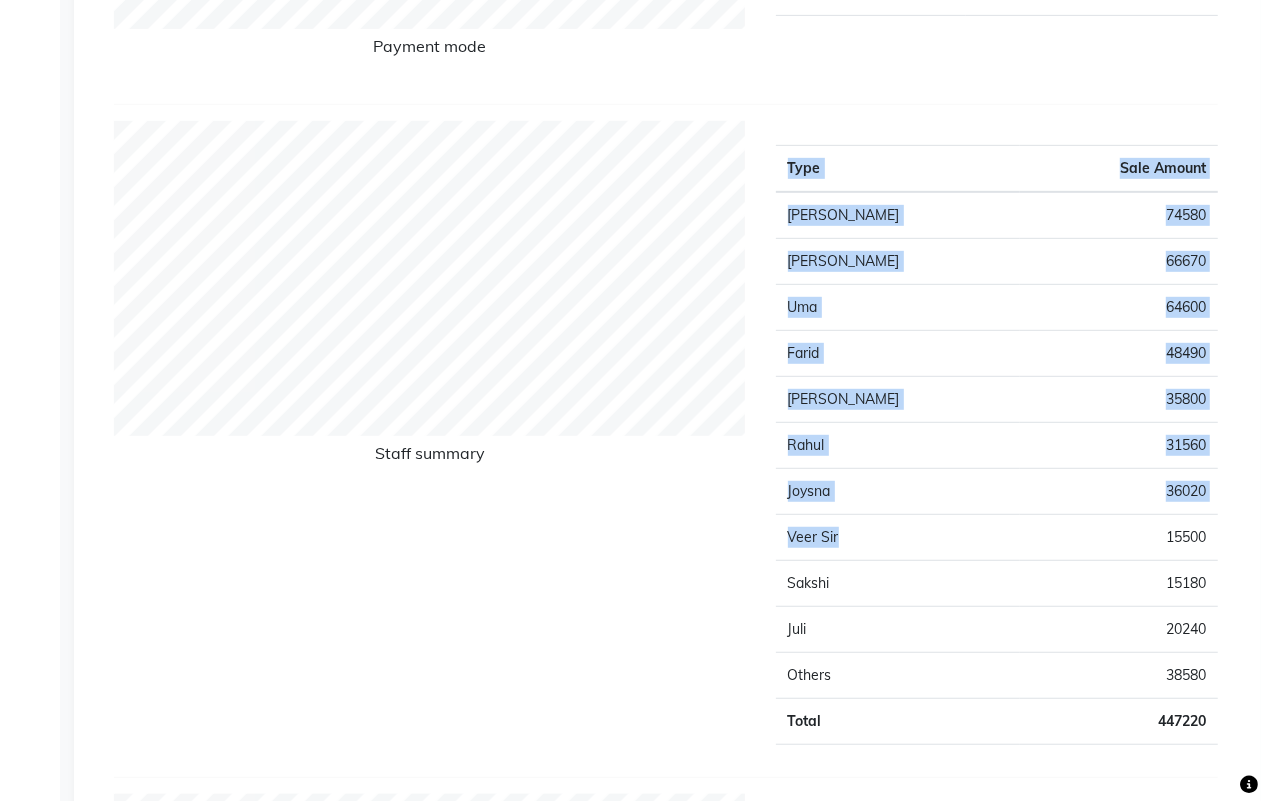 drag, startPoint x: 836, startPoint y: 541, endPoint x: 768, endPoint y: 541, distance: 68 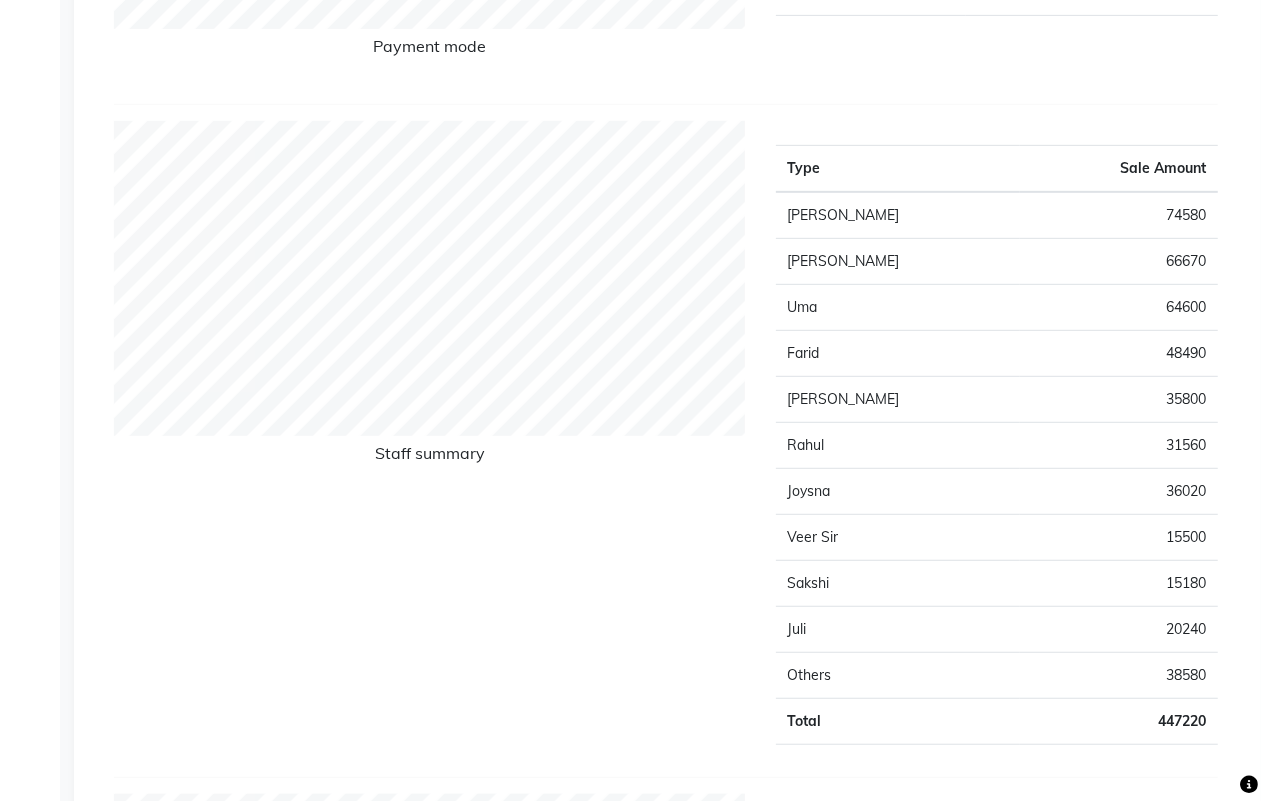 click on "Veer Sir" 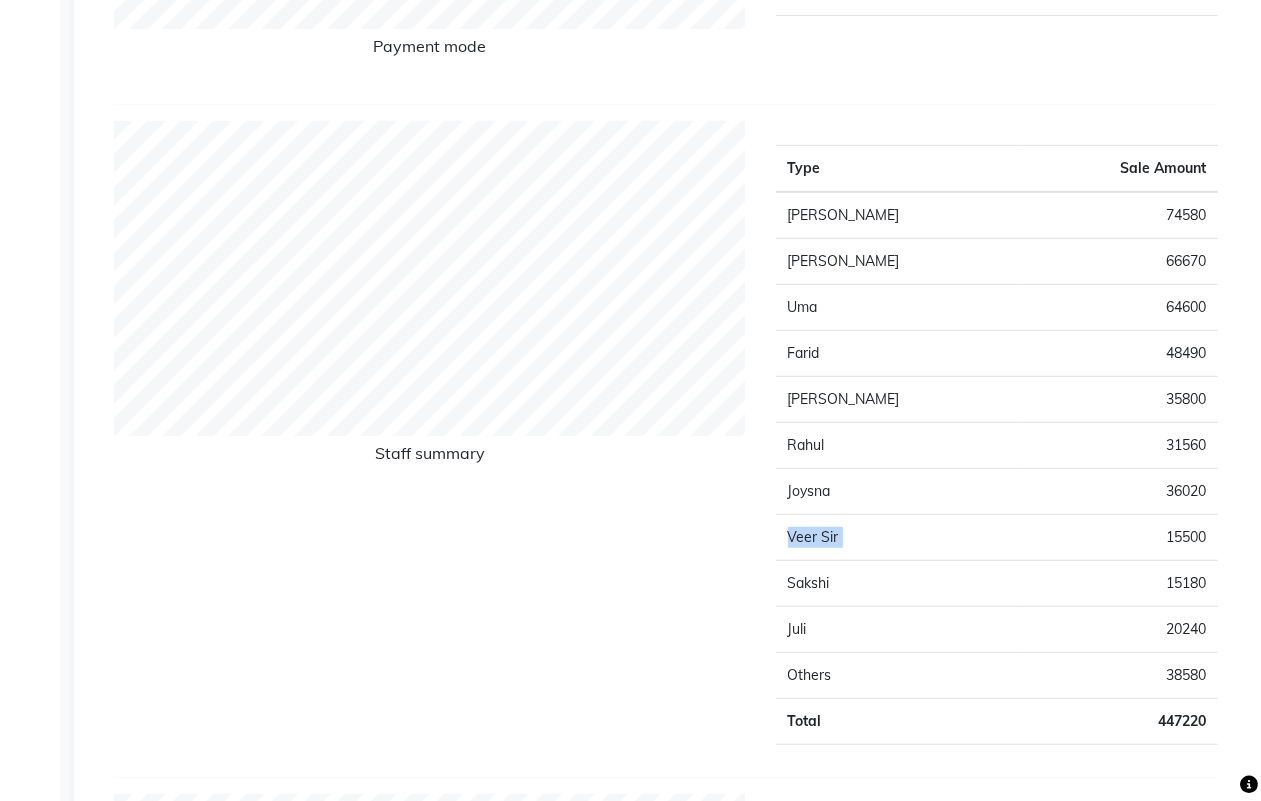 click on "Veer Sir" 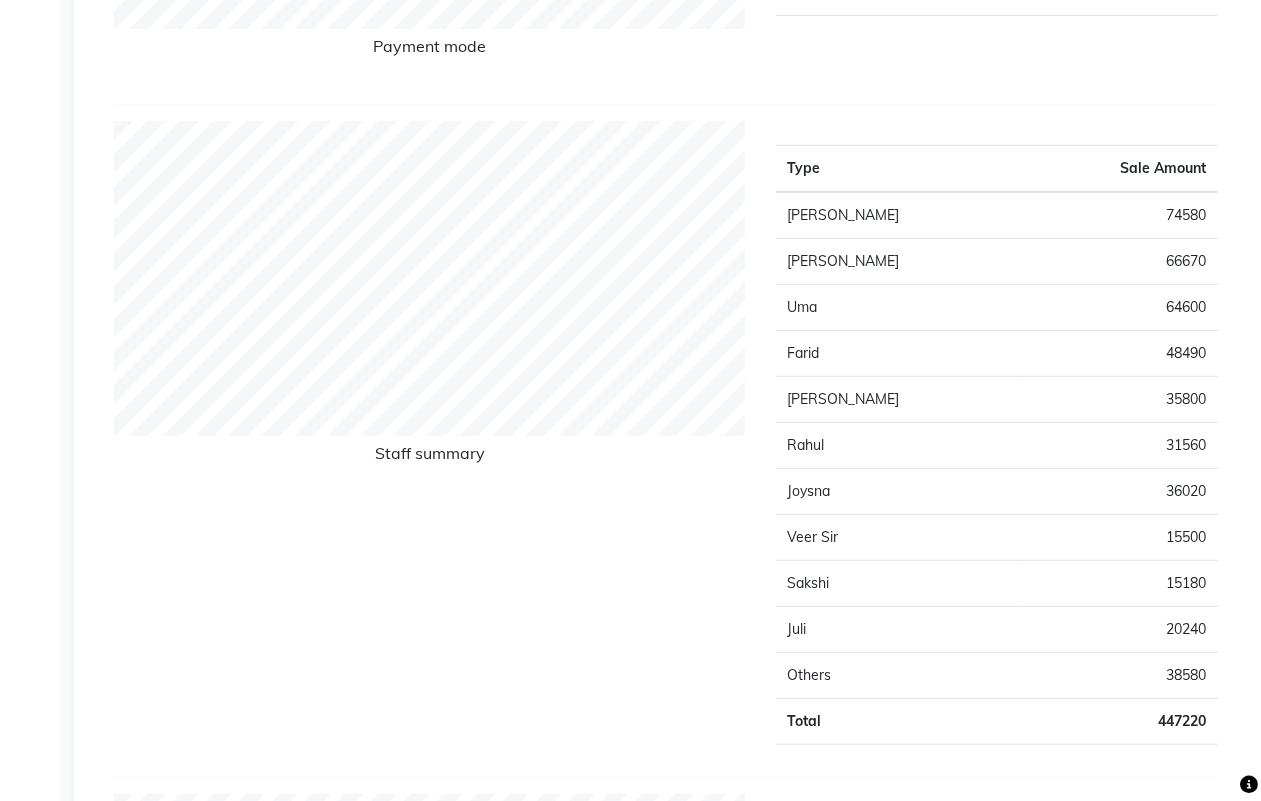 click on "Staff summary" 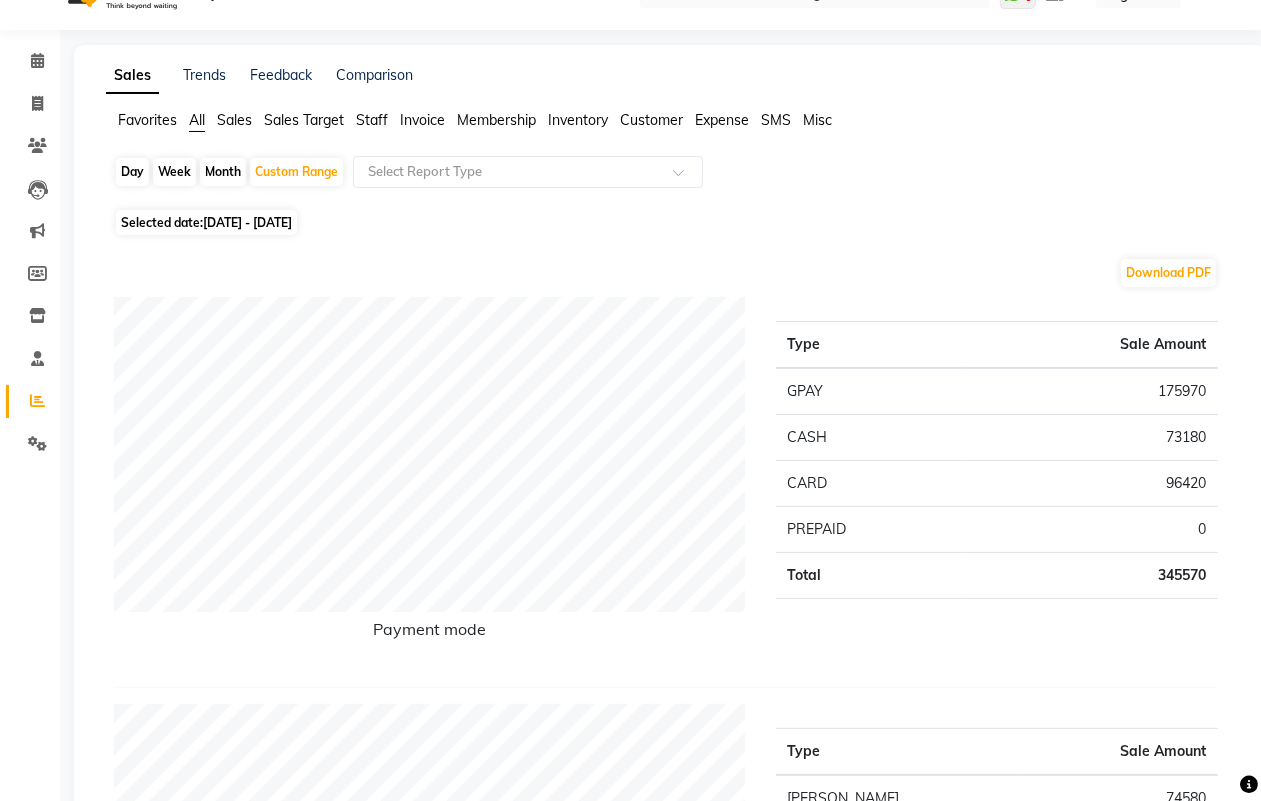 scroll, scrollTop: 0, scrollLeft: 0, axis: both 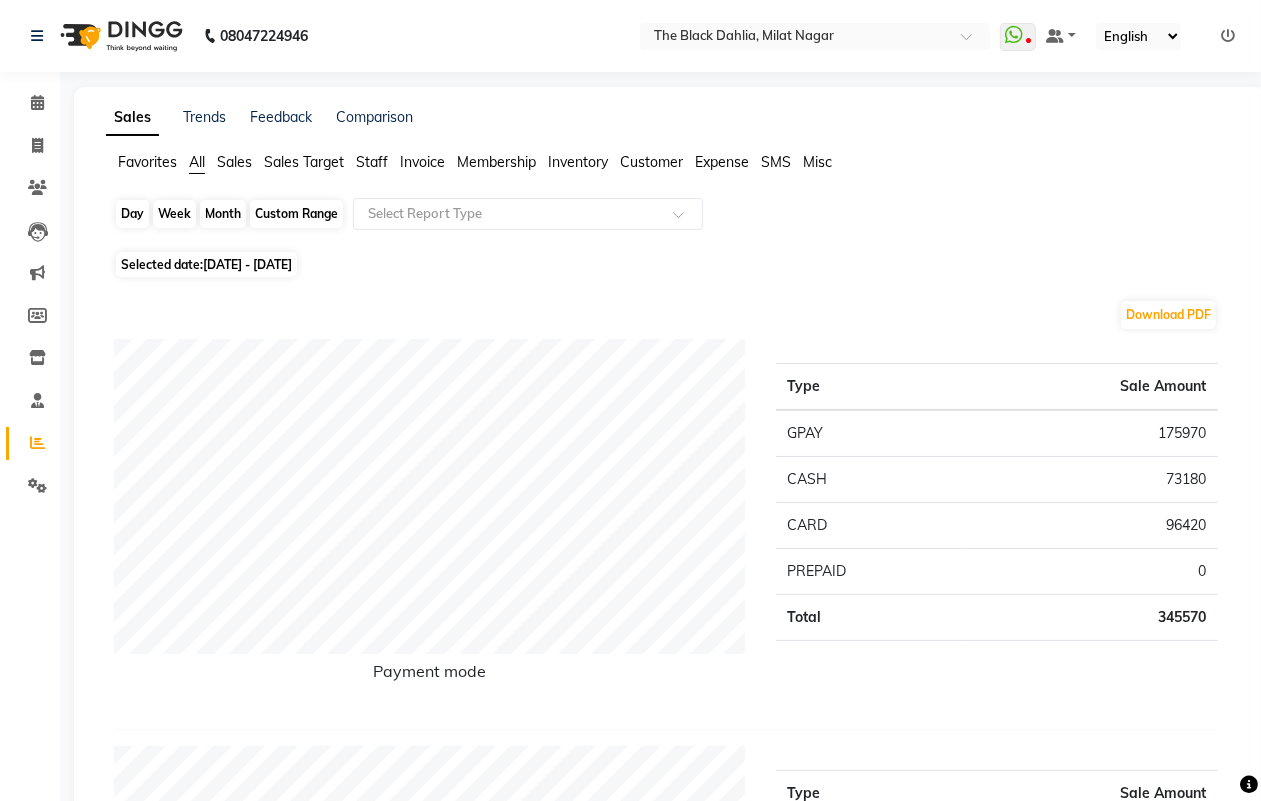 click on "Custom Range" 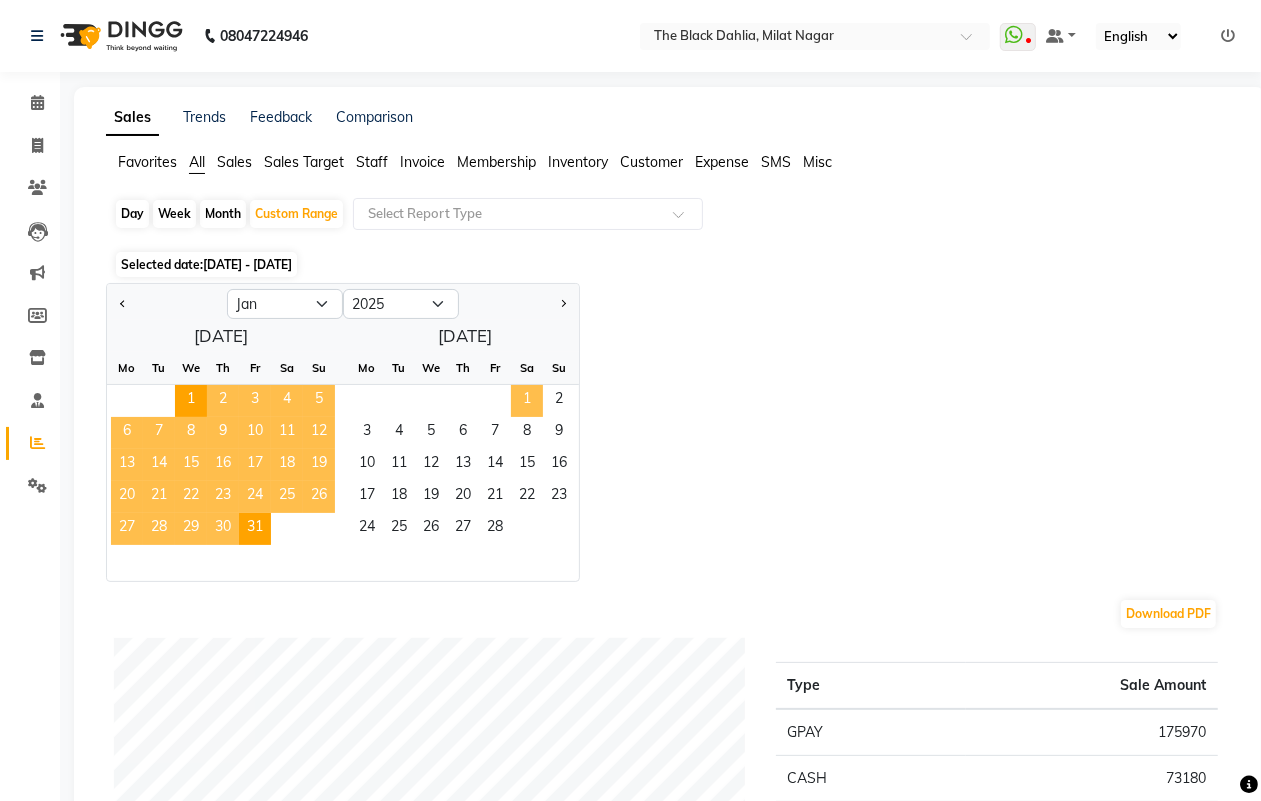 click on "1   2" 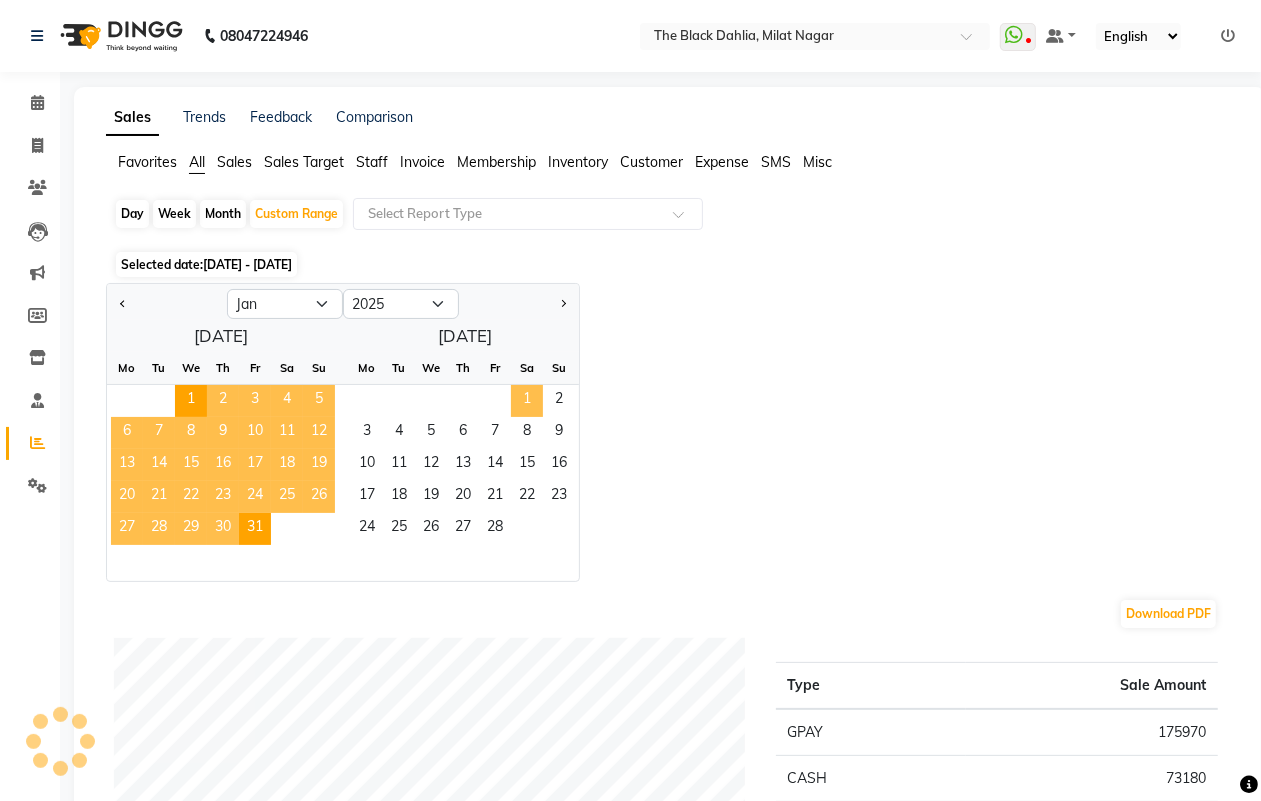 click on "1" 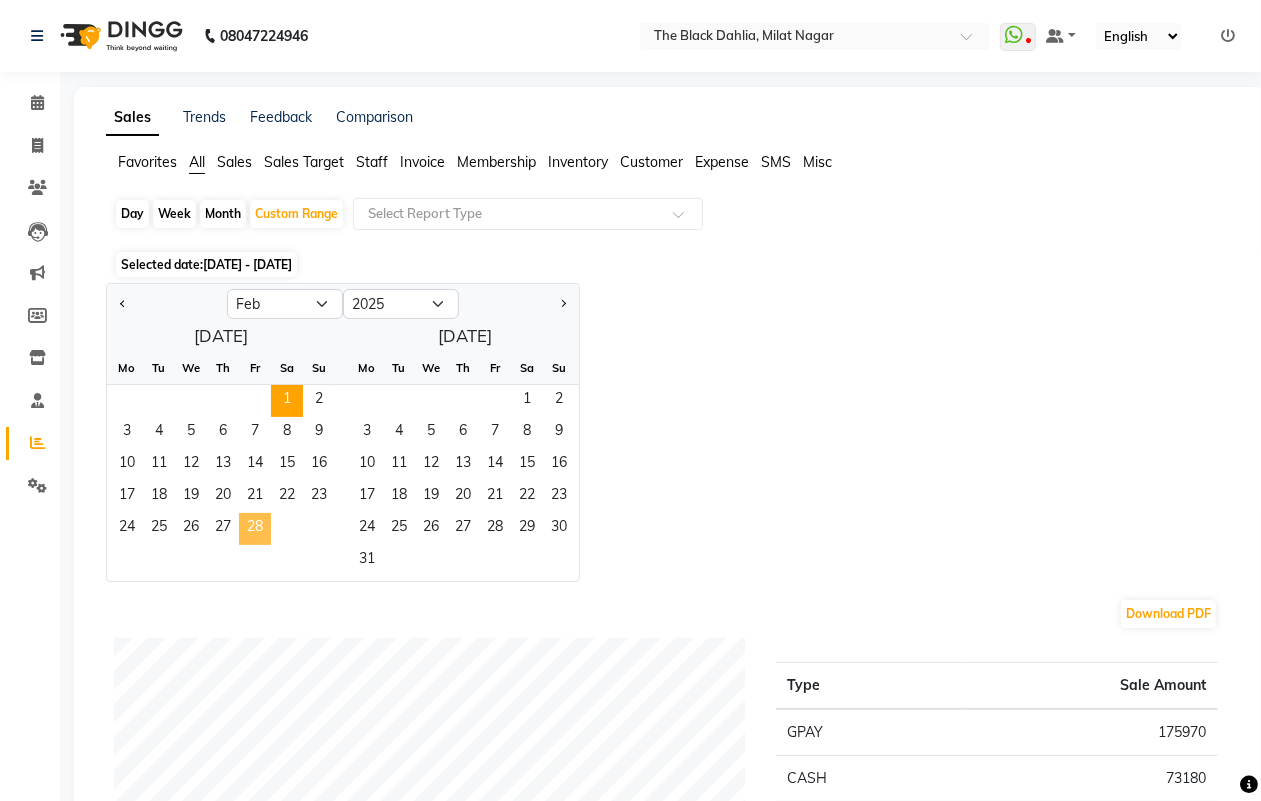 click on "28" 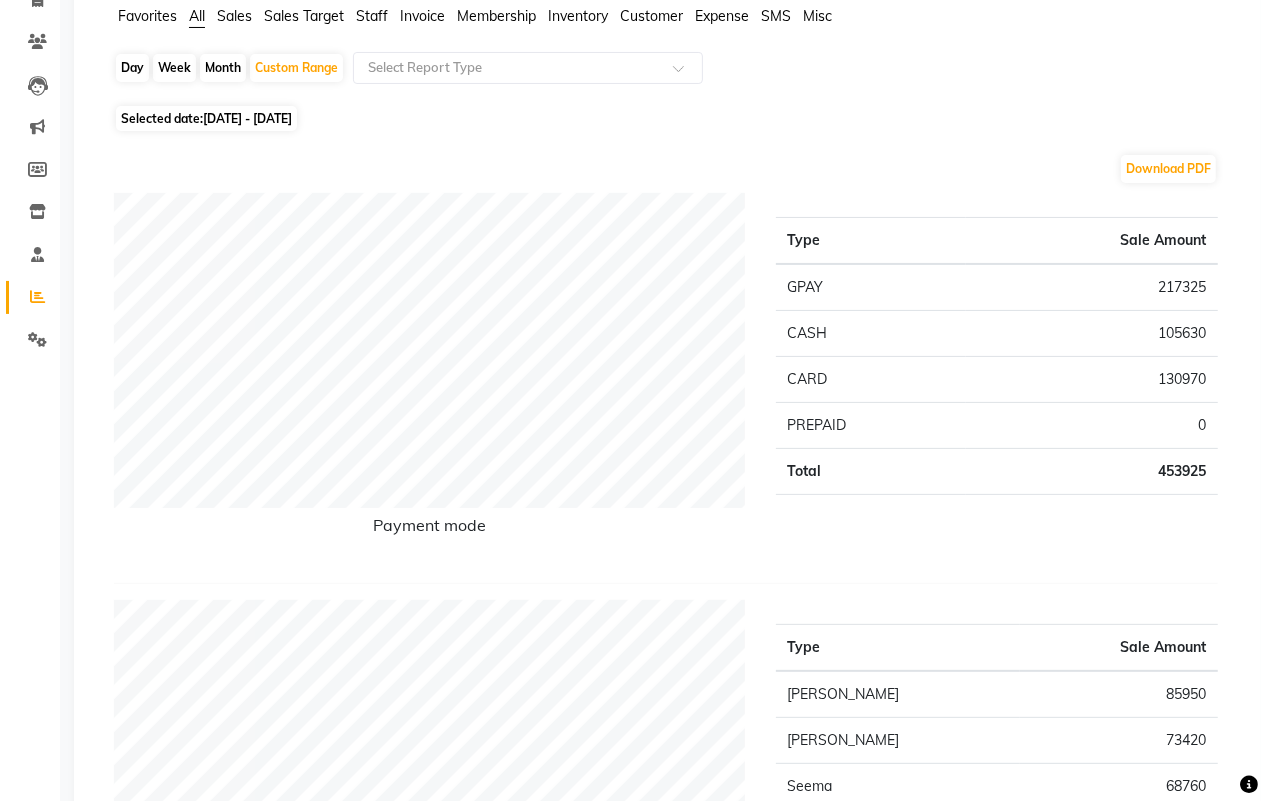 scroll, scrollTop: 0, scrollLeft: 0, axis: both 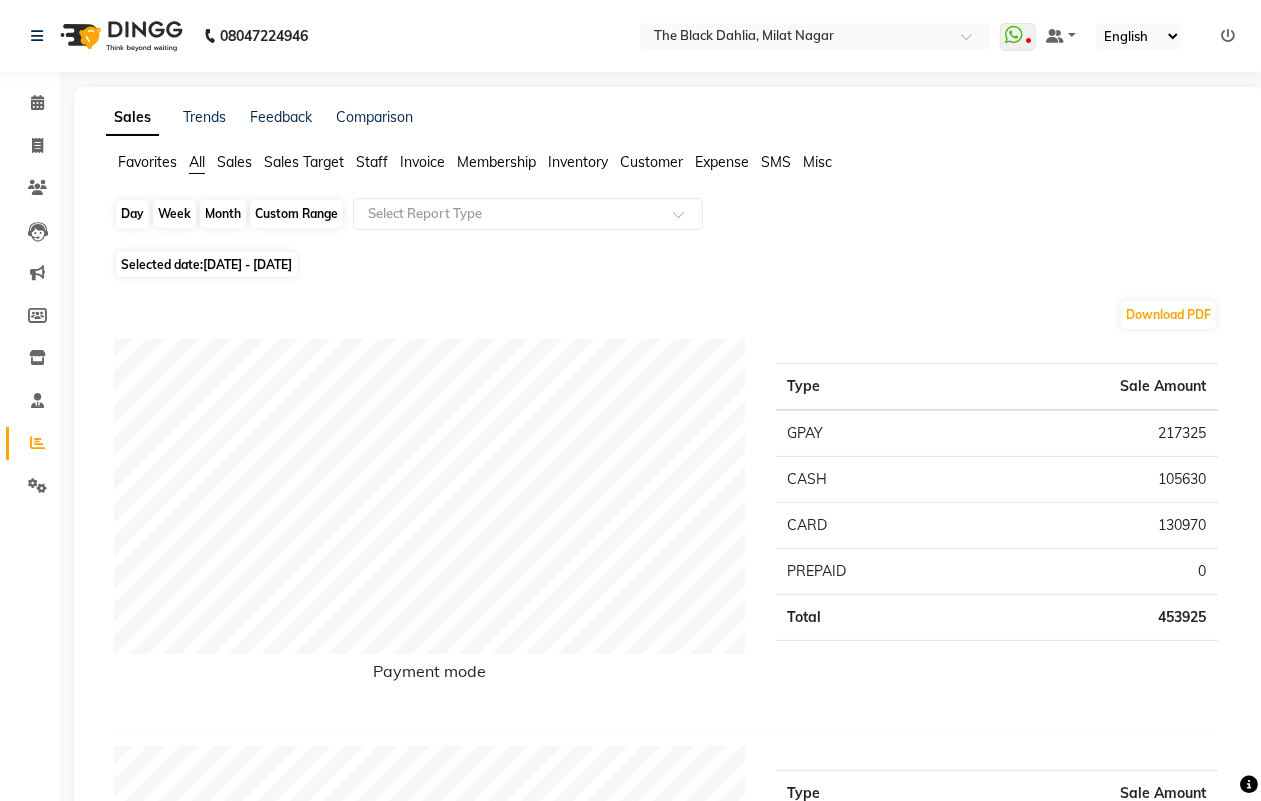 click on "Custom Range" 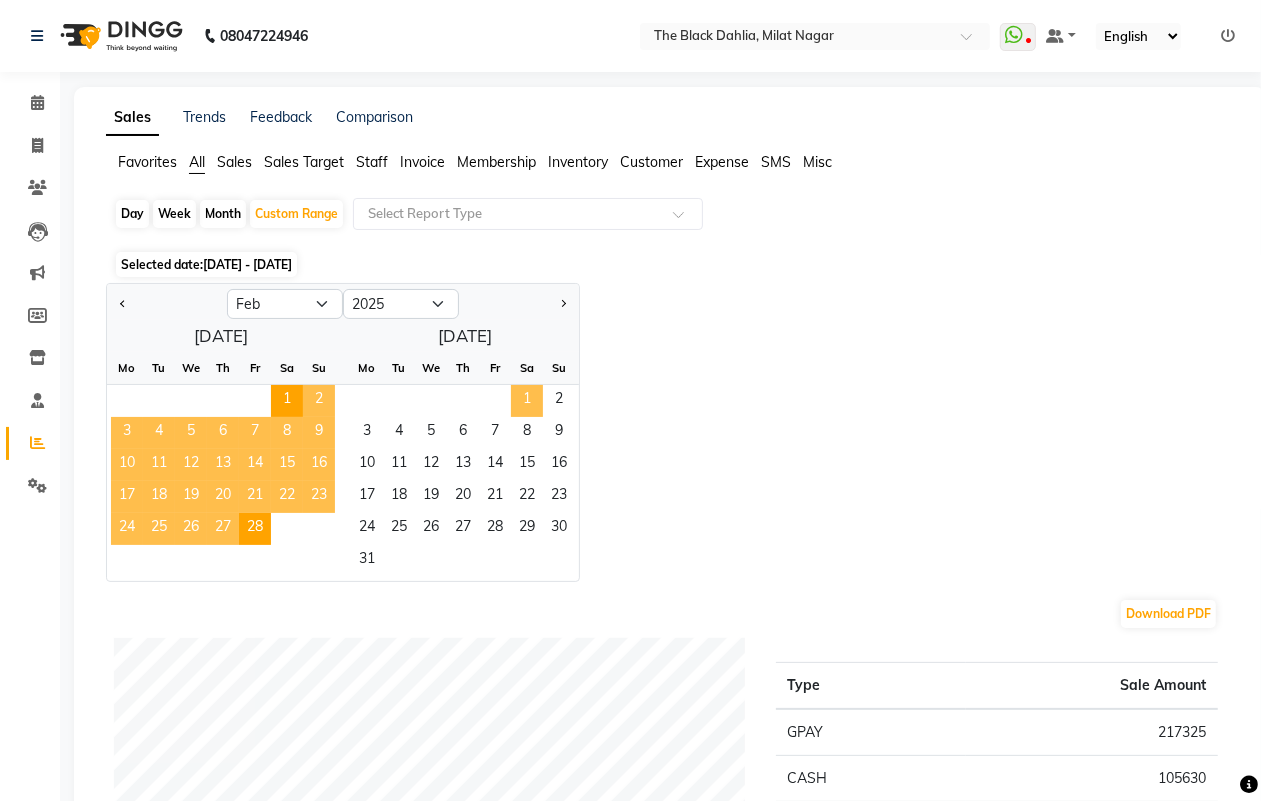click on "1" 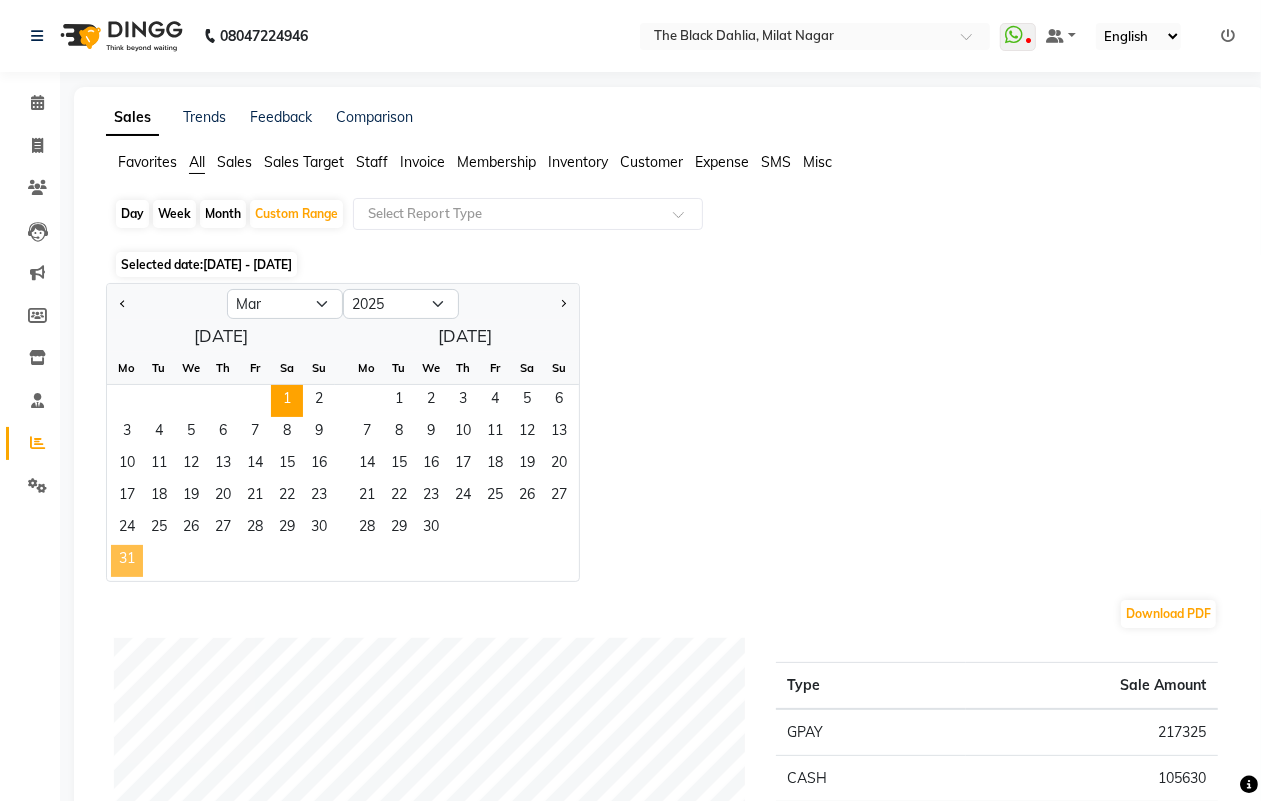 click on "31" 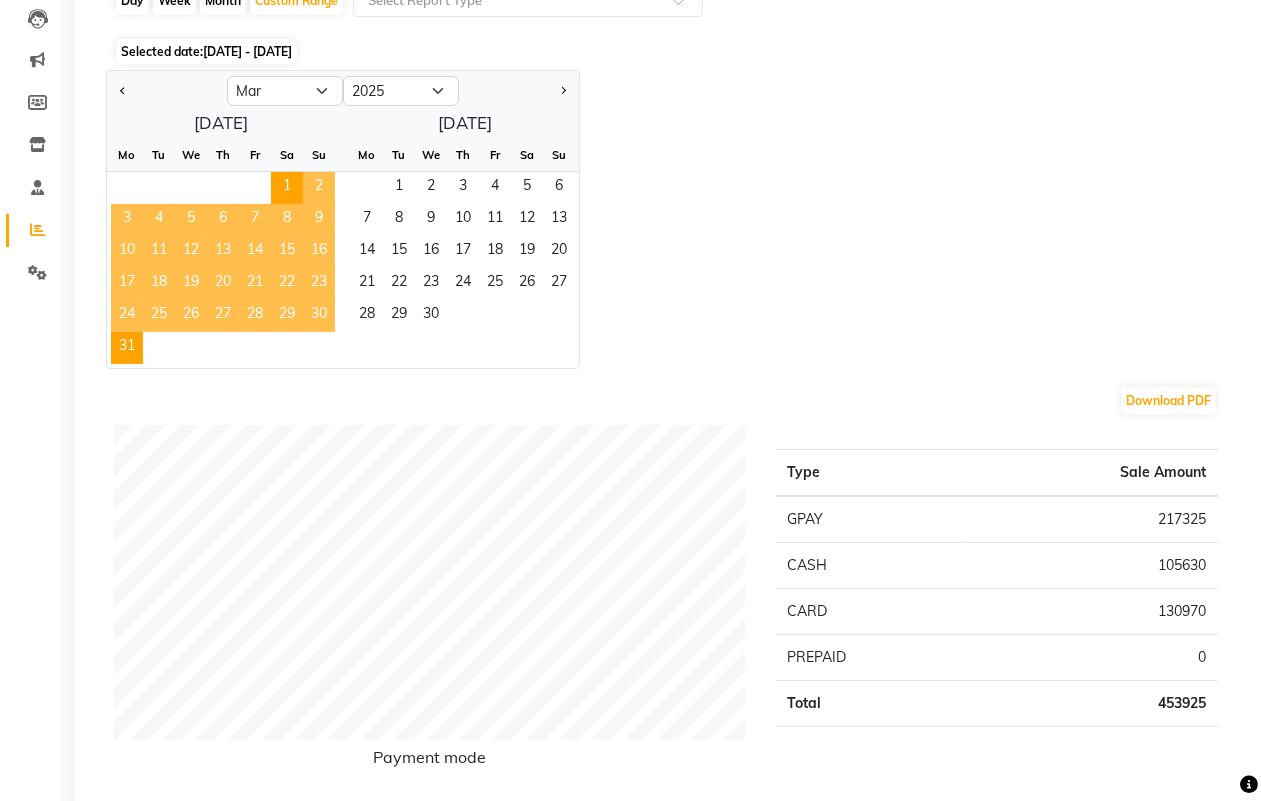 scroll, scrollTop: 250, scrollLeft: 0, axis: vertical 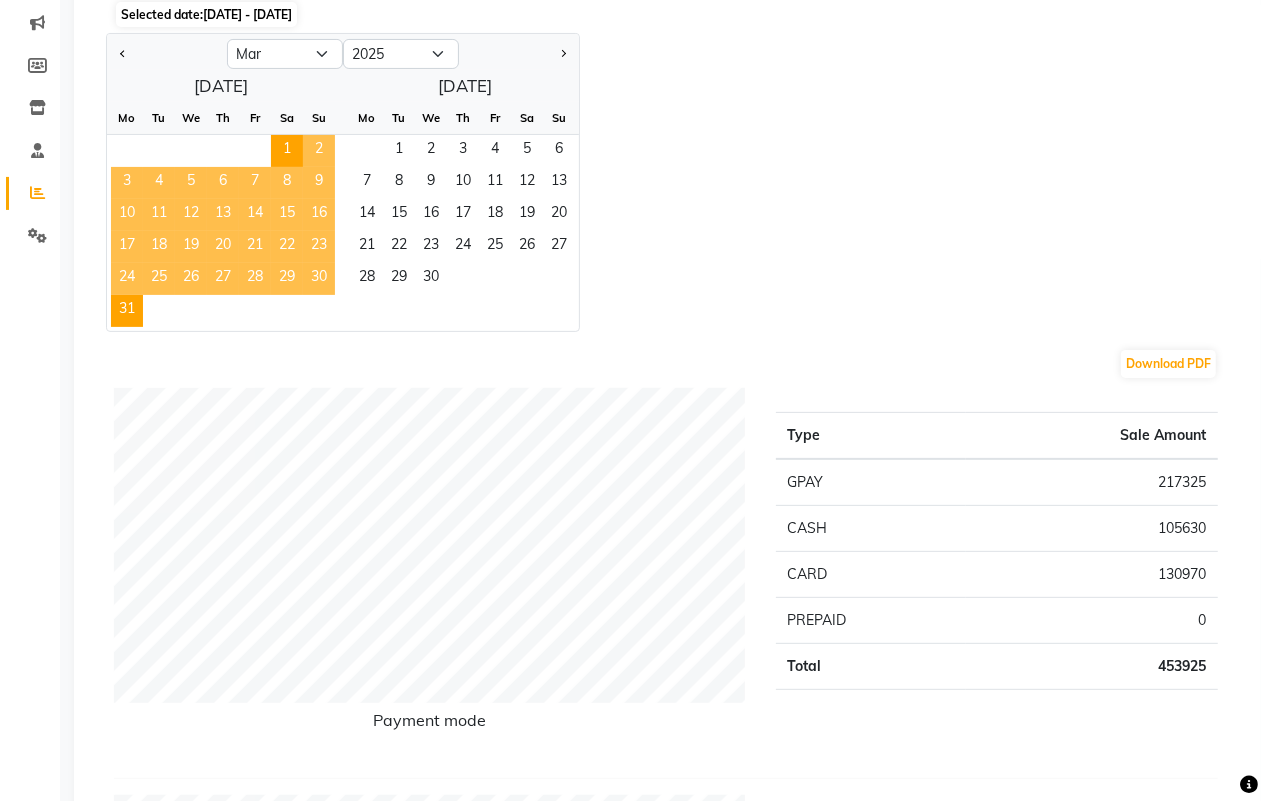 click on "Jan Feb Mar Apr May Jun Jul Aug Sep Oct Nov Dec 2015 2016 2017 2018 2019 2020 2021 2022 2023 2024 2025 2026 2027 2028 2029 2030 2031 2032 2033 2034 2035  March 2025  Mo Tu We Th Fr Sa Su  1   2   3   4   5   6   7   8   9   10   11   12   13   14   15   16   17   18   19   20   21   22   23   24   25   26   27   28   29   30   31   April 2025  Mo Tu We Th Fr Sa Su  1   2   3   4   5   6   7   8   9   10   11   12   13   14   15   16   17   18   19   20   21   22   23   24   25   26   27   28   29   30" 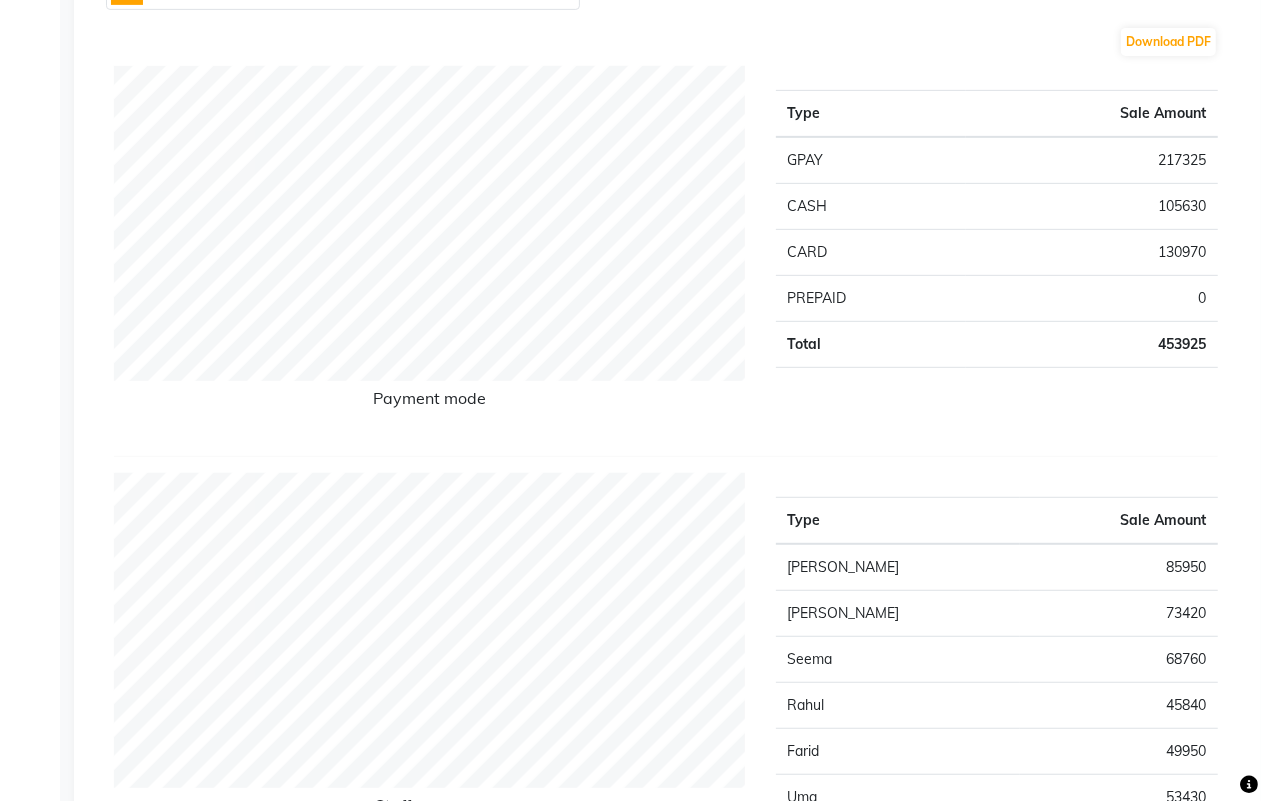 scroll, scrollTop: 250, scrollLeft: 0, axis: vertical 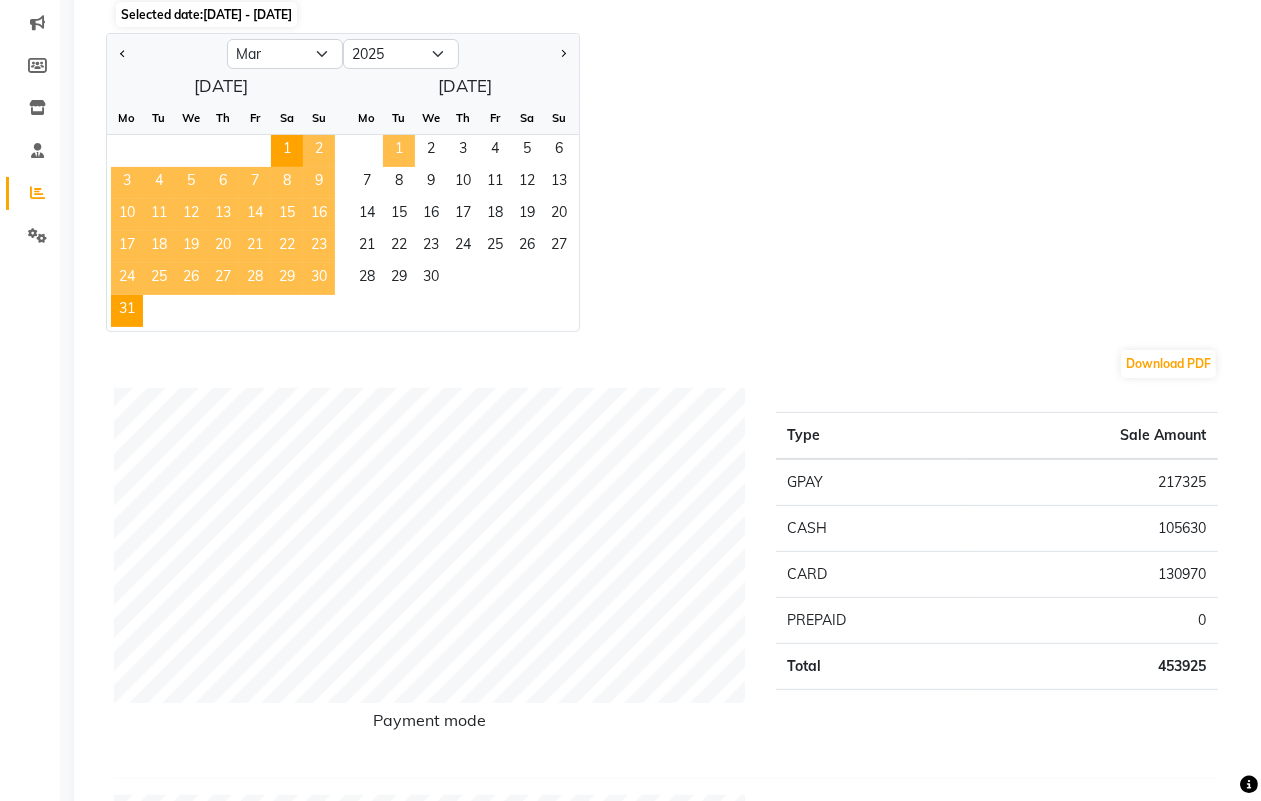 click on "1" 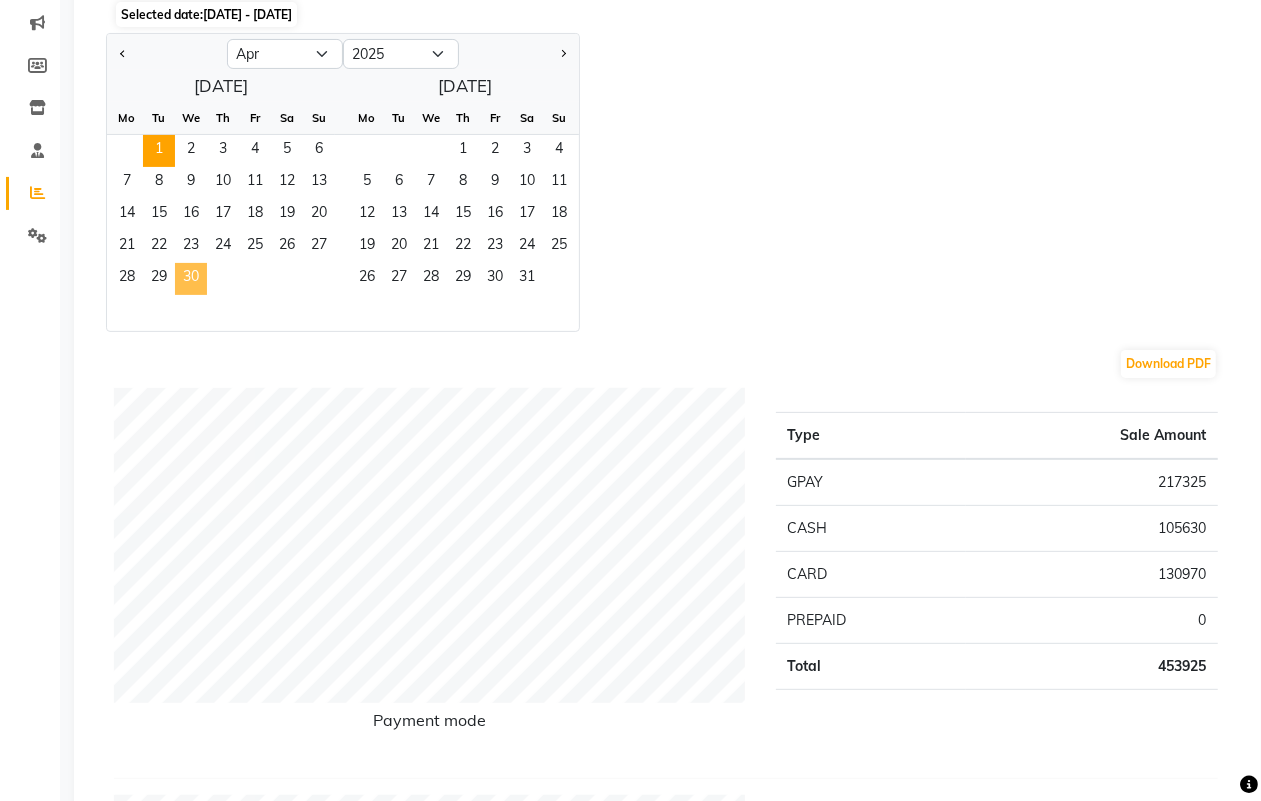 click on "30" 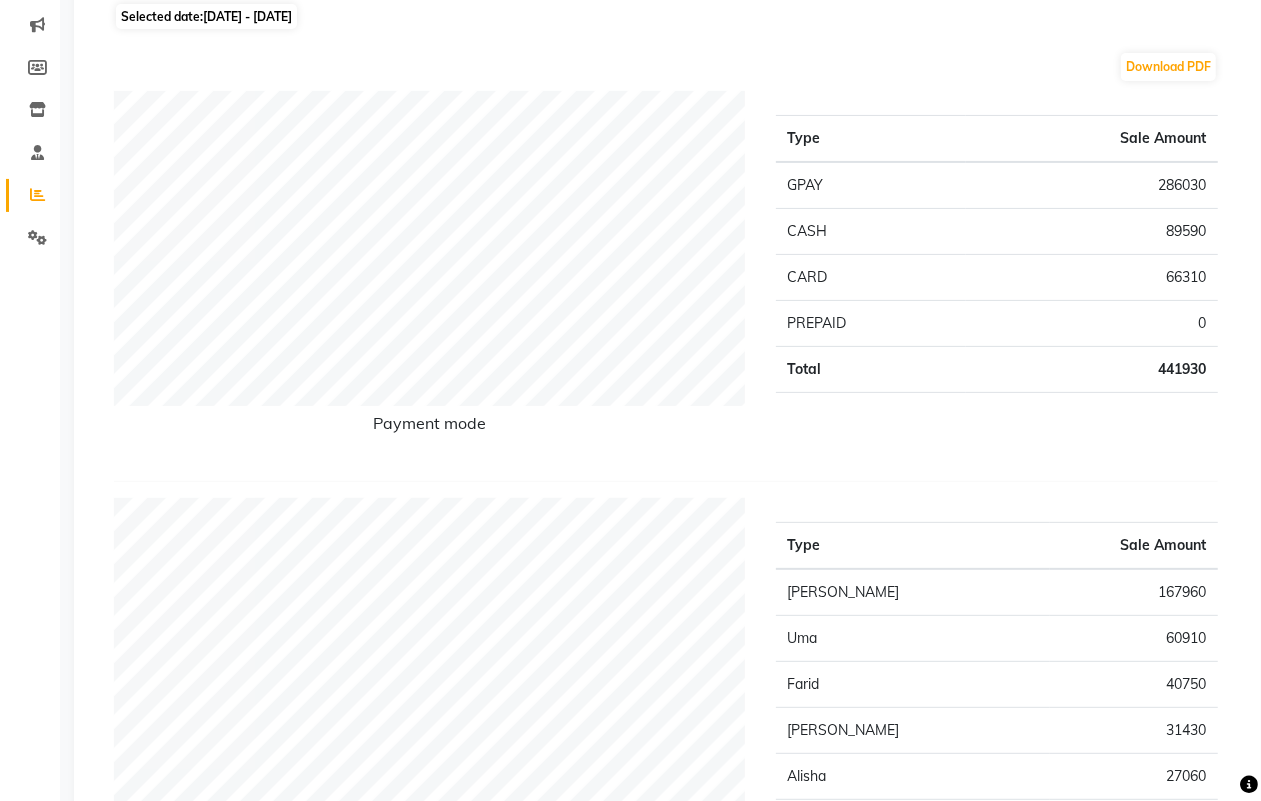 scroll, scrollTop: 0, scrollLeft: 0, axis: both 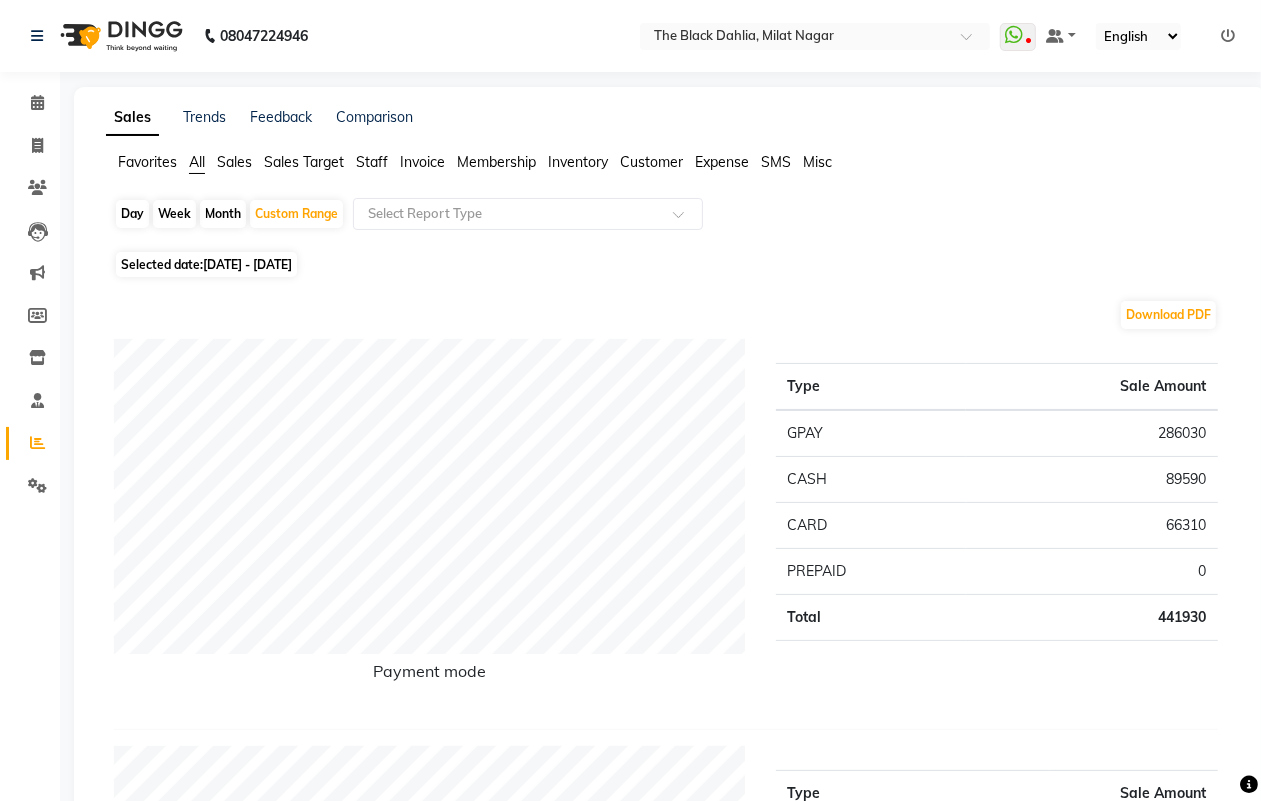 click on "01-04-2025 - 30-04-2025" 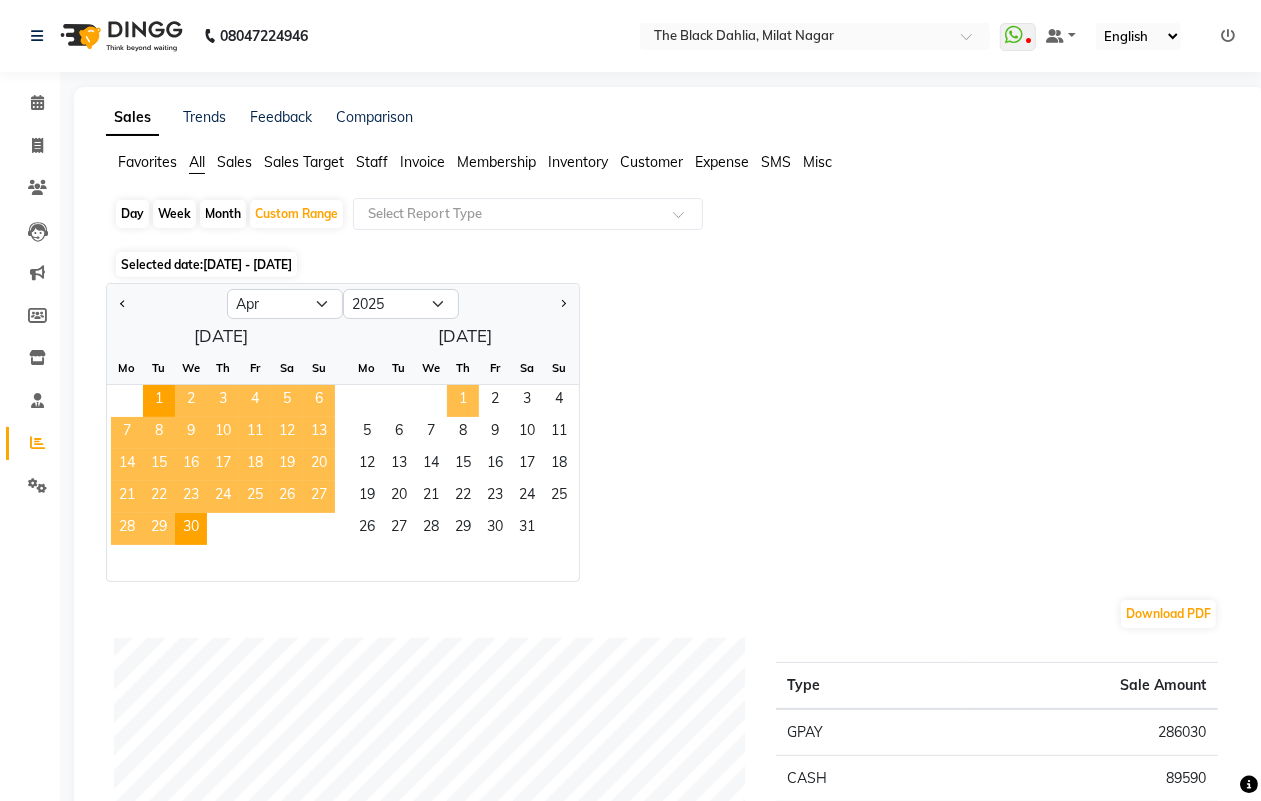 click on "1" 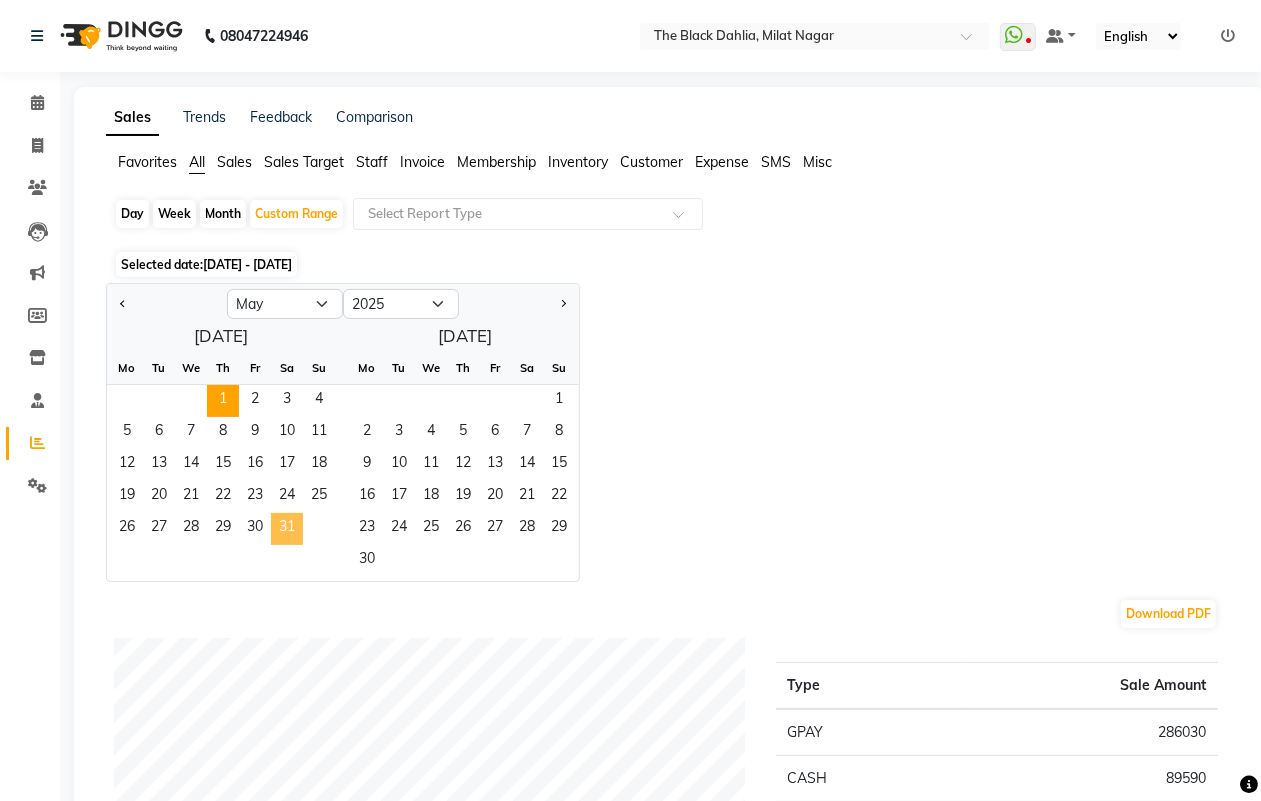 click on "31" 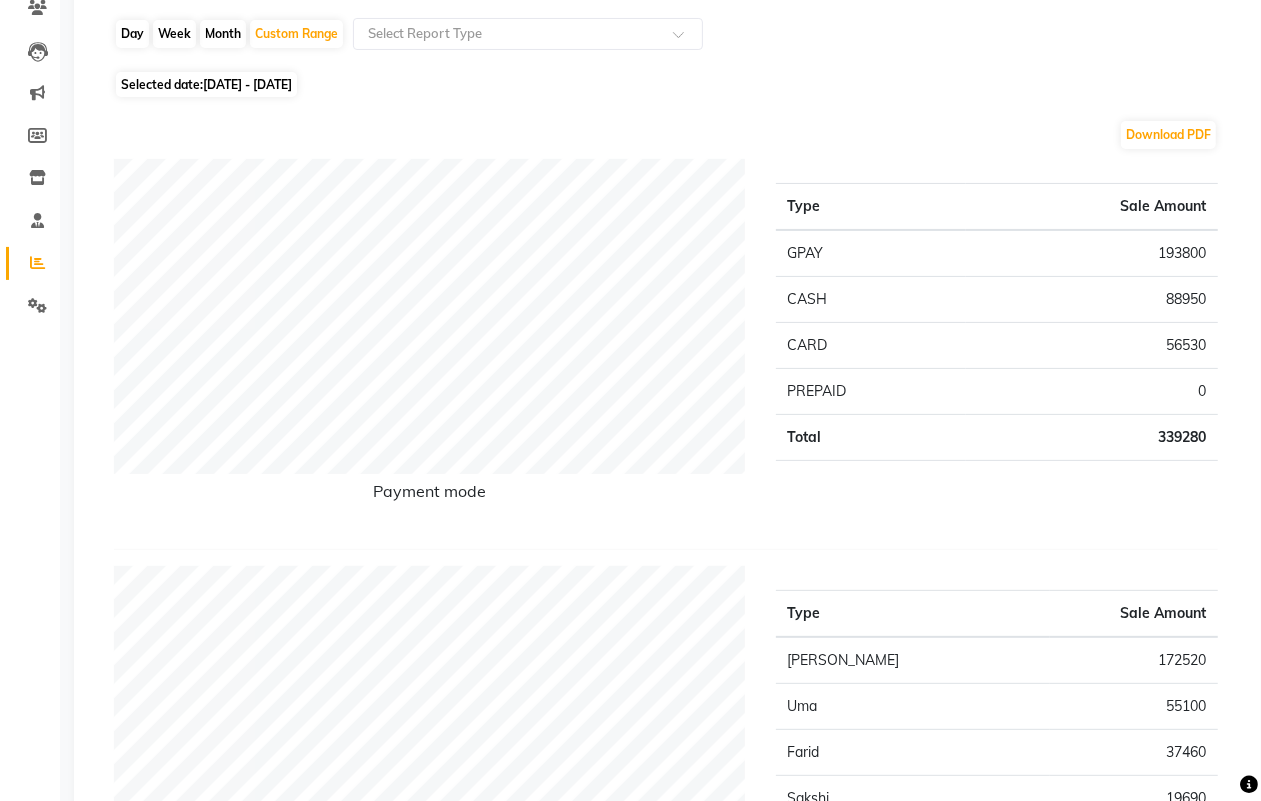 scroll, scrollTop: 0, scrollLeft: 0, axis: both 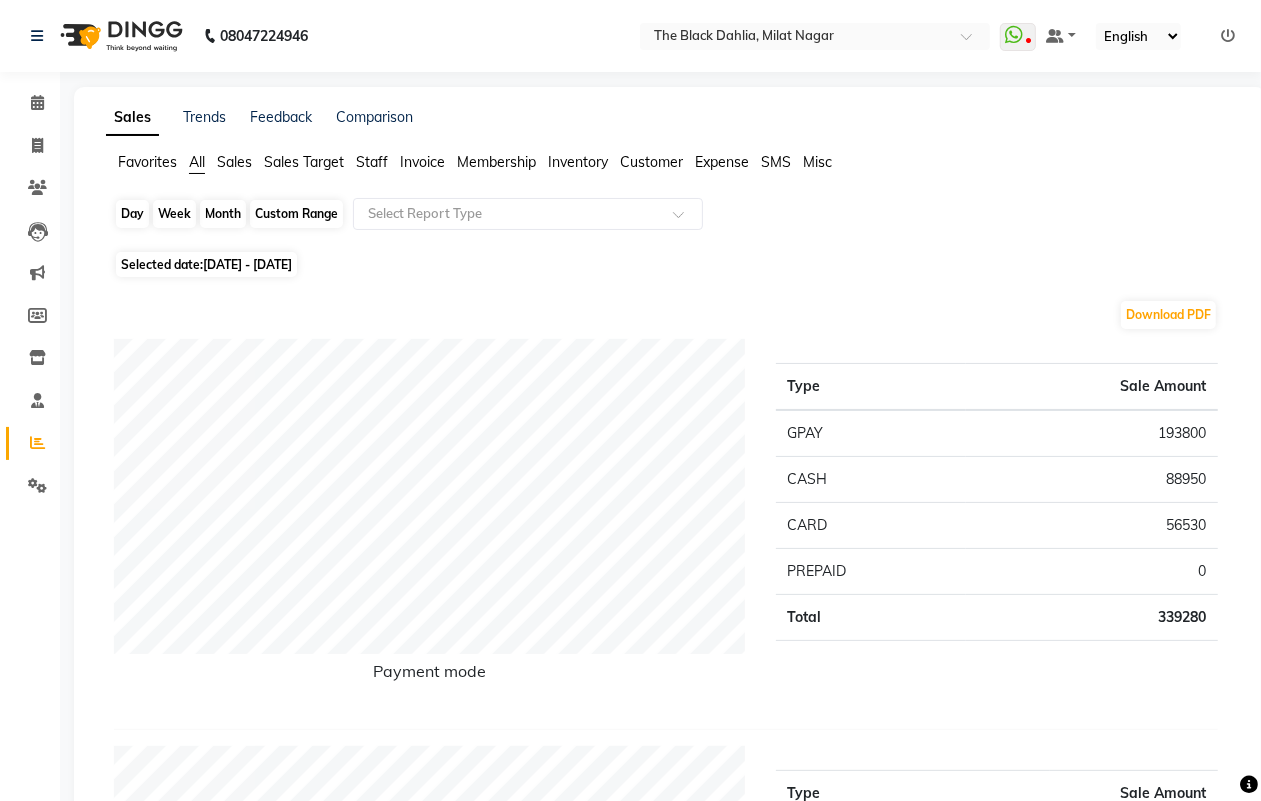 click on "Custom Range" 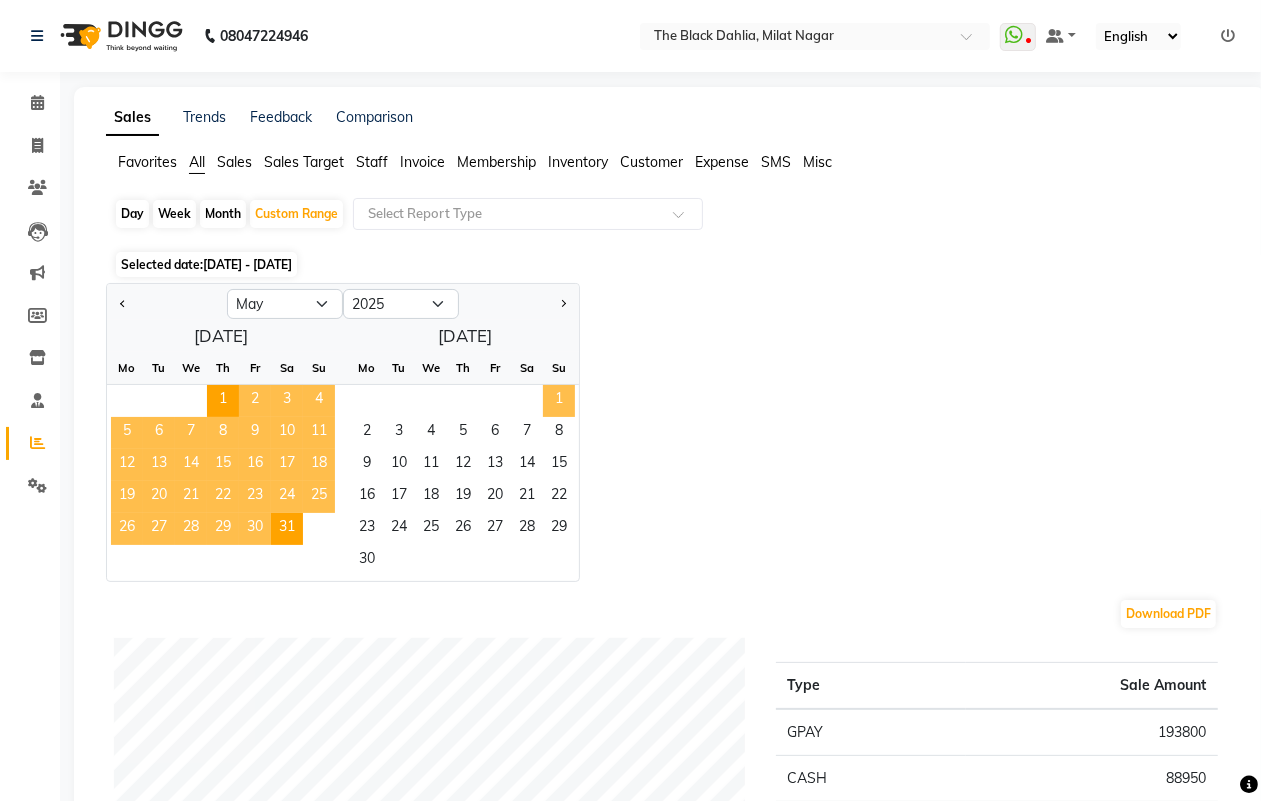 click on "1" 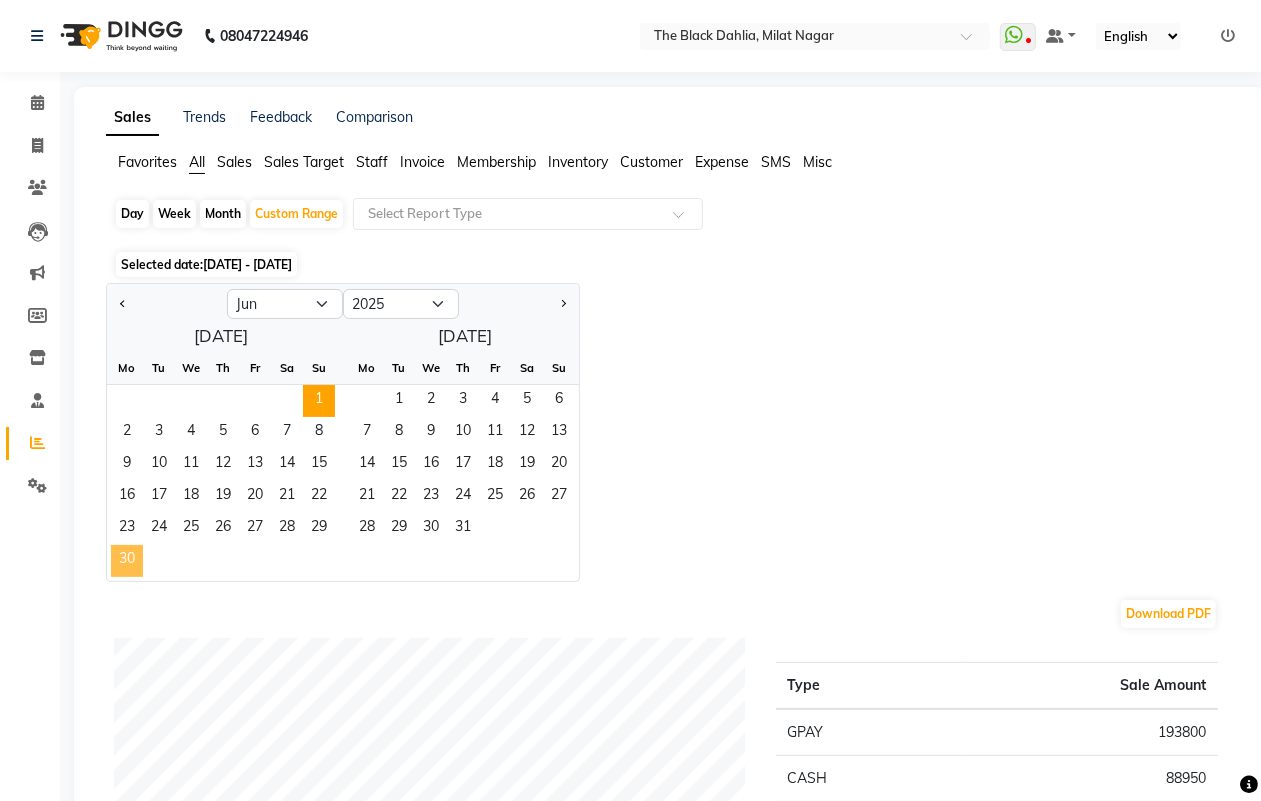 click on "30" 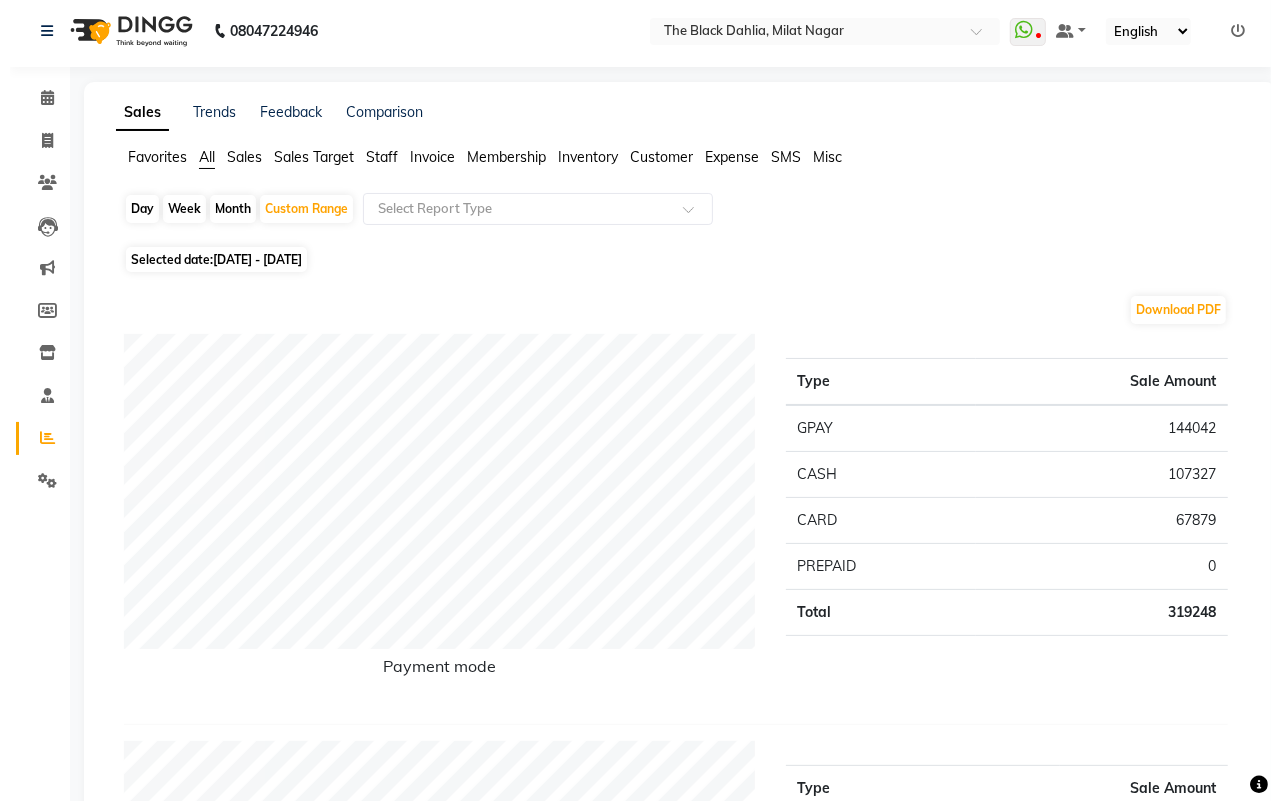 scroll, scrollTop: 0, scrollLeft: 0, axis: both 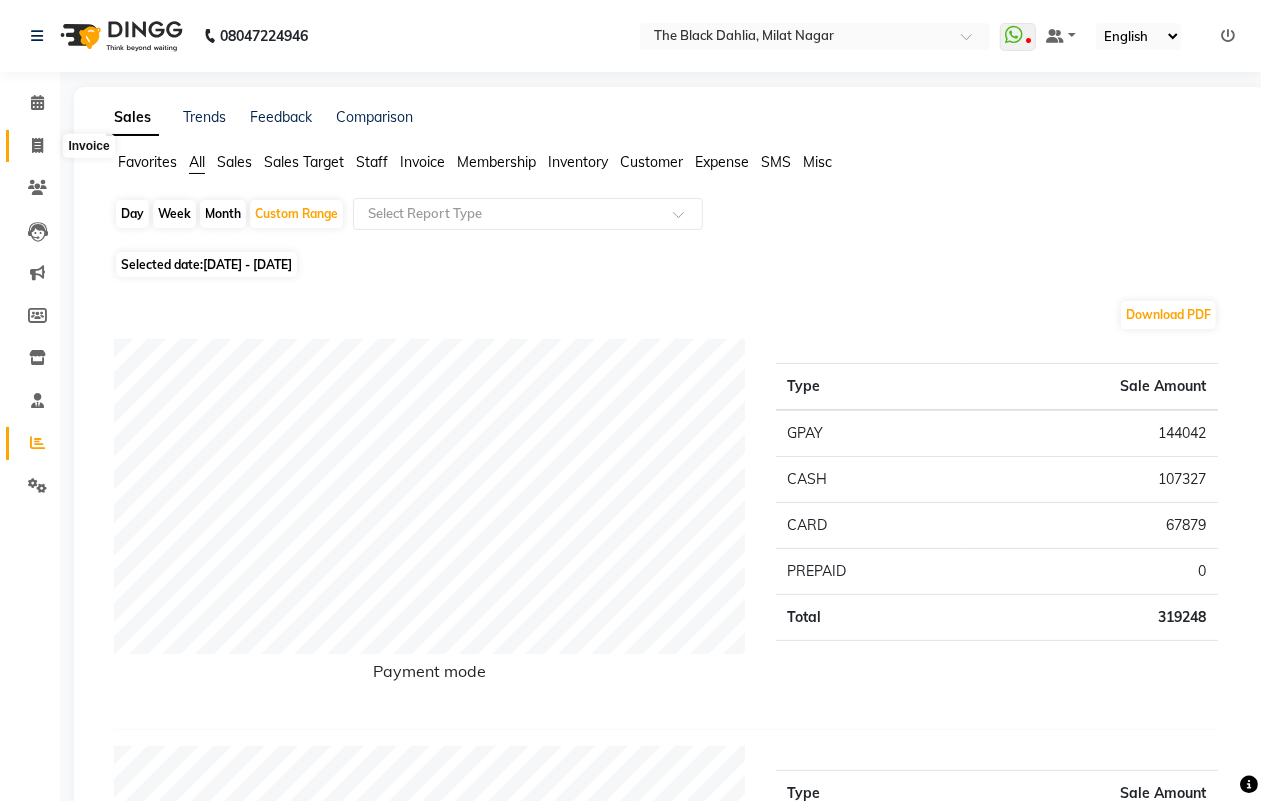 click 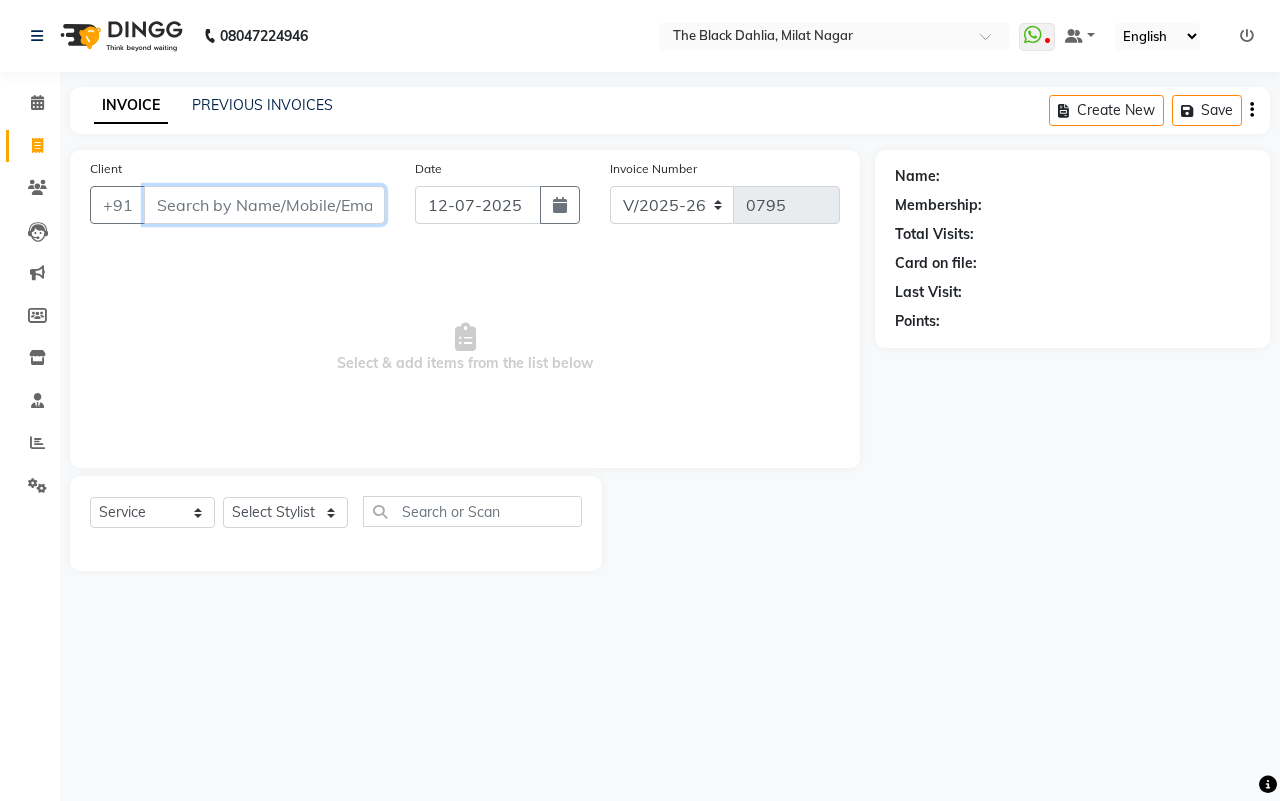 paste on "7718003595" 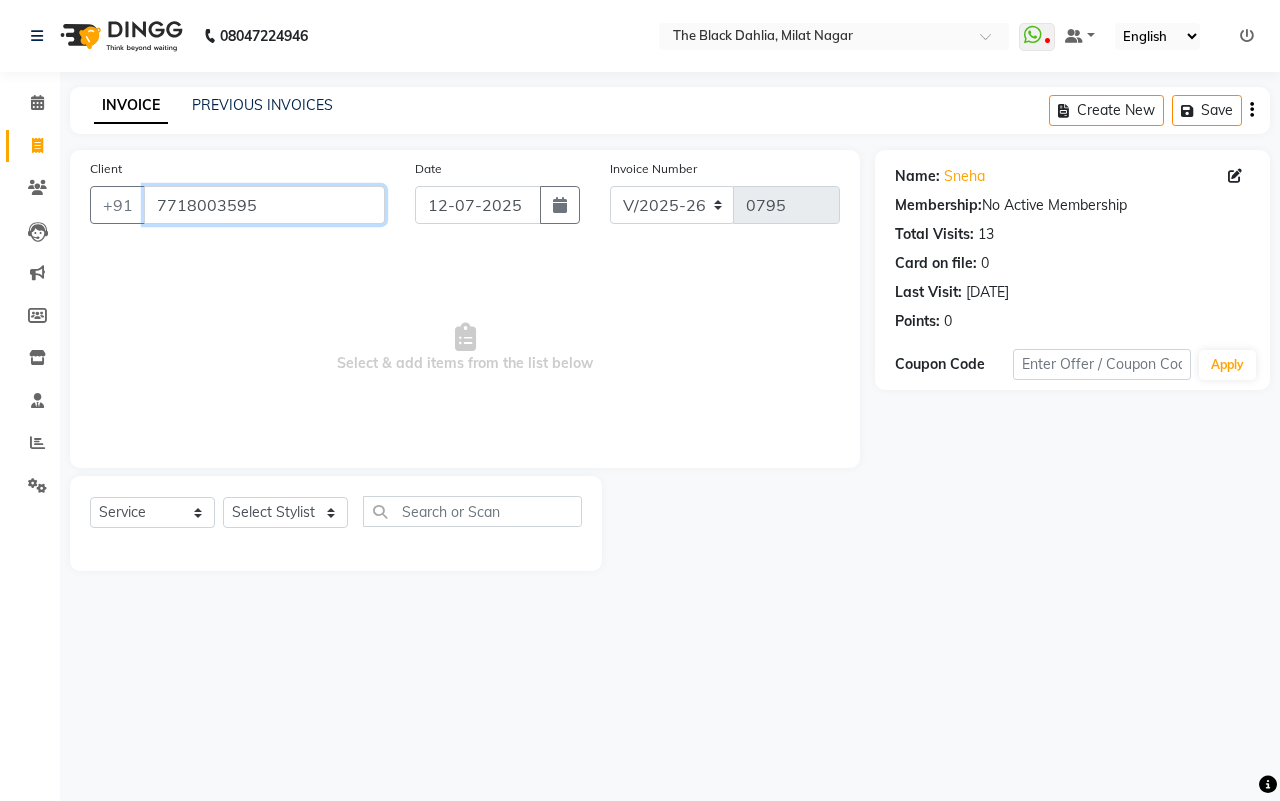 click on "7718003595" at bounding box center [264, 205] 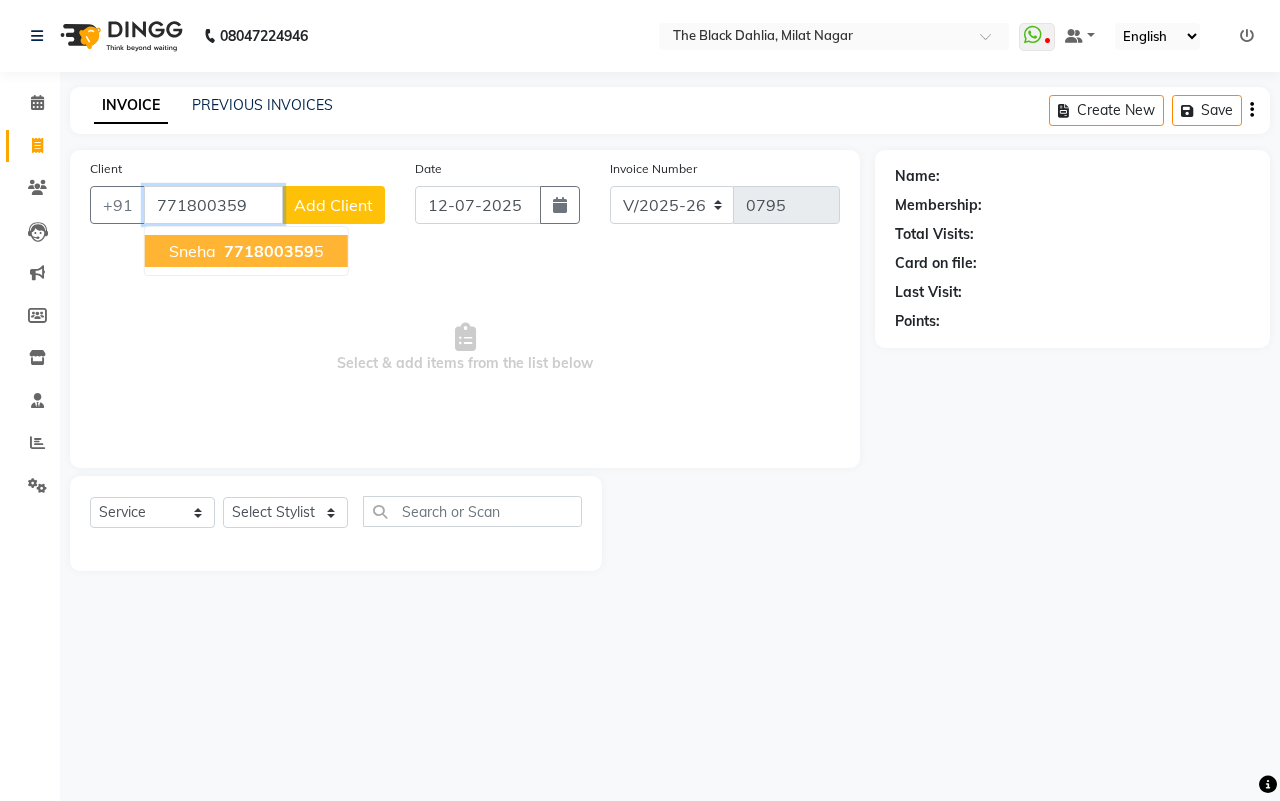 click on "771800359 5" at bounding box center (272, 251) 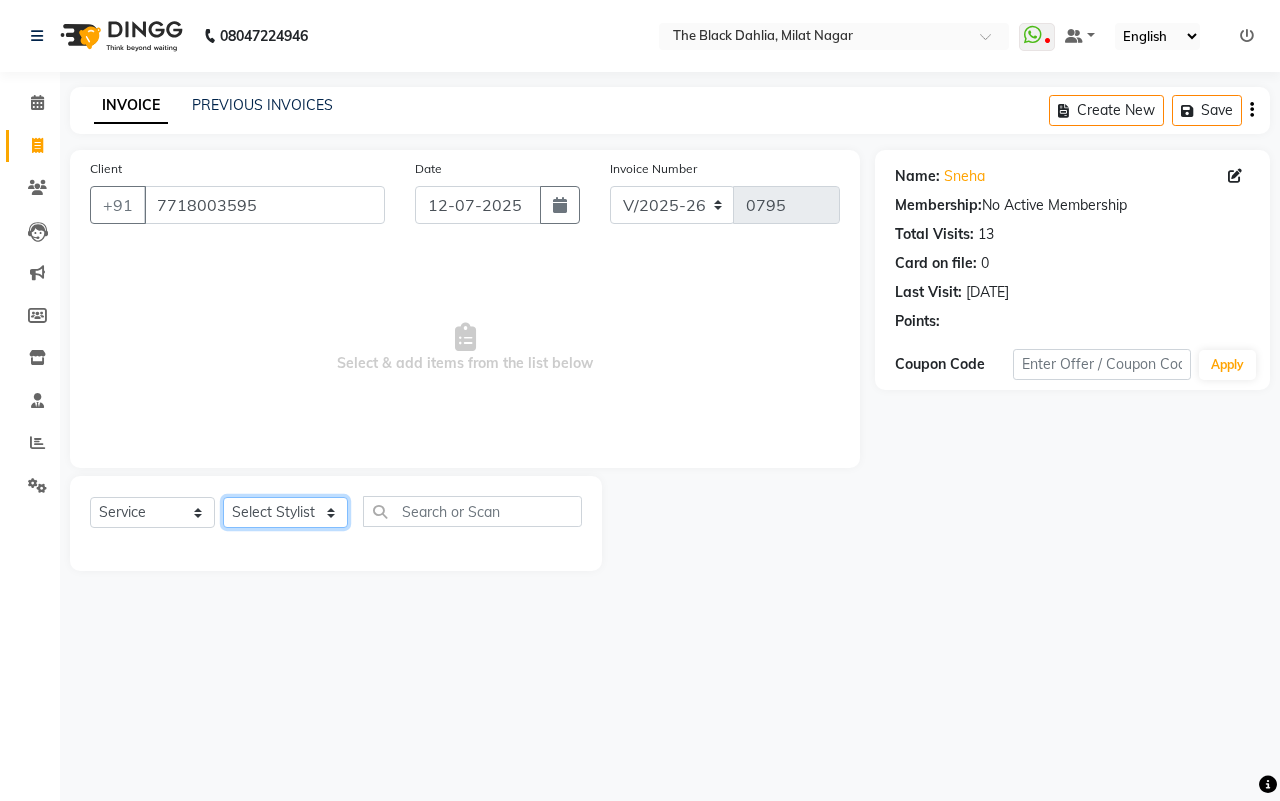 click on "Select Stylist [PERSON_NAME] [PERSON_NAME] [PERSON_NAME] IQRA JAWED  JOYSNA [PERSON_NAME] [PERSON_NAME] [PERSON_NAME] [PERSON_NAME] Nagar PINKY [PERSON_NAME] [PERSON_NAME] [PERSON_NAME] SAUD  [PERSON_NAME] [PERSON_NAME] [PERSON_NAME] TBD [PERSON_NAME] Veer Sir" 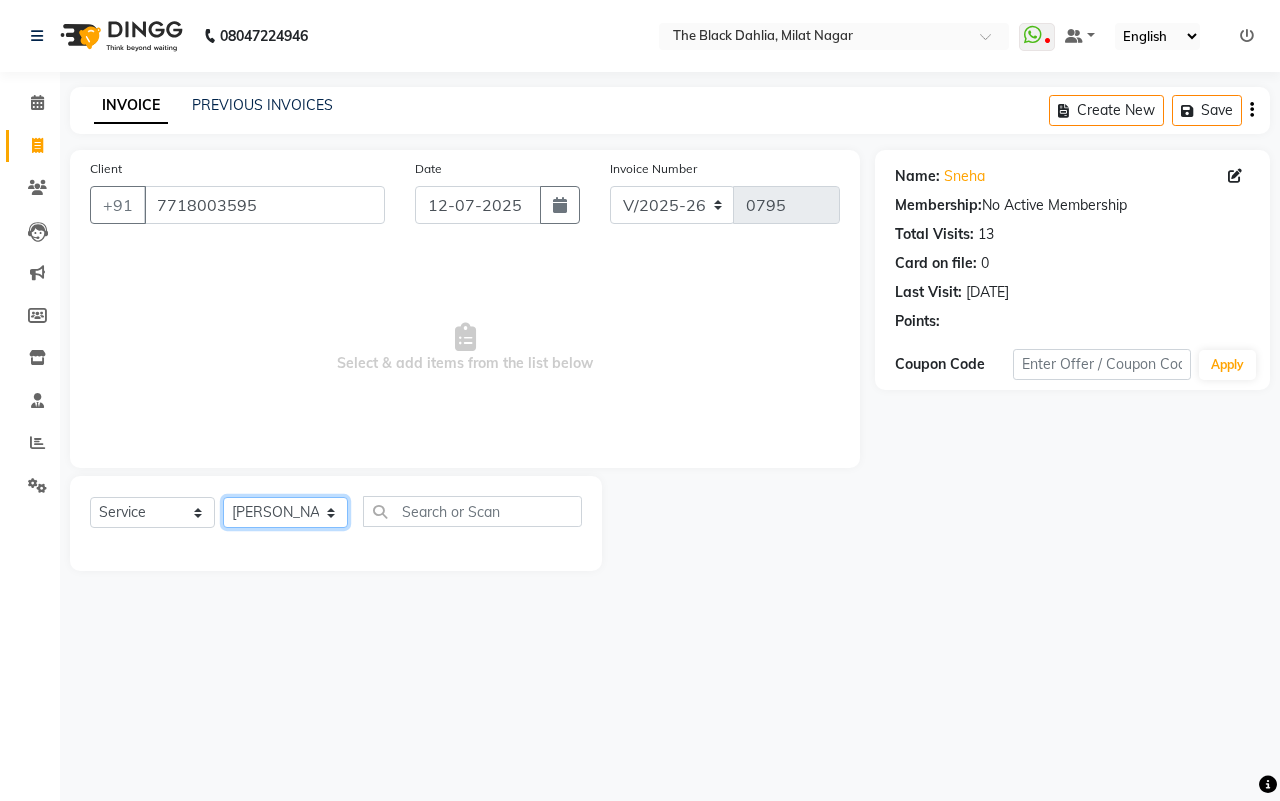 click on "Select Stylist [PERSON_NAME] [PERSON_NAME] [PERSON_NAME] IQRA JAWED  JOYSNA [PERSON_NAME] [PERSON_NAME] [PERSON_NAME] [PERSON_NAME] Nagar PINKY [PERSON_NAME] [PERSON_NAME] [PERSON_NAME] SAUD  [PERSON_NAME] [PERSON_NAME] [PERSON_NAME] TBD [PERSON_NAME] Veer Sir" 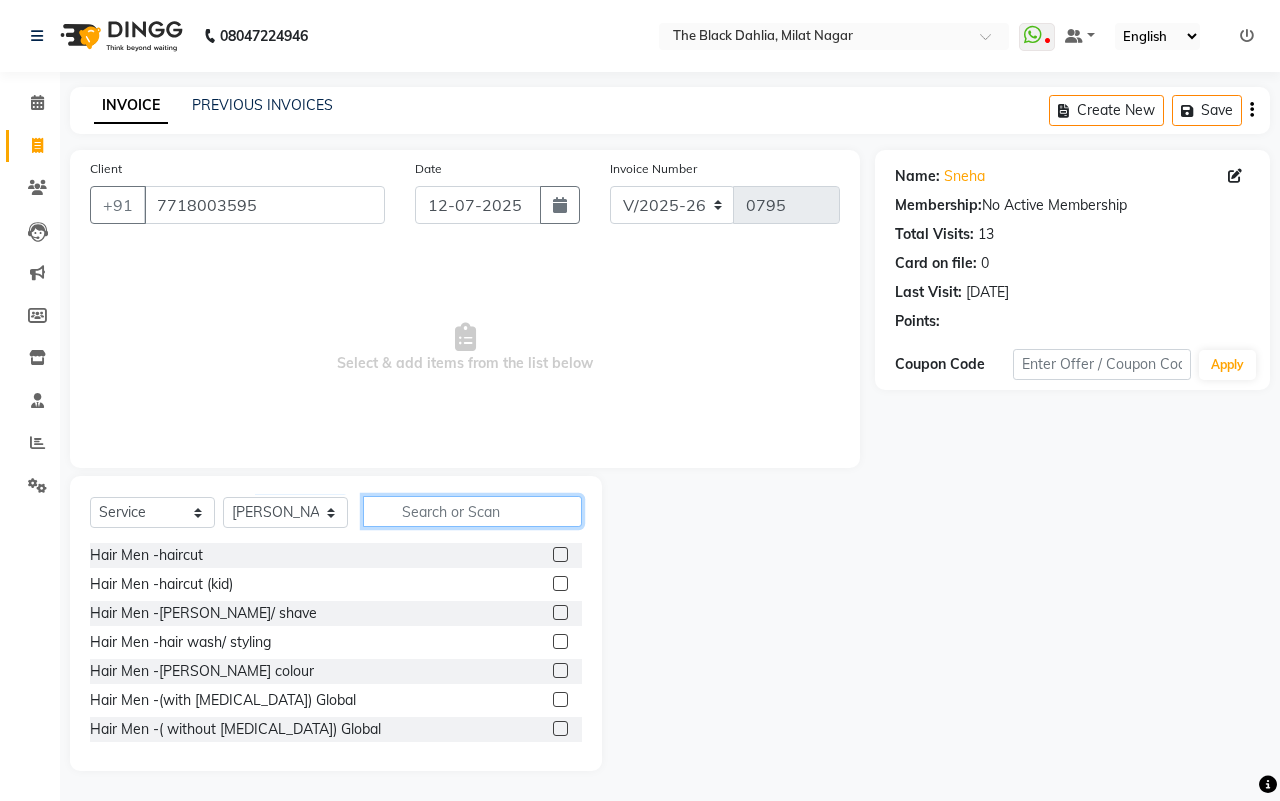 click 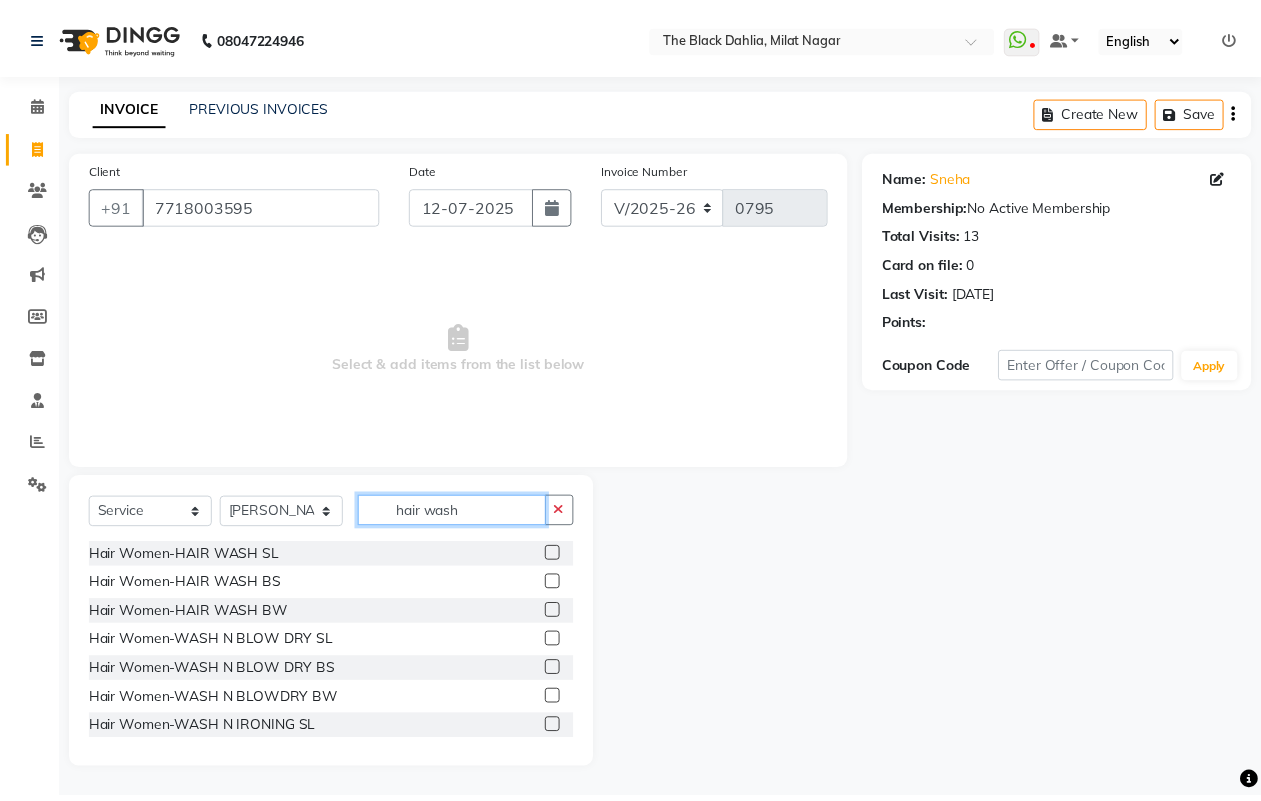 scroll, scrollTop: 118, scrollLeft: 0, axis: vertical 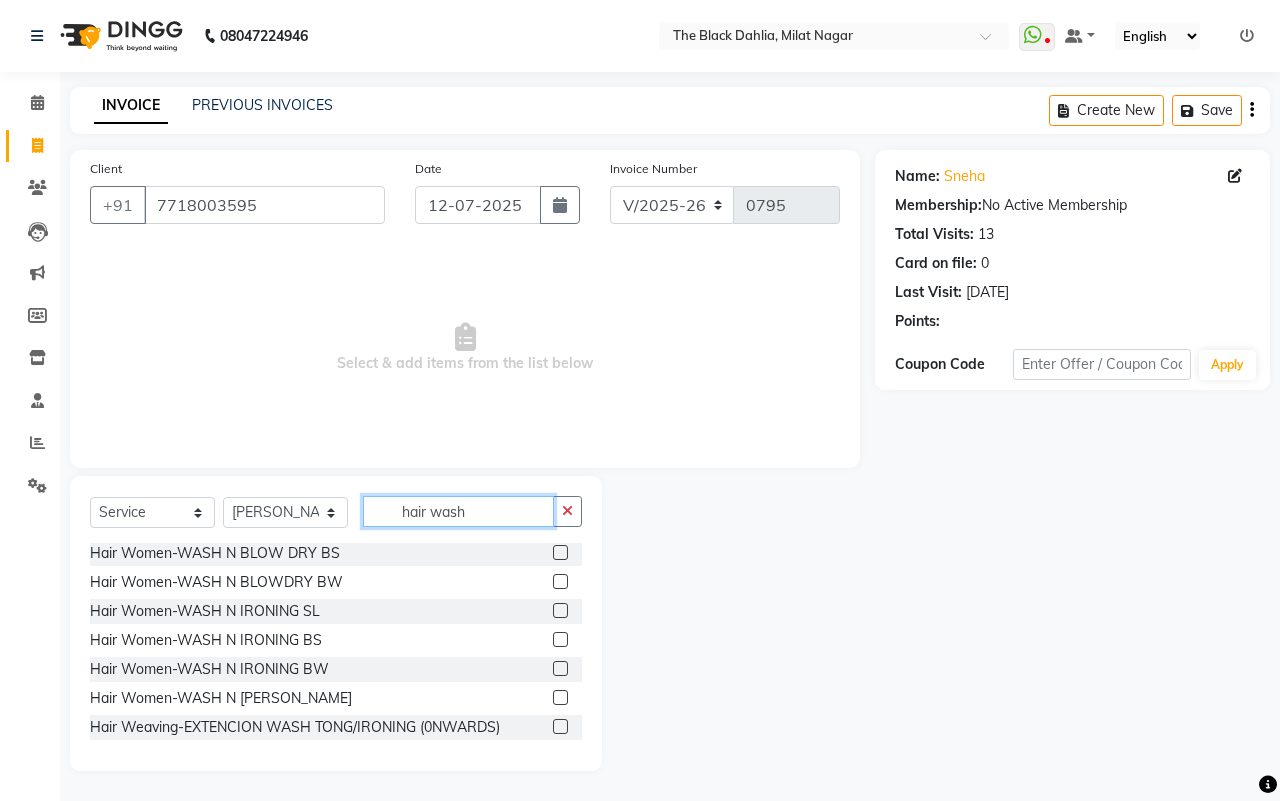 type on "hair wash" 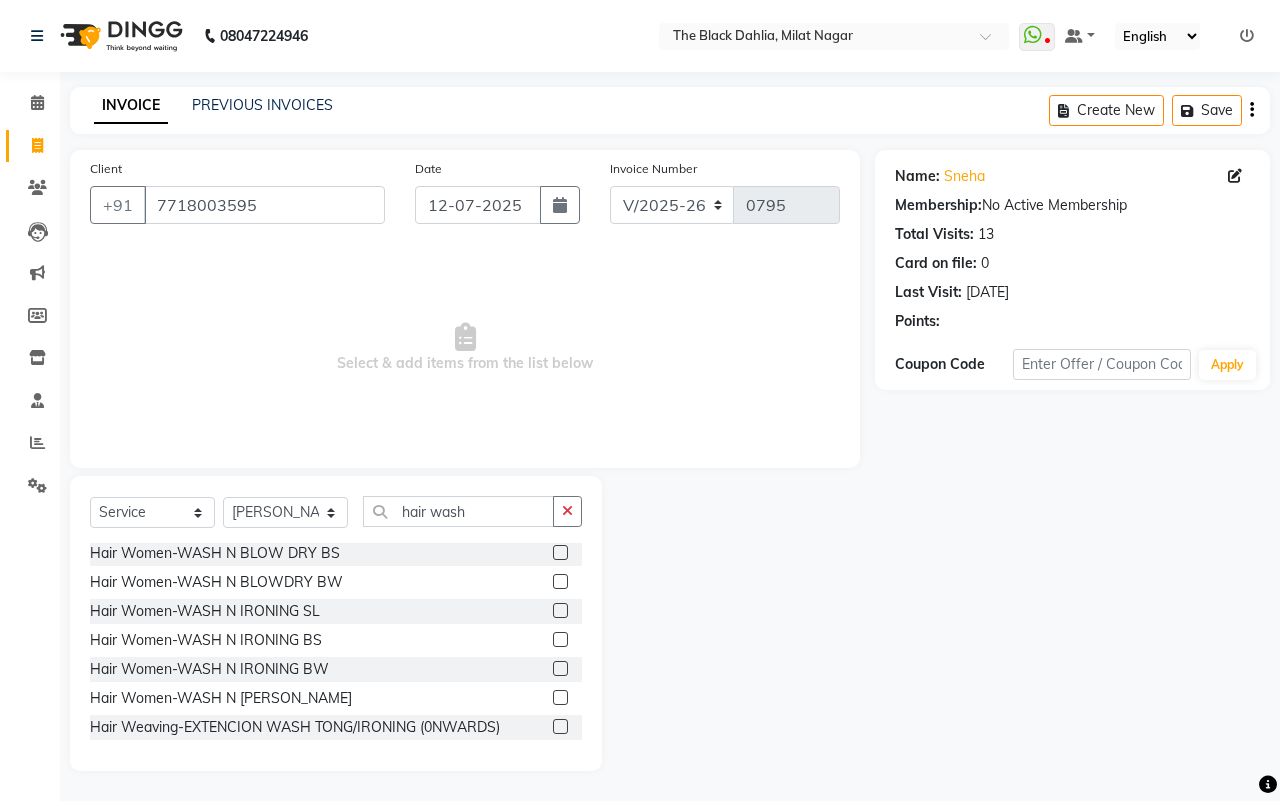 click 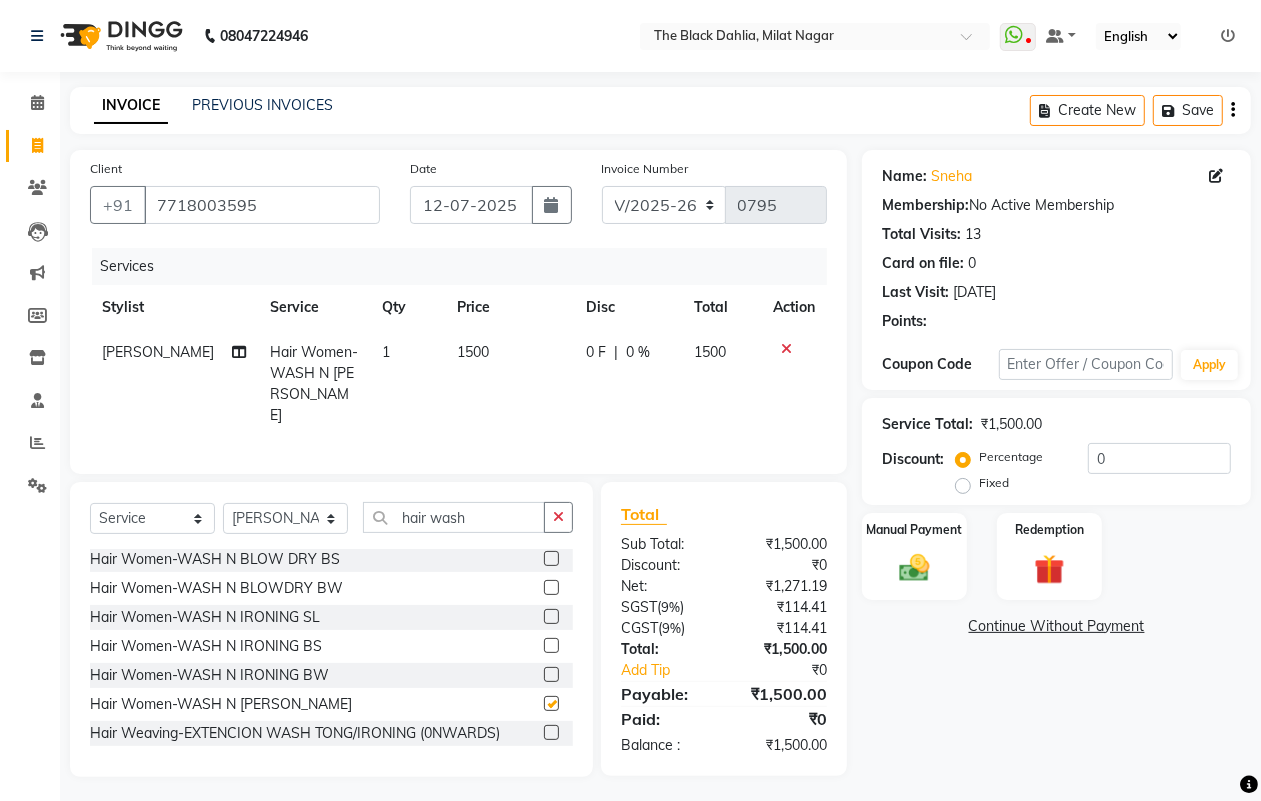 checkbox on "false" 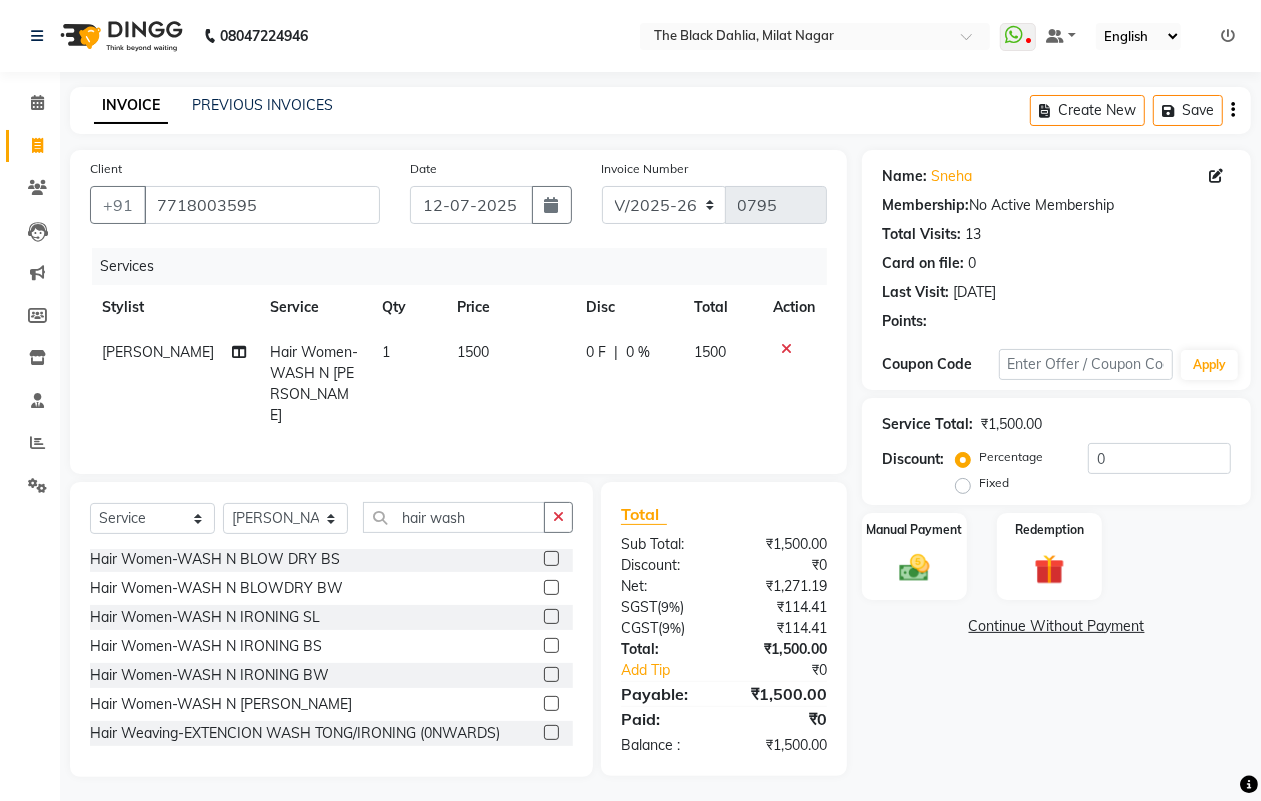 click on "1500" 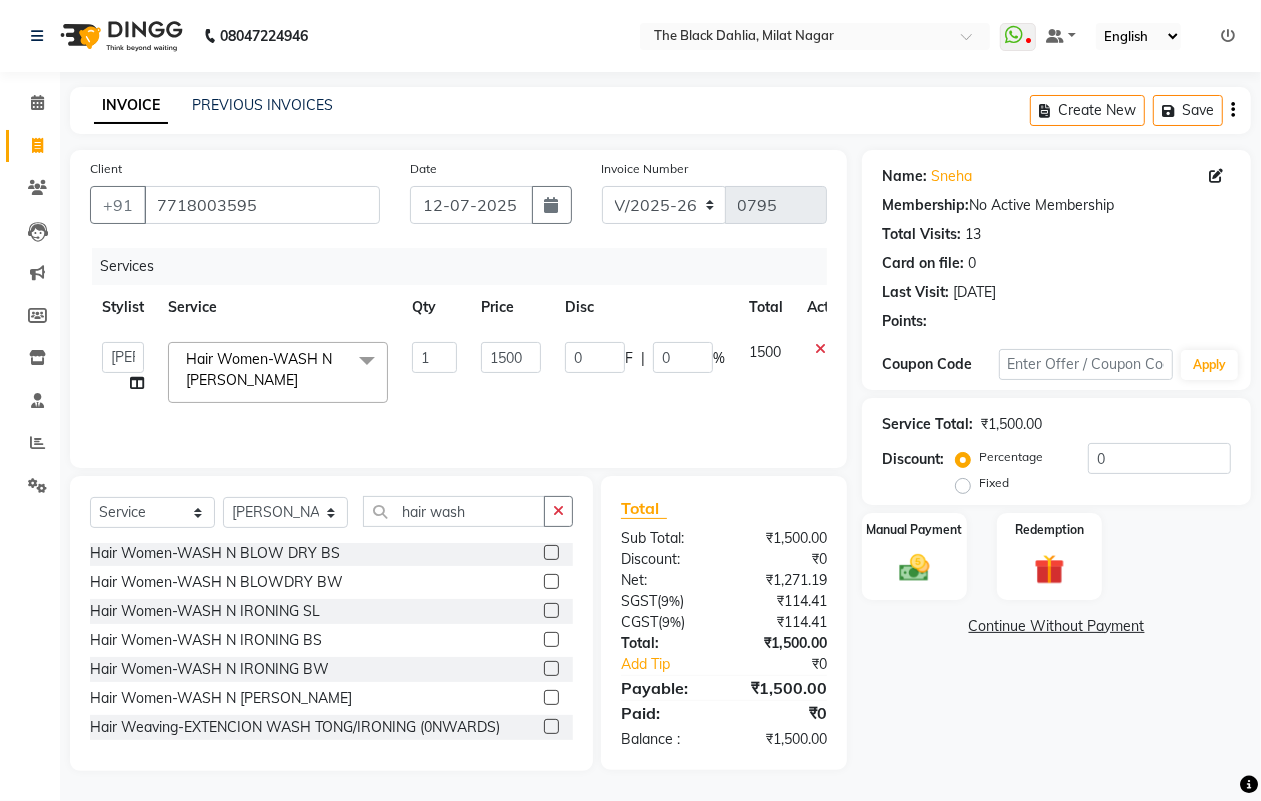 click on "1500" 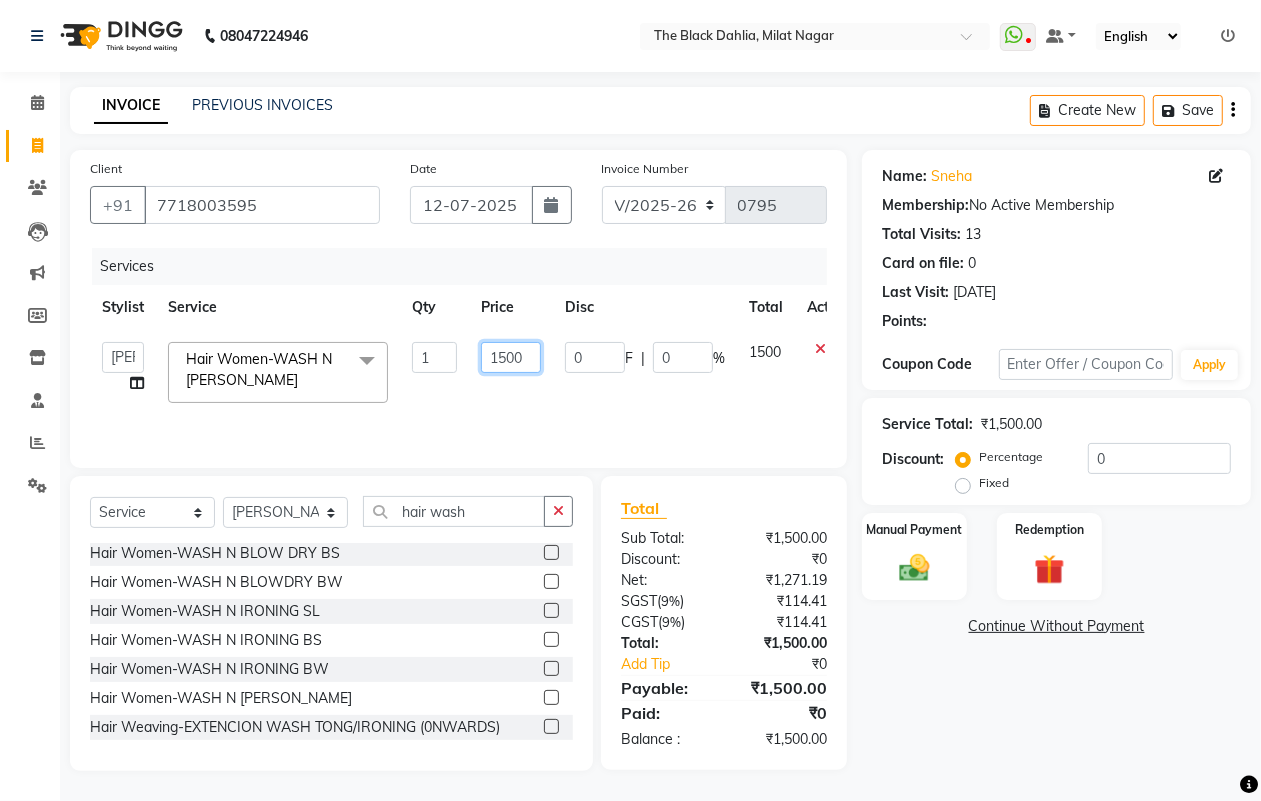 drag, startPoint x: 520, startPoint y: 357, endPoint x: 437, endPoint y: 357, distance: 83 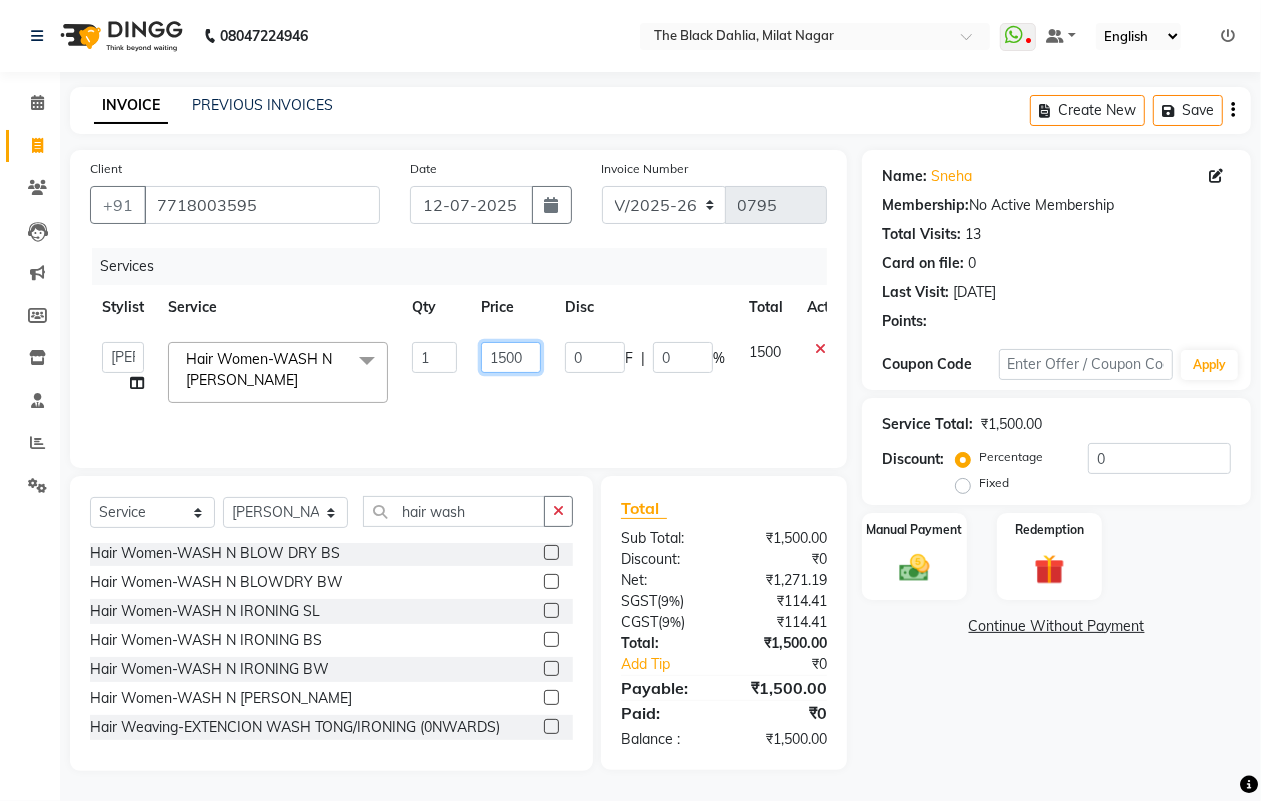click on "ALISHA    Arman khan   FAIZAL   FAIZAN   FARID   IQRA   JAWED    JOYSNA   JULI   Jyotsana Baraskar   KOMAL   mehak   Millat Nagar   PINKY   Rahul   Riyasat ansari   sakshi   Salim SAIKH   SAUD    SEEMA   Sharukh   Shital Jain   Shivpriya   SONI   TBD   Uma   VAISHNAVI   Veer Sir  Hair Women-WASH N TONG SL  x Hair Men -haircut Hair Men -haircut (kid) Hair Men -beard/ shave Hair Men -hair wash/ styling Hair Men -beard colour Hair Men -(with ammonia) Global Hair Men -( without  ammonia) Global Hair Consultation  Skin Consultation  Blow Dry (shoulder l) BLOW DRY  Hair Cut OFFER Lashes lifting  Lashes Tinting Hair shimmer  nail art per finger  morroccon spa (shoulder lenght Moroccan spa (below shoulder ) morroccon (below waist) Wash & tongs (below sholder) creative stylish men  microblading Waxing (Men) Flav-full arms Waxing (Men) Flav-half leg Waxing (Men) Flav-back full Waxing (Men) Flav-front full Waxing (Men) Reg-full arms Waxing (Men) Reg-half legs Waxing (Men) Reg-full back Waxing (Men) Reg-full front 1 0" 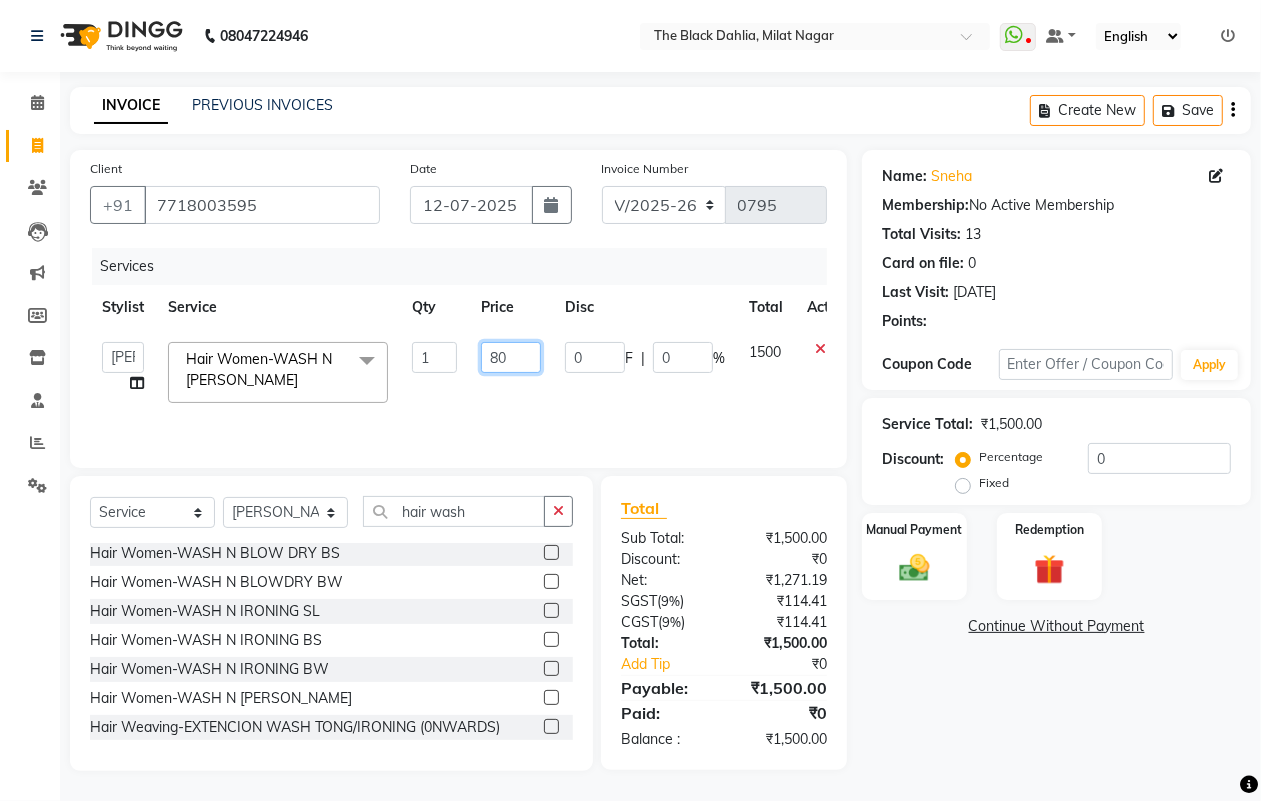 type on "800" 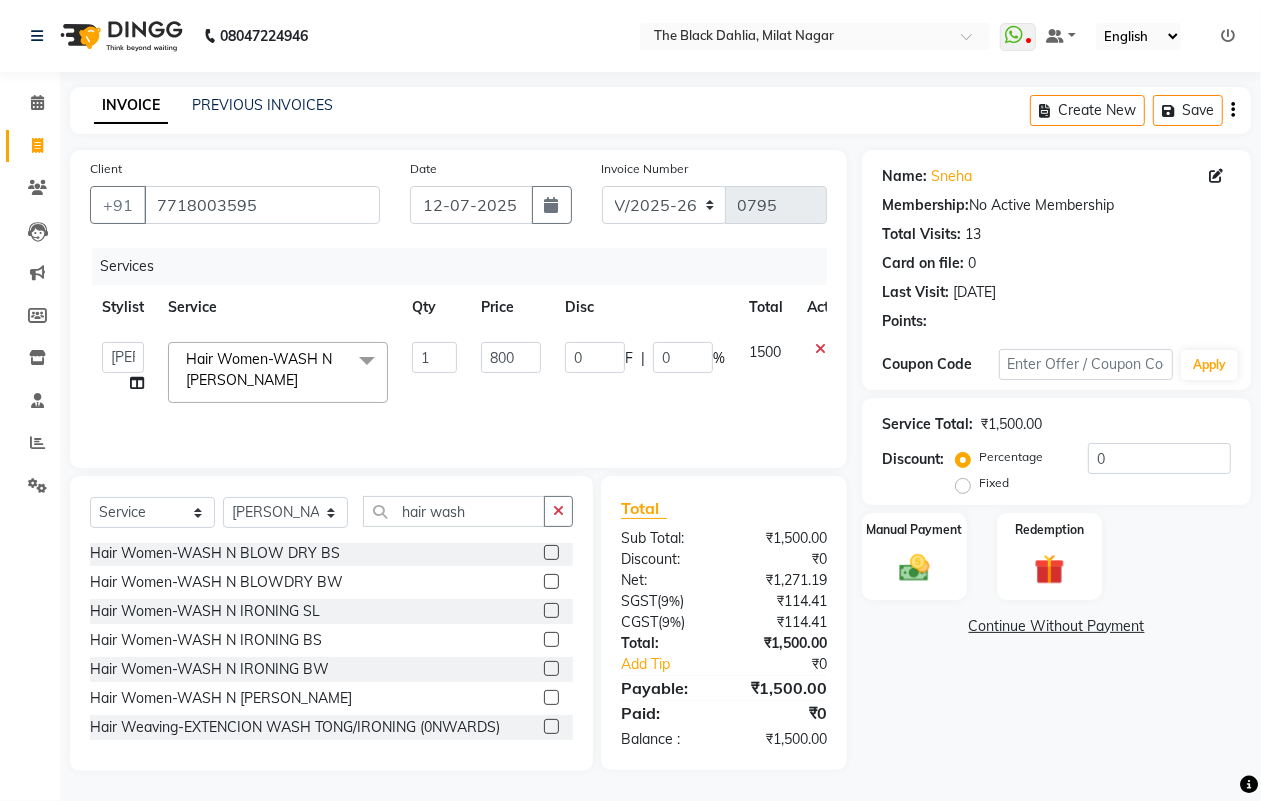 click on "ALISHA    Arman khan   FAIZAL   FAIZAN   FARID   IQRA   JAWED    JOYSNA   JULI   Jyotsana Baraskar   KOMAL   mehak   Millat Nagar   PINKY   Rahul   Riyasat ansari   sakshi   Salim SAIKH   SAUD    SEEMA   Sharukh   Shital Jain   Shivpriya   SONI   TBD   Uma   VAISHNAVI   Veer Sir  Hair Women-WASH N TONG SL  x Hair Men -haircut Hair Men -haircut (kid) Hair Men -beard/ shave Hair Men -hair wash/ styling Hair Men -beard colour Hair Men -(with ammonia) Global Hair Men -( without  ammonia) Global Hair Consultation  Skin Consultation  Blow Dry (shoulder l) BLOW DRY  Hair Cut OFFER Lashes lifting  Lashes Tinting Hair shimmer  nail art per finger  morroccon spa (shoulder lenght Moroccan spa (below shoulder ) morroccon (below waist) Wash & tongs (below sholder) creative stylish men  microblading Waxing (Men) Flav-full arms Waxing (Men) Flav-half leg Waxing (Men) Flav-back full Waxing (Men) Flav-front full Waxing (Men) Reg-full arms Waxing (Men) Reg-half legs Waxing (Men) Reg-full back Waxing (Men) Reg-full front 1 0" 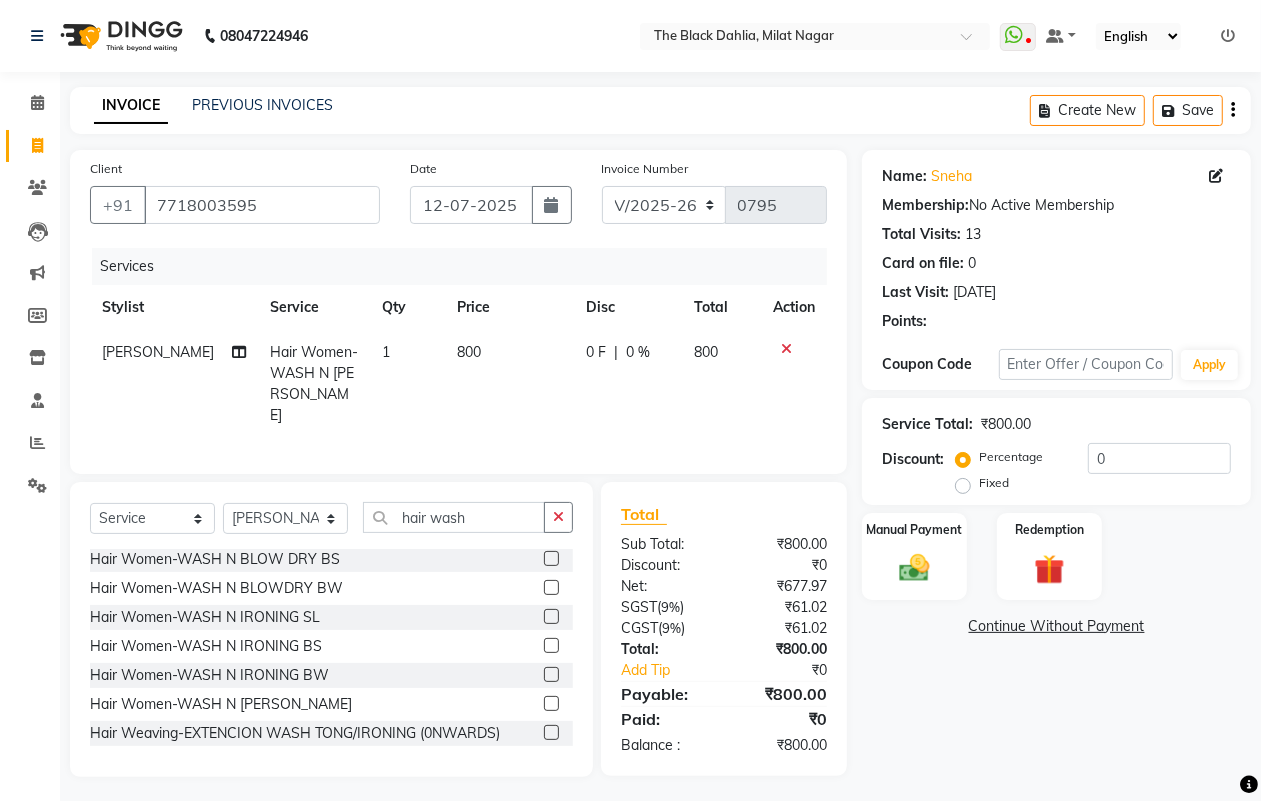 scroll, scrollTop: 3, scrollLeft: 0, axis: vertical 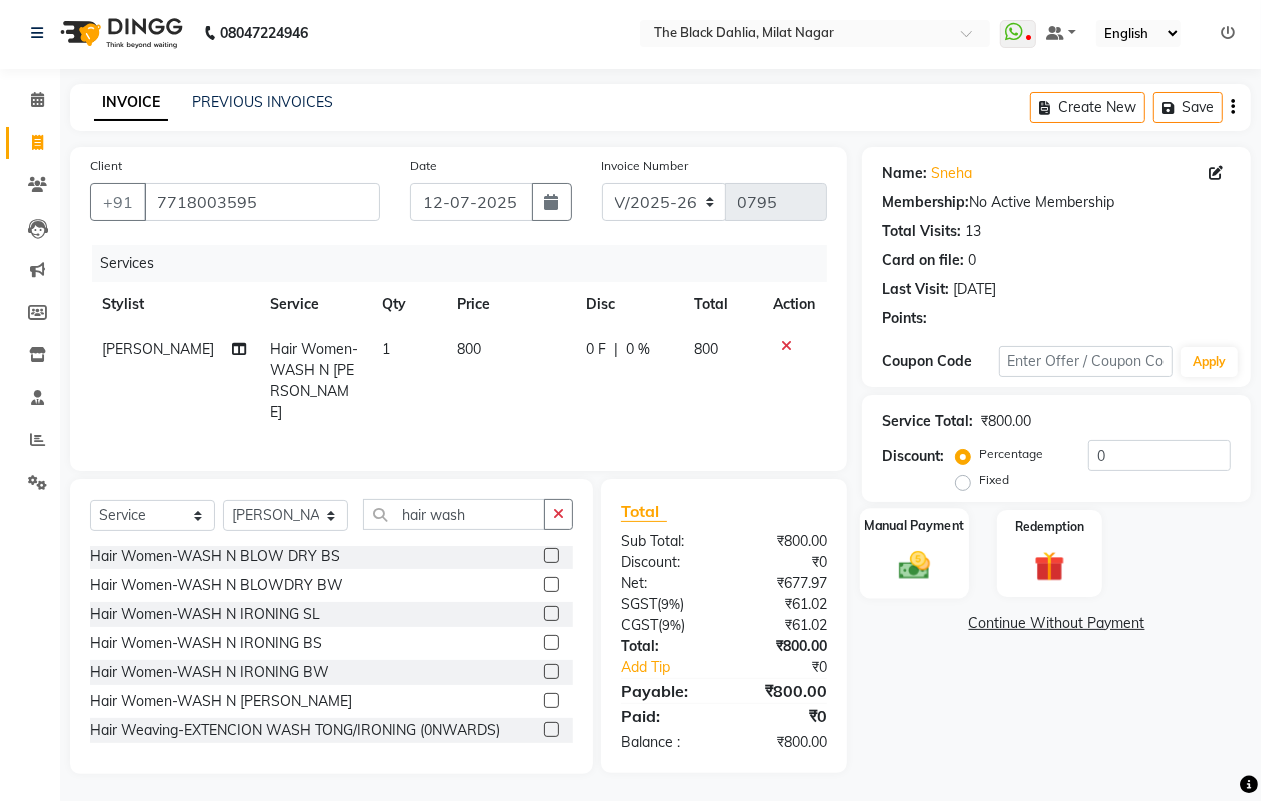 click on "Manual Payment" 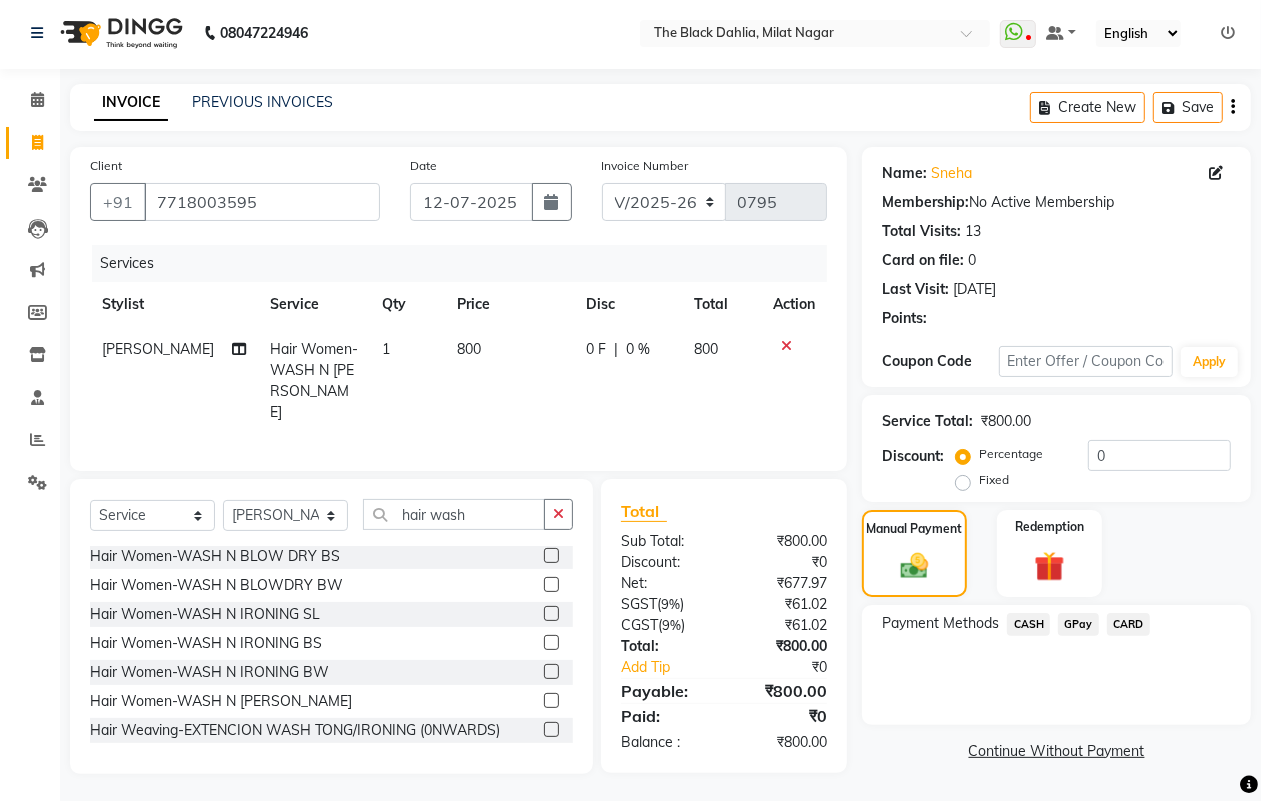click on "GPay" 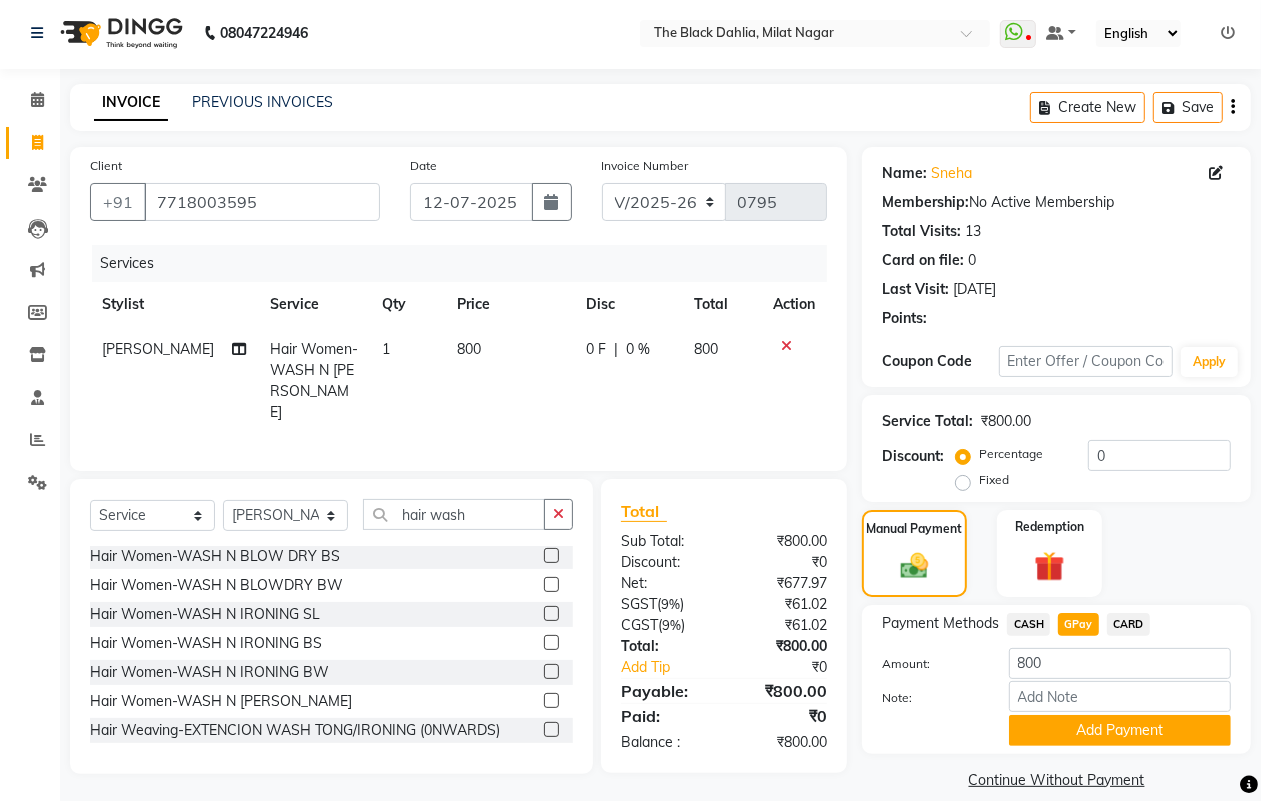 scroll, scrollTop: 25, scrollLeft: 0, axis: vertical 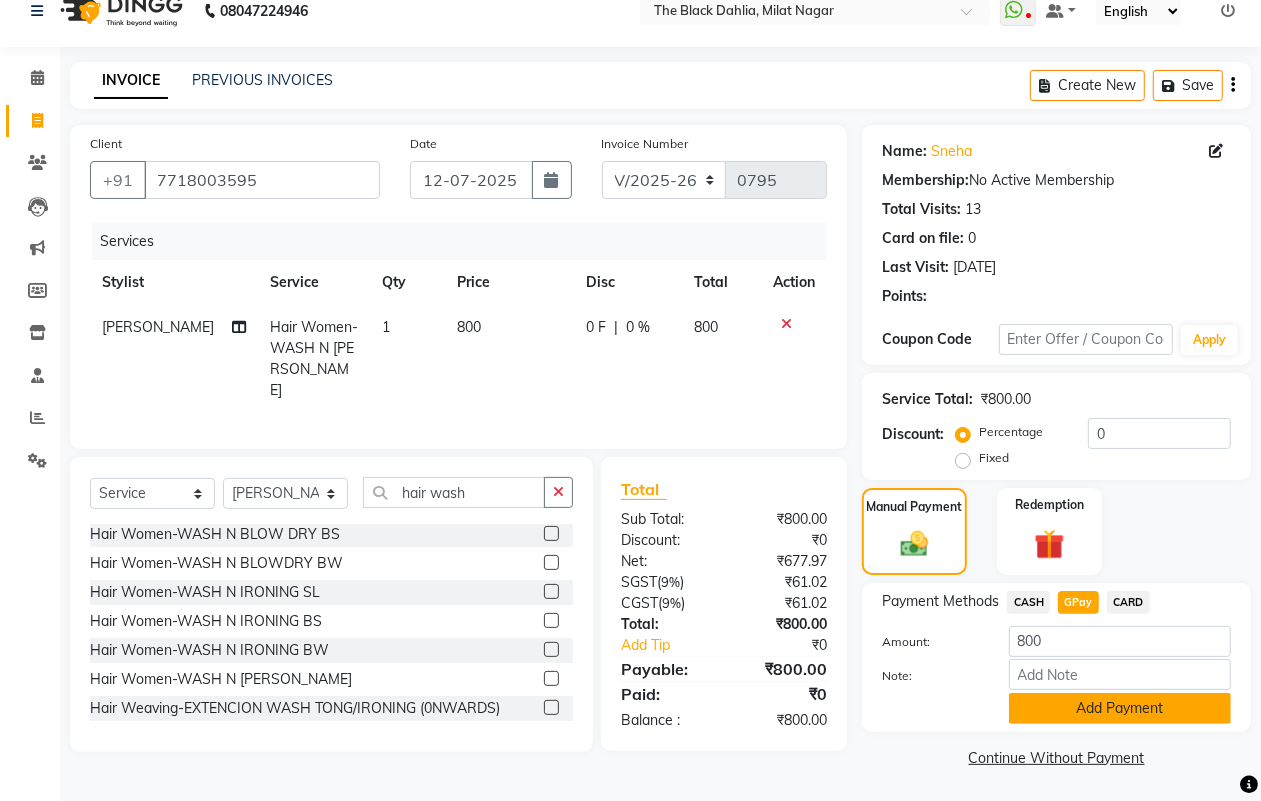 click on "Add Payment" 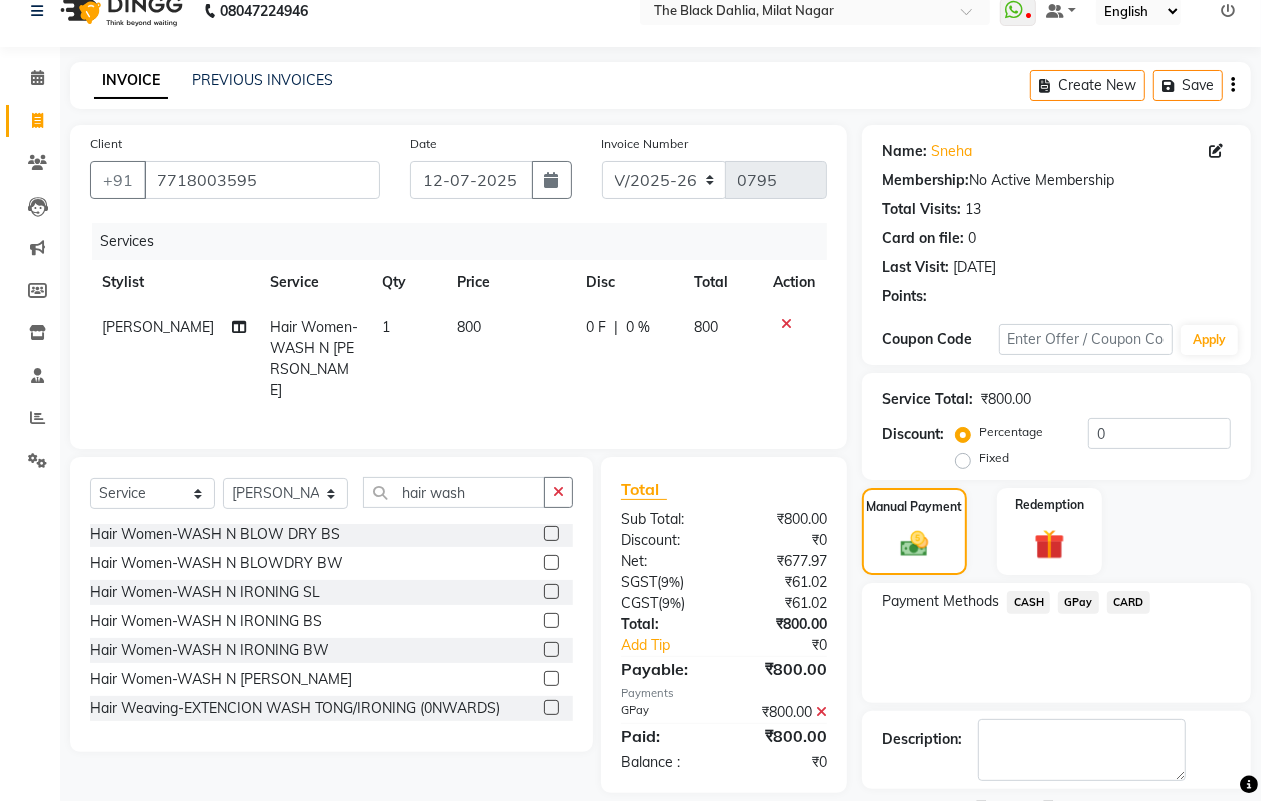scroll, scrollTop: 111, scrollLeft: 0, axis: vertical 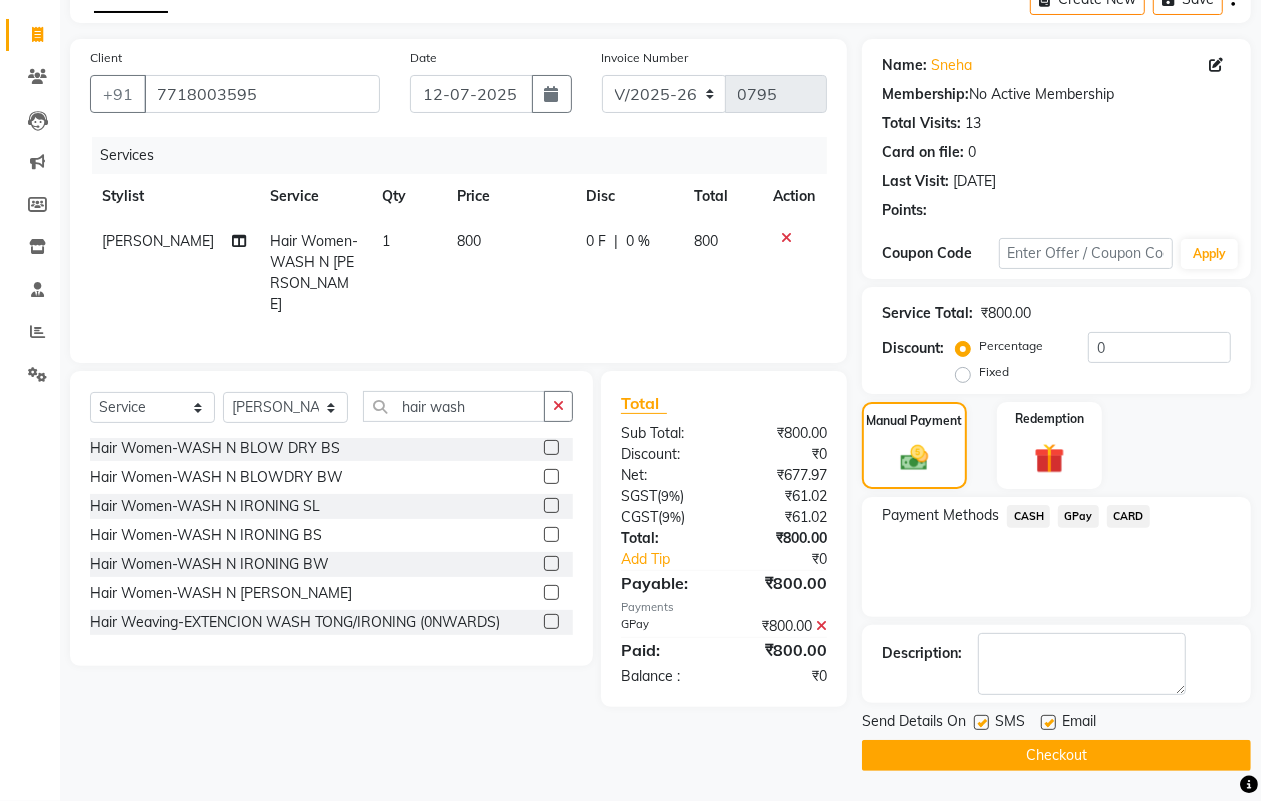 click on "Checkout" 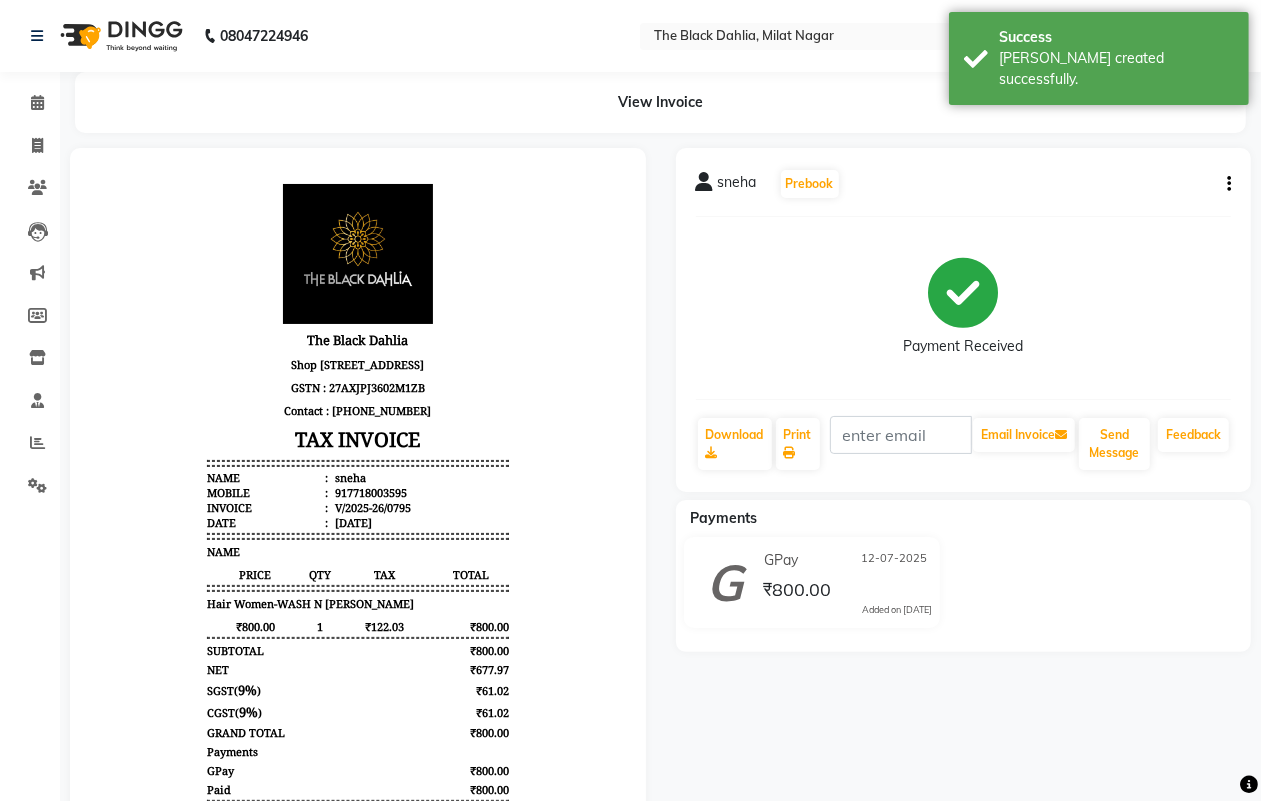 scroll, scrollTop: 0, scrollLeft: 0, axis: both 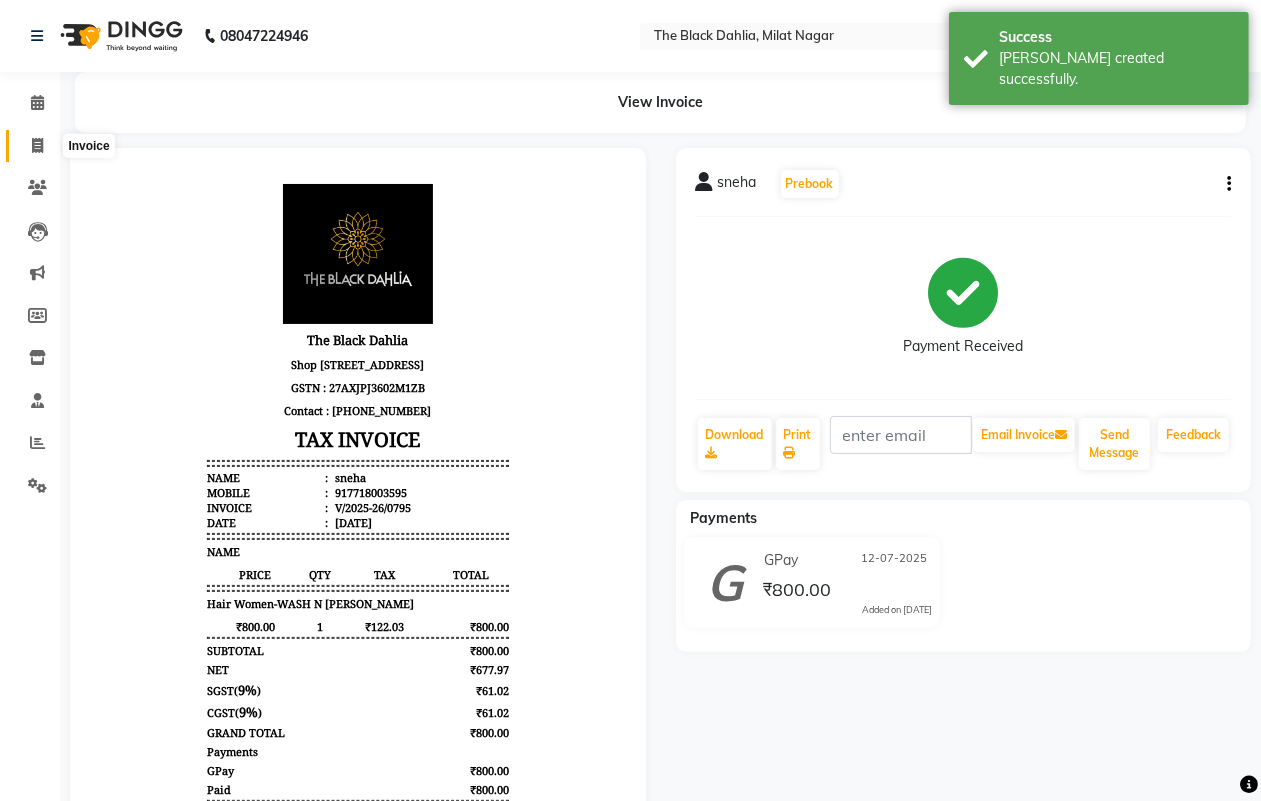 click 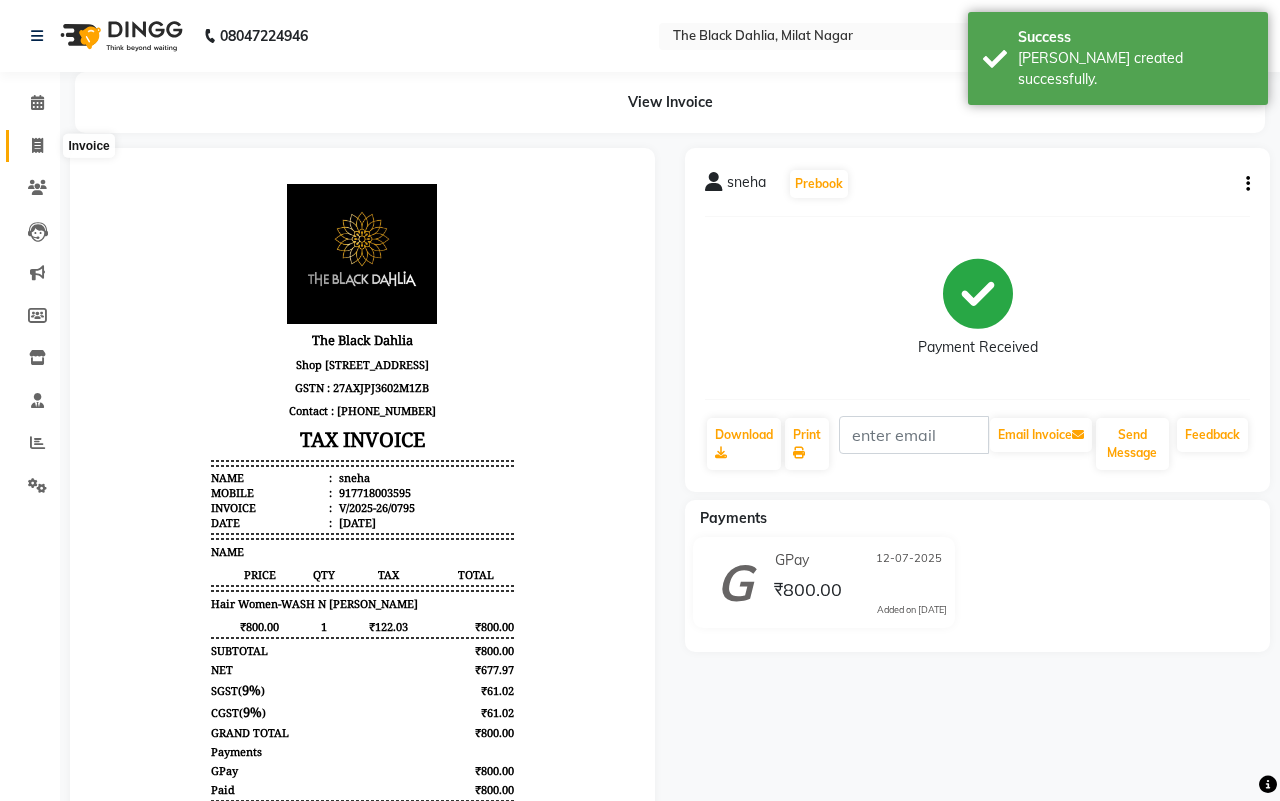 select on "4335" 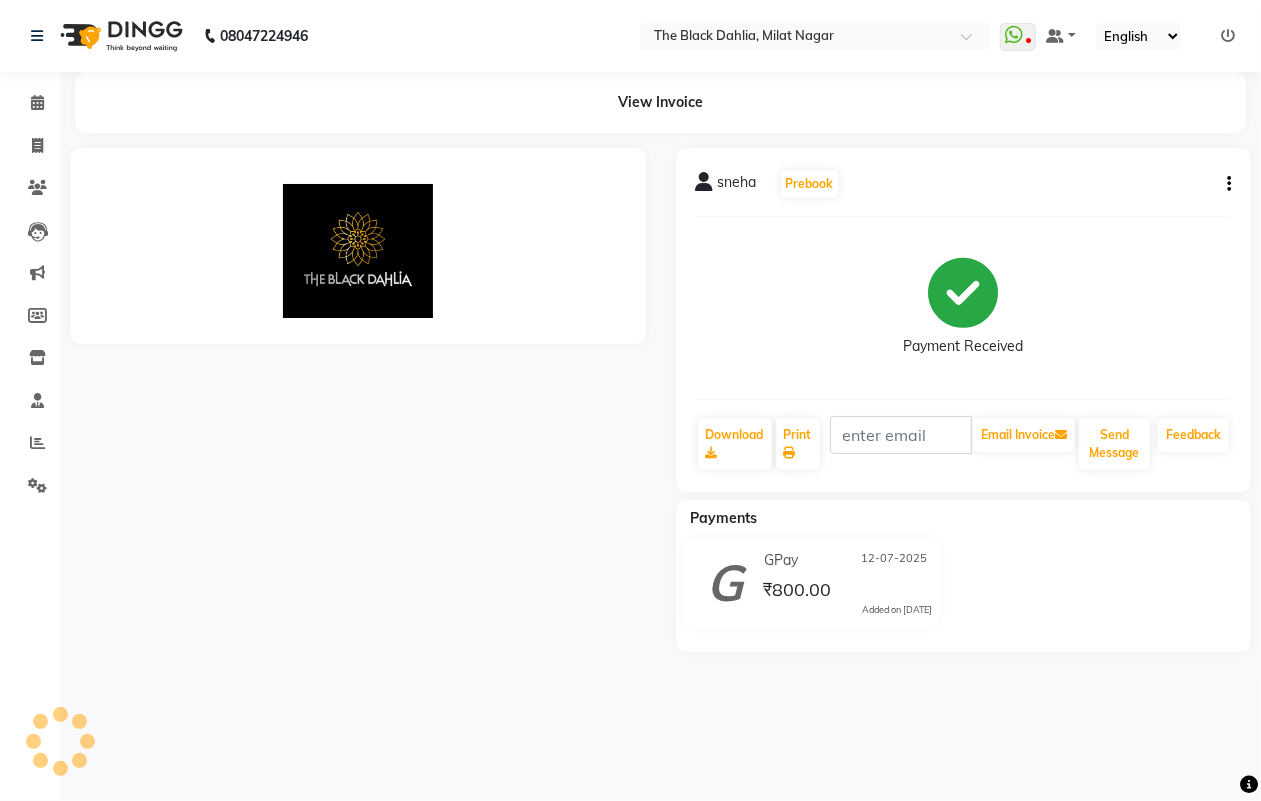 scroll, scrollTop: 0, scrollLeft: 0, axis: both 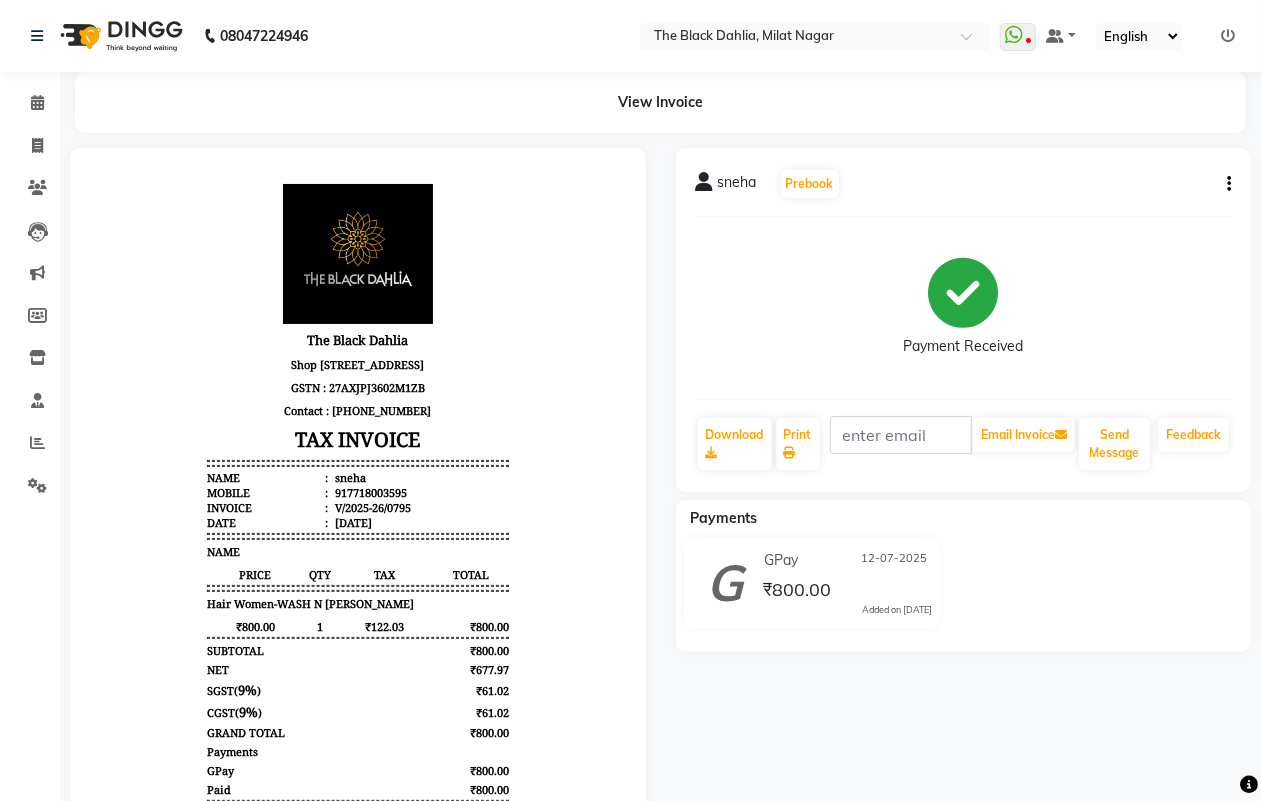 click at bounding box center [357, 585] 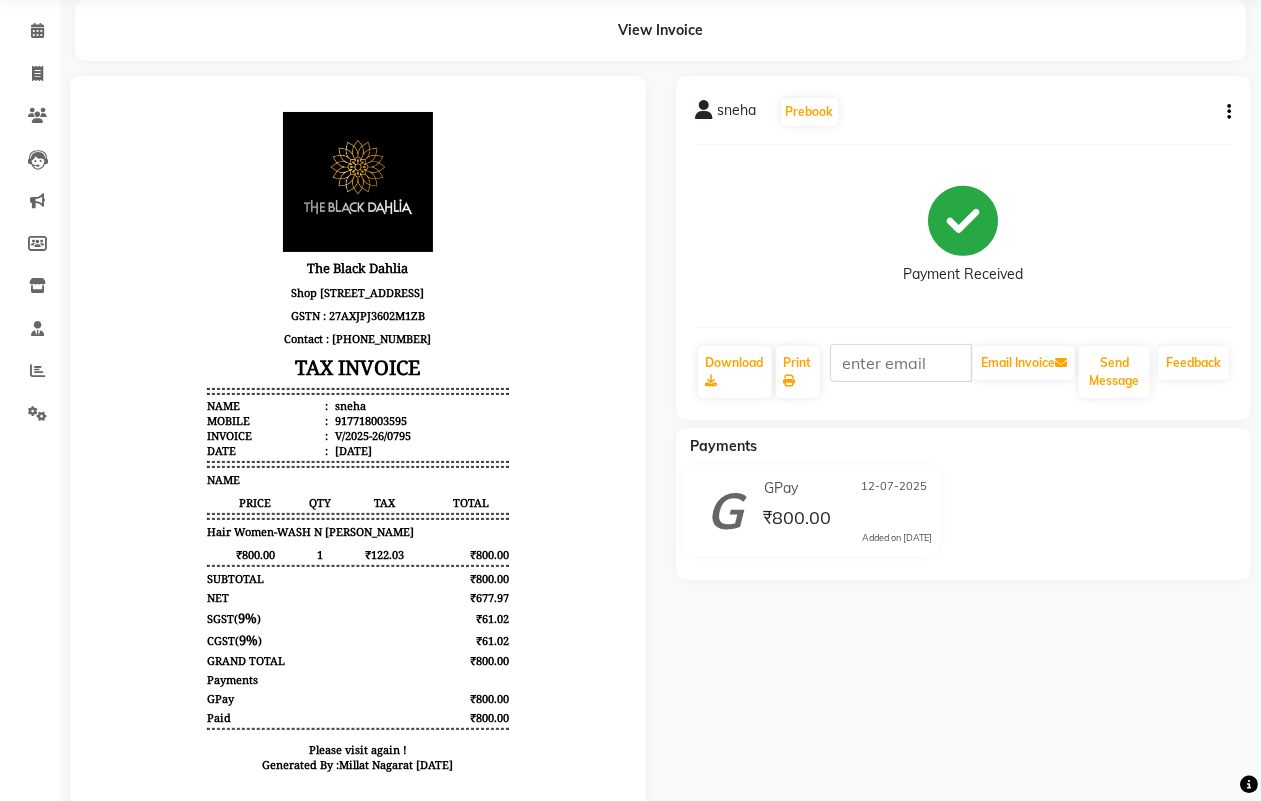 scroll, scrollTop: 0, scrollLeft: 0, axis: both 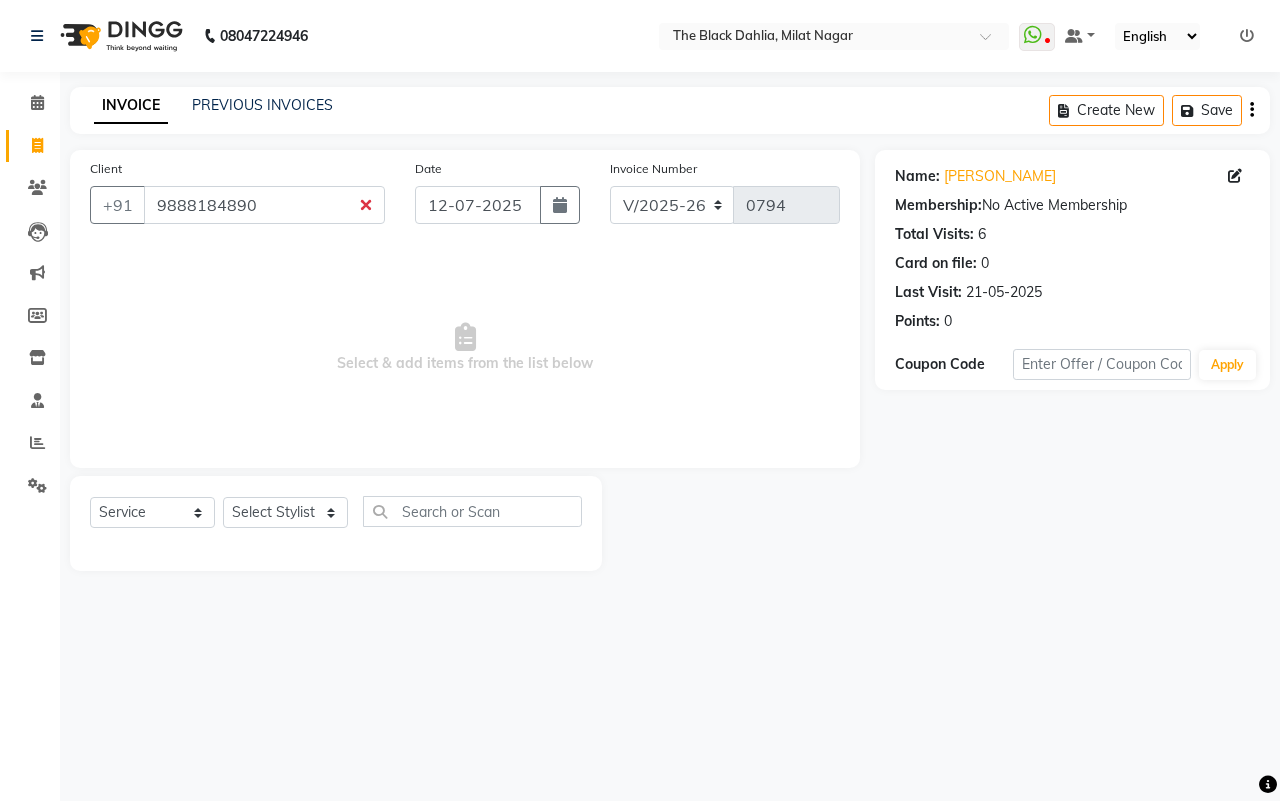 select on "4335" 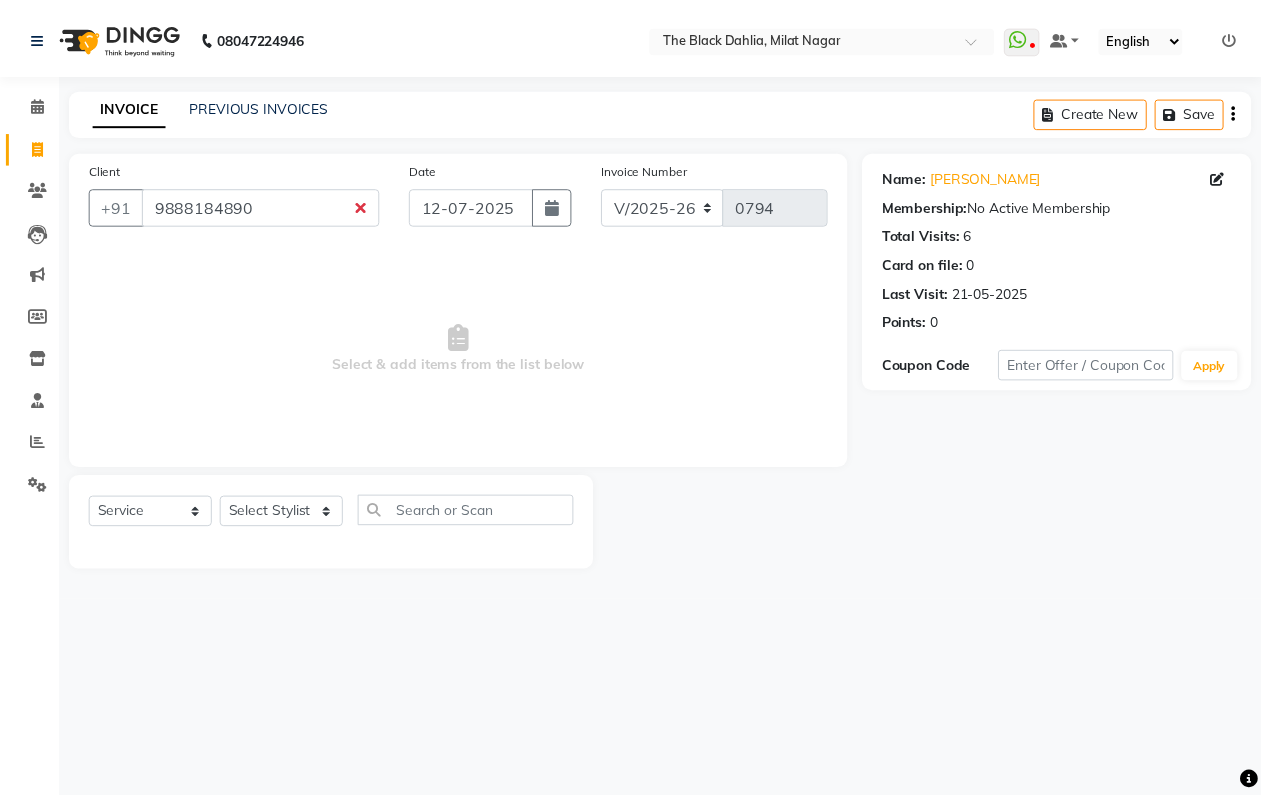 scroll, scrollTop: 0, scrollLeft: 0, axis: both 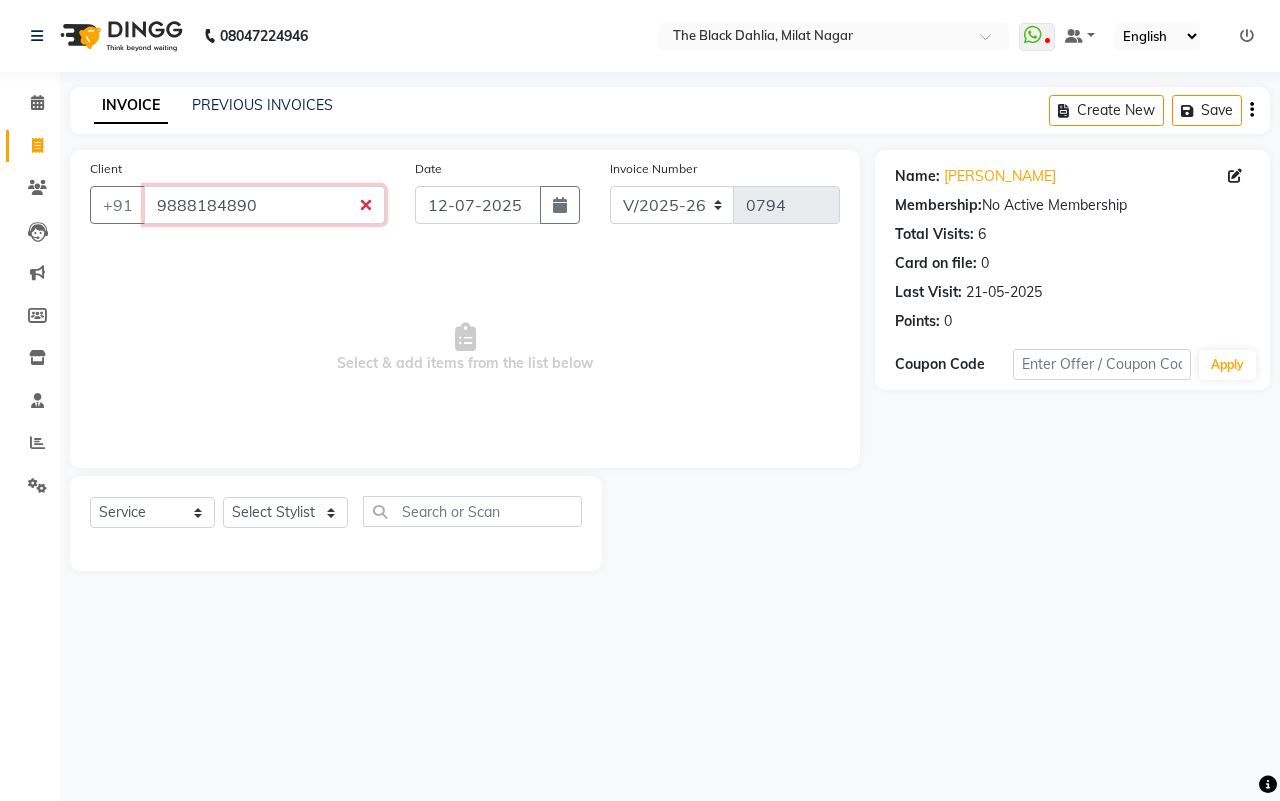 click on "9888184890" at bounding box center [264, 205] 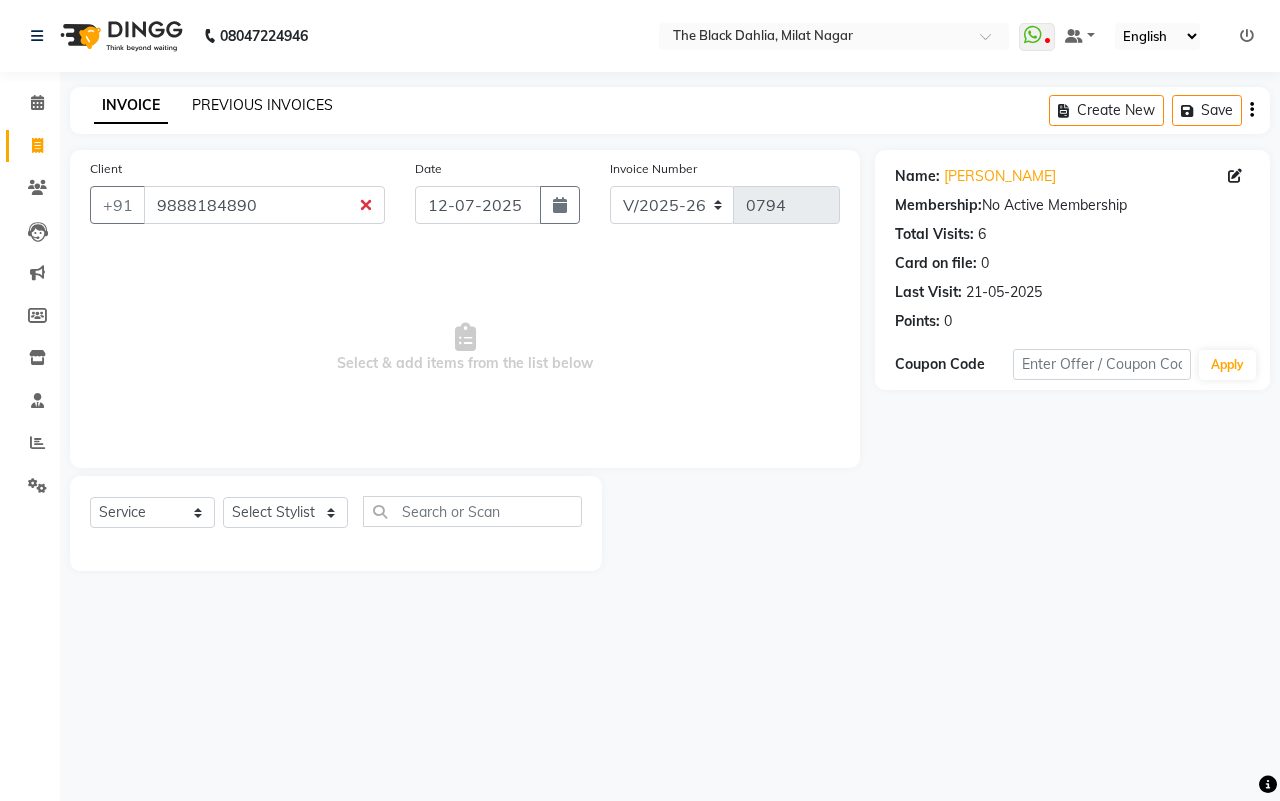 click on "PREVIOUS INVOICES" 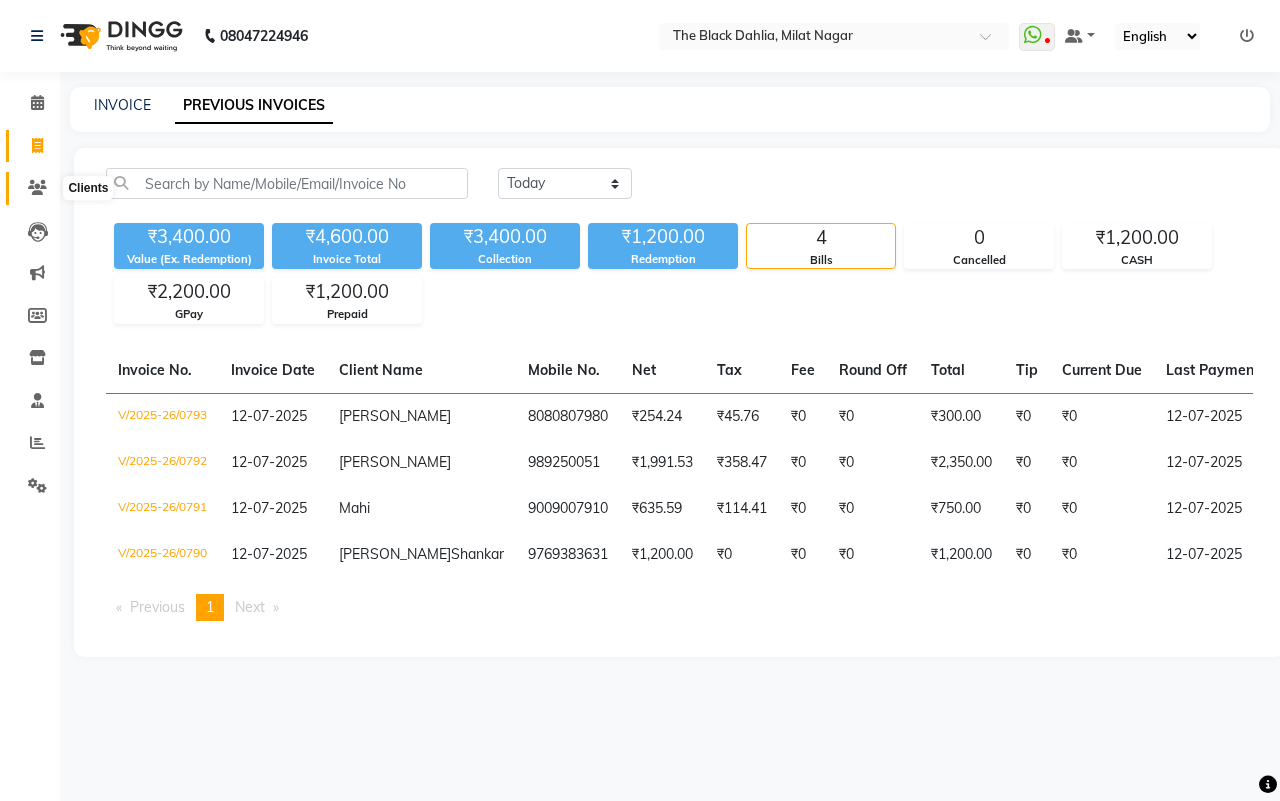click 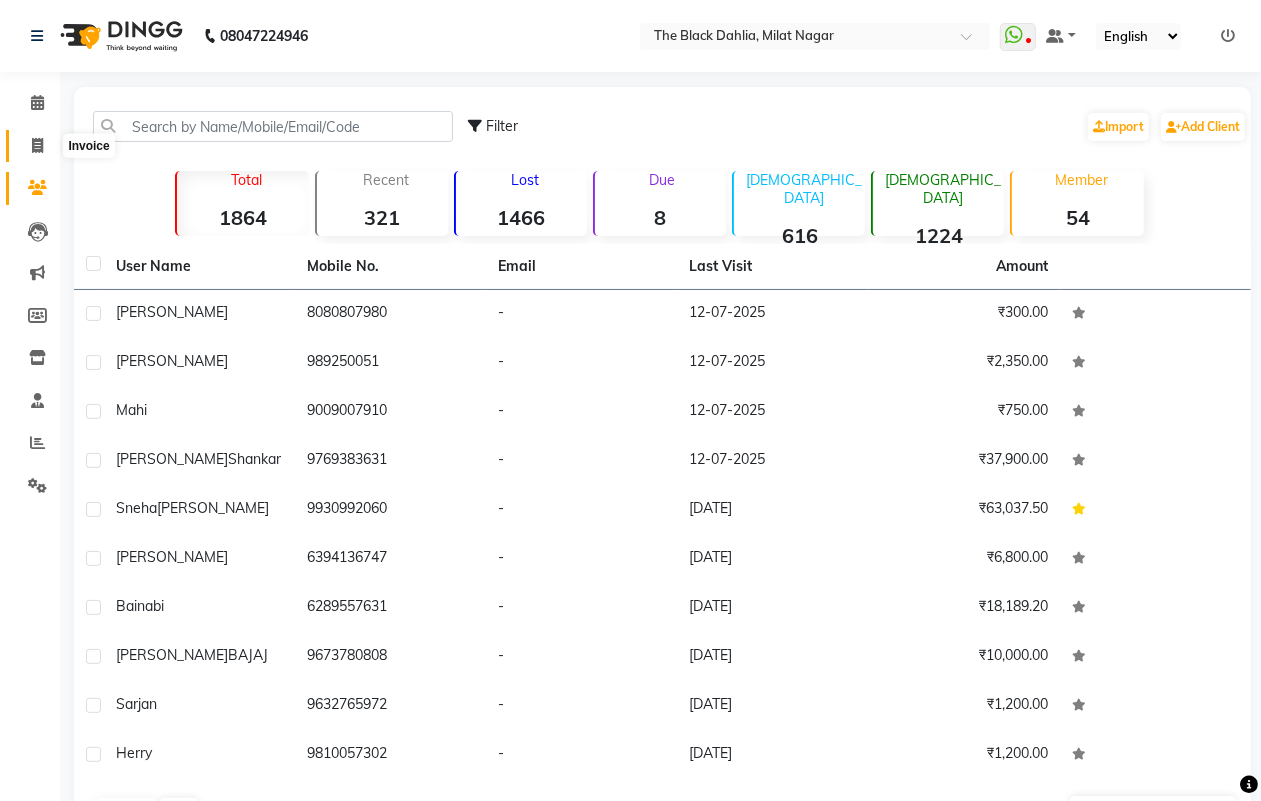 click 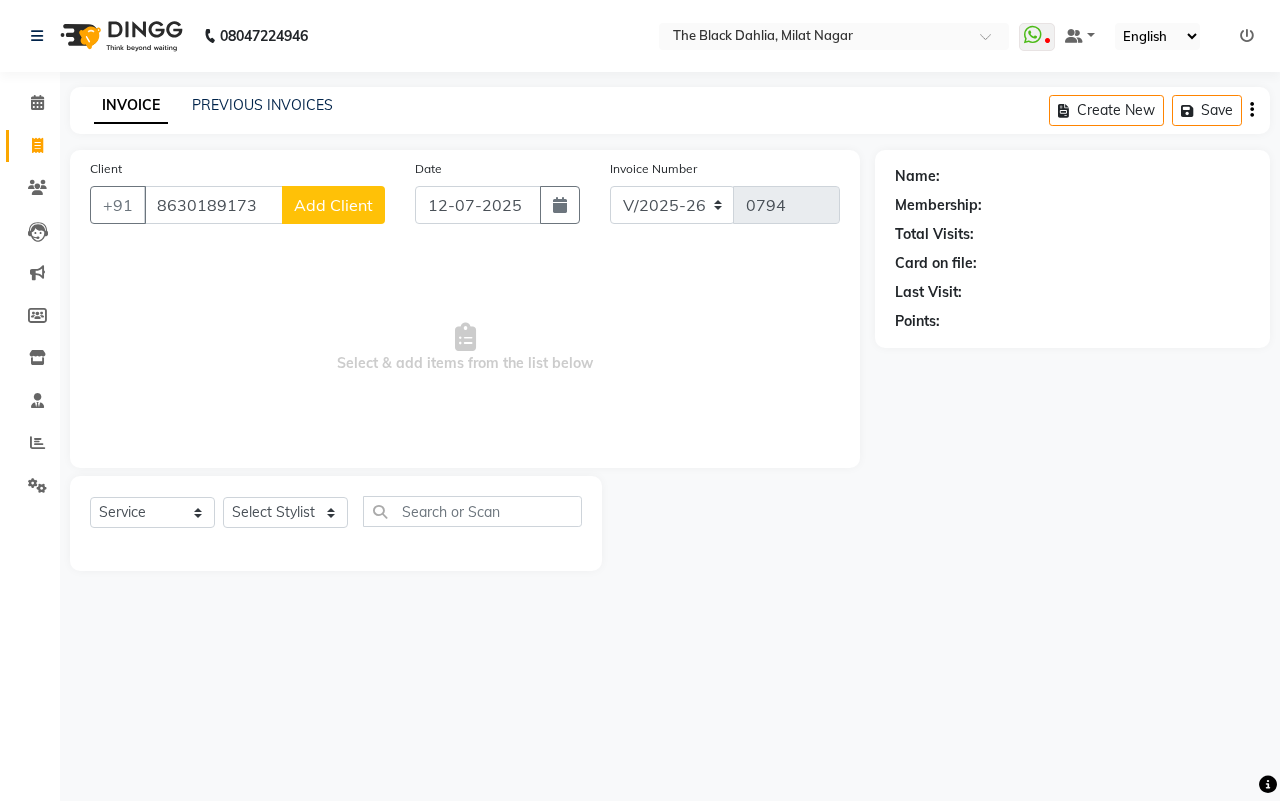 type on "8630189173" 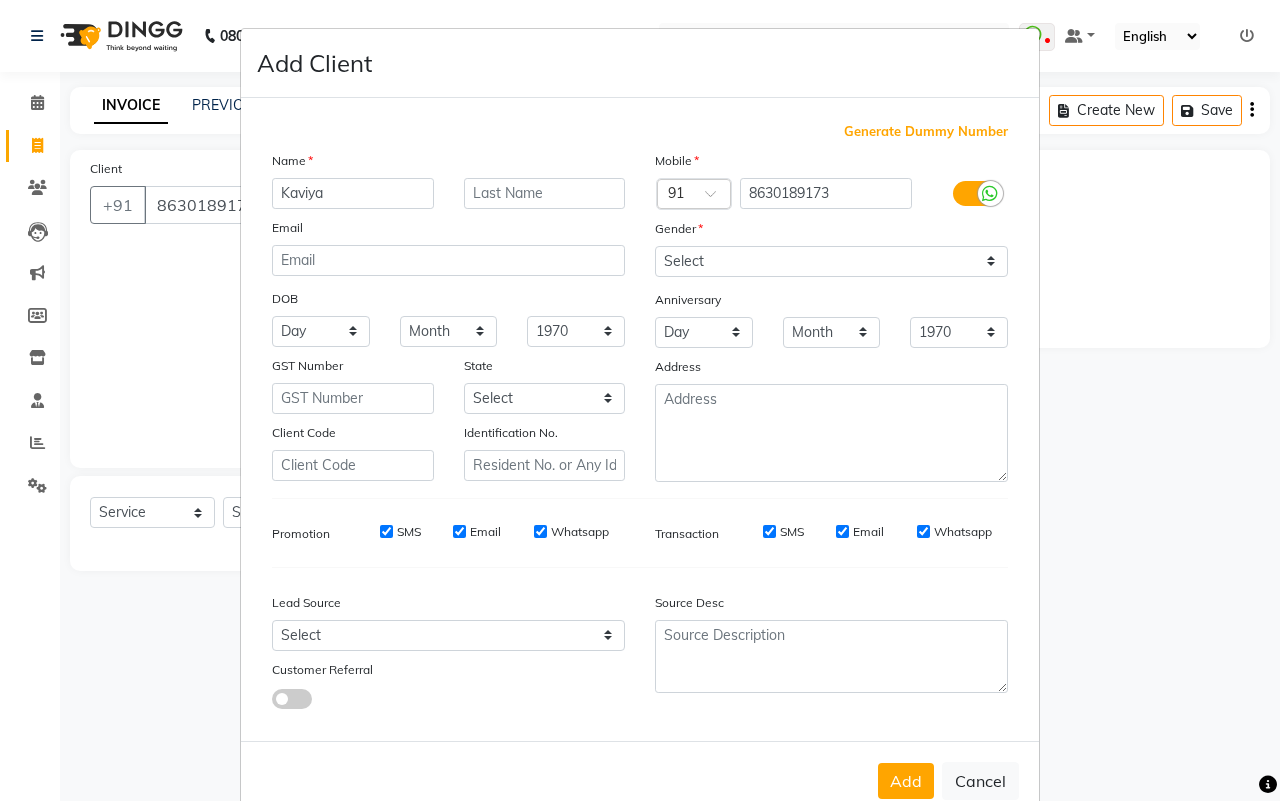 type on "Kaviya" 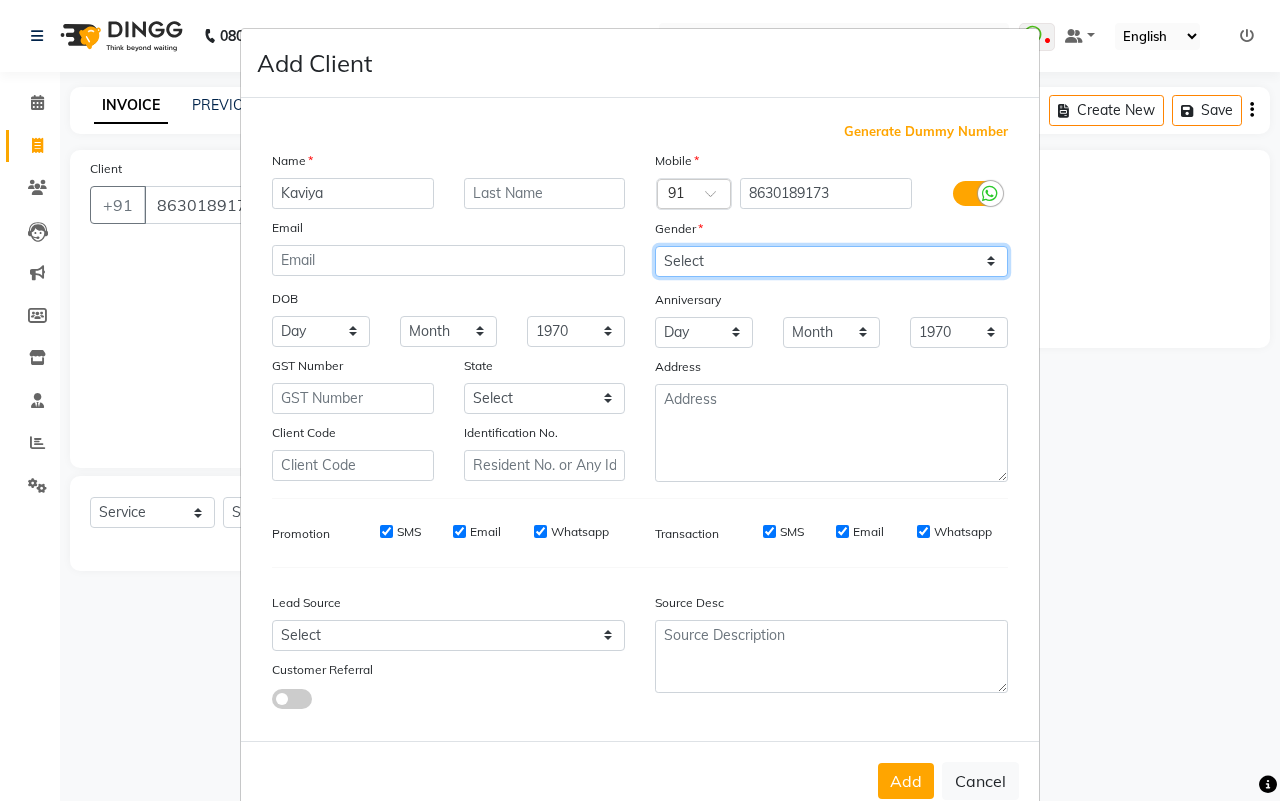click on "Select Male Female Other Prefer Not To Say" at bounding box center (831, 261) 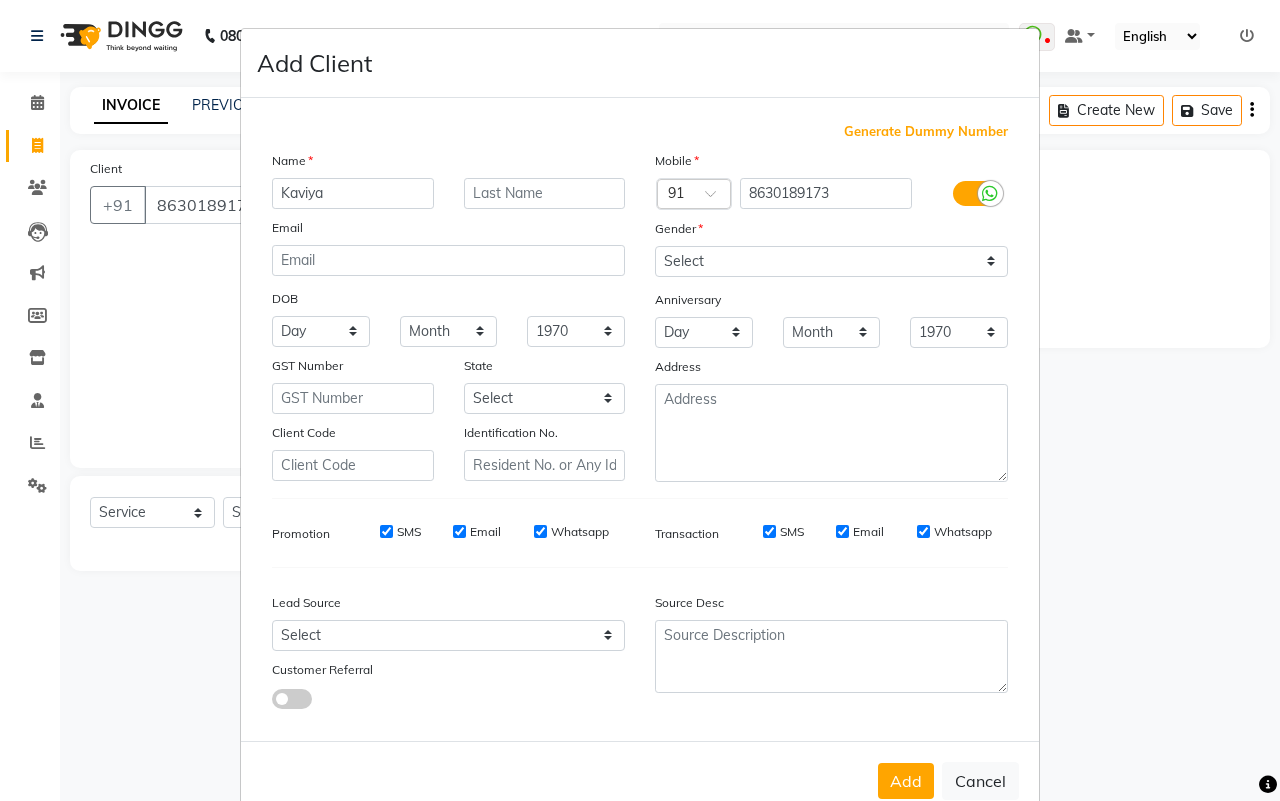 click on "Add" at bounding box center (906, 781) 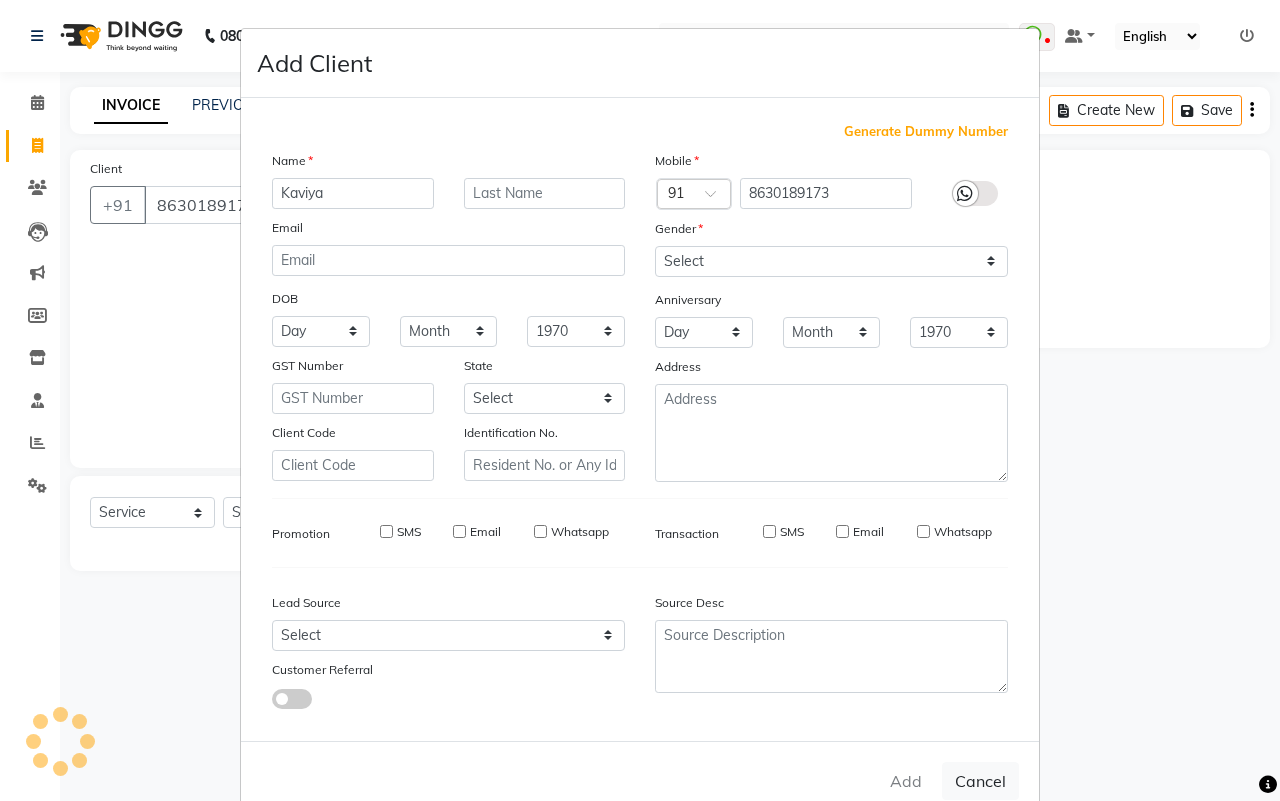 type 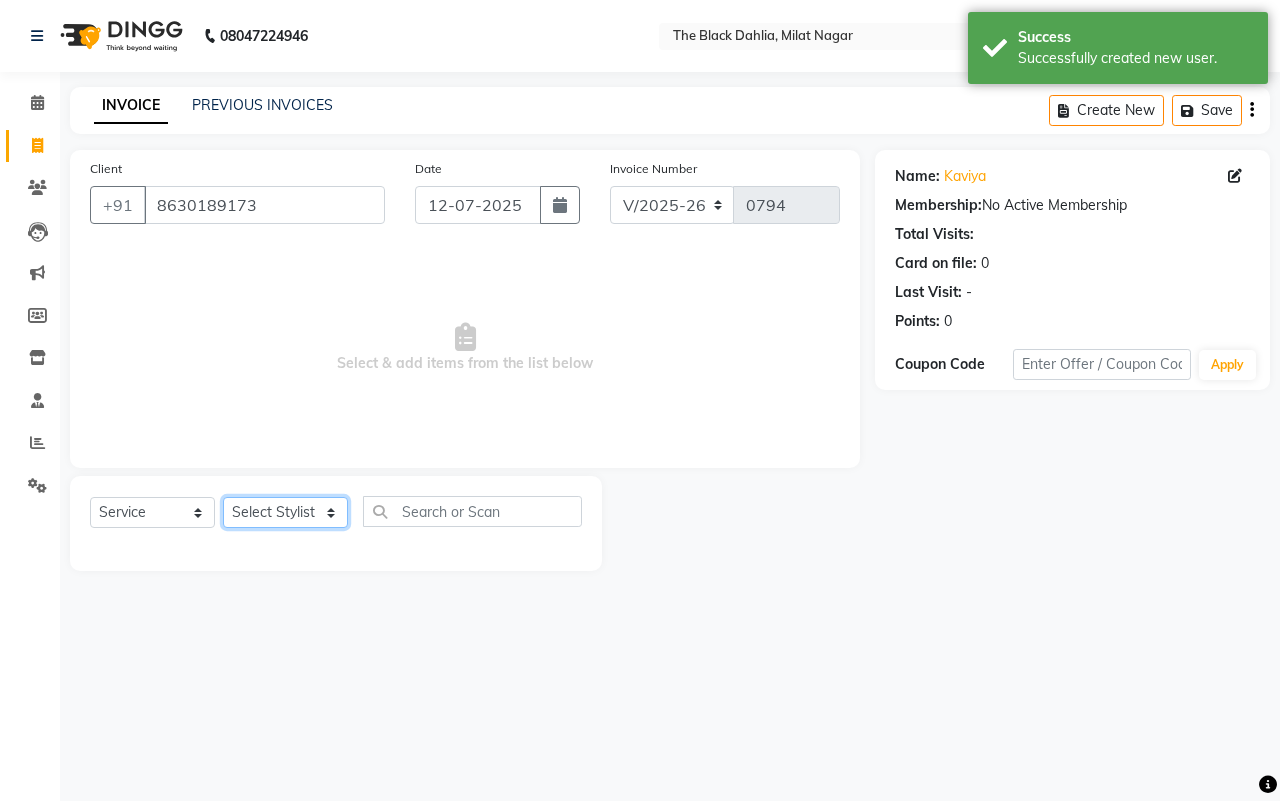 click on "Select Stylist [PERSON_NAME] [PERSON_NAME] [PERSON_NAME] IQRA JAWED  JOYSNA [PERSON_NAME] [PERSON_NAME] [PERSON_NAME] [PERSON_NAME] Nagar PINKY [PERSON_NAME] [PERSON_NAME] [PERSON_NAME] SAUD  [PERSON_NAME] [PERSON_NAME] [PERSON_NAME] TBD [PERSON_NAME] Veer Sir" 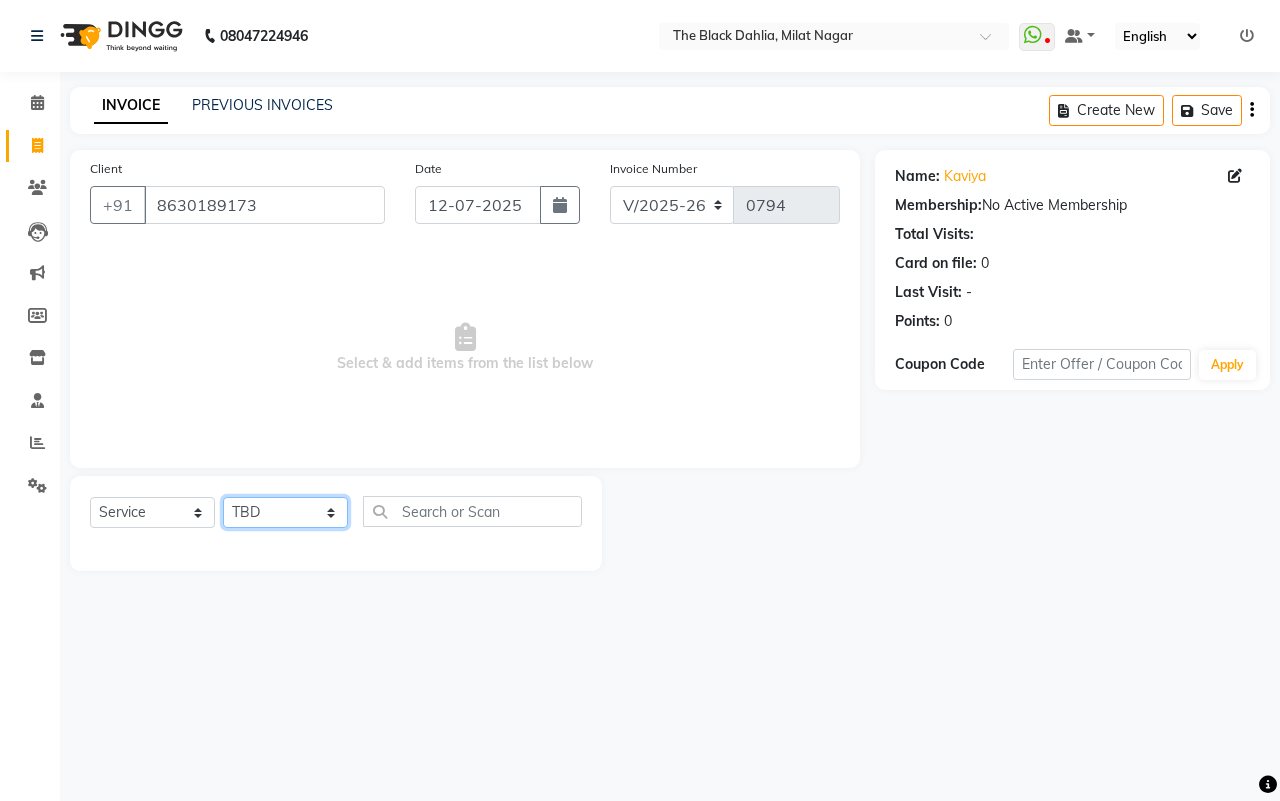 click on "Select Stylist ALISHA  Arman khan FAIZAL FAIZAN FARID IQRA JAWED  JOYSNA JULI Jyotsana Baraskar KOMAL mehak Millat Nagar PINKY Rahul Riyasat ansari sakshi Salim SAIKH SAUD  SEEMA Sharukh Shital Jain Shivpriya SONI TBD Uma VAISHNAVI Veer Sir" 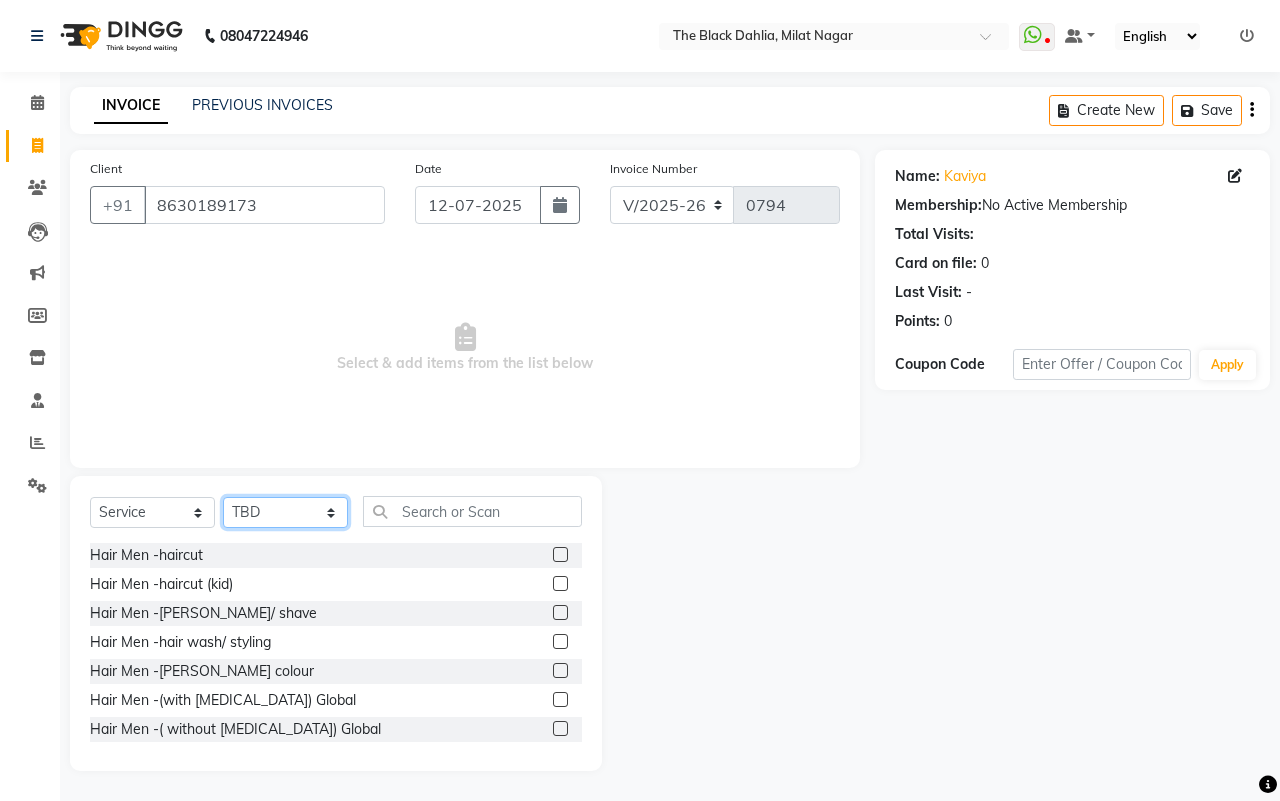 click on "Select Stylist ALISHA  Arman khan FAIZAL FAIZAN FARID IQRA JAWED  JOYSNA JULI Jyotsana Baraskar KOMAL mehak Millat Nagar PINKY Rahul Riyasat ansari sakshi Salim SAIKH SAUD  SEEMA Sharukh Shital Jain Shivpriya SONI TBD Uma VAISHNAVI Veer Sir" 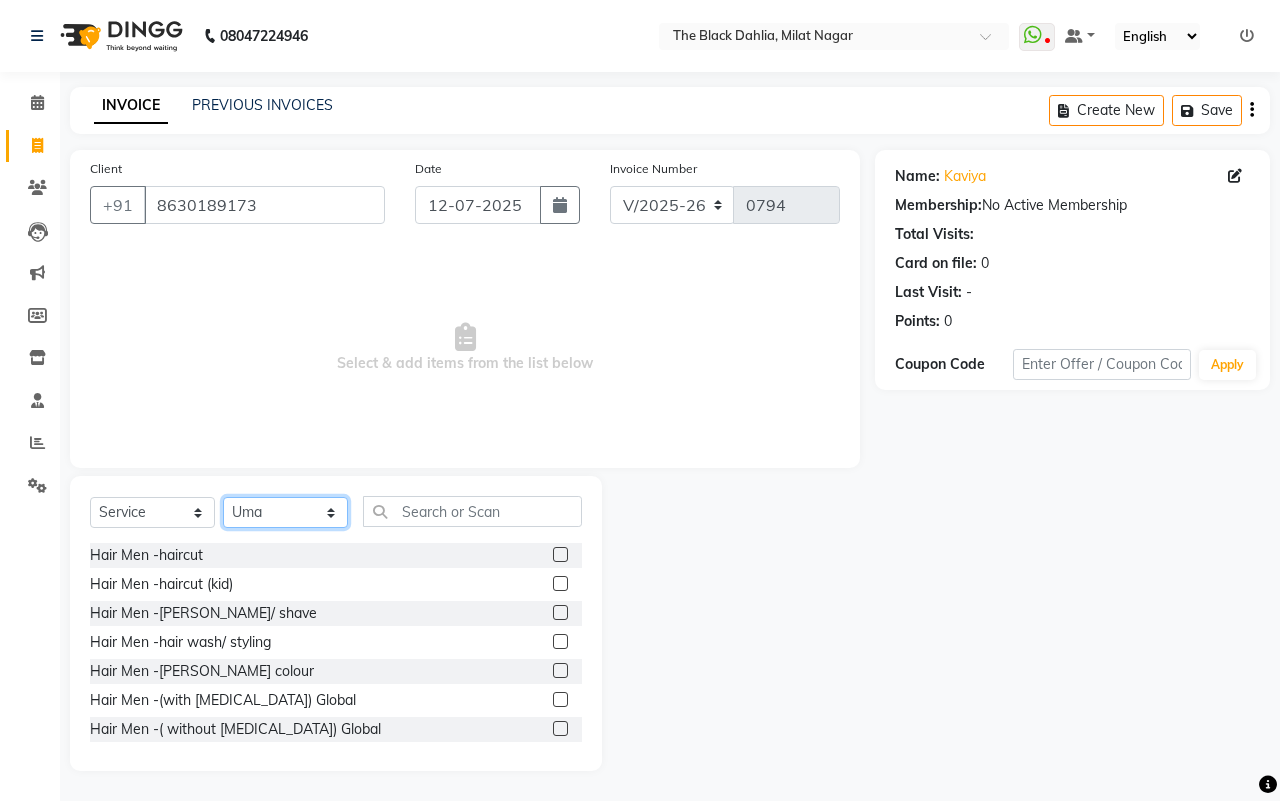 click on "Select Stylist ALISHA  Arman khan FAIZAL FAIZAN FARID IQRA JAWED  JOYSNA JULI Jyotsana Baraskar KOMAL mehak Millat Nagar PINKY Rahul Riyasat ansari sakshi Salim SAIKH SAUD  SEEMA Sharukh Shital Jain Shivpriya SONI TBD Uma VAISHNAVI Veer Sir" 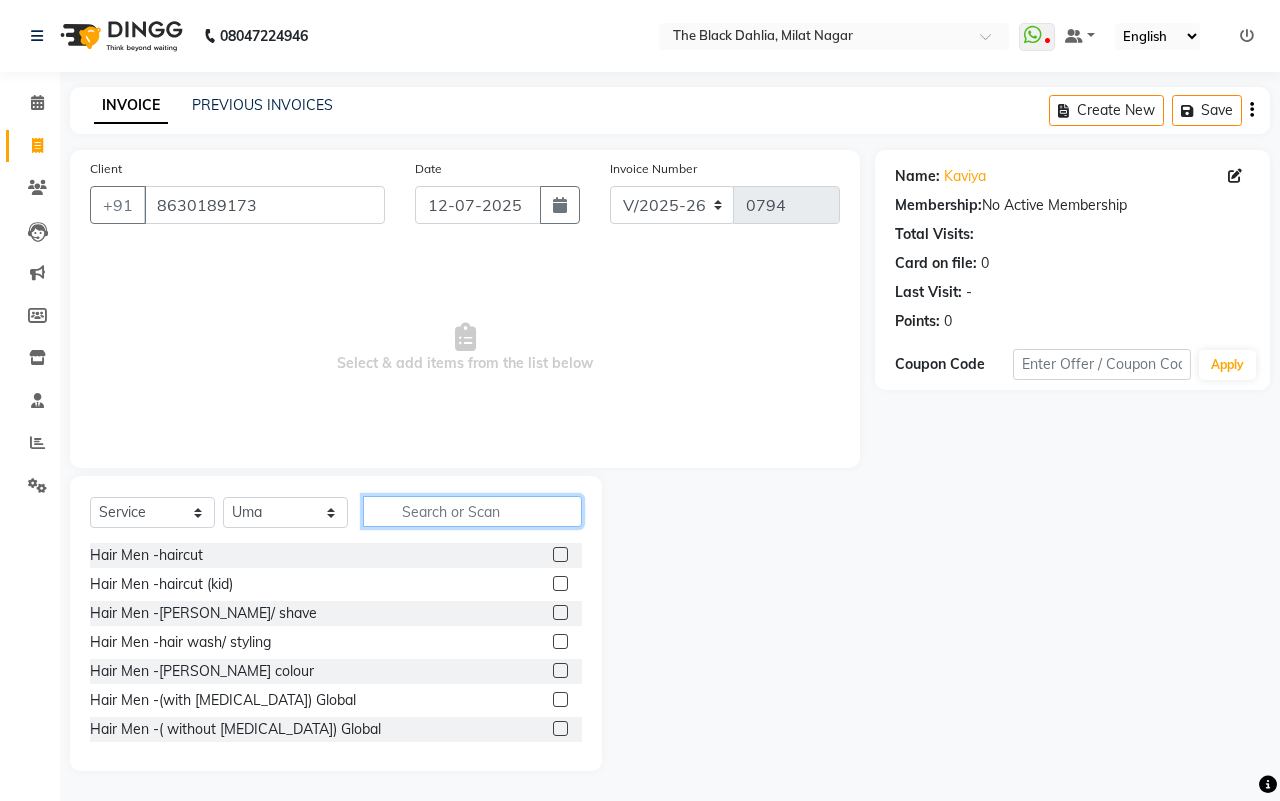 click 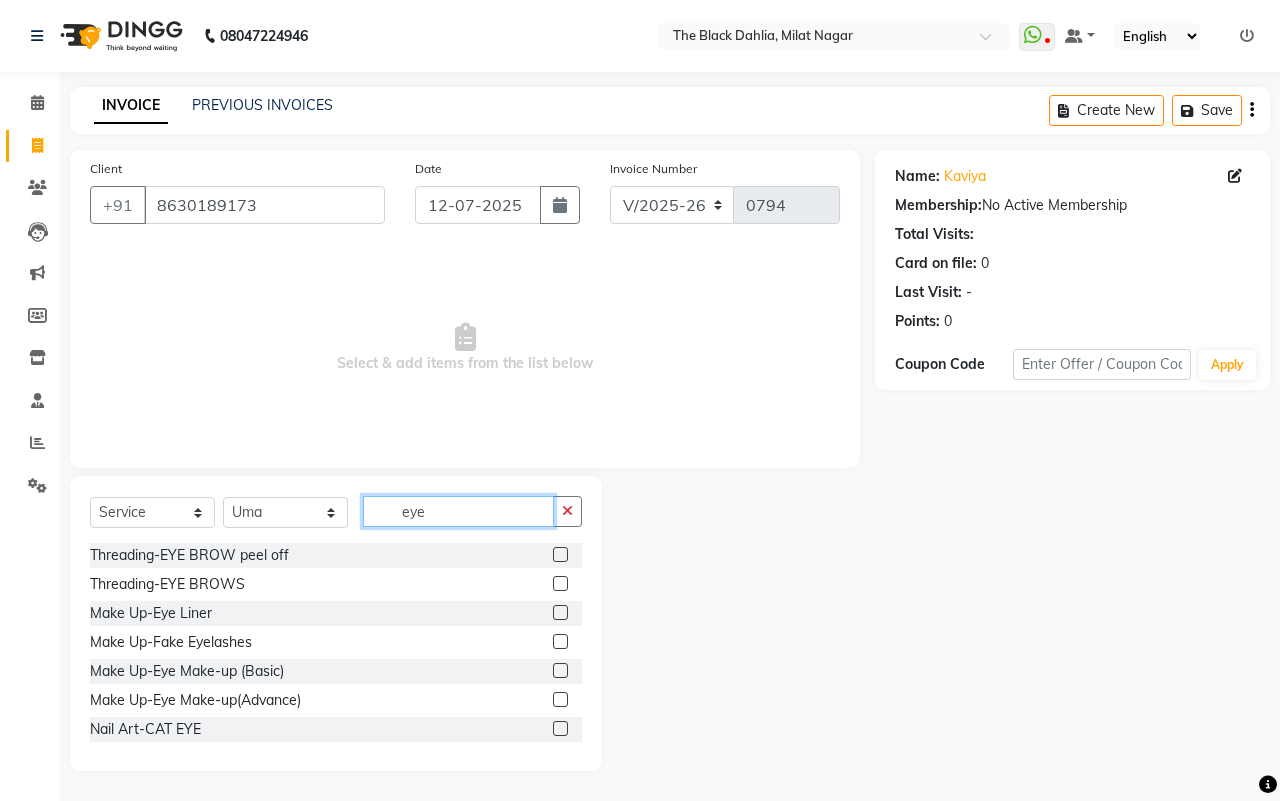 type on "eye" 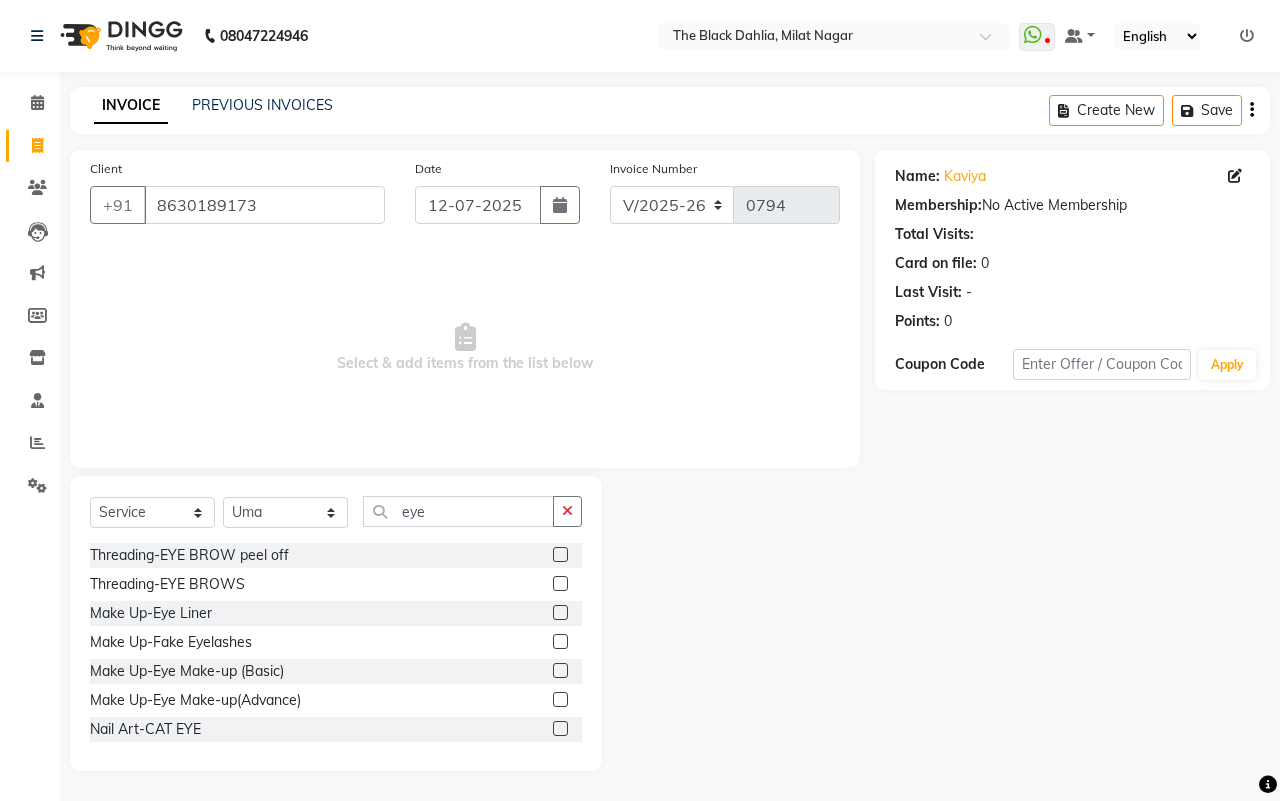 click 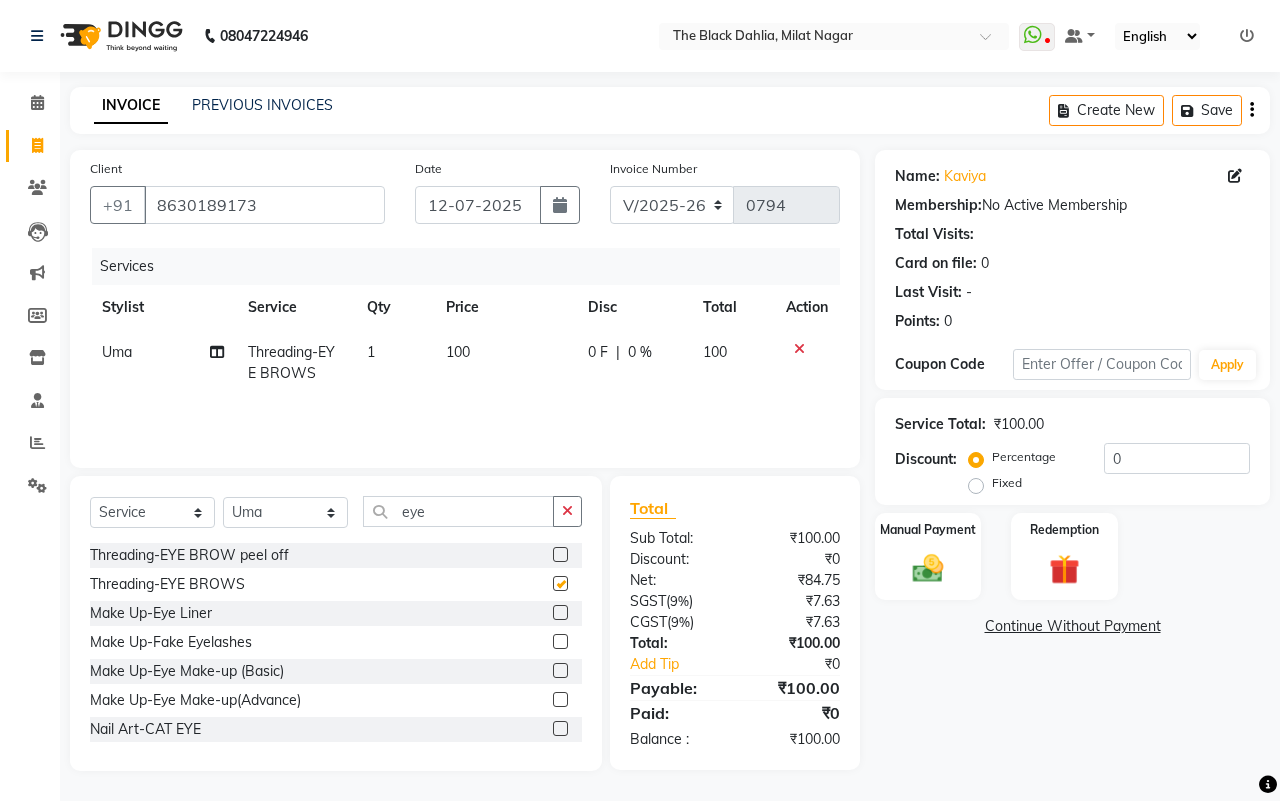 checkbox on "false" 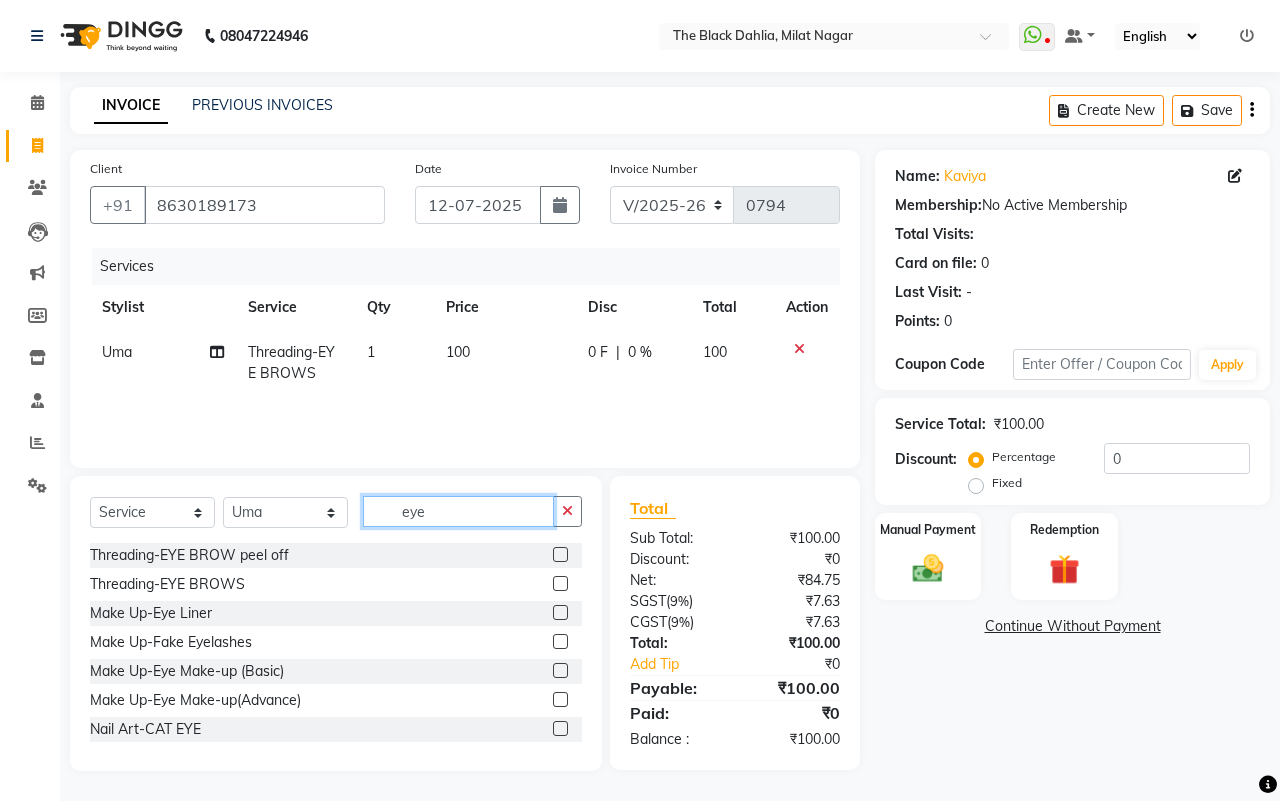 drag, startPoint x: 450, startPoint y: 508, endPoint x: 343, endPoint y: 508, distance: 107 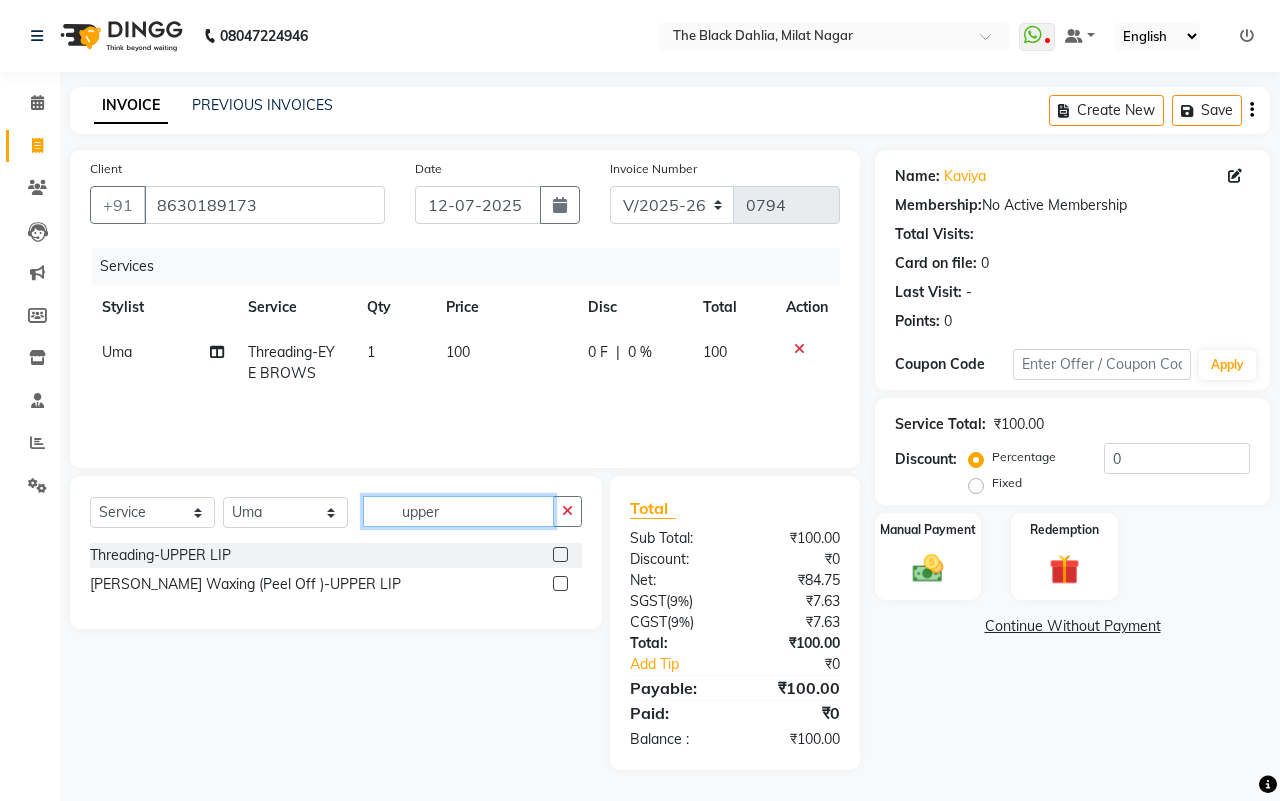 type on "upper" 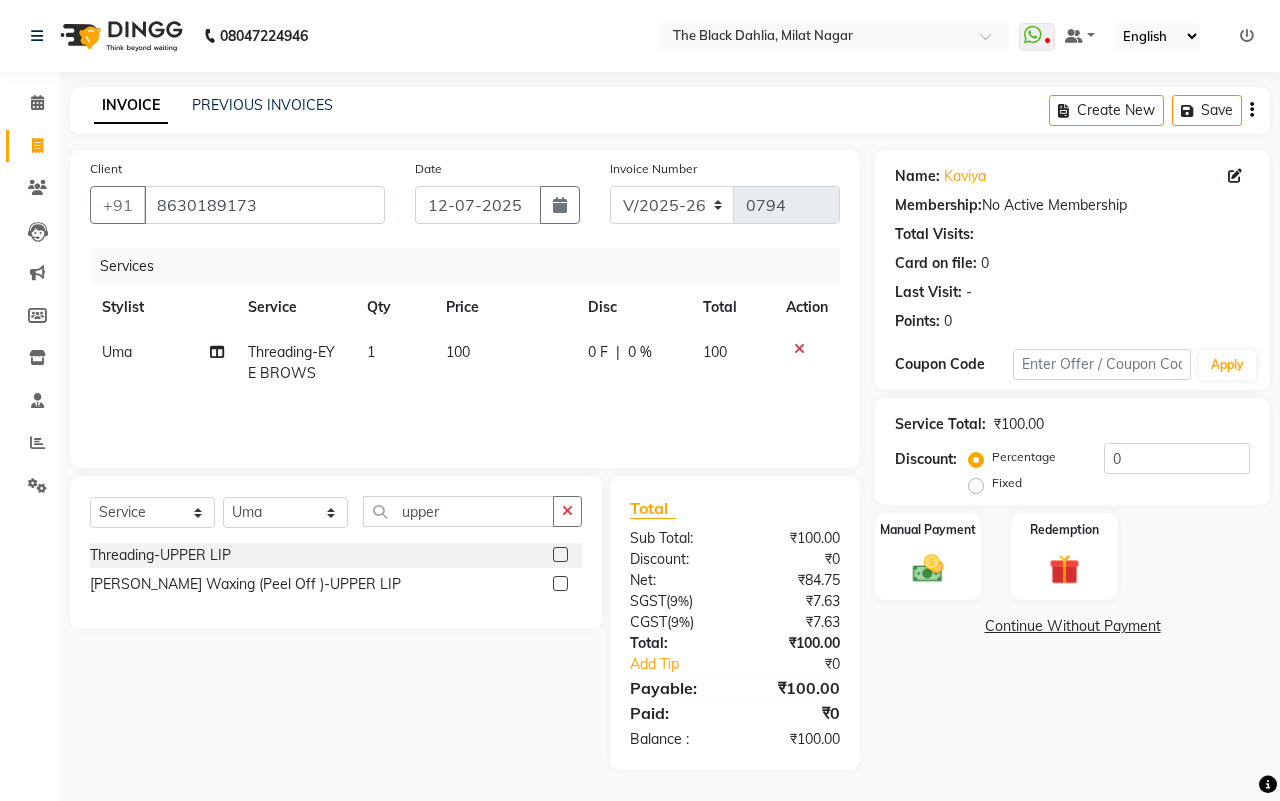 click on "Threading-UPPER LIP" 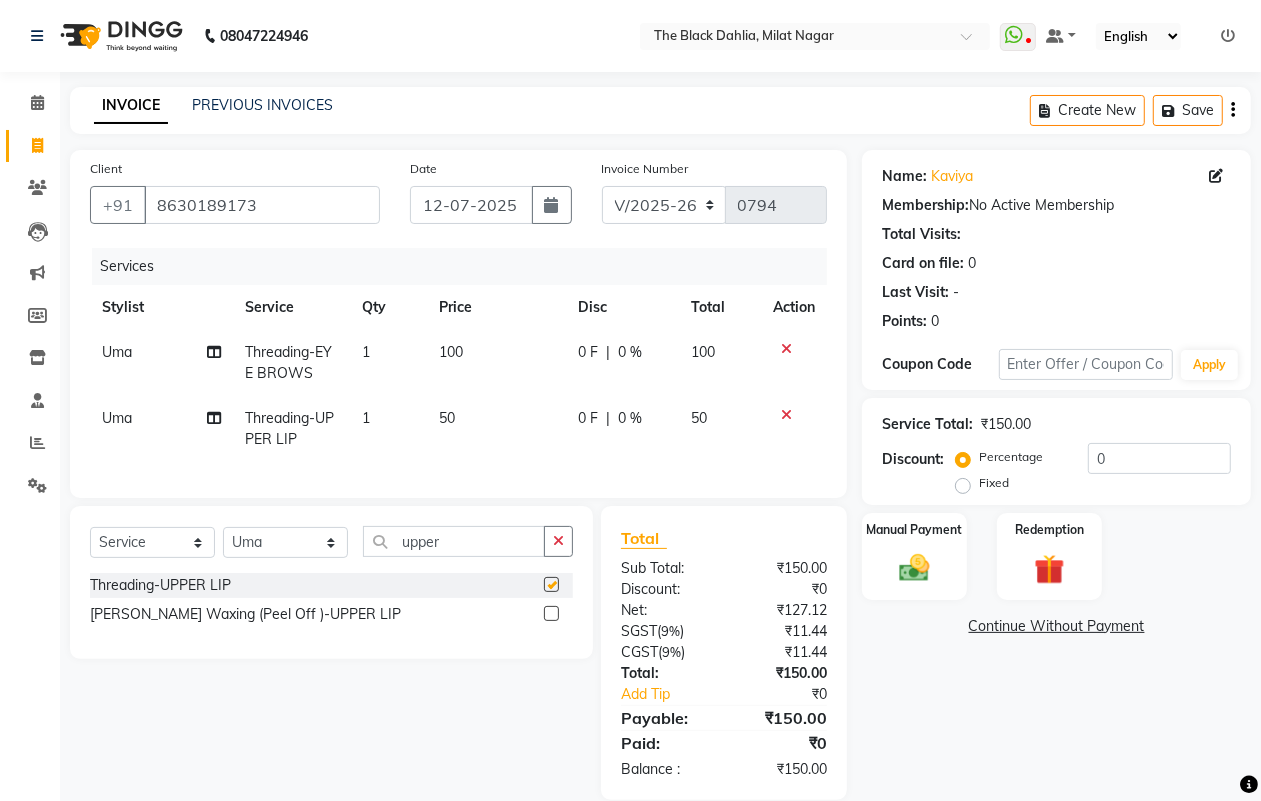 checkbox on "false" 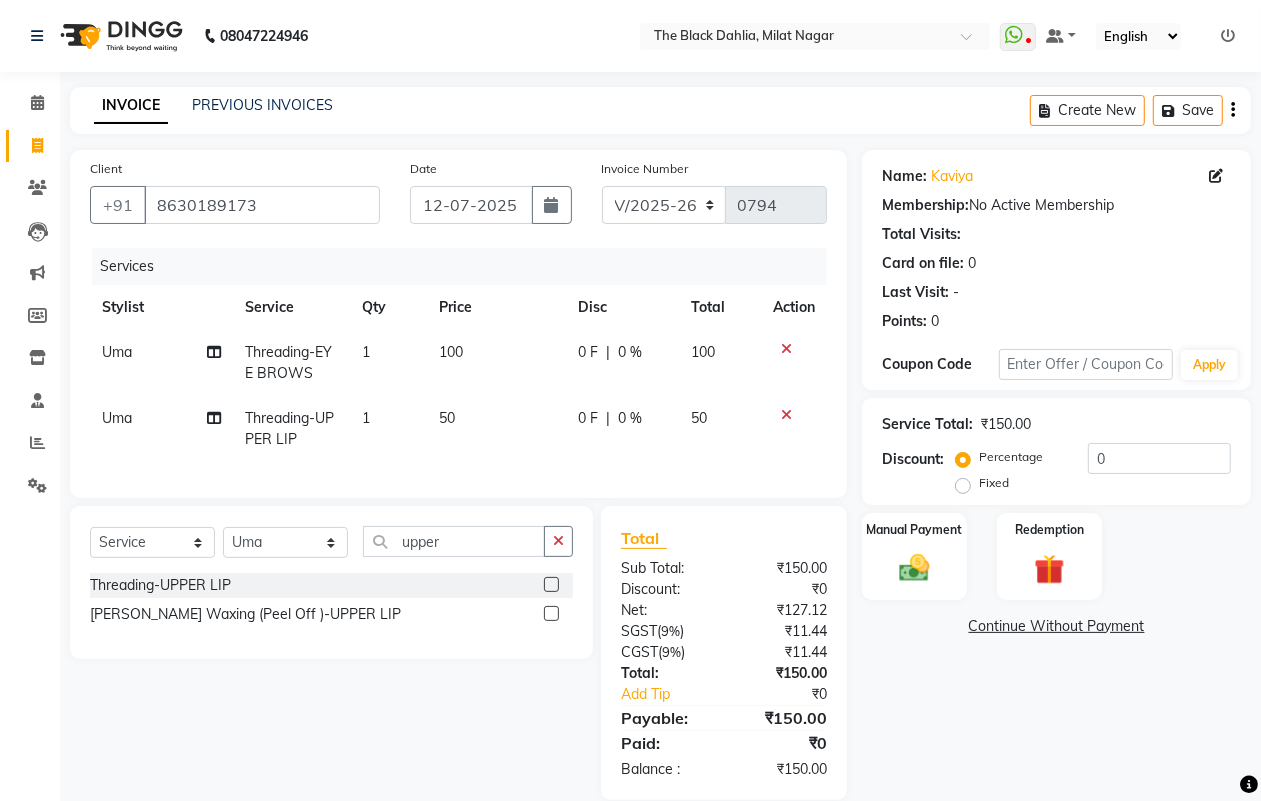 click on "1" 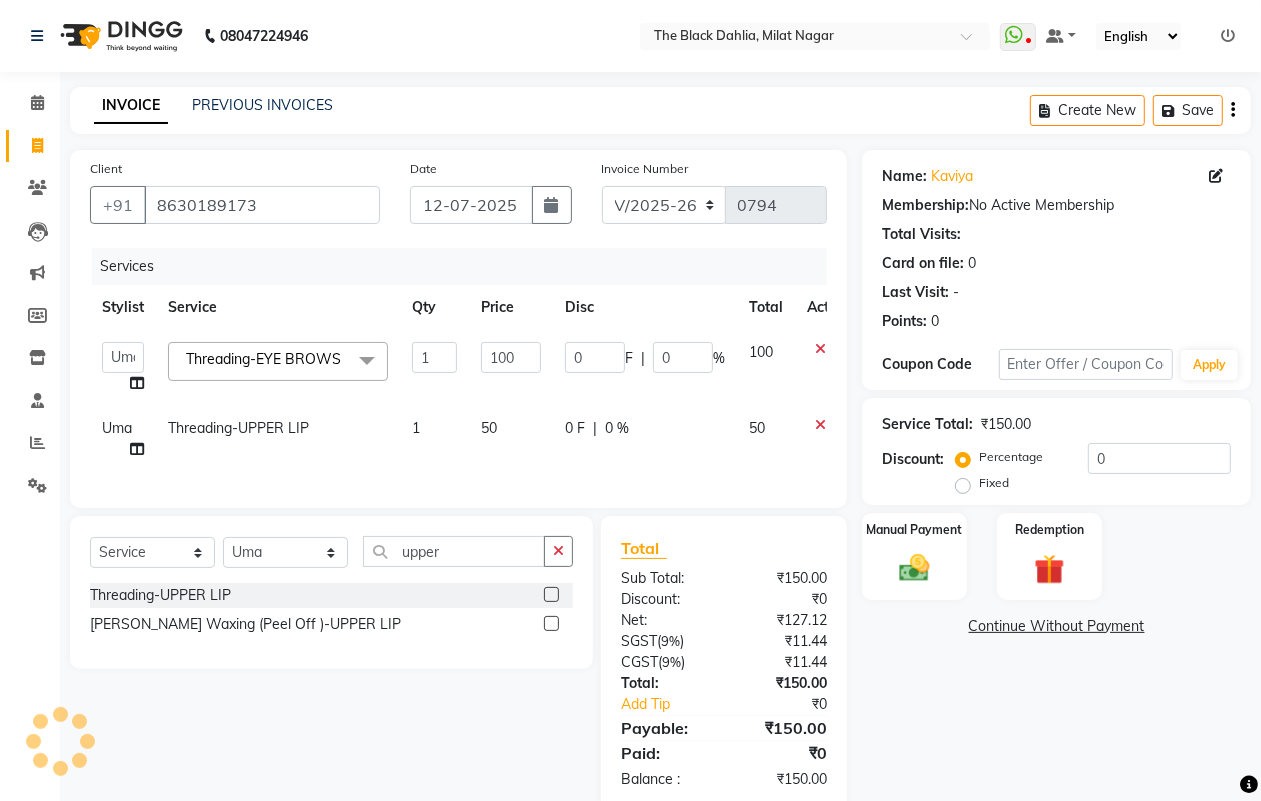 click 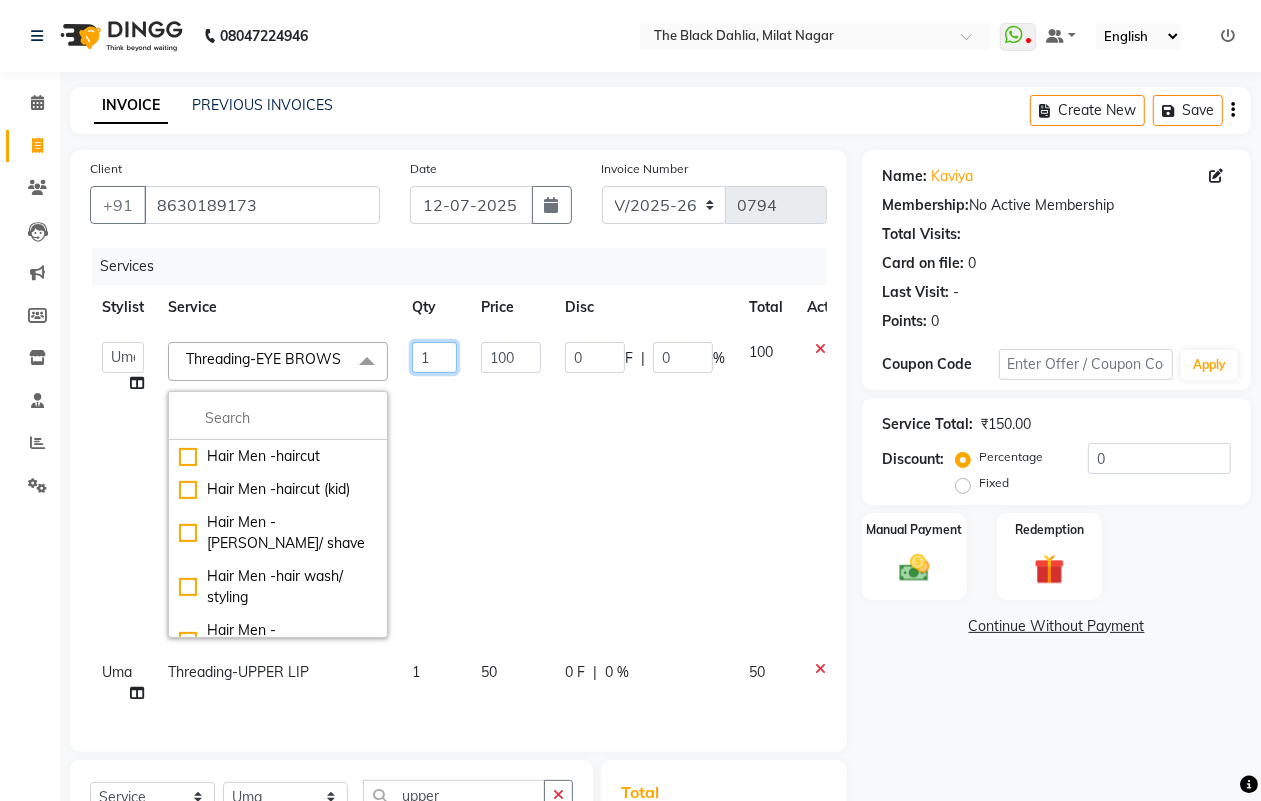 click on "1" 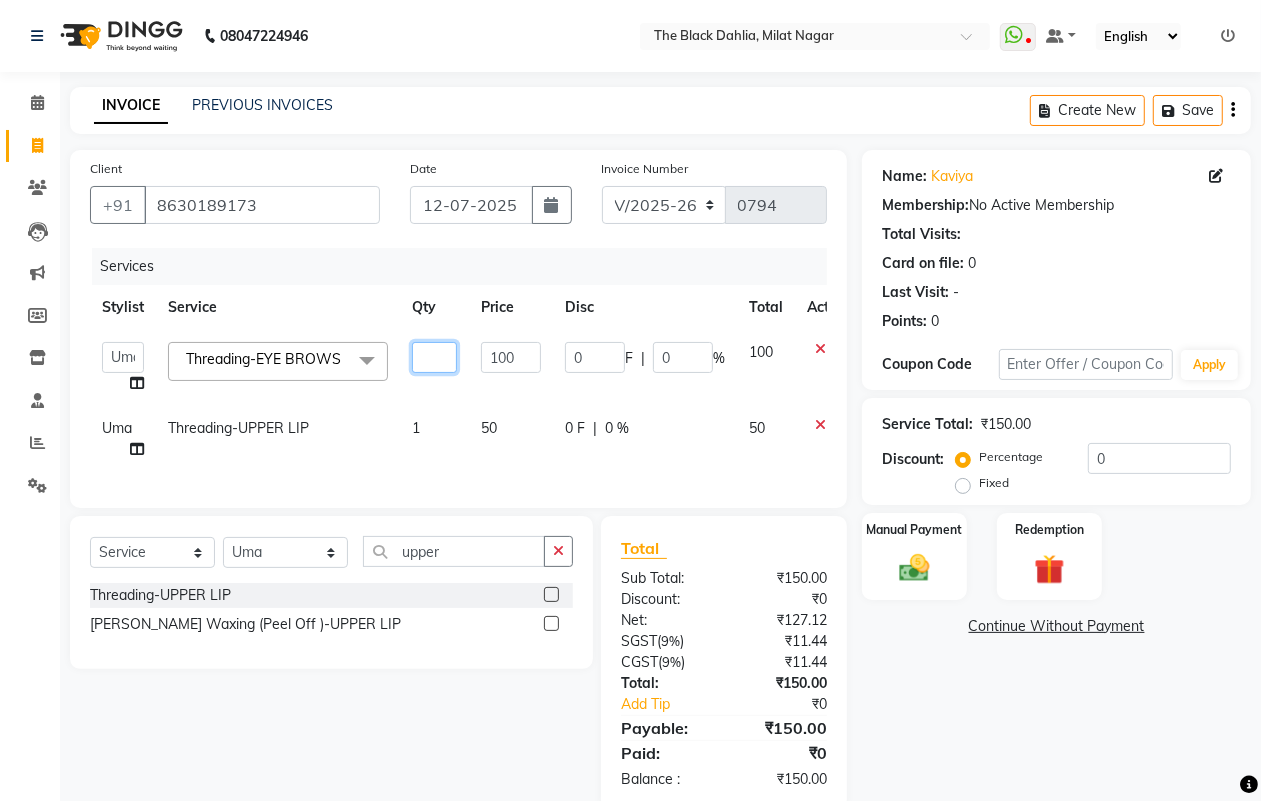 type on "2" 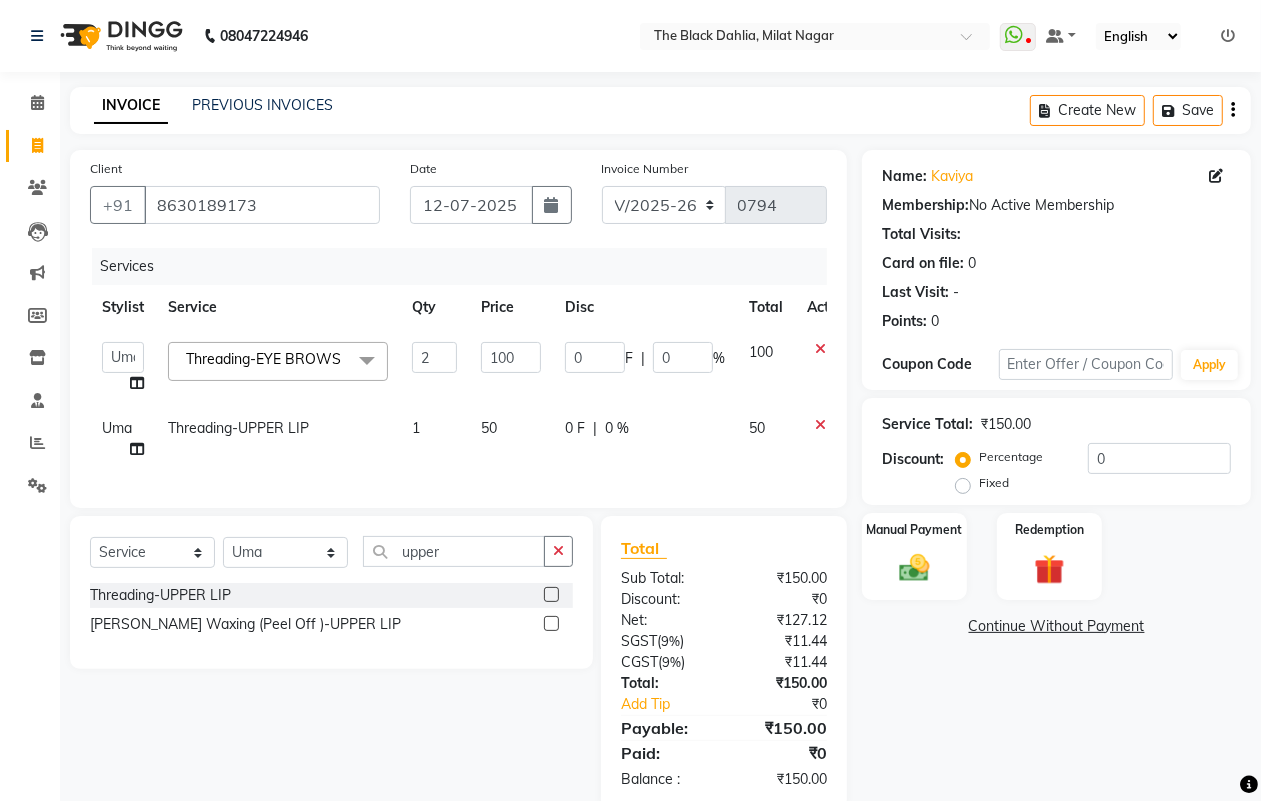 click on "Services Stylist Service Qty Price Disc Total Action  ALISHA    Arman khan   FAIZAL   FAIZAN   FARID   IQRA   JAWED    JOYSNA   JULI   Jyotsana Baraskar   KOMAL   mehak   Millat Nagar   PINKY   Rahul   Riyasat ansari   sakshi   Salim SAIKH   SAUD    SEEMA   Sharukh   Shital Jain   Shivpriya   SONI   TBD   Uma   VAISHNAVI   Veer Sir  Threading-EYE BROWS  x Hair Men -haircut Hair Men -haircut (kid) Hair Men -beard/ shave Hair Men -hair wash/ styling Hair Men -beard colour Hair Men -(with ammonia) Global Hair Men -( without  ammonia) Global Hair Consultation  Skin Consultation  Blow Dry (shoulder l) BLOW DRY  Hair Cut OFFER Lashes lifting  Lashes Tinting Hair shimmer  nail art per finger  morroccon spa (shoulder lenght Moroccan spa (below shoulder ) morroccon (below waist) Wash & tongs (below sholder) creative stylish men  microblading Waxing (Men) Flav-full arms Waxing (Men) Flav-half leg Waxing (Men) Flav-back full Waxing (Men) Flav-front full Waxing (Men) Reg-full arms Waxing (Men) Reg-half legs Express-PEDI" 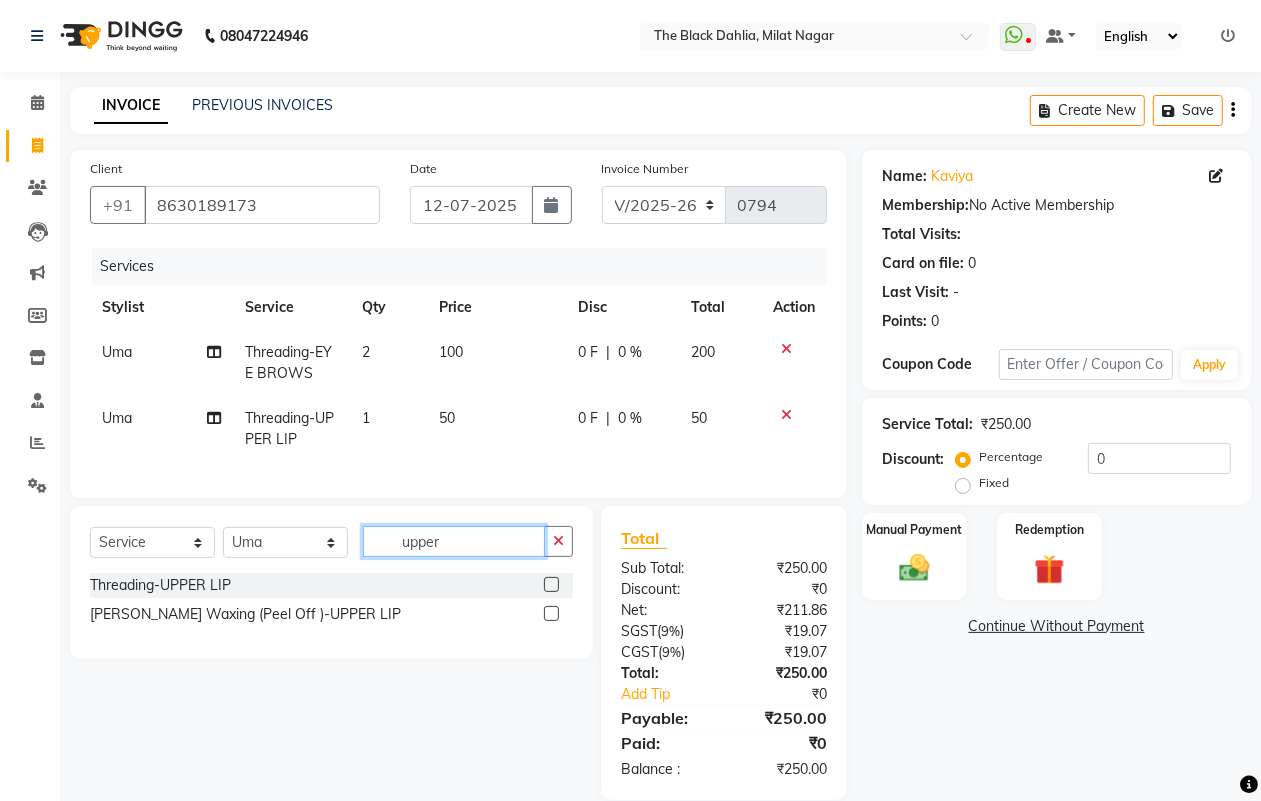 click on "upper" 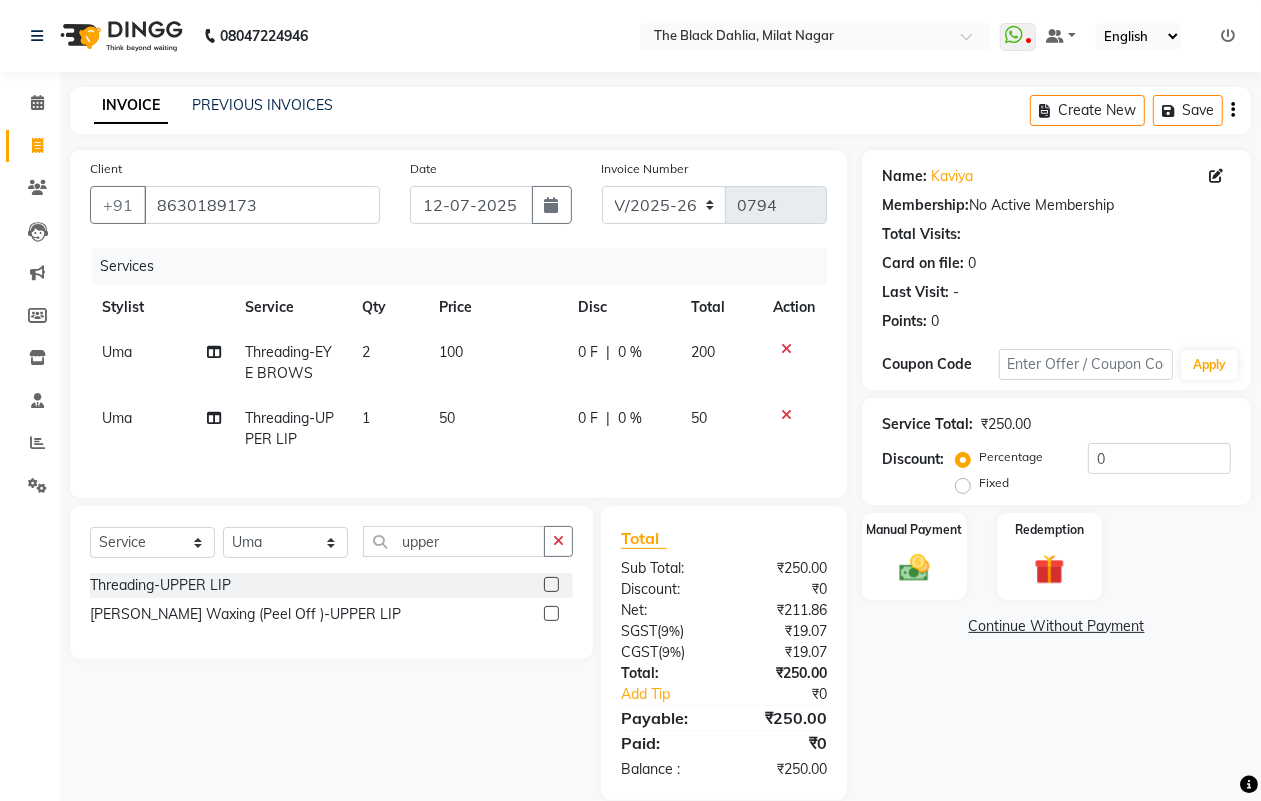click on "2" 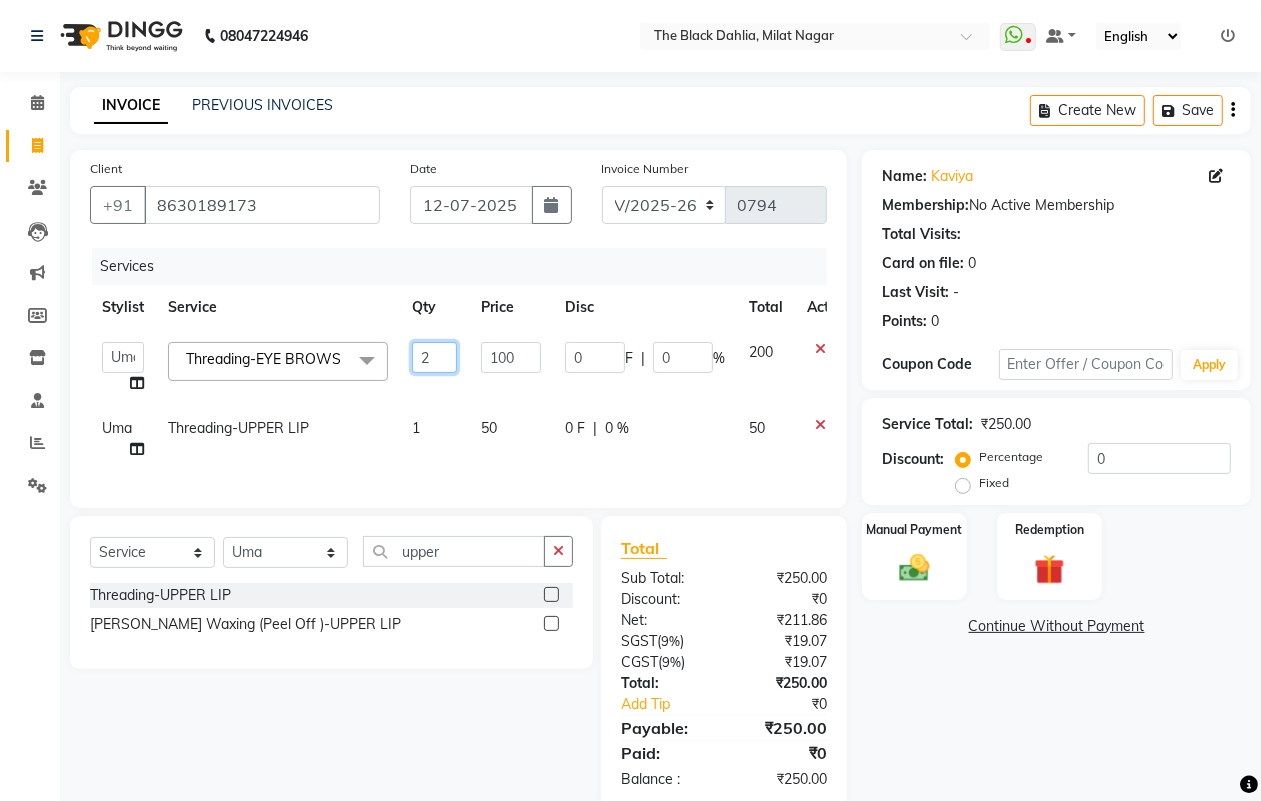 click on "2" 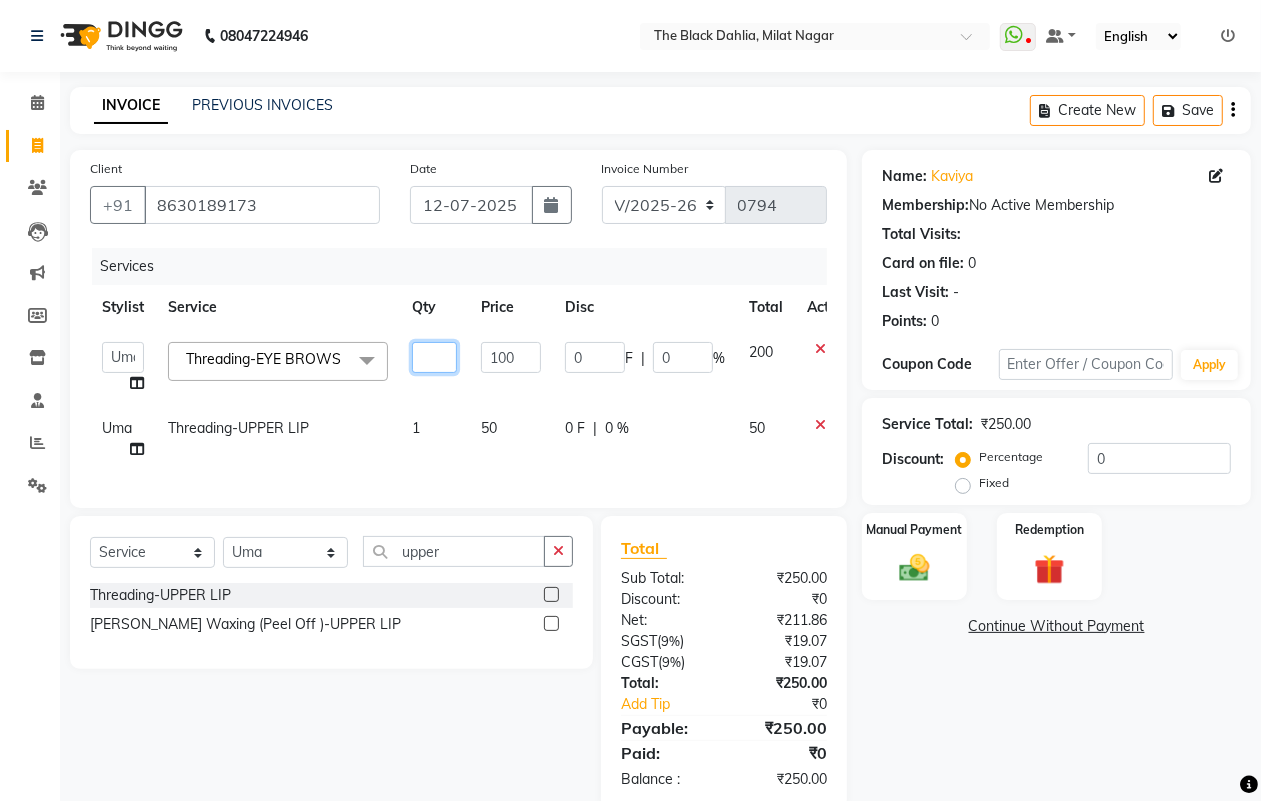 type on "1" 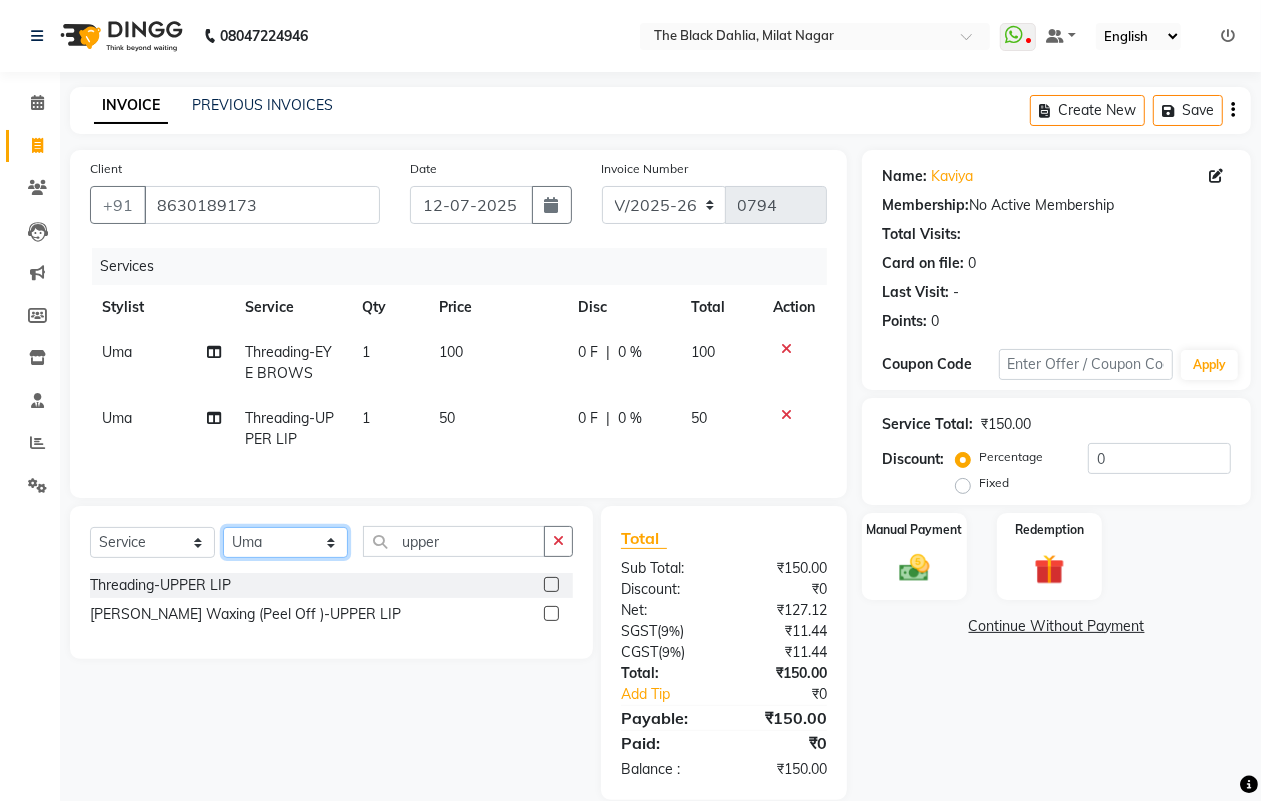 click on "Select  Service  Product  Membership  Package Voucher Prepaid Gift Card  Select Stylist ALISHA  Arman khan FAIZAL FAIZAN FARID IQRA JAWED  JOYSNA JULI Jyotsana Baraskar KOMAL mehak Millat Nagar PINKY Rahul Riyasat ansari sakshi Salim SAIKH SAUD  SEEMA Sharukh Shital Jain Shivpriya SONI TBD Uma VAISHNAVI Veer Sir upper" 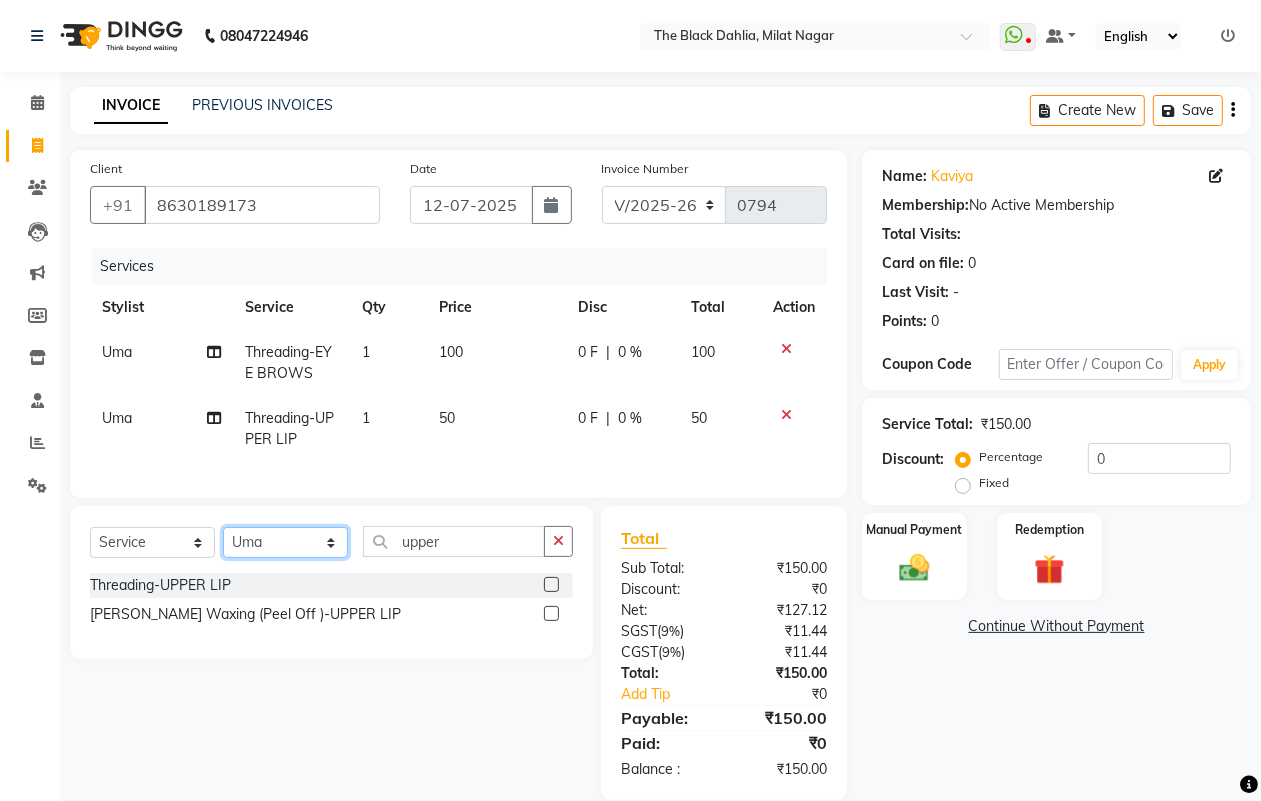 select on "65401" 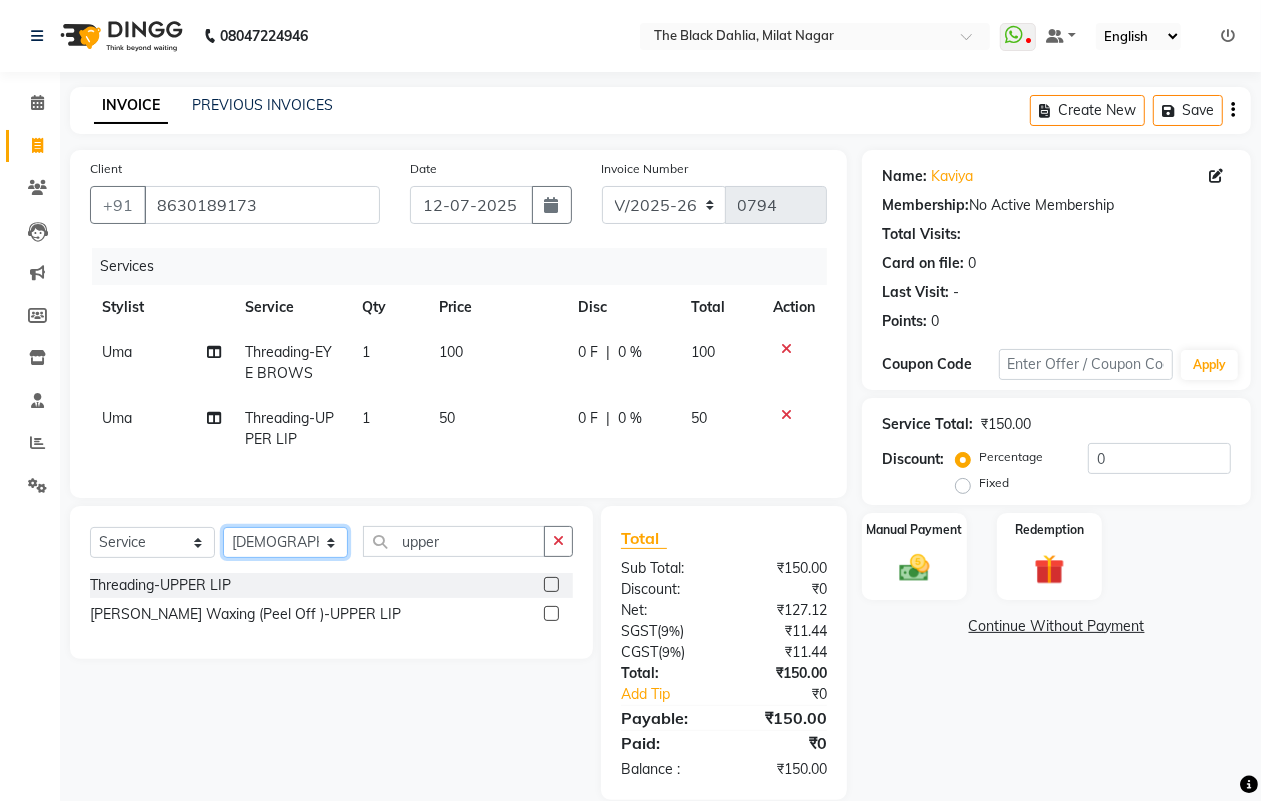 click on "Select Stylist [PERSON_NAME] [PERSON_NAME] [PERSON_NAME] IQRA JAWED  JOYSNA [PERSON_NAME] [PERSON_NAME] [PERSON_NAME] [PERSON_NAME] Nagar PINKY [PERSON_NAME] [PERSON_NAME] [PERSON_NAME] SAUD  [PERSON_NAME] [PERSON_NAME] [PERSON_NAME] TBD [PERSON_NAME] Veer Sir" 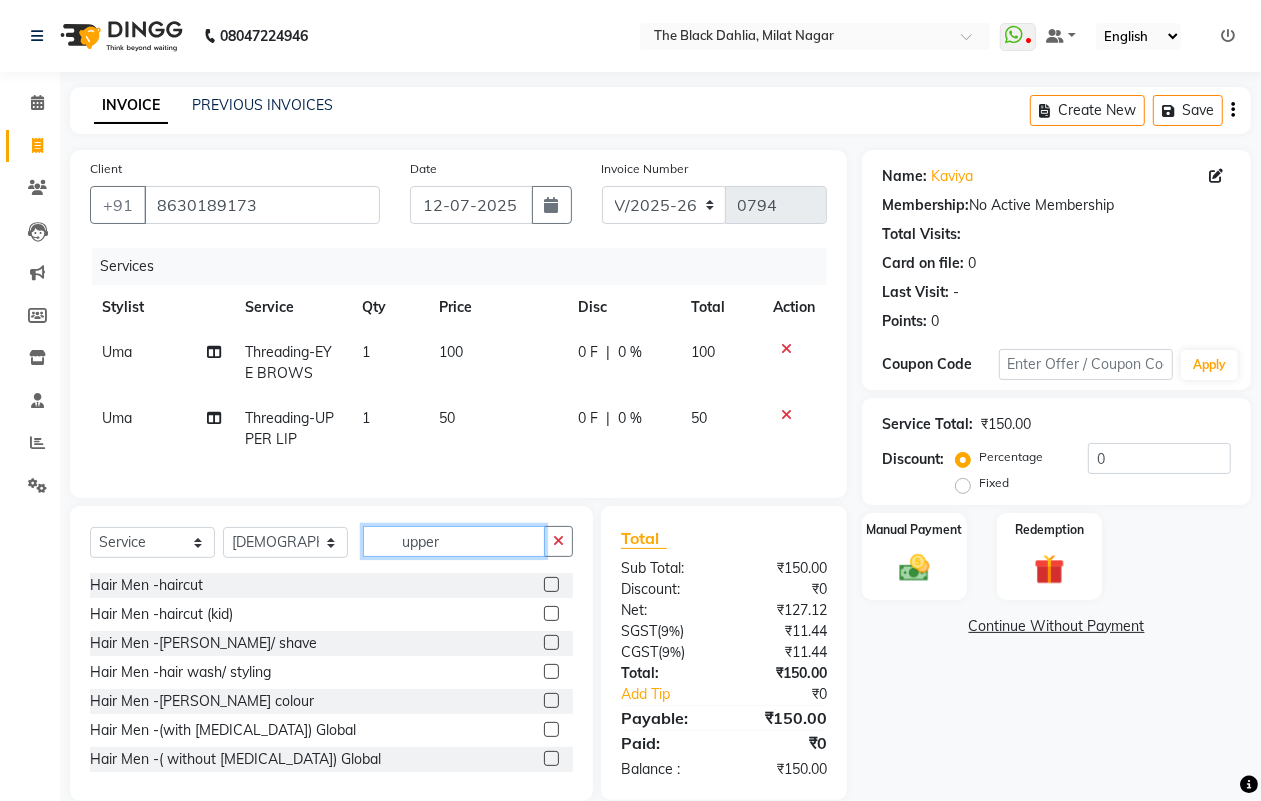 click on "upper" 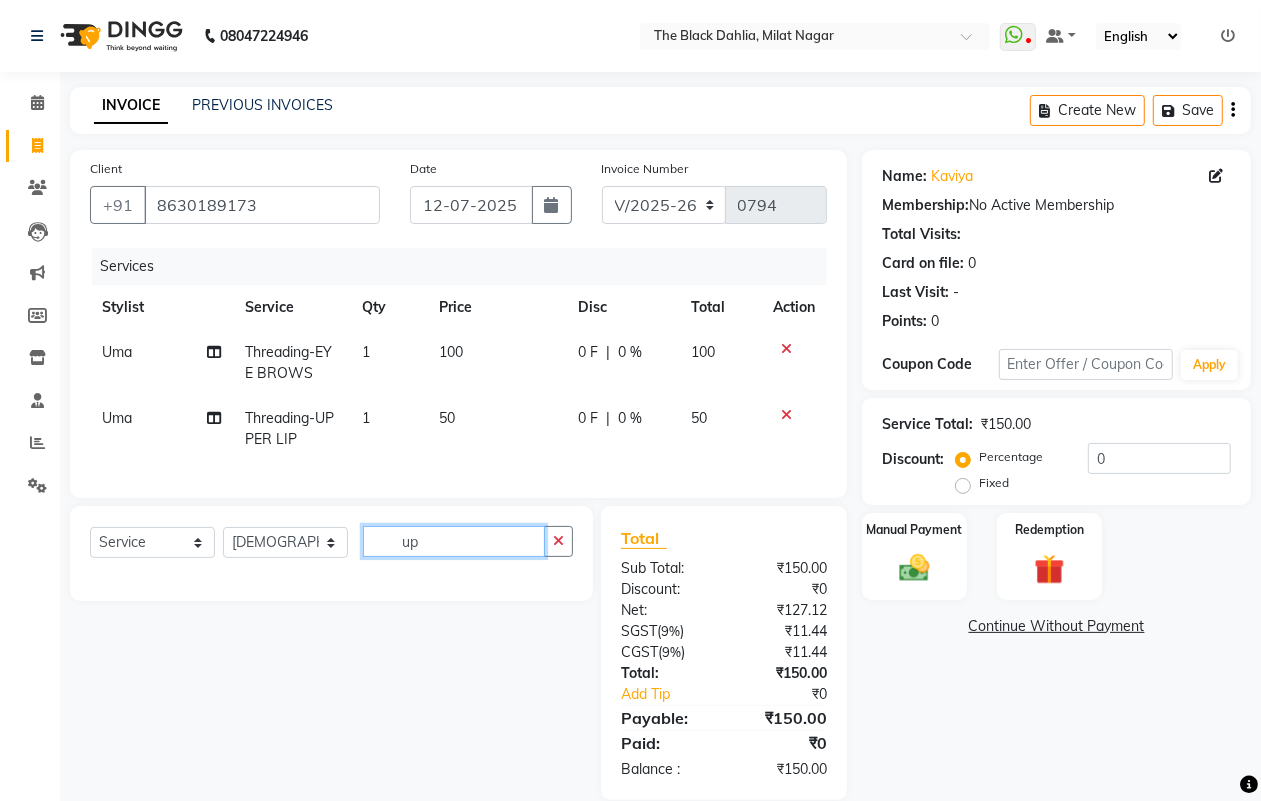 type on "u" 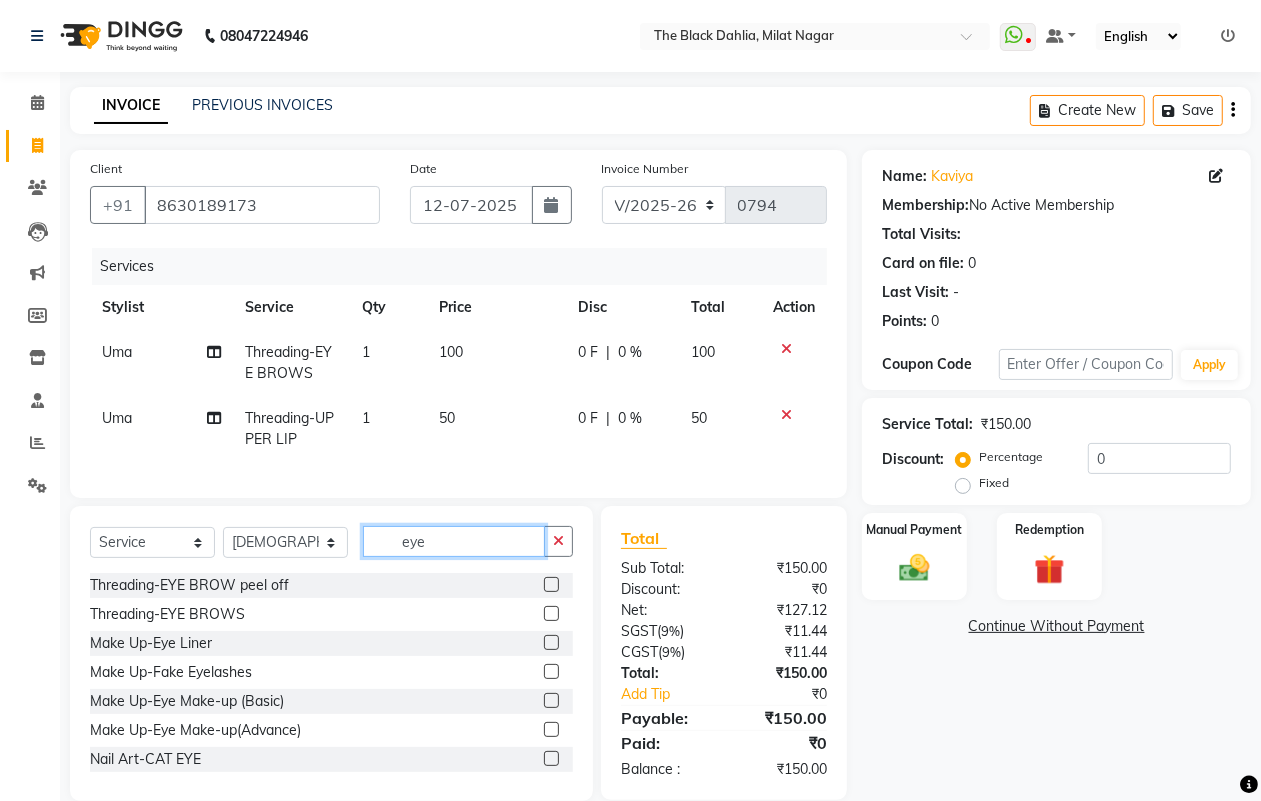 type on "eye" 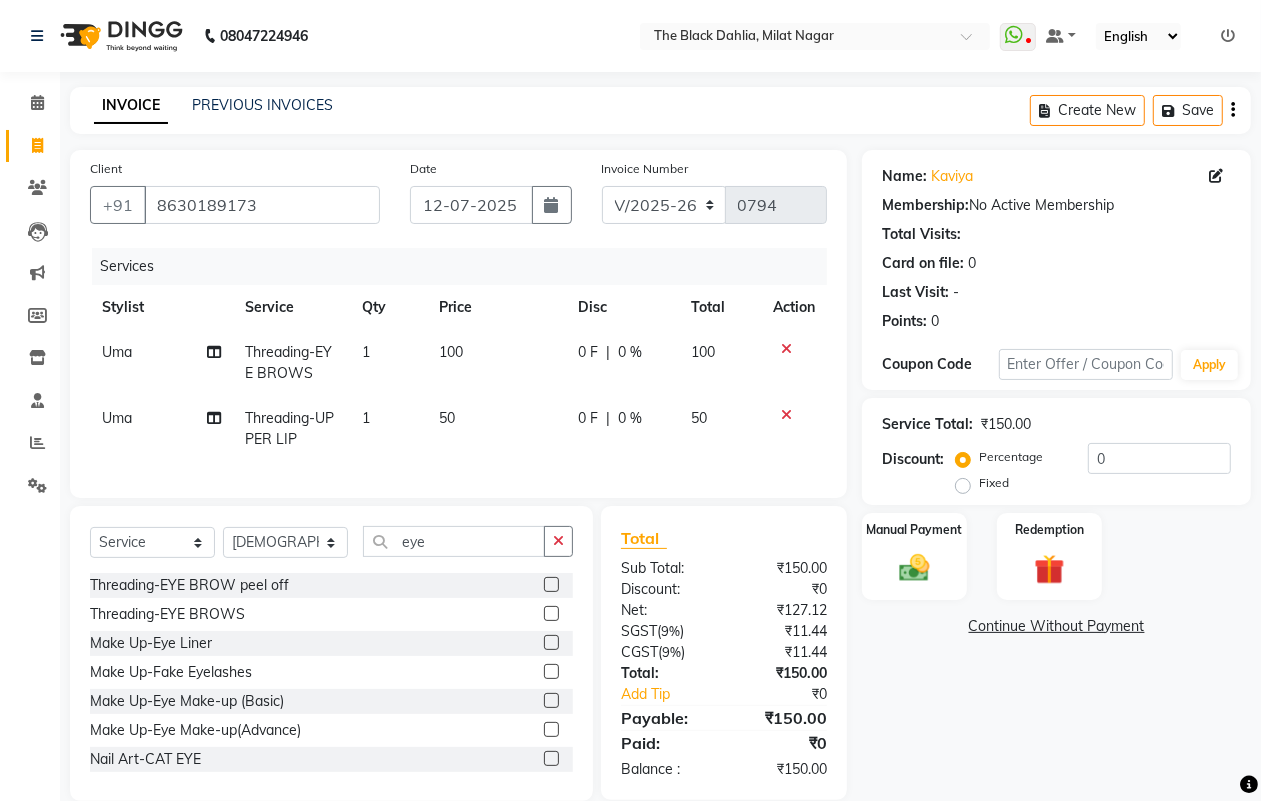 click 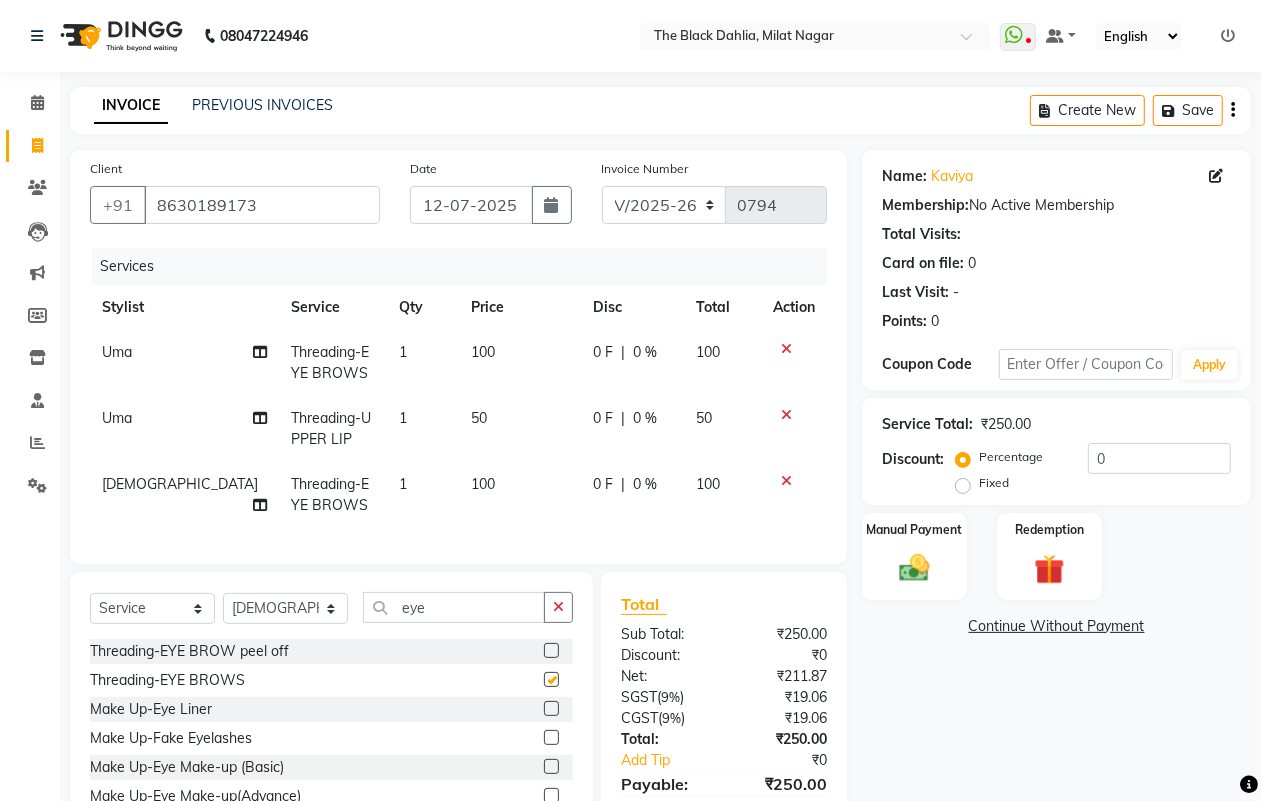 checkbox on "false" 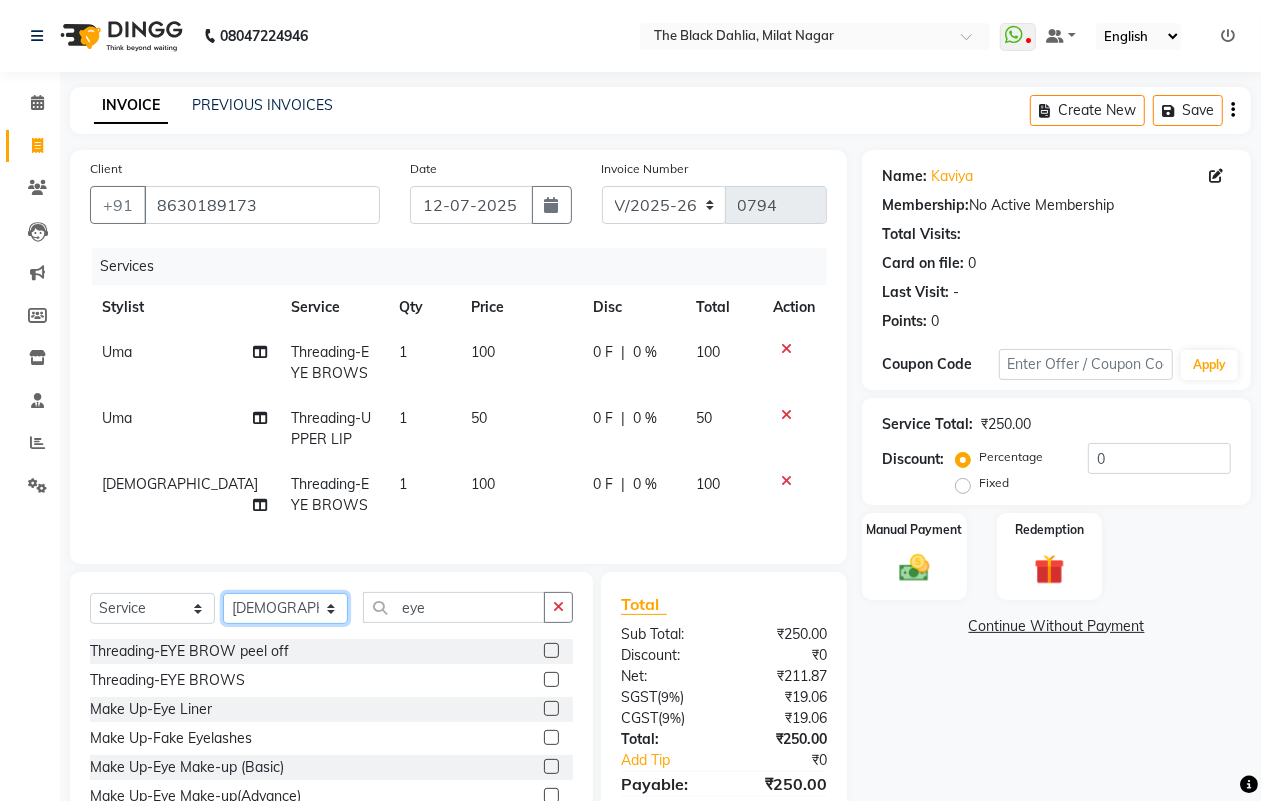 click on "Select Stylist [PERSON_NAME] [PERSON_NAME] [PERSON_NAME] IQRA JAWED  JOYSNA [PERSON_NAME] [PERSON_NAME] [PERSON_NAME] [PERSON_NAME] Nagar PINKY [PERSON_NAME] [PERSON_NAME] [PERSON_NAME] SAUD  [PERSON_NAME] [PERSON_NAME] [PERSON_NAME] TBD [PERSON_NAME] Veer Sir" 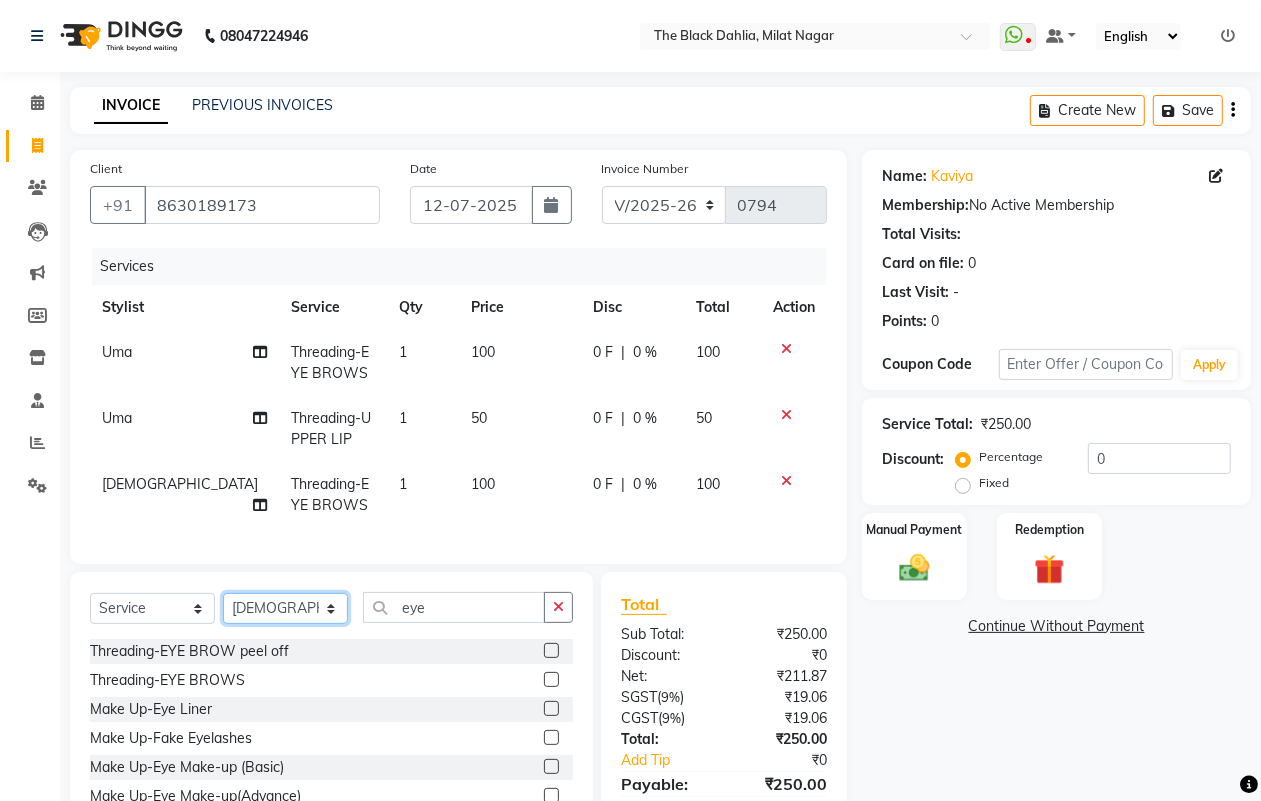 select on "34615" 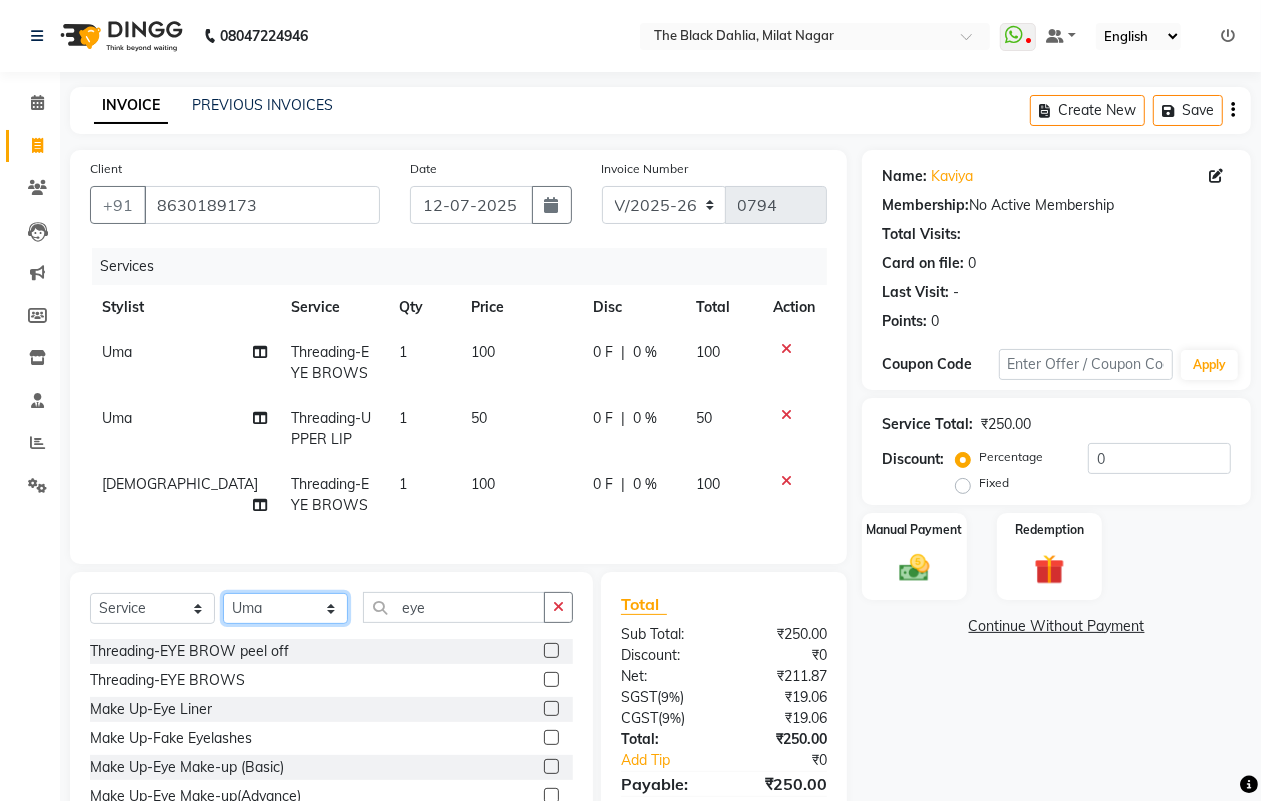click on "Select Stylist [PERSON_NAME] [PERSON_NAME] [PERSON_NAME] IQRA JAWED  JOYSNA [PERSON_NAME] [PERSON_NAME] [PERSON_NAME] [PERSON_NAME] Nagar PINKY [PERSON_NAME] [PERSON_NAME] [PERSON_NAME] SAUD  [PERSON_NAME] [PERSON_NAME] [PERSON_NAME] TBD [PERSON_NAME] Veer Sir" 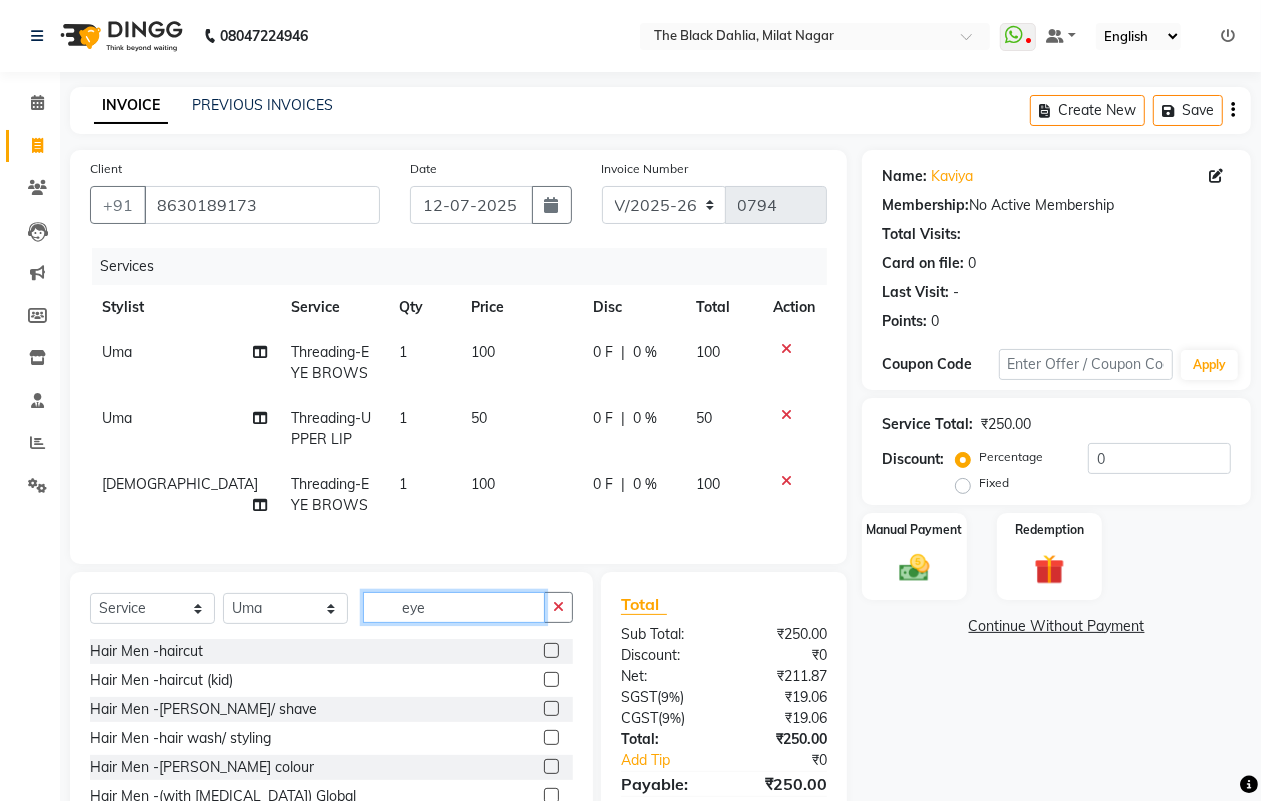 click on "eye" 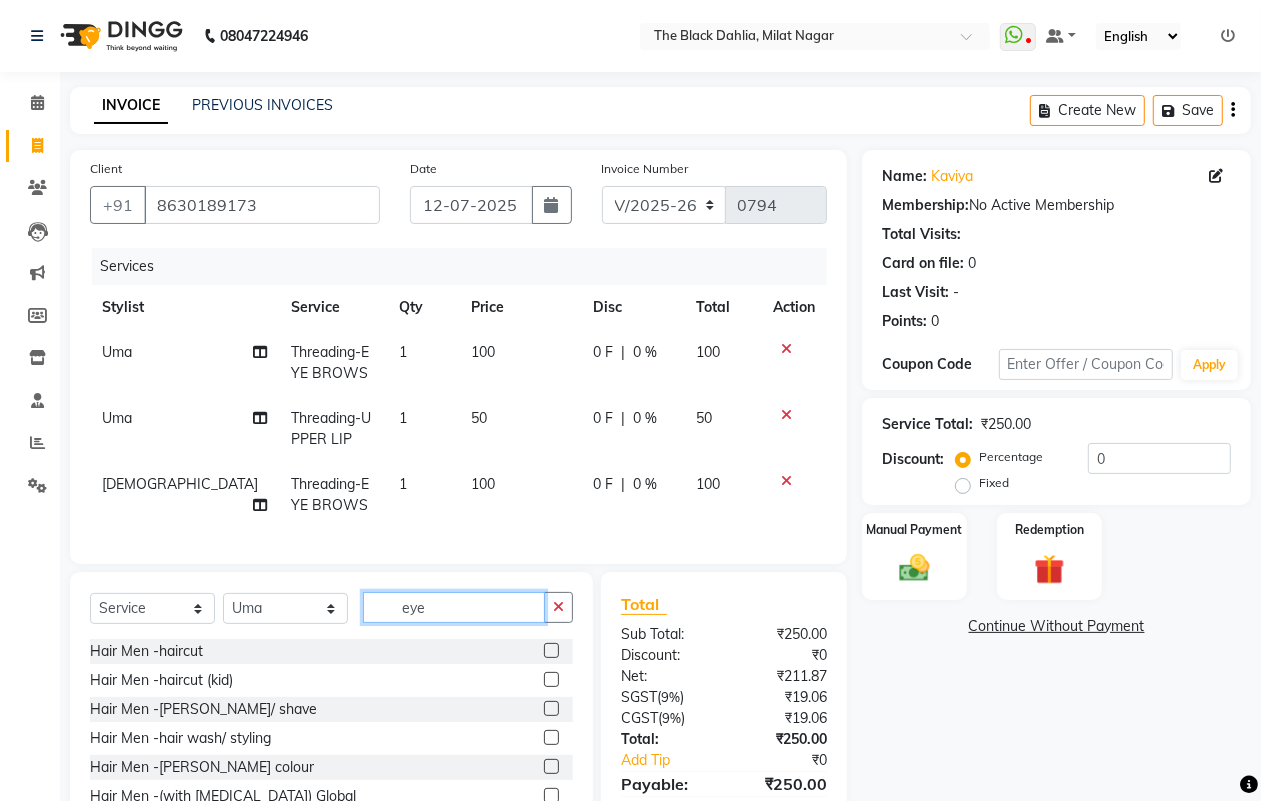 click on "eye" 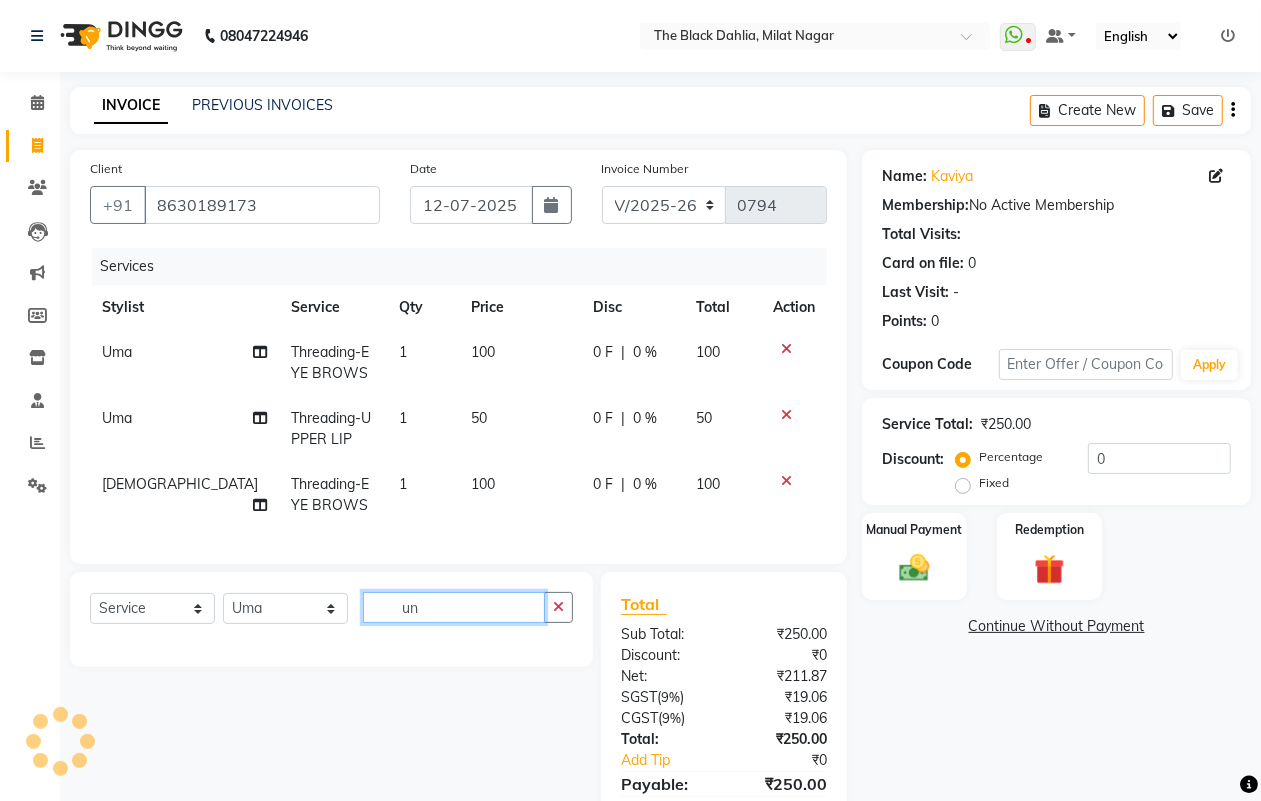 type on "u" 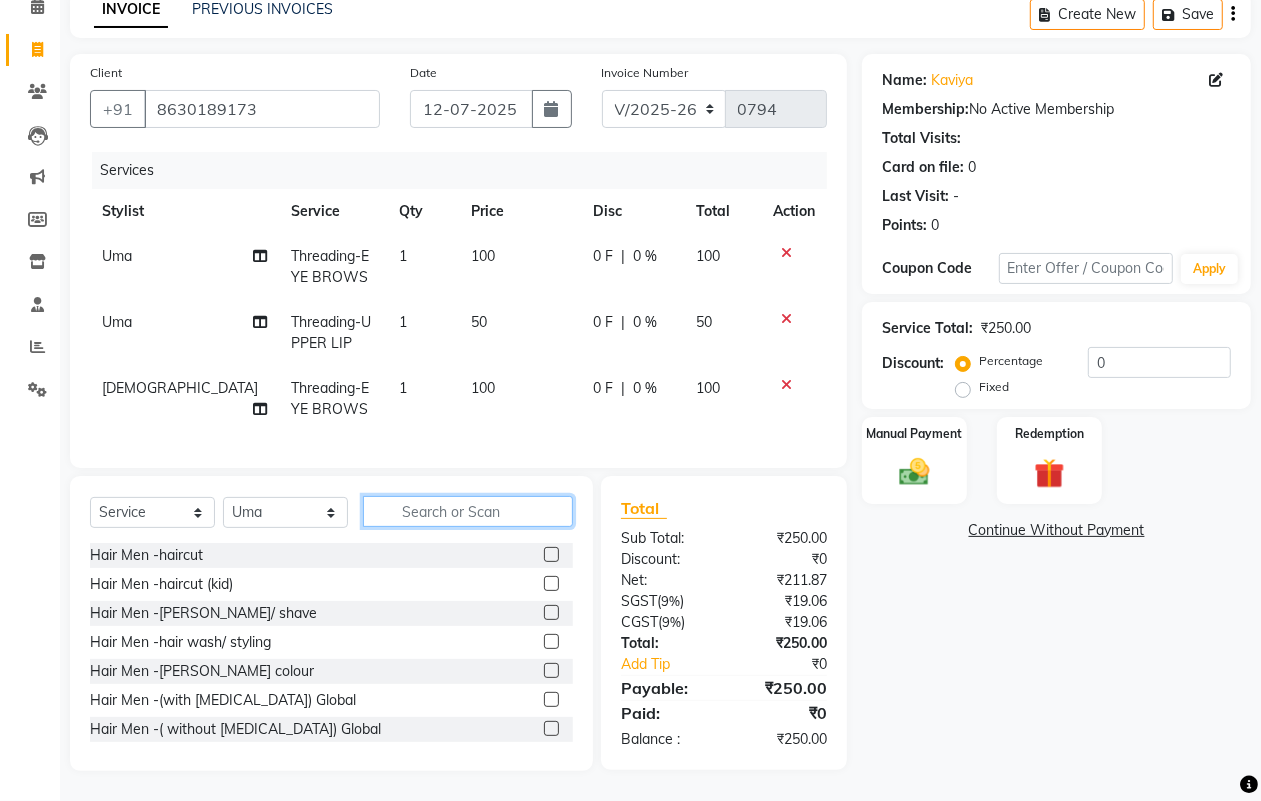 scroll, scrollTop: 113, scrollLeft: 0, axis: vertical 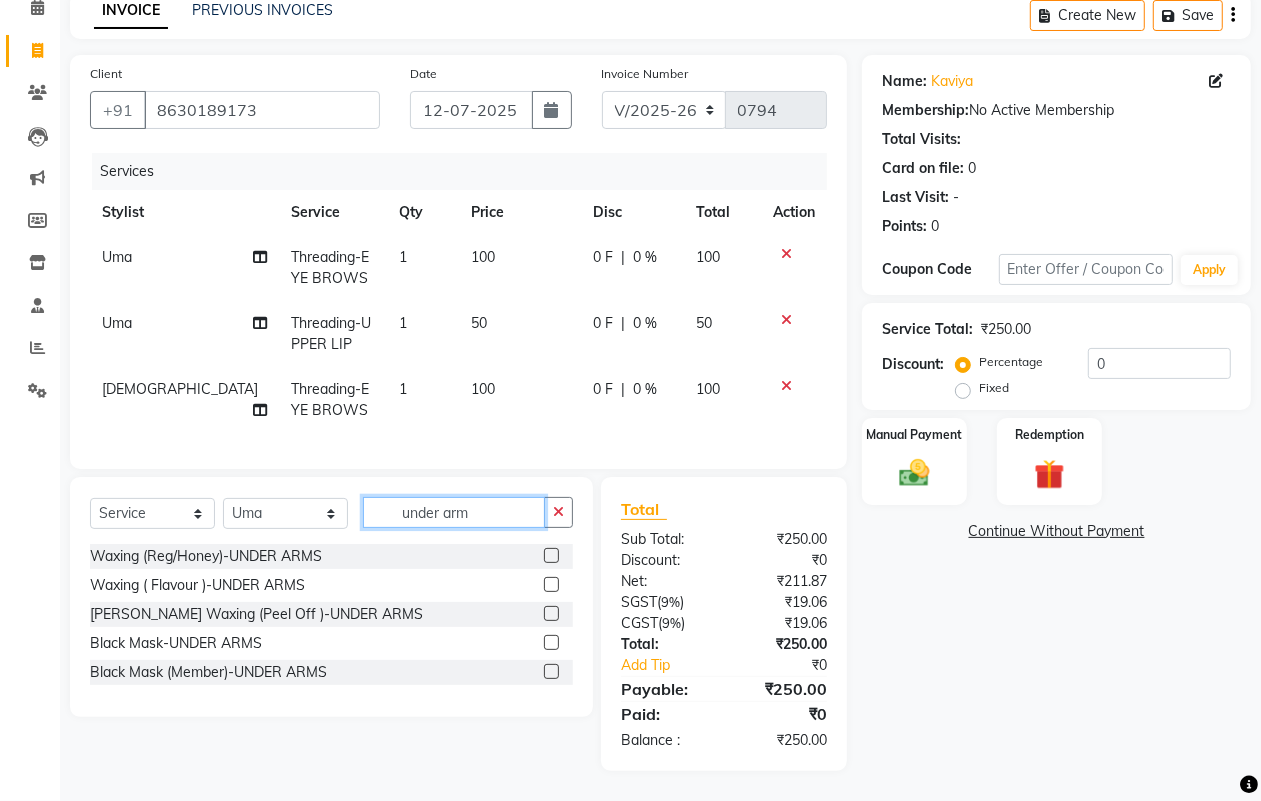 type on "under arm" 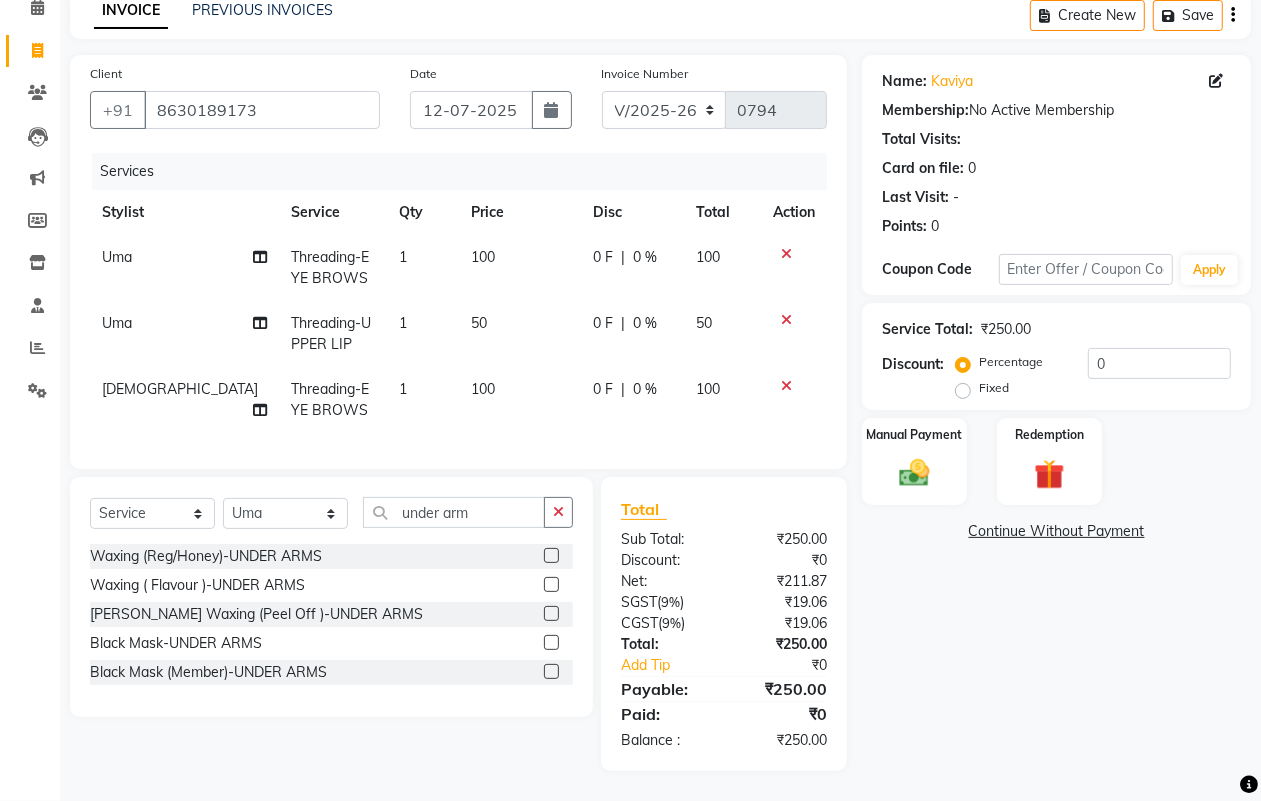 click 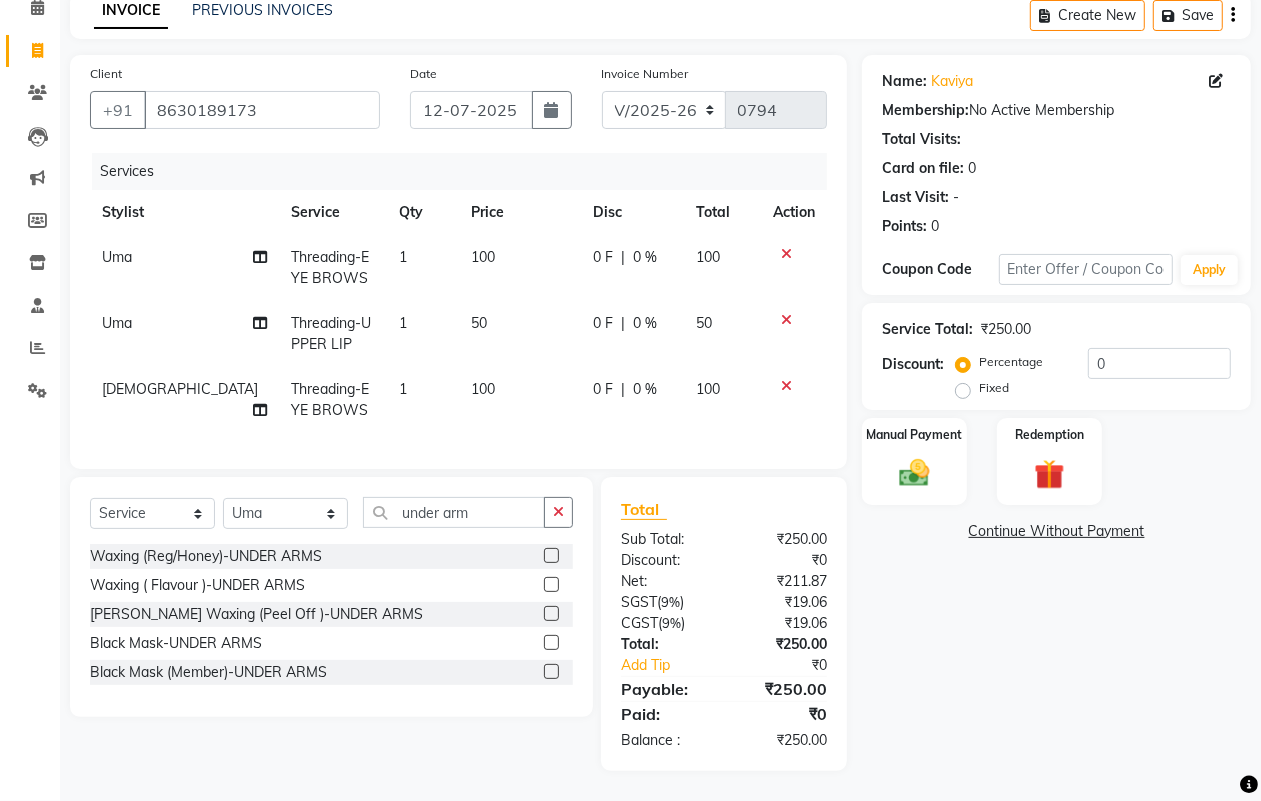 click 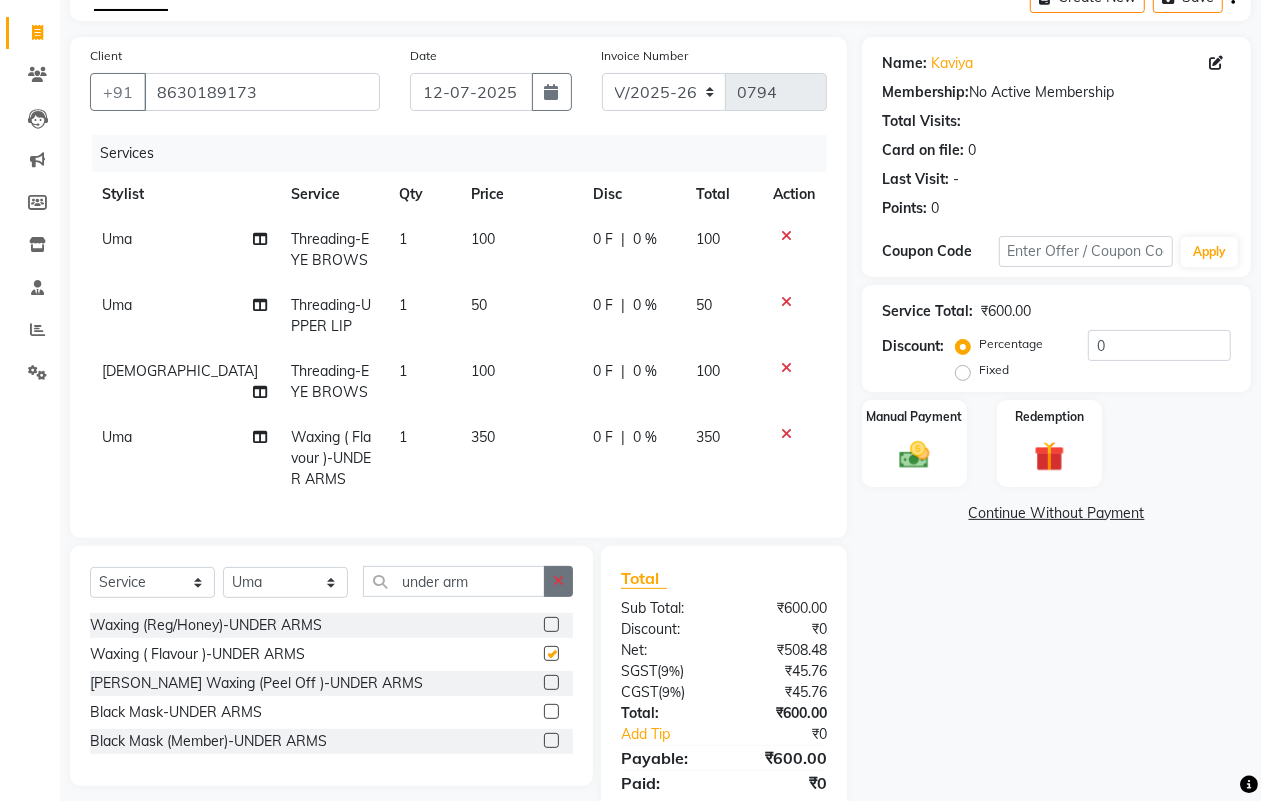 checkbox on "false" 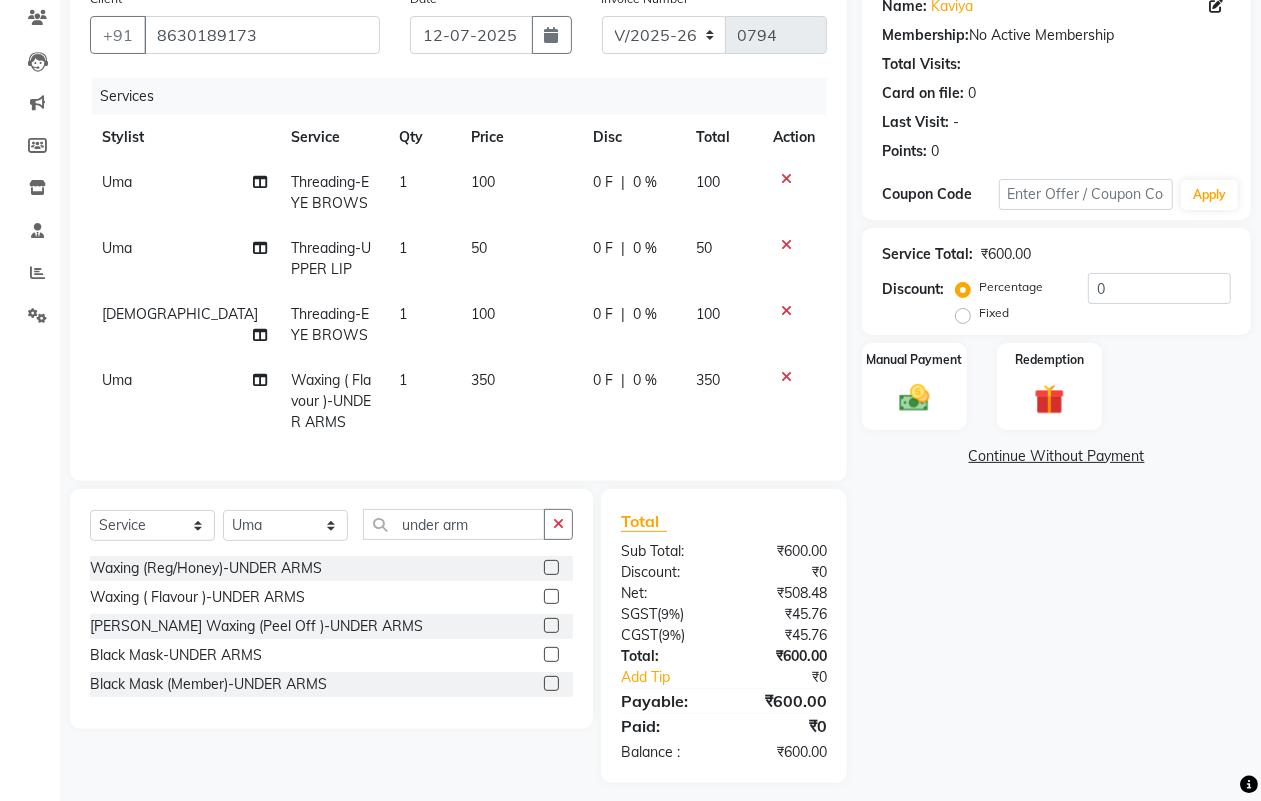 scroll, scrollTop: 200, scrollLeft: 0, axis: vertical 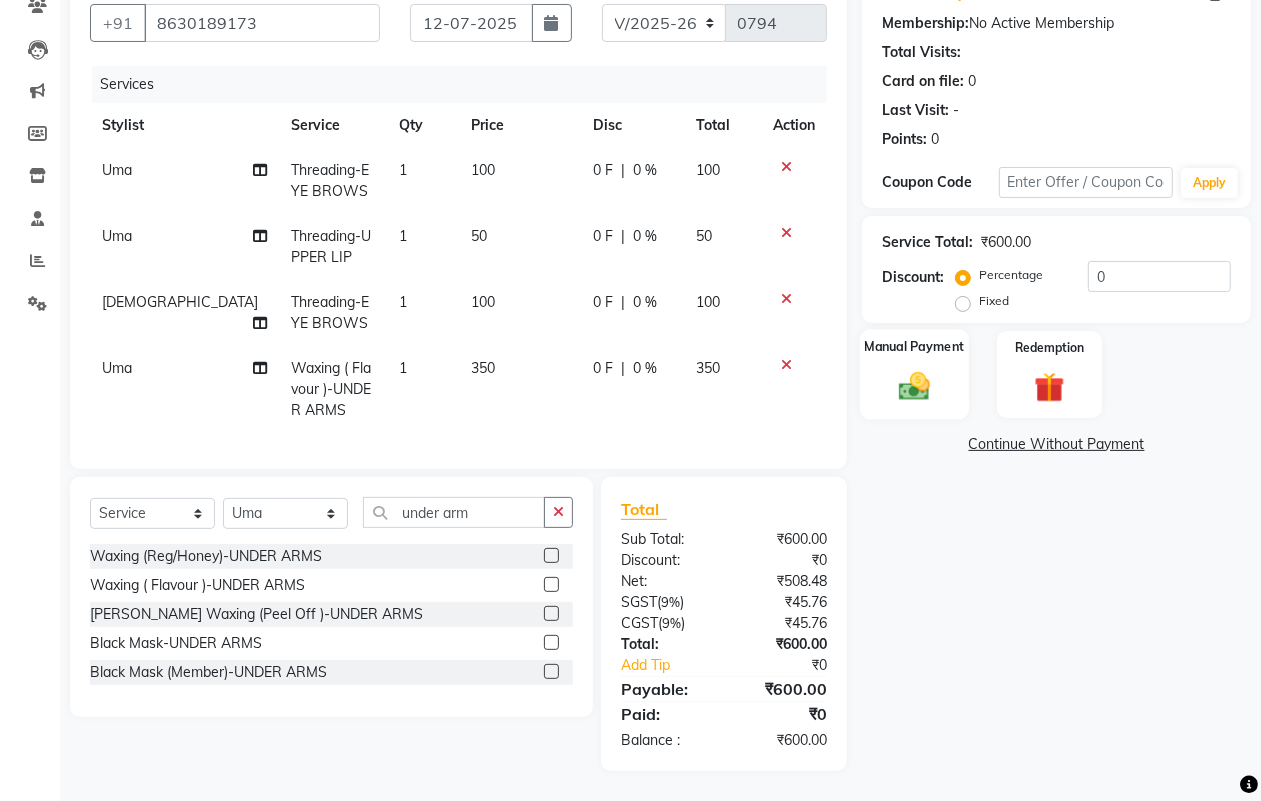 click 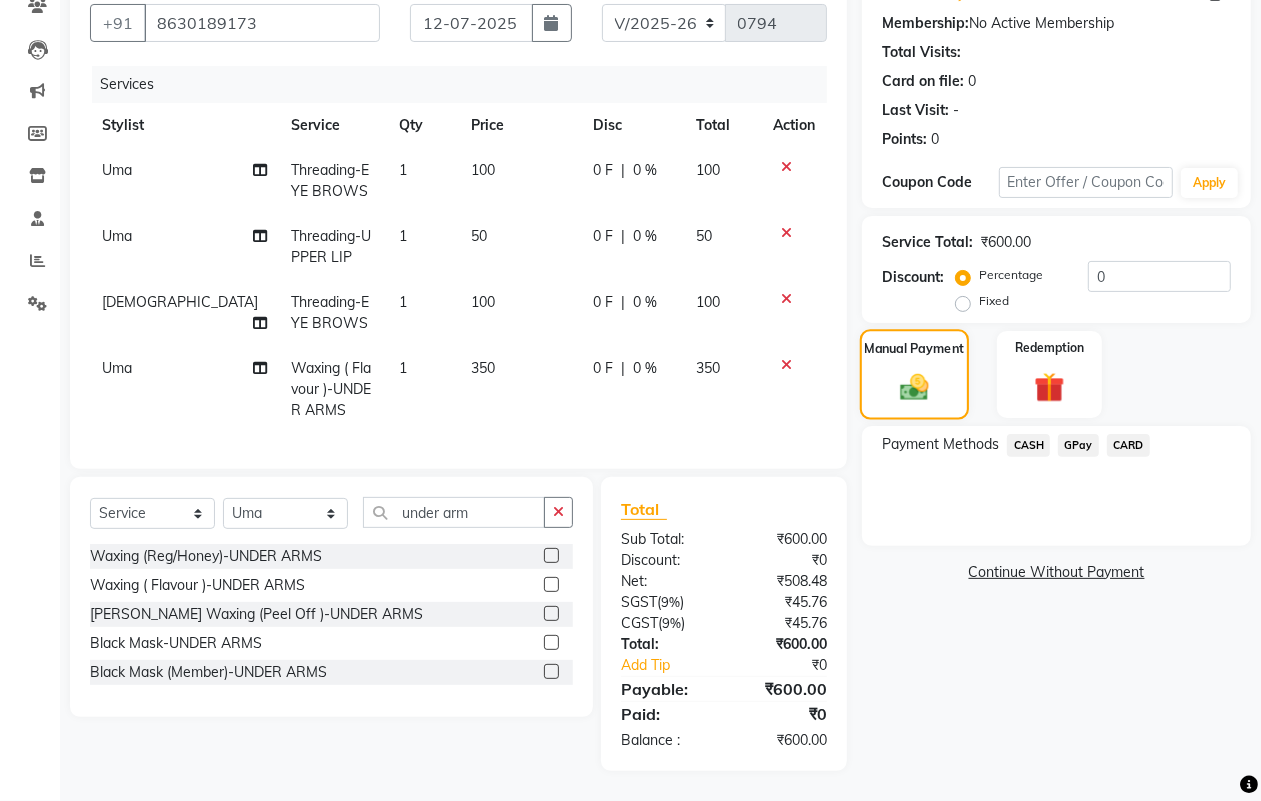 scroll, scrollTop: 200, scrollLeft: 0, axis: vertical 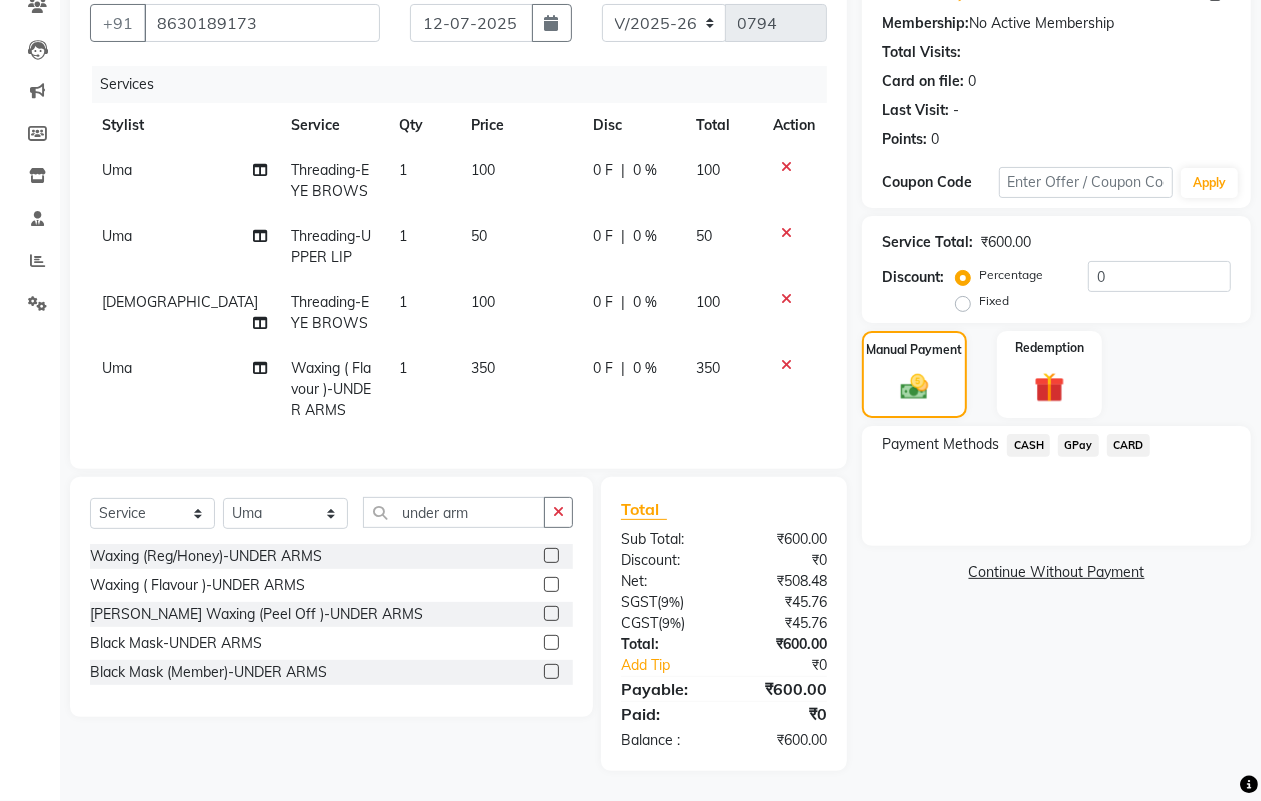 click on "CARD" 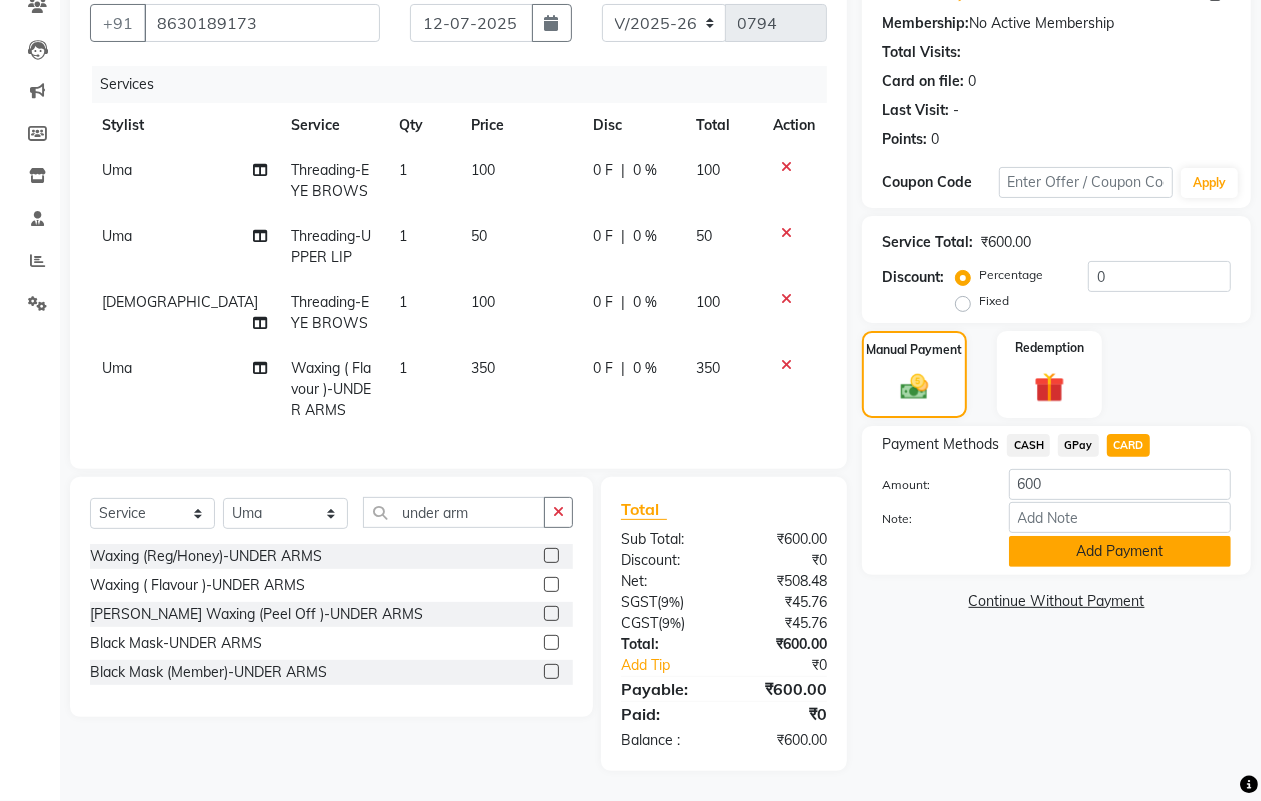 click on "Add Payment" 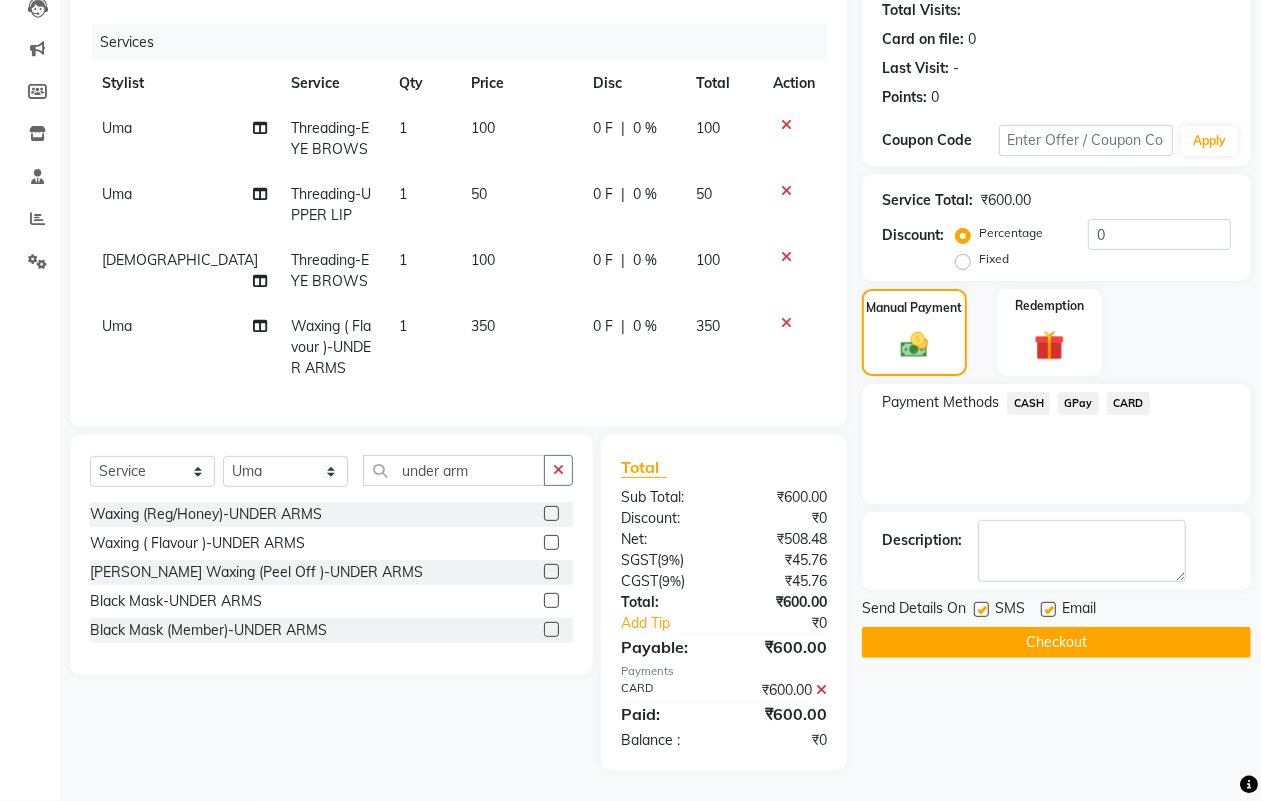 scroll, scrollTop: 242, scrollLeft: 0, axis: vertical 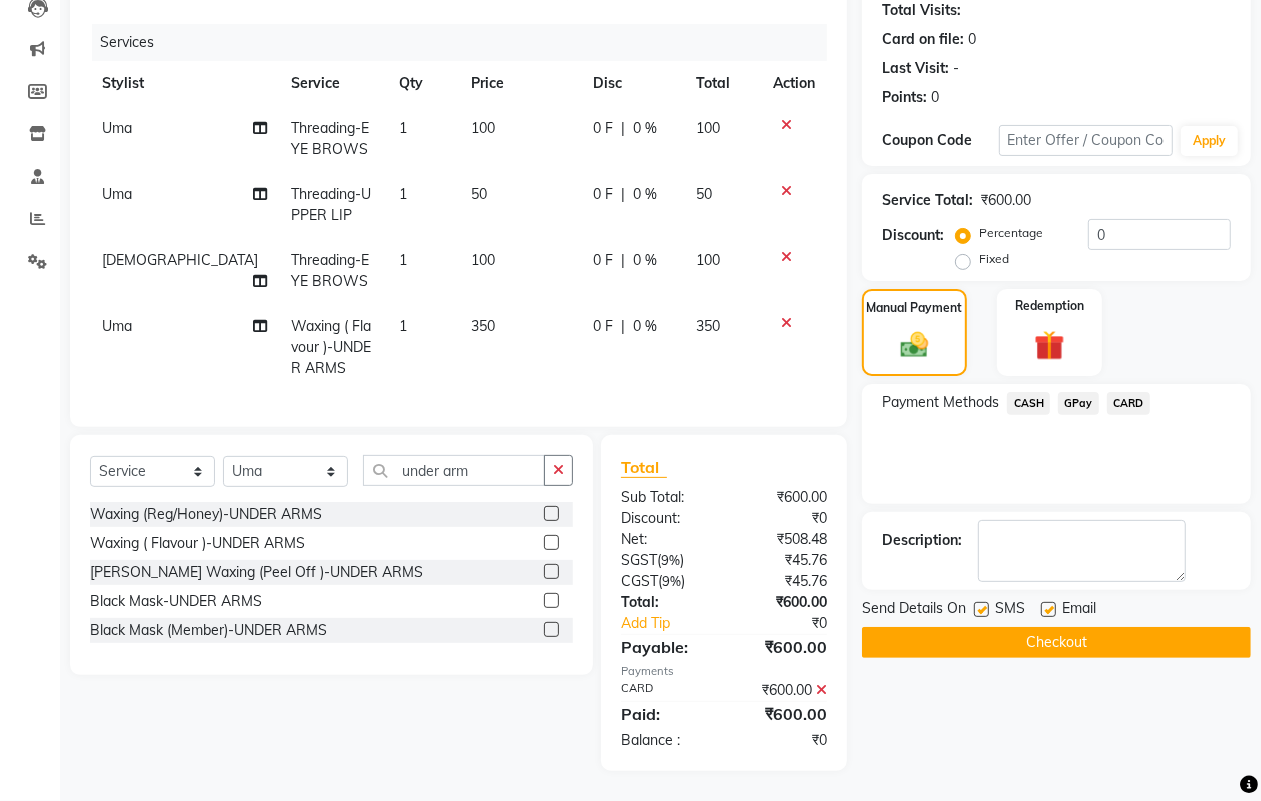click on "Checkout" 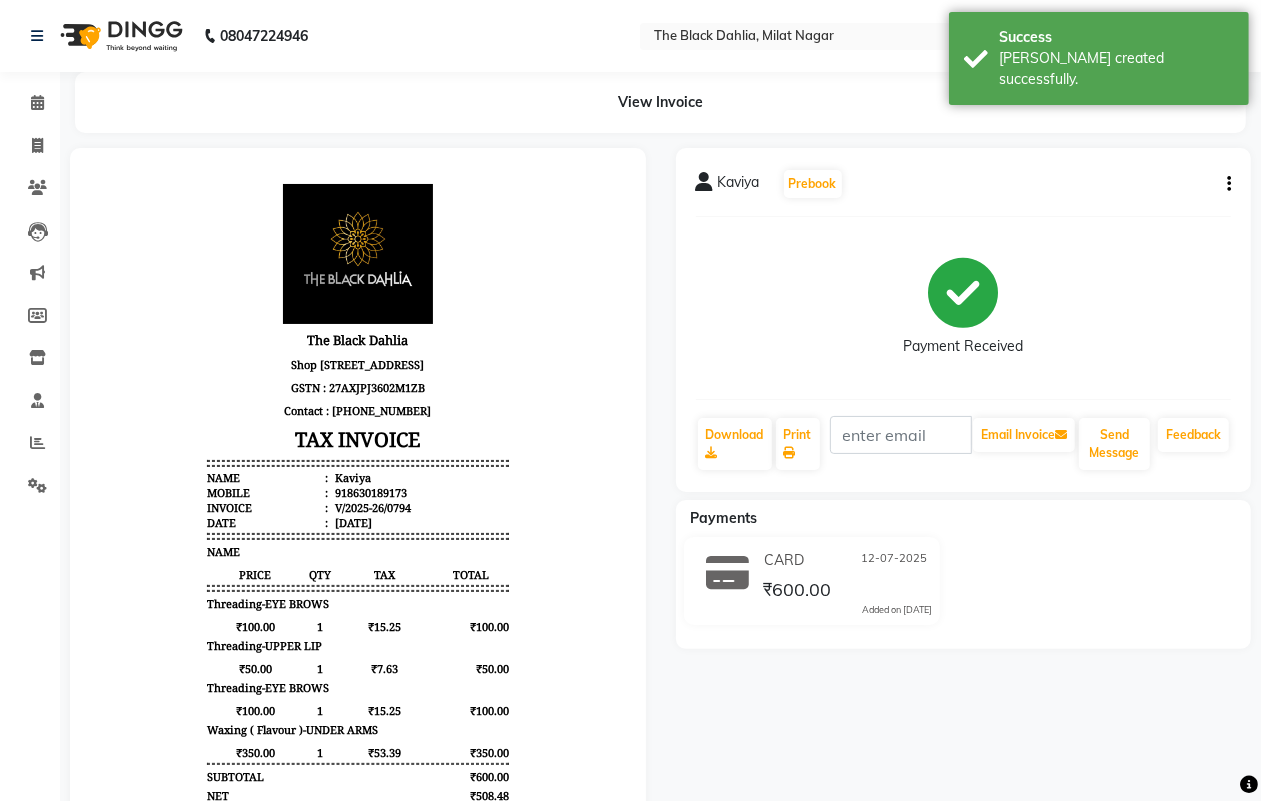 scroll, scrollTop: 0, scrollLeft: 0, axis: both 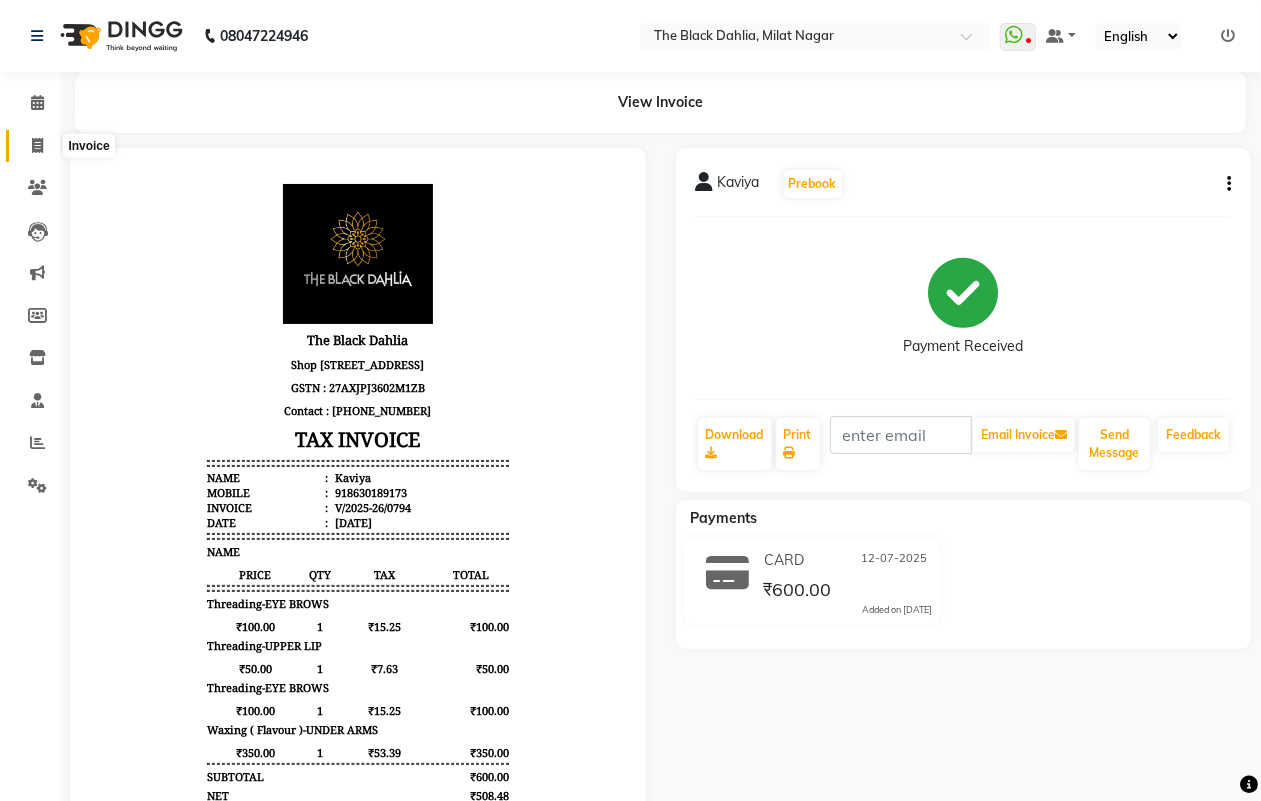 click 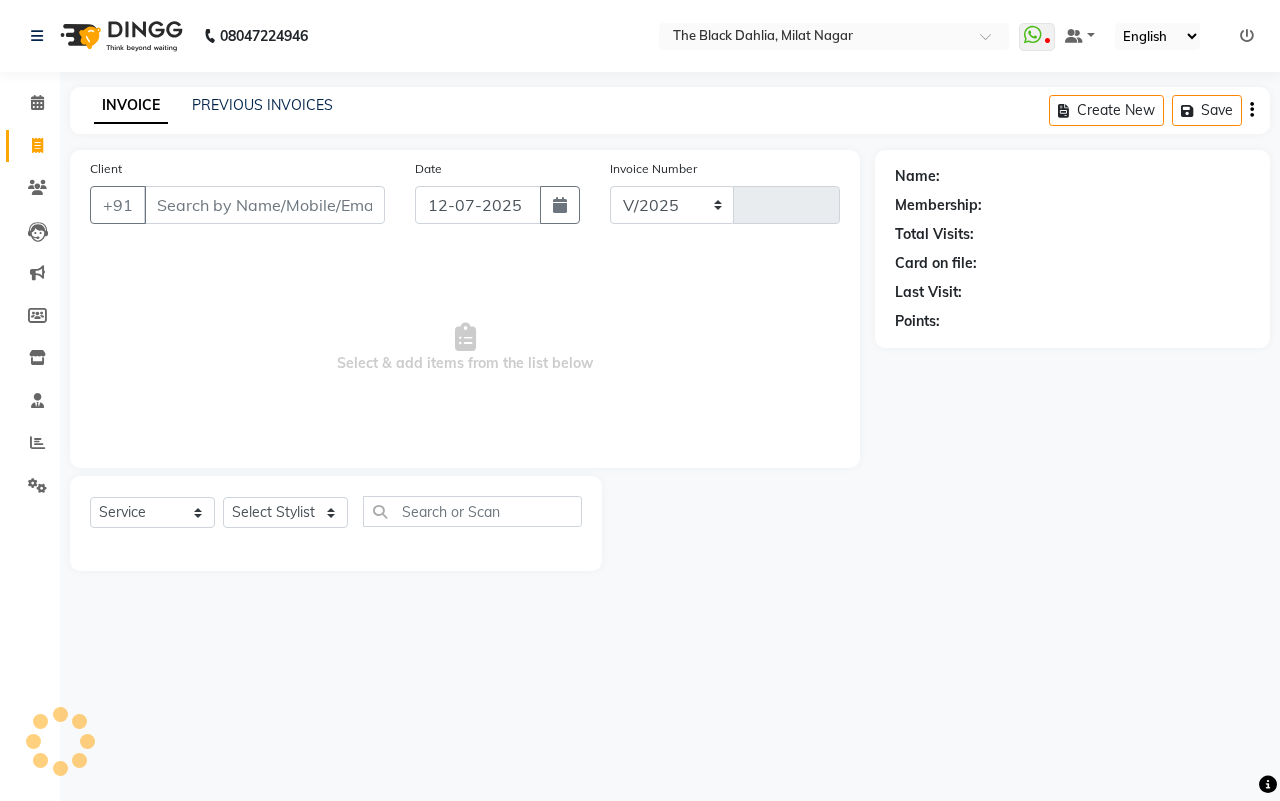 select on "4335" 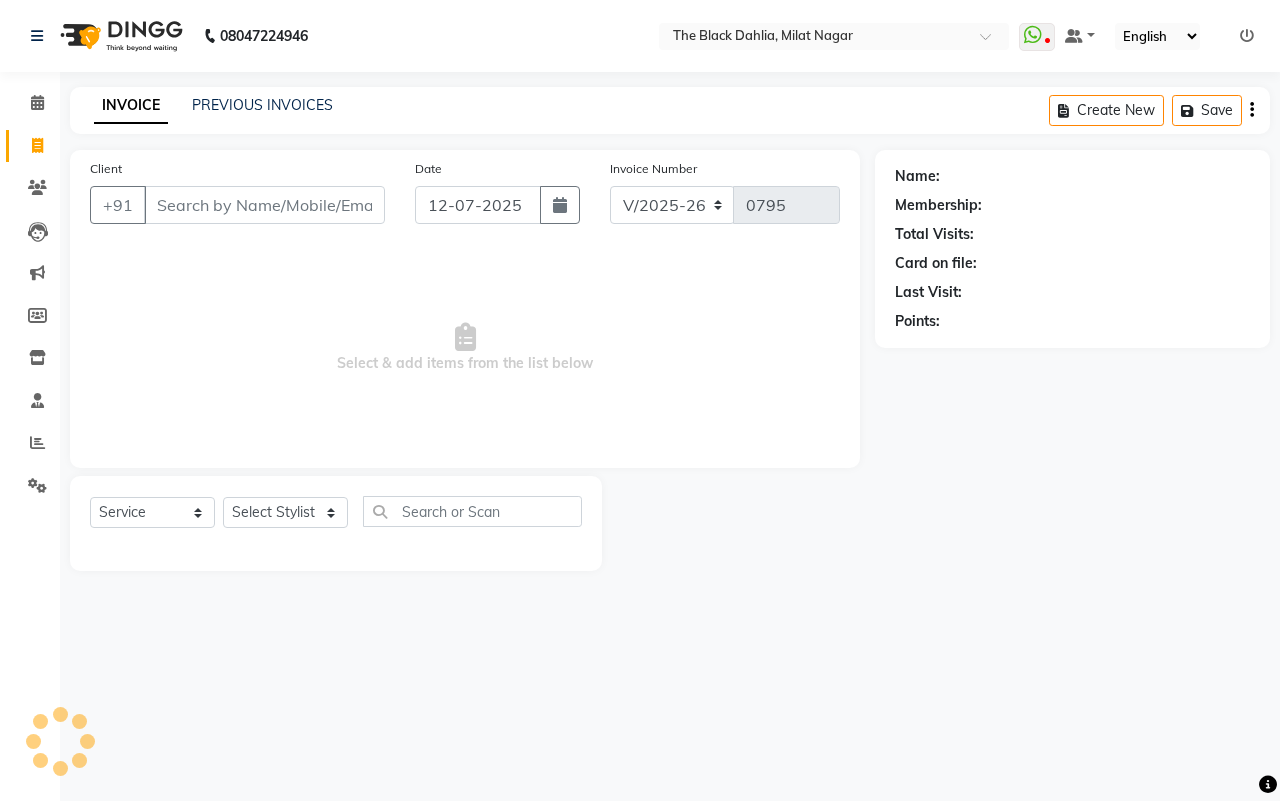 click on "INVOICE PREVIOUS INVOICES Create New   Save" 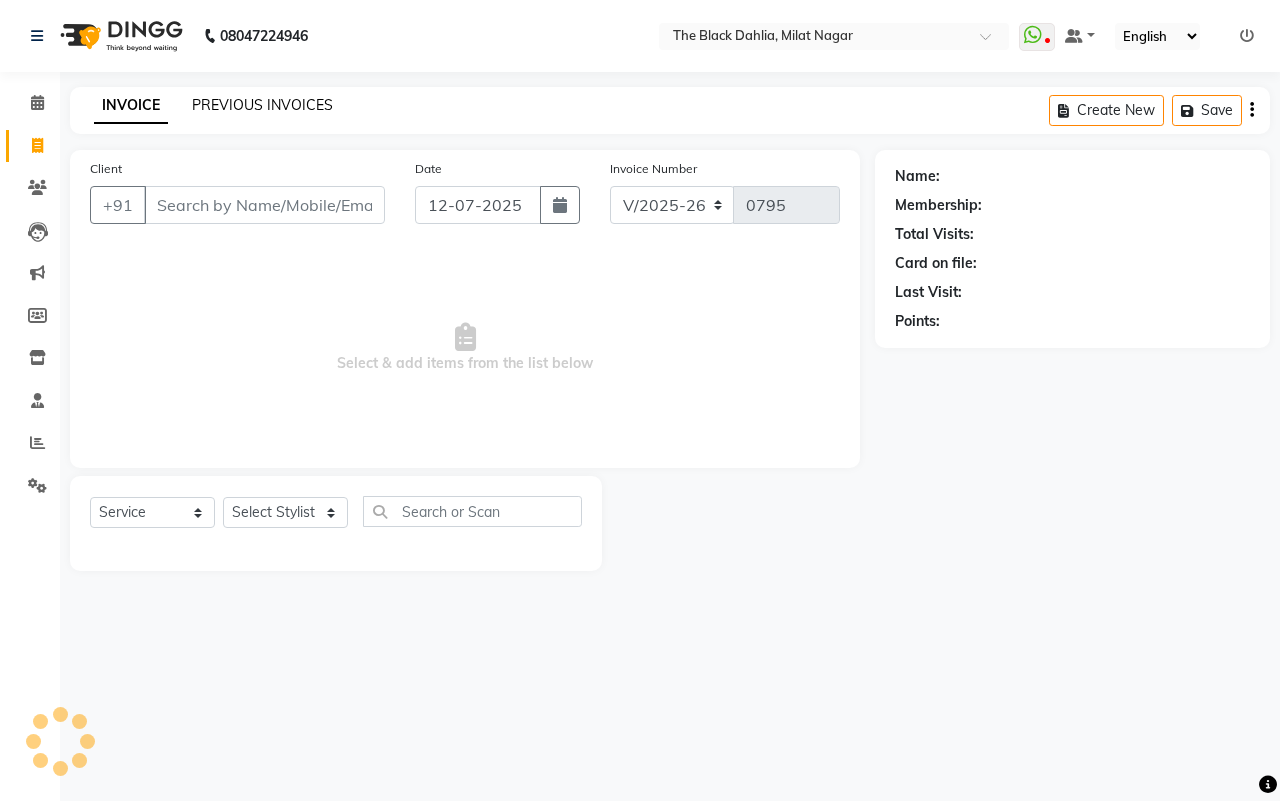 click on "PREVIOUS INVOICES" 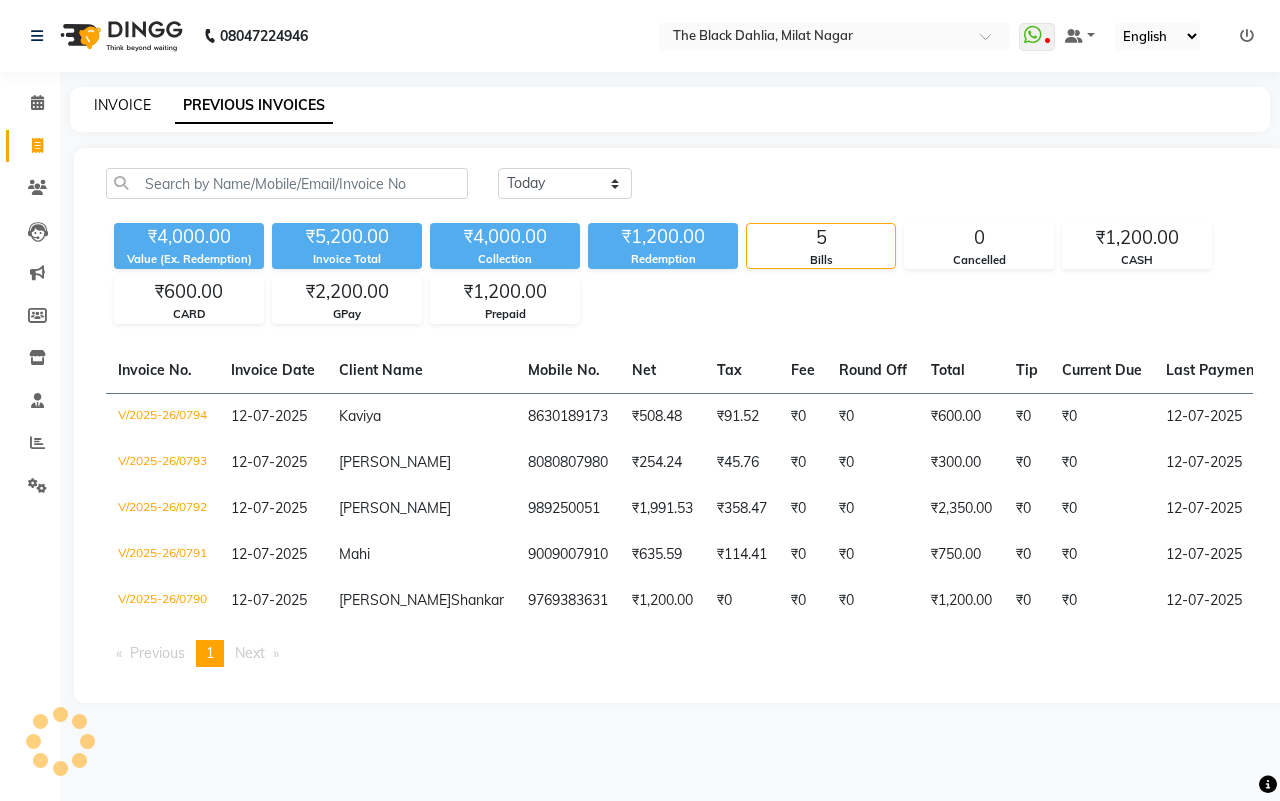 click on "INVOICE" 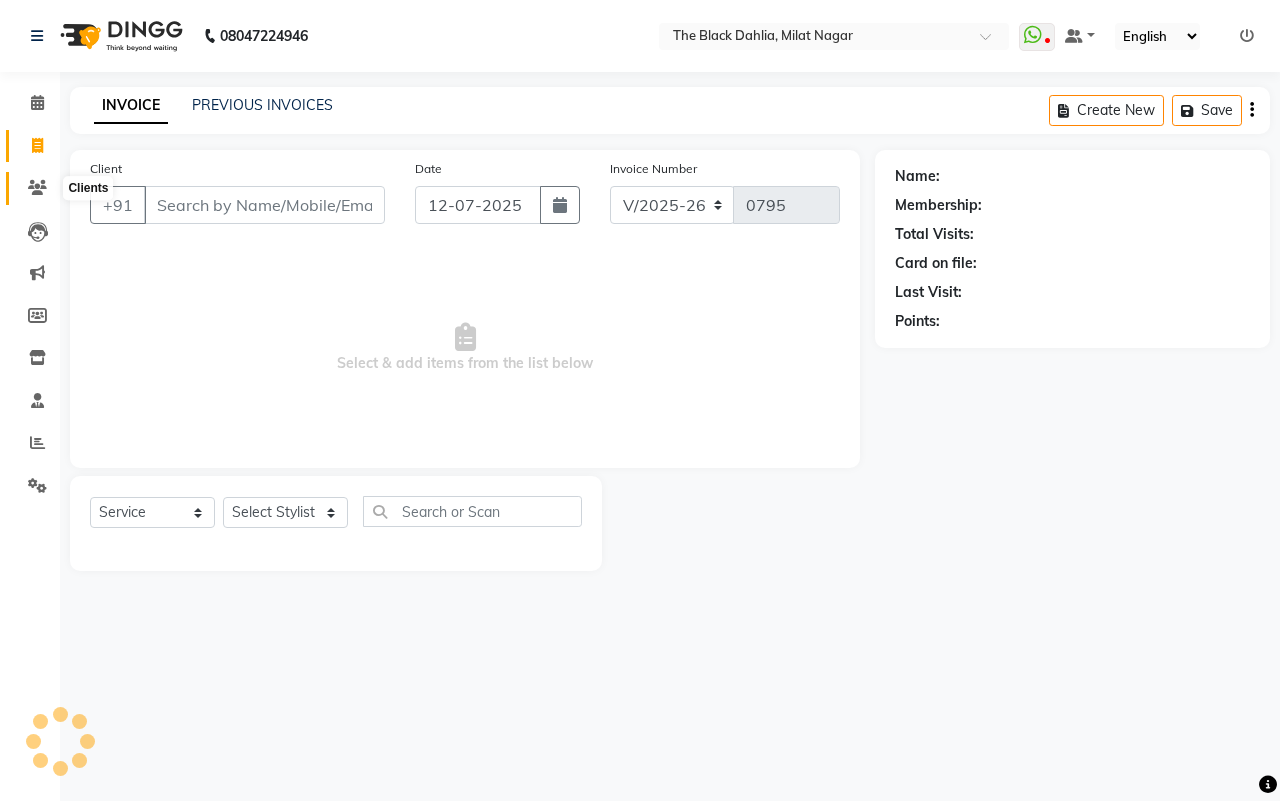 click 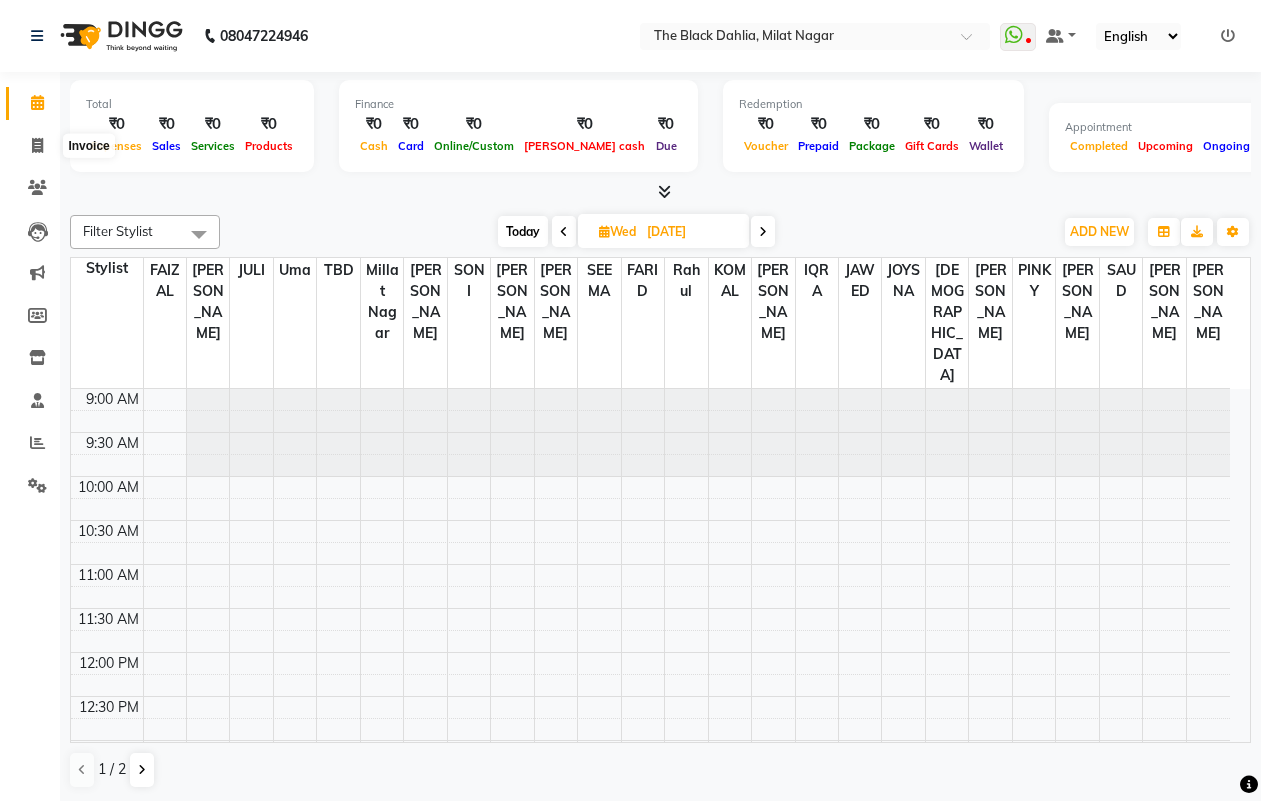scroll, scrollTop: 0, scrollLeft: 0, axis: both 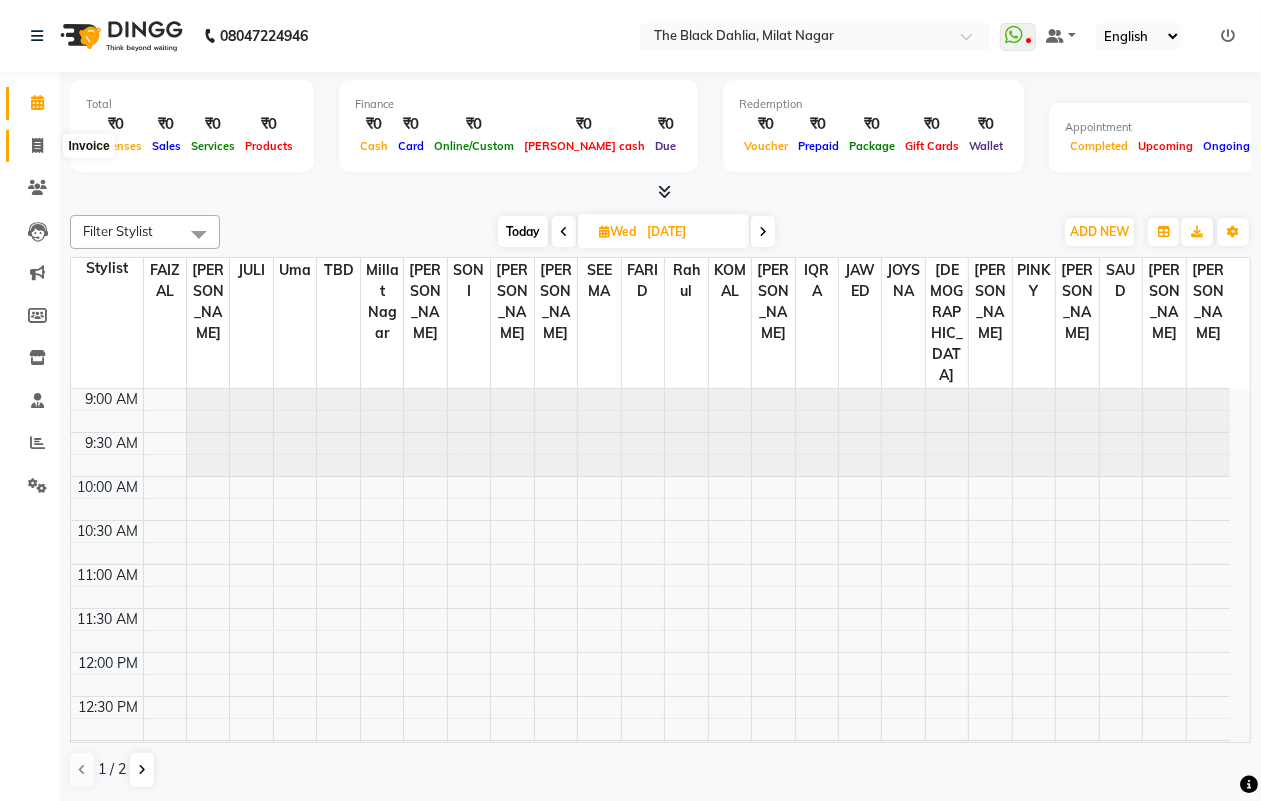 click 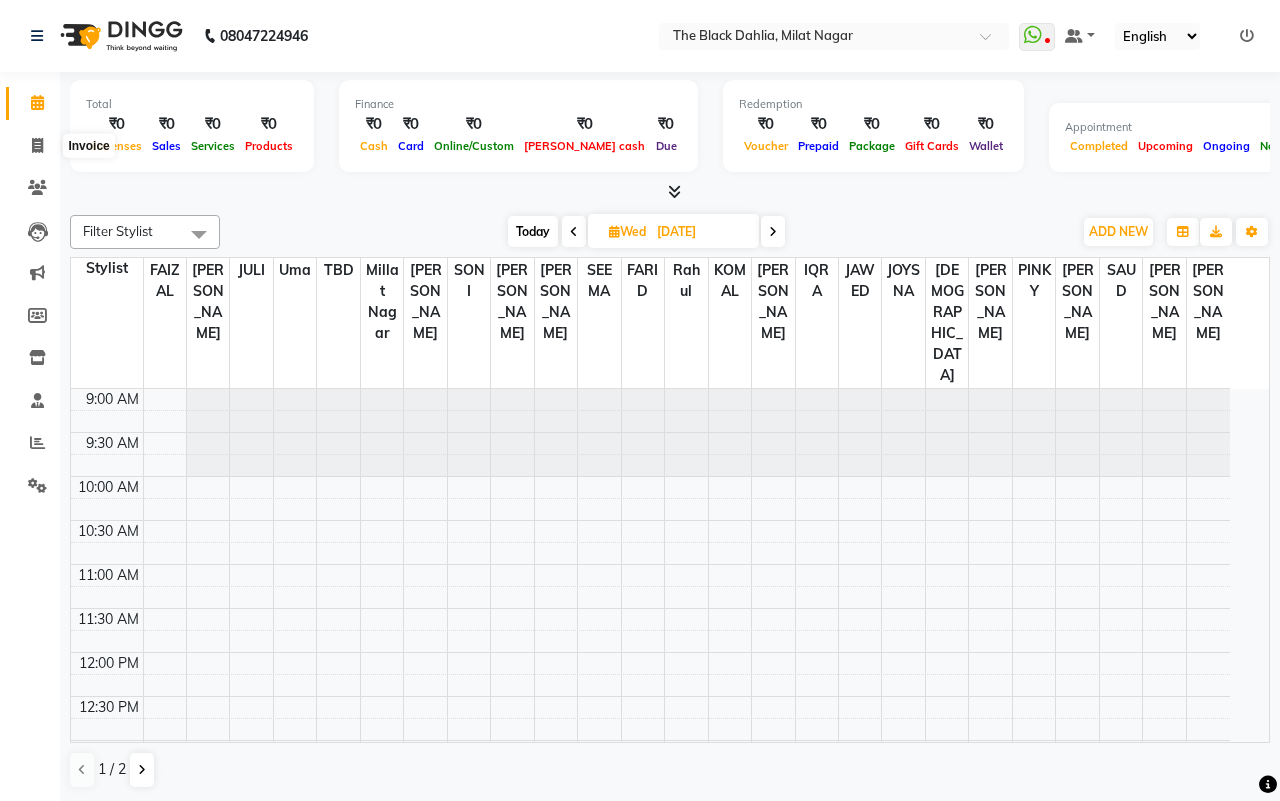 select on "4335" 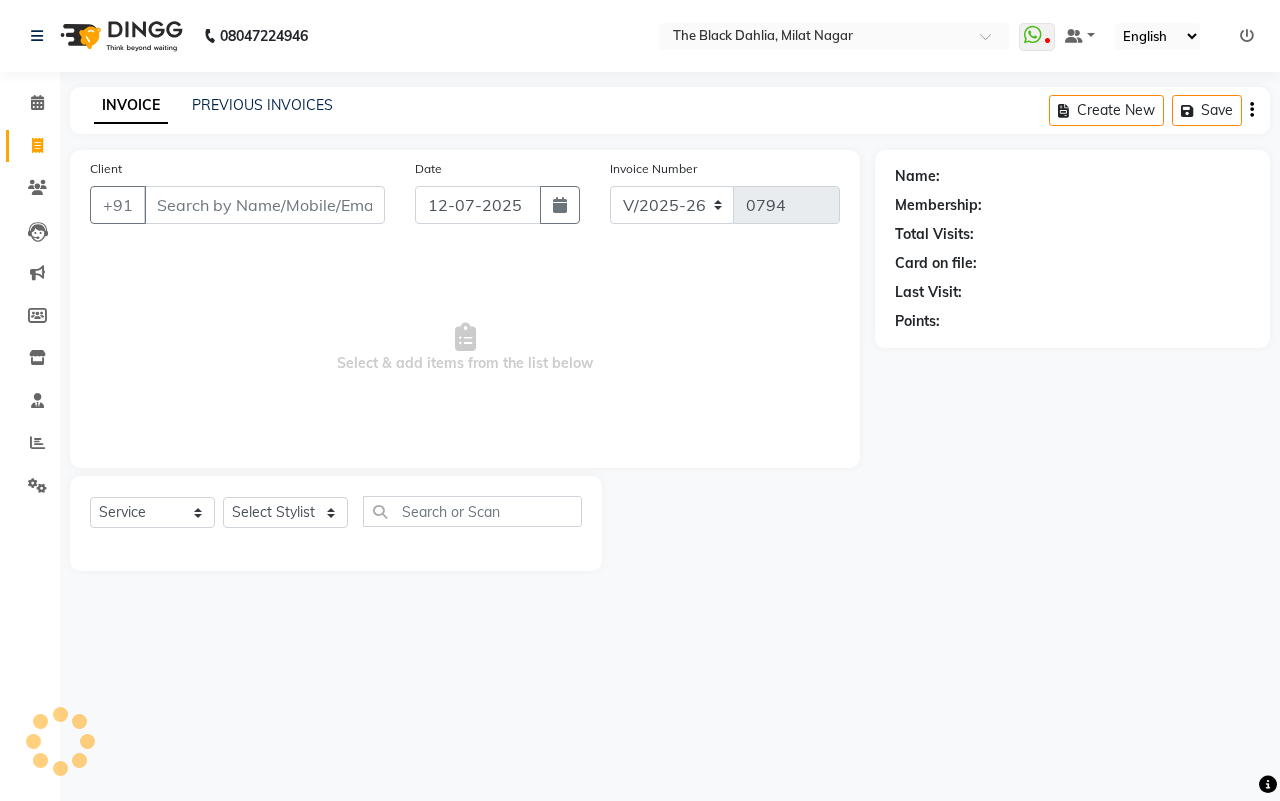 click on "Client" at bounding box center [264, 205] 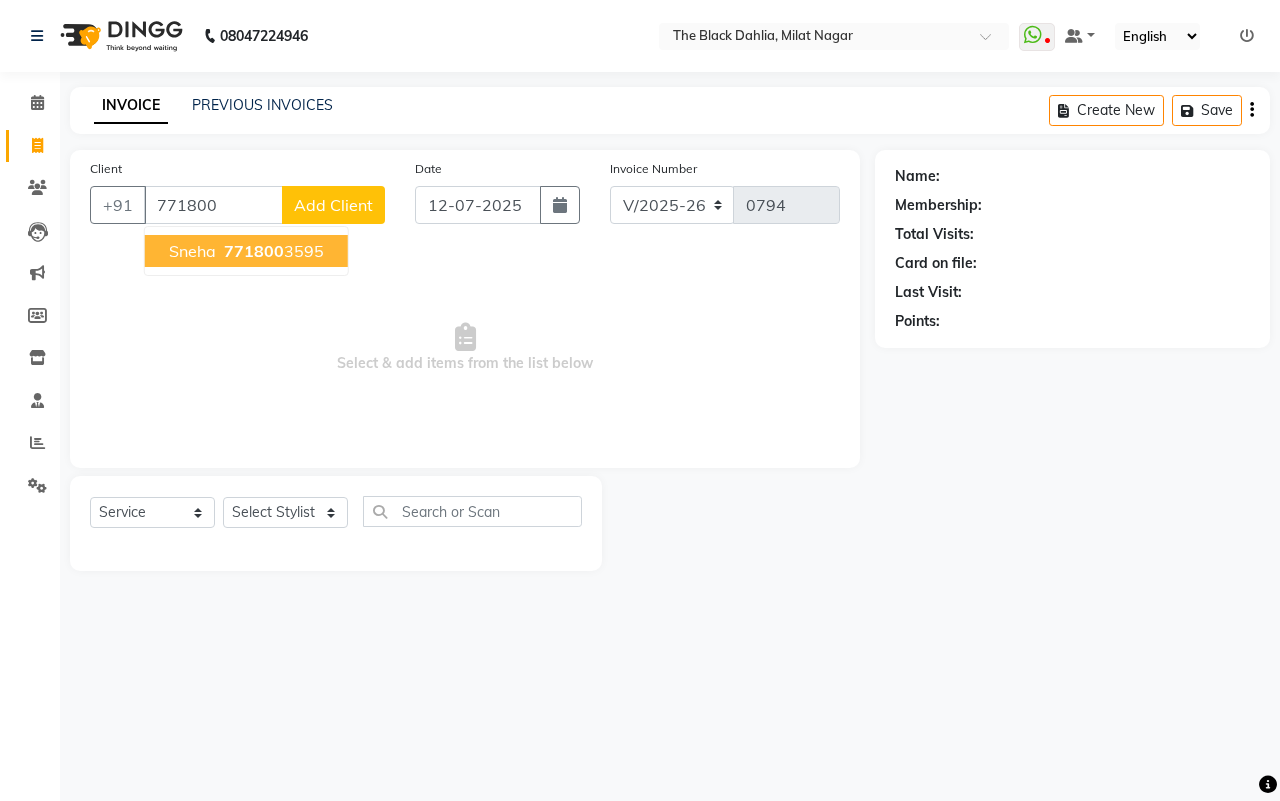 click on "771800" at bounding box center [254, 251] 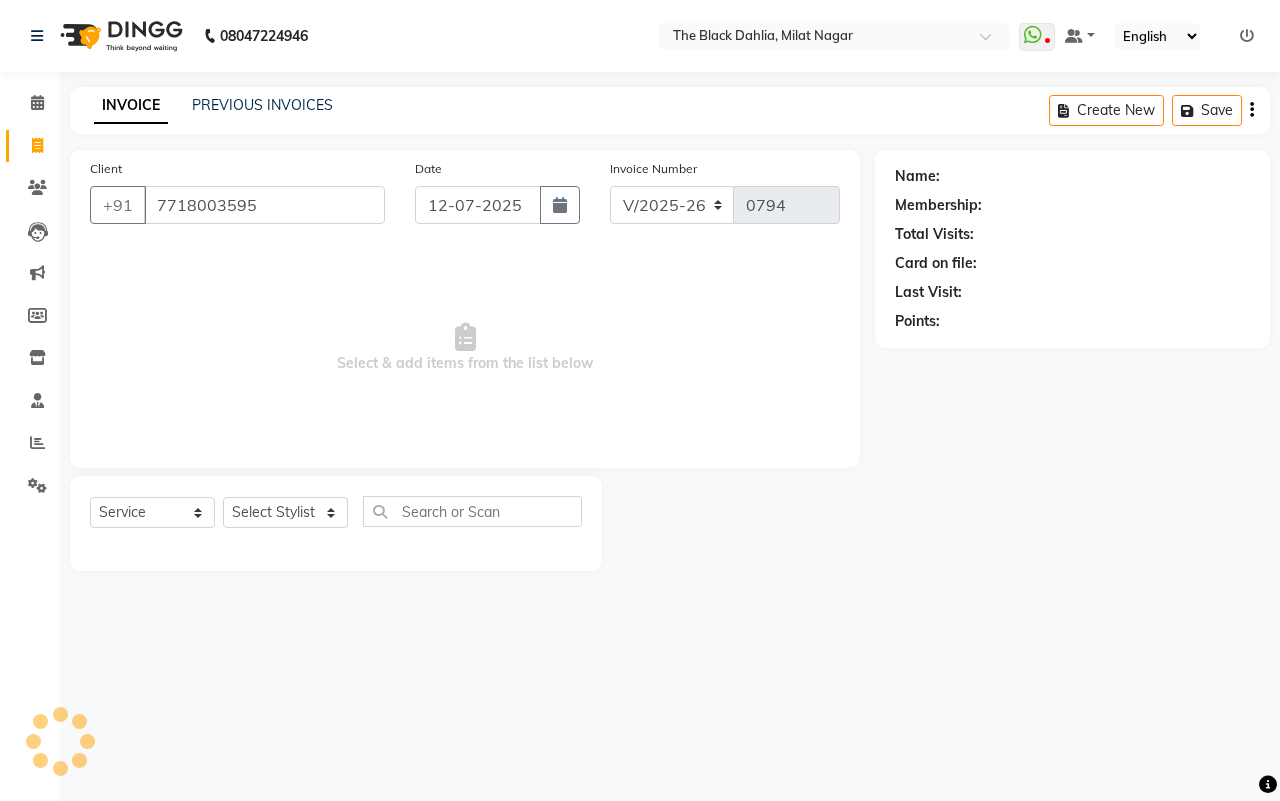 type on "7718003595" 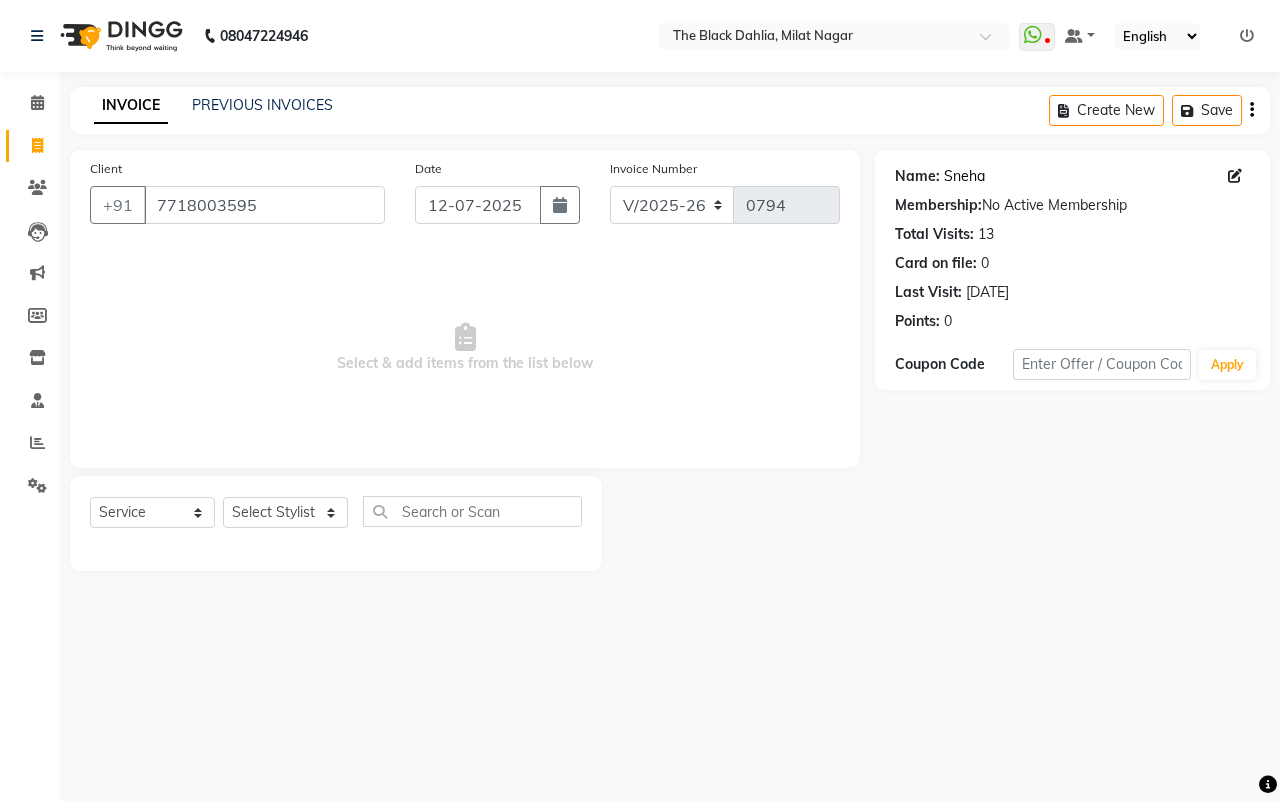 click on "Sneha" 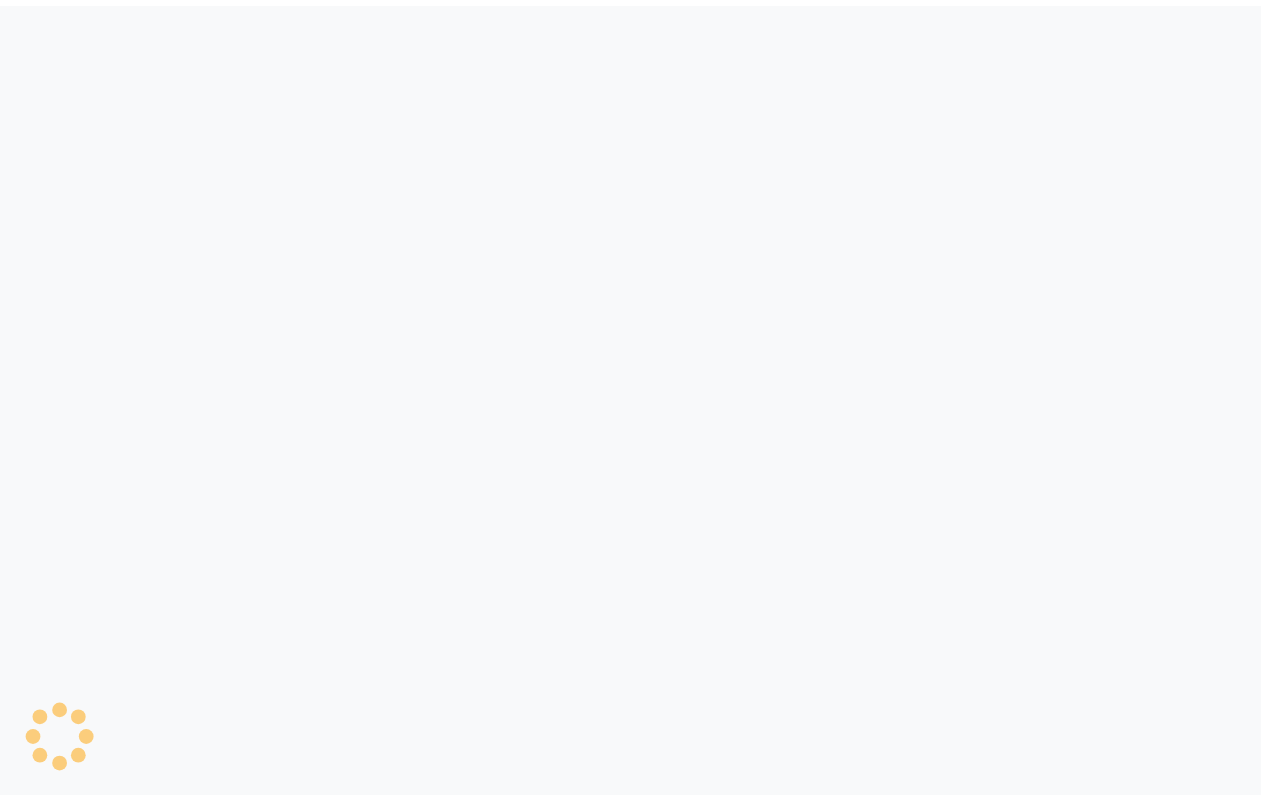 scroll, scrollTop: 0, scrollLeft: 0, axis: both 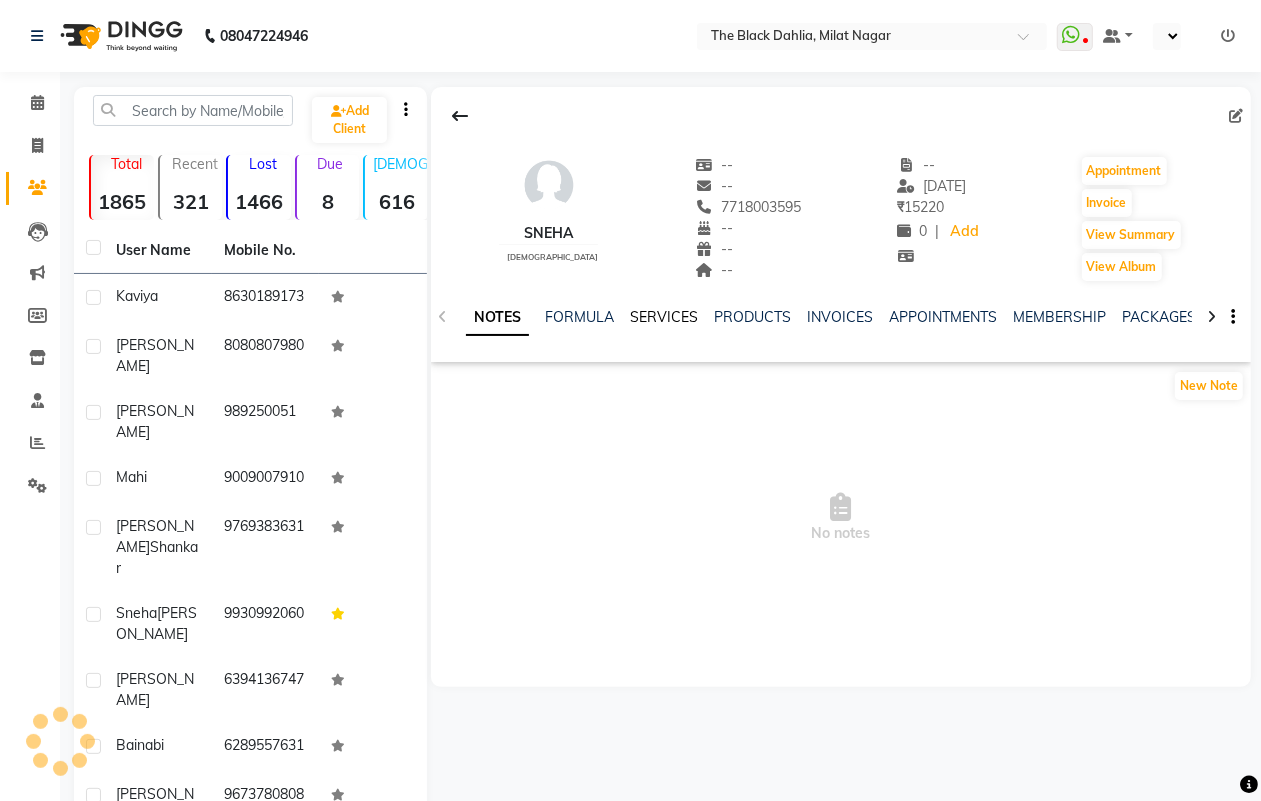 click on "SERVICES" 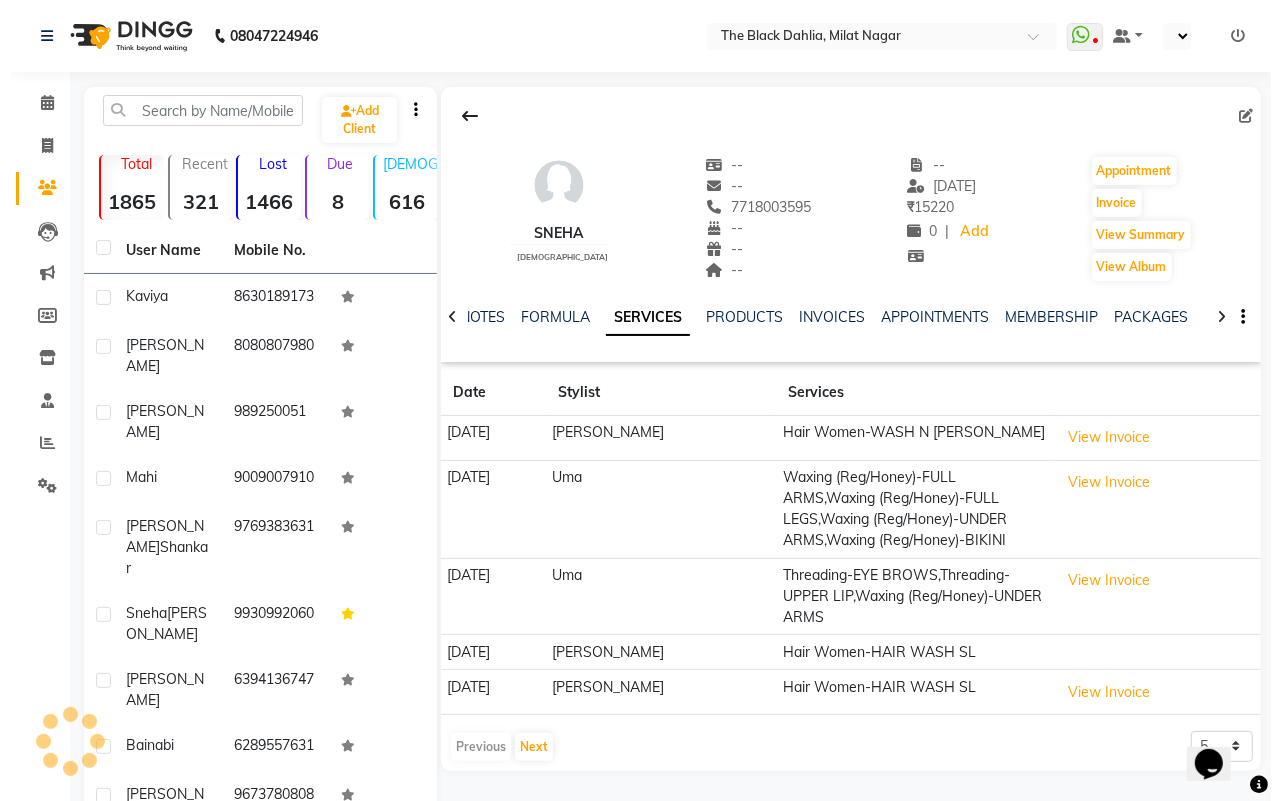 scroll, scrollTop: 0, scrollLeft: 0, axis: both 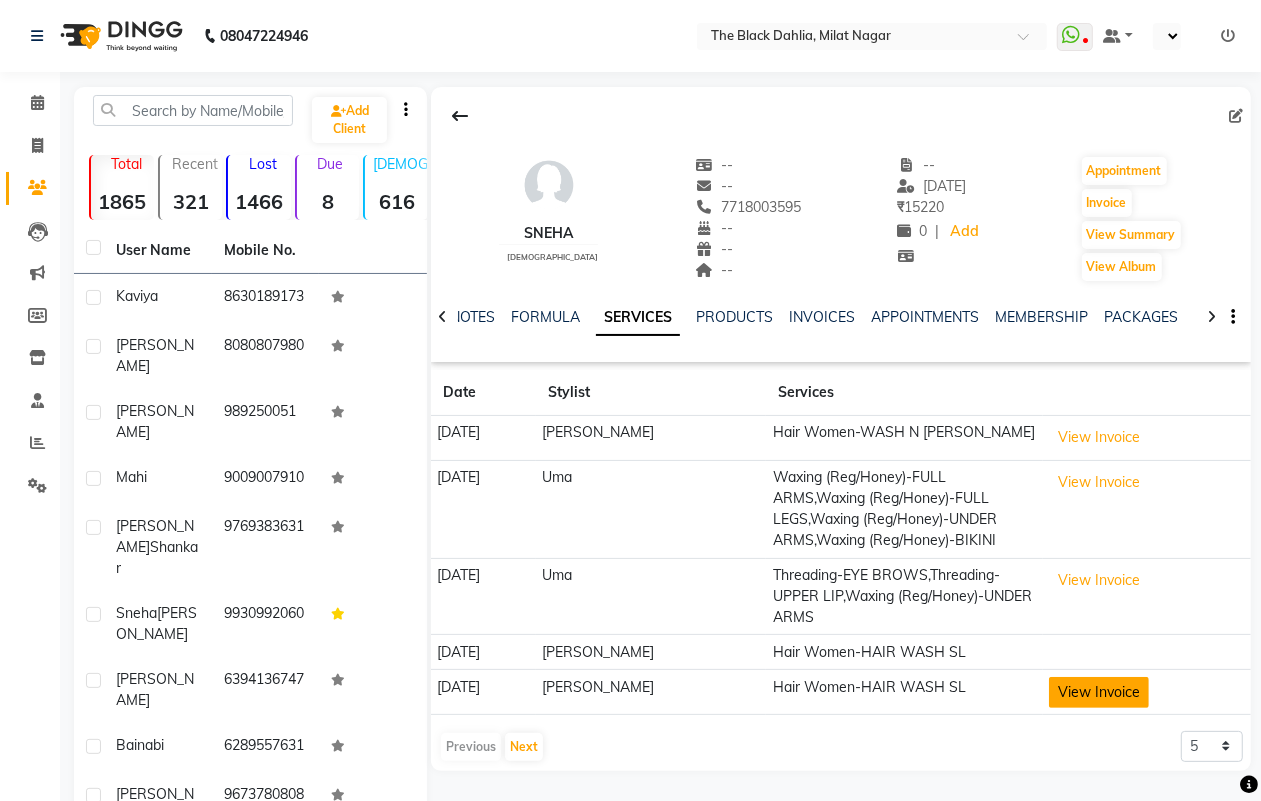 click on "View Invoice" 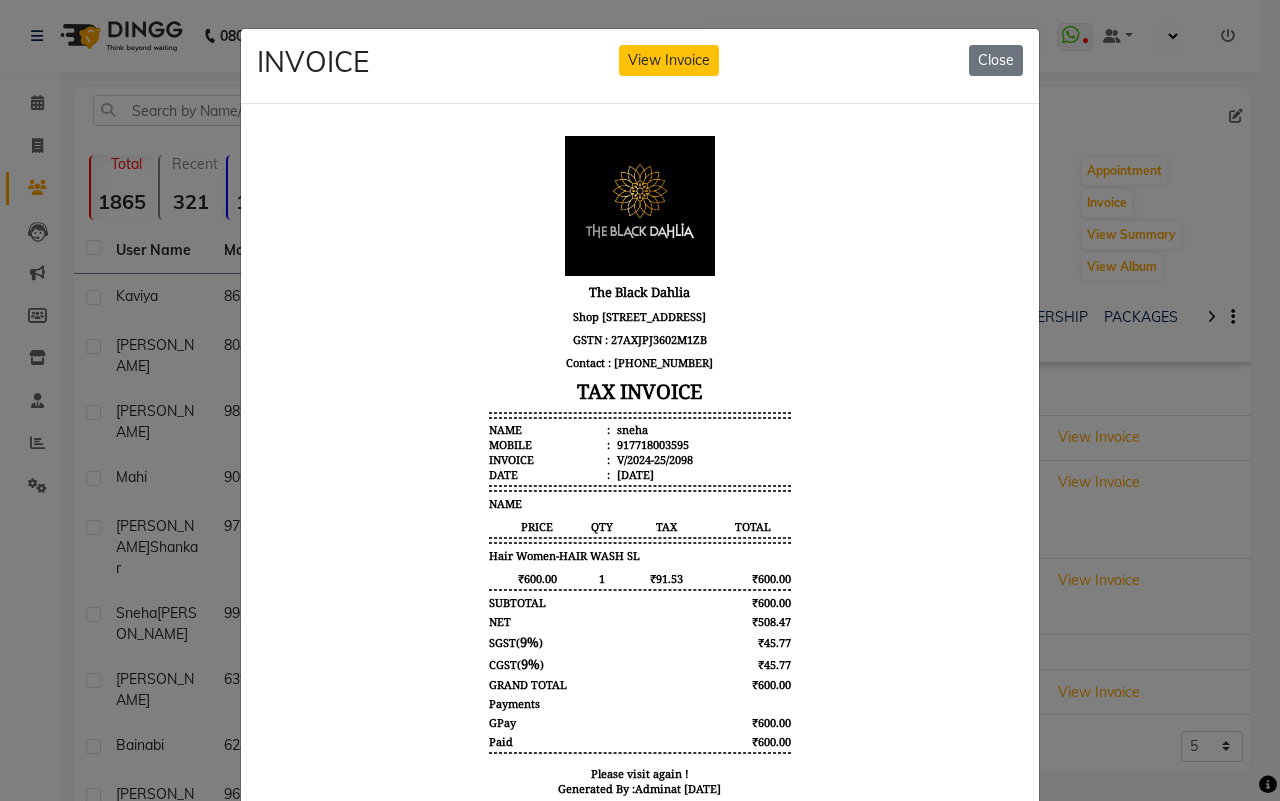scroll, scrollTop: 15, scrollLeft: 0, axis: vertical 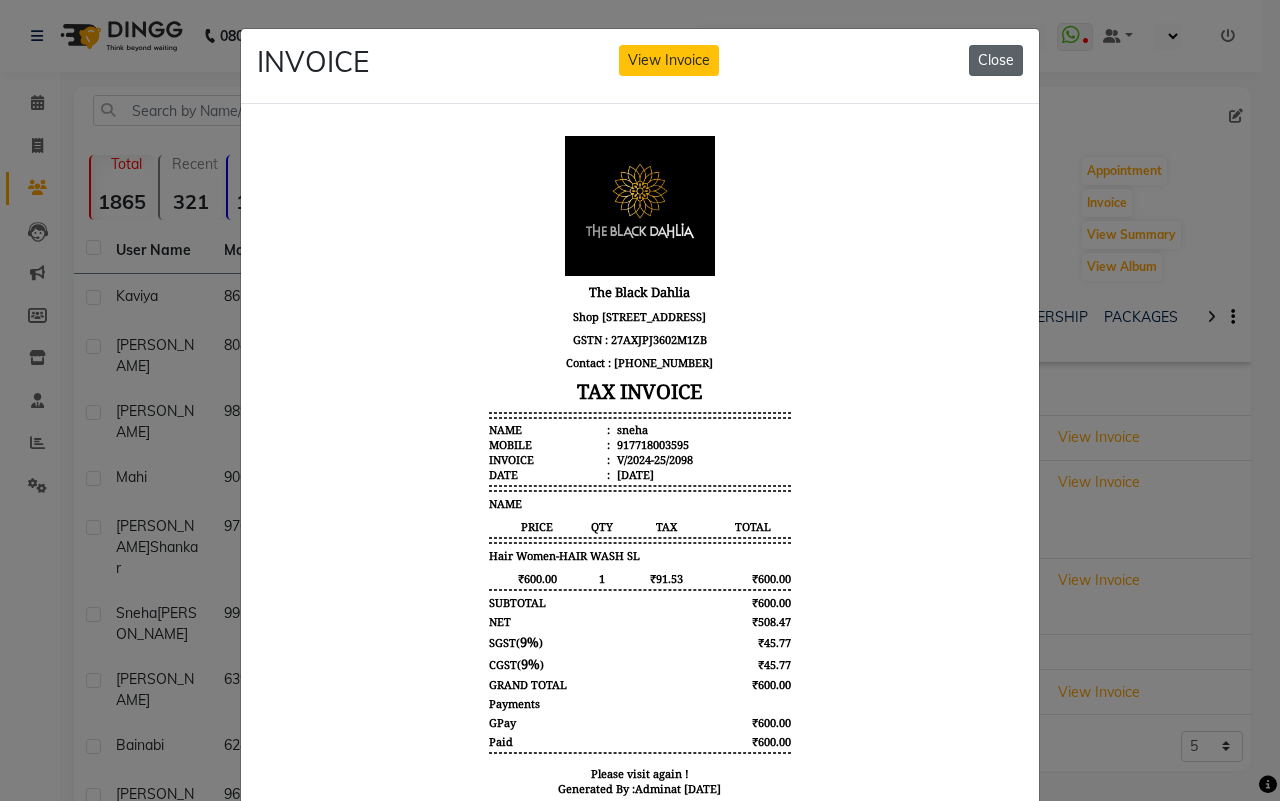 click on "Close" 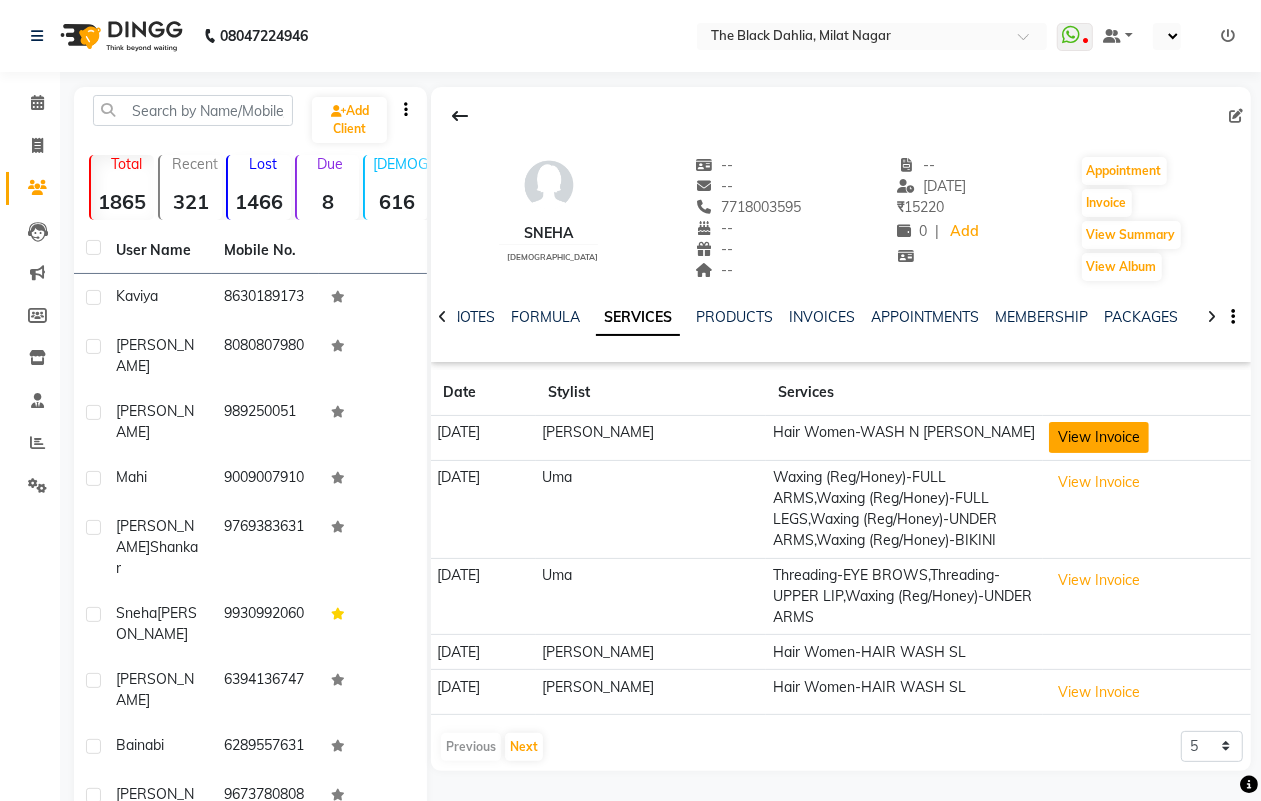 click on "View Invoice" 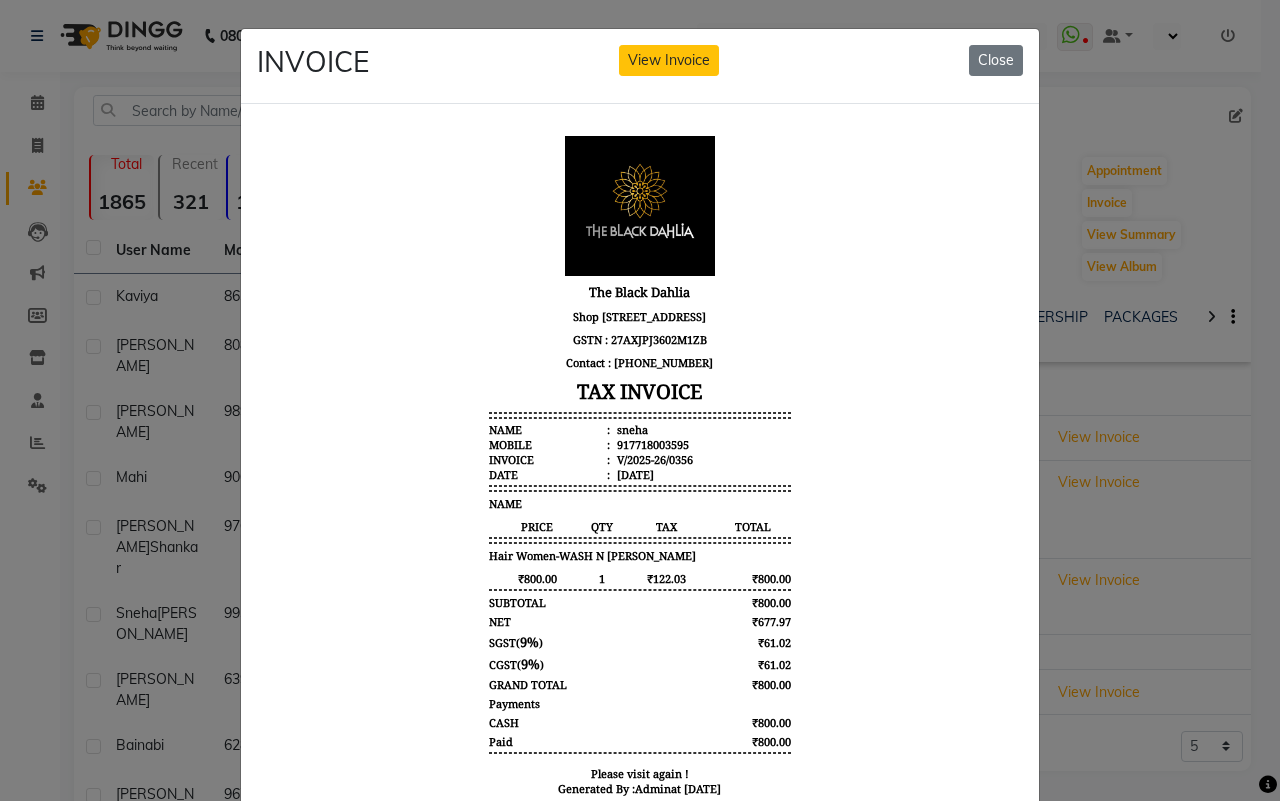 scroll, scrollTop: 15, scrollLeft: 0, axis: vertical 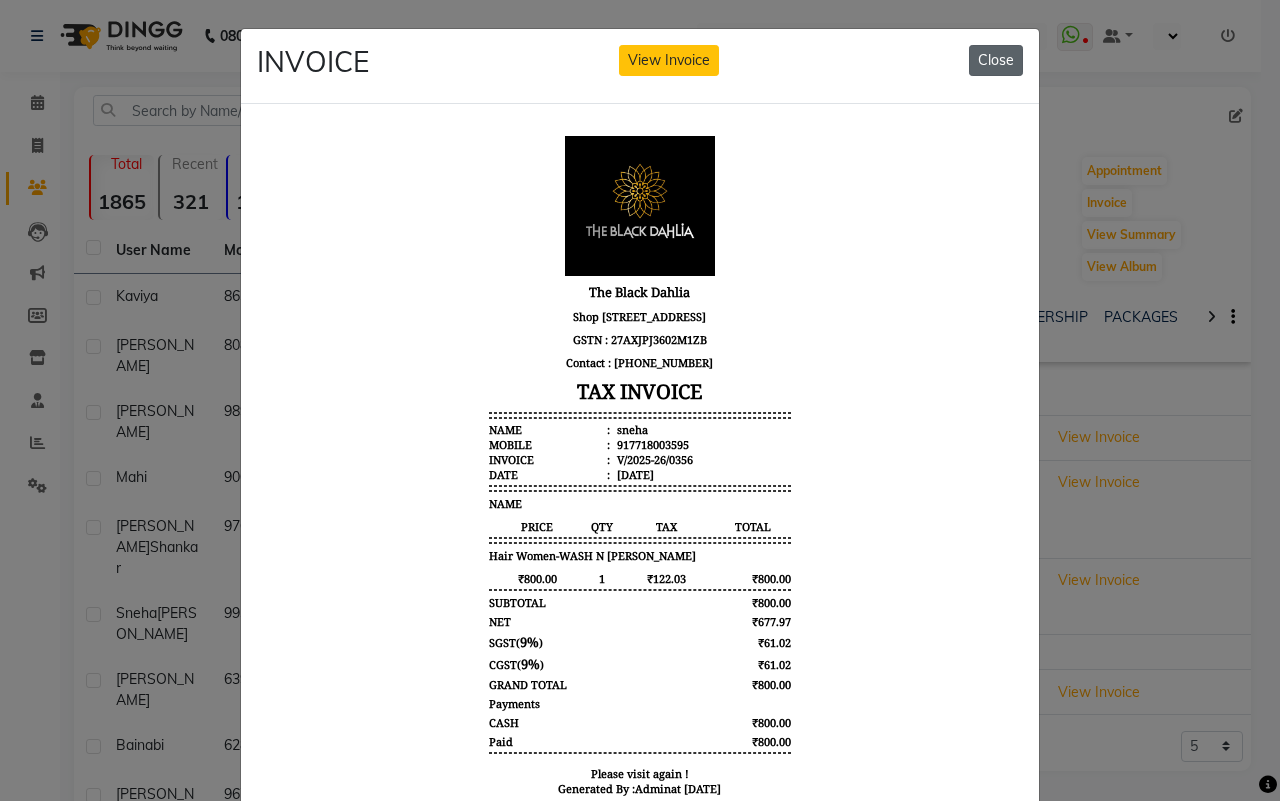 click on "Close" 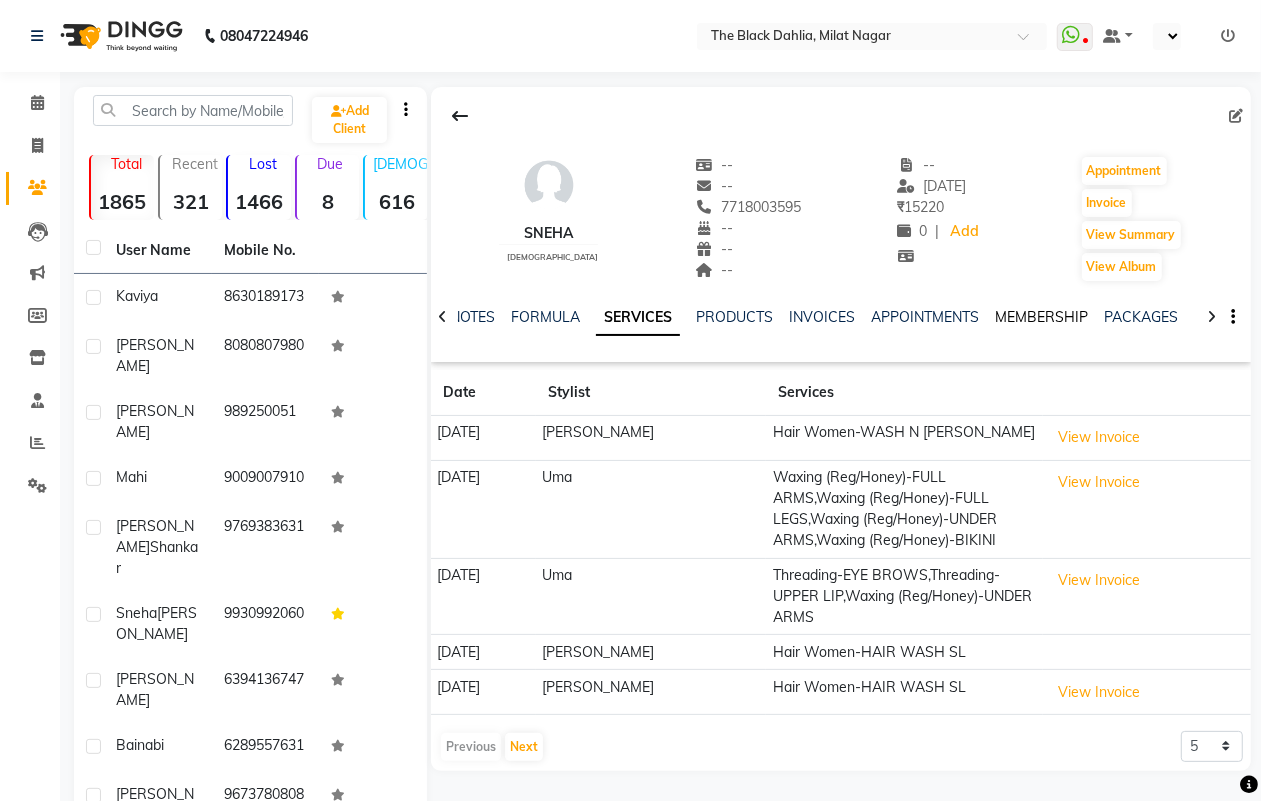 click on "MEMBERSHIP" 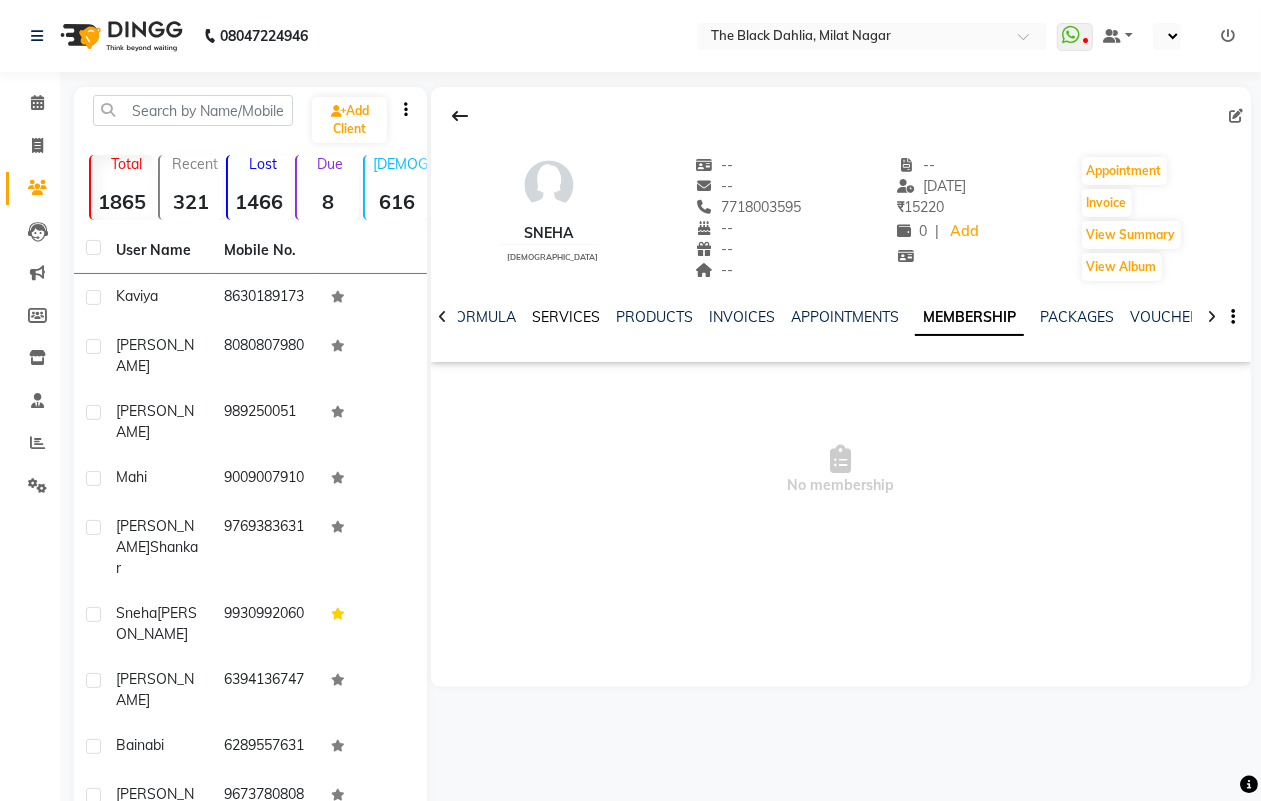 click on "SERVICES" 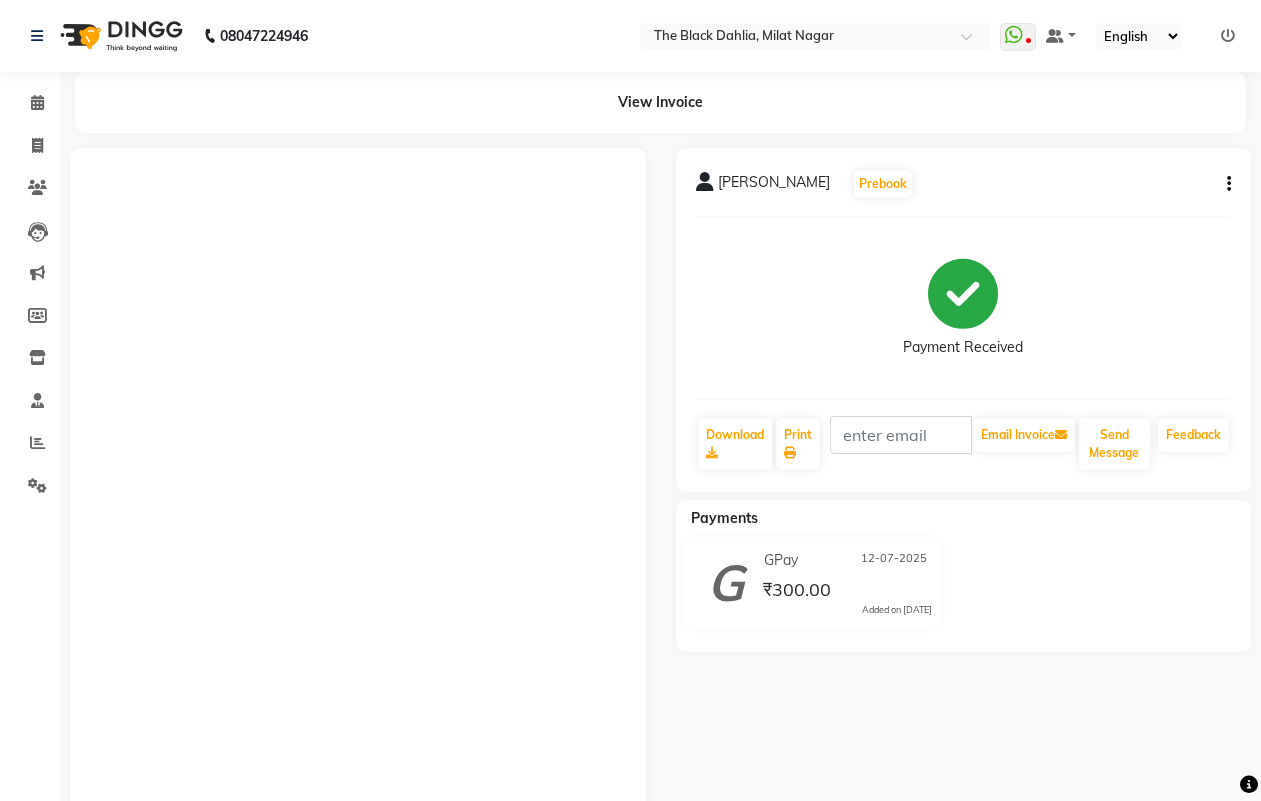 scroll, scrollTop: 0, scrollLeft: 0, axis: both 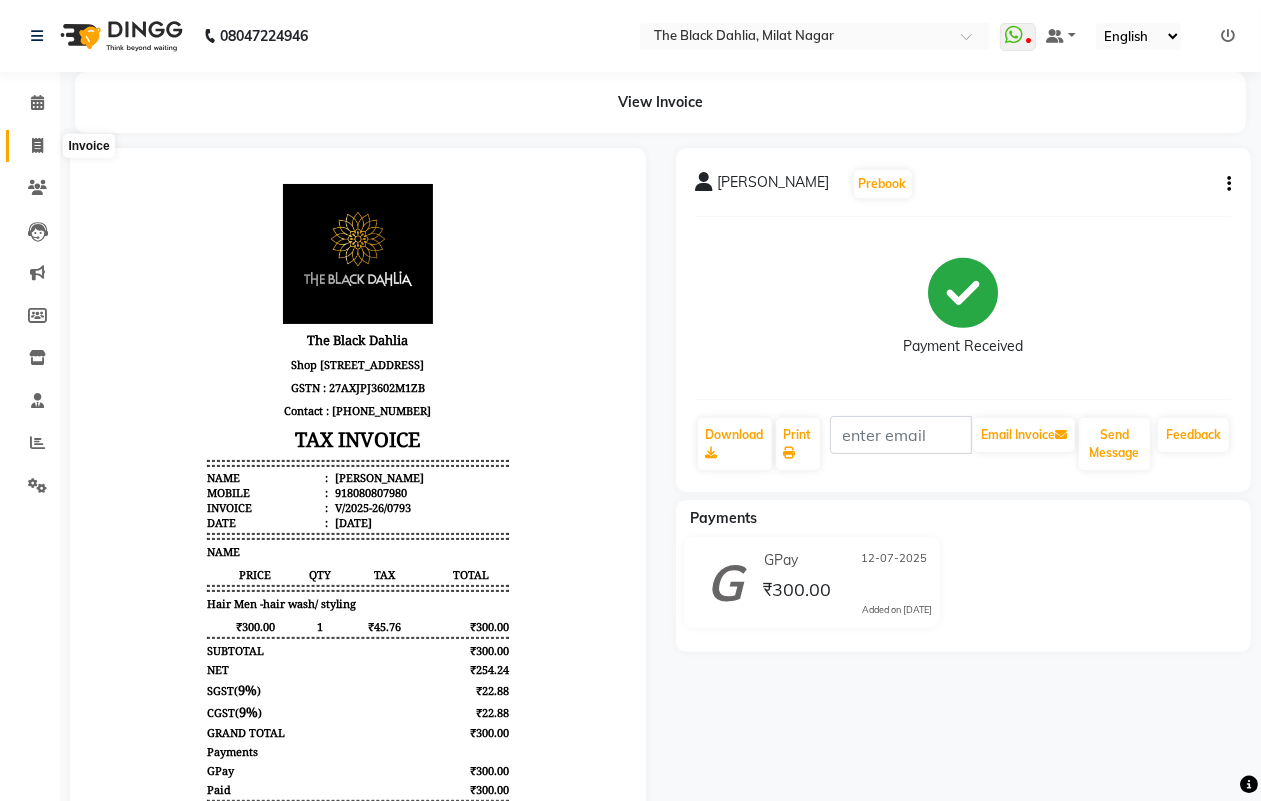 click 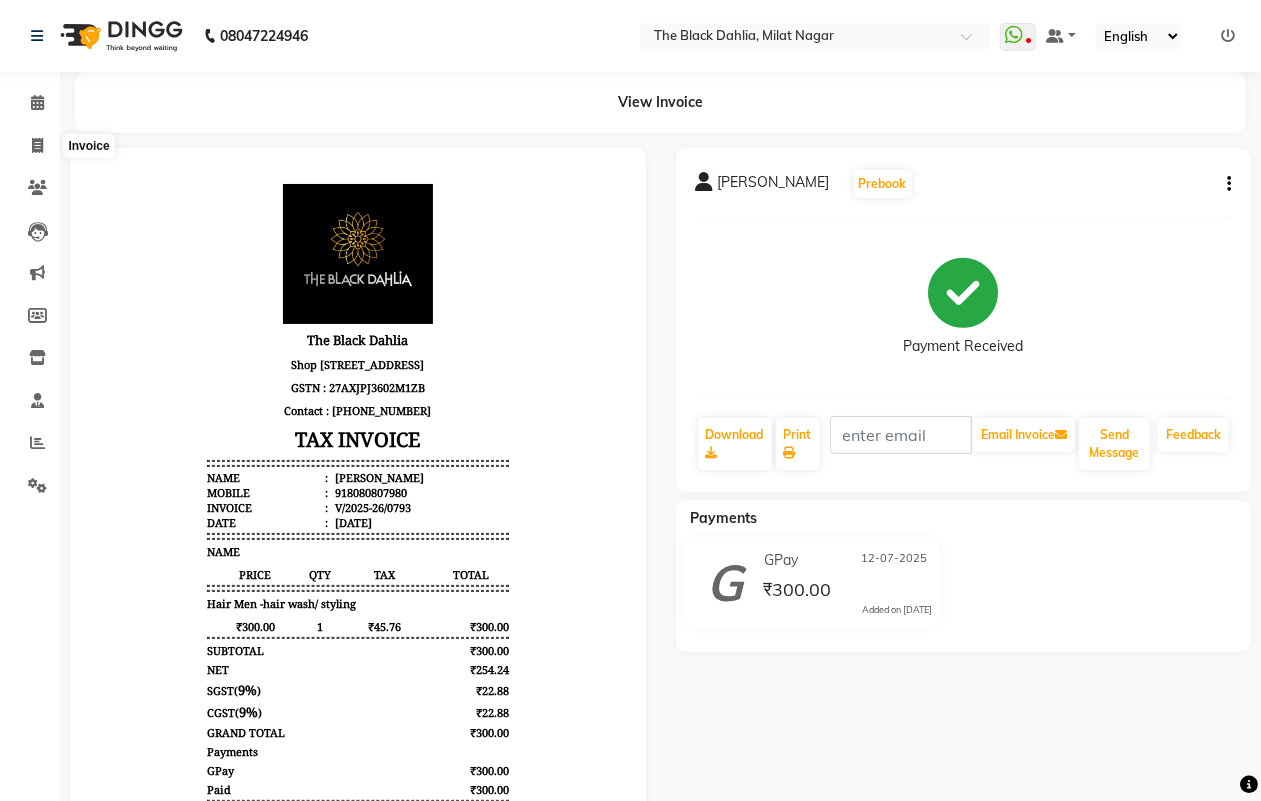select on "service" 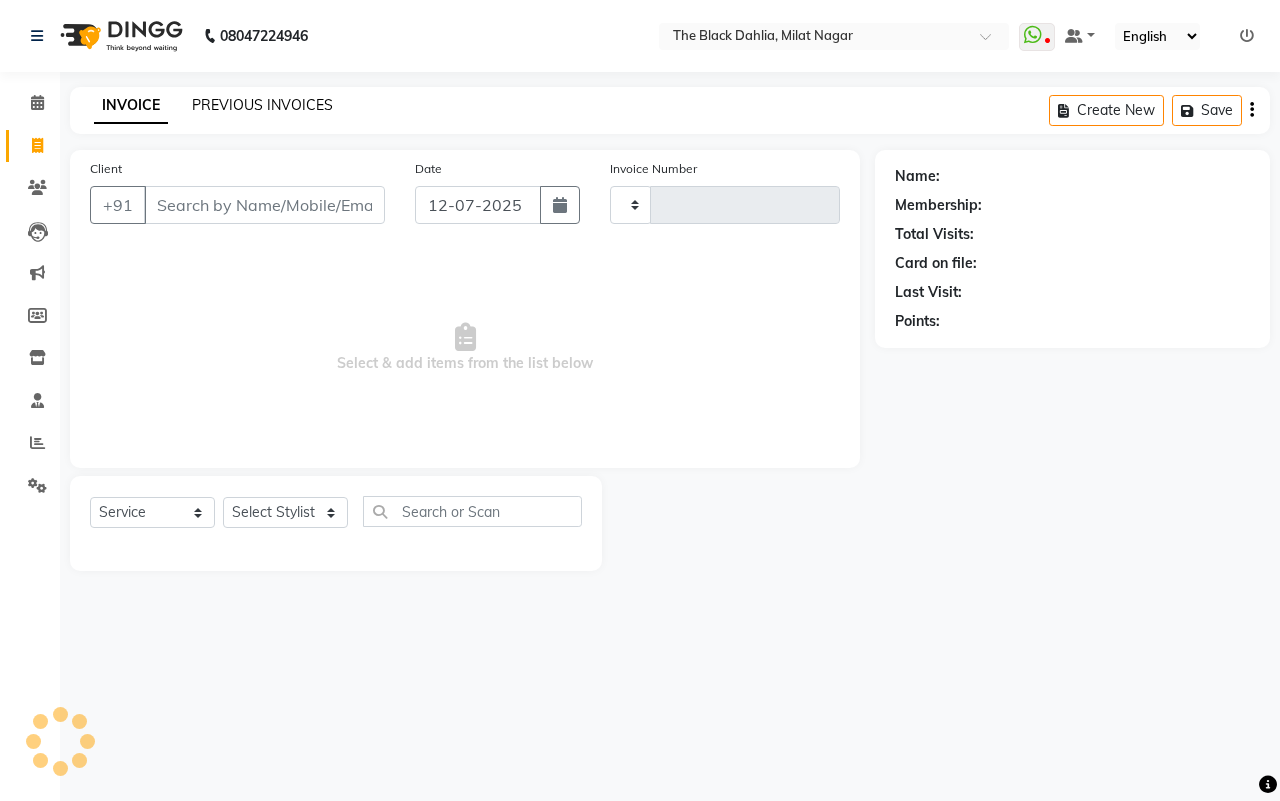 click on "PREVIOUS INVOICES" 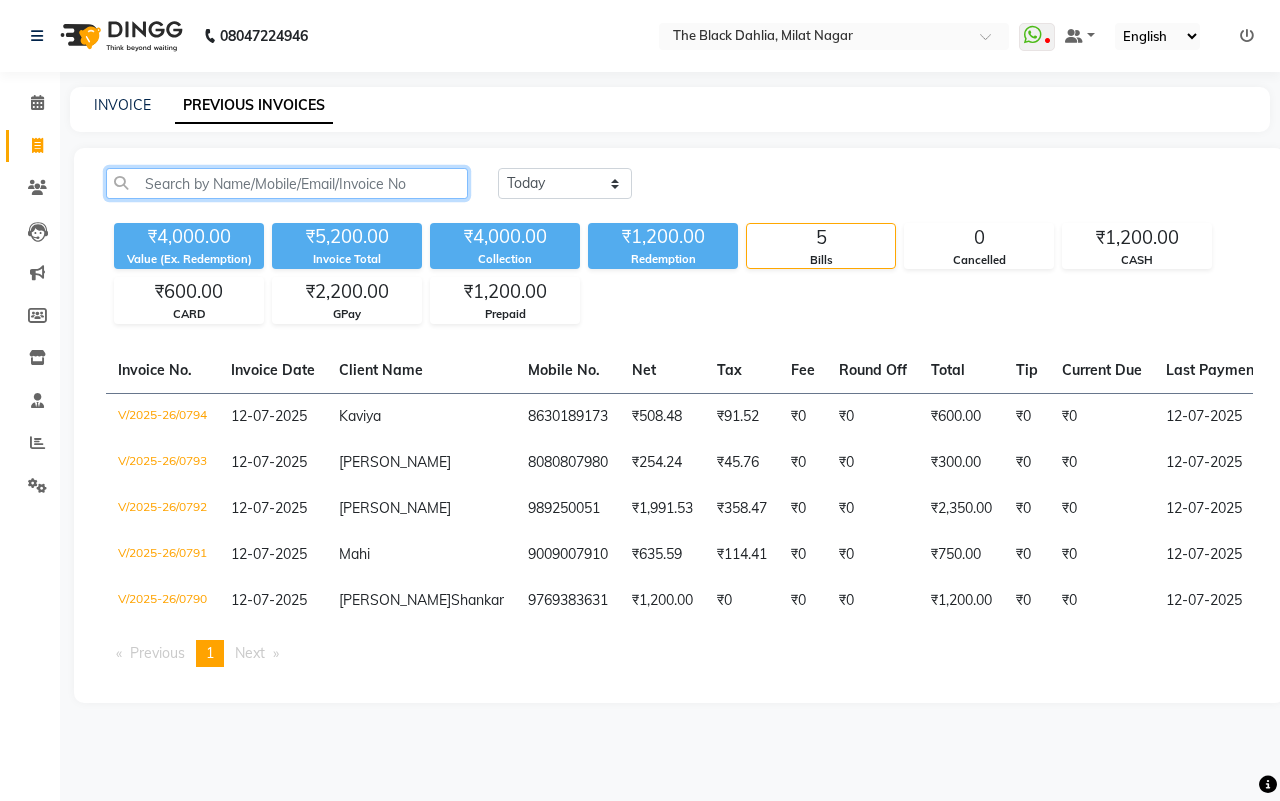 click 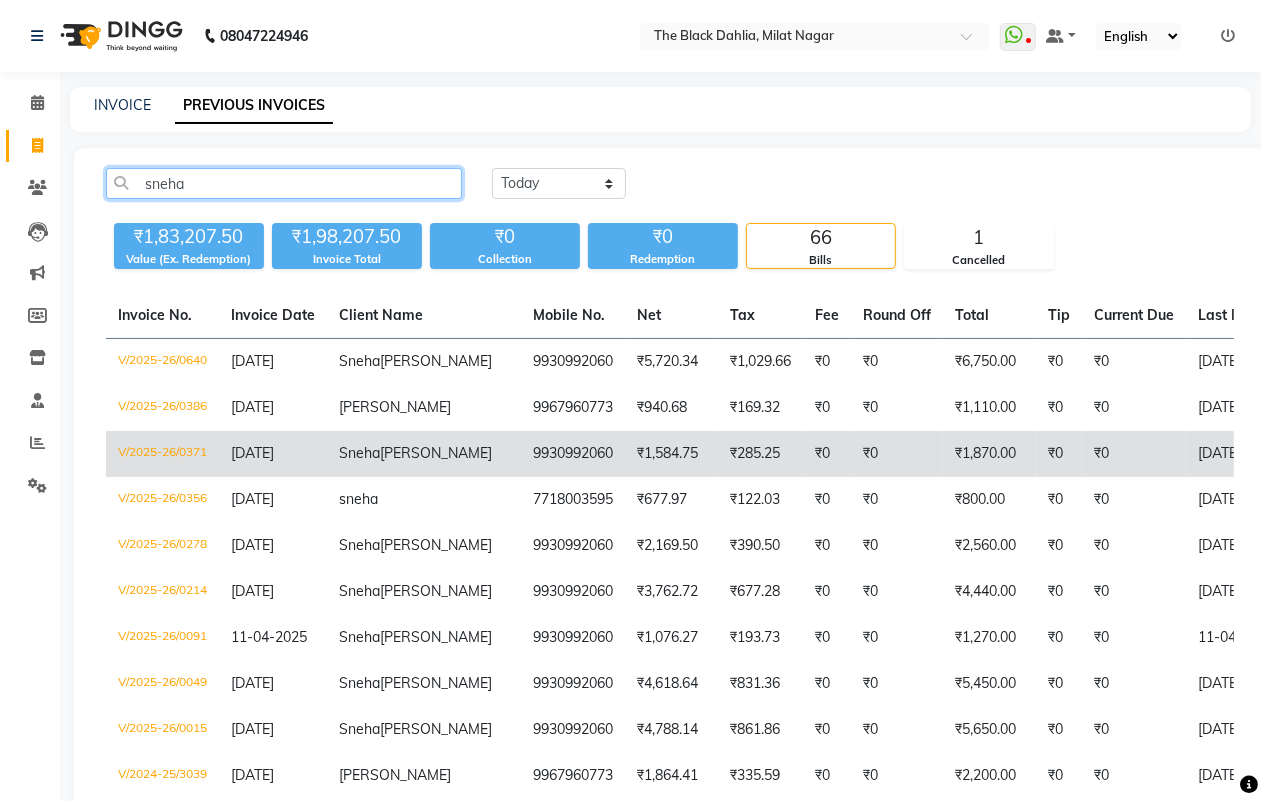 type on "sneha" 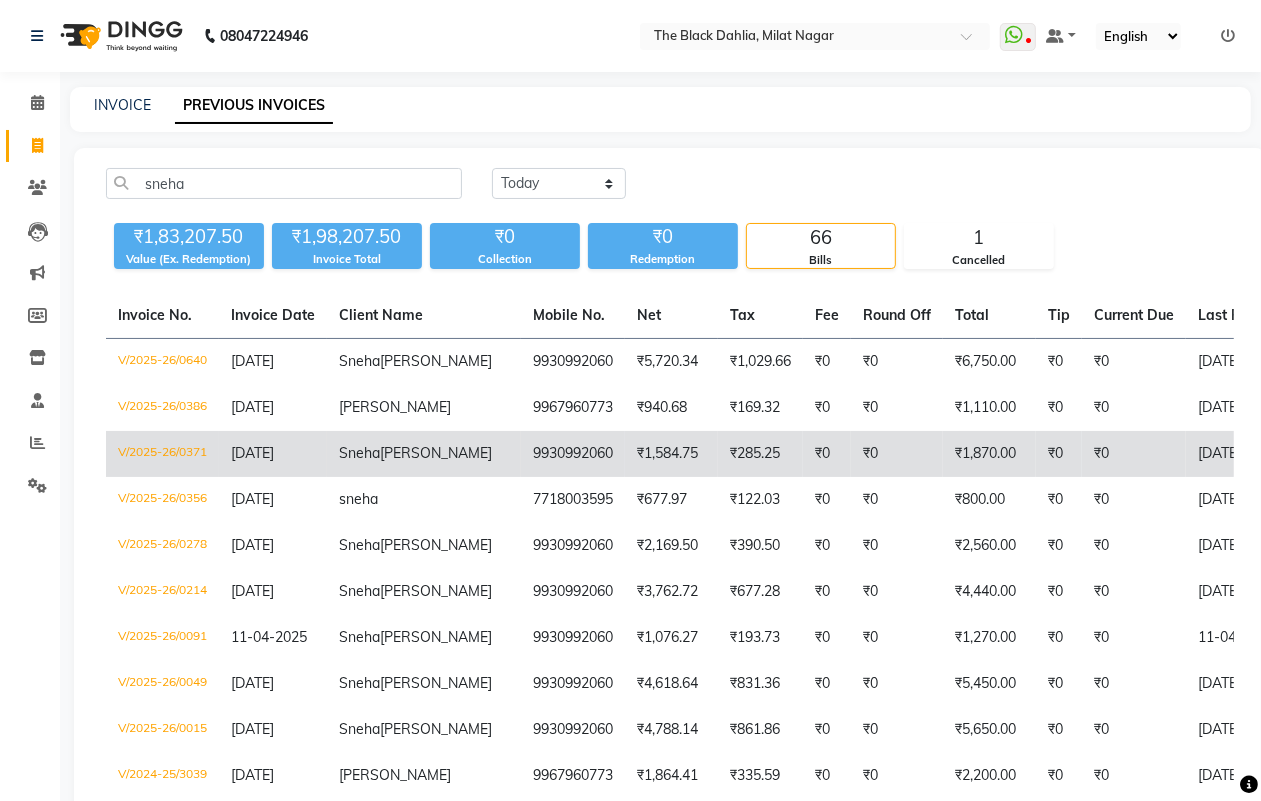 click on "₹0" 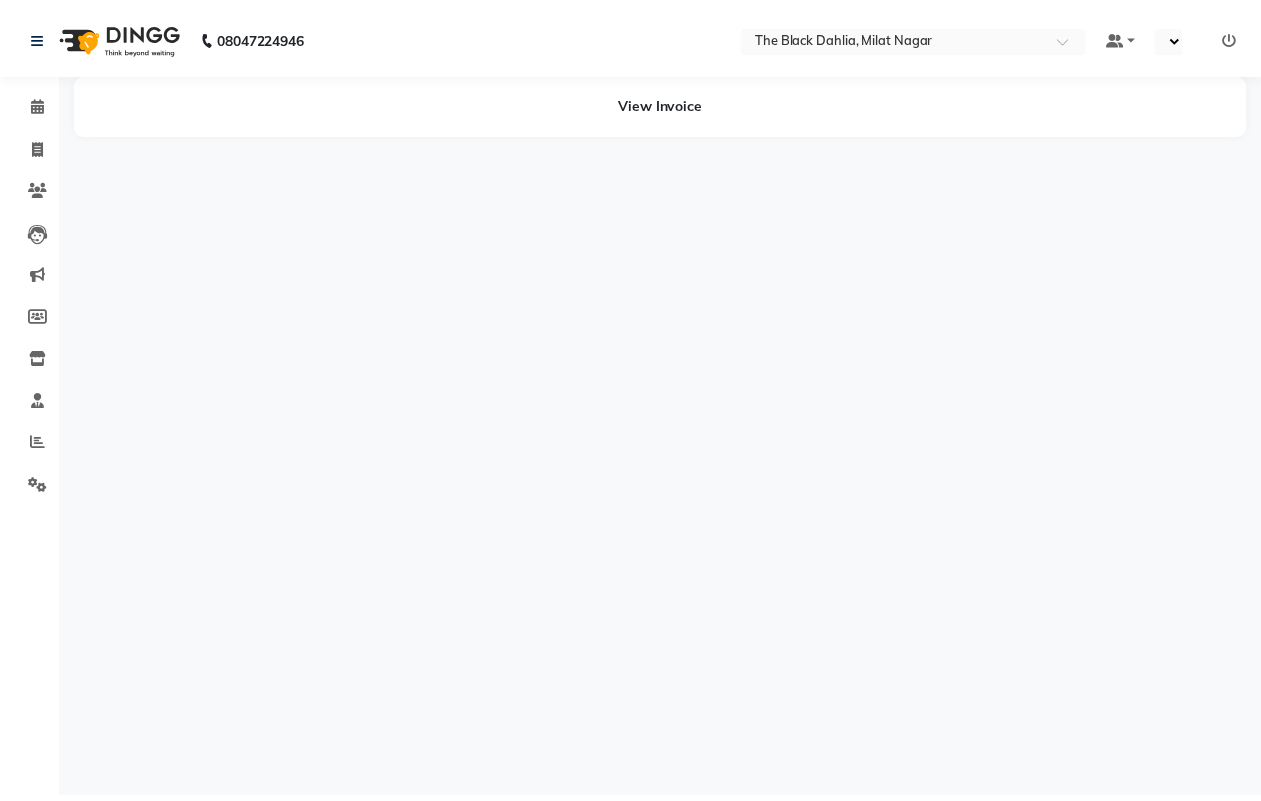 scroll, scrollTop: 0, scrollLeft: 0, axis: both 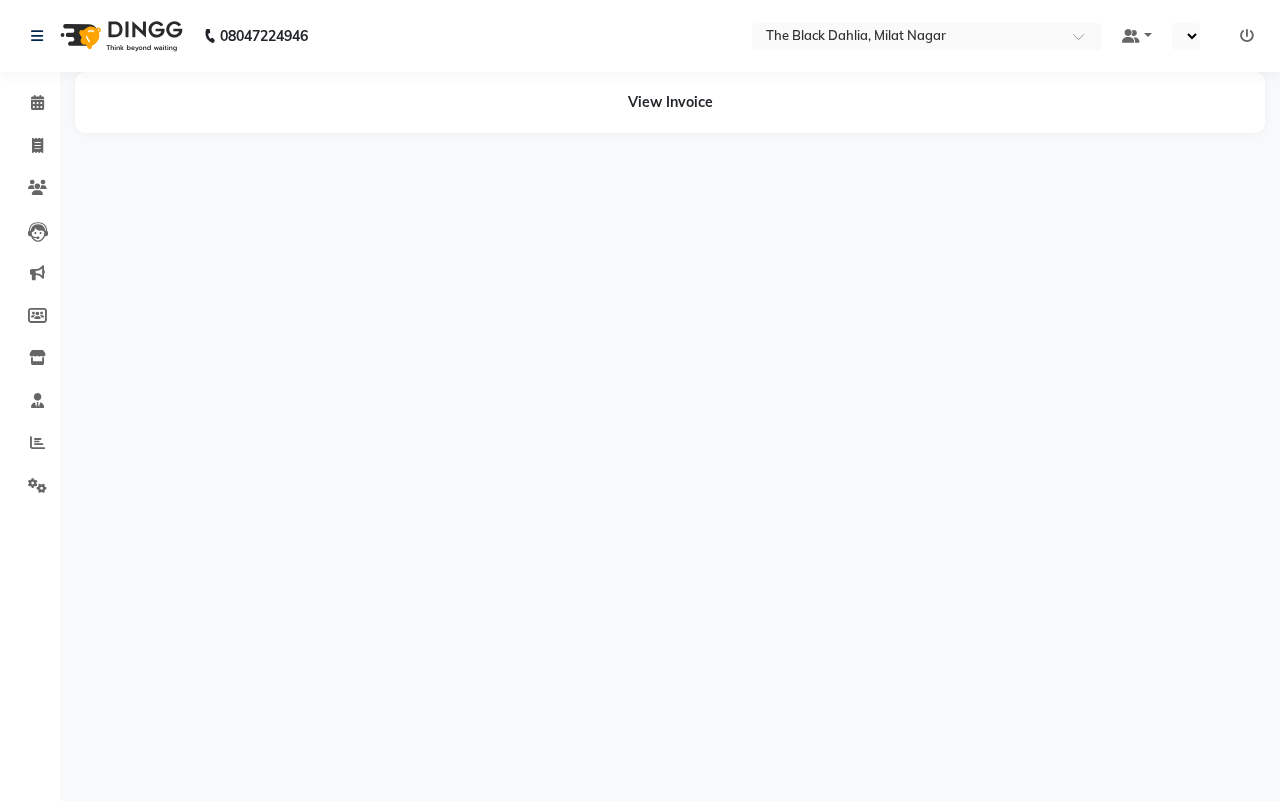select on "en" 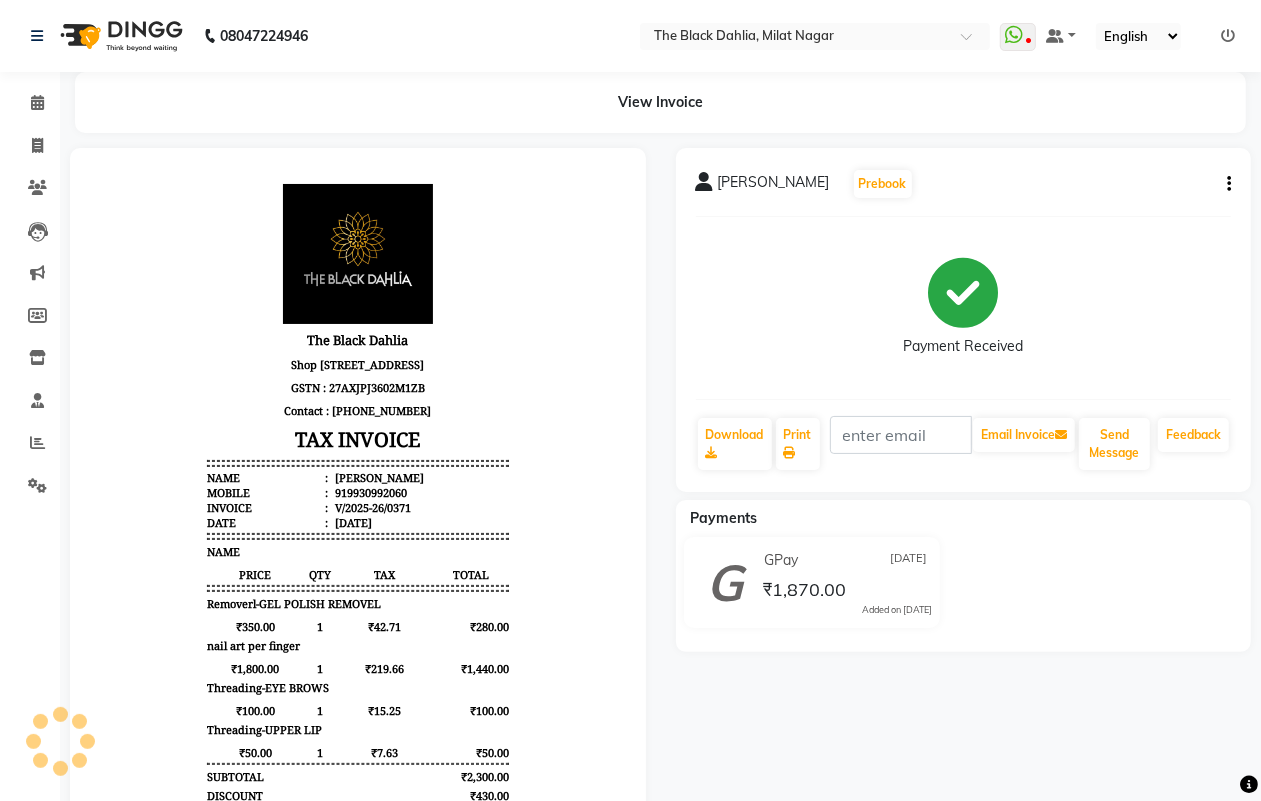 scroll, scrollTop: 0, scrollLeft: 0, axis: both 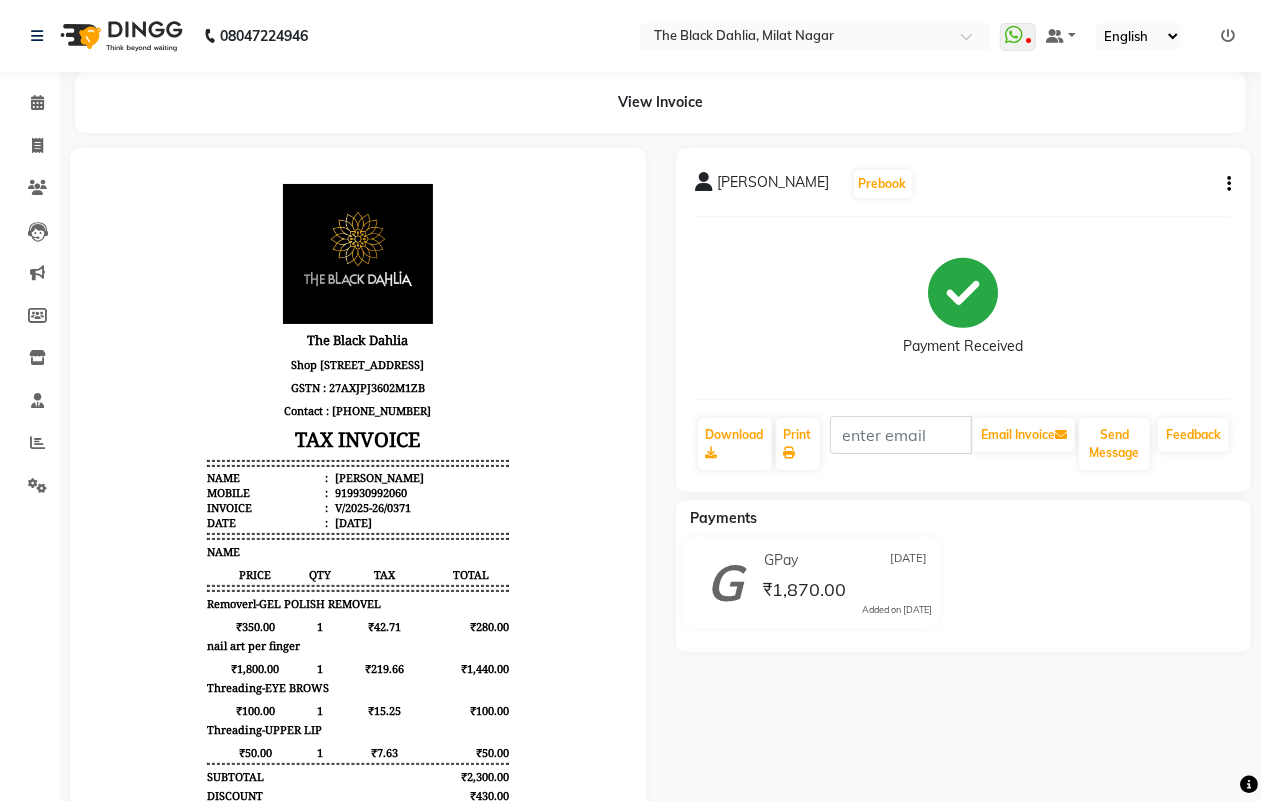 click on "[PERSON_NAME]" 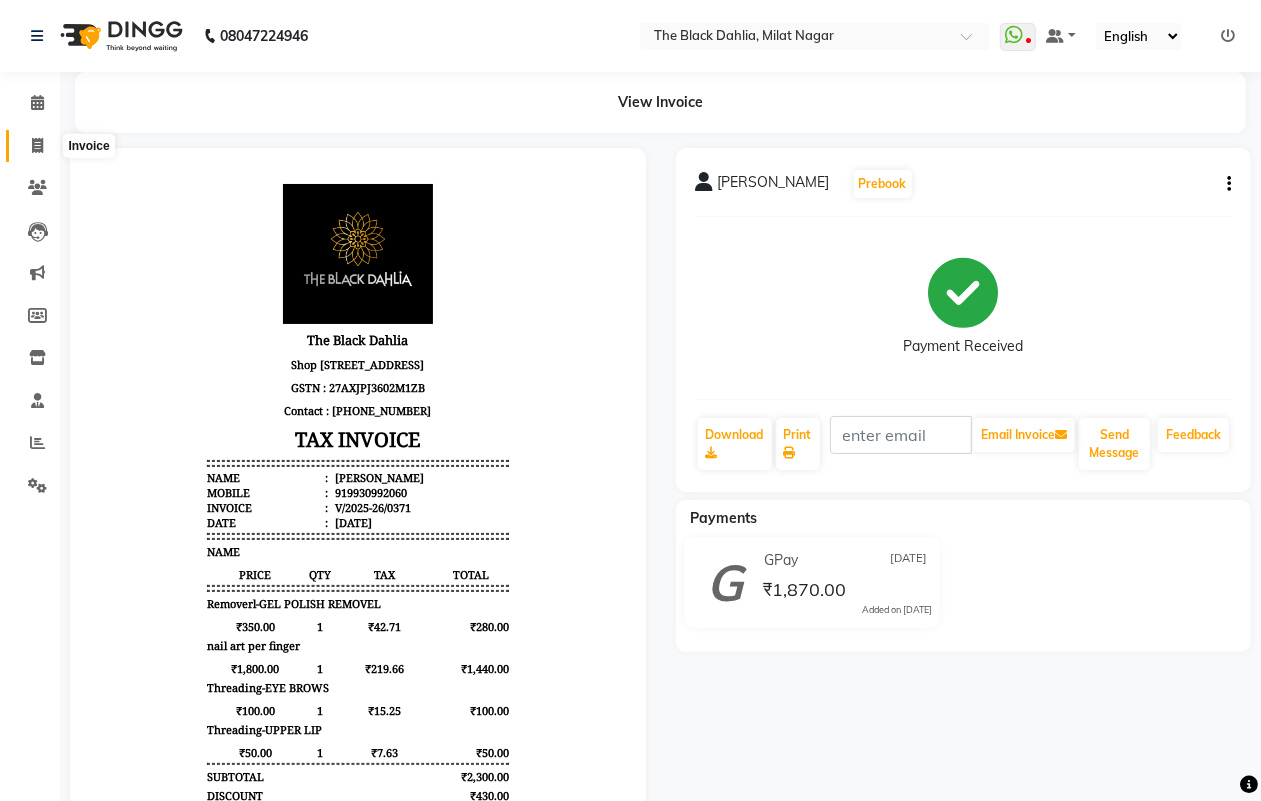 click 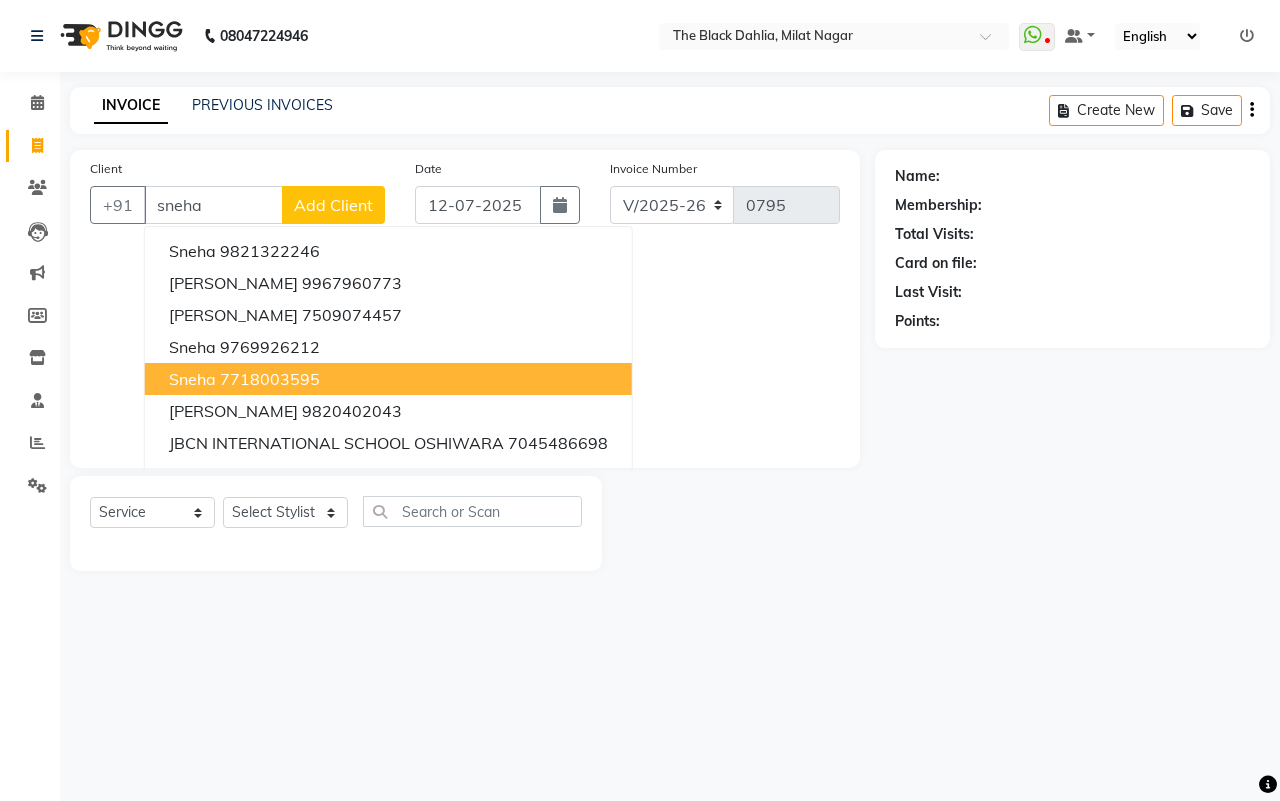 click on "7718003595" at bounding box center [270, 379] 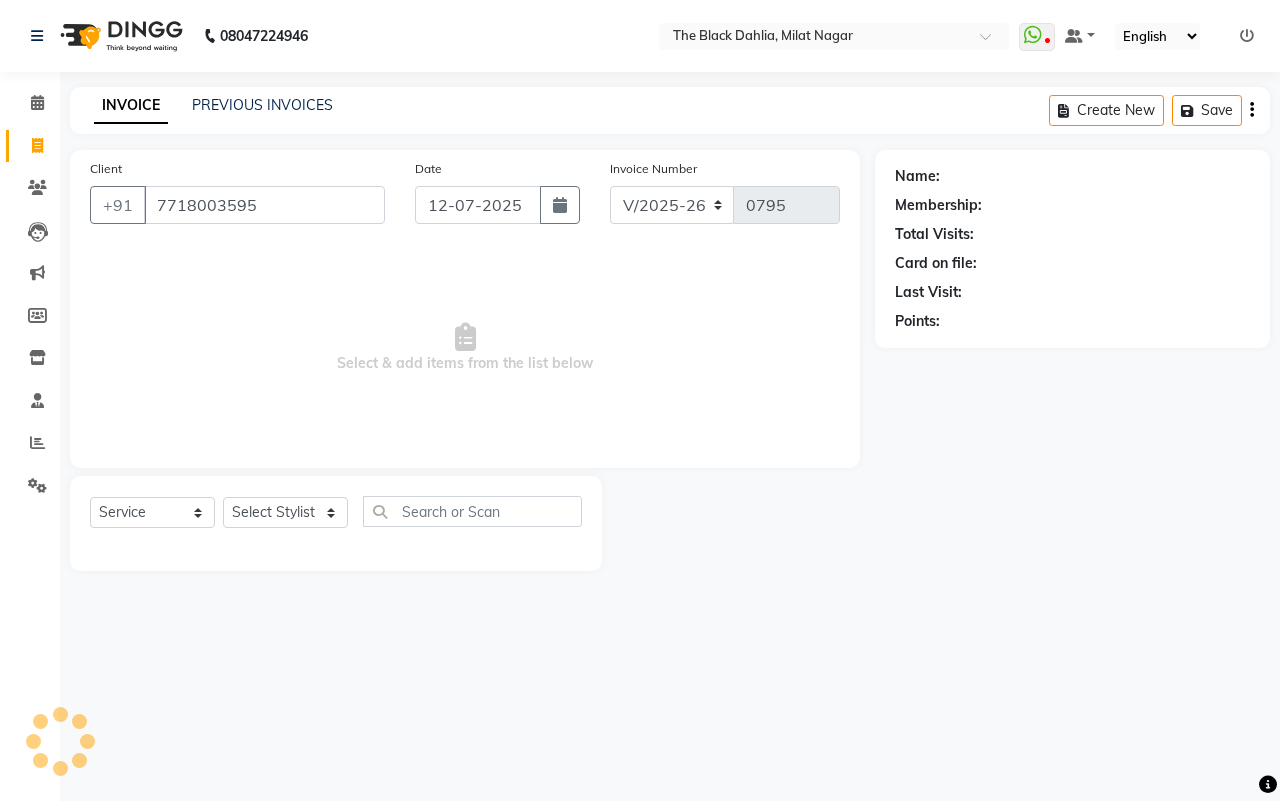 type on "7718003595" 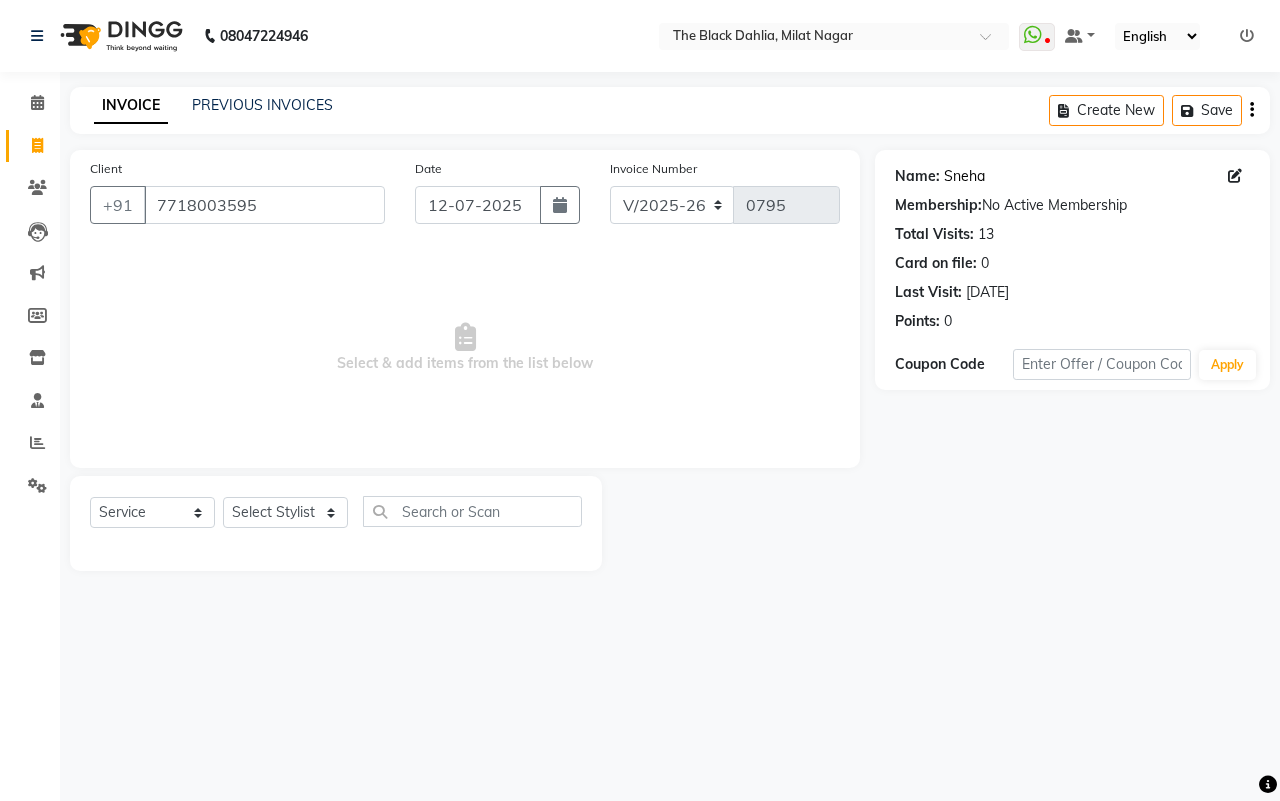 click on "Sneha" 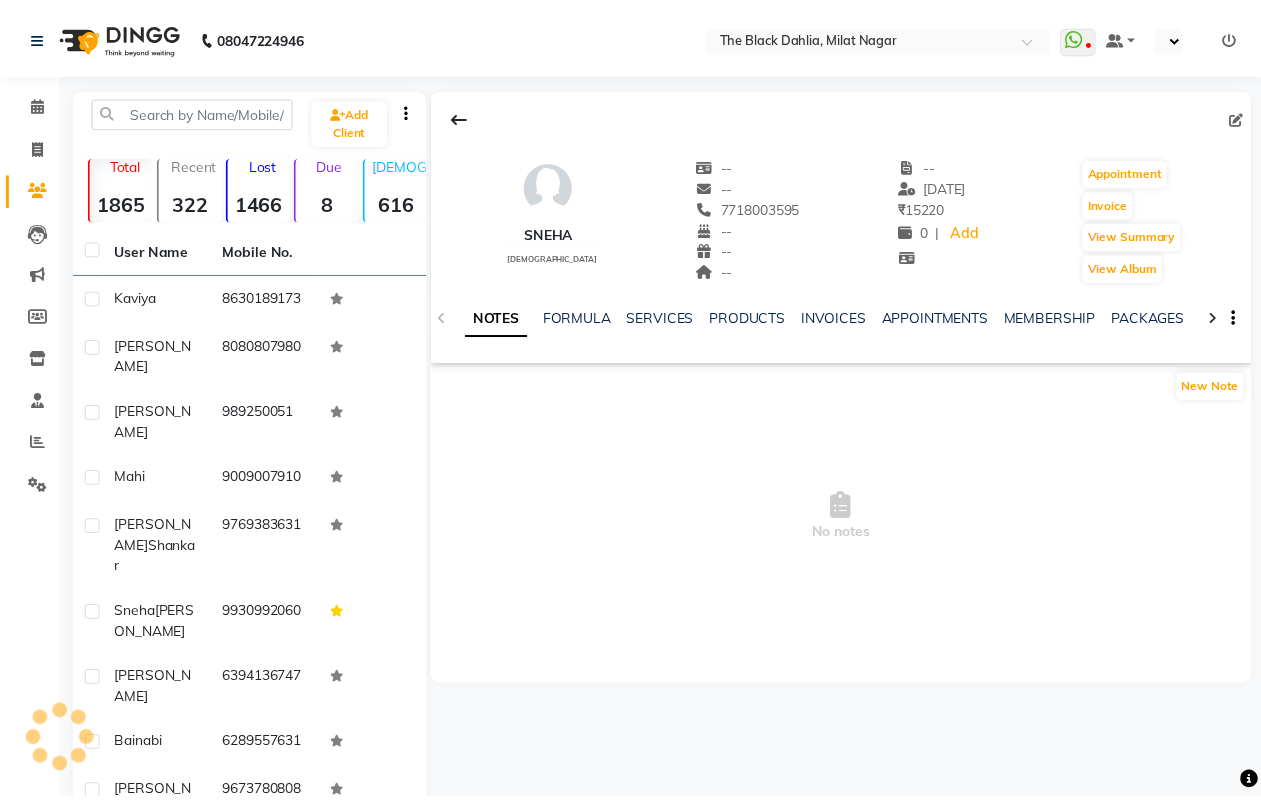 scroll, scrollTop: 0, scrollLeft: 0, axis: both 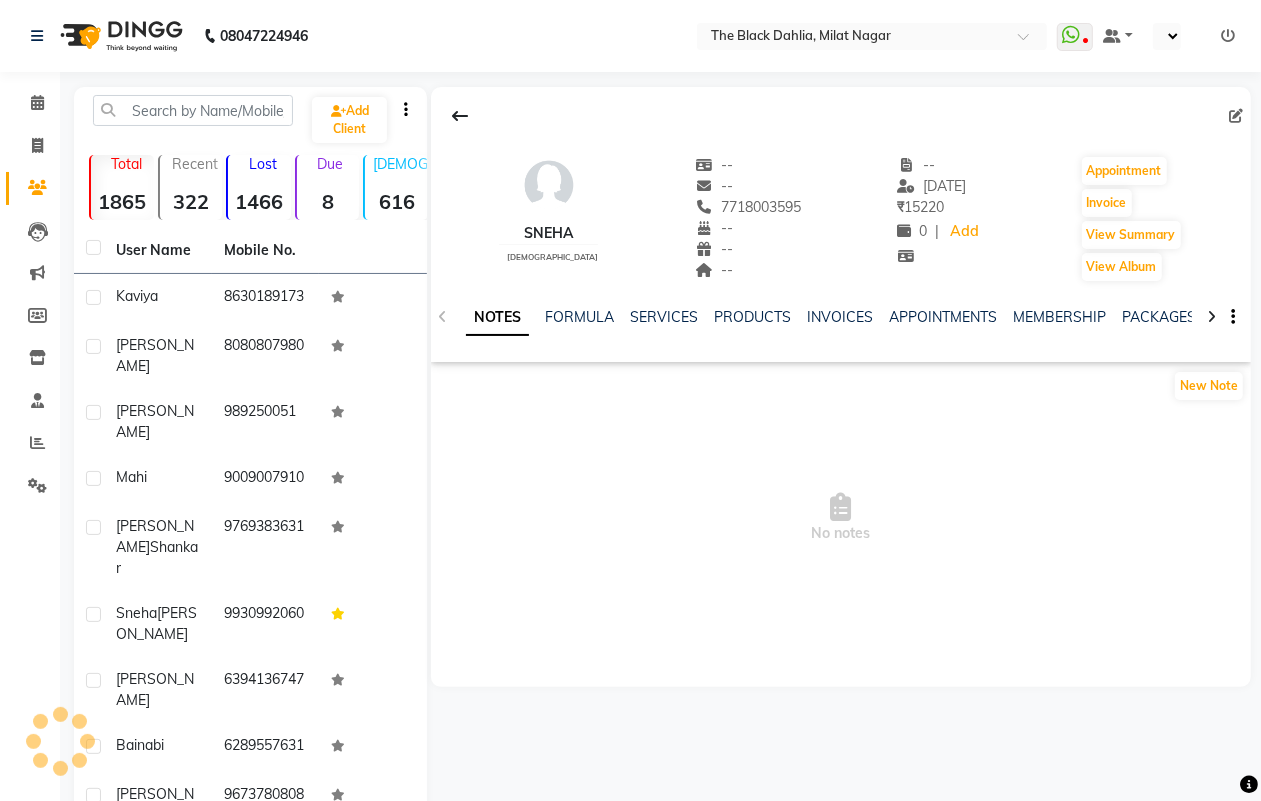 select on "en" 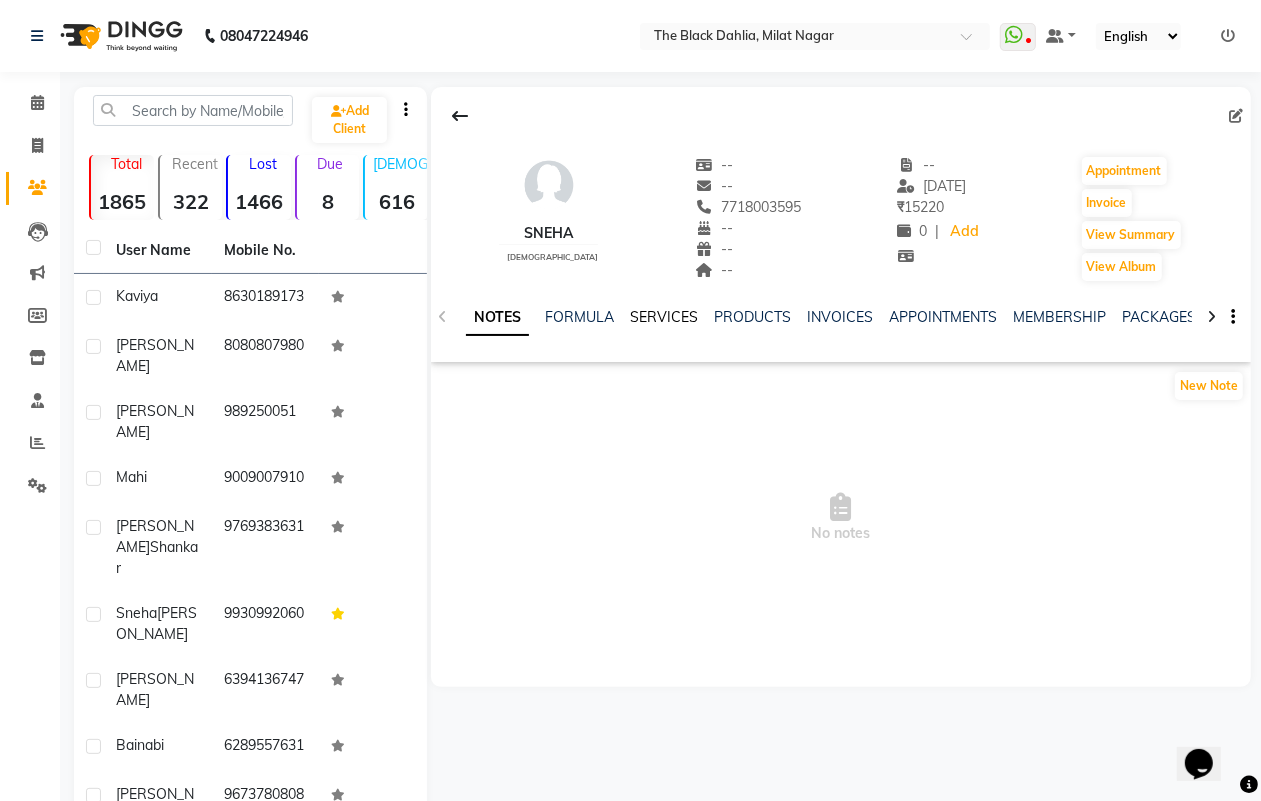 scroll, scrollTop: 0, scrollLeft: 0, axis: both 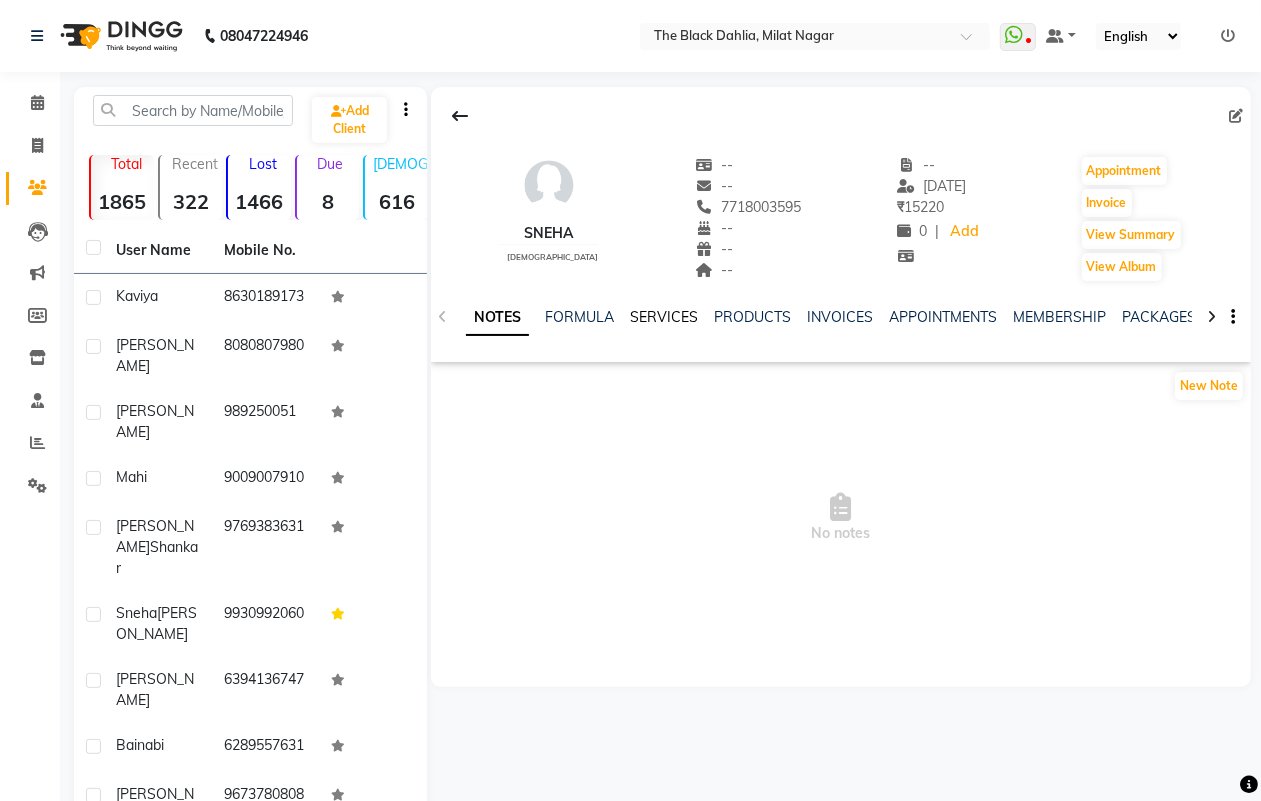 click on "SERVICES" 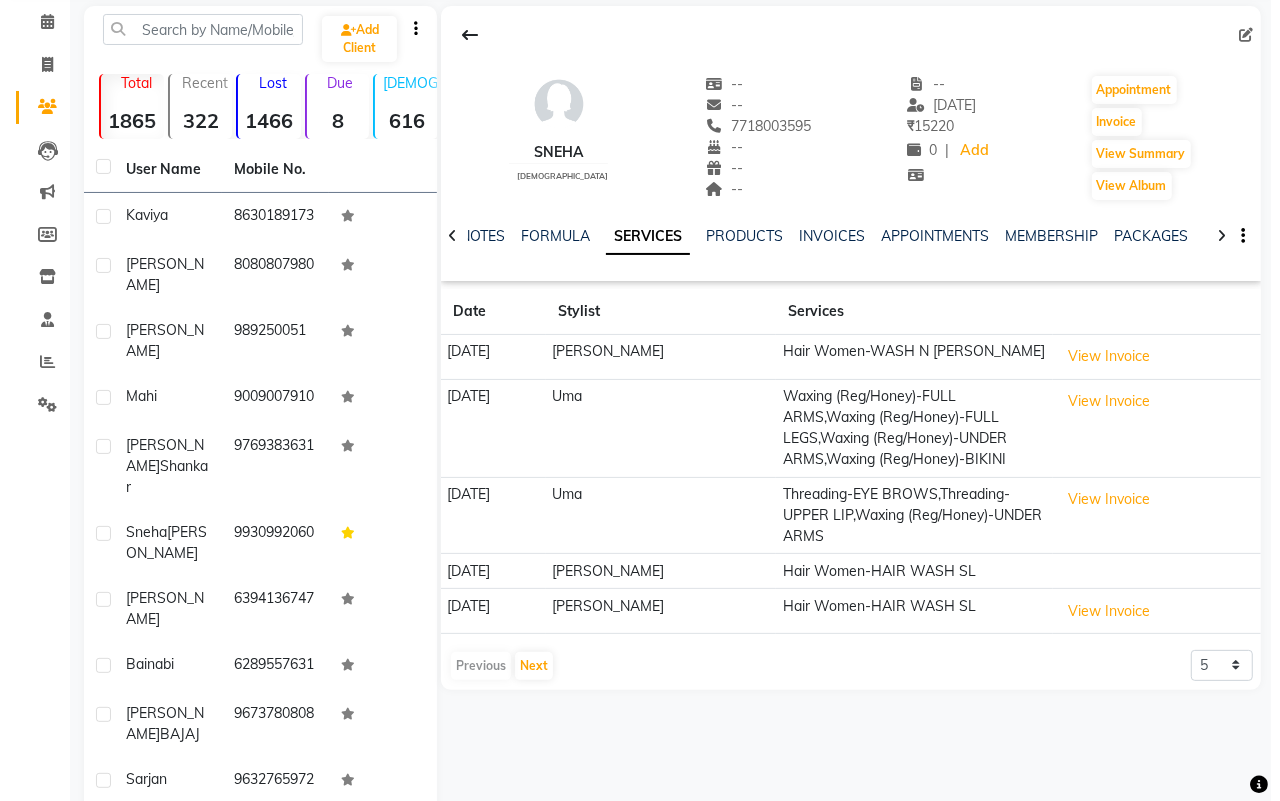 scroll, scrollTop: 125, scrollLeft: 0, axis: vertical 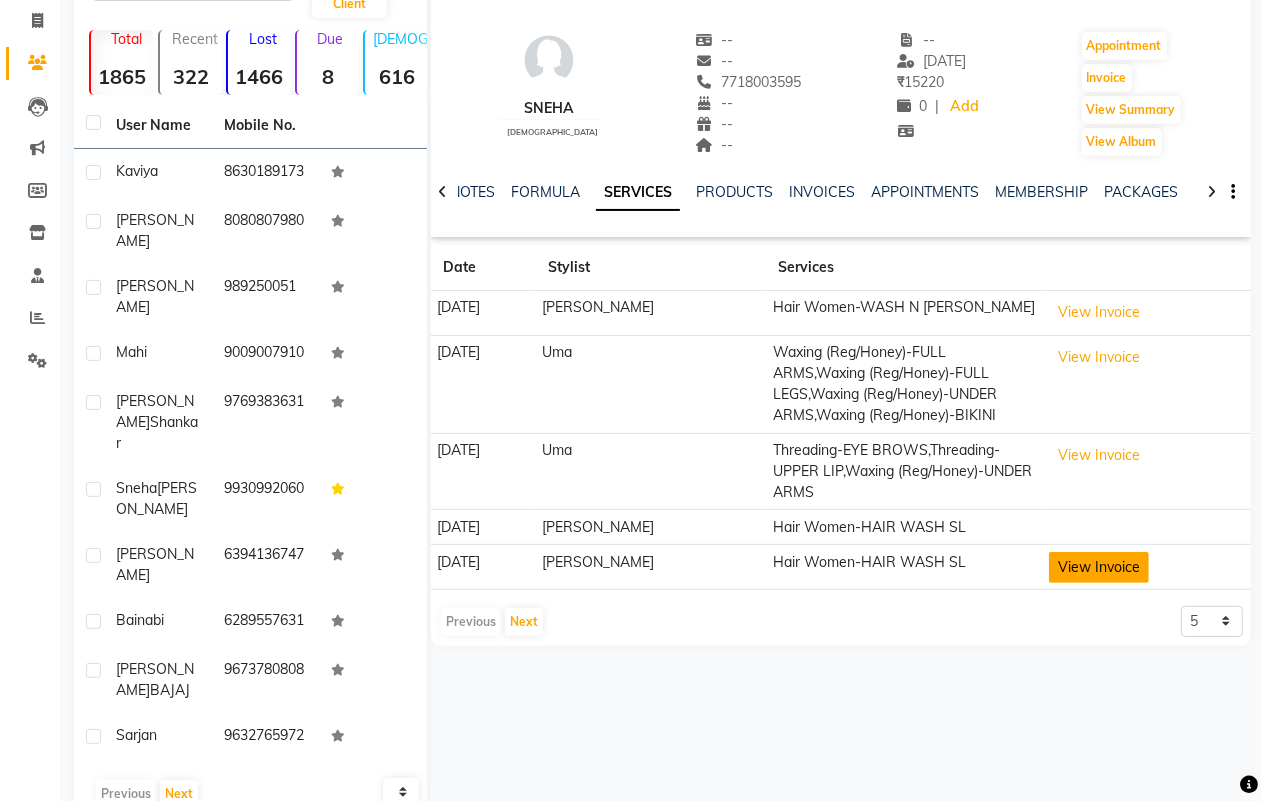 click on "View Invoice" 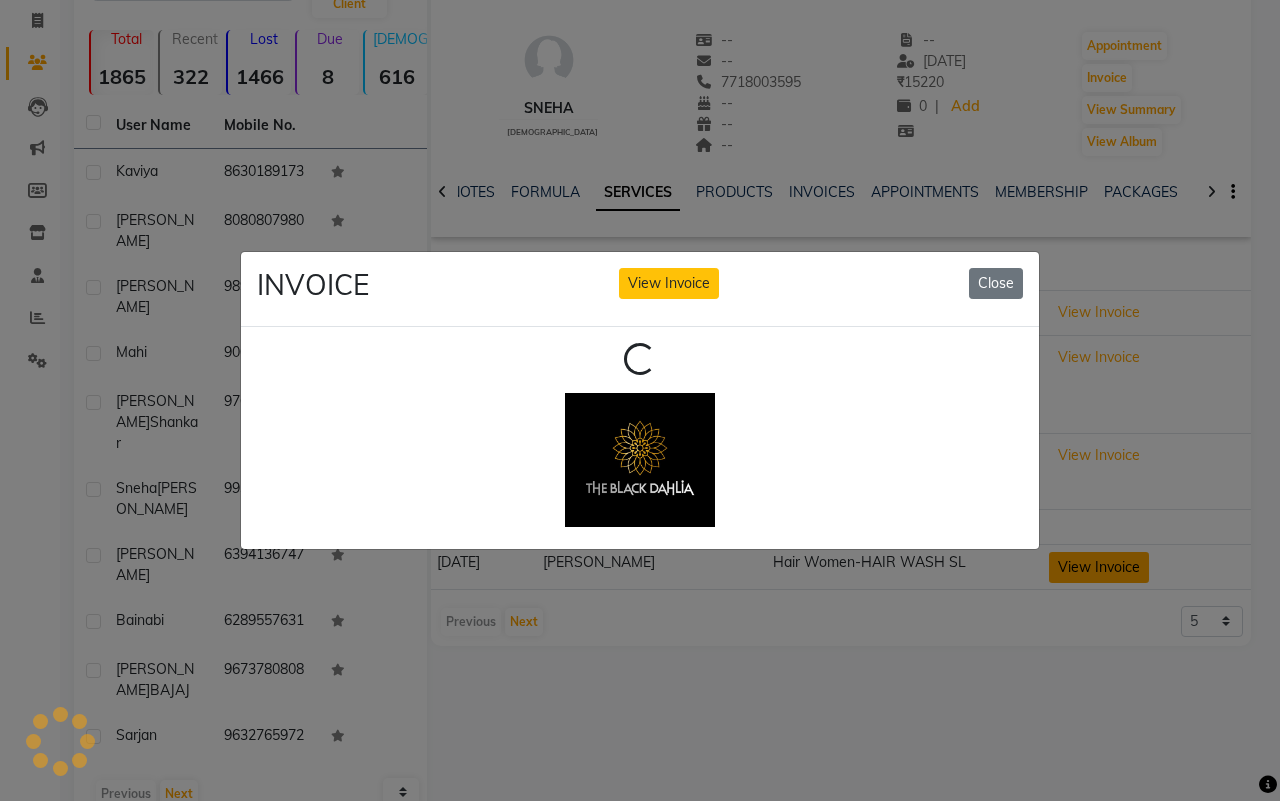 scroll, scrollTop: 0, scrollLeft: 0, axis: both 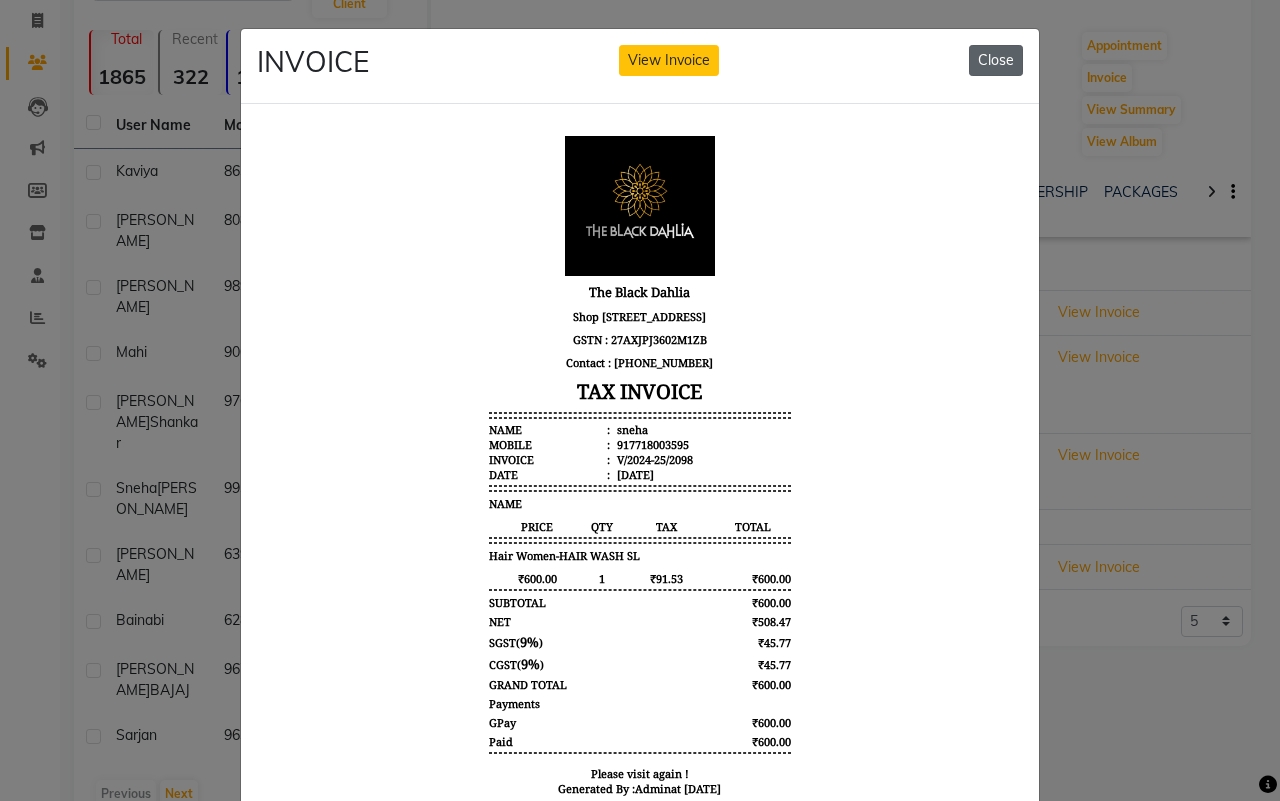 click on "Close" 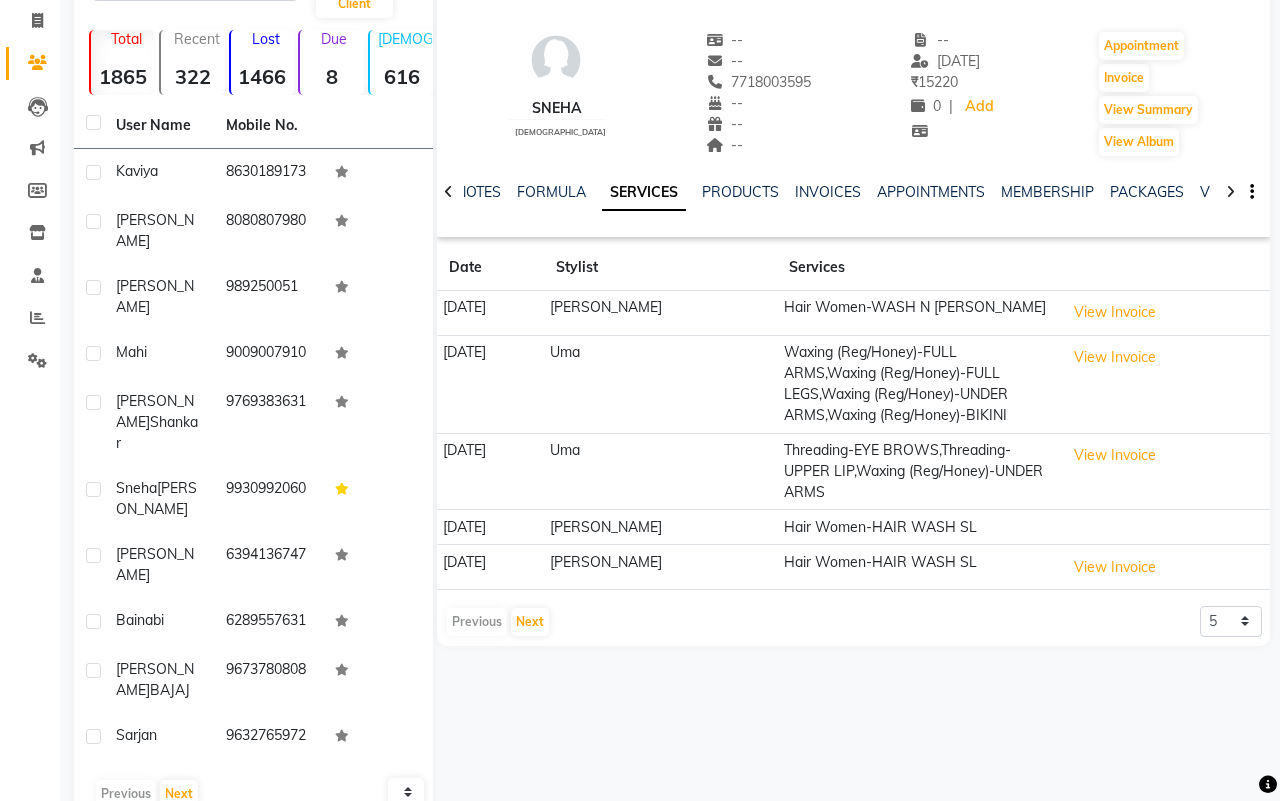 scroll, scrollTop: 82, scrollLeft: 0, axis: vertical 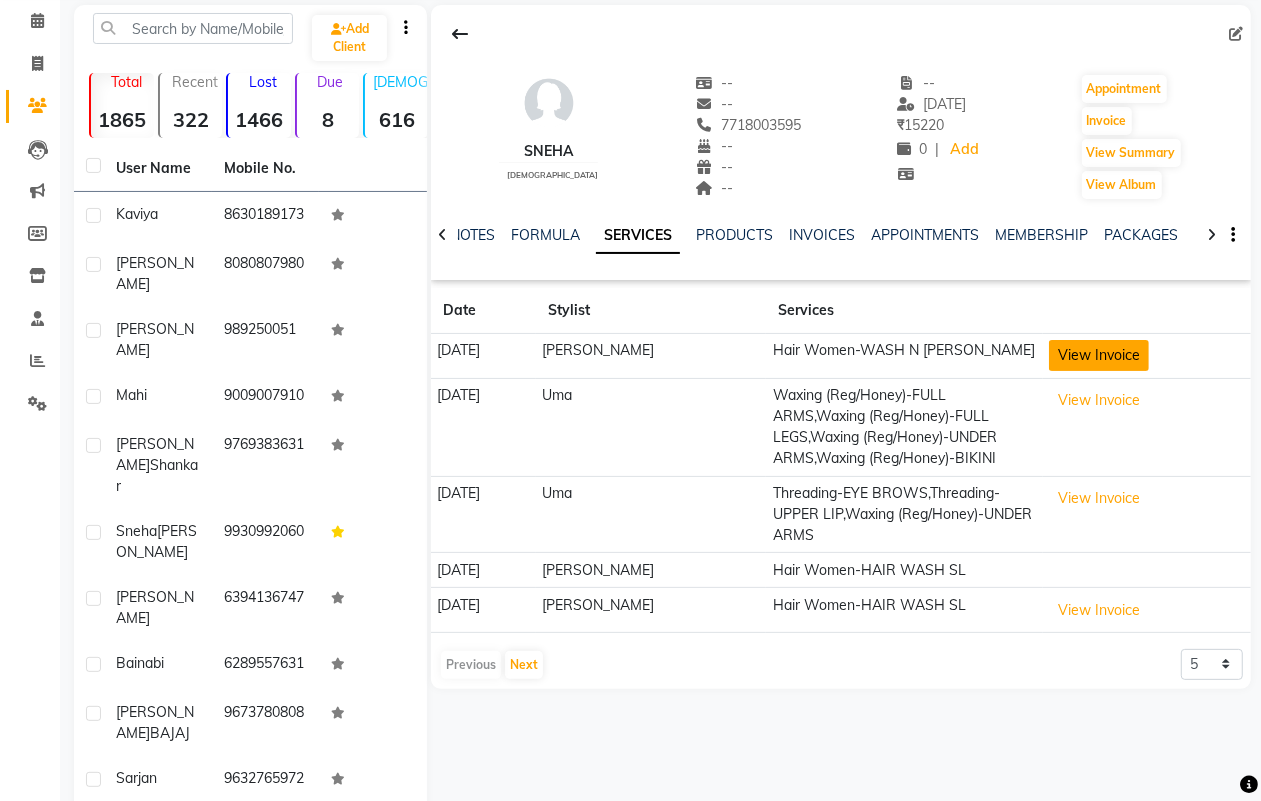 click on "View Invoice" 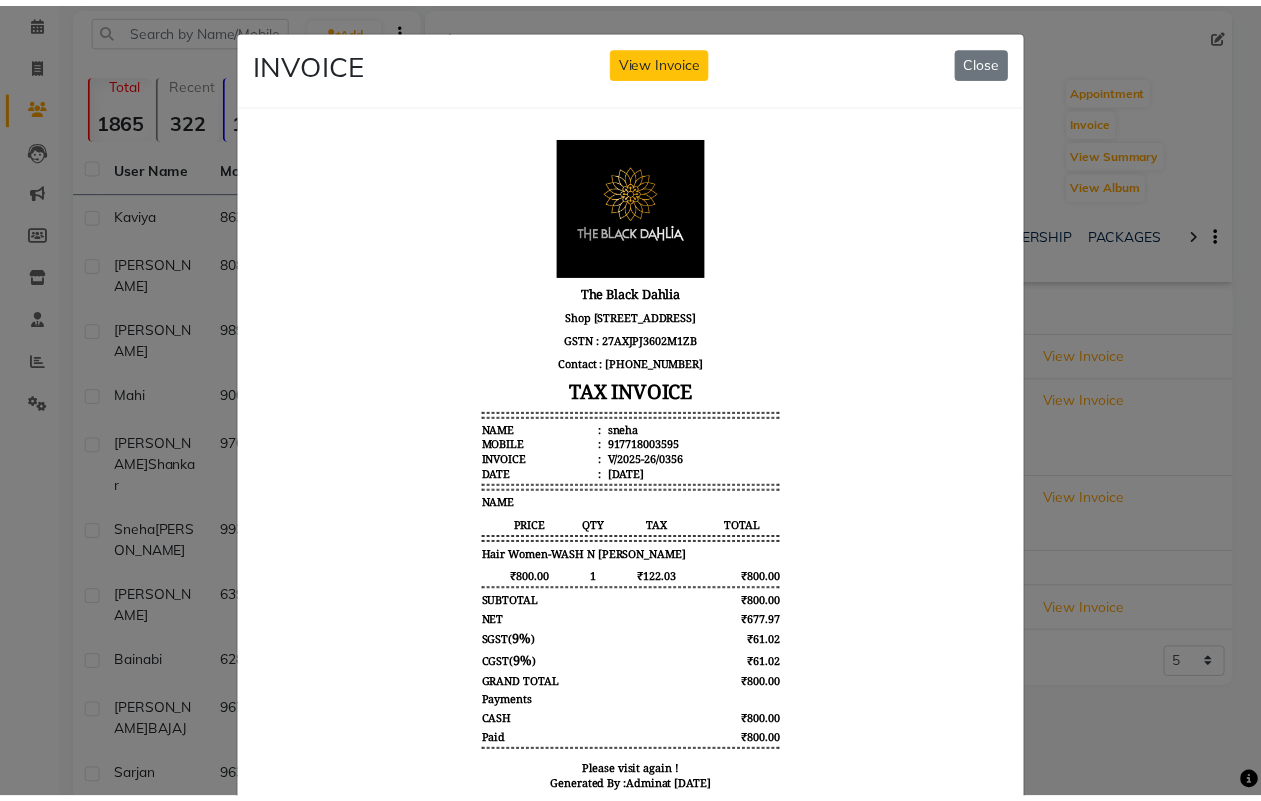 scroll, scrollTop: 0, scrollLeft: 0, axis: both 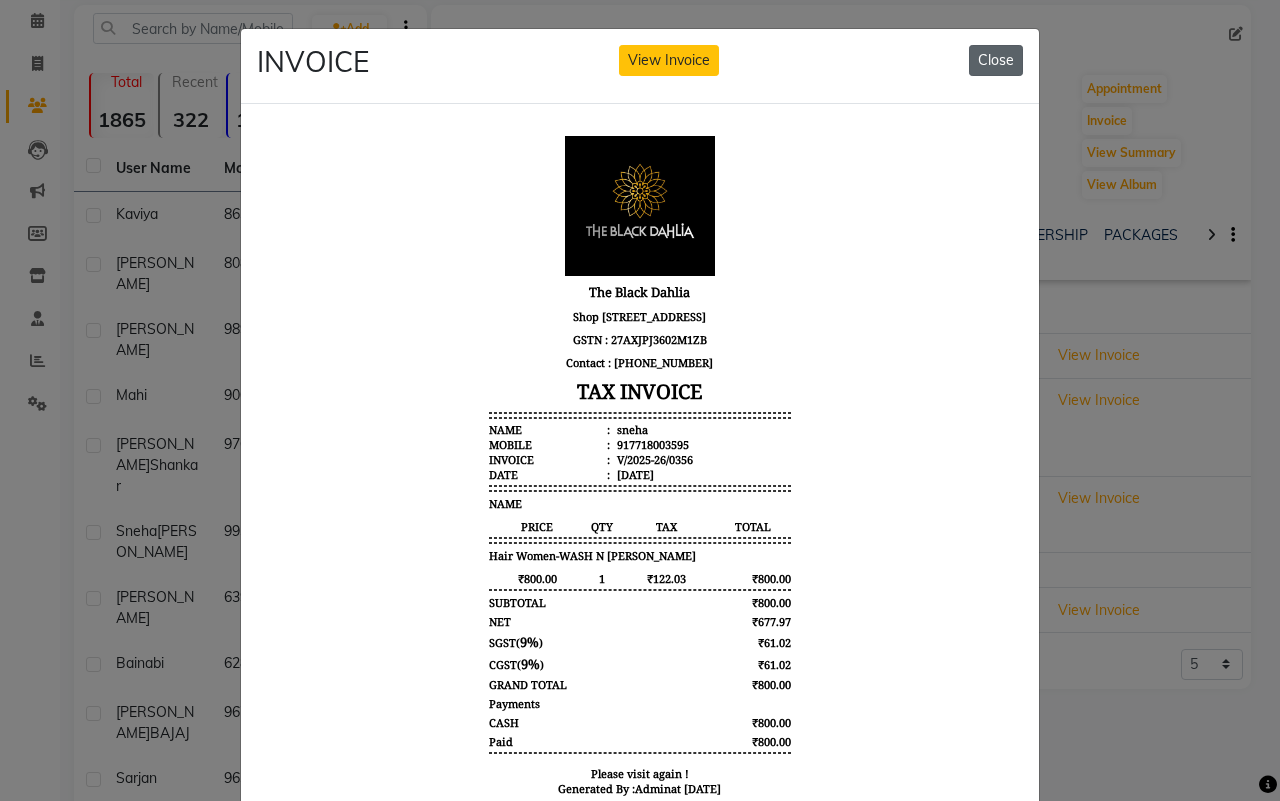 click on "Close" 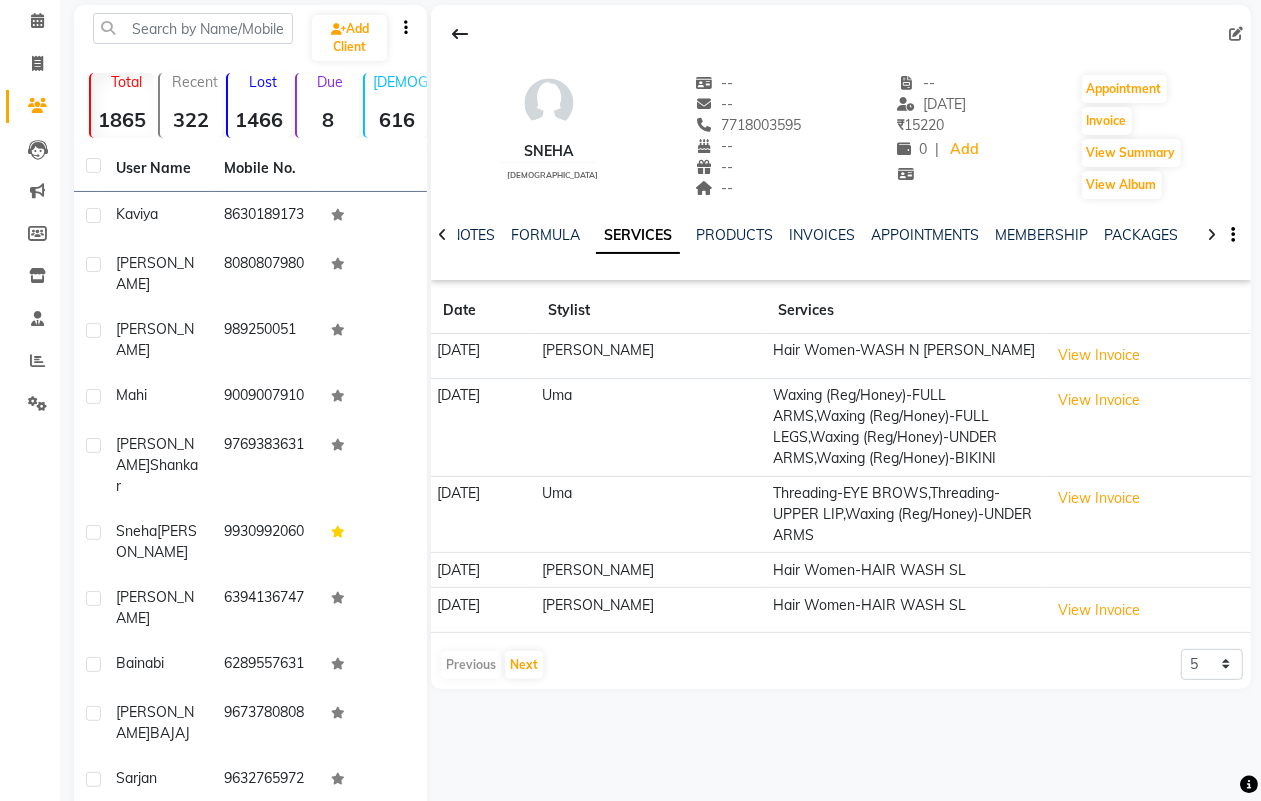 drag, startPoint x: 690, startPoint y: 125, endPoint x: 796, endPoint y: 128, distance: 106.04244 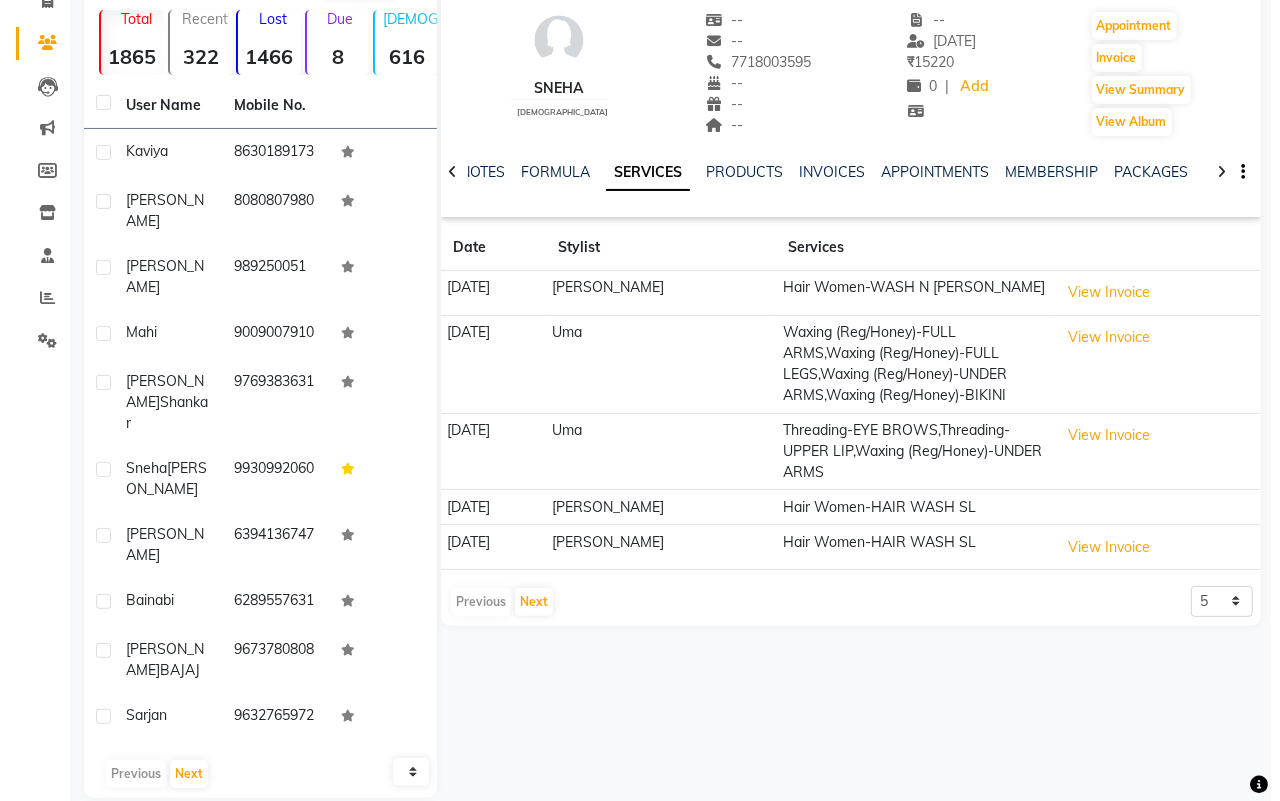 scroll, scrollTop: 201, scrollLeft: 0, axis: vertical 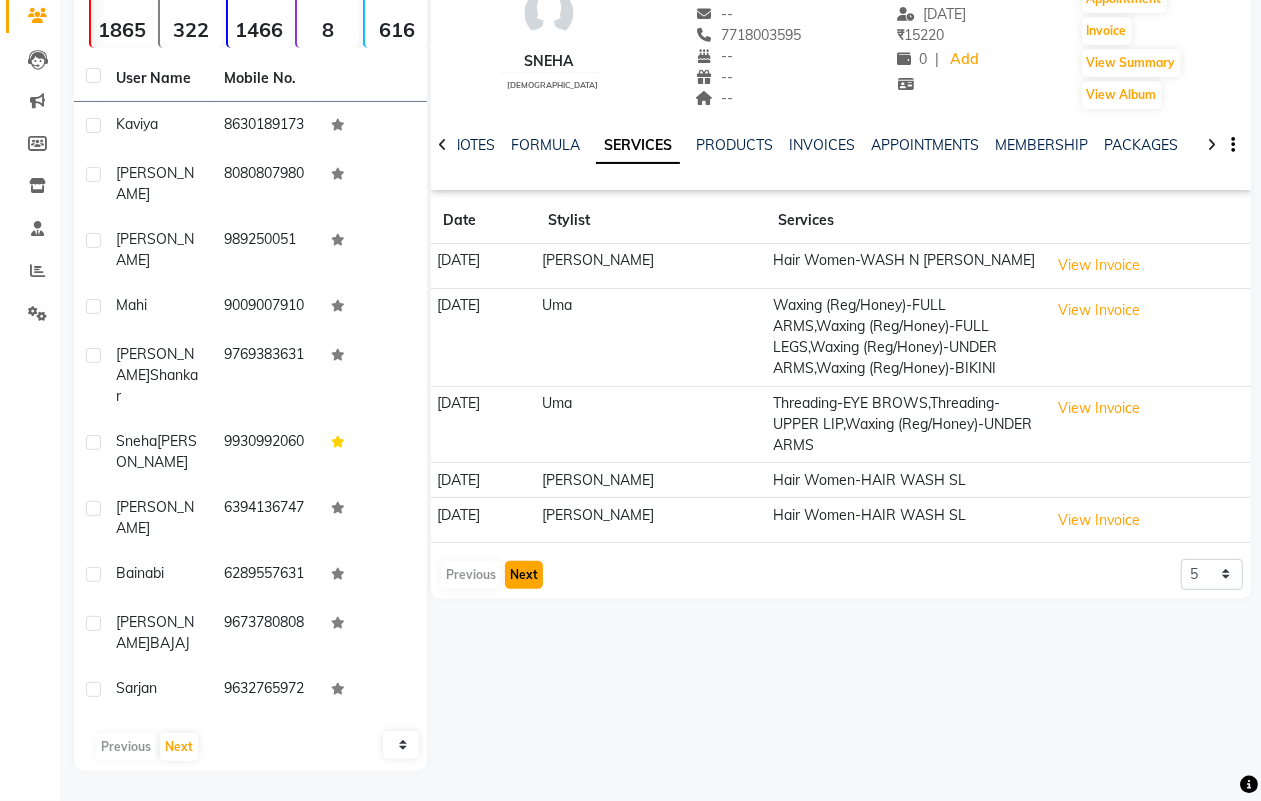 click on "Next" 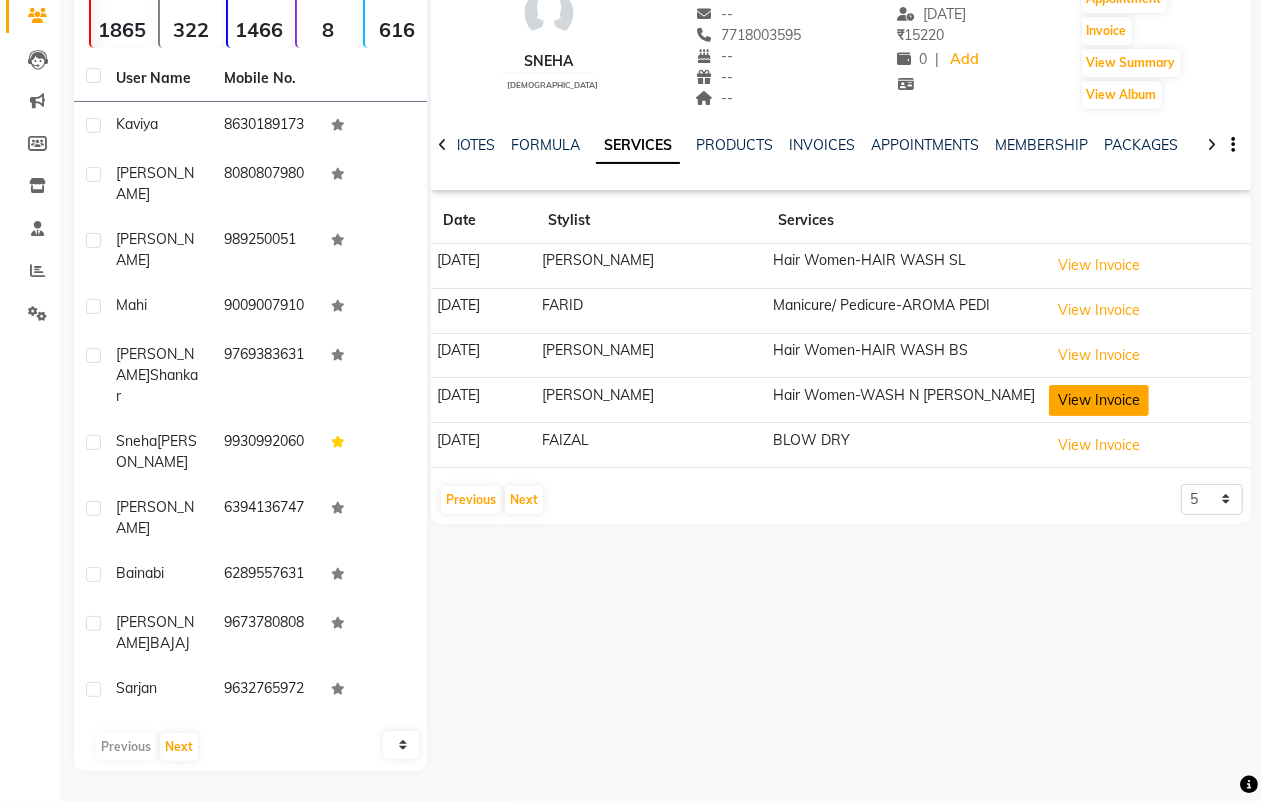 click on "View Invoice" 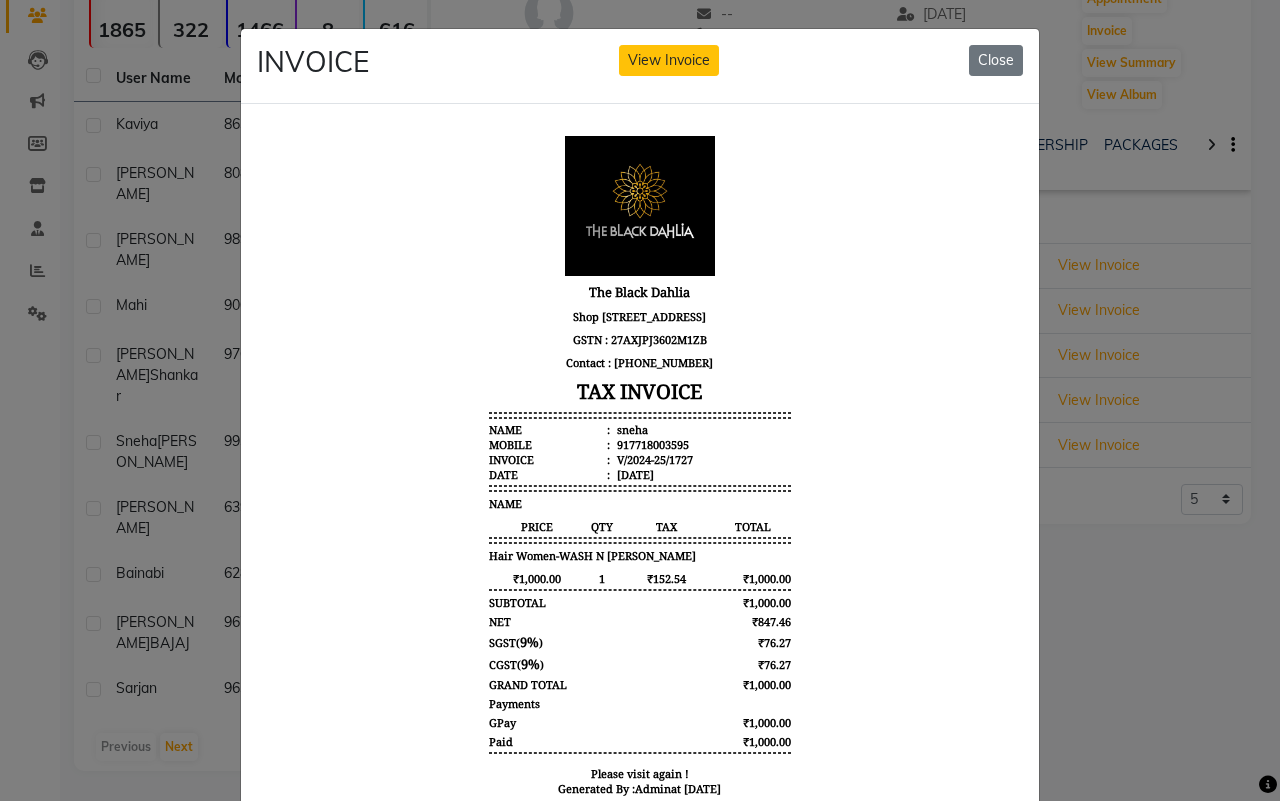 scroll, scrollTop: 15, scrollLeft: 0, axis: vertical 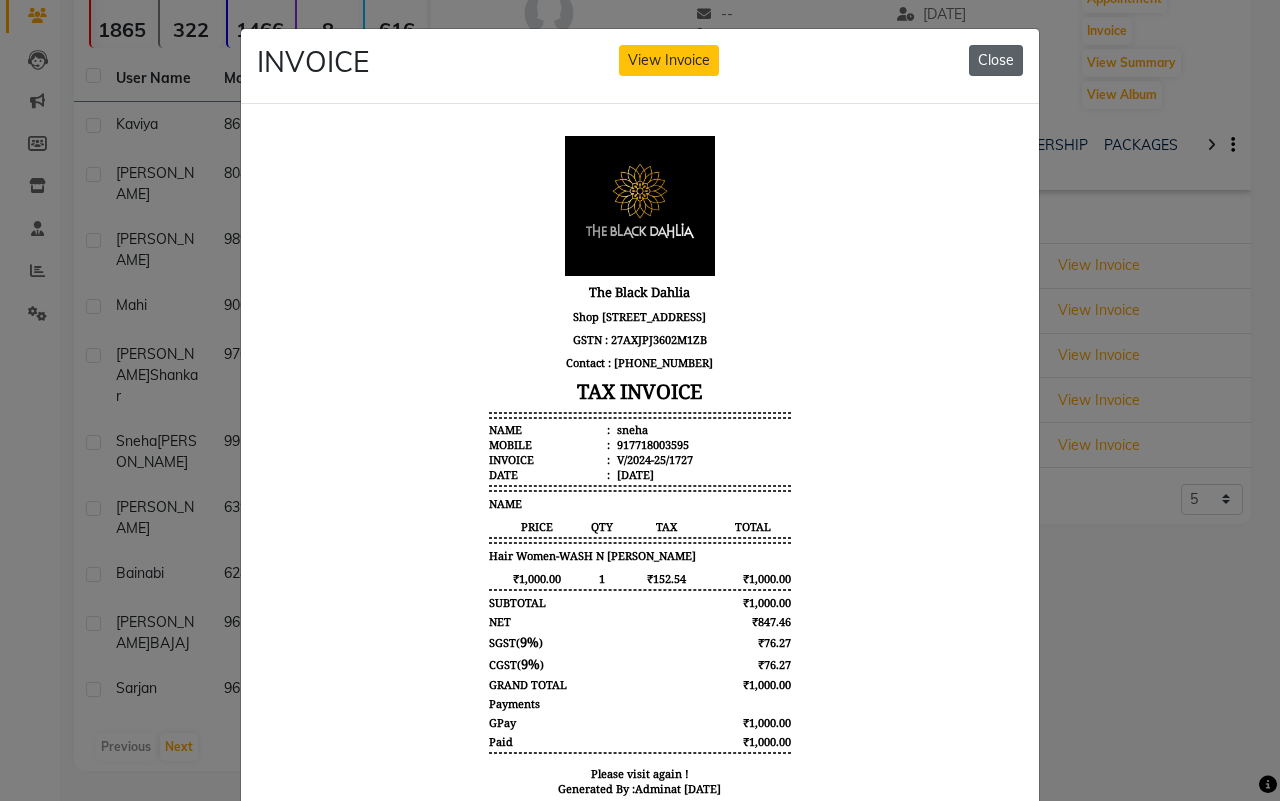 click on "Close" 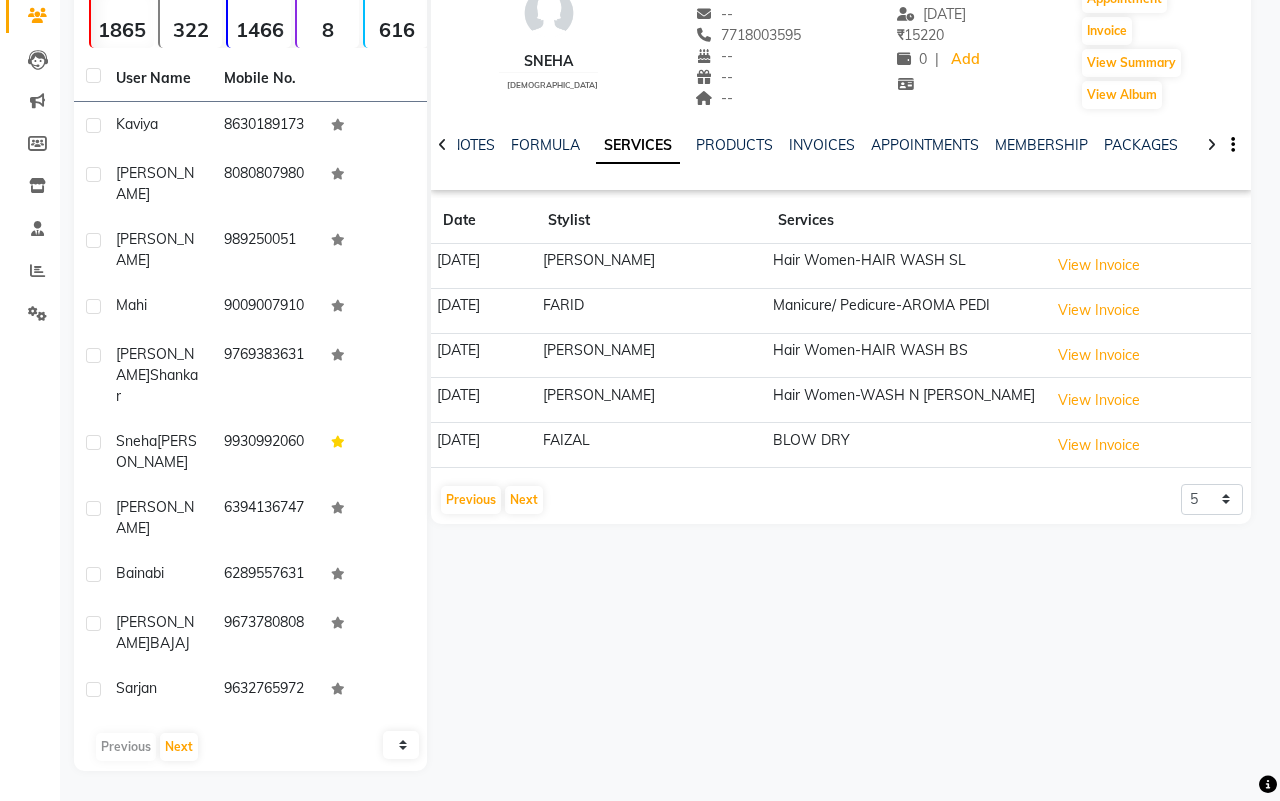 scroll, scrollTop: 82, scrollLeft: 0, axis: vertical 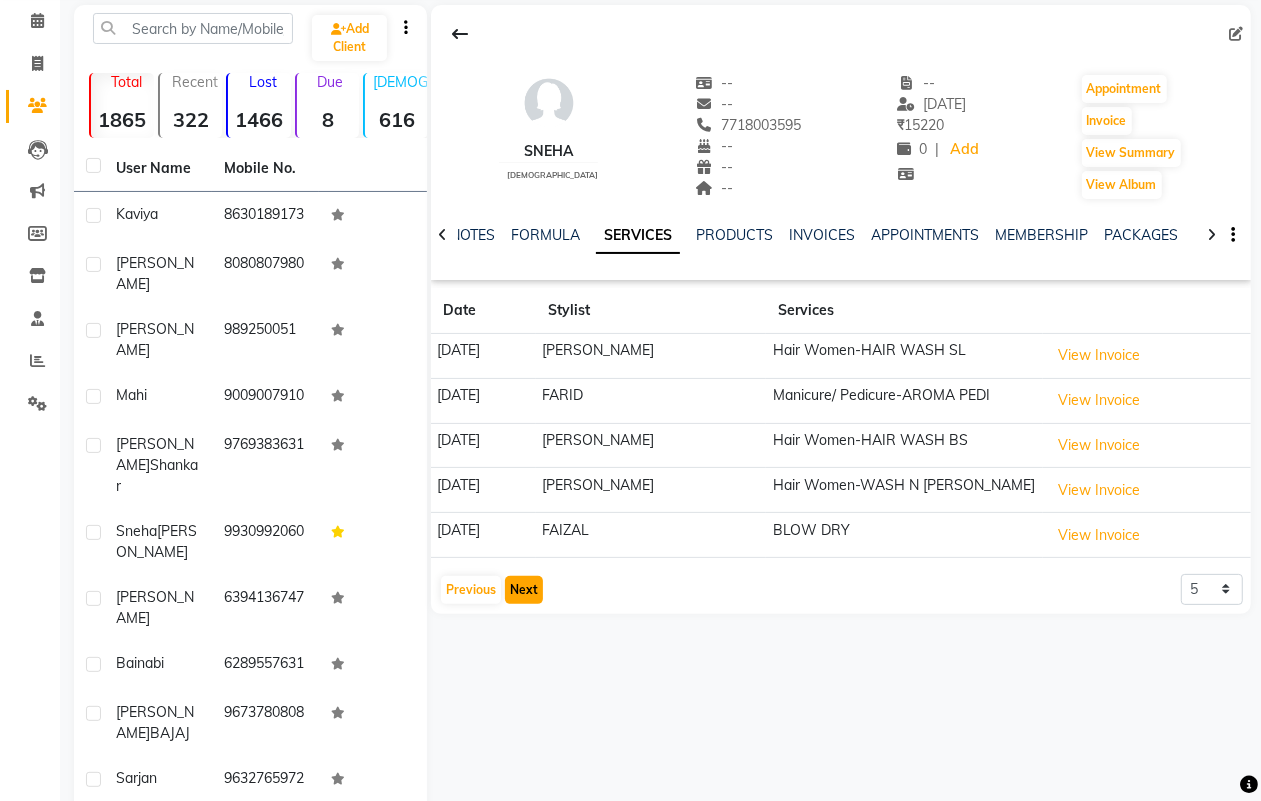 click on "Next" 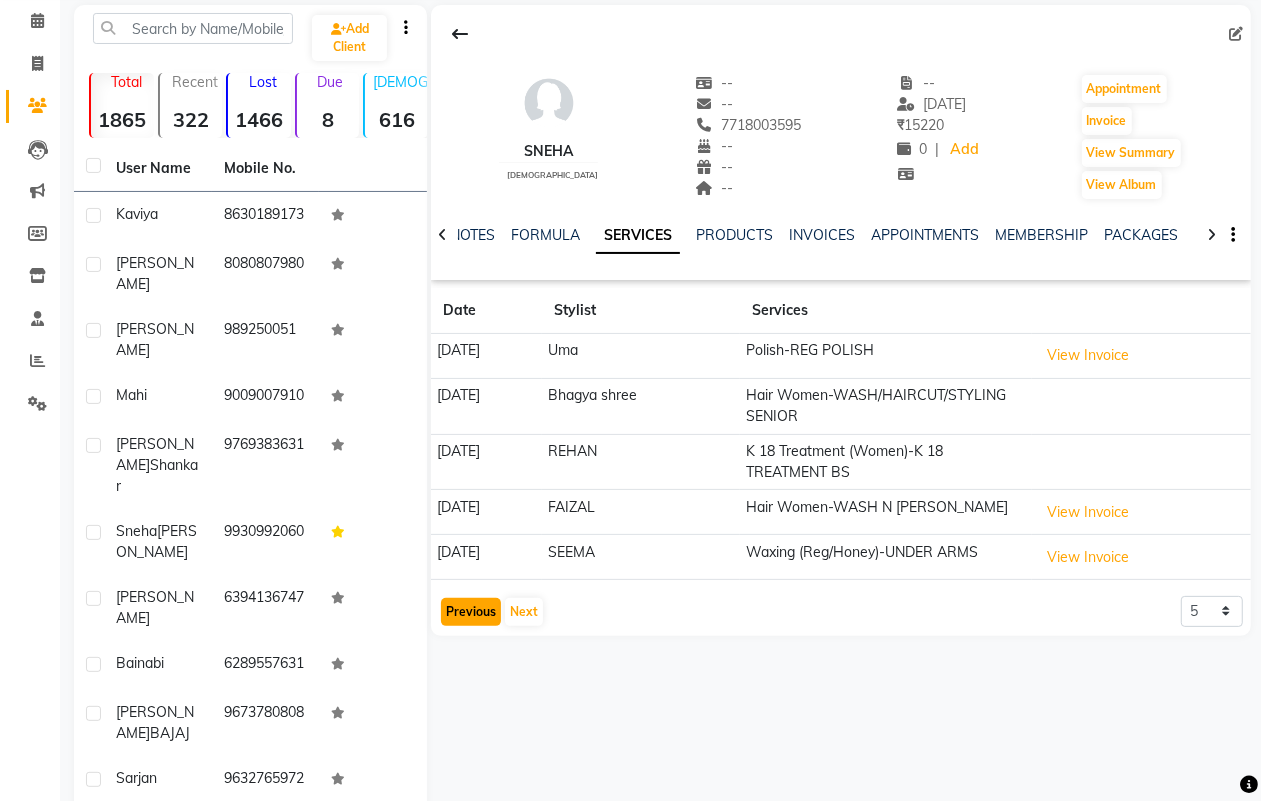 click on "Previous" 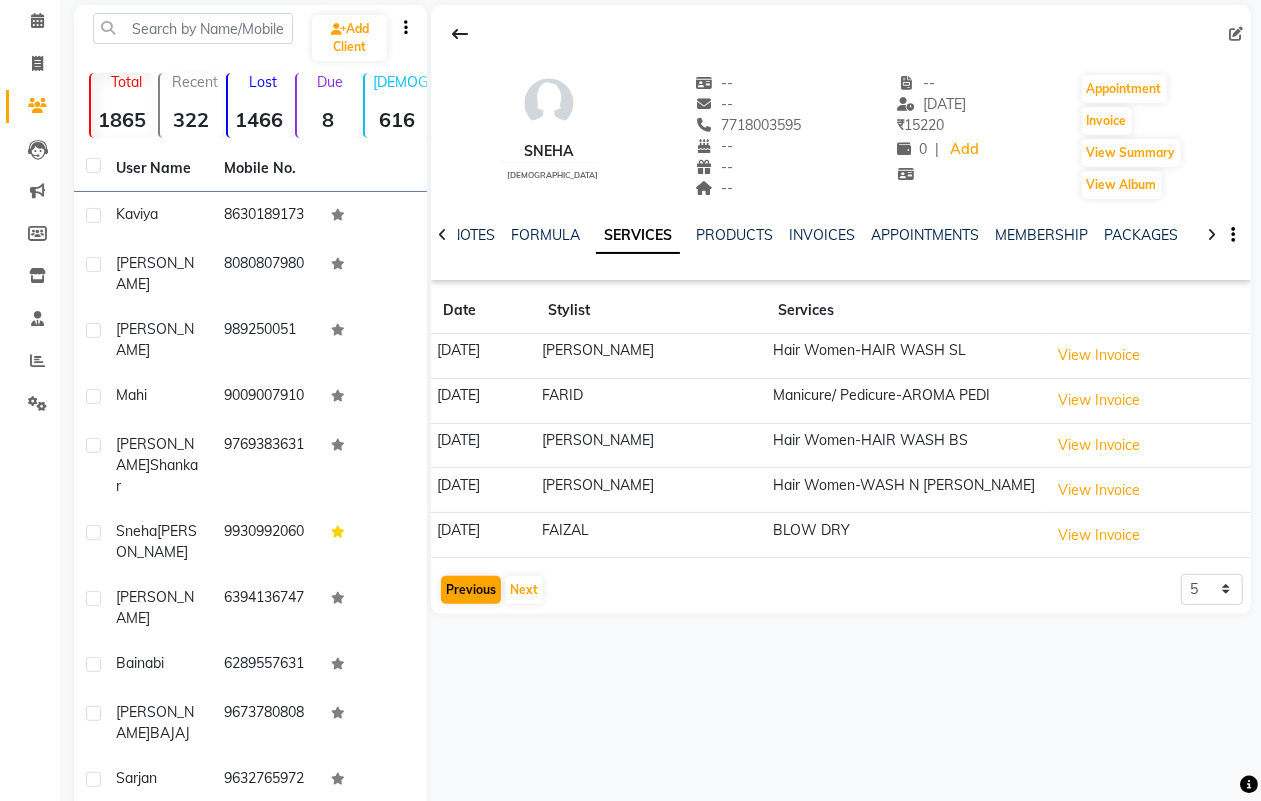 click on "sneha    female  --   --   7718003595  --  --  --  -- 16-05-2025 ₹    15220 0 |  Add   Appointment   Invoice  View Summary  View Album  NOTES FORMULA SERVICES PRODUCTS INVOICES APPOINTMENTS MEMBERSHIP PACKAGES VOUCHERS GIFTCARDS POINTS FORMS FAMILY CARDS WALLET Date Stylist Services 07-12-2024 mehak Hair Women-HAIR WASH  SL  View Invoice  27-11-2024 FARID Manicure/ Pedicure-AROMA PEDI  View Invoice  29-10-2024 Salim SAIKH Hair Women-HAIR WASH  BS  View Invoice  26-10-2024 Salim SAIKH Hair Women-WASH N TONG SL  View Invoice  17-10-2024 FAIZAL BLOW DRY   View Invoice   Previous   Next  5 10 50 100 500" 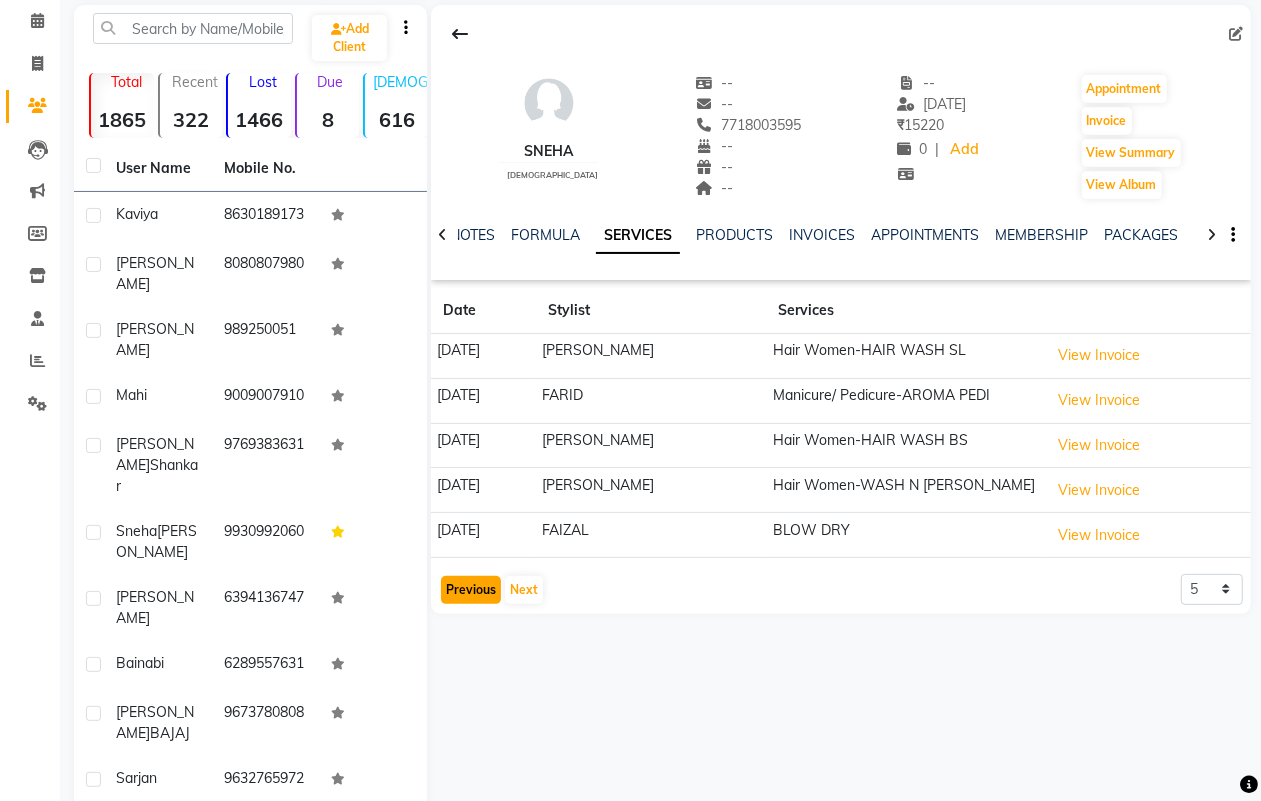 click on "Previous" 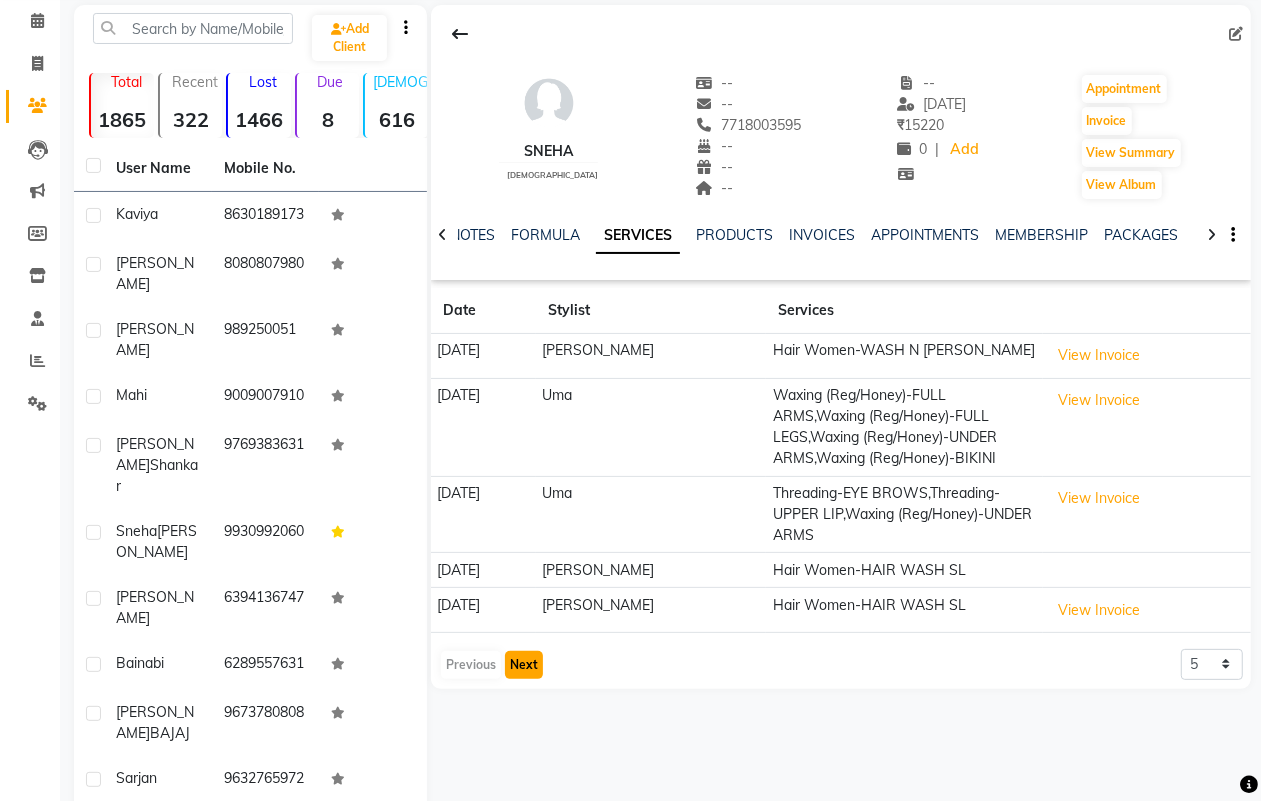click on "Next" 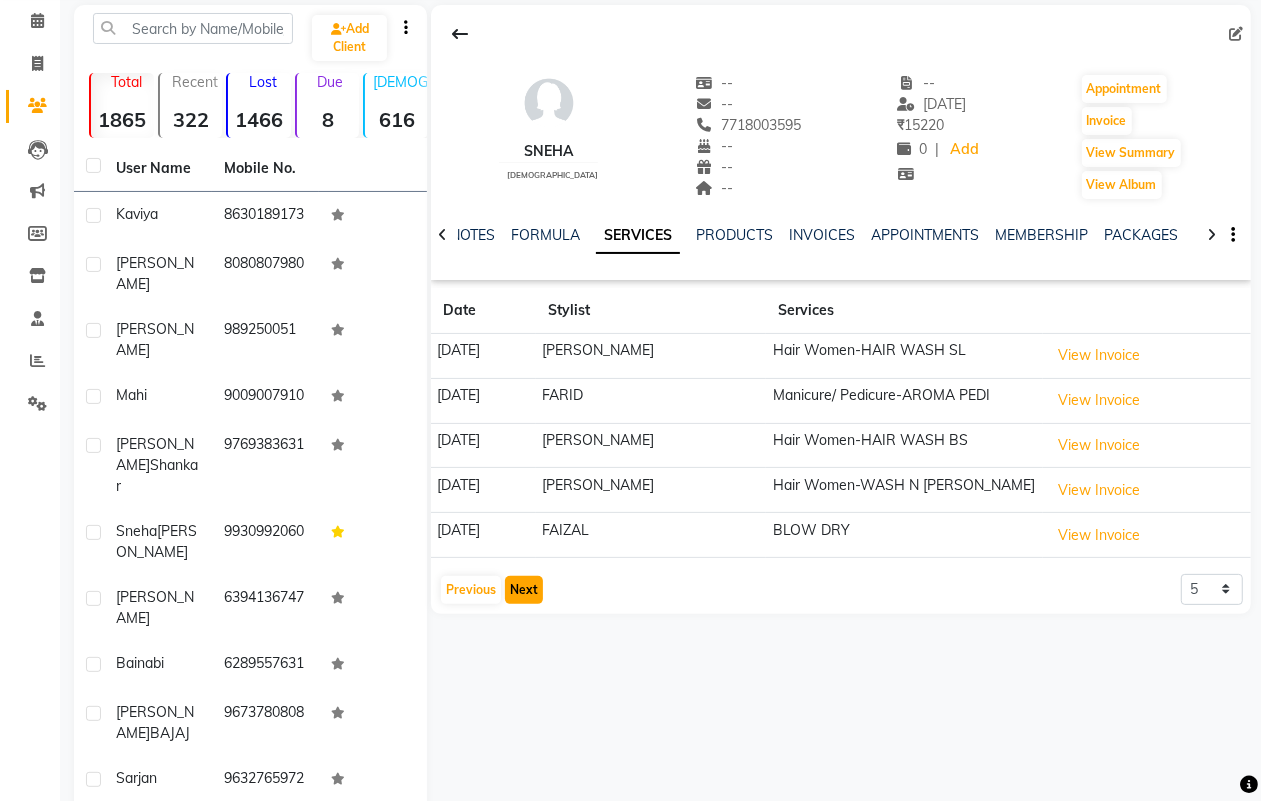 click on "Next" 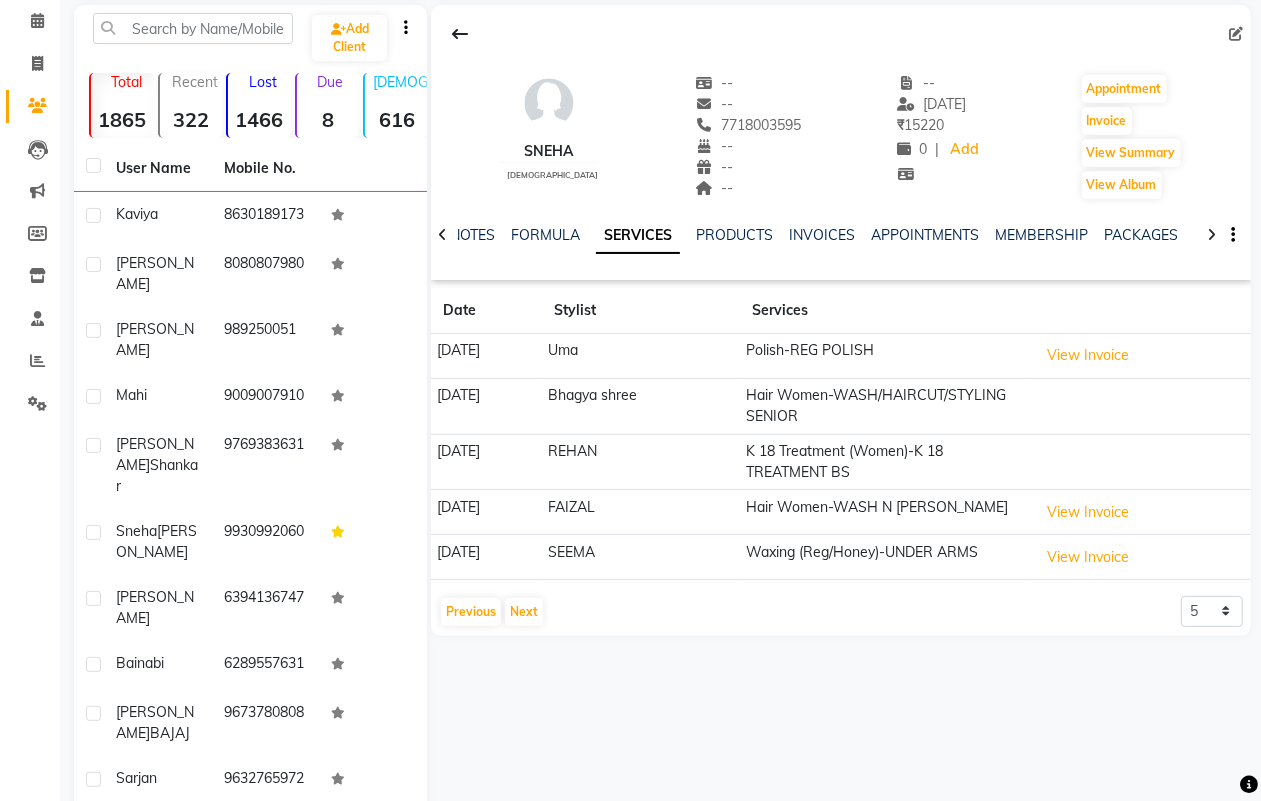 click on "Date Stylist Services 28-09-2024 Uma Polish-REG POLISH  View Invoice  28-09-2024 Bhagya shree Hair Women-WASH/HAIRCUT/STYLING SENIOR 28-09-2024 REHAN K 18 Treatment       (Women)-K 18 TREATMENT      BS 21-09-2024 FAIZAL Hair Women-WASH N TONG SL  View Invoice  28-08-2024 SEEMA Waxing (Reg/Honey)-UNDER ARMS  View Invoice   Previous   Next  5 10 50 100 500" 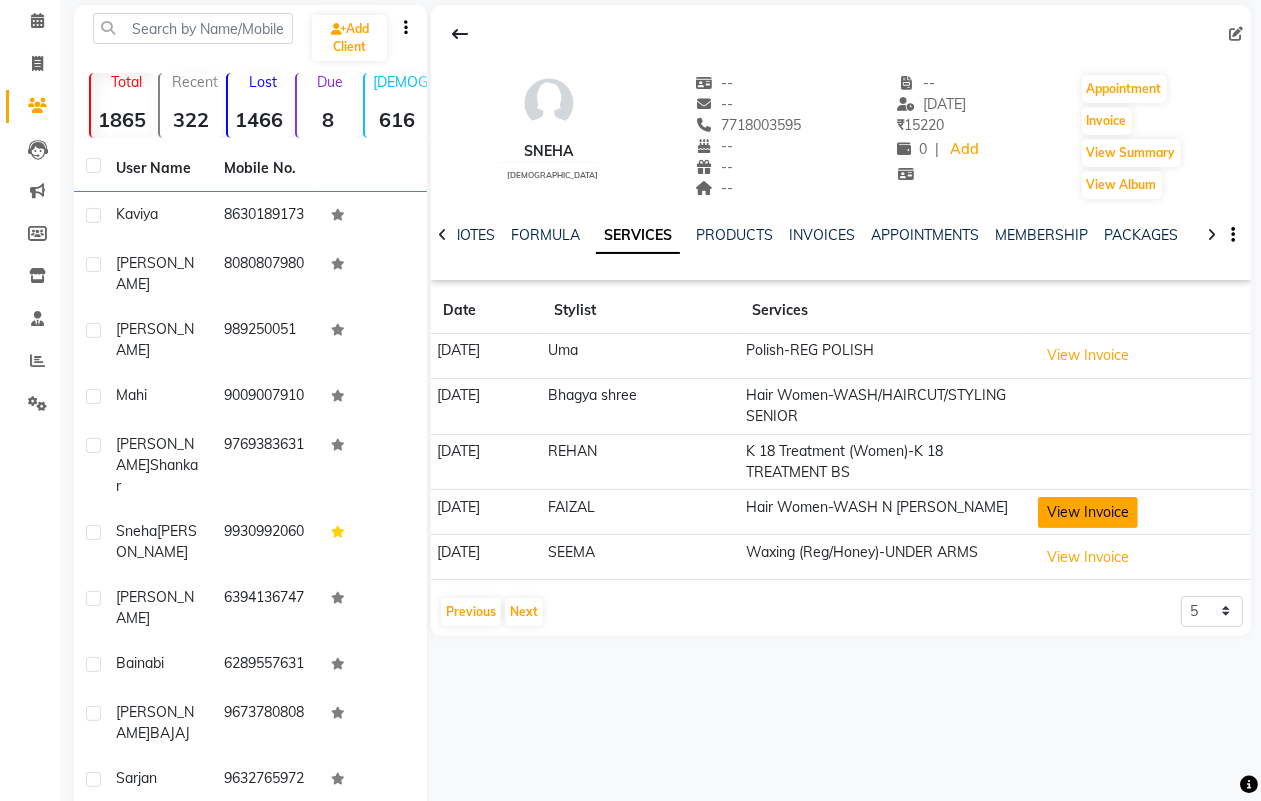 click on "View Invoice" 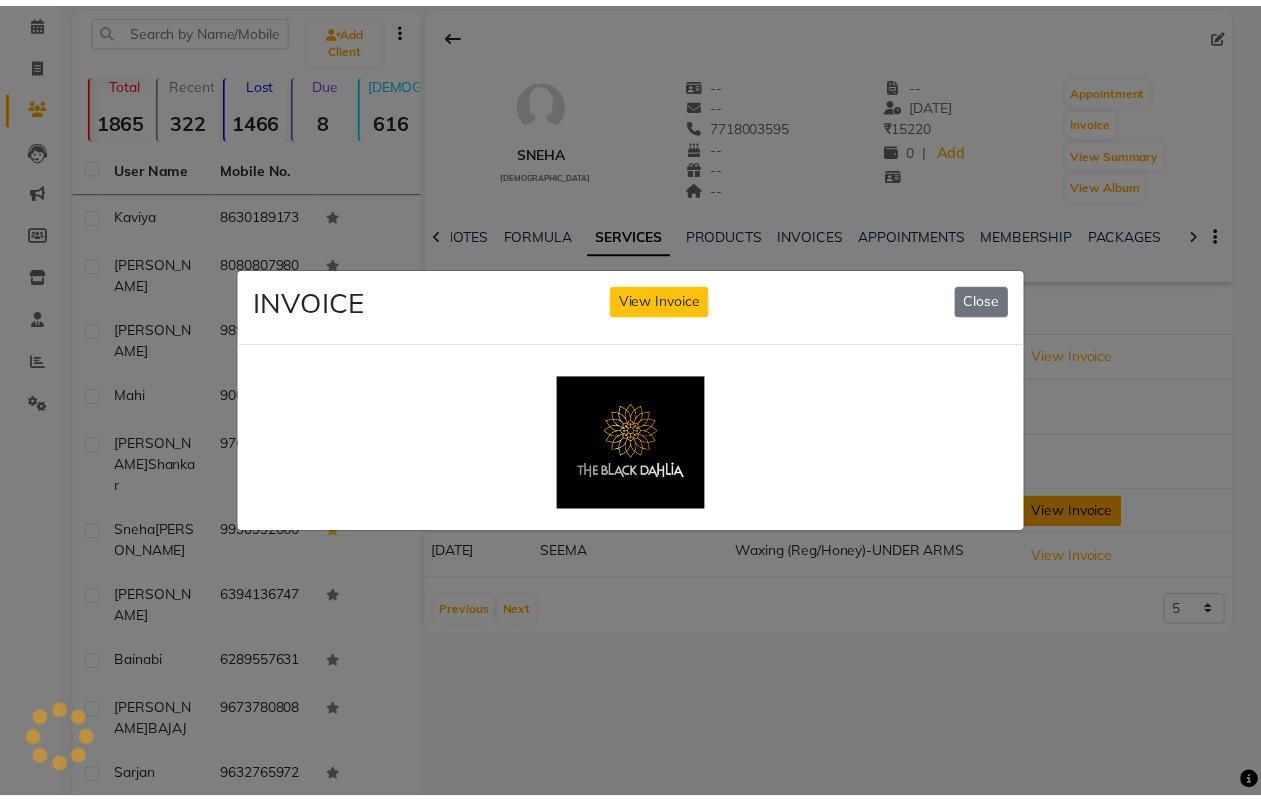scroll, scrollTop: 0, scrollLeft: 0, axis: both 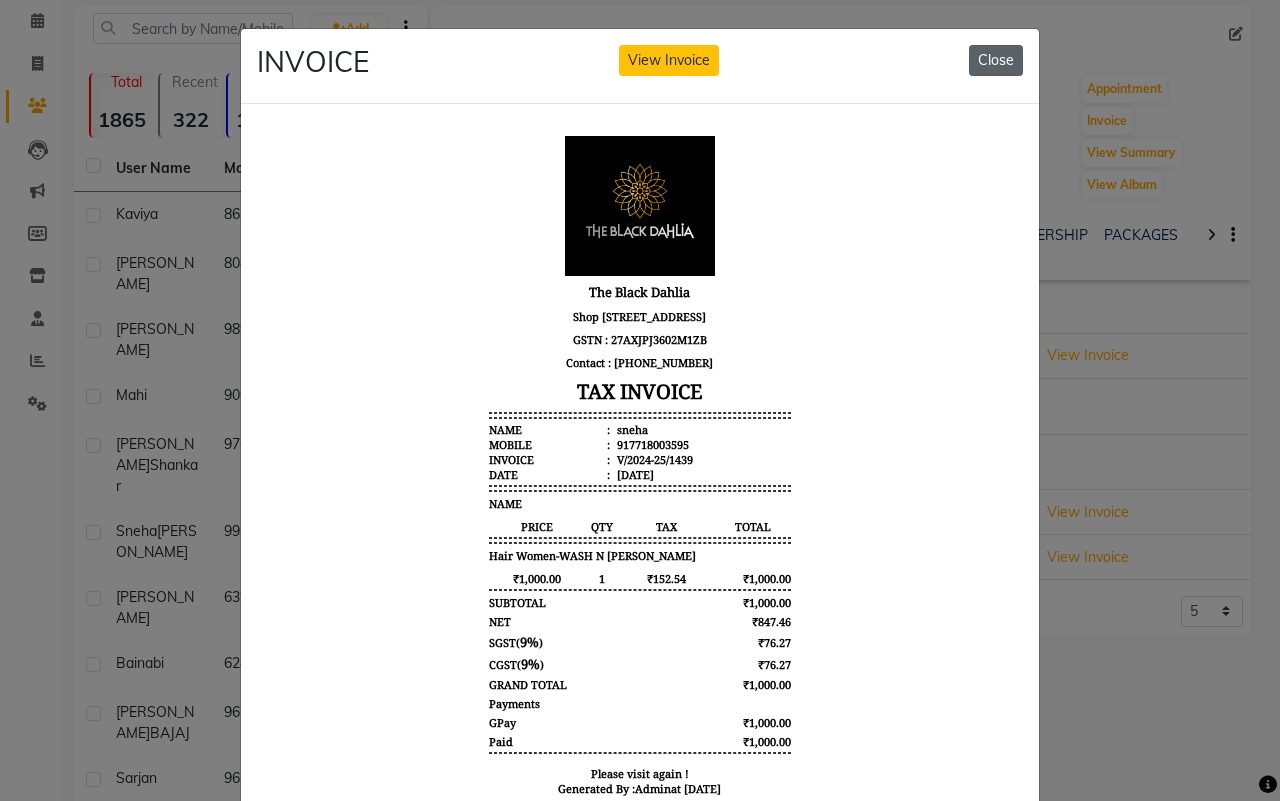 click on "Close" 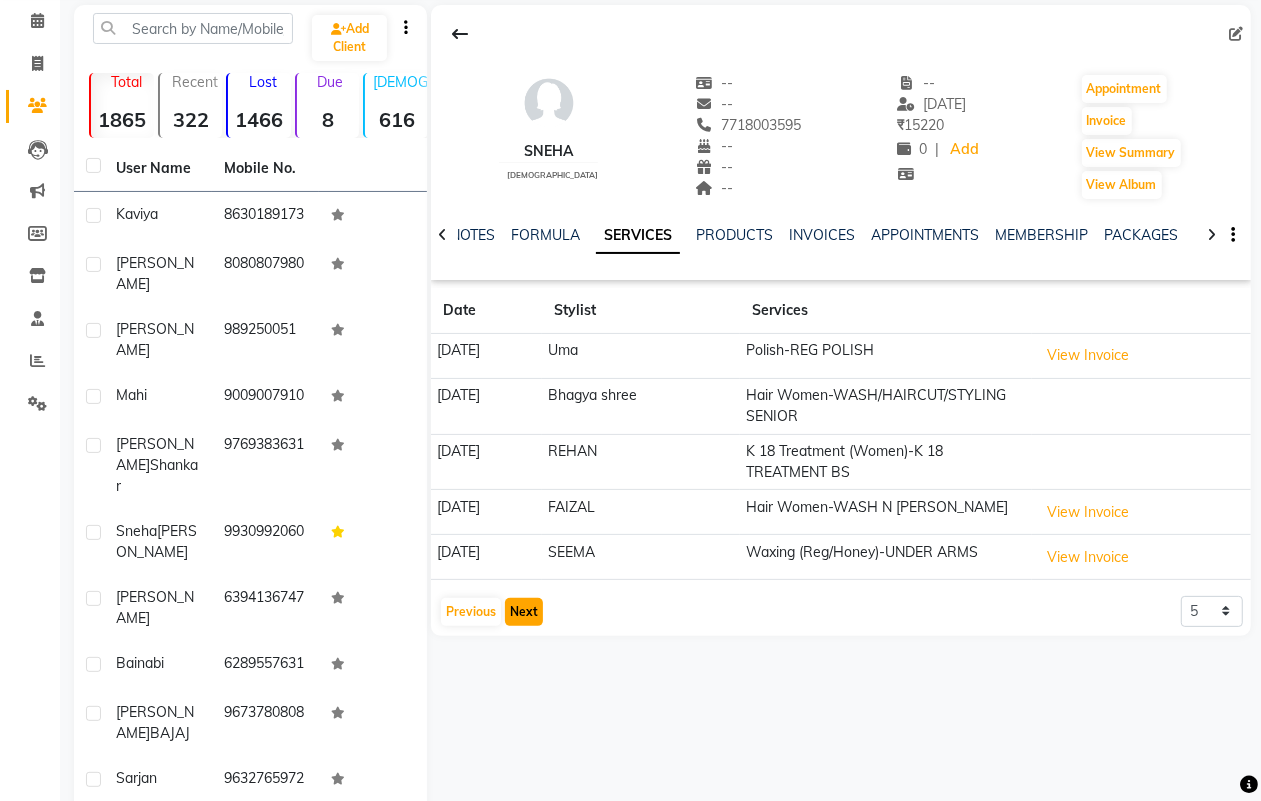 click on "Next" 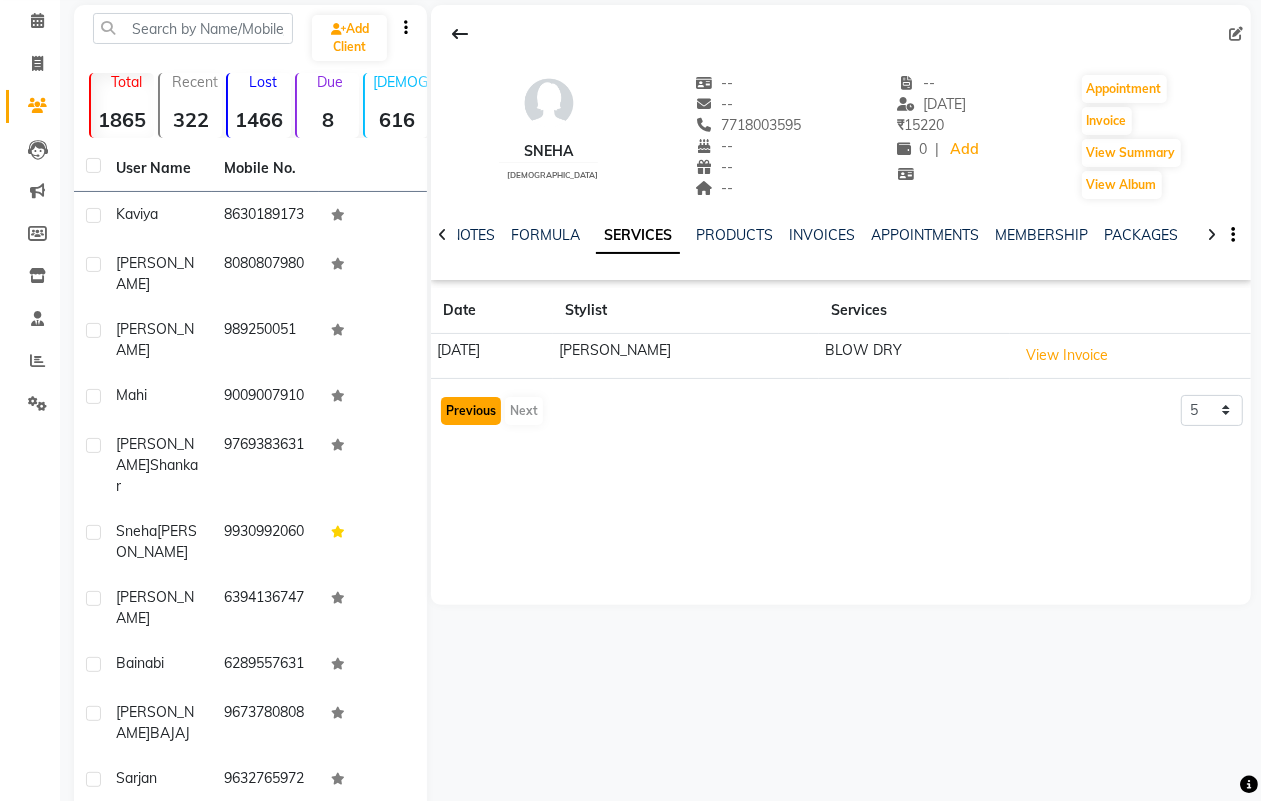 click on "Previous" 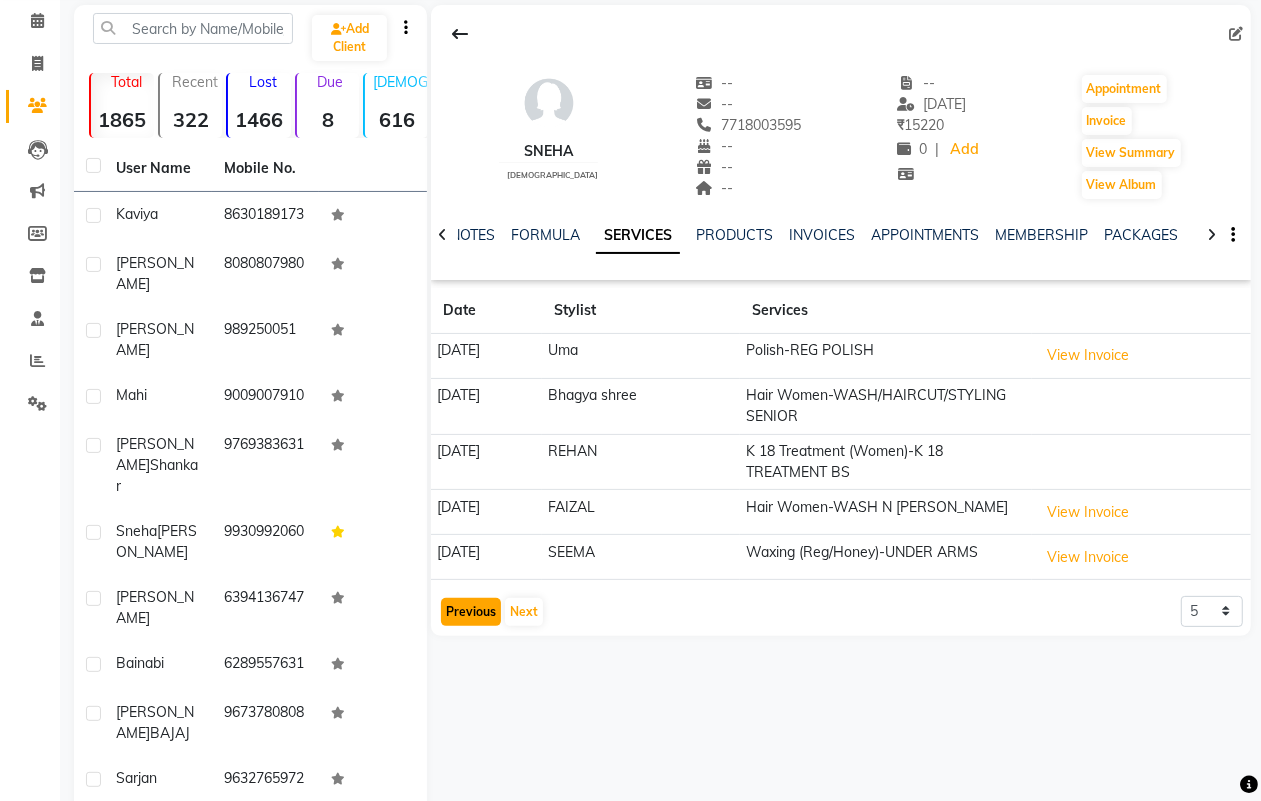 click on "Previous" 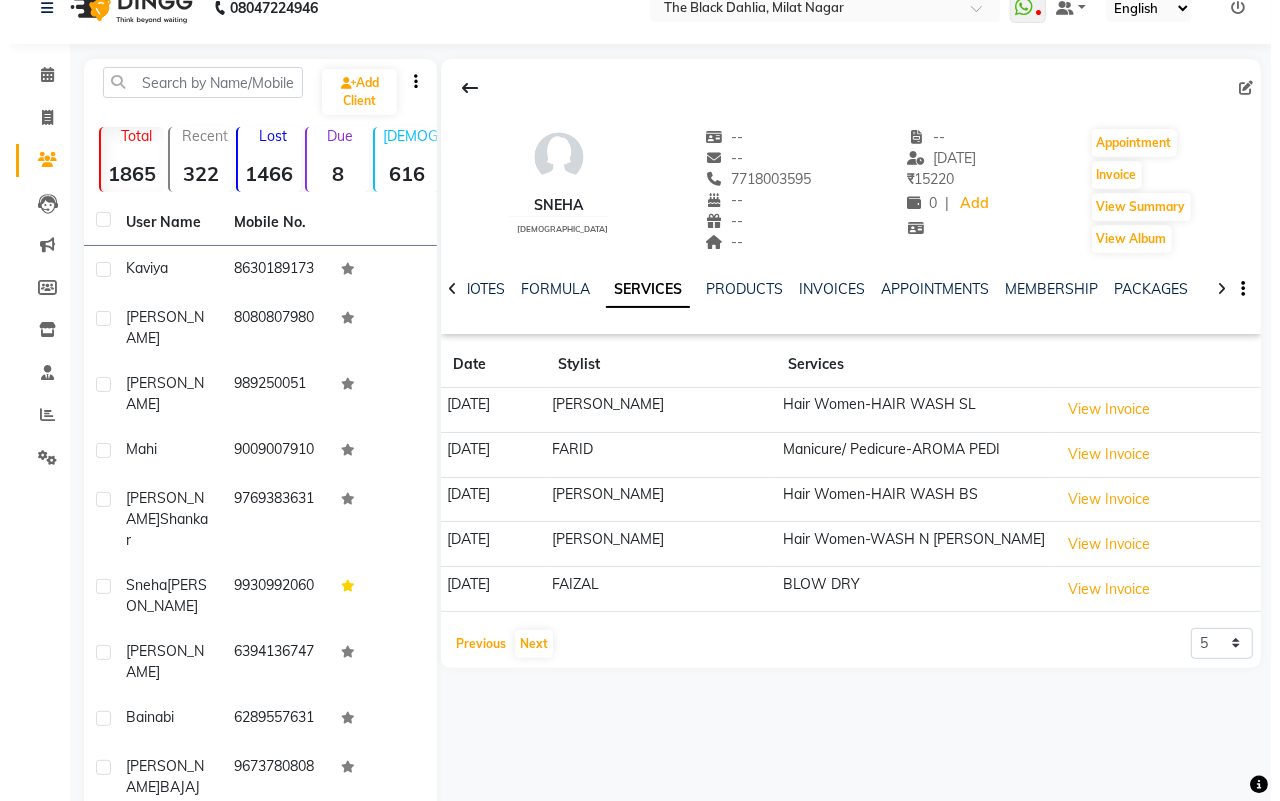scroll, scrollTop: 0, scrollLeft: 0, axis: both 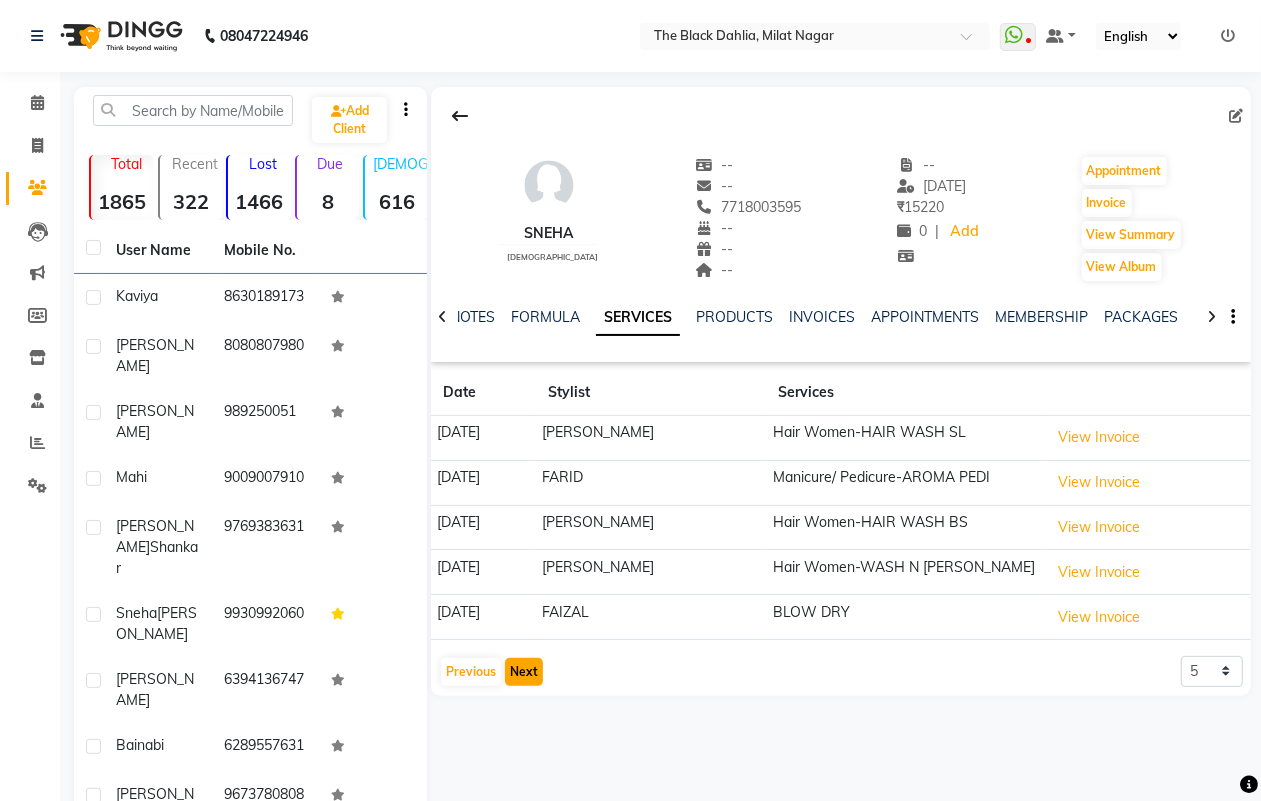click on "Next" 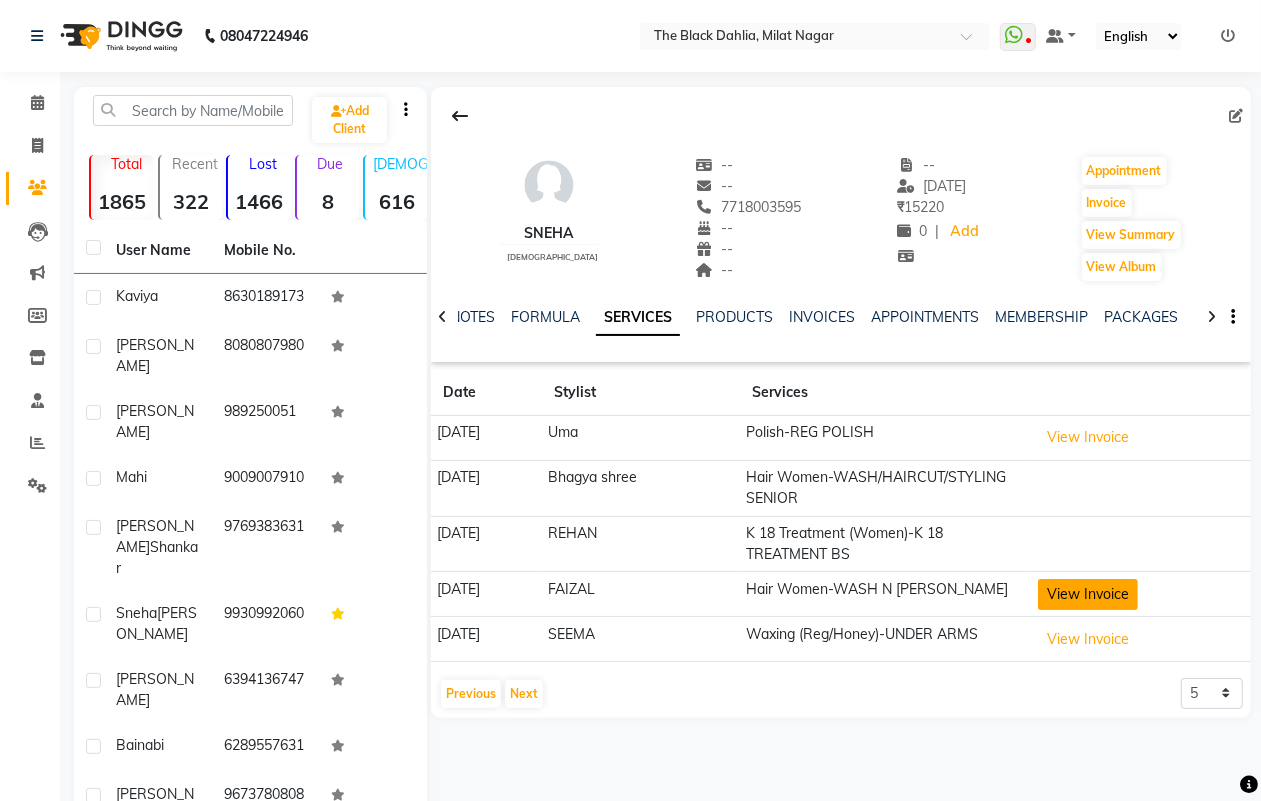 click on "View Invoice" 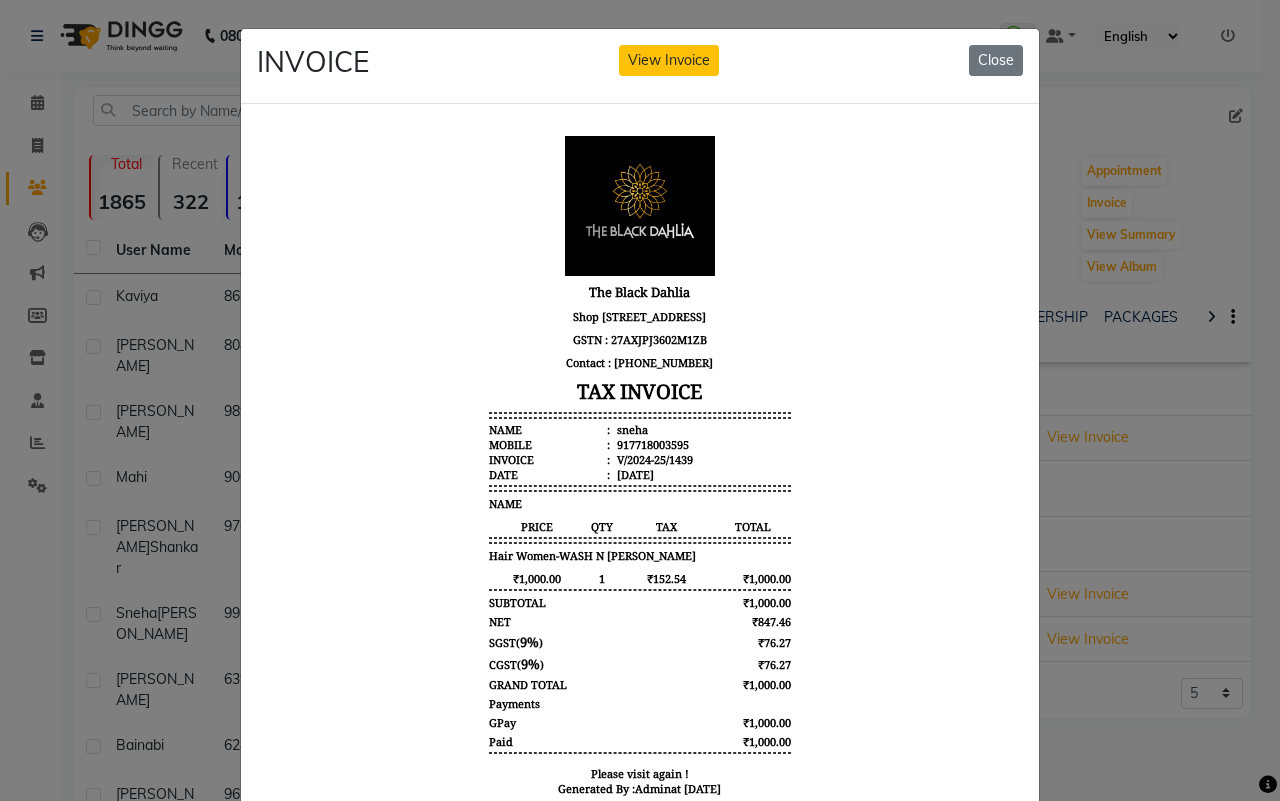 scroll, scrollTop: 15, scrollLeft: 0, axis: vertical 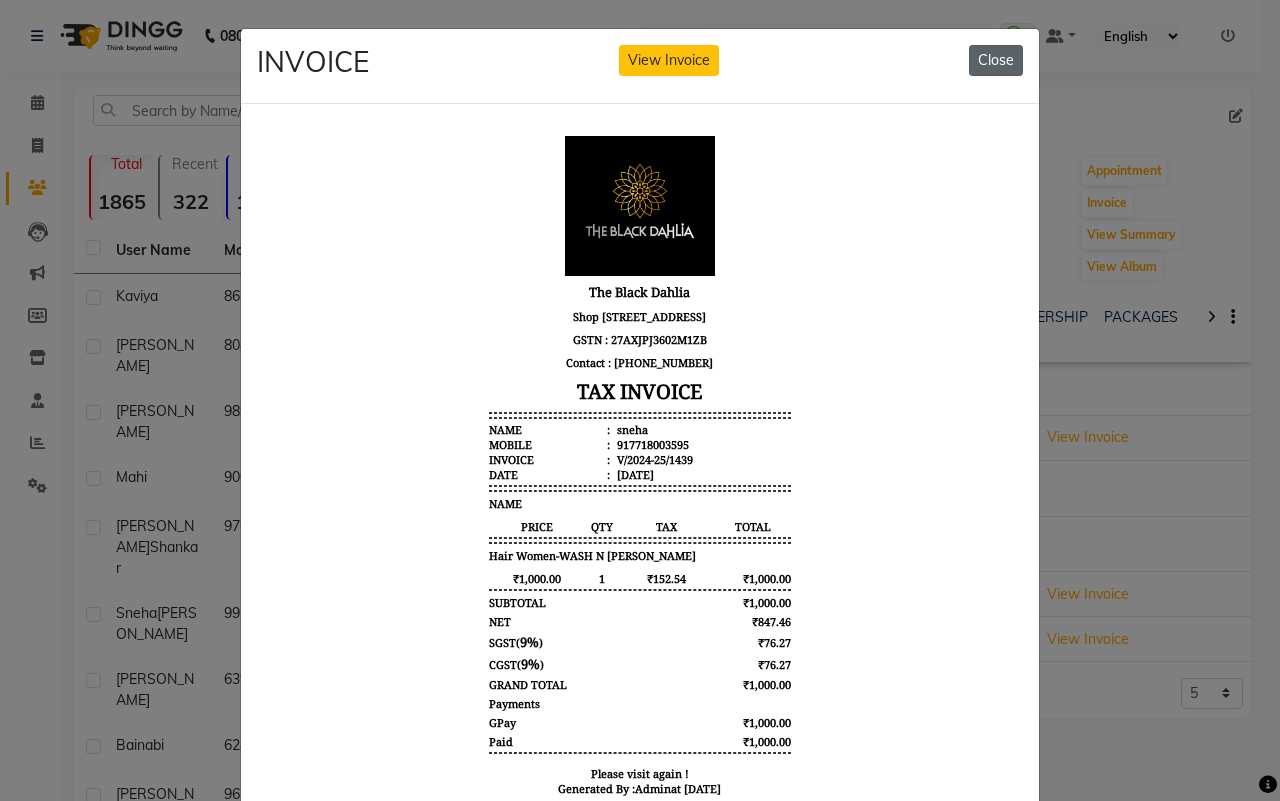 click on "Close" 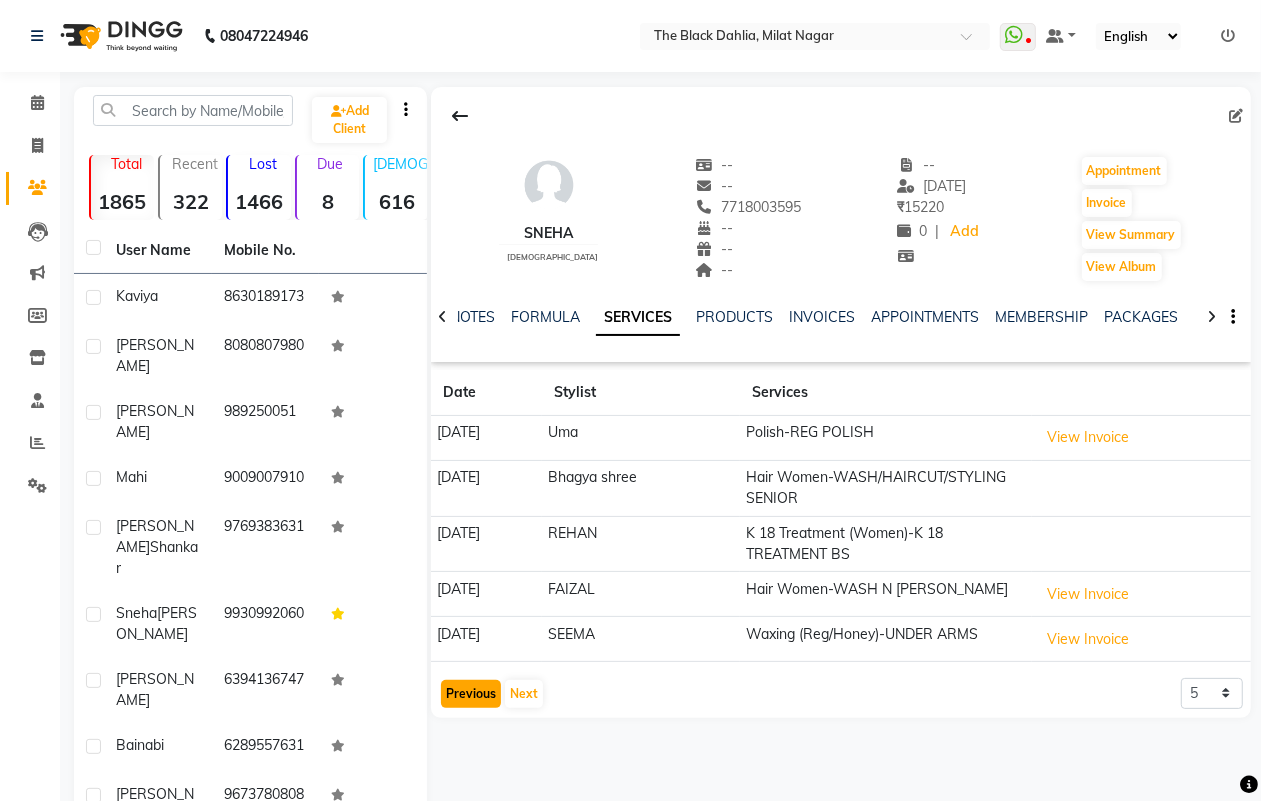 click on "Previous" 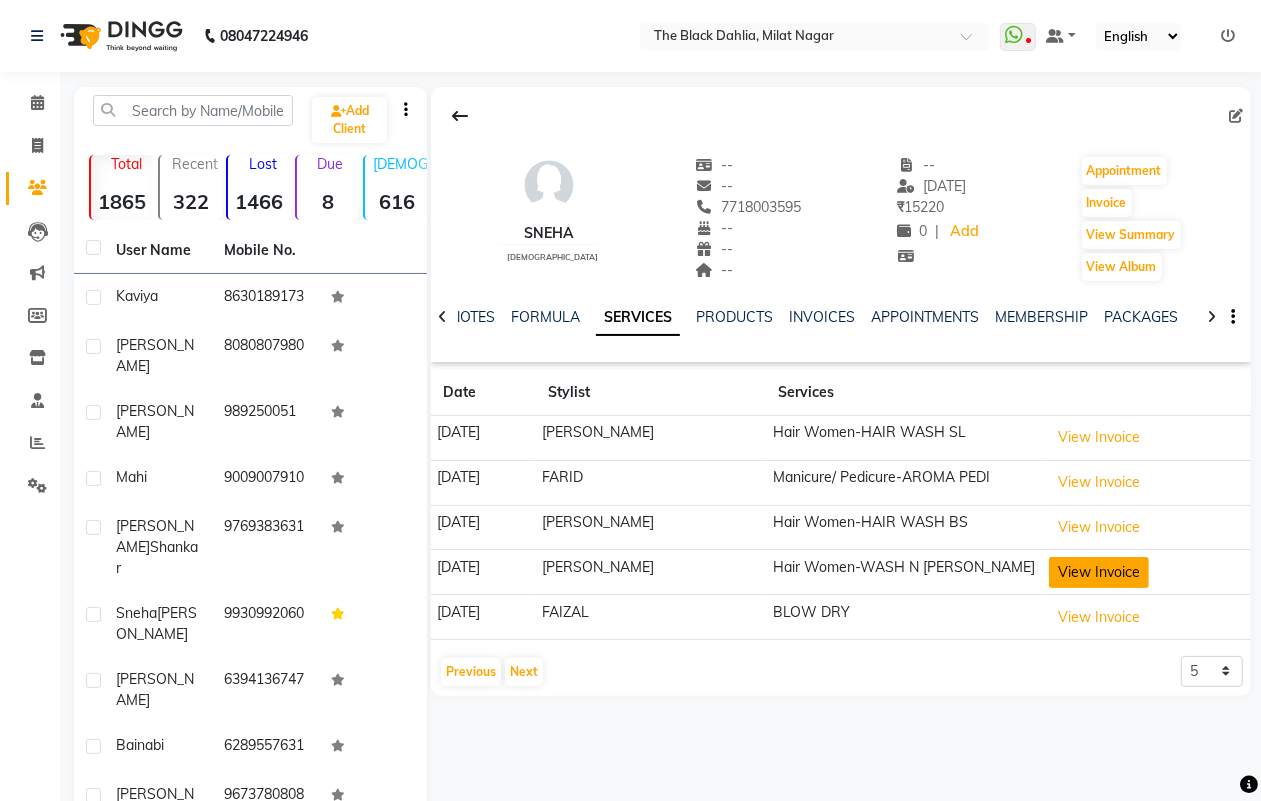 click on "View Invoice" 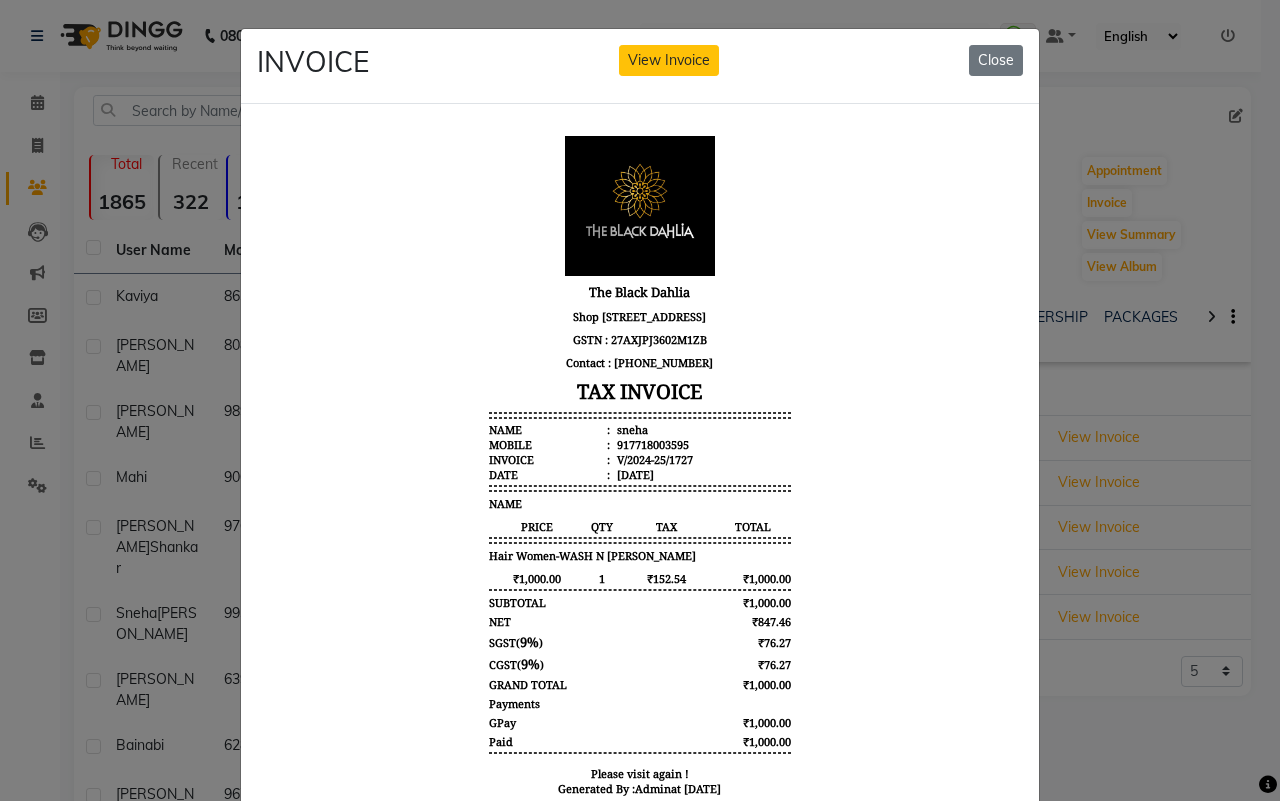scroll, scrollTop: 15, scrollLeft: 0, axis: vertical 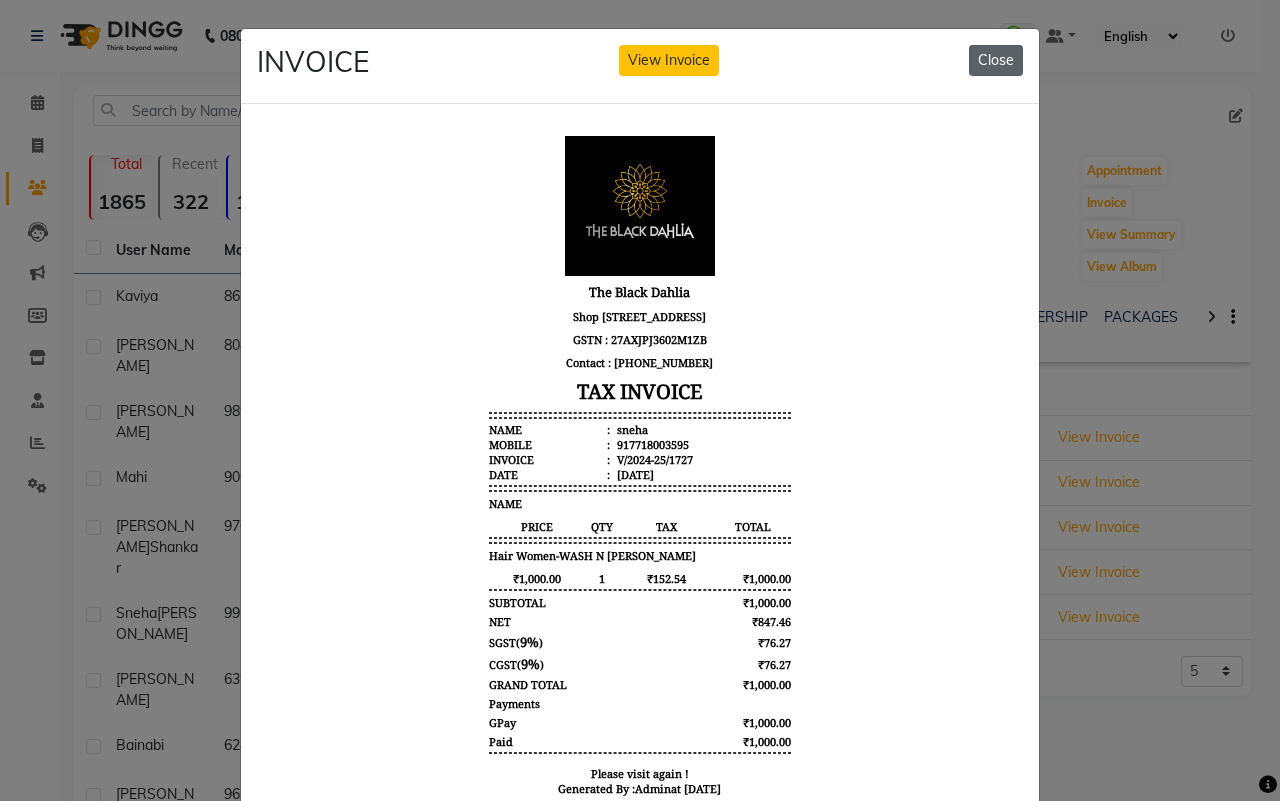 click on "Close" 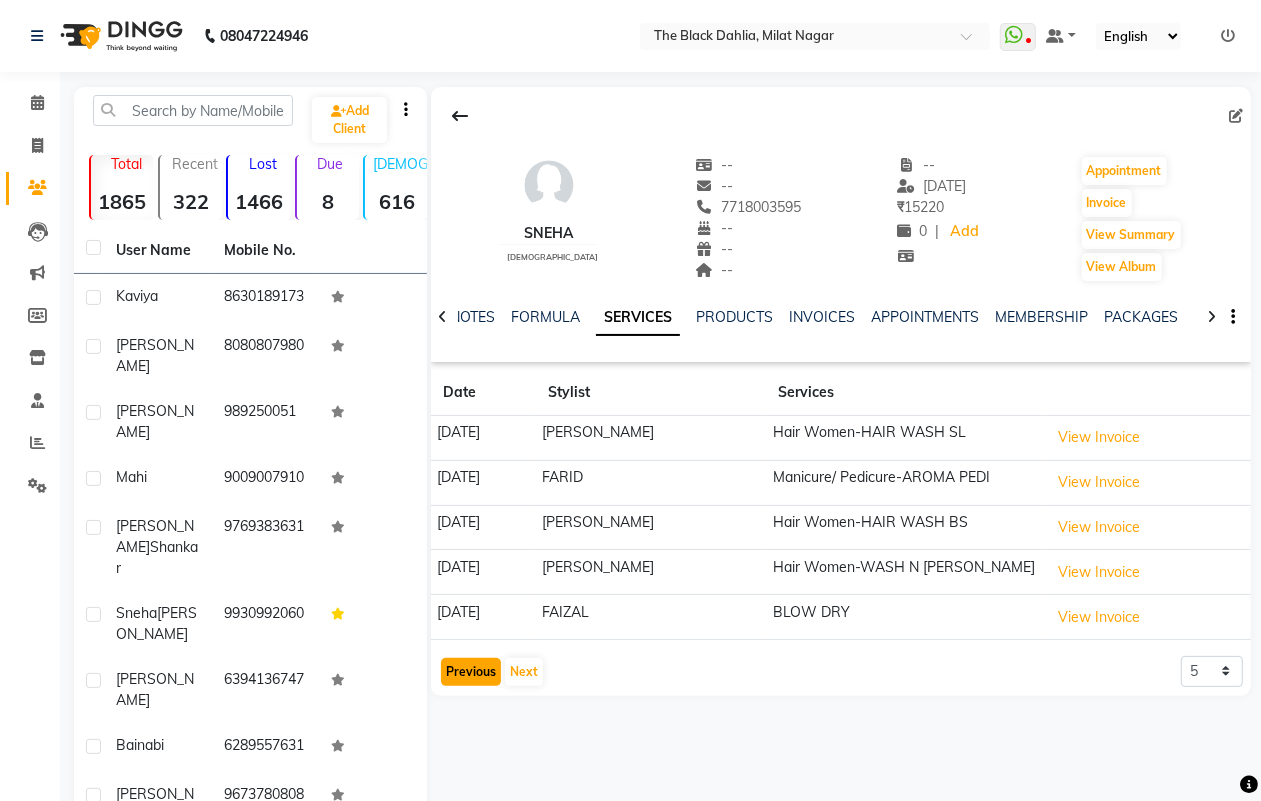 click on "Previous" 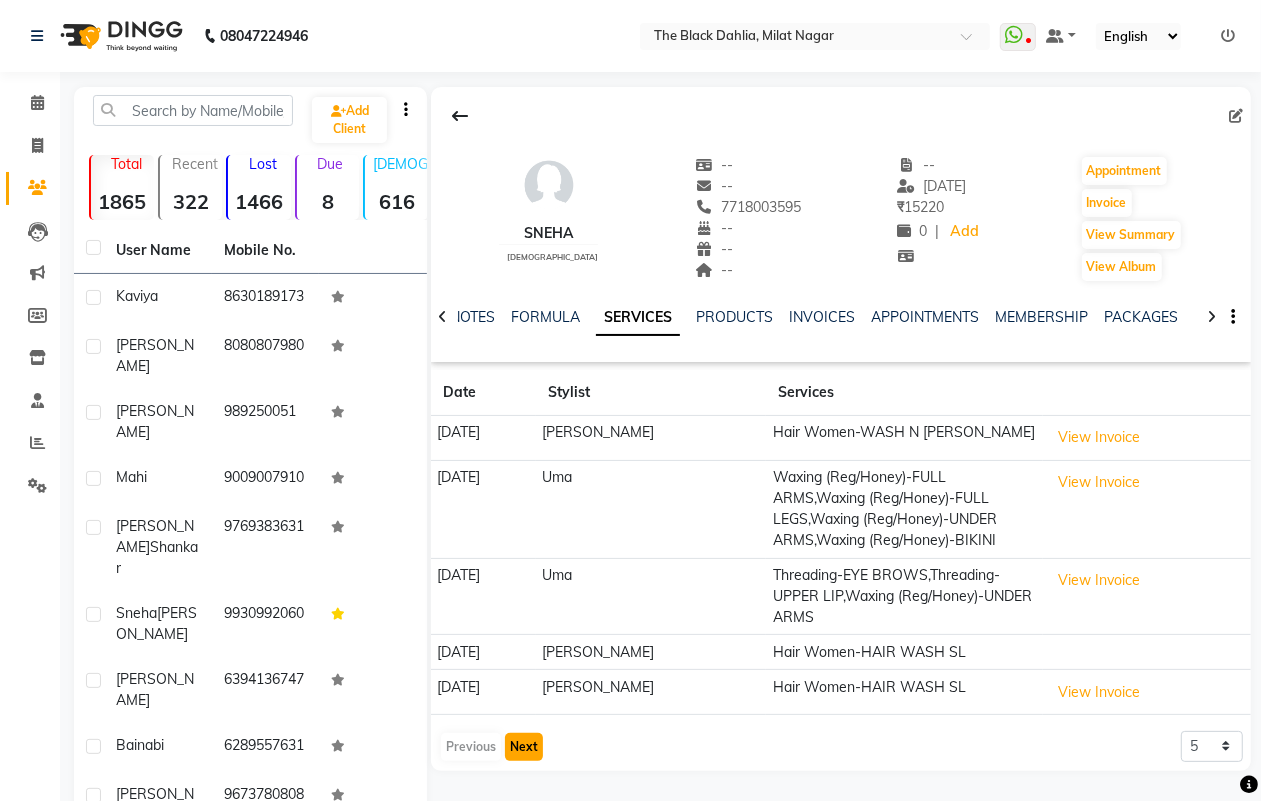 click on "Next" 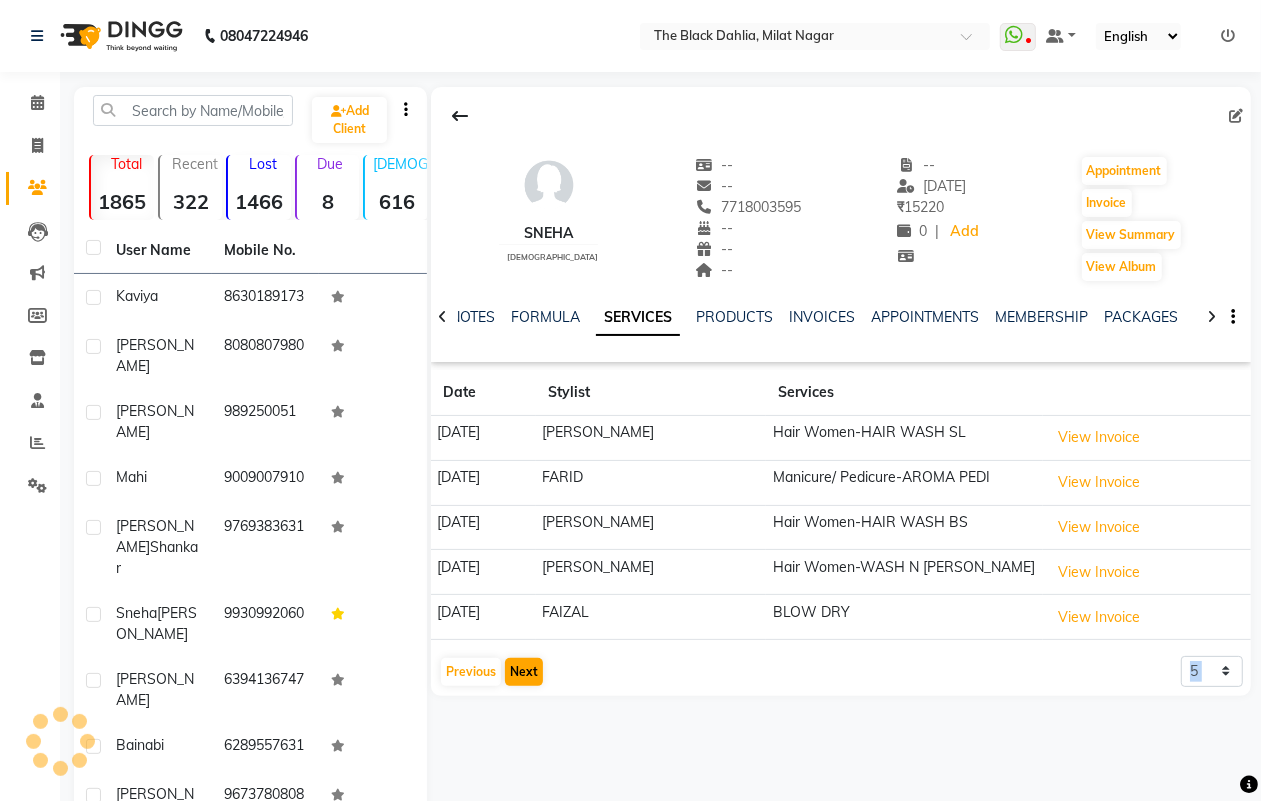 click on "sneha    female  --   --   7718003595  --  --  --  -- 16-05-2025 ₹    15220 0 |  Add   Appointment   Invoice  View Summary  View Album  NOTES FORMULA SERVICES PRODUCTS INVOICES APPOINTMENTS MEMBERSHIP PACKAGES VOUCHERS GIFTCARDS POINTS FORMS FAMILY CARDS WALLET Date Stylist Services 07-12-2024 mehak Hair Women-HAIR WASH  SL  View Invoice  27-11-2024 FARID Manicure/ Pedicure-AROMA PEDI  View Invoice  29-10-2024 Salim SAIKH Hair Women-HAIR WASH  BS  View Invoice  26-10-2024 Salim SAIKH Hair Women-WASH N TONG SL  View Invoice  17-10-2024 FAIZAL BLOW DRY   View Invoice   Previous   Next  5 10 50 100 500" 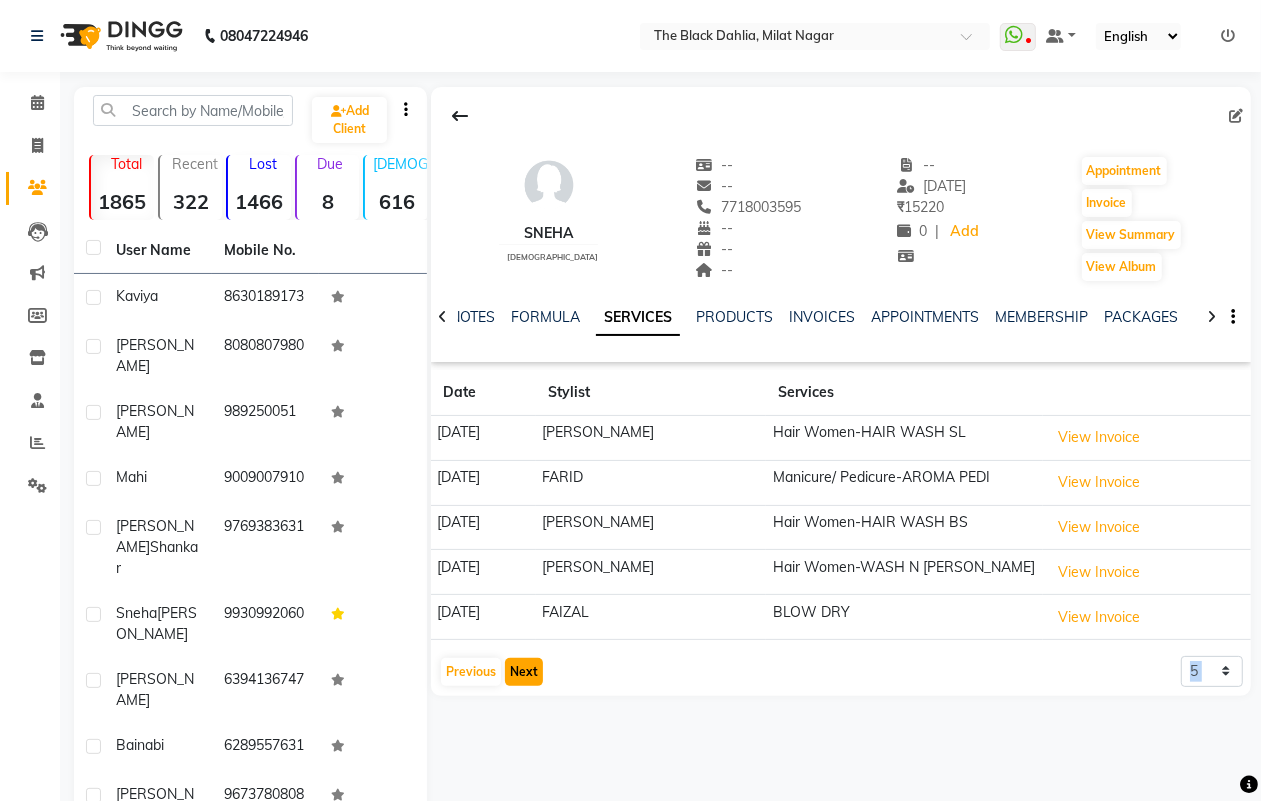 click on "Next" 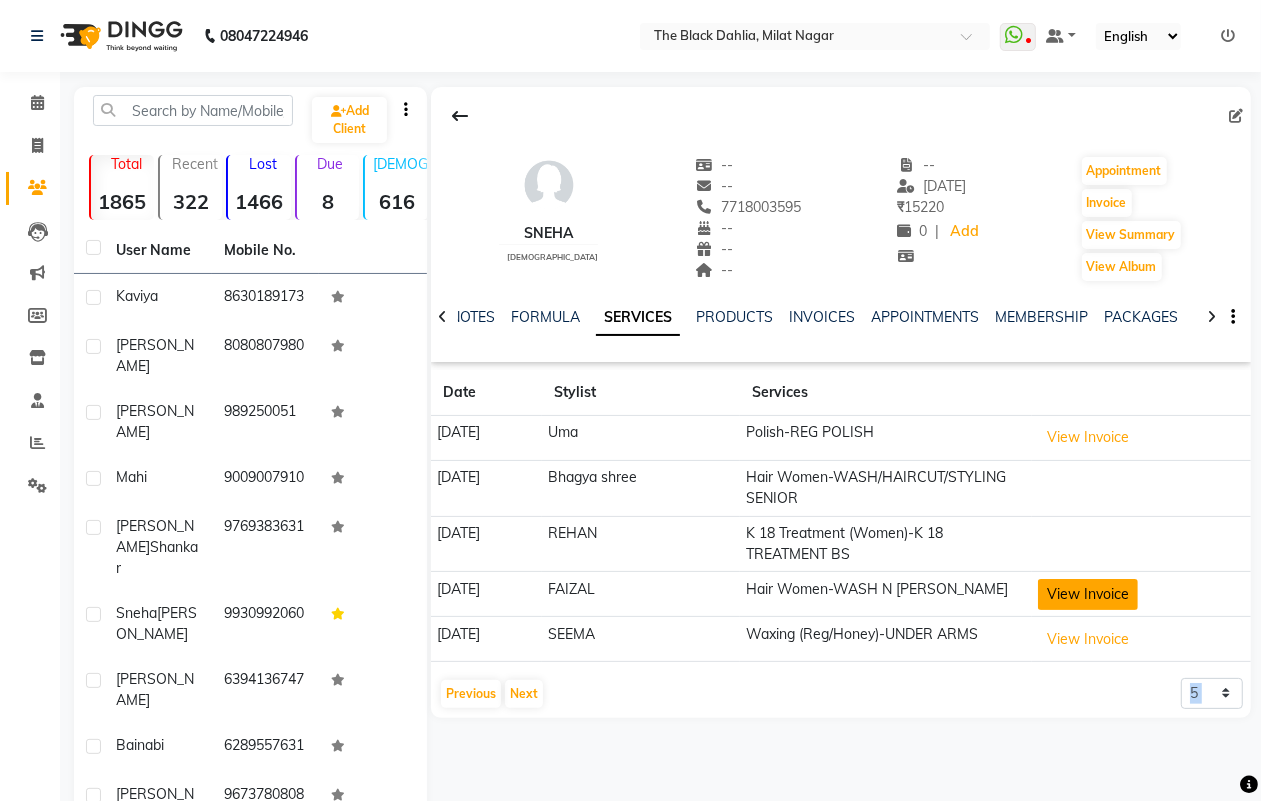 click on "View Invoice" 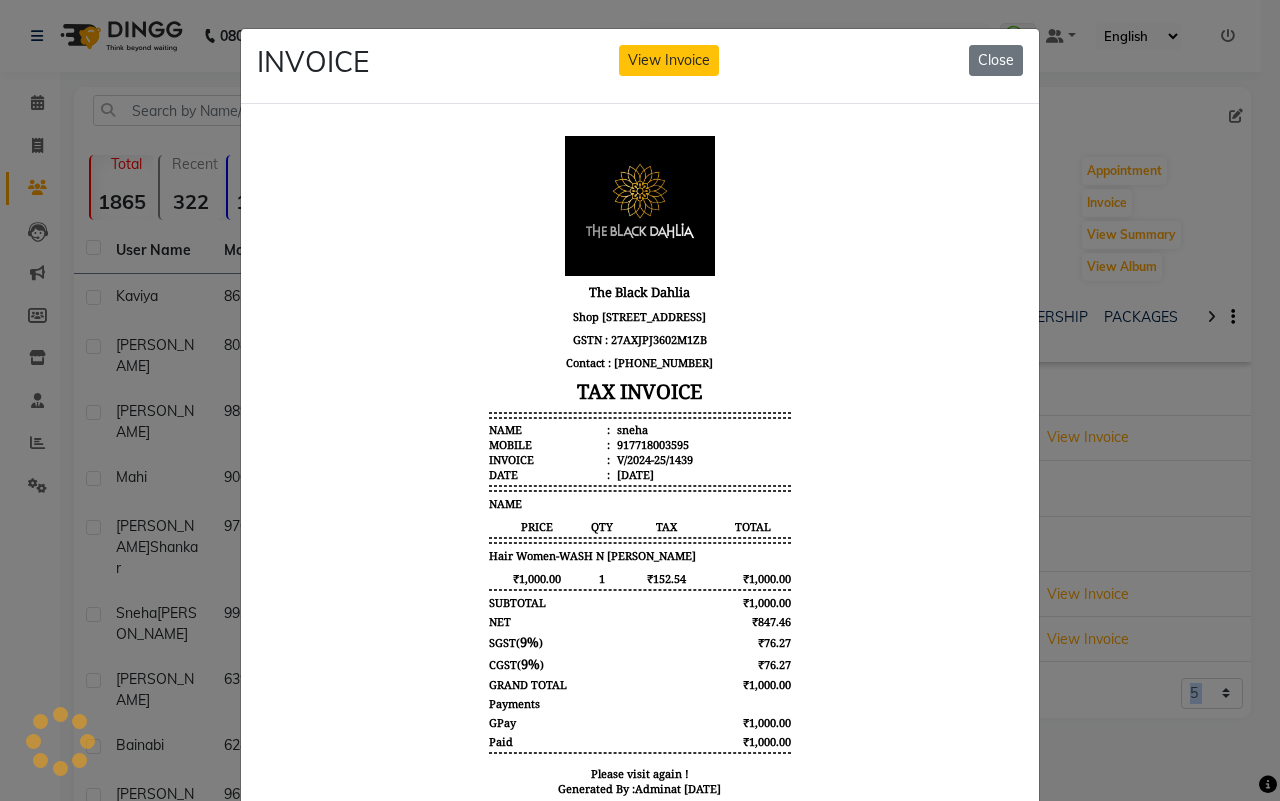 scroll, scrollTop: 0, scrollLeft: 0, axis: both 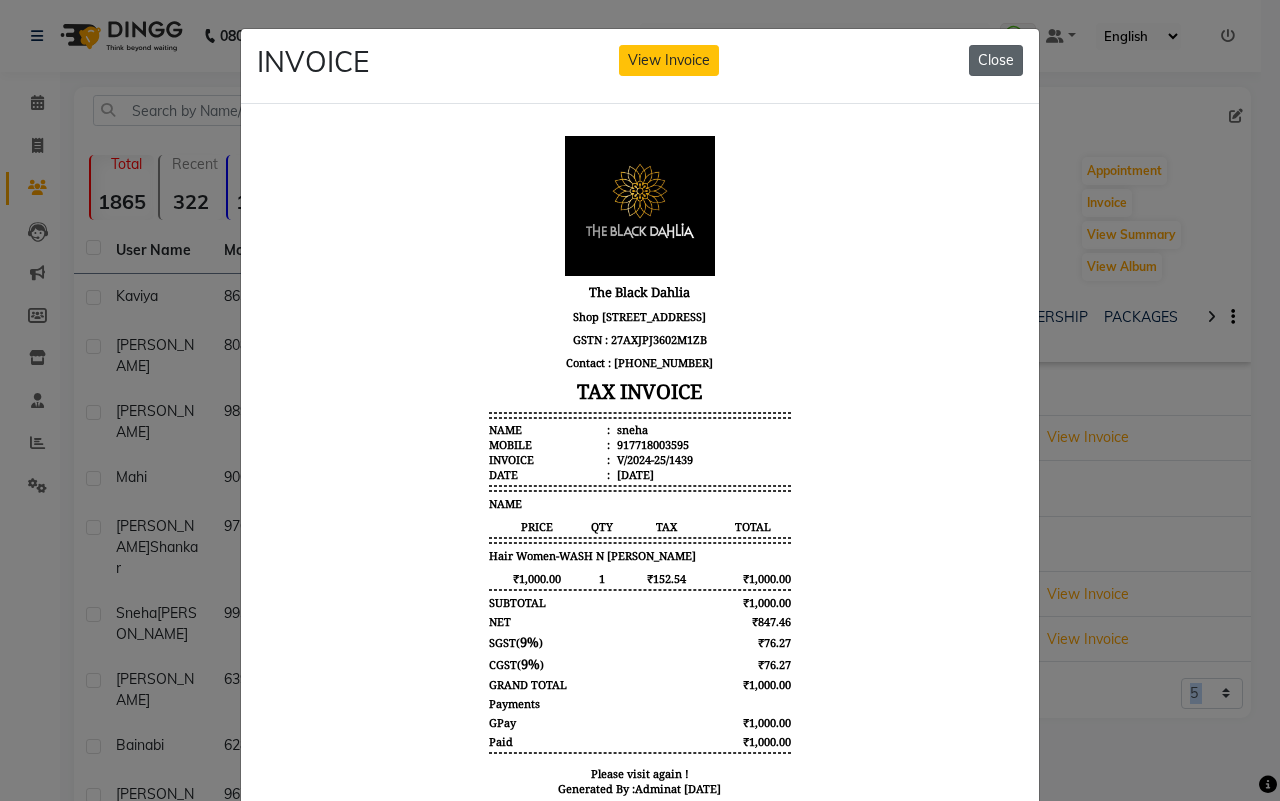 click on "Close" 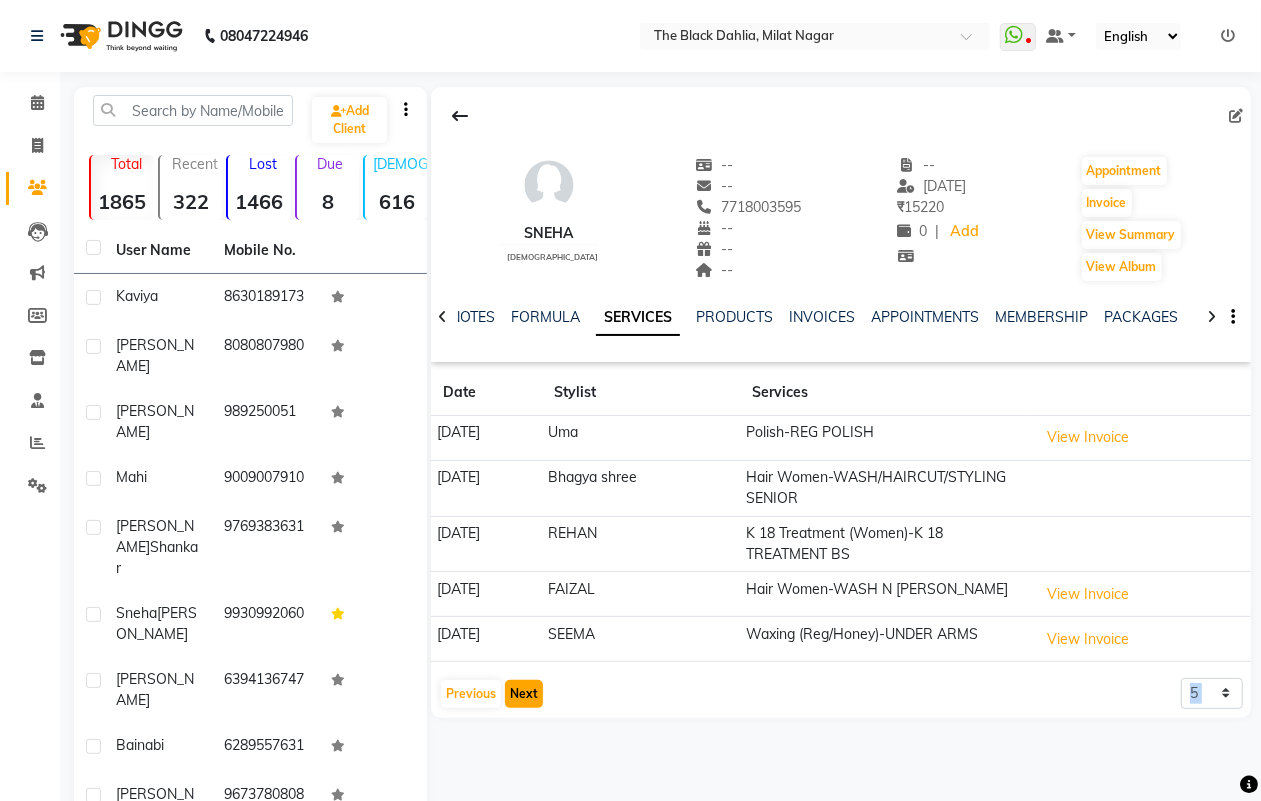 click on "Next" 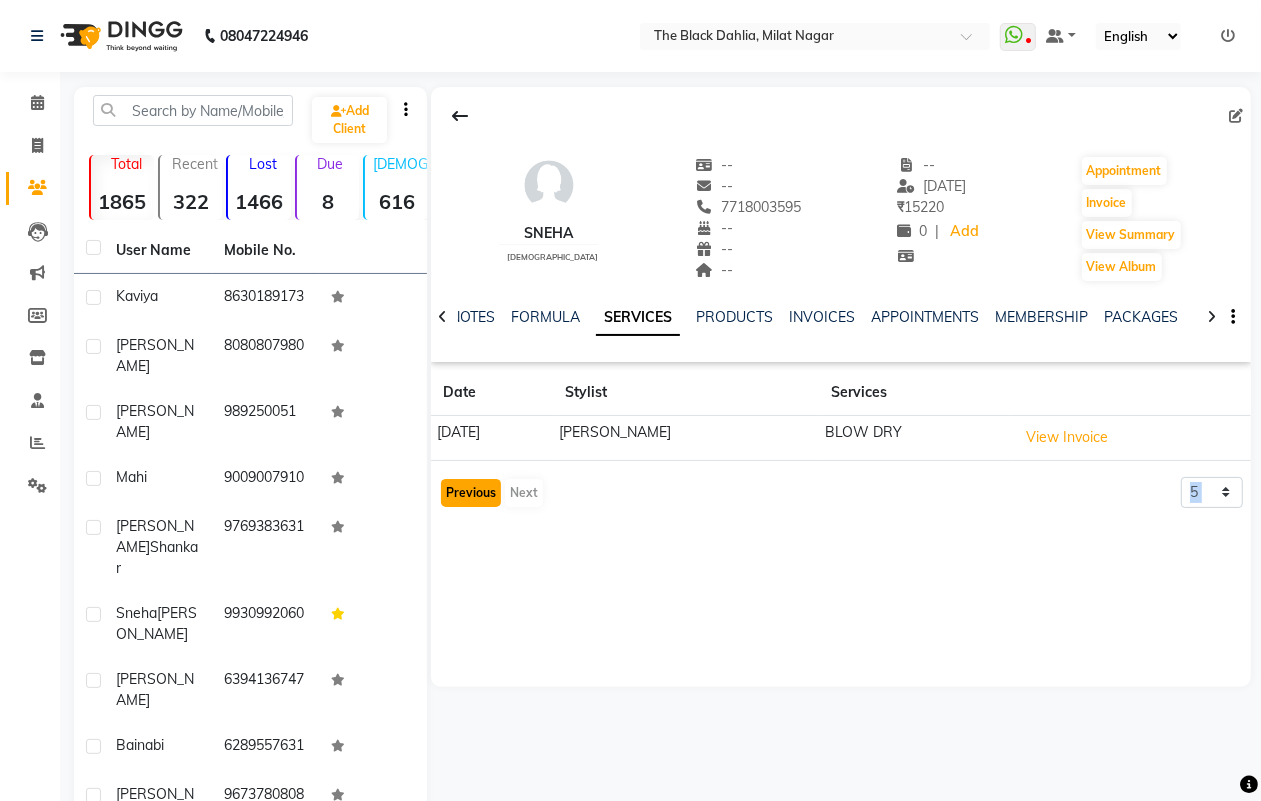 click on "Previous" 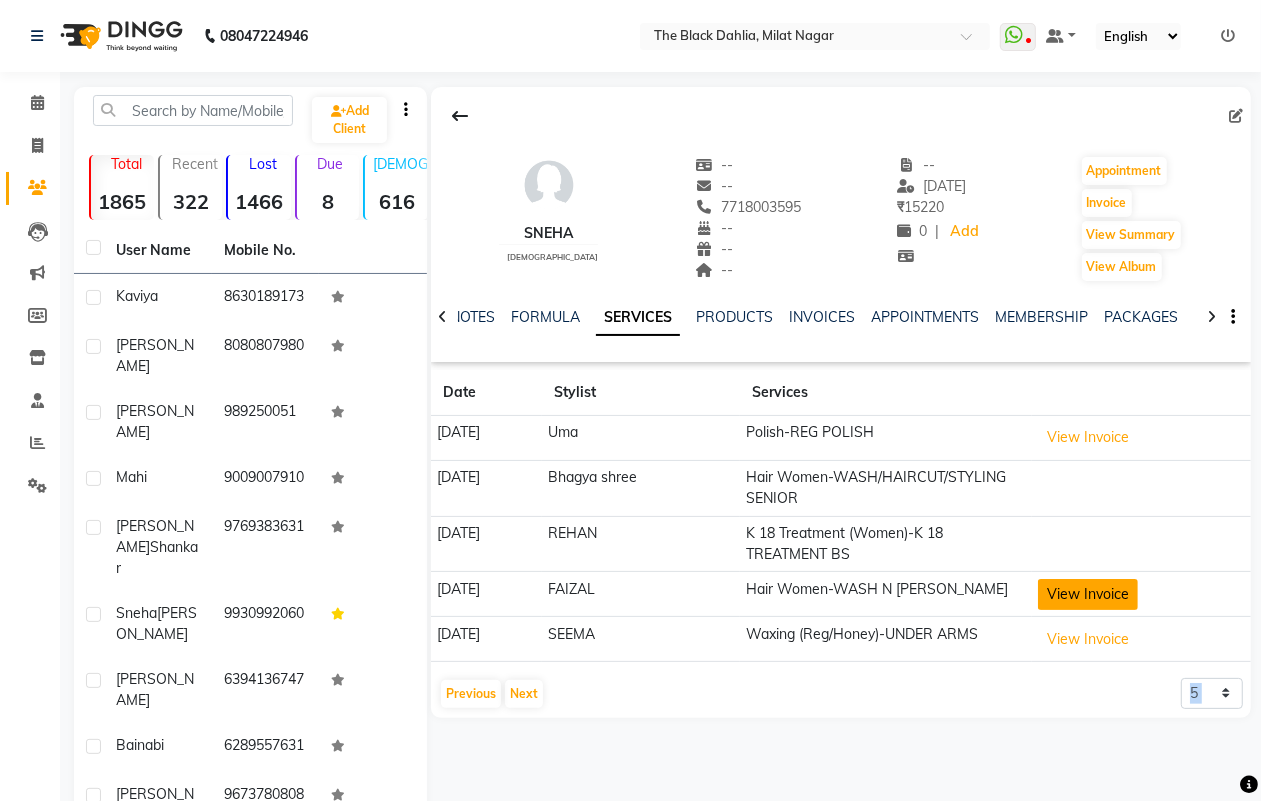 click on "View Invoice" 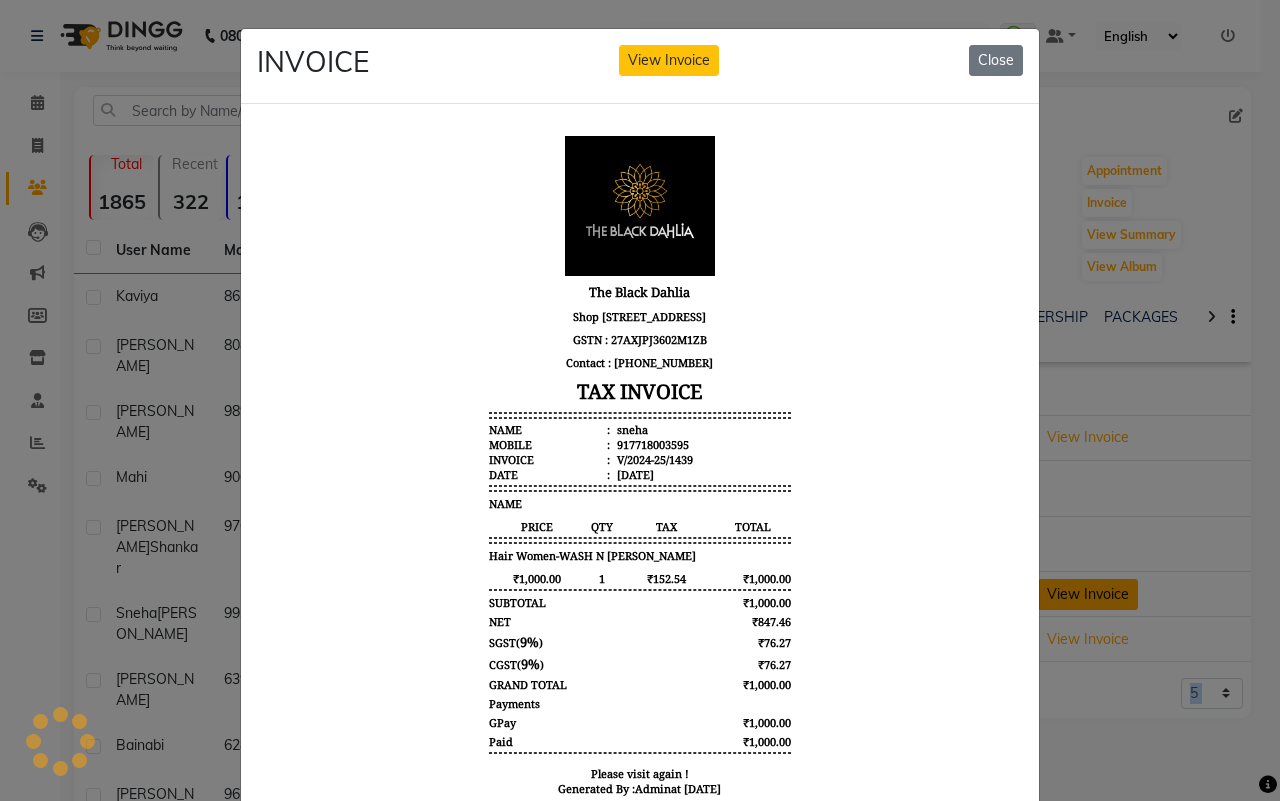 scroll, scrollTop: 0, scrollLeft: 0, axis: both 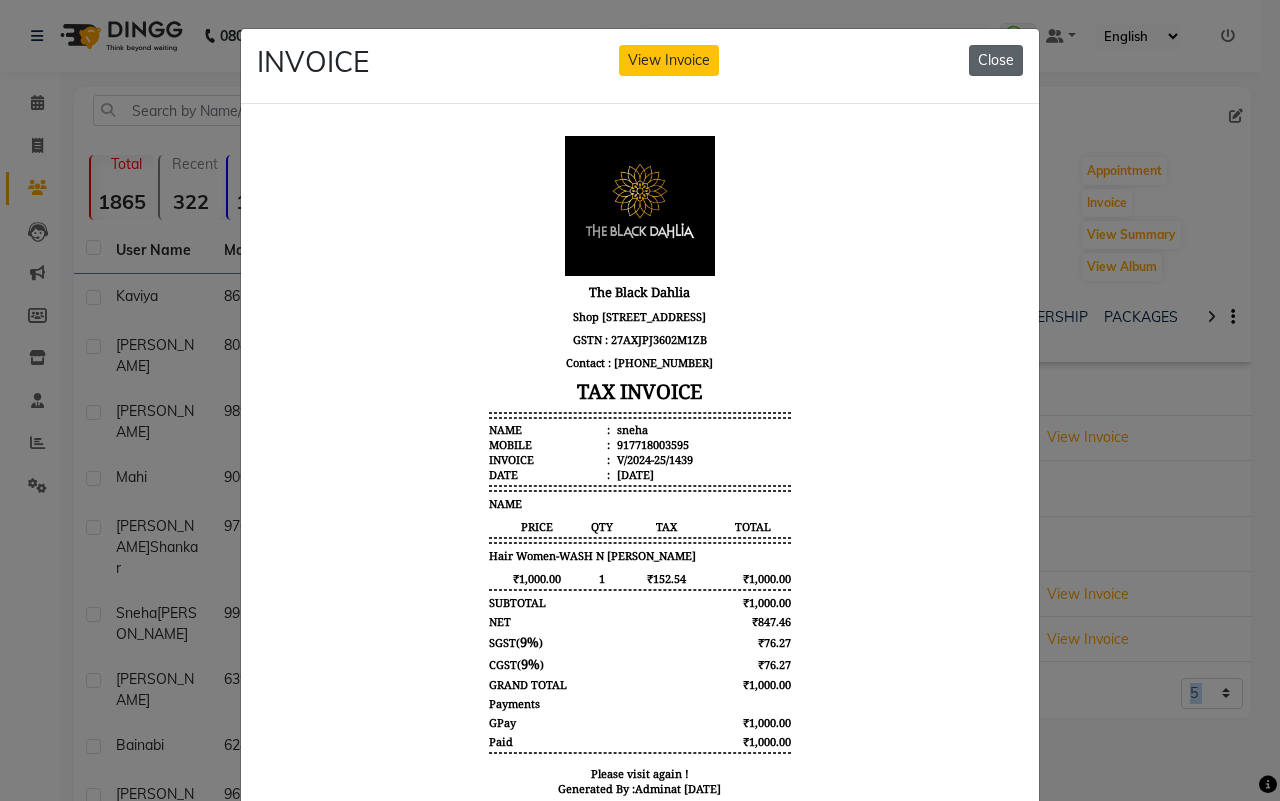 click on "Close" 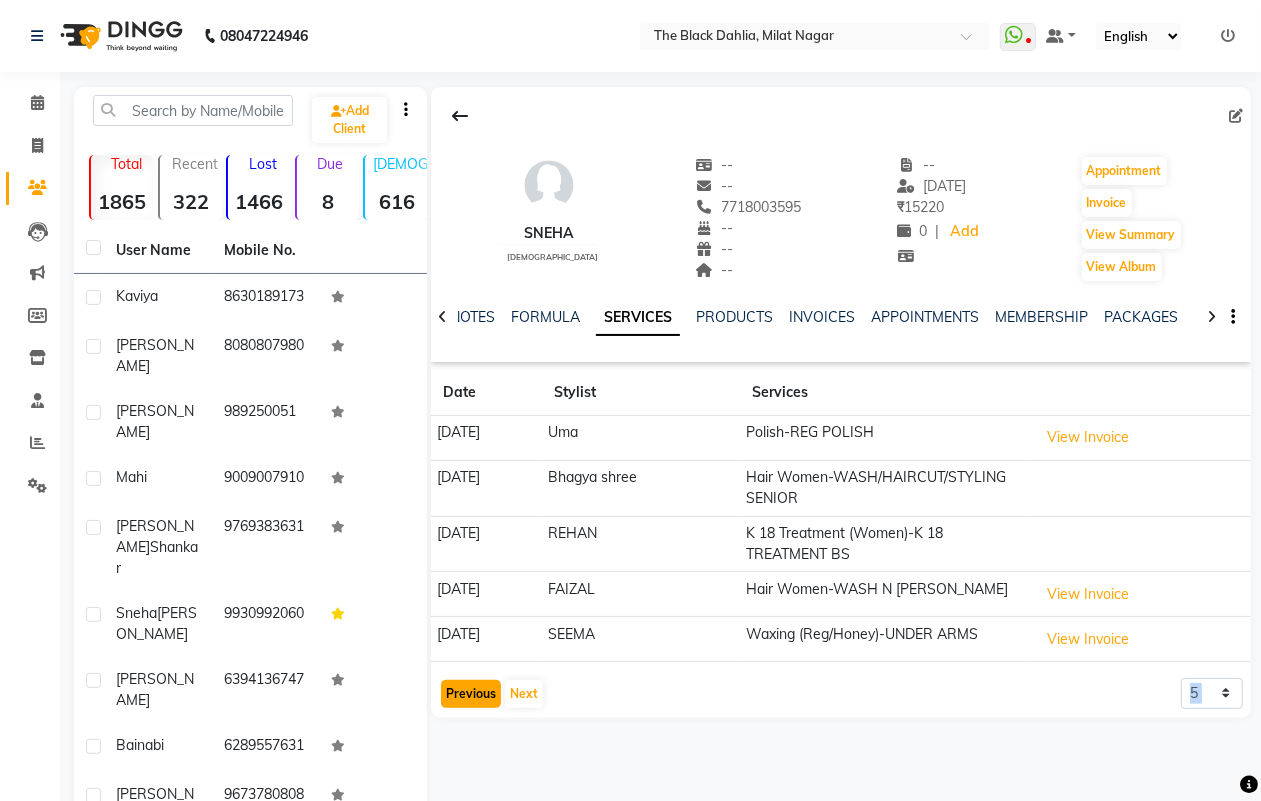 click on "Previous" 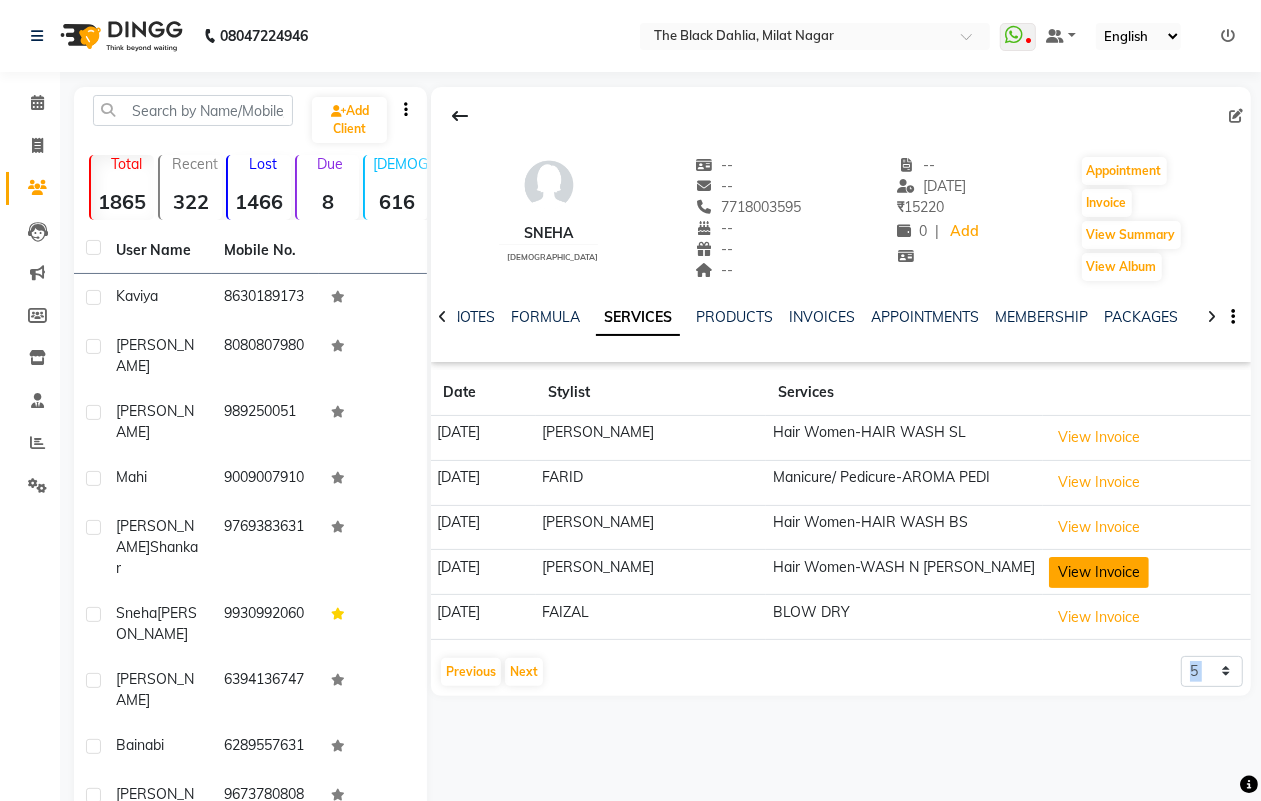 click on "View Invoice" 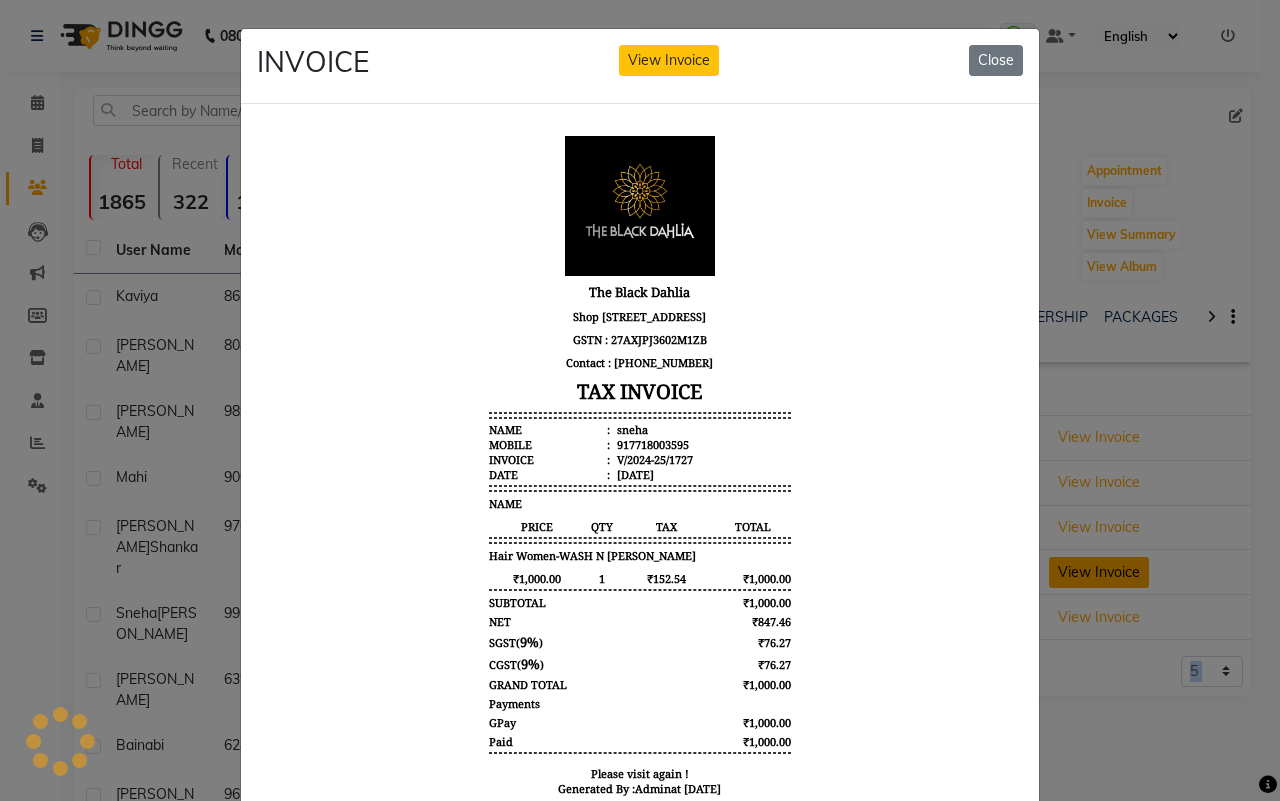 scroll, scrollTop: 0, scrollLeft: 0, axis: both 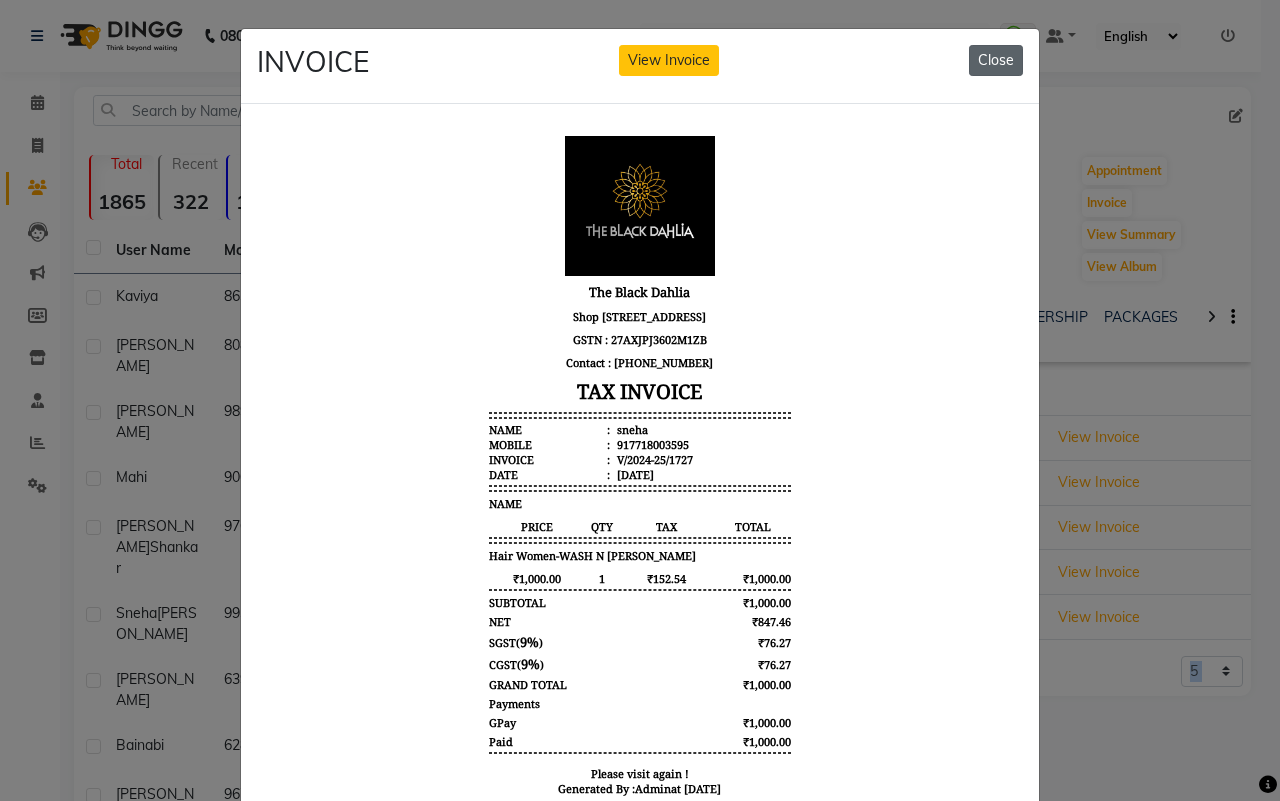 click on "Close" 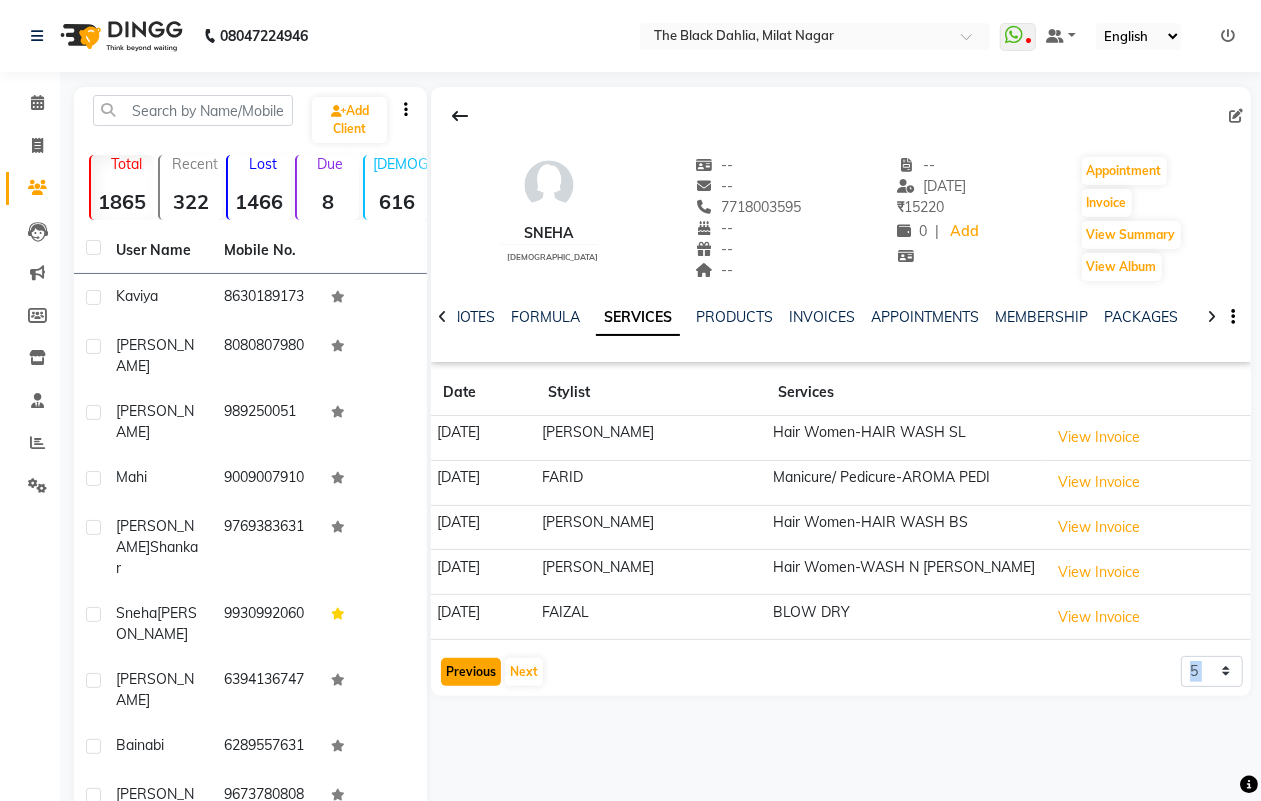 click on "Previous" 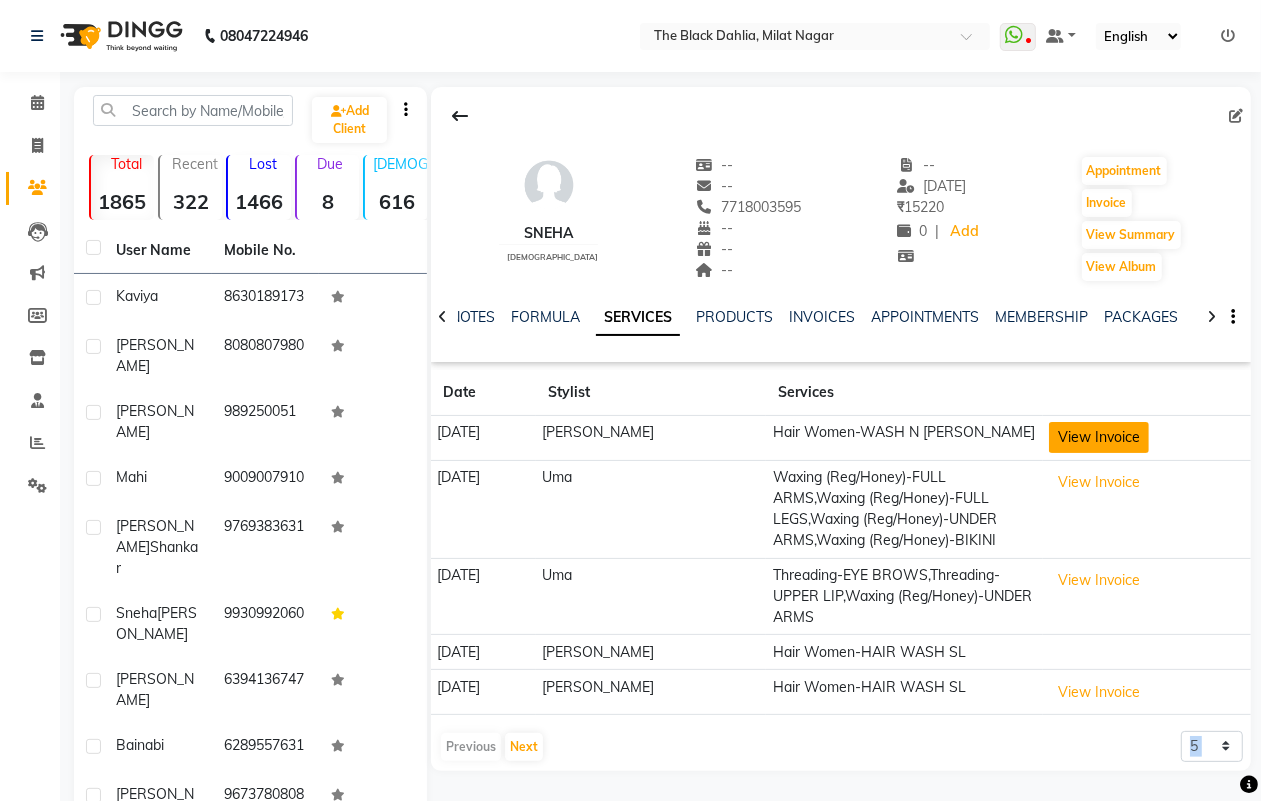 click on "View Invoice" 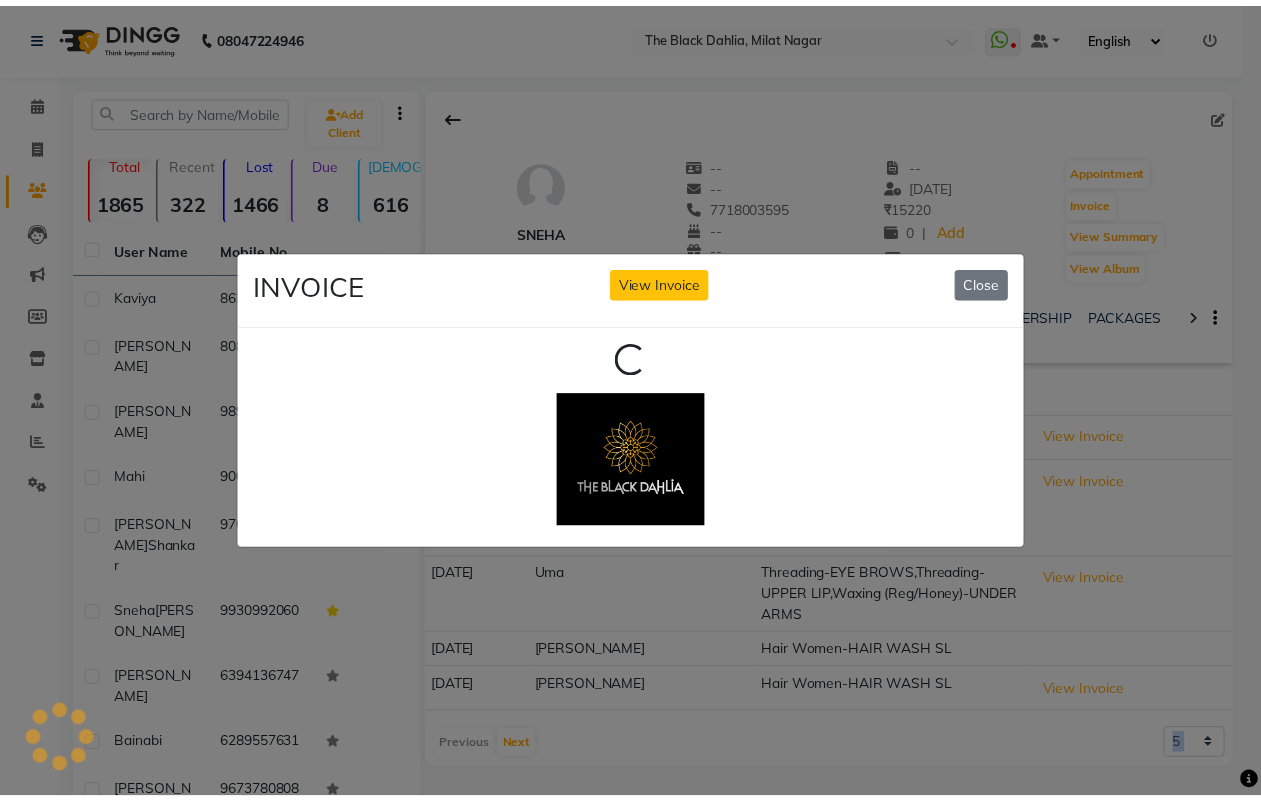 scroll, scrollTop: 0, scrollLeft: 0, axis: both 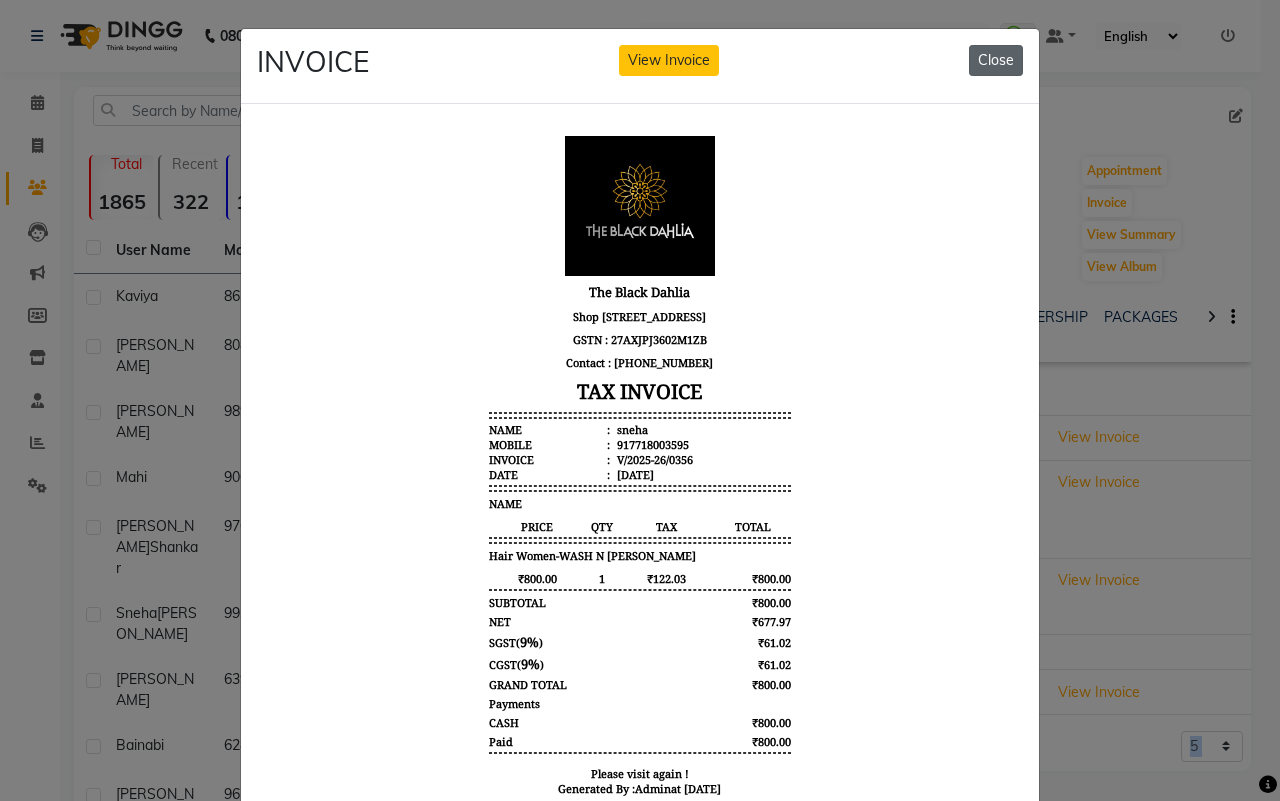 click on "Close" 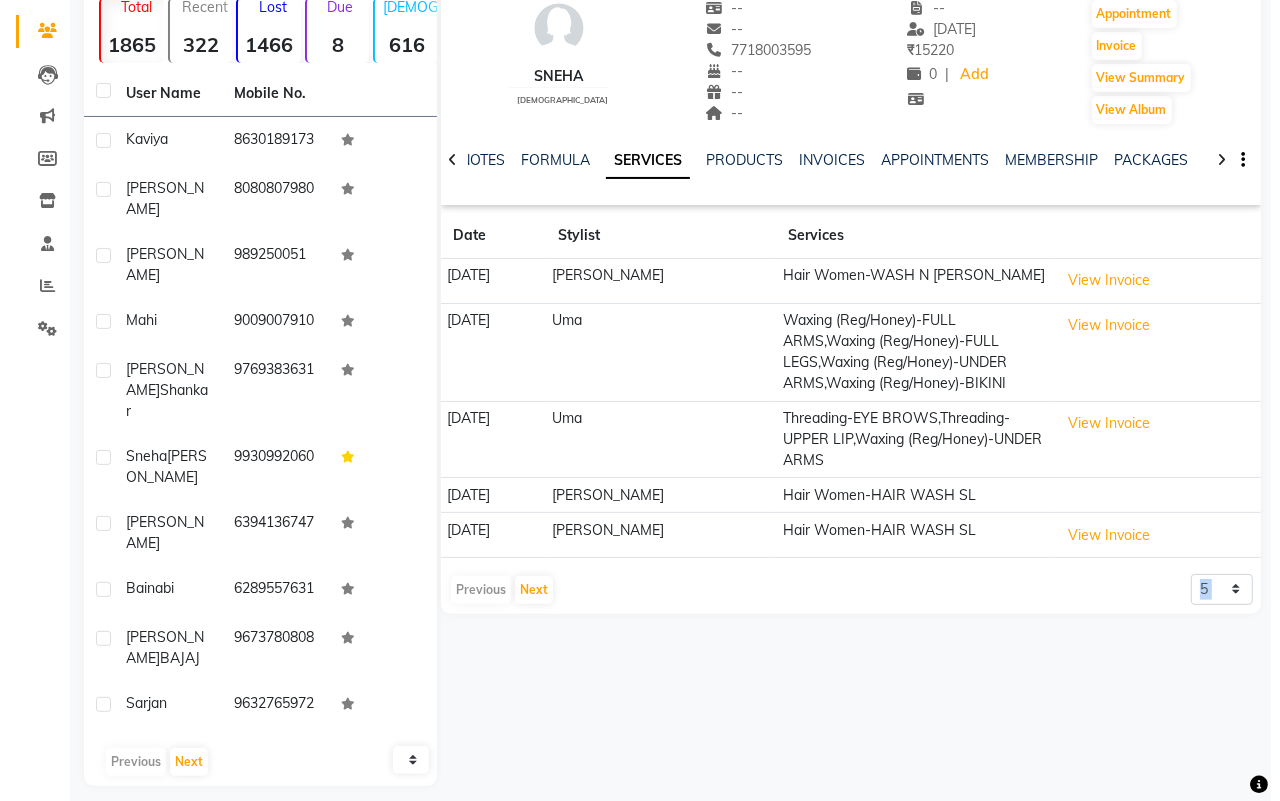 scroll, scrollTop: 201, scrollLeft: 0, axis: vertical 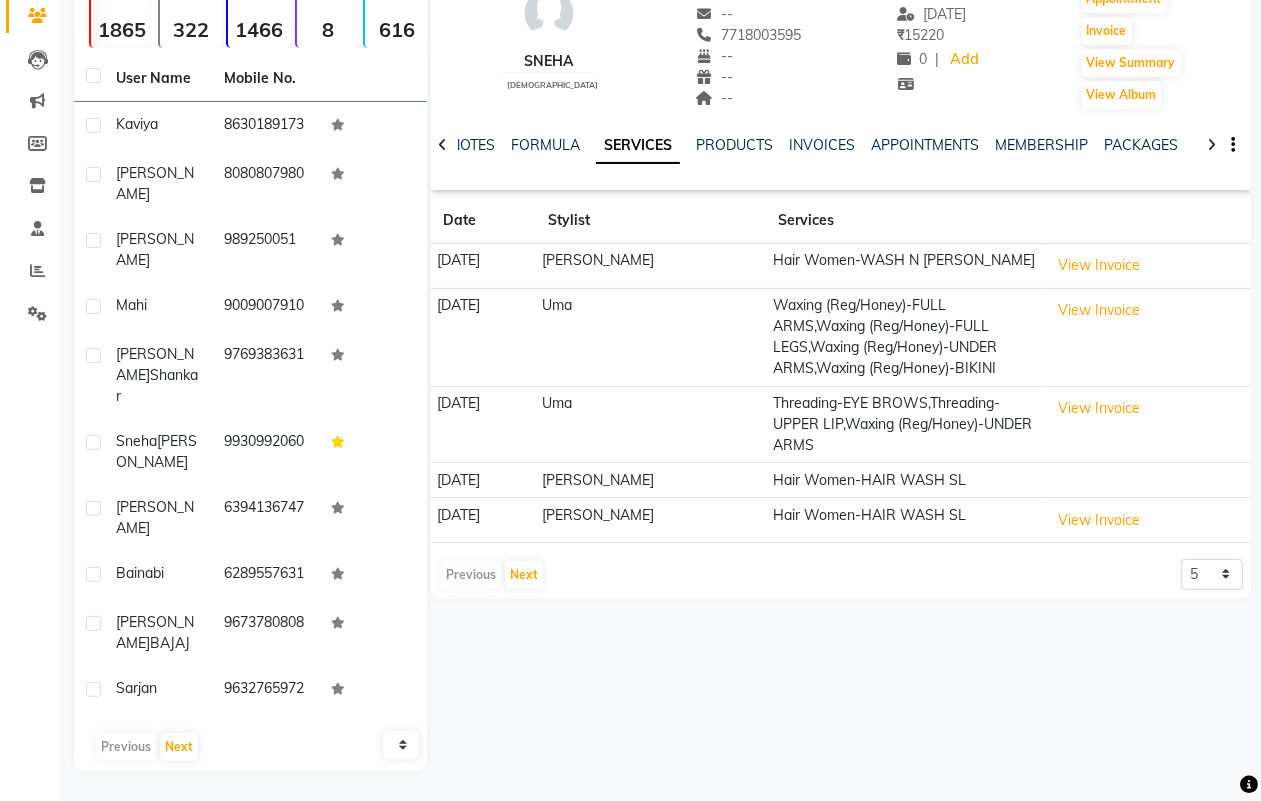 click on "Previous   Next" 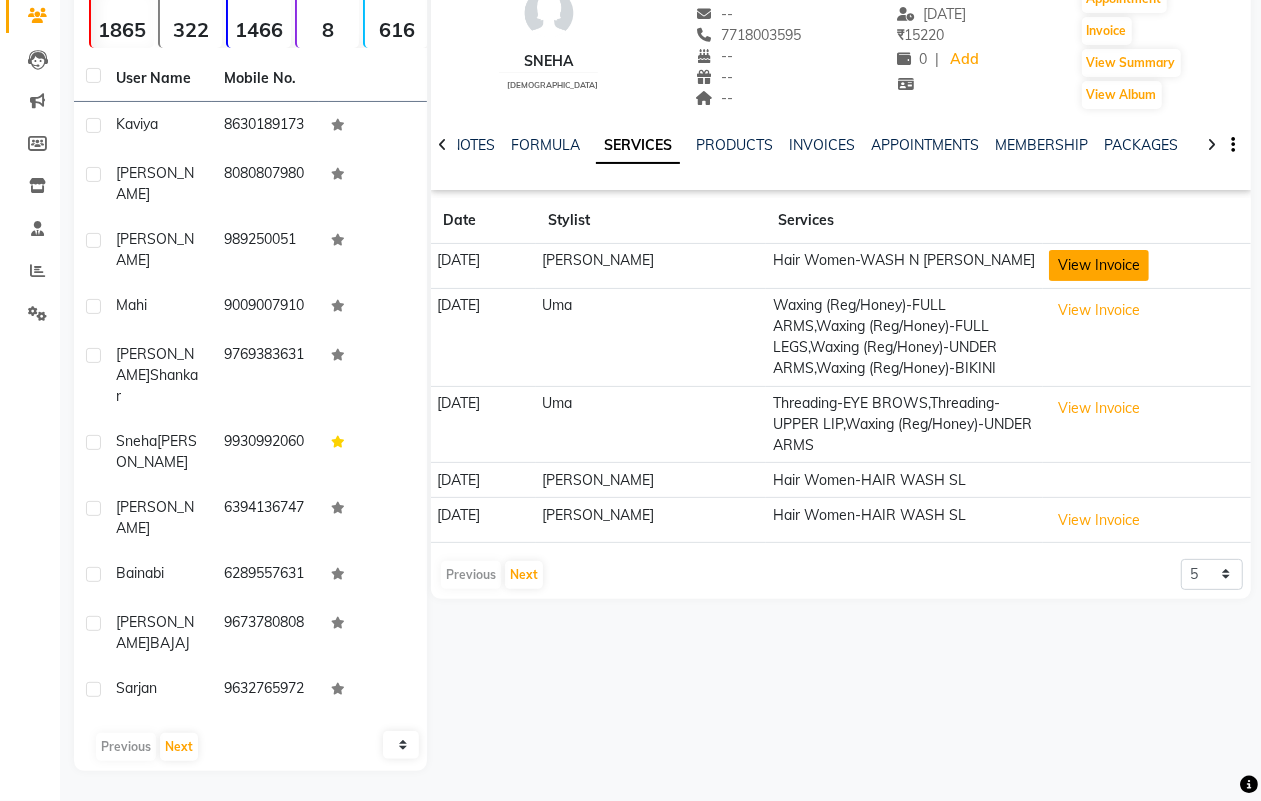 click on "View Invoice" 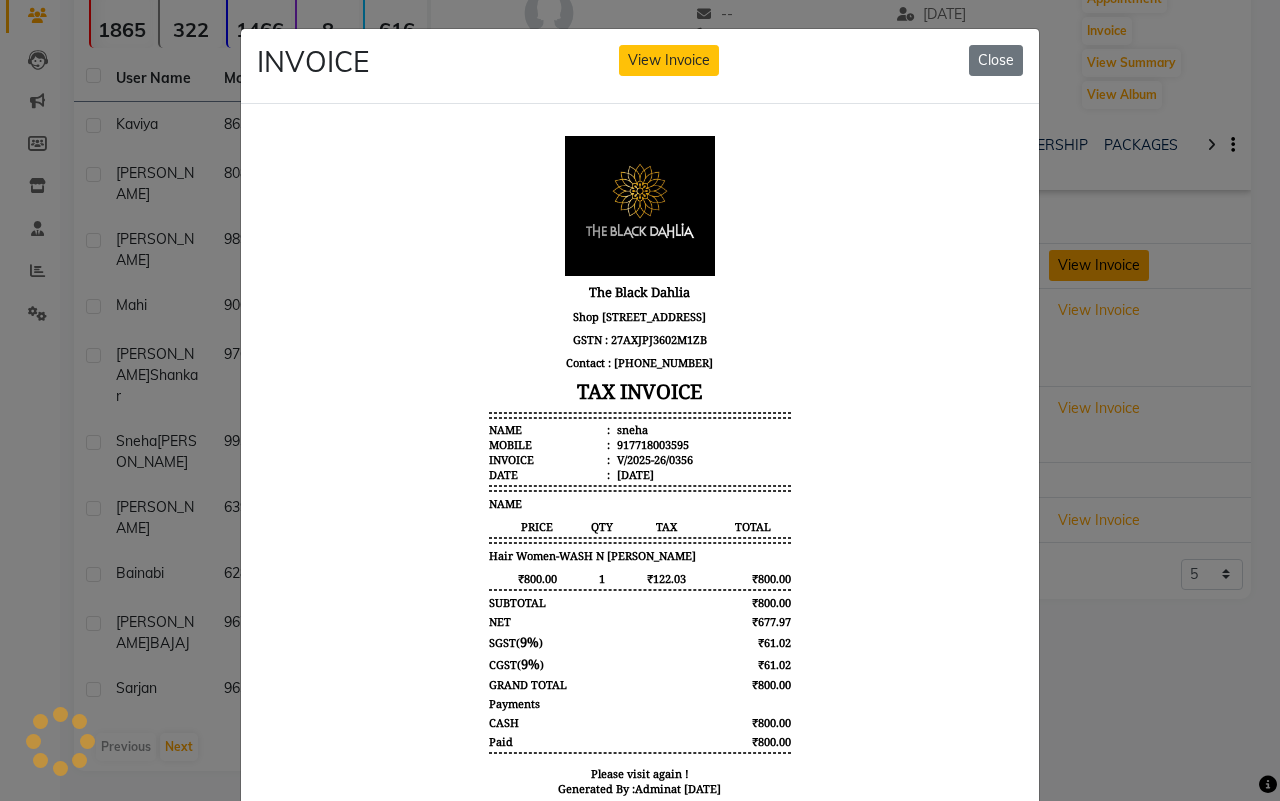 scroll, scrollTop: 0, scrollLeft: 0, axis: both 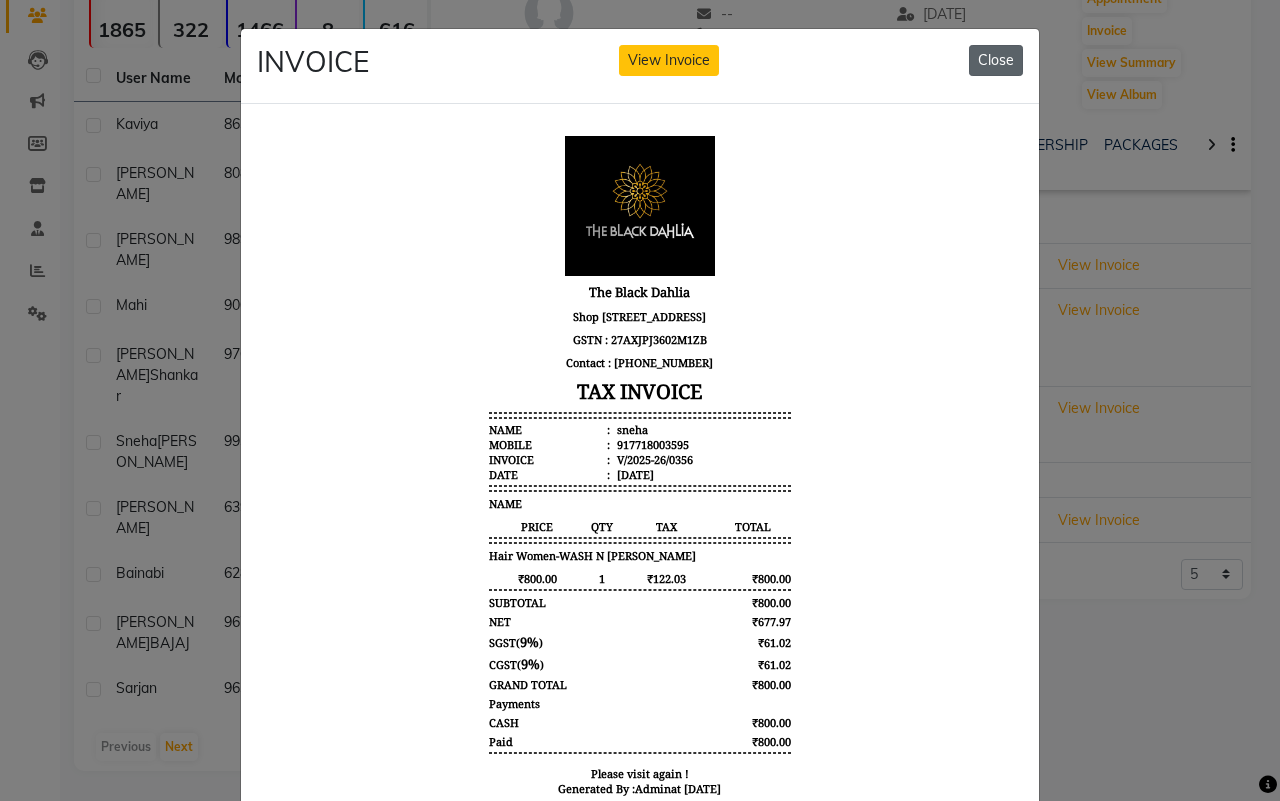 click on "Close" 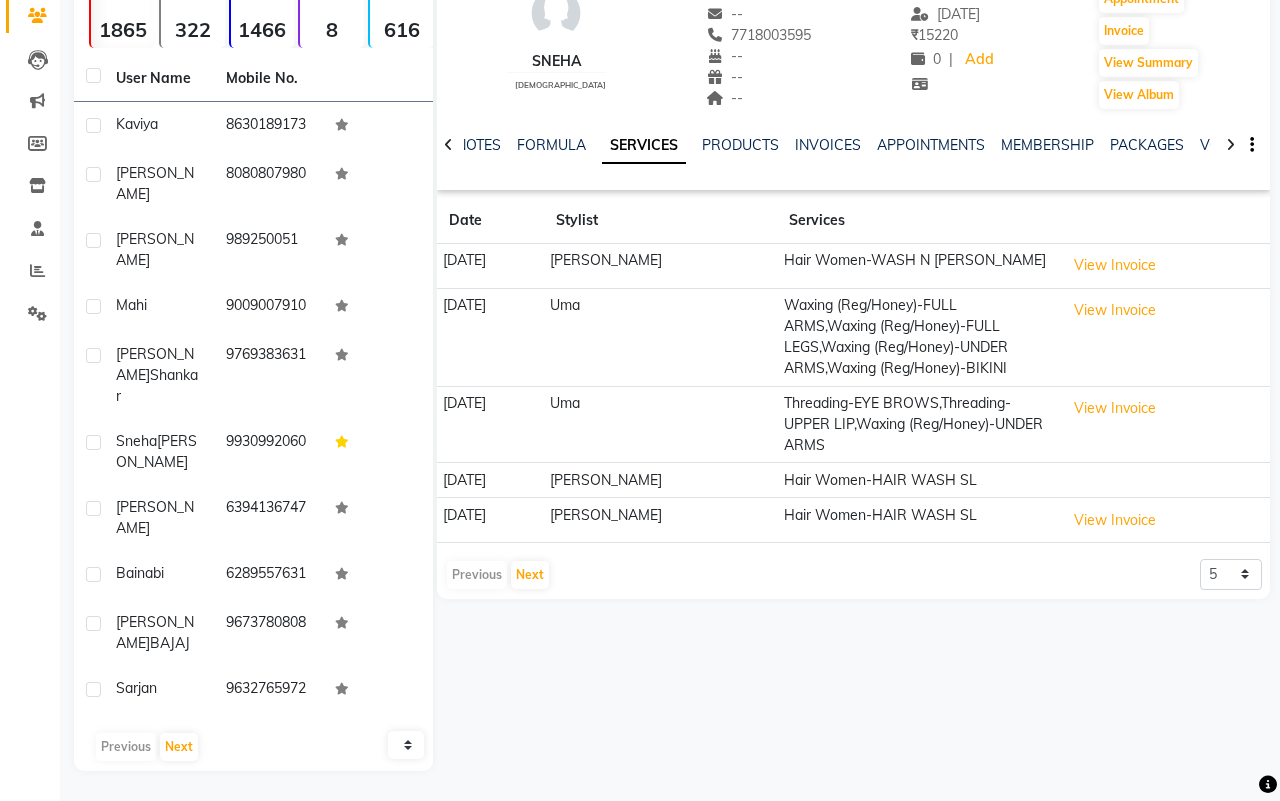scroll, scrollTop: 82, scrollLeft: 0, axis: vertical 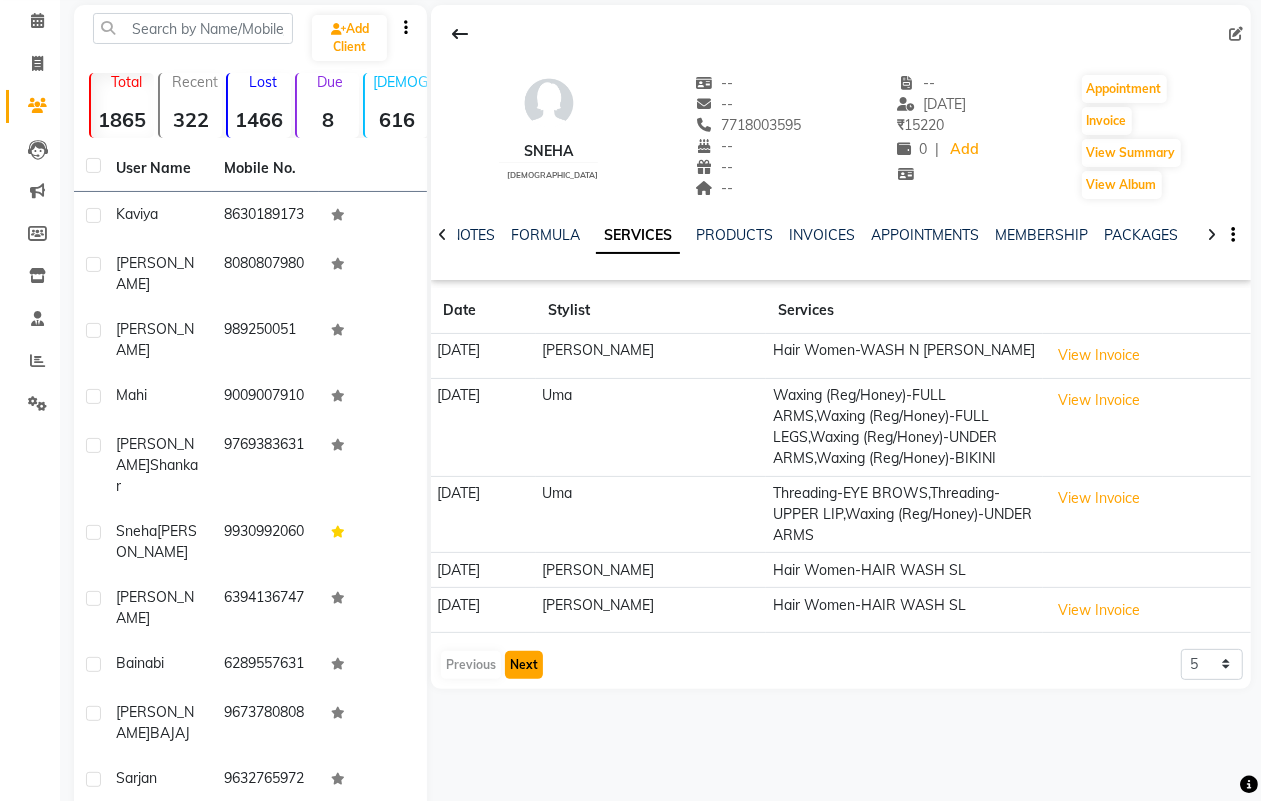 click on "Next" 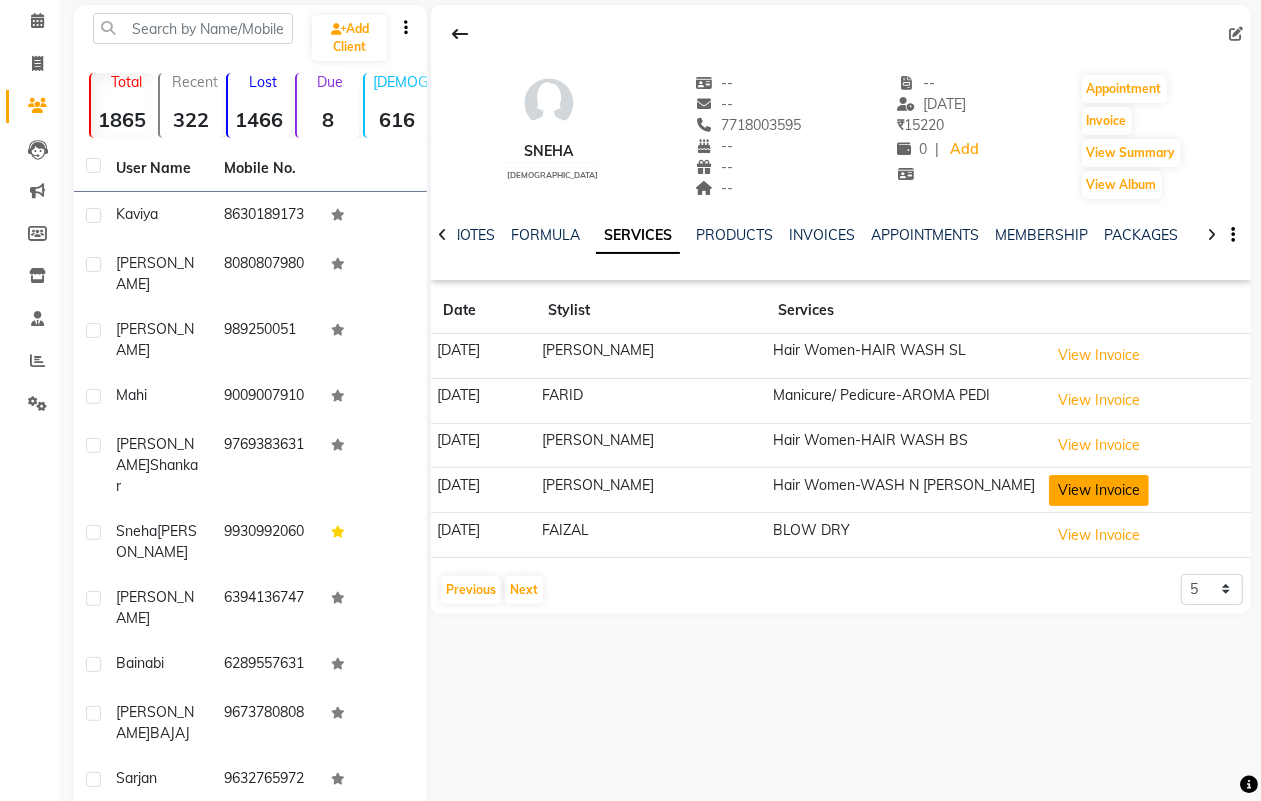 click on "View Invoice" 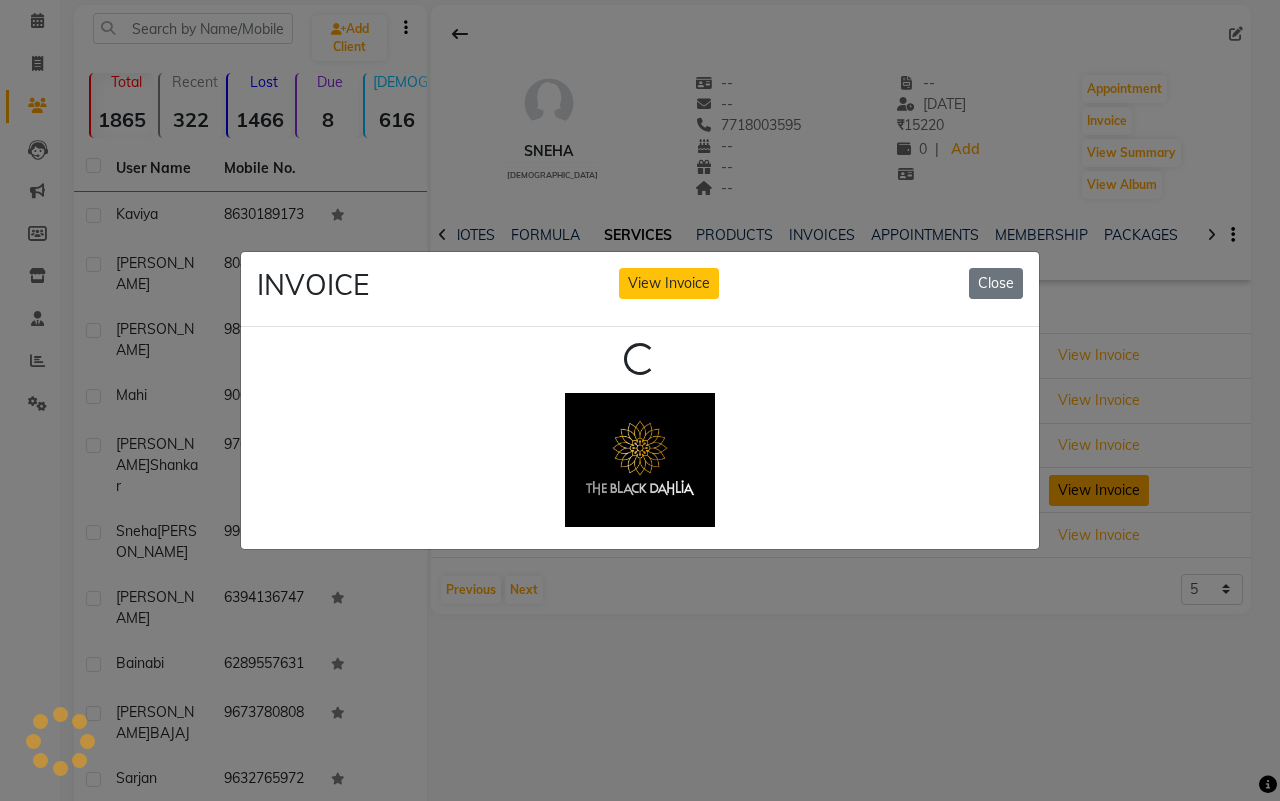 scroll, scrollTop: 0, scrollLeft: 0, axis: both 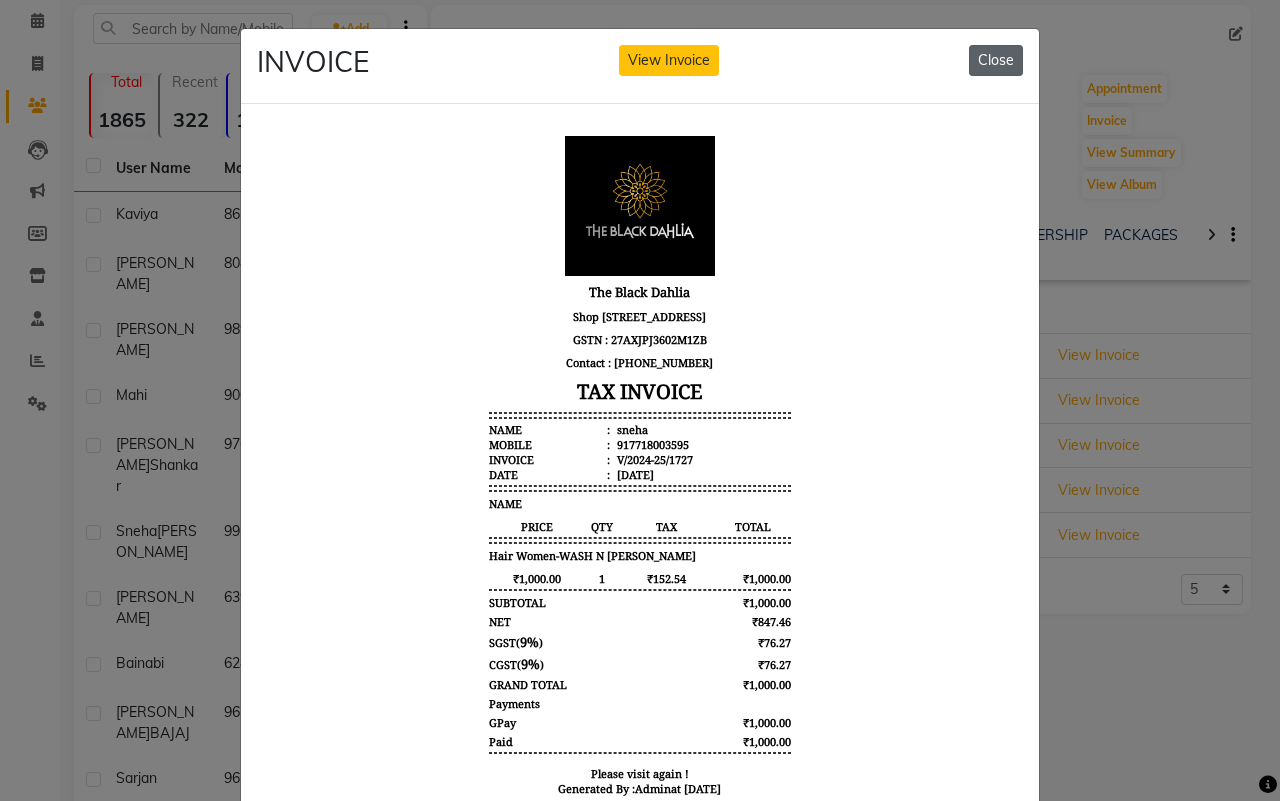 click on "Close" 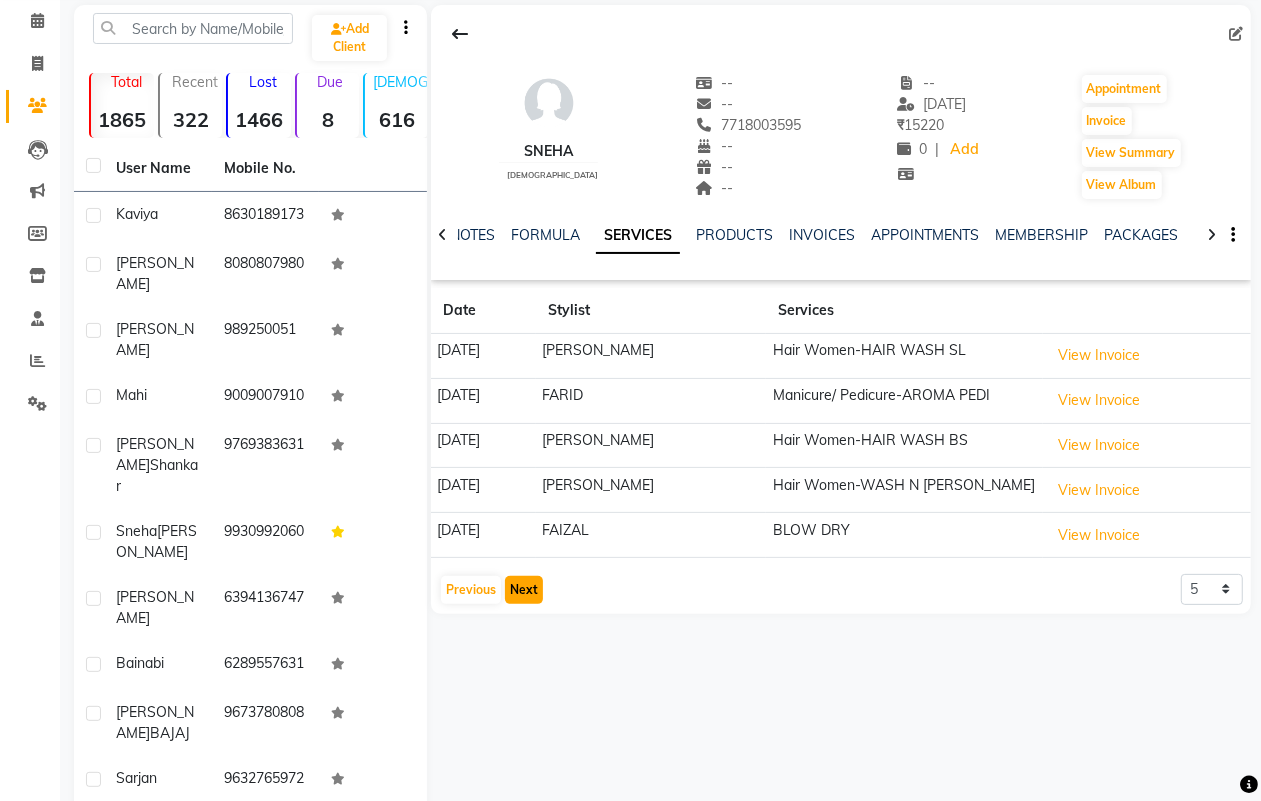 click on "Next" 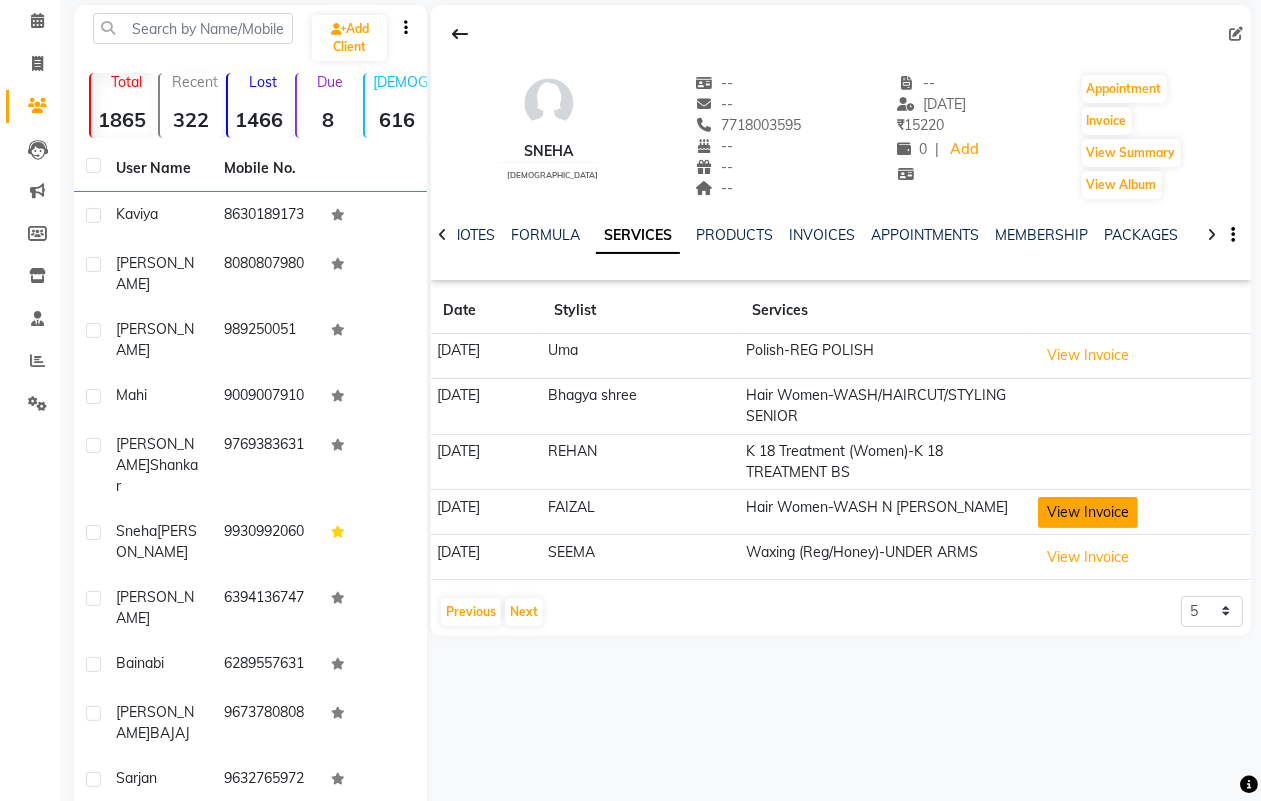 click on "View Invoice" 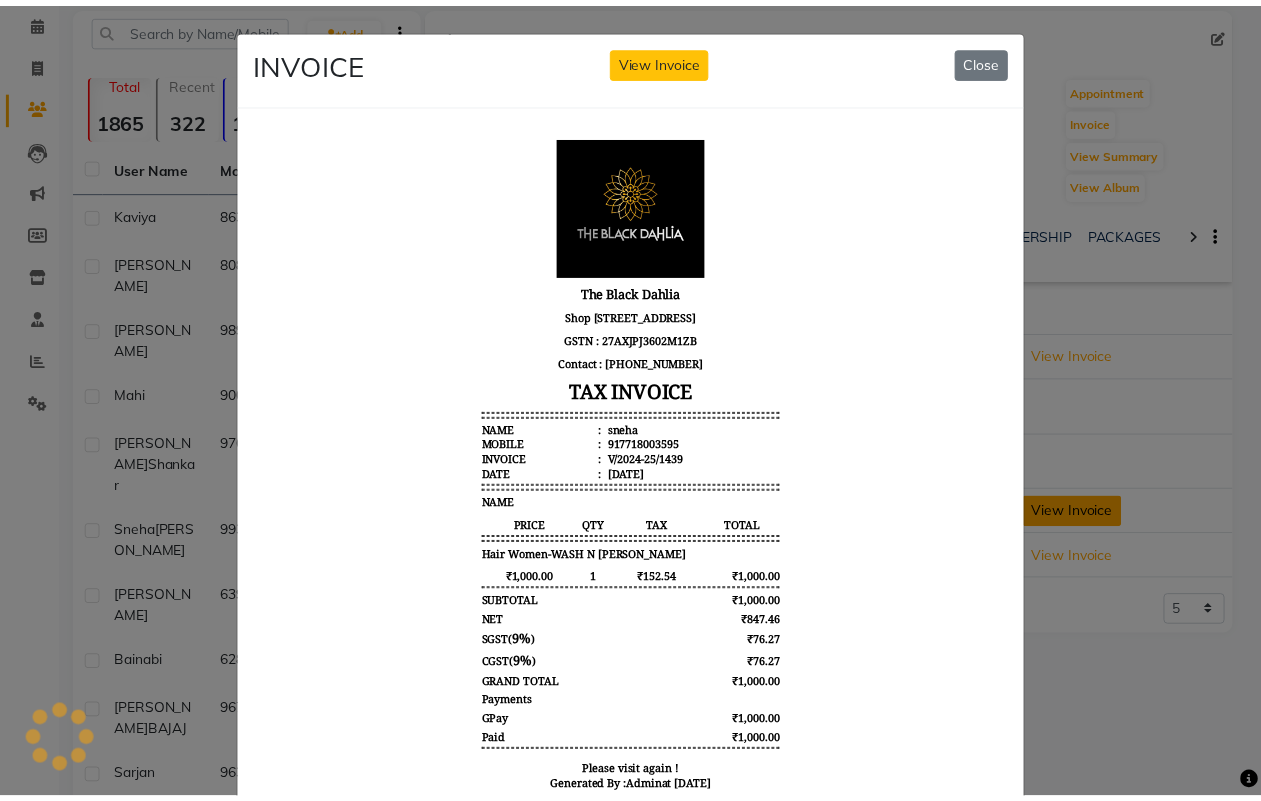 scroll, scrollTop: 0, scrollLeft: 0, axis: both 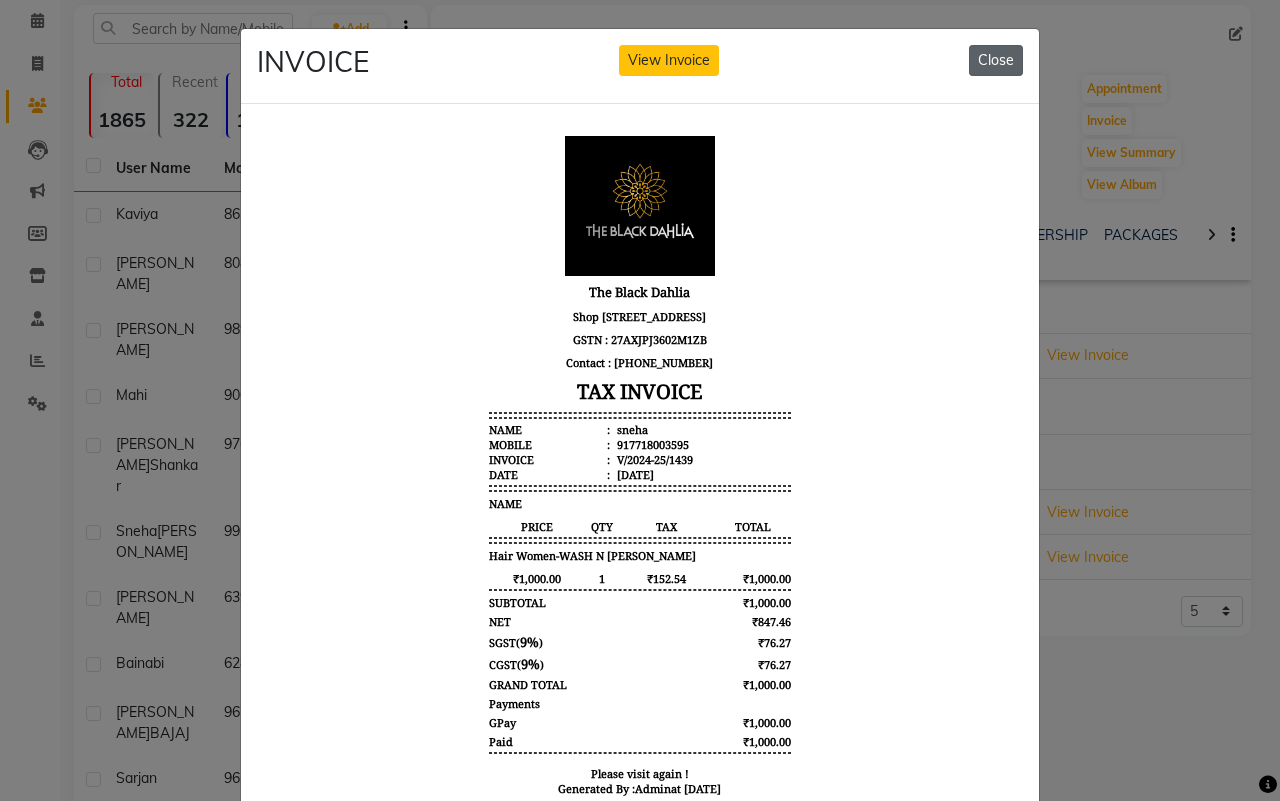 click on "Close" 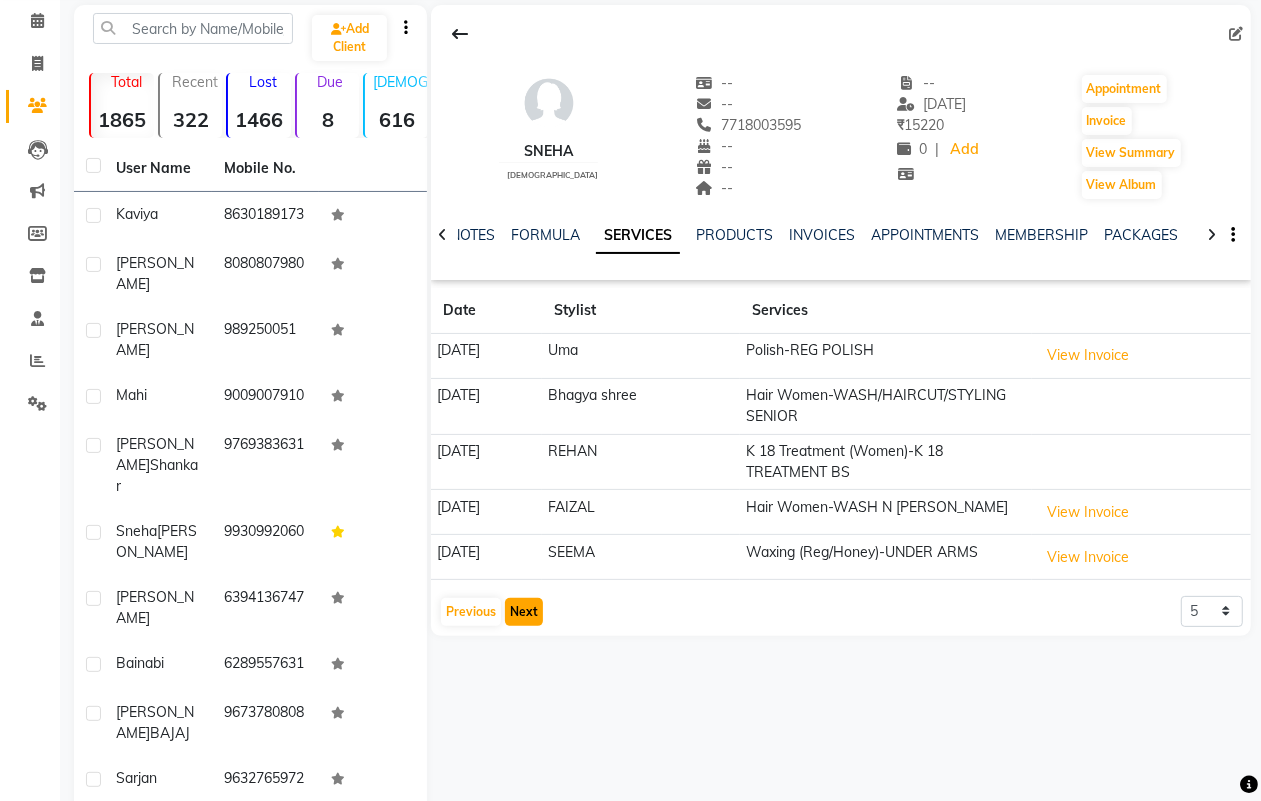 click on "Next" 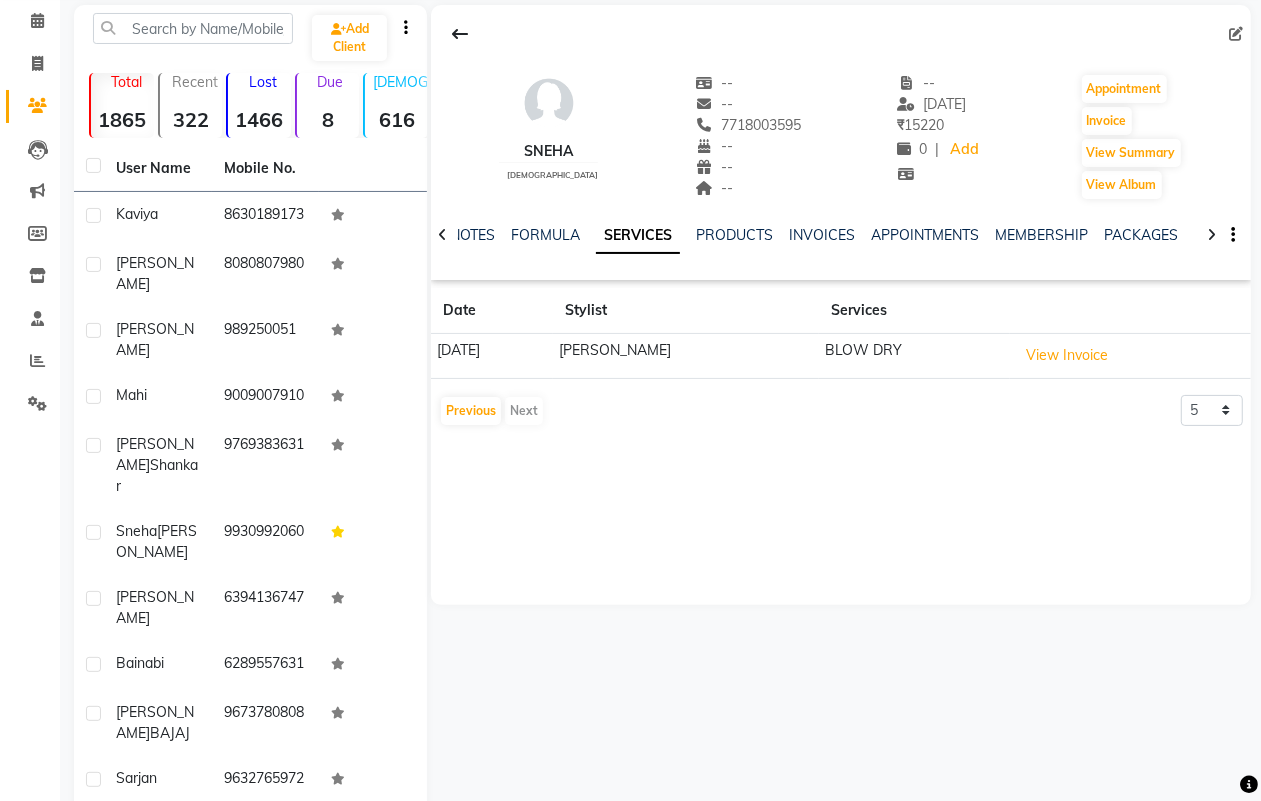 click on "Previous   Next" 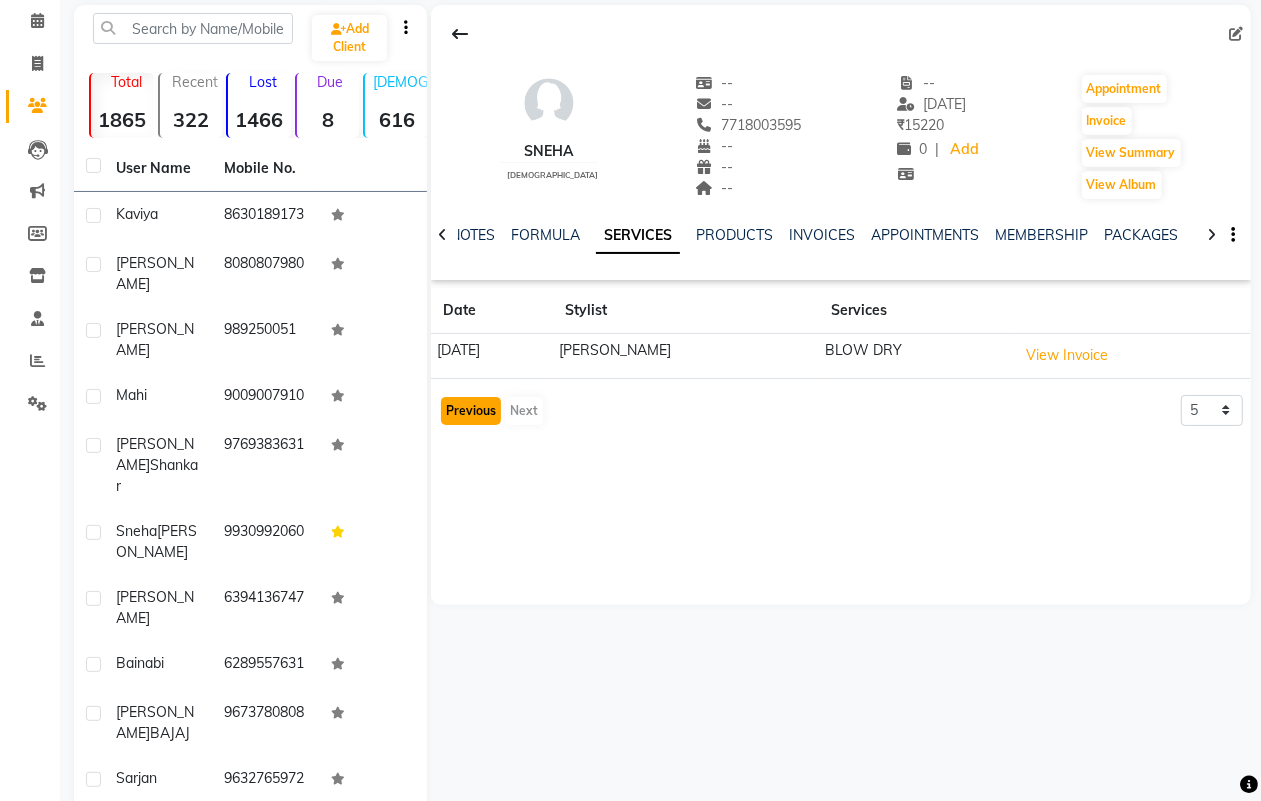 click on "Previous" 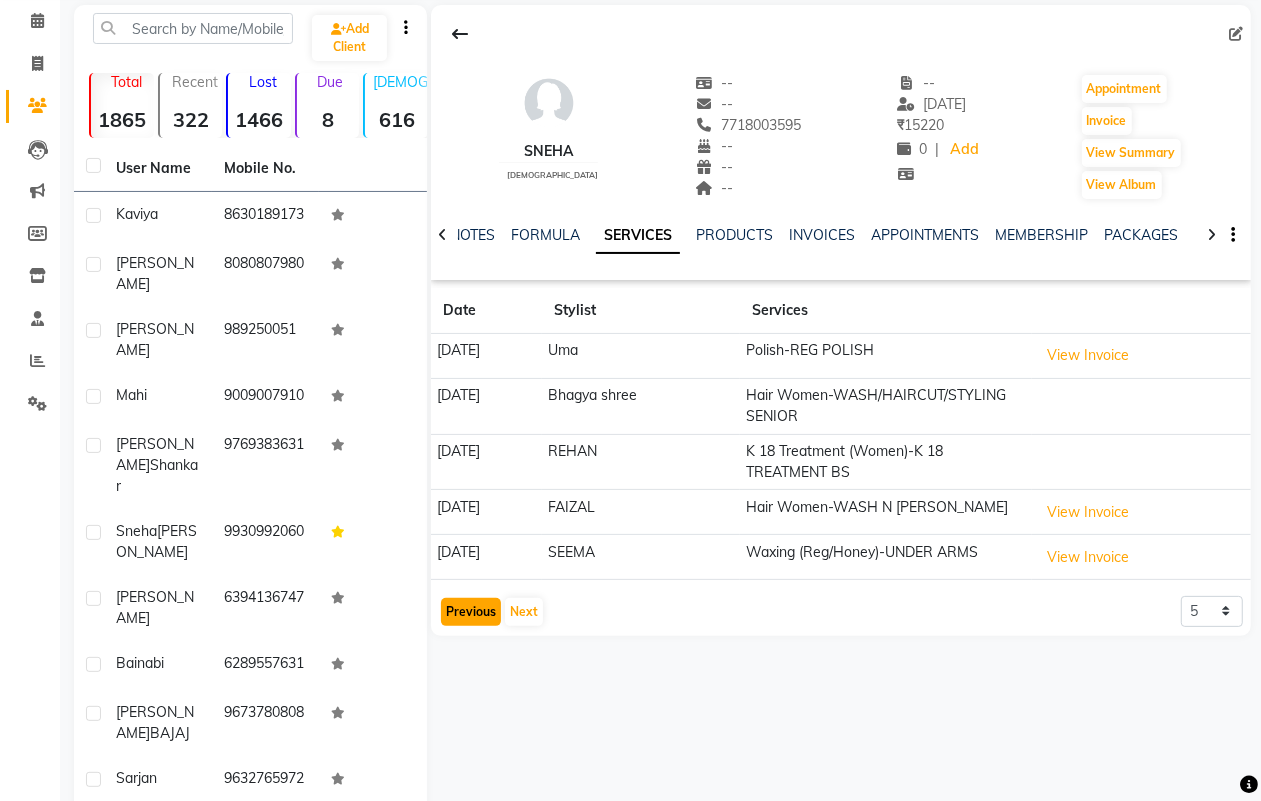 click on "Previous" 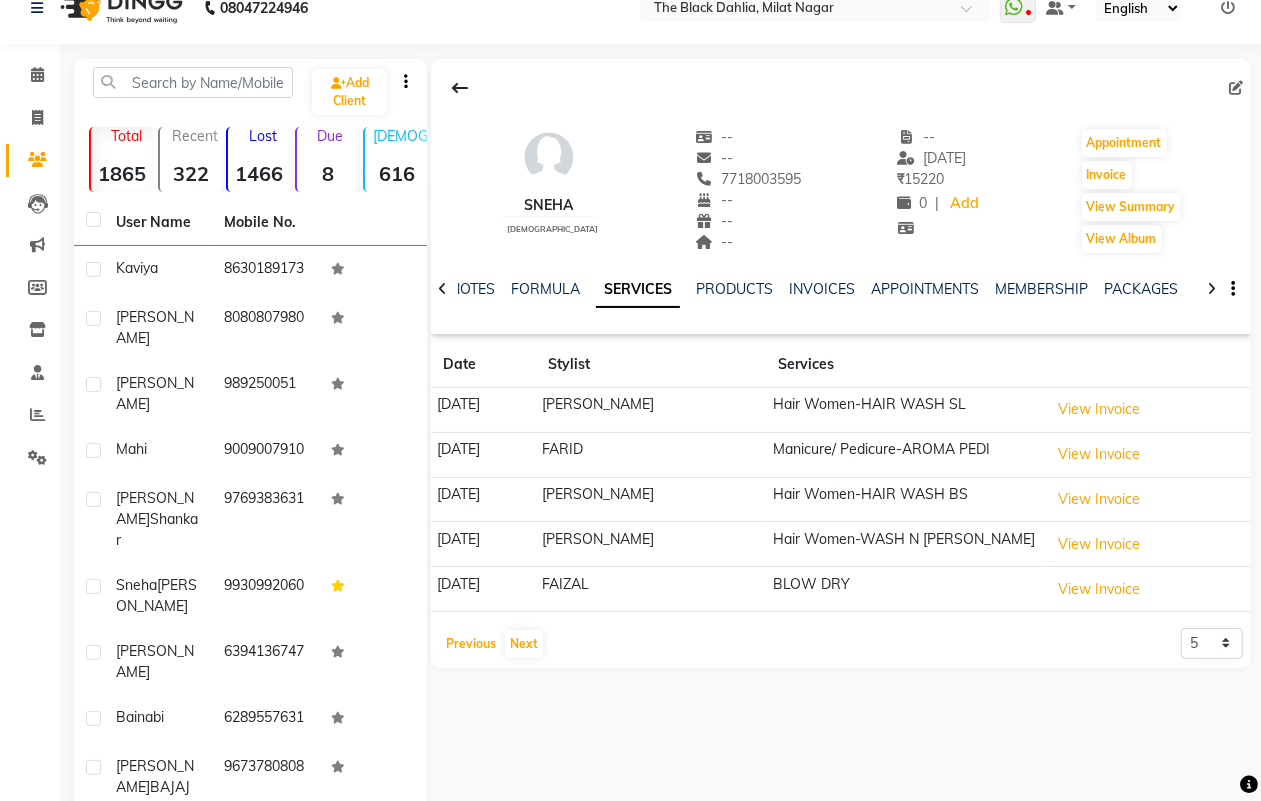 scroll, scrollTop: 0, scrollLeft: 0, axis: both 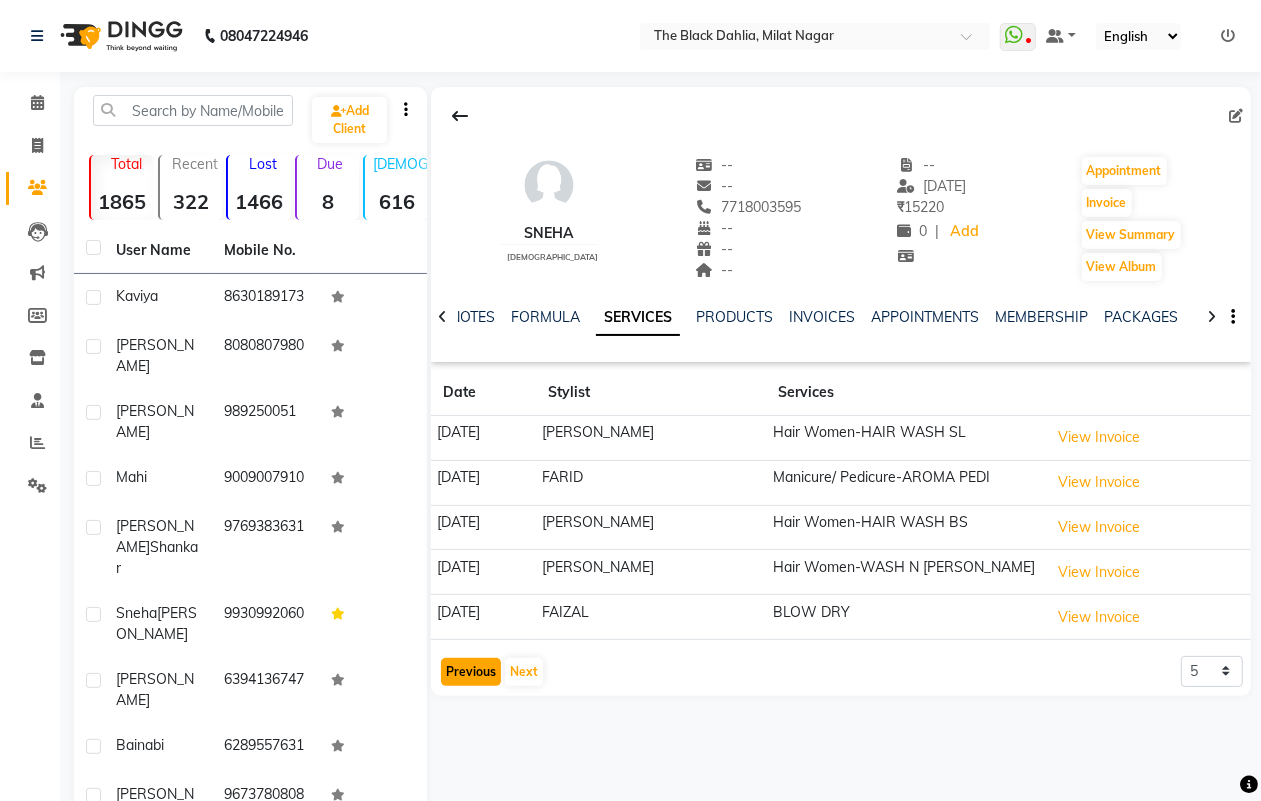 click on "Previous" 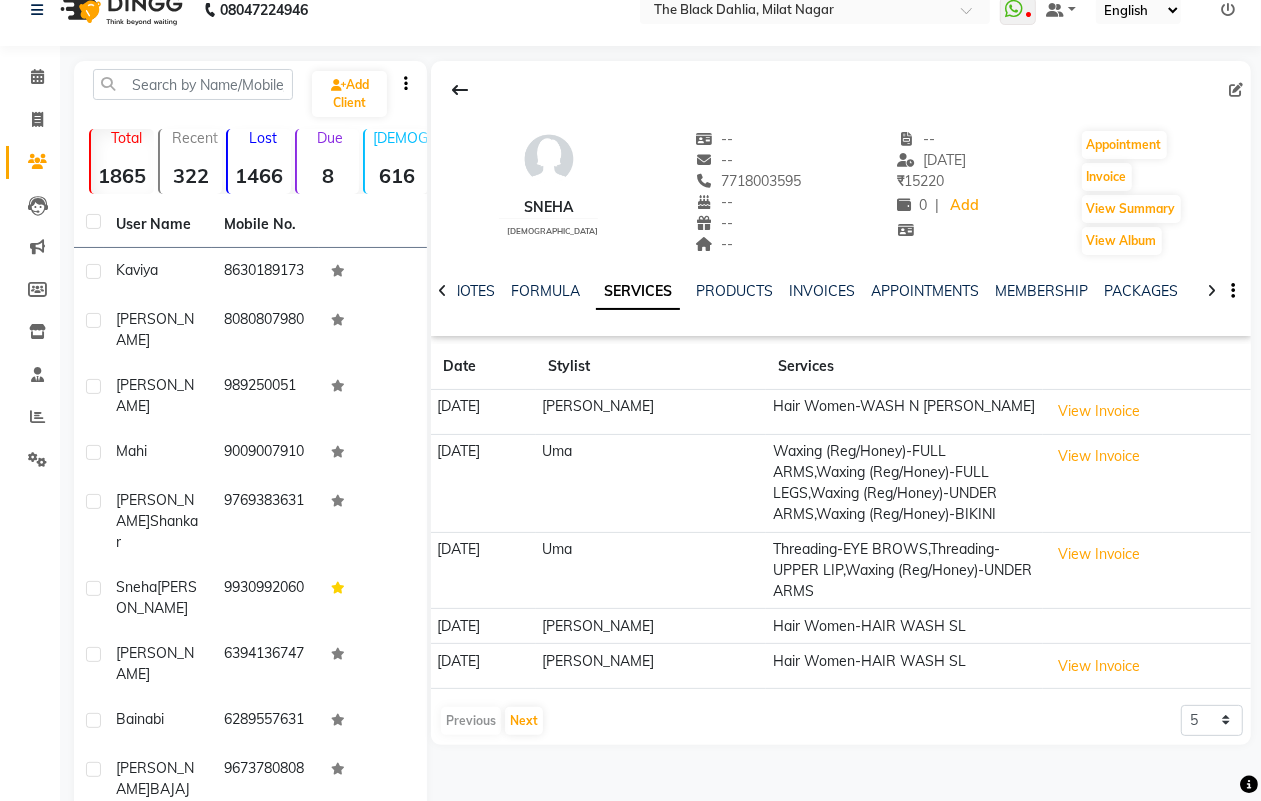 scroll, scrollTop: 0, scrollLeft: 0, axis: both 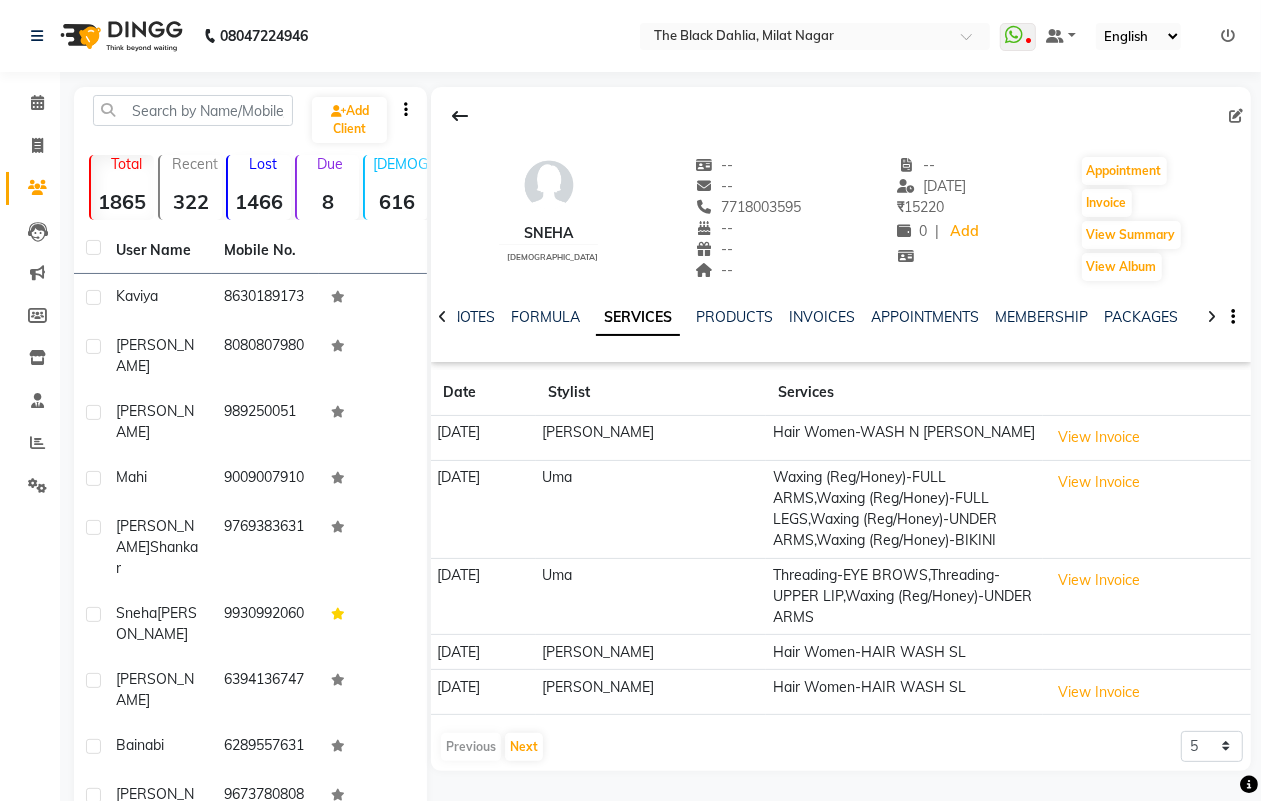 click on "sneha    female  --   --   7718003595  --  --  --  -- 16-05-2025 ₹    15220 0 |  Add   Appointment   Invoice  View Summary  View Album  NOTES FORMULA SERVICES PRODUCTS INVOICES APPOINTMENTS MEMBERSHIP PACKAGES VOUCHERS GIFTCARDS POINTS FORMS FAMILY CARDS WALLET Date Stylist Services 16-05-2025 Salim SAIKH Hair Women-WASH N TONG SL  View Invoice  18-02-2025 Uma Waxing (Reg/Honey)-FULL ARMS,Waxing (Reg/Honey)-FULL LEGS,Waxing (Reg/Honey)-UNDER ARMS,Waxing (Reg/Honey)-BIKINI  View Invoice  21-12-2024 Uma Threading-EYE BROWS,Threading-UPPER LIP,Waxing (Reg/Honey)-UNDER ARMS  View Invoice  21-12-2024 Salim SAIKH Hair Women-HAIR WASH  SL 08-12-2024 Riyasat ansari Hair Women-HAIR WASH  SL  View Invoice   Previous   Next  5 10 50 100 500" 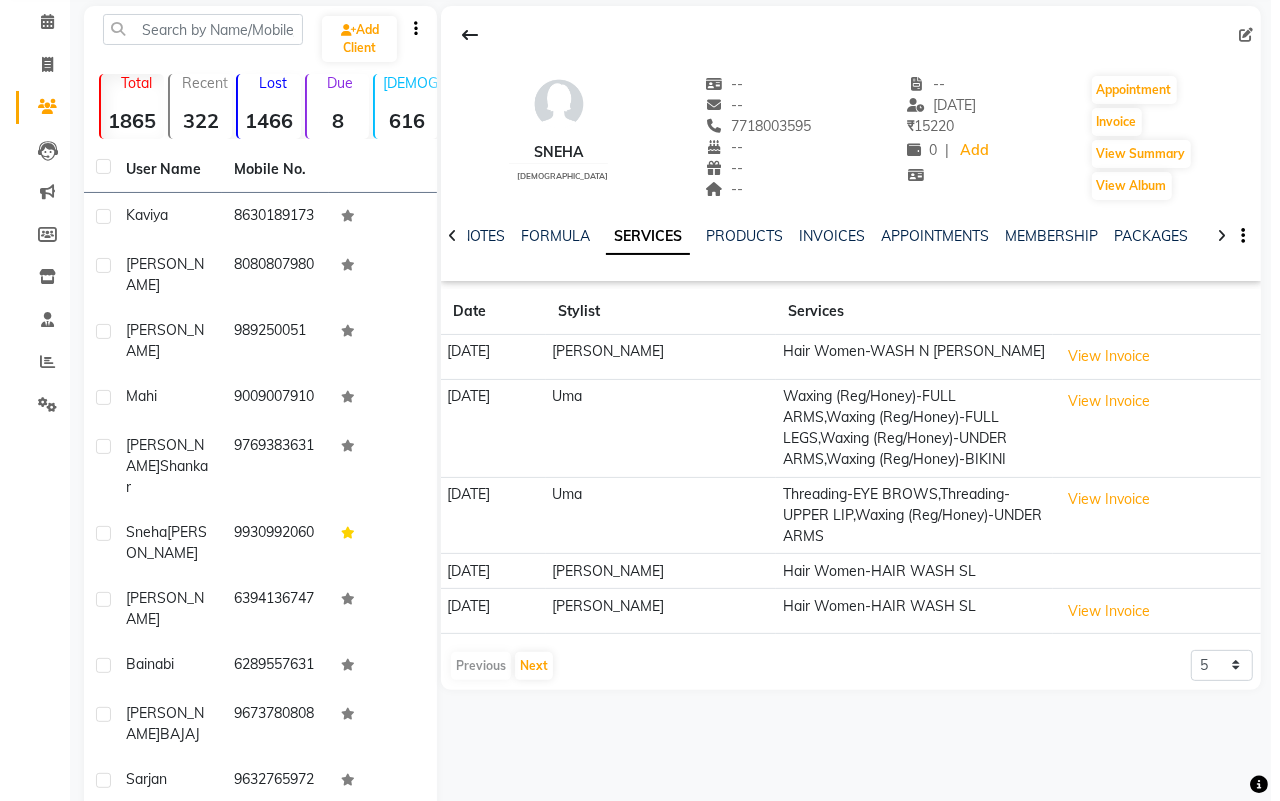 scroll, scrollTop: 125, scrollLeft: 0, axis: vertical 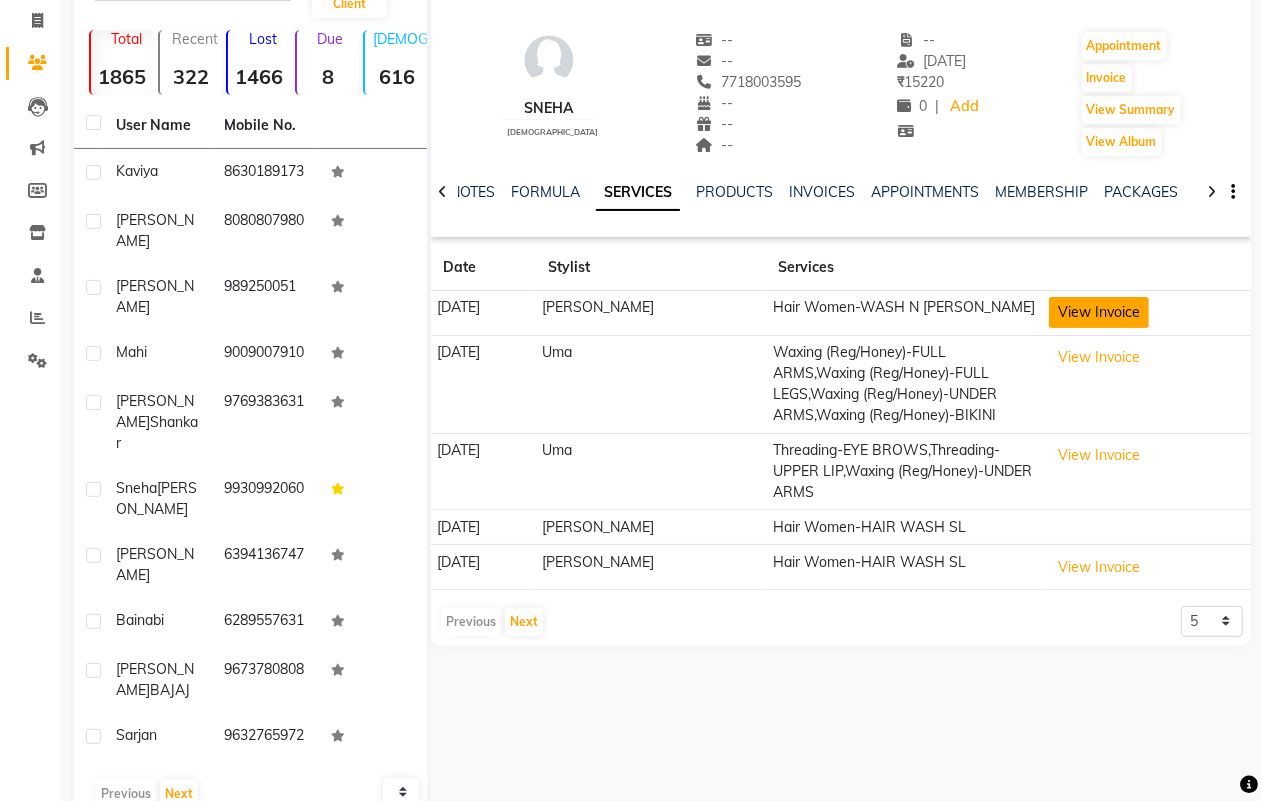 click on "View Invoice" 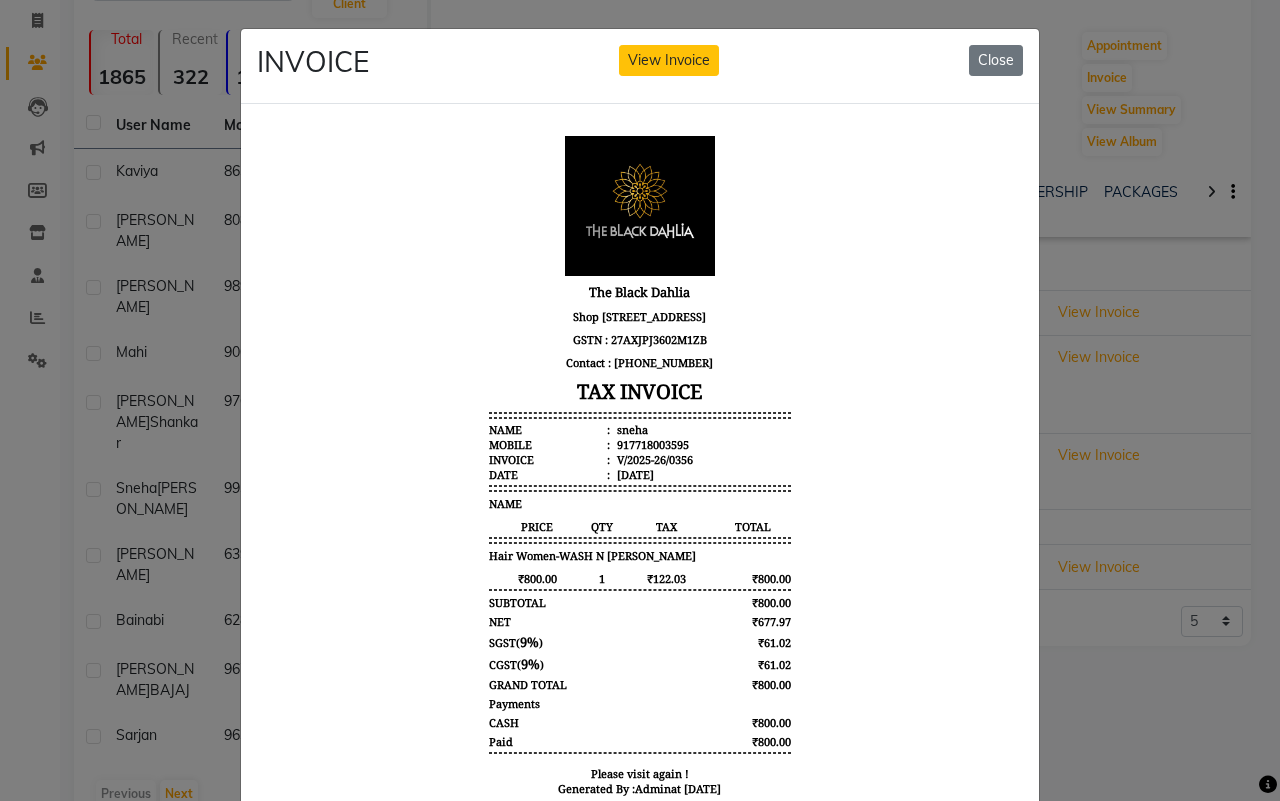 scroll, scrollTop: 0, scrollLeft: 0, axis: both 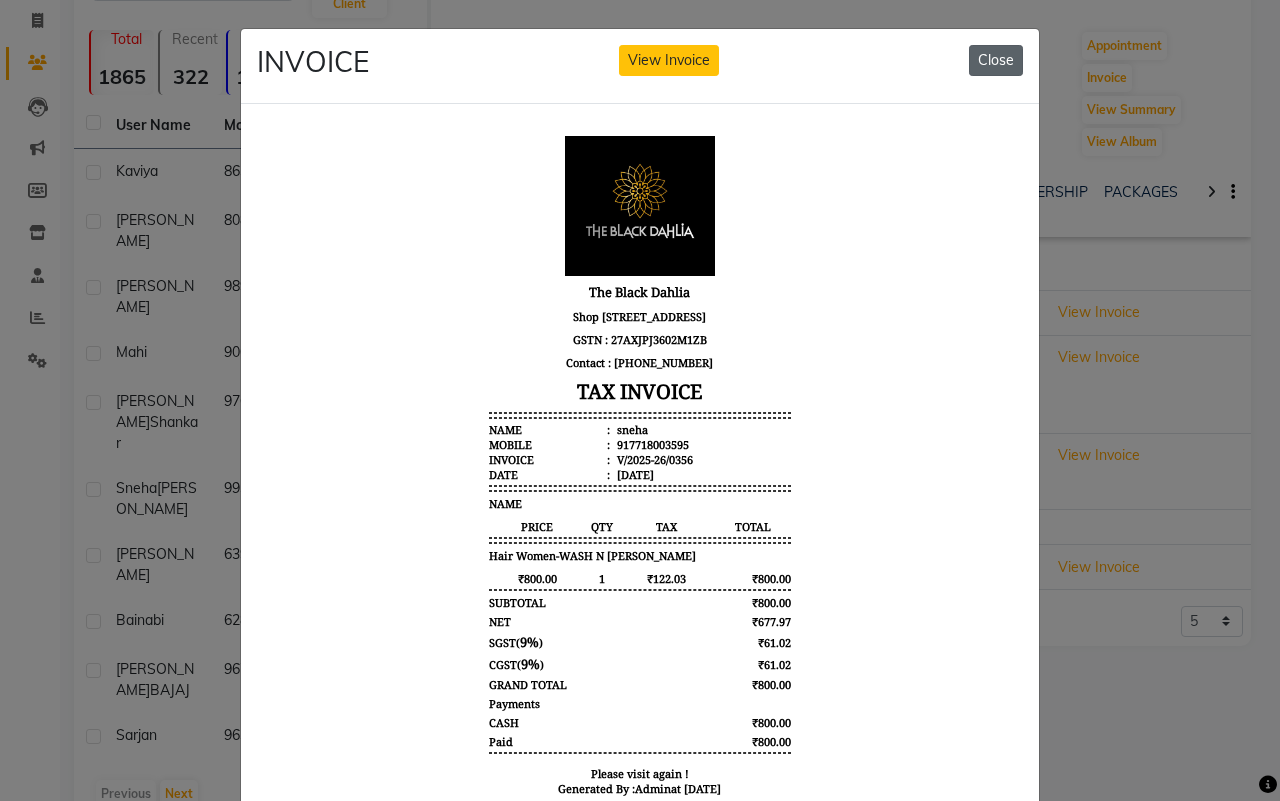 click on "Close" 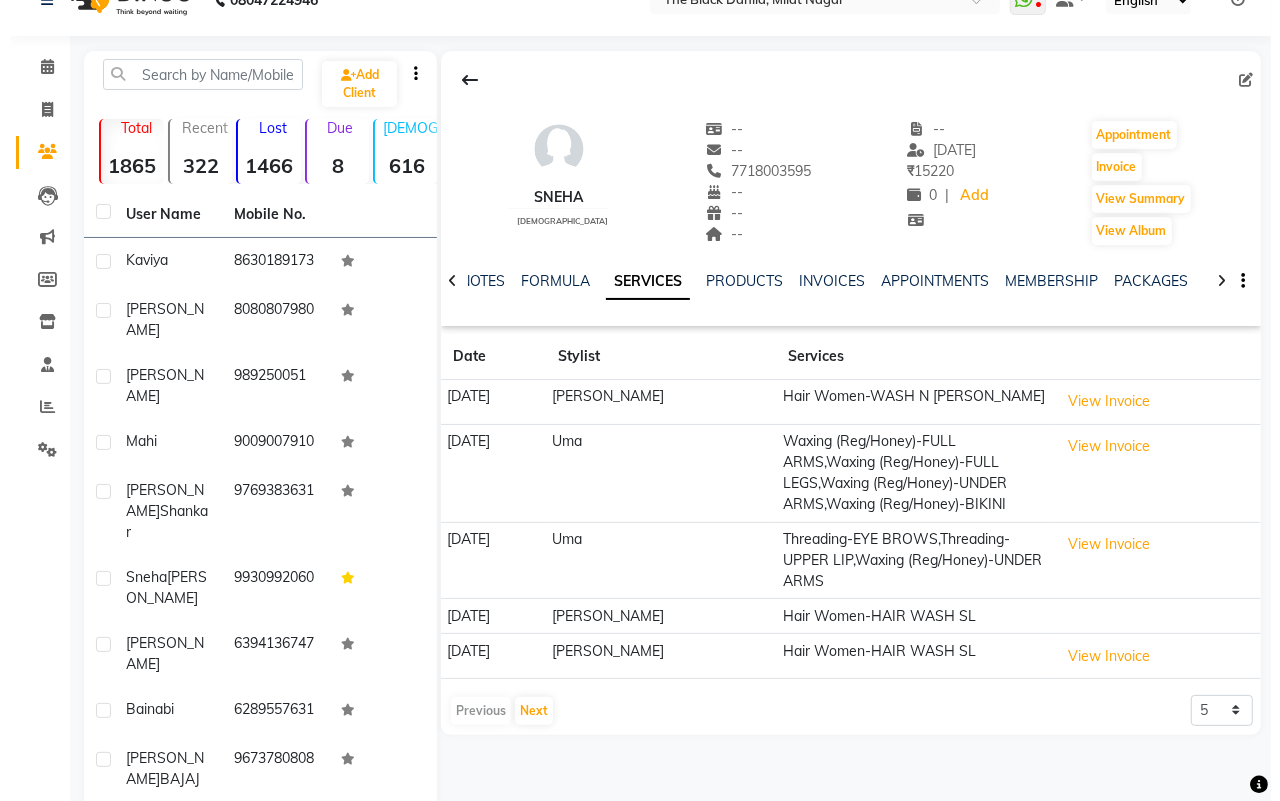 scroll, scrollTop: 0, scrollLeft: 0, axis: both 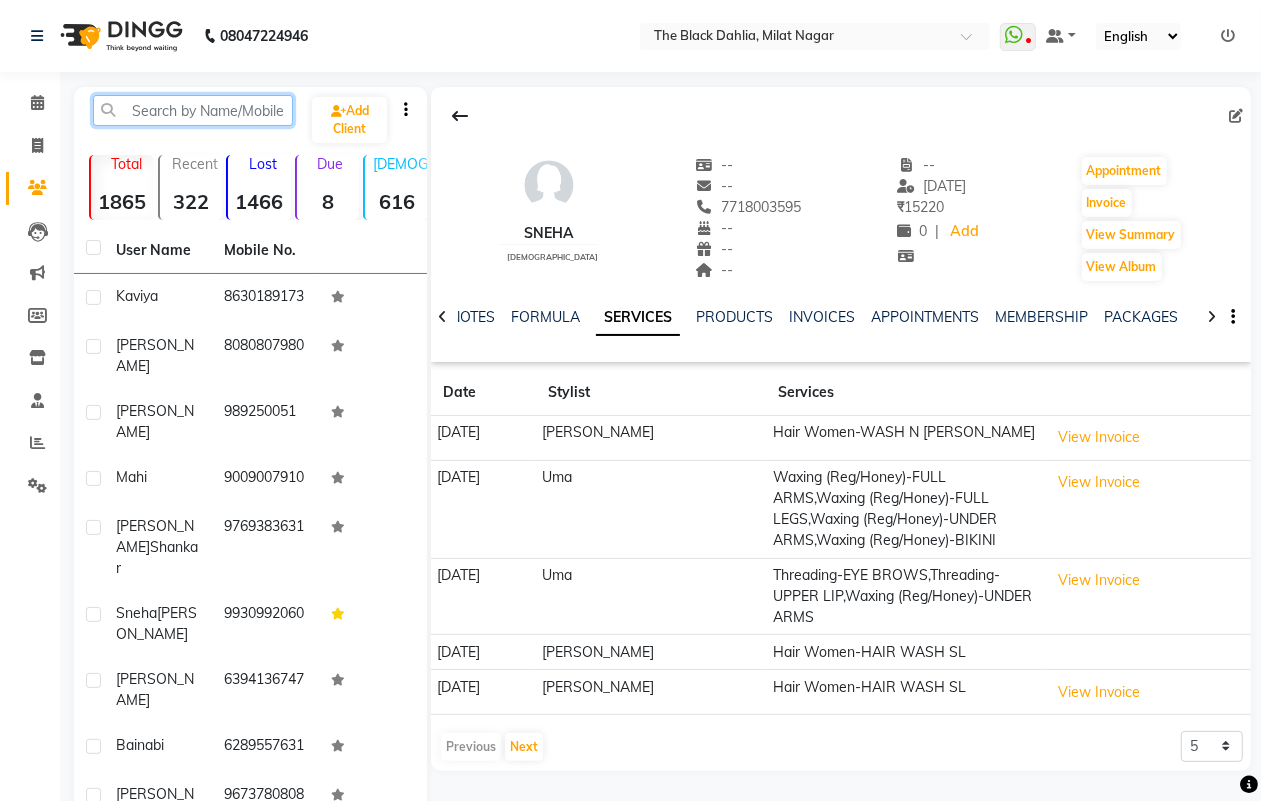 click 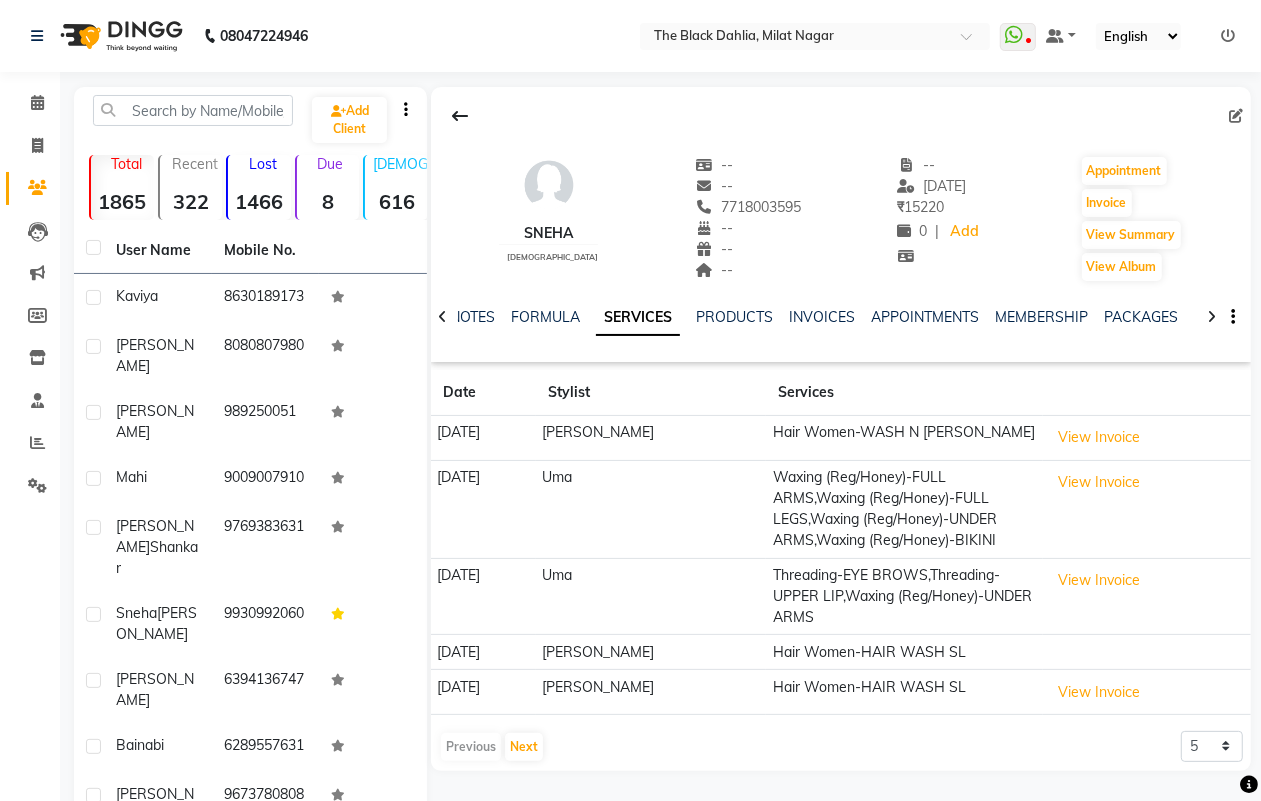 click on "sneha    female  --   --   7718003595  --  --  --  -- 16-05-2025 ₹    15220 0 |  Add   Appointment   Invoice  View Summary  View Album" 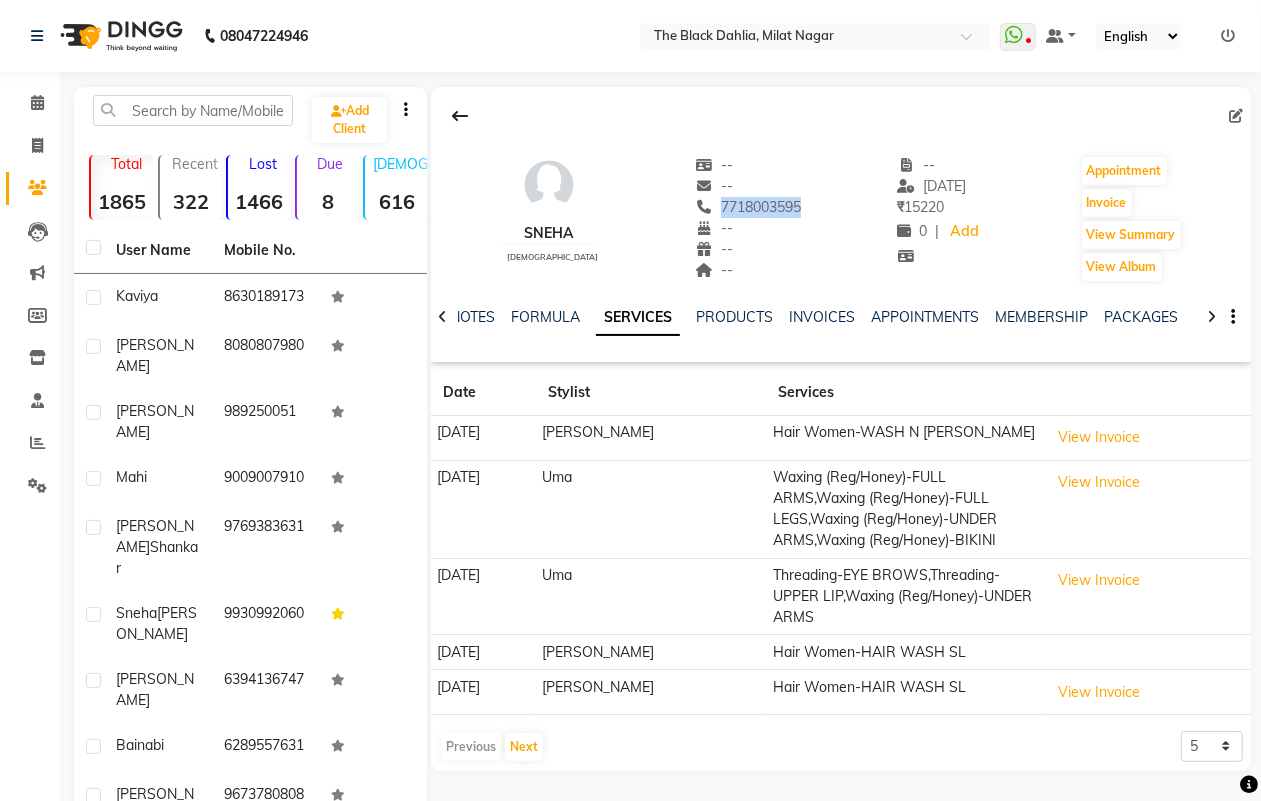 click on "sneha    female  --   --   7718003595  --  --  --  -- 16-05-2025 ₹    15220 0 |  Add   Appointment   Invoice  View Summary  View Album" 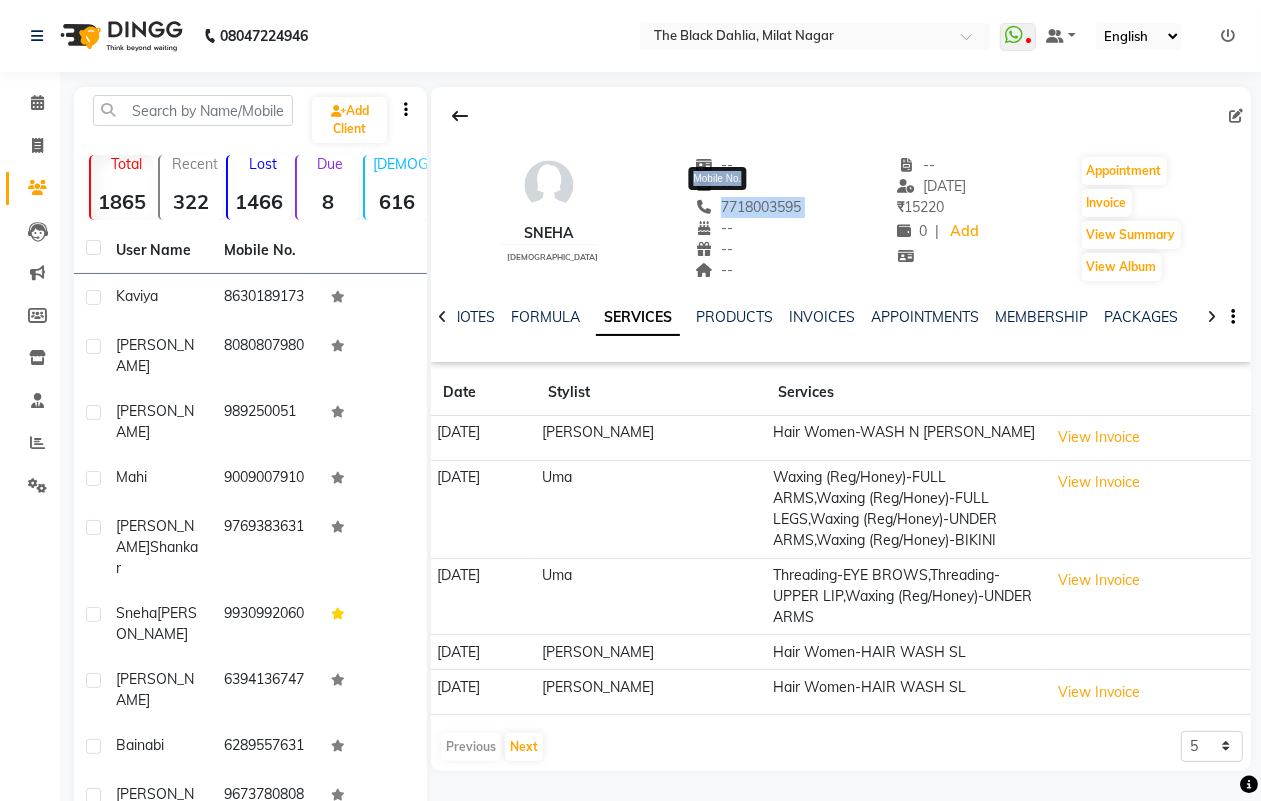 copy on "7718003595" 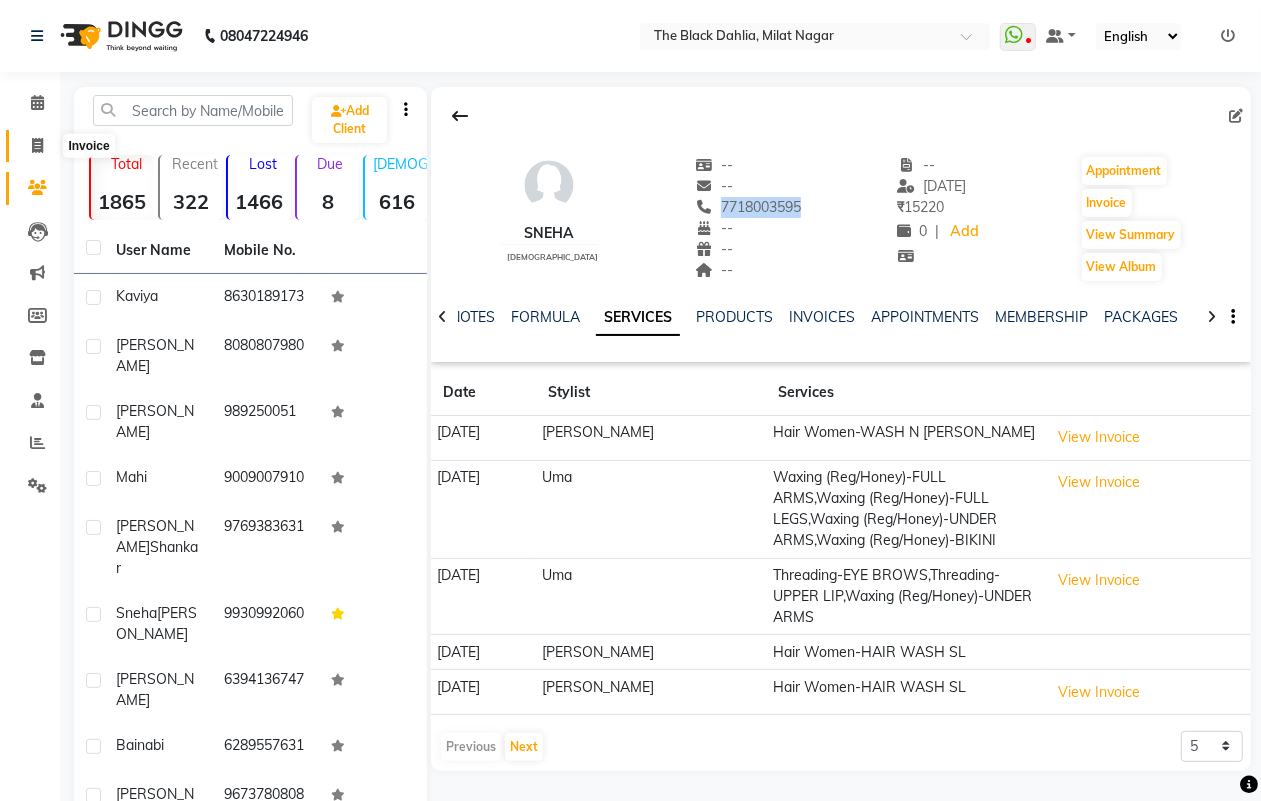 click 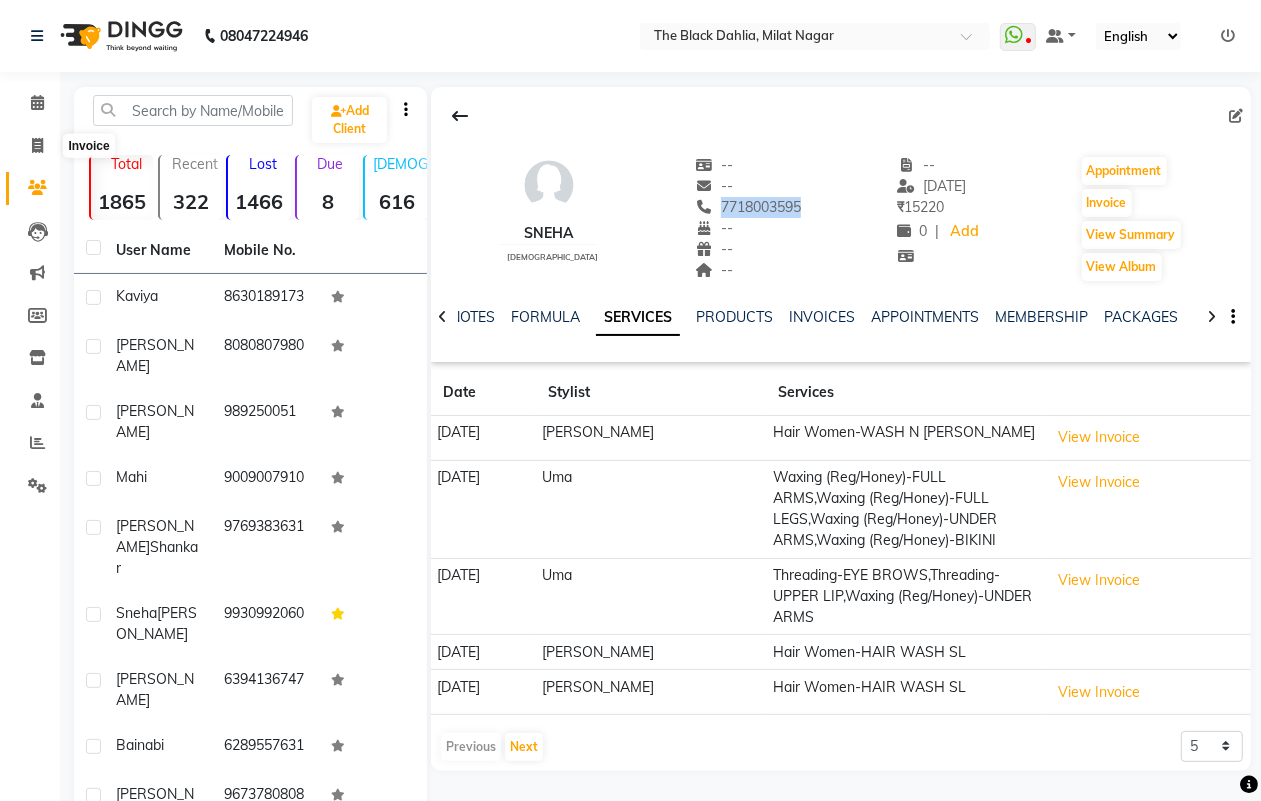 select on "4335" 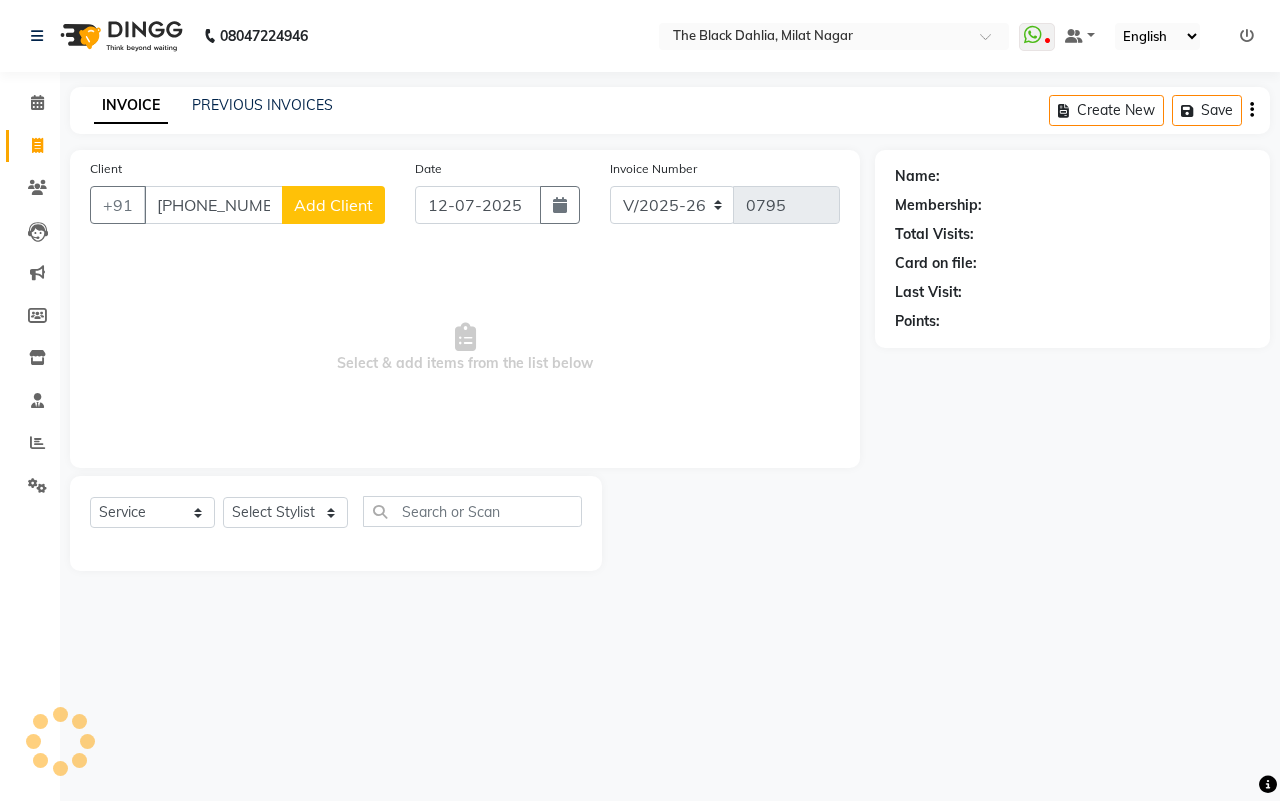 scroll, scrollTop: 0, scrollLeft: 53, axis: horizontal 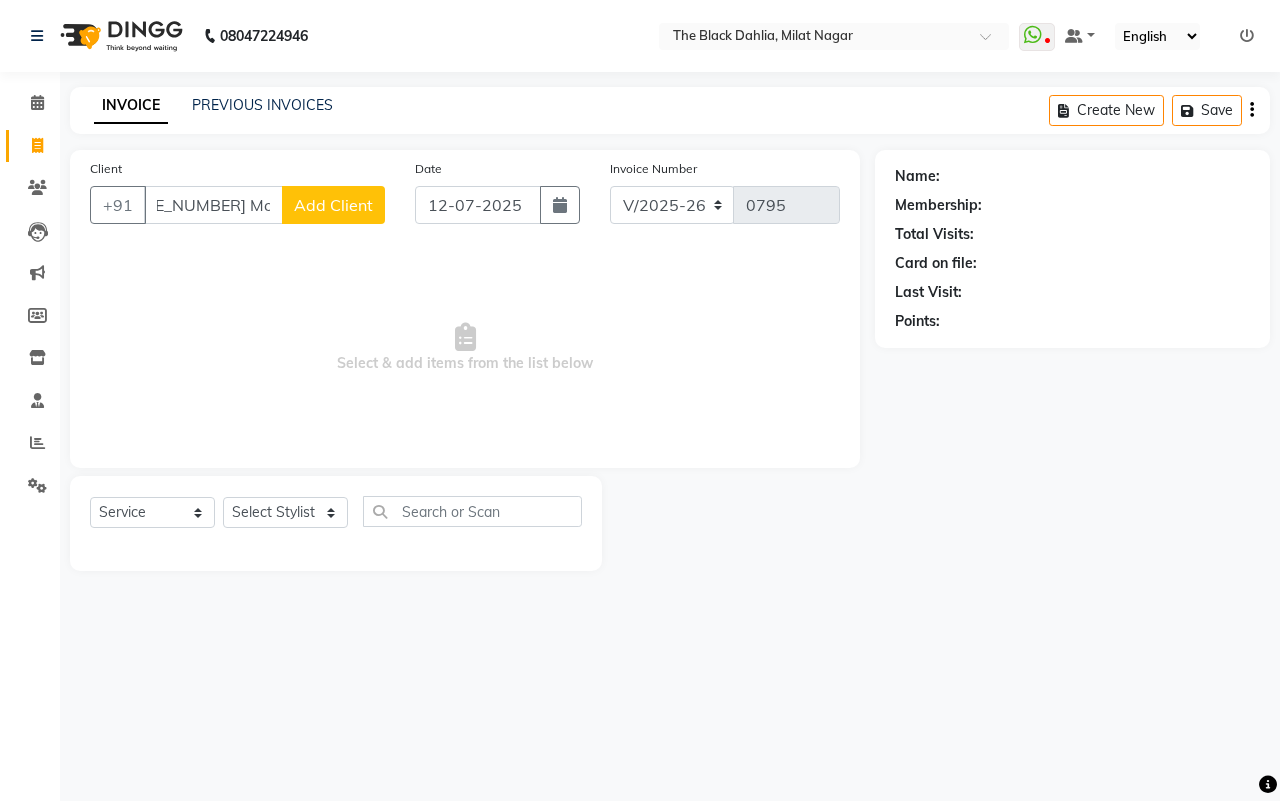 click on "7718003595 Mobile N" at bounding box center [213, 205] 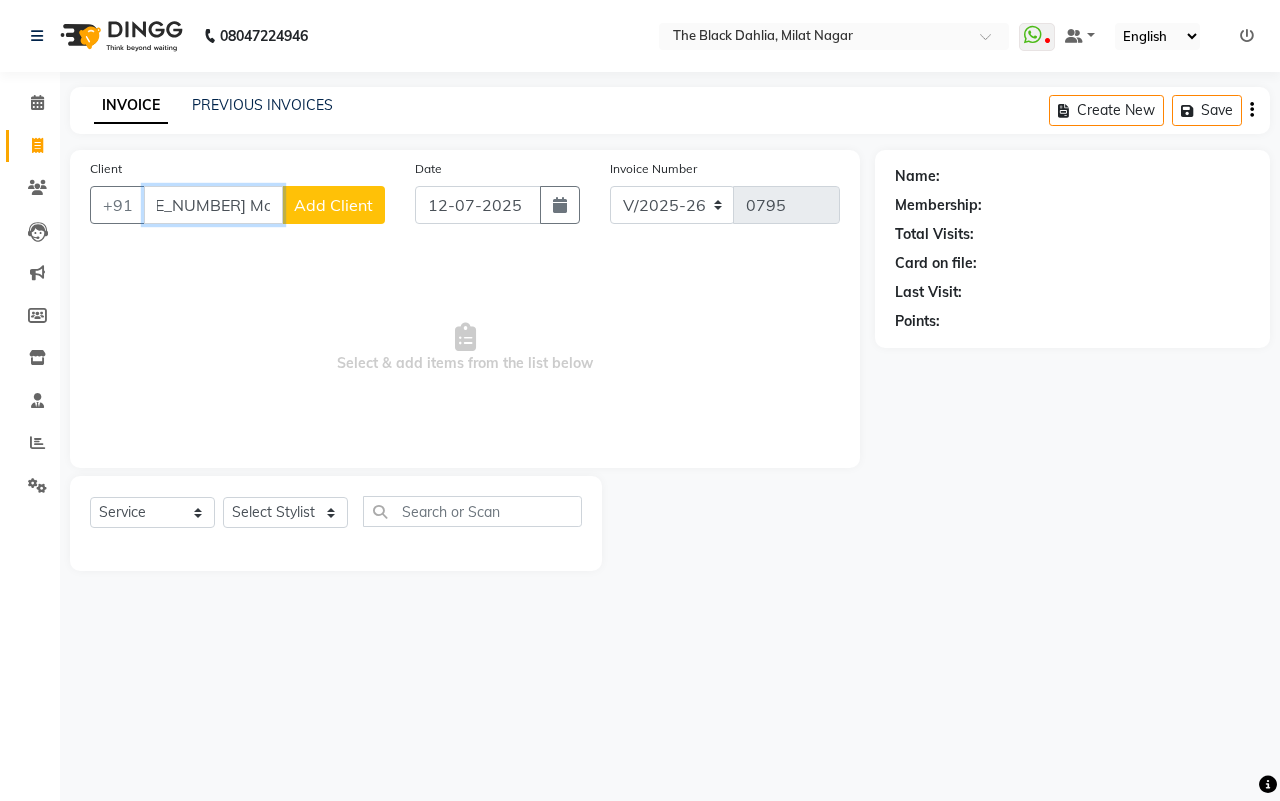 scroll, scrollTop: 0, scrollLeft: 0, axis: both 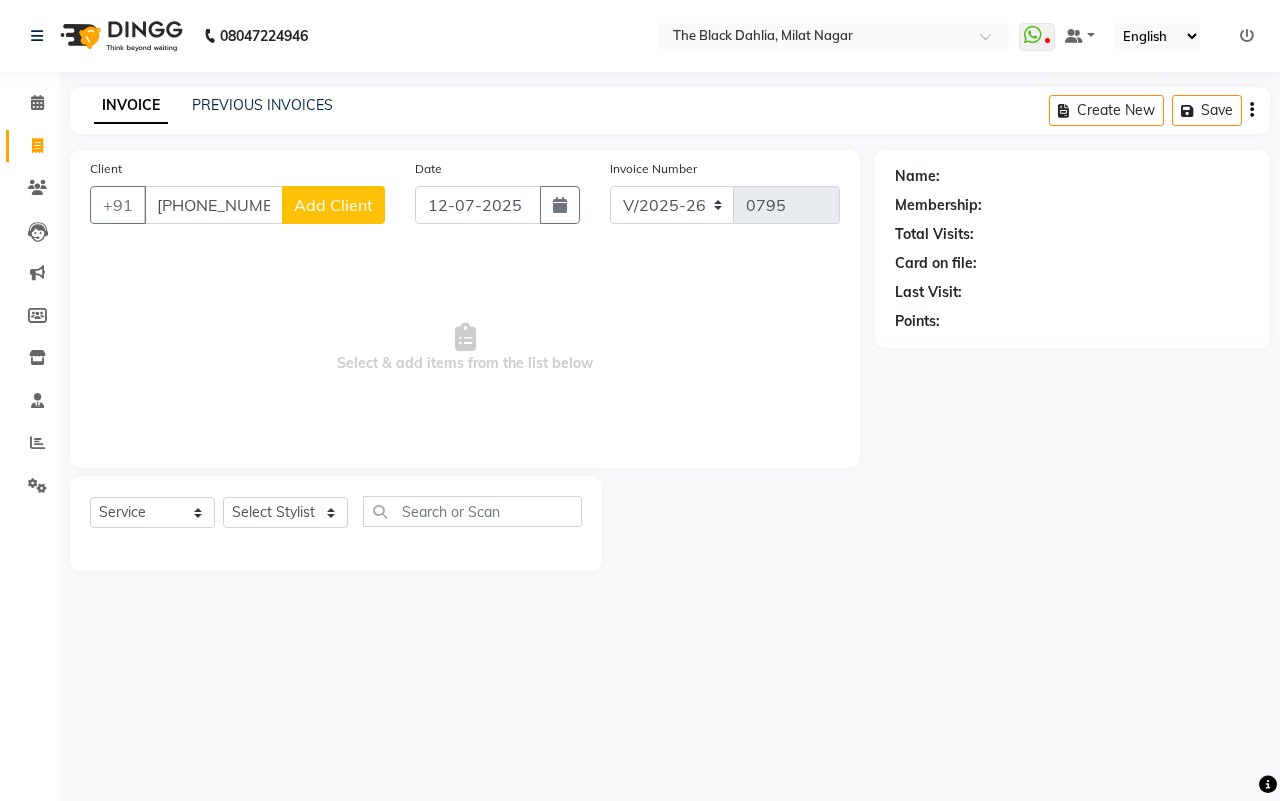click on "Add Client" 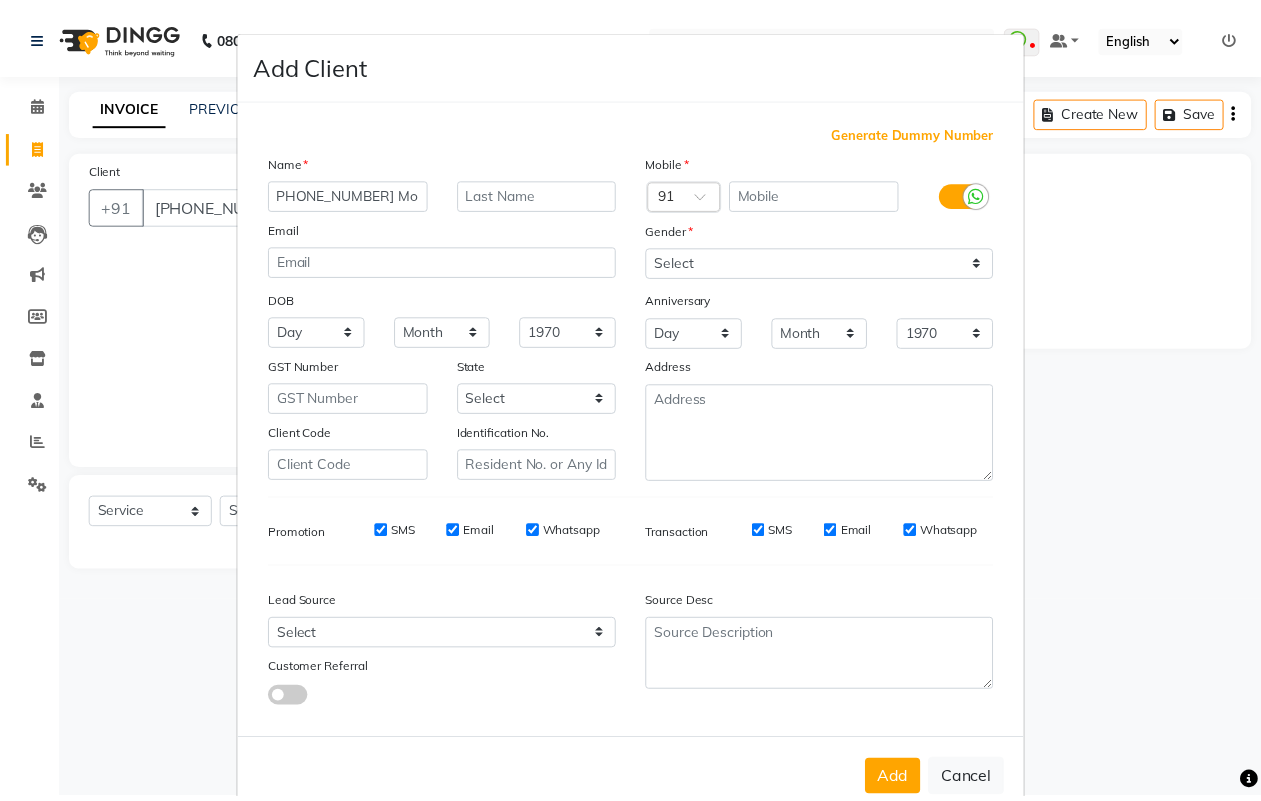 scroll, scrollTop: 0, scrollLeft: 0, axis: both 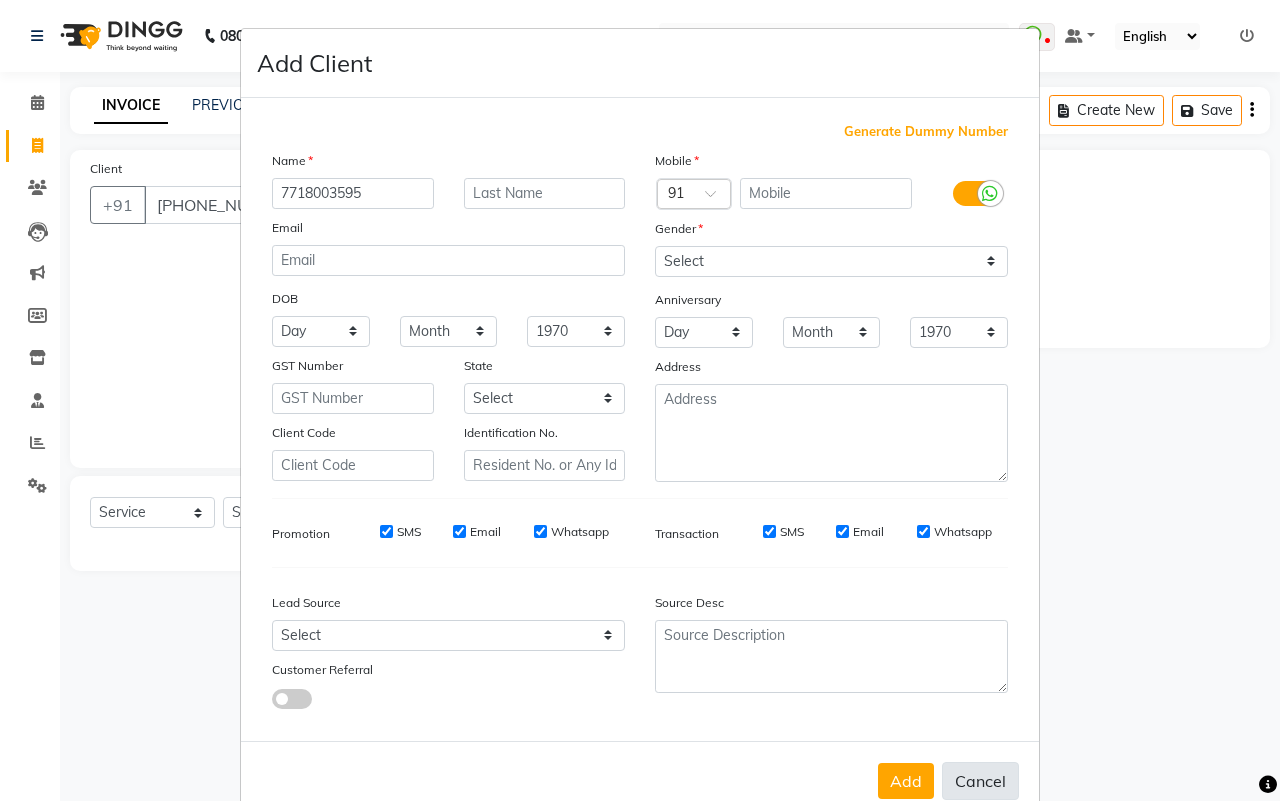 type on "7718003595" 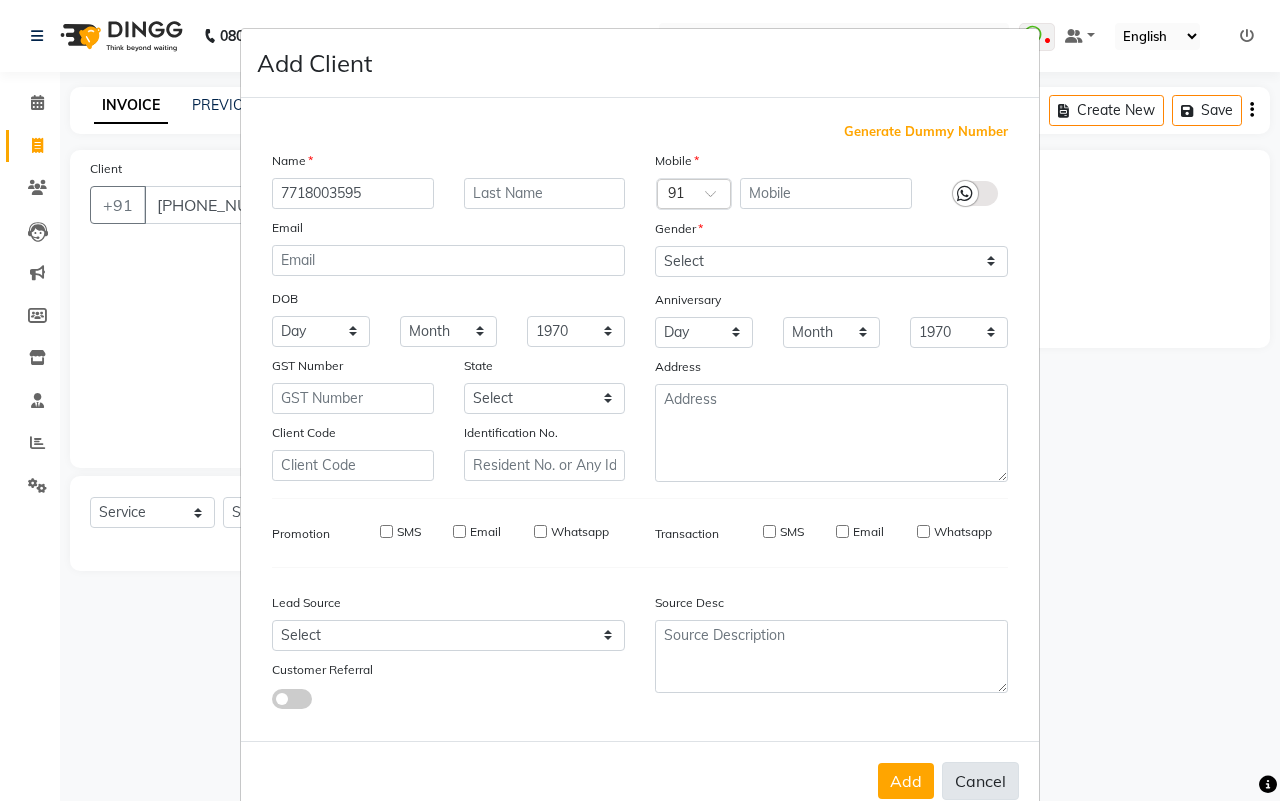 type 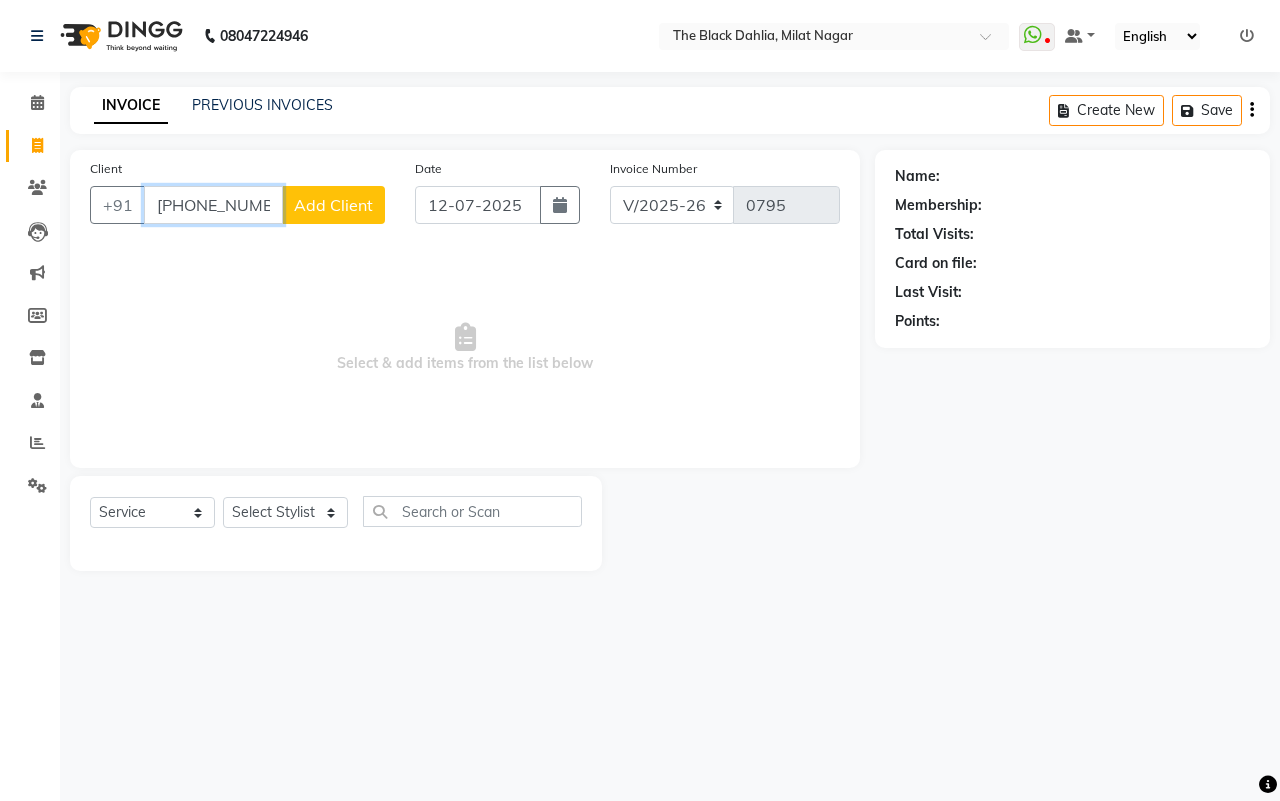 click on "7718003595 Mobile N" at bounding box center [213, 205] 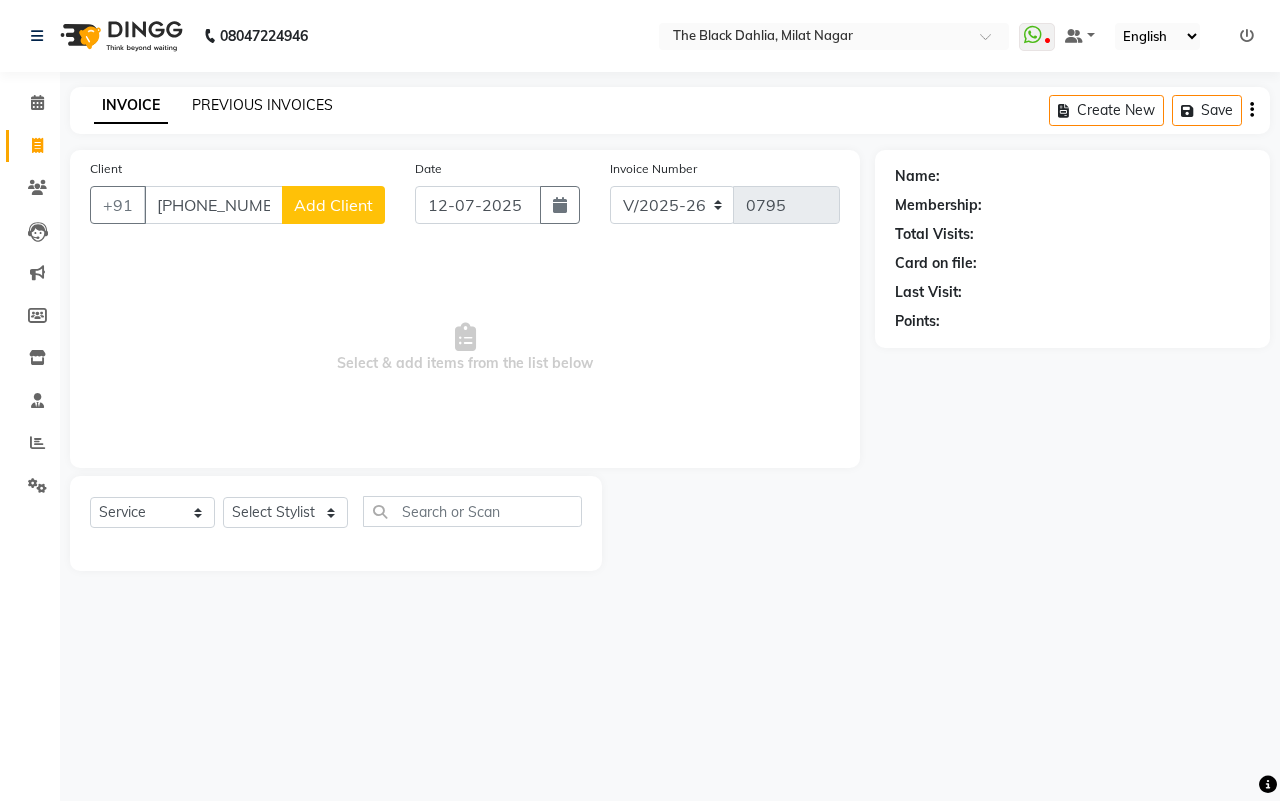 click on "PREVIOUS INVOICES" 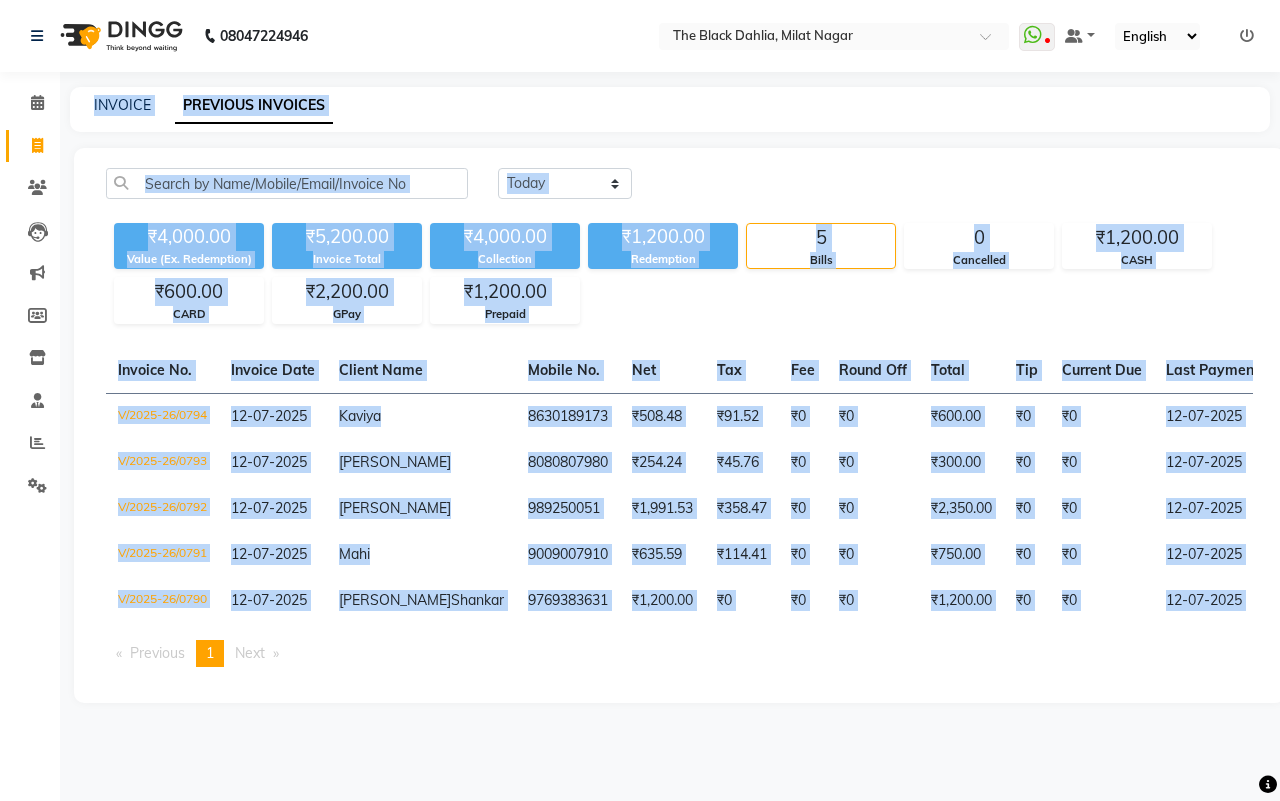 drag, startPoint x: 0, startPoint y: 743, endPoint x: 1278, endPoint y: 850, distance: 1282.4714 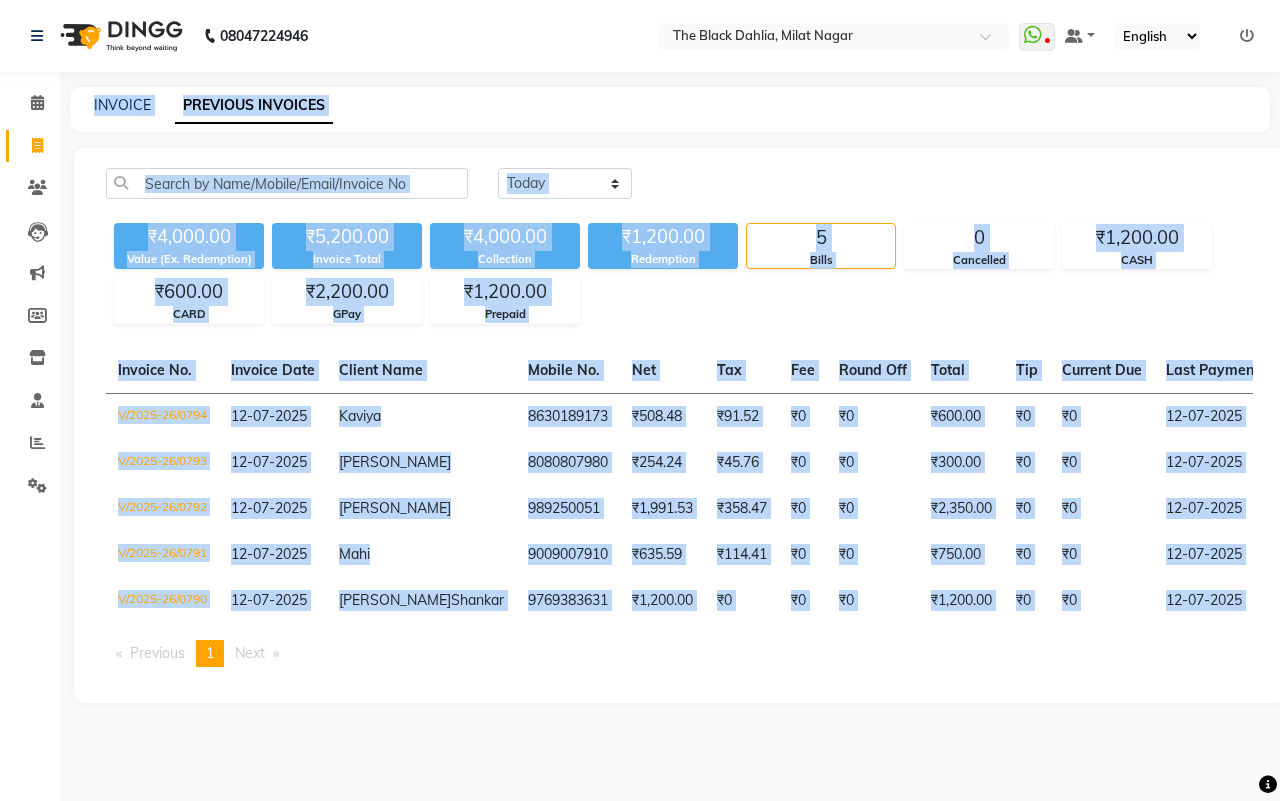drag, startPoint x: 1258, startPoint y: 202, endPoint x: 1100, endPoint y: 161, distance: 163.23296 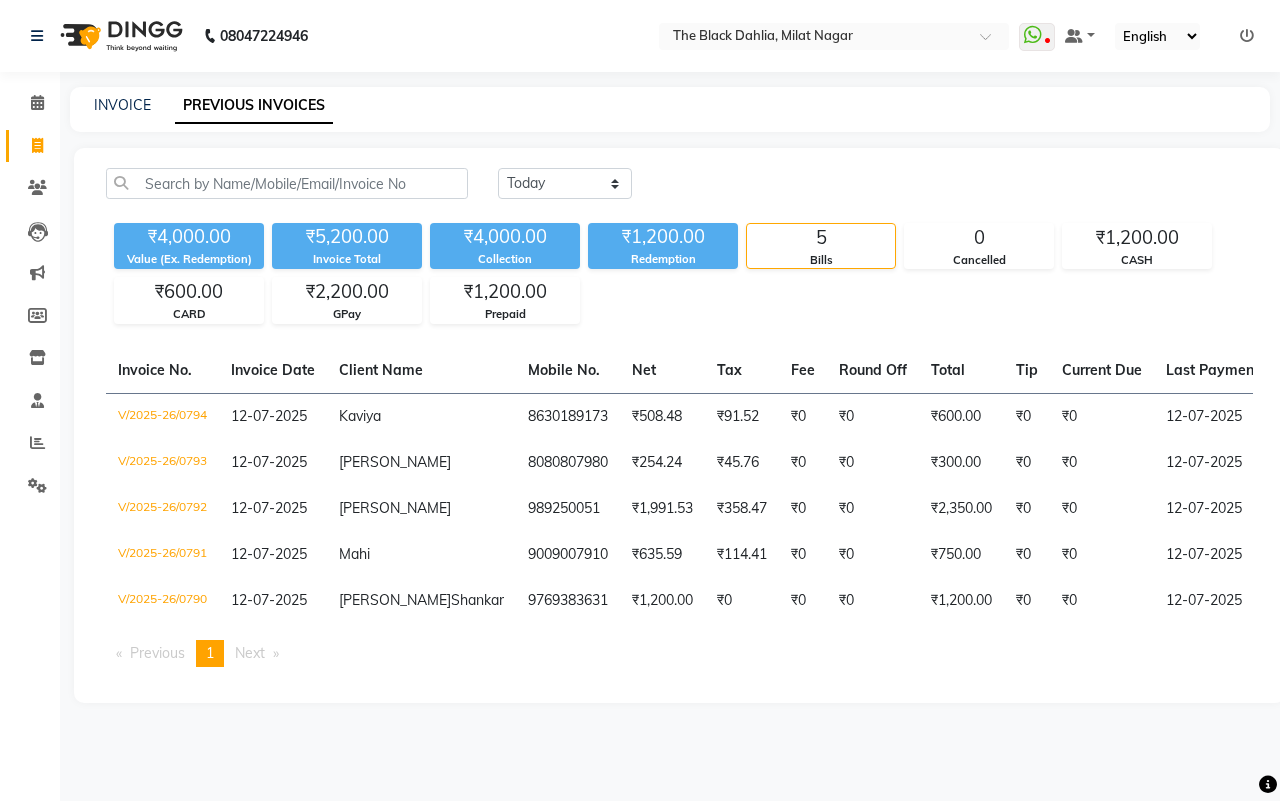 click on "Today Yesterday Custom Range ₹4,000.00 Value (Ex. Redemption) ₹5,200.00 Invoice Total  ₹4,000.00 Collection ₹1,200.00 Redemption 5 Bills 0 Cancelled ₹1,200.00 CASH ₹600.00 CARD ₹2,200.00 GPay ₹1,200.00 Prepaid  Invoice No.   Invoice Date   Client Name   Mobile No.   Net   Tax   Fee   Round Off   Total   Tip   Current Due   Last Payment Date   Payment Amount   Payment Methods   Cancel Reason   Status   V/2025-26/0794  12-07-2025 Kaviya   8630189173 ₹508.48 ₹91.52  ₹0  ₹0 ₹600.00 ₹0 ₹0 12-07-2025 ₹600.00  CARD - PAID  V/2025-26/0793  12-07-2025 Aziz   8080807980 ₹254.24 ₹45.76  ₹0  ₹0 ₹300.00 ₹0 ₹0 12-07-2025 ₹300.00  GPay - PAID  V/2025-26/0792  12-07-2025 Mrunal   989250051 ₹1,991.53 ₹358.47  ₹0  ₹0 ₹2,350.00 ₹0 ₹0 12-07-2025 ₹2,350.00  CASH,  GPay - PAID  V/2025-26/0791  12-07-2025 Mahi   9009007910 ₹635.59 ₹114.41  ₹0  ₹0 ₹750.00 ₹0 ₹0 12-07-2025 ₹750.00  GPay - PAID  V/2025-26/0790  12-07-2025 Ravi  Shankar 9769383631 ₹0 ₹0" 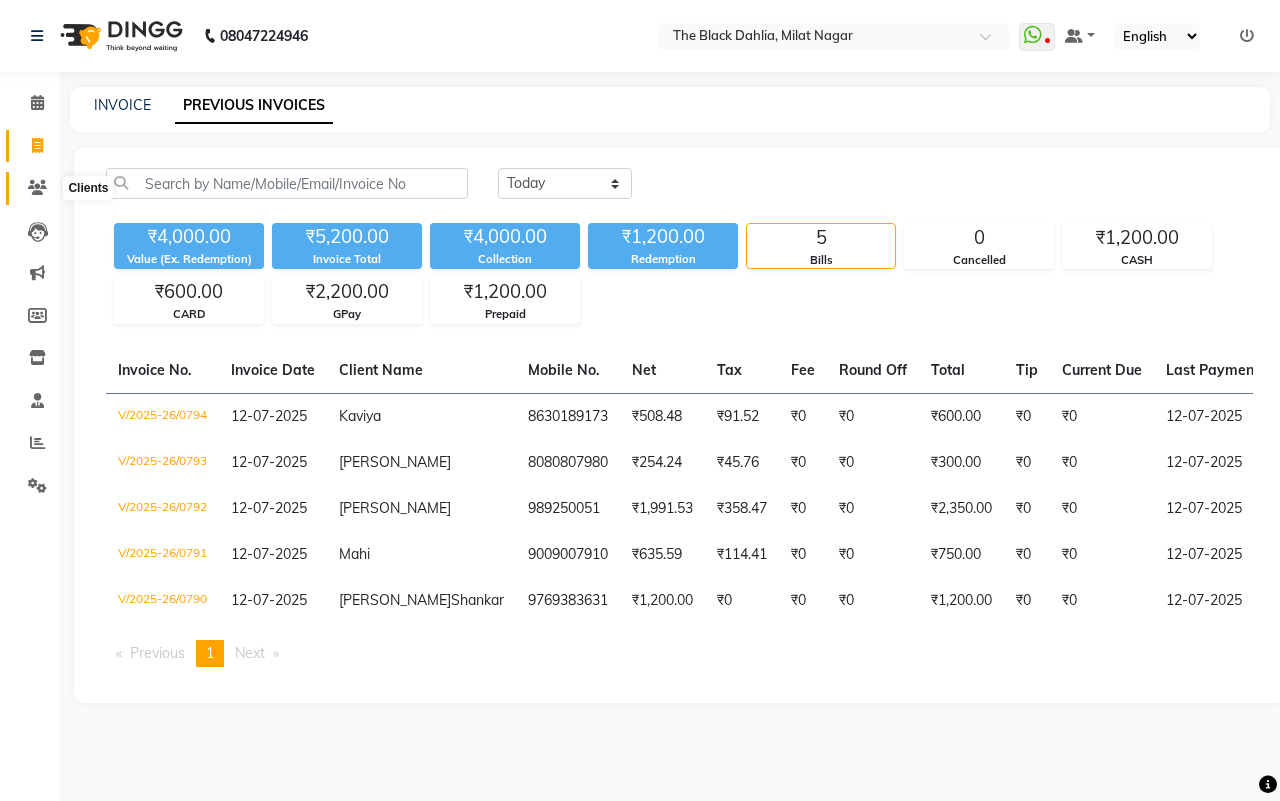 click 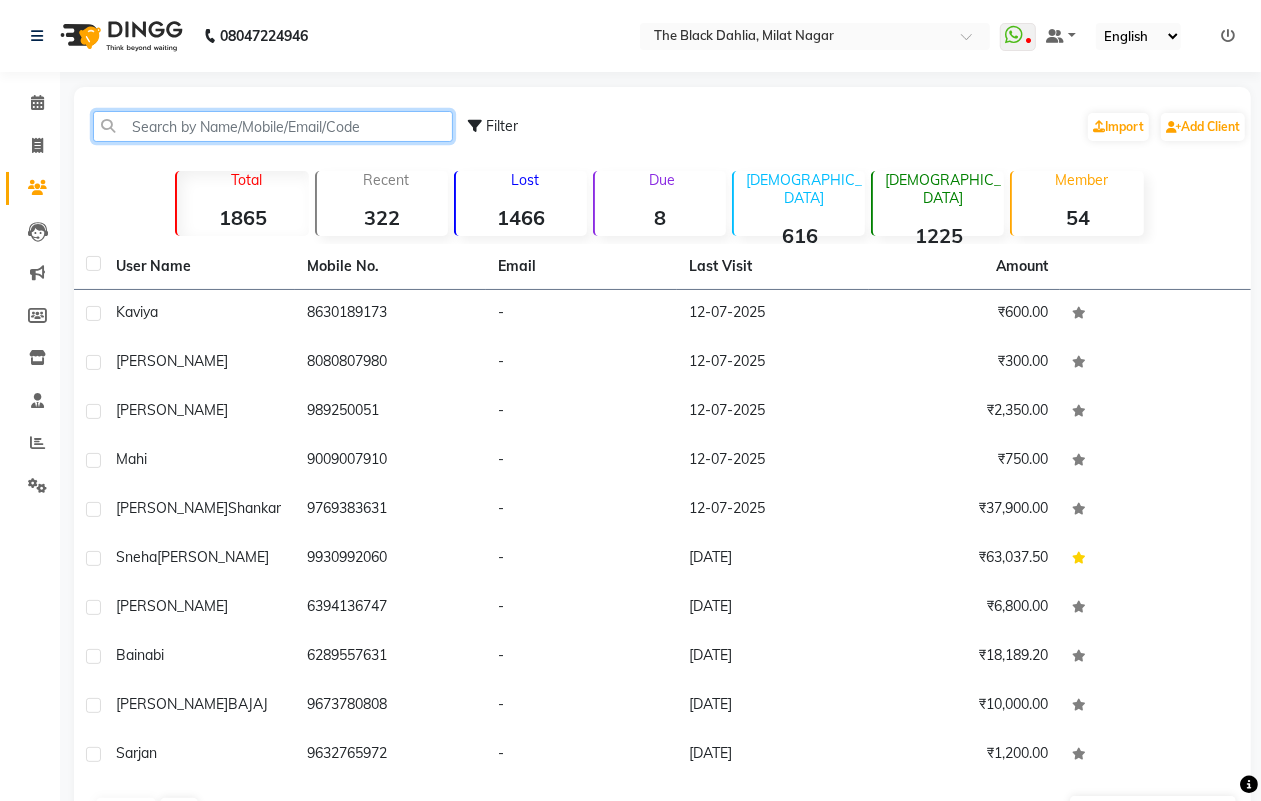 click 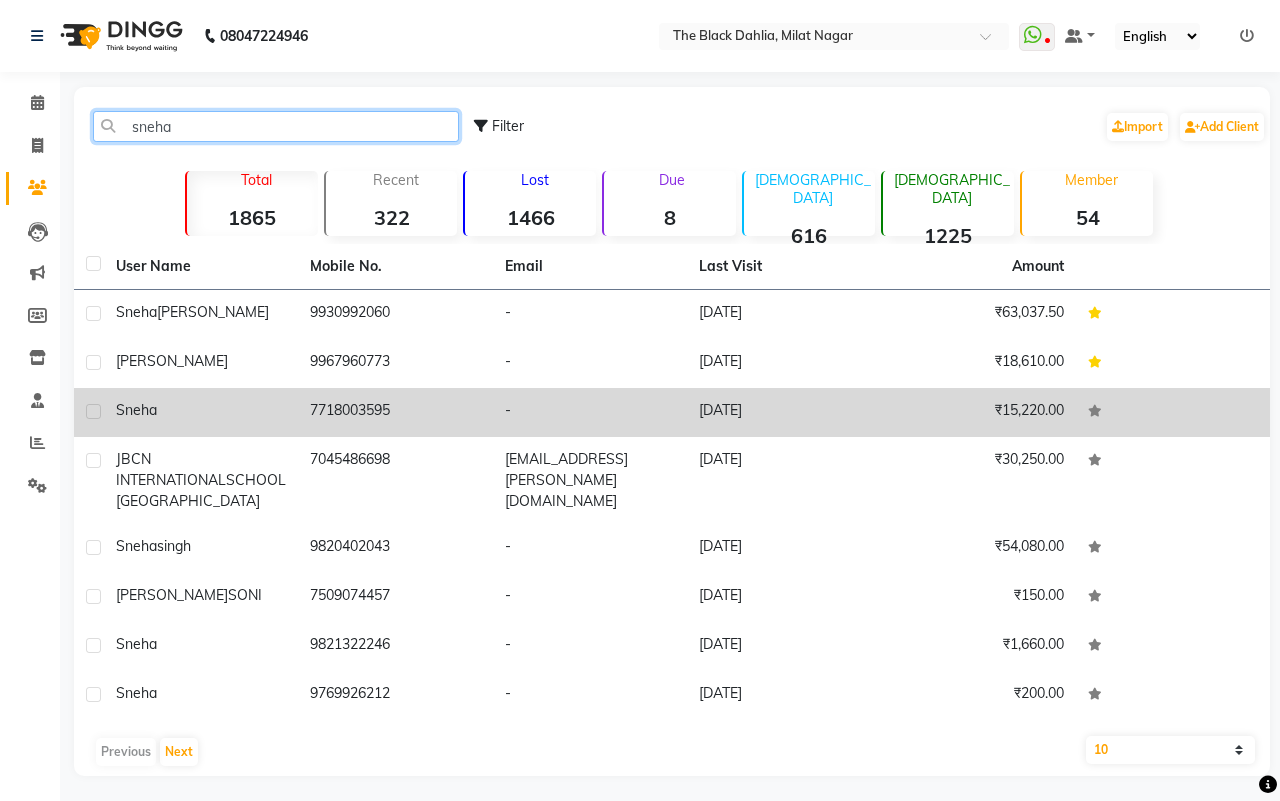 type on "sneha" 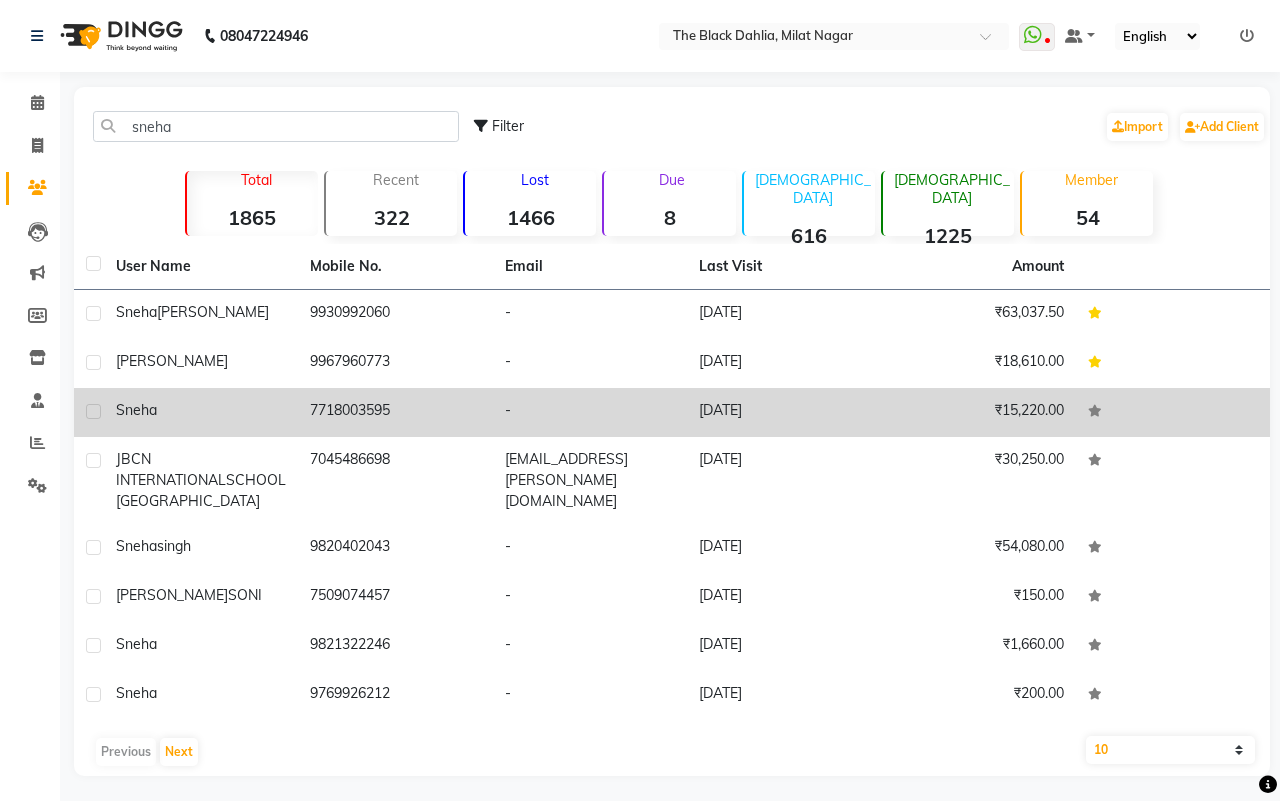click on "16-05-2025" 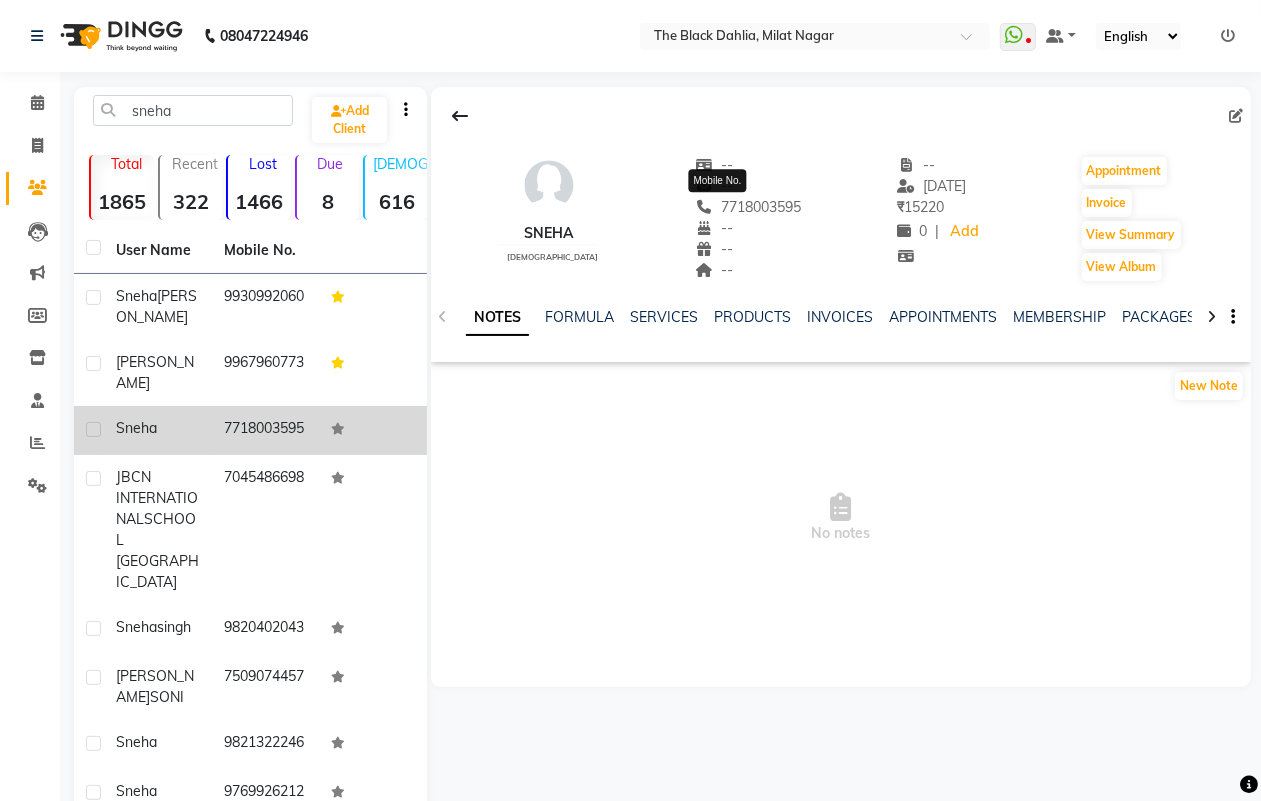 click on "7718003595" 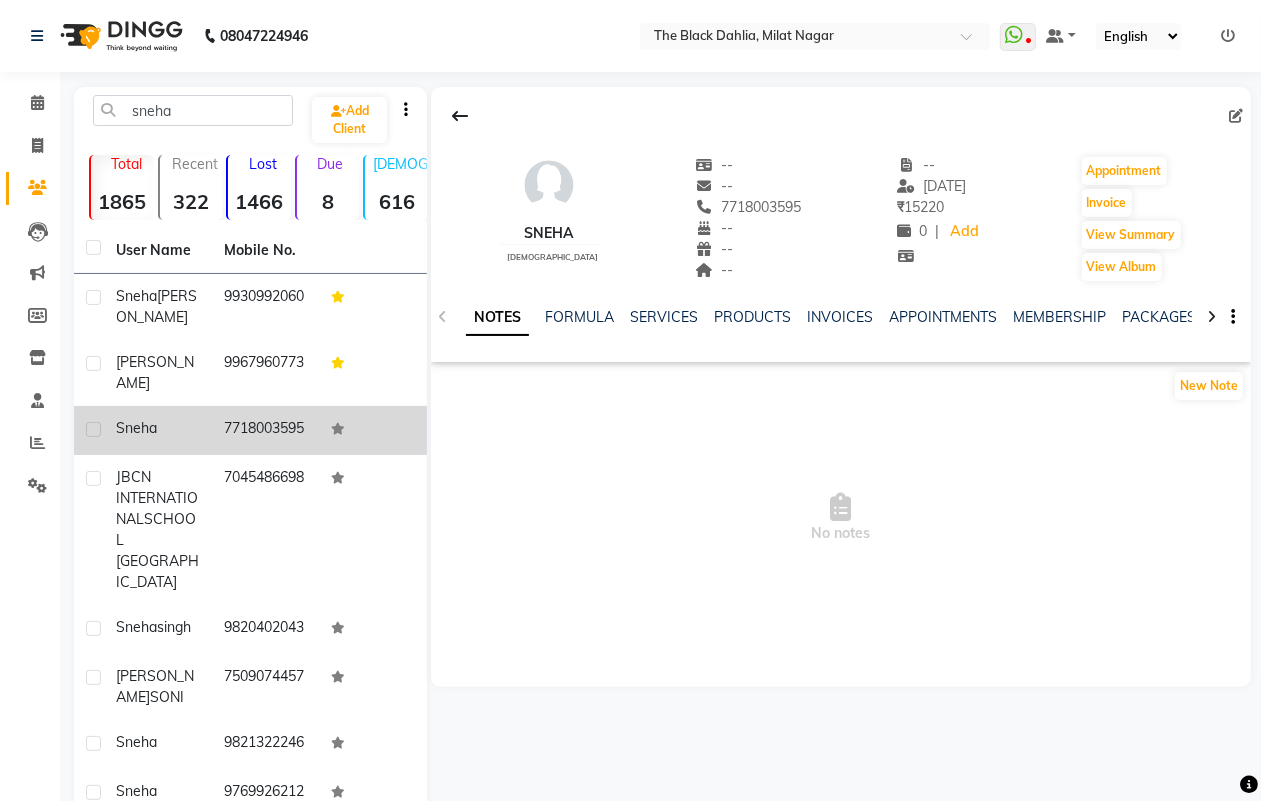click on "7718003595" 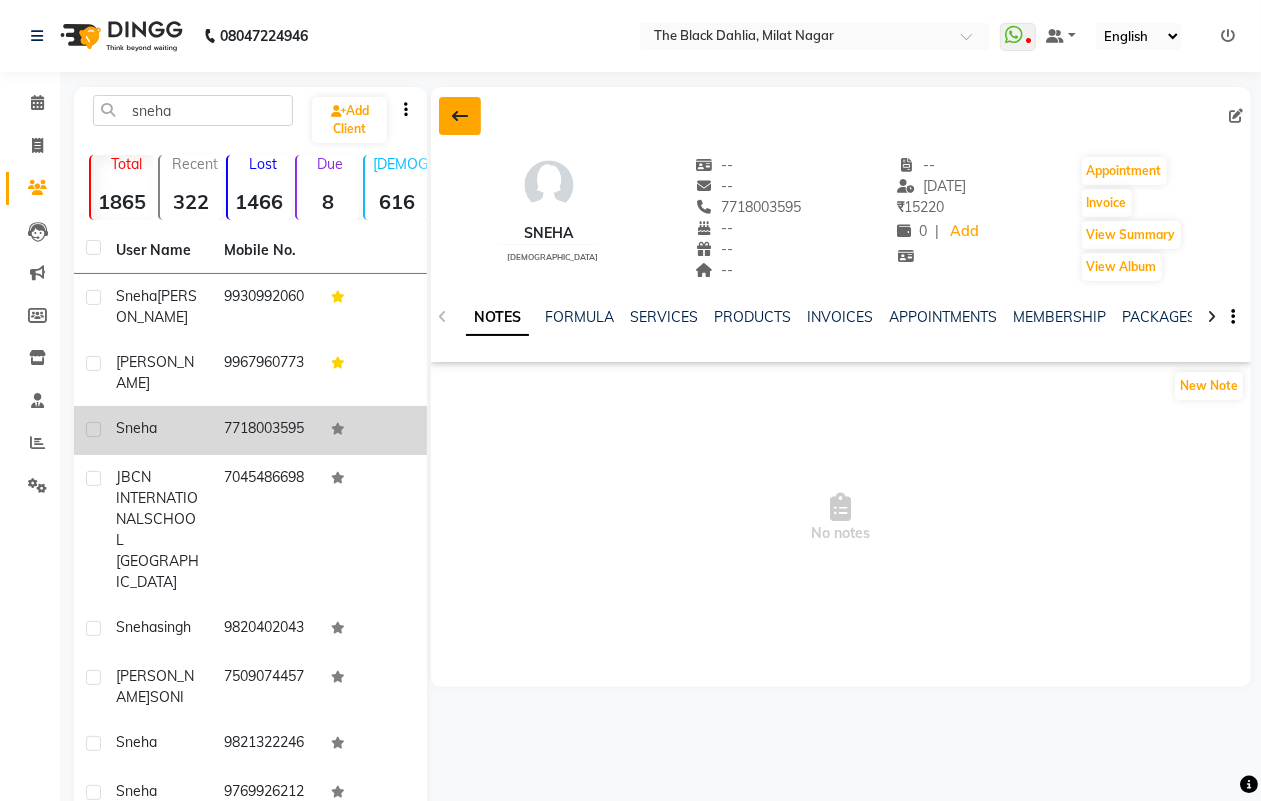 click 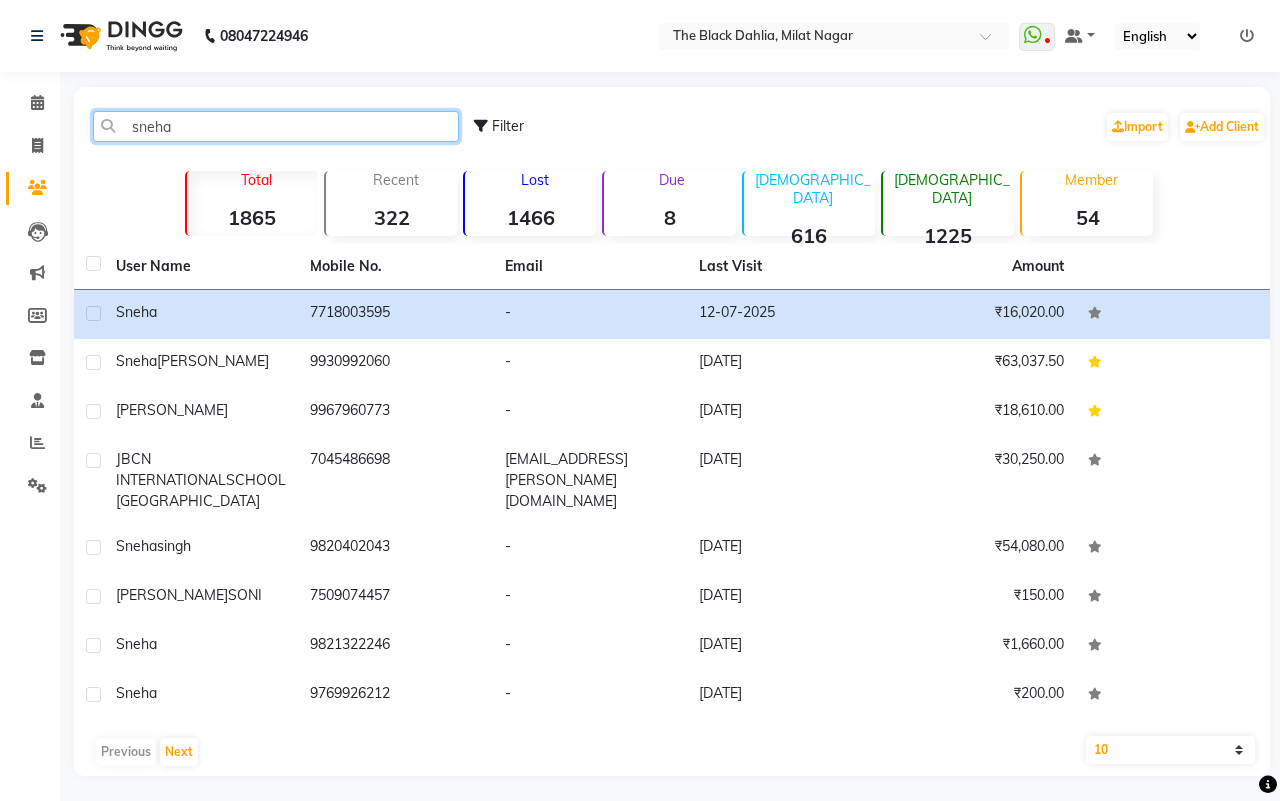click on "sneha" 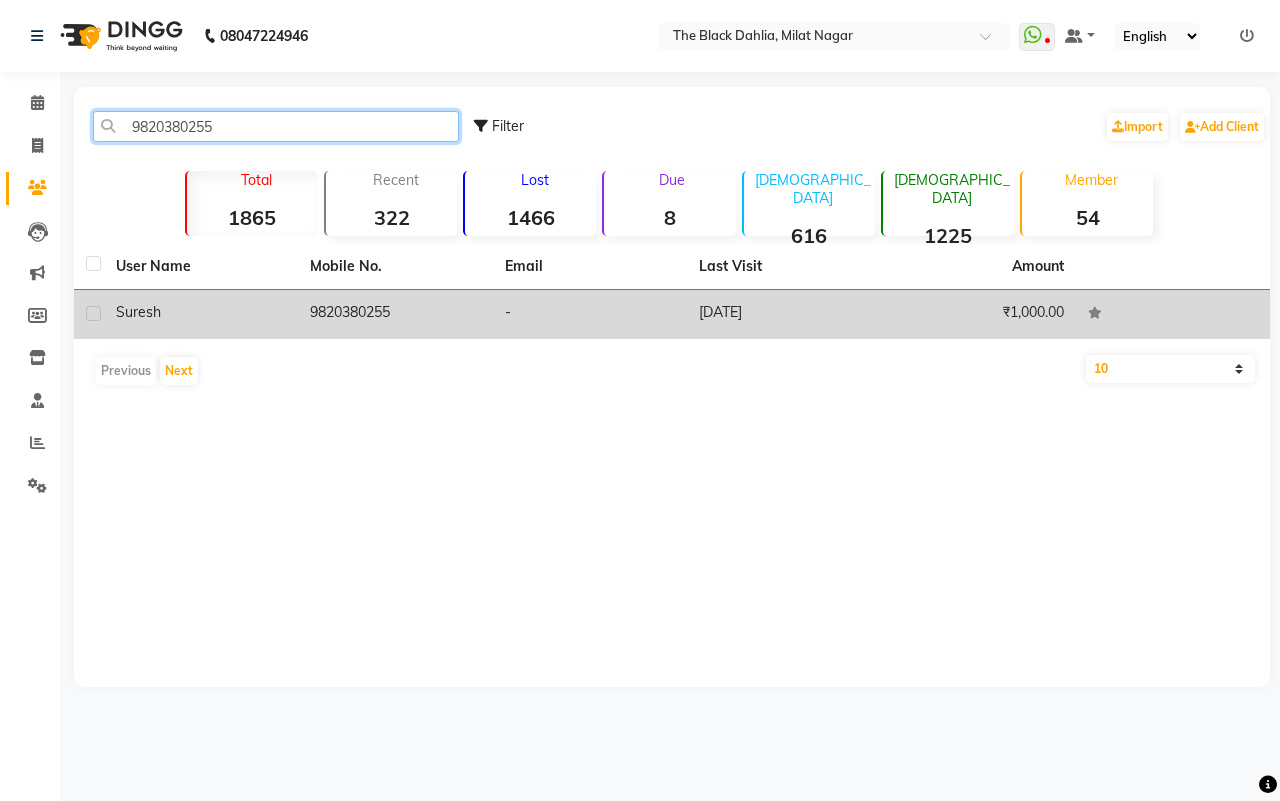 type on "9820380255" 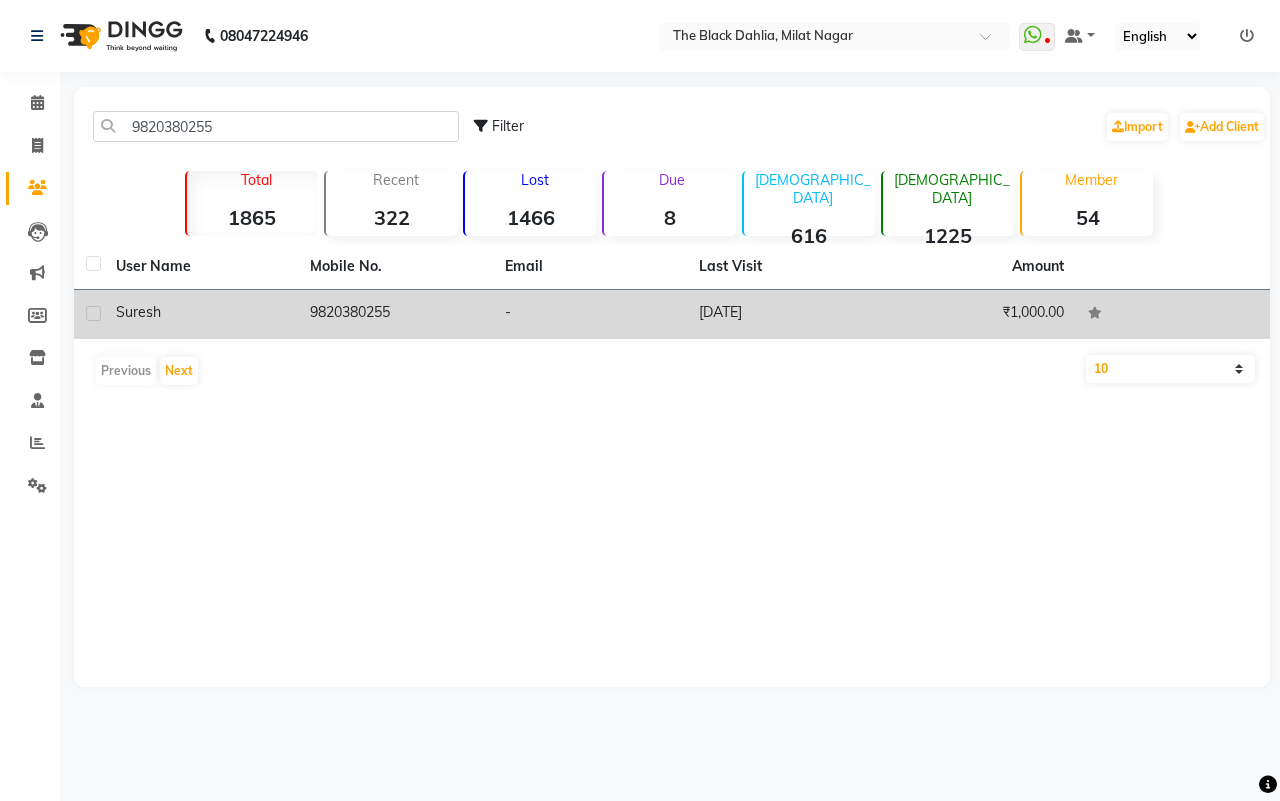 click on "-" 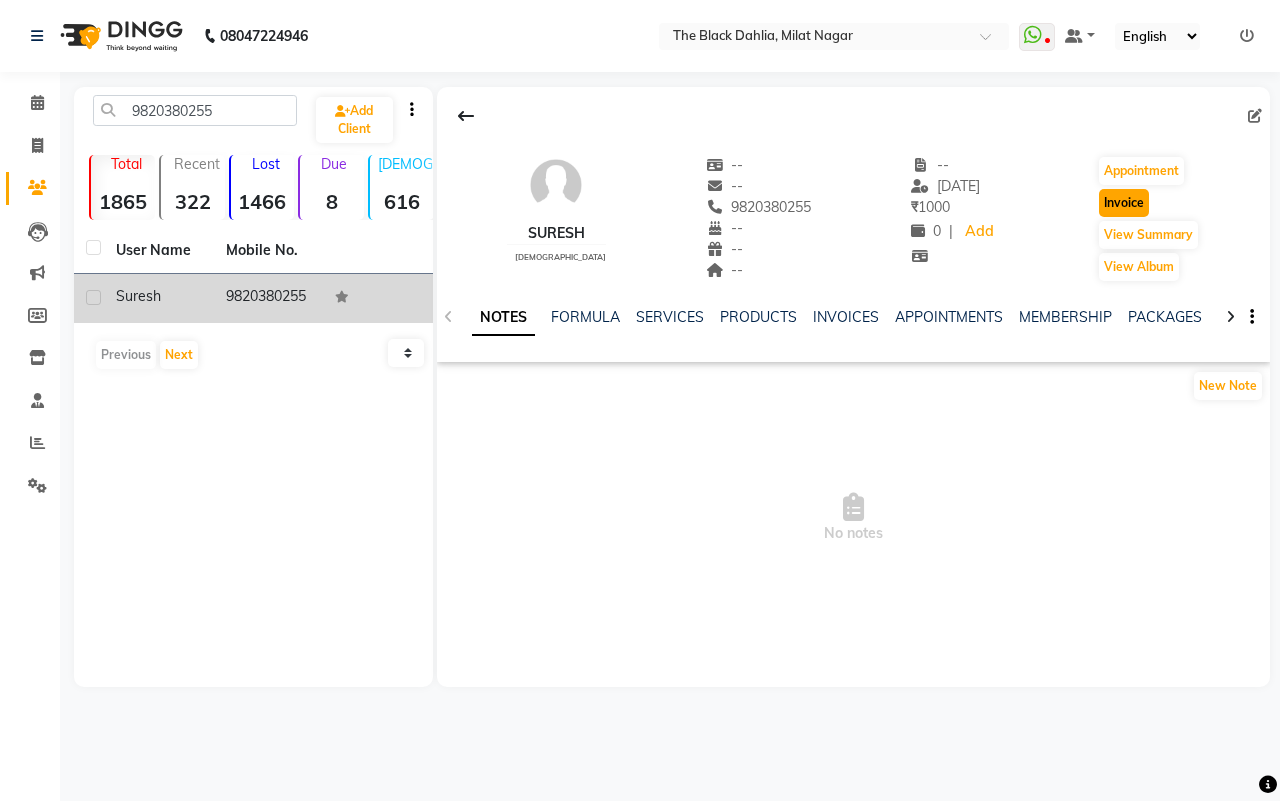 click on "Invoice" 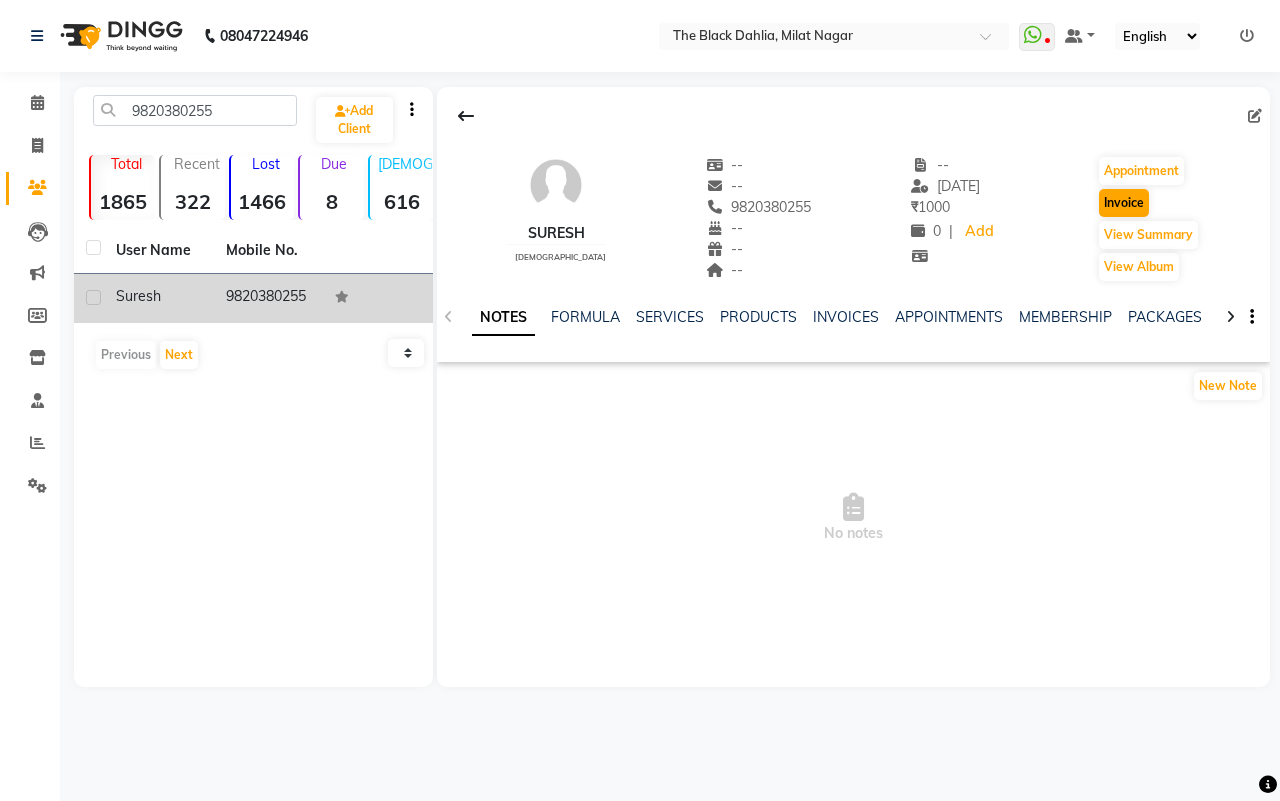 select on "4335" 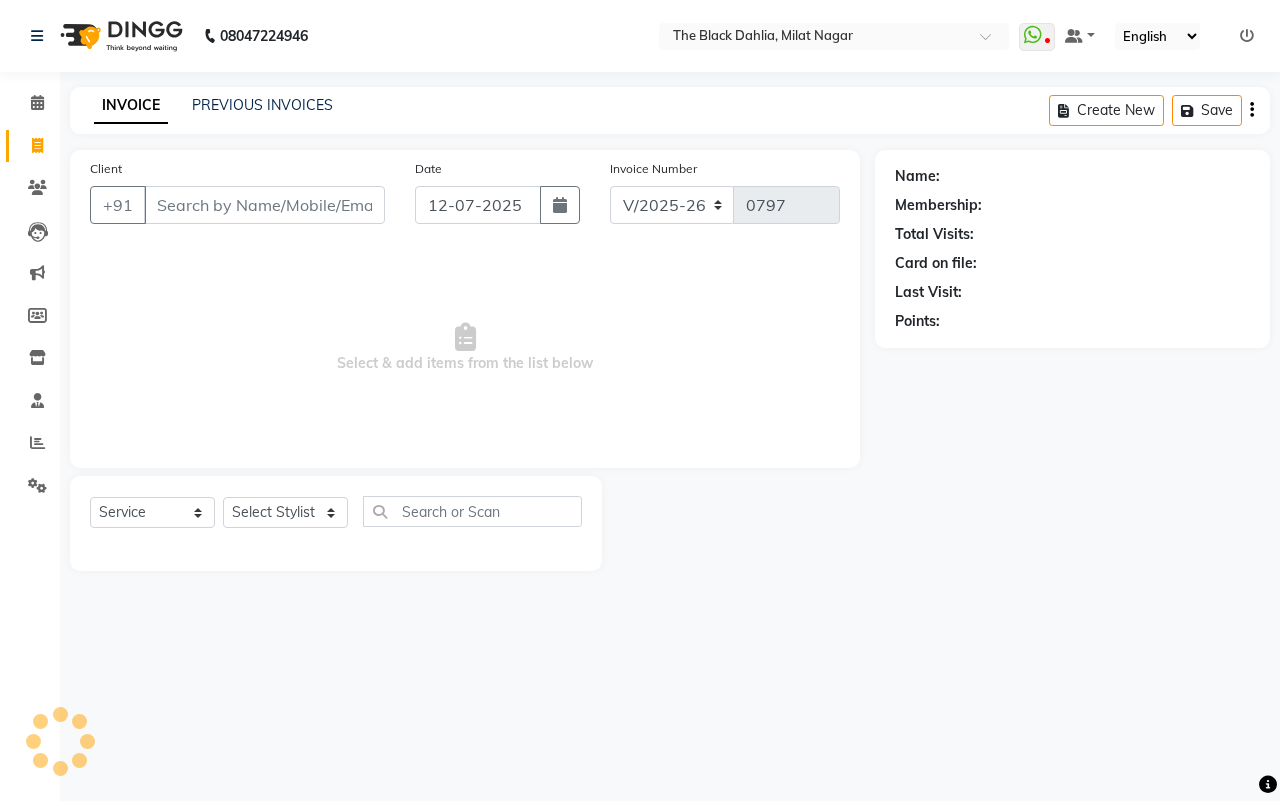 click on "Client" at bounding box center [264, 205] 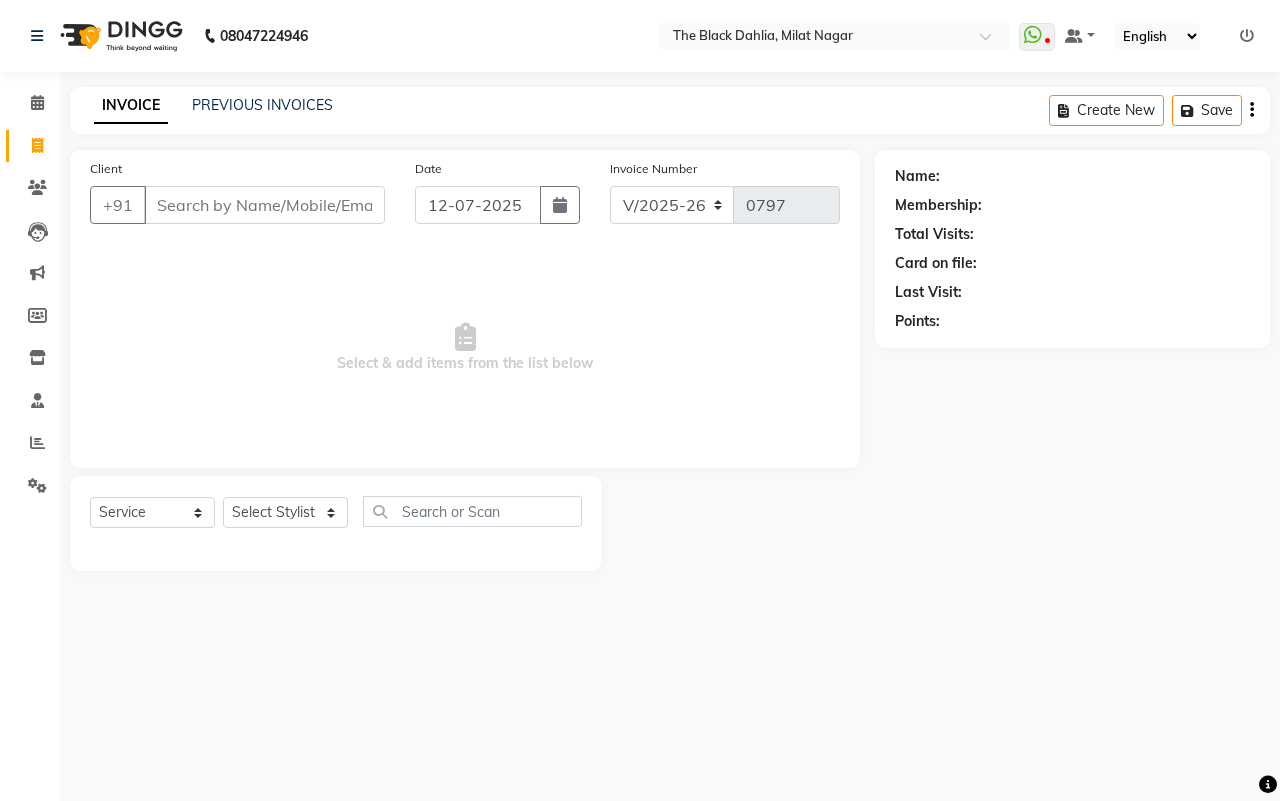 type on "9820380255" 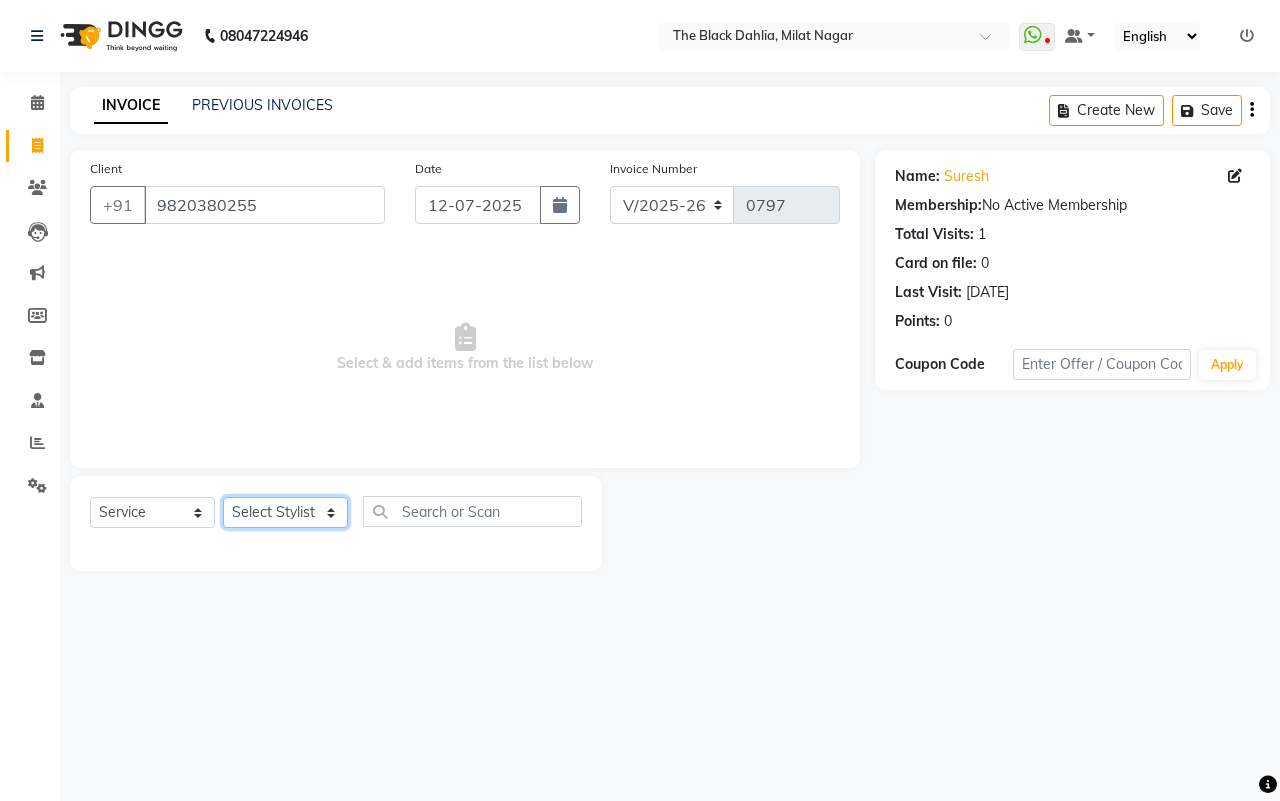 click on "Select Stylist ALISHA  Arman khan FAIZAL FAIZAN FARID IQRA JAWED  JOYSNA JULI Jyotsana Baraskar KOMAL mehak Millat Nagar PINKY Rahul Riyasat ansari sakshi Salim SAIKH SAUD  SEEMA Sharukh Shital Jain Shivpriya SONI TBD Uma VAISHNAVI Veer Sir" 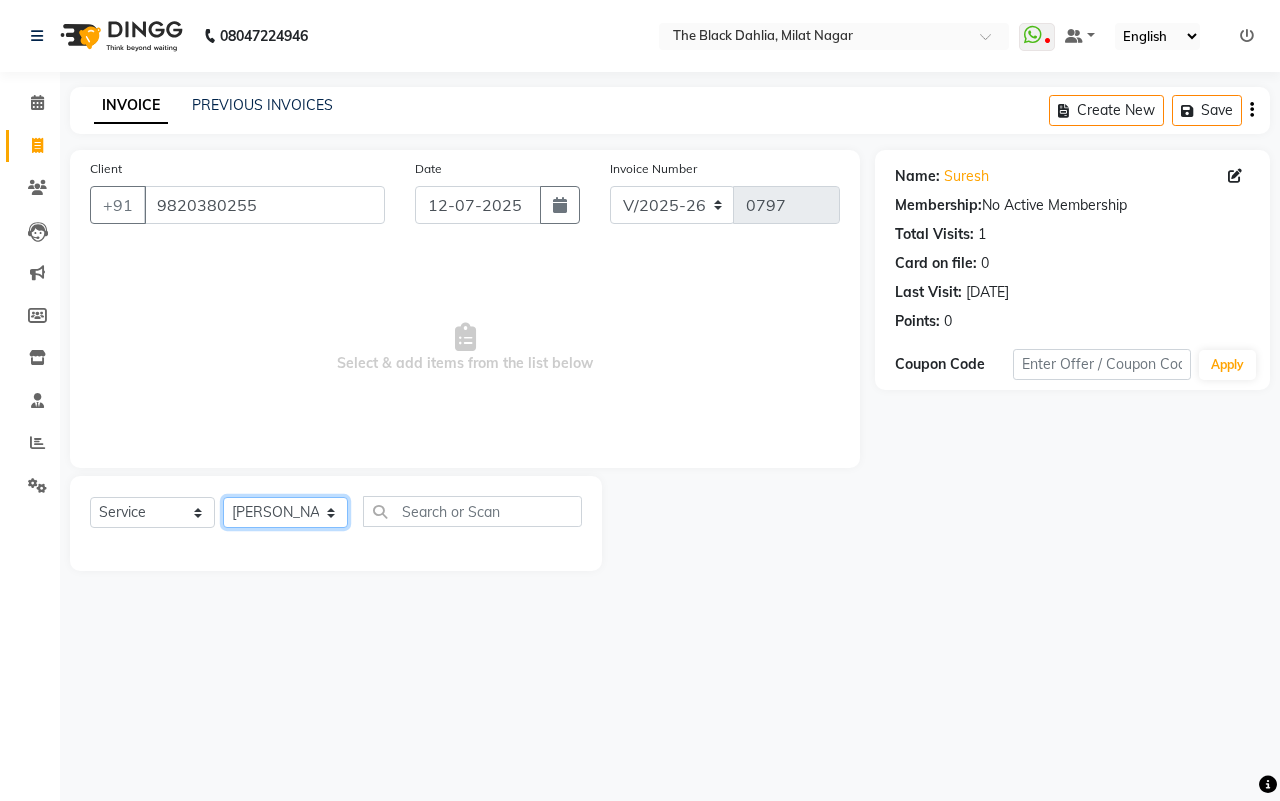 click on "Select Stylist ALISHA  Arman khan FAIZAL FAIZAN FARID IQRA JAWED  JOYSNA JULI Jyotsana Baraskar KOMAL mehak Millat Nagar PINKY Rahul Riyasat ansari sakshi Salim SAIKH SAUD  SEEMA Sharukh Shital Jain Shivpriya SONI TBD Uma VAISHNAVI Veer Sir" 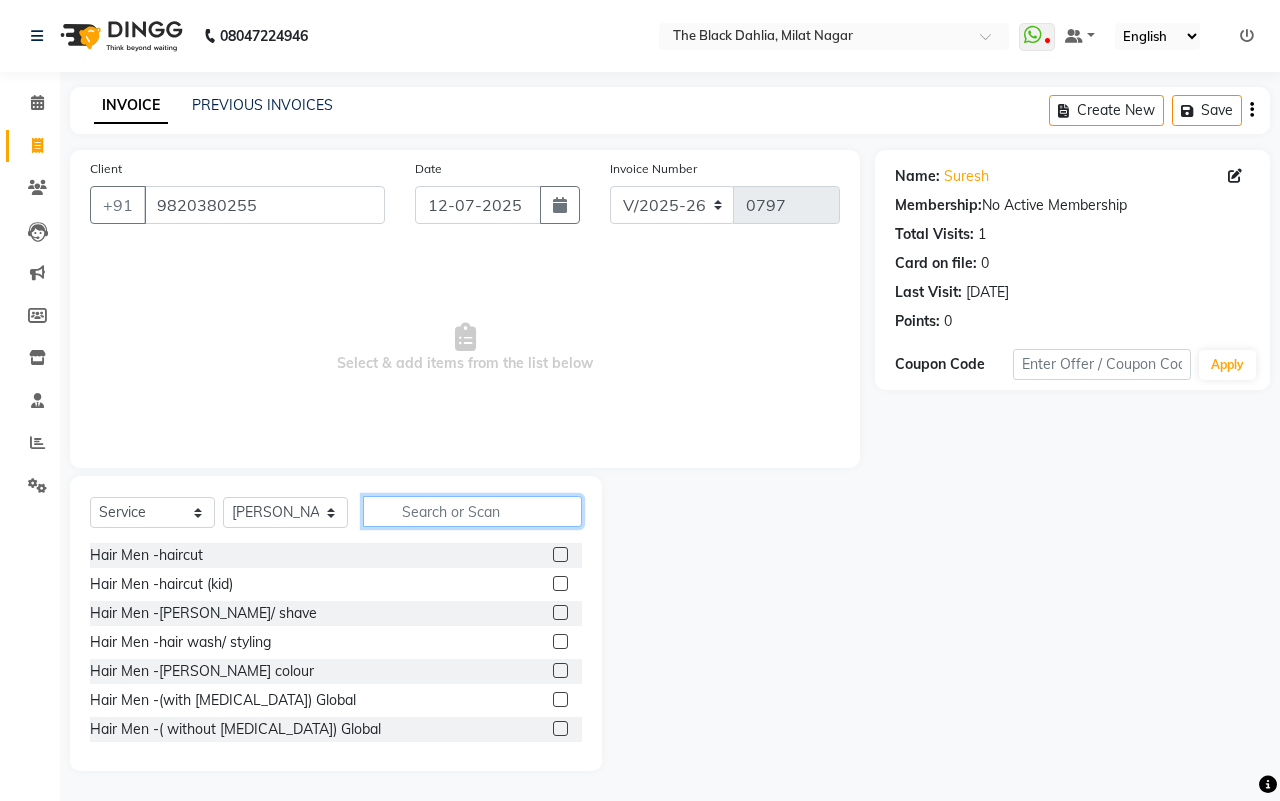 click 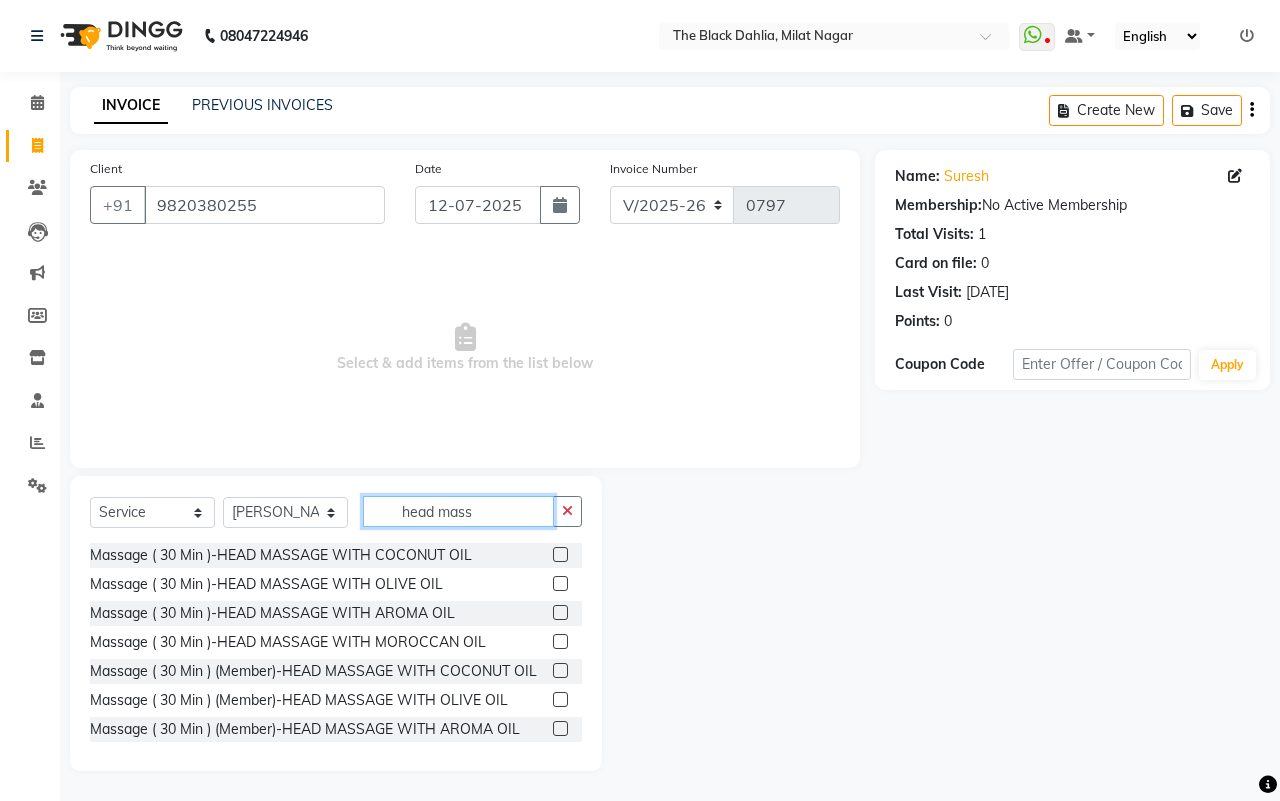 type on "head mass" 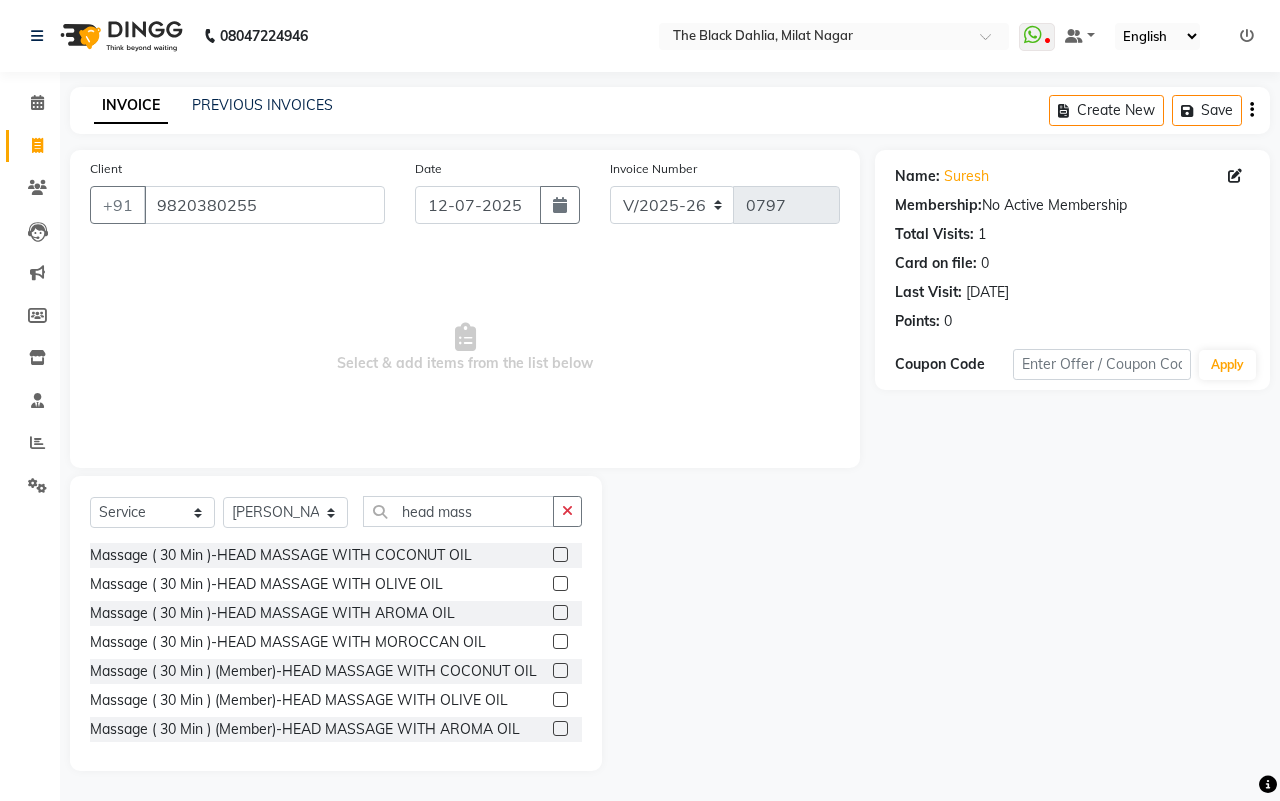 click 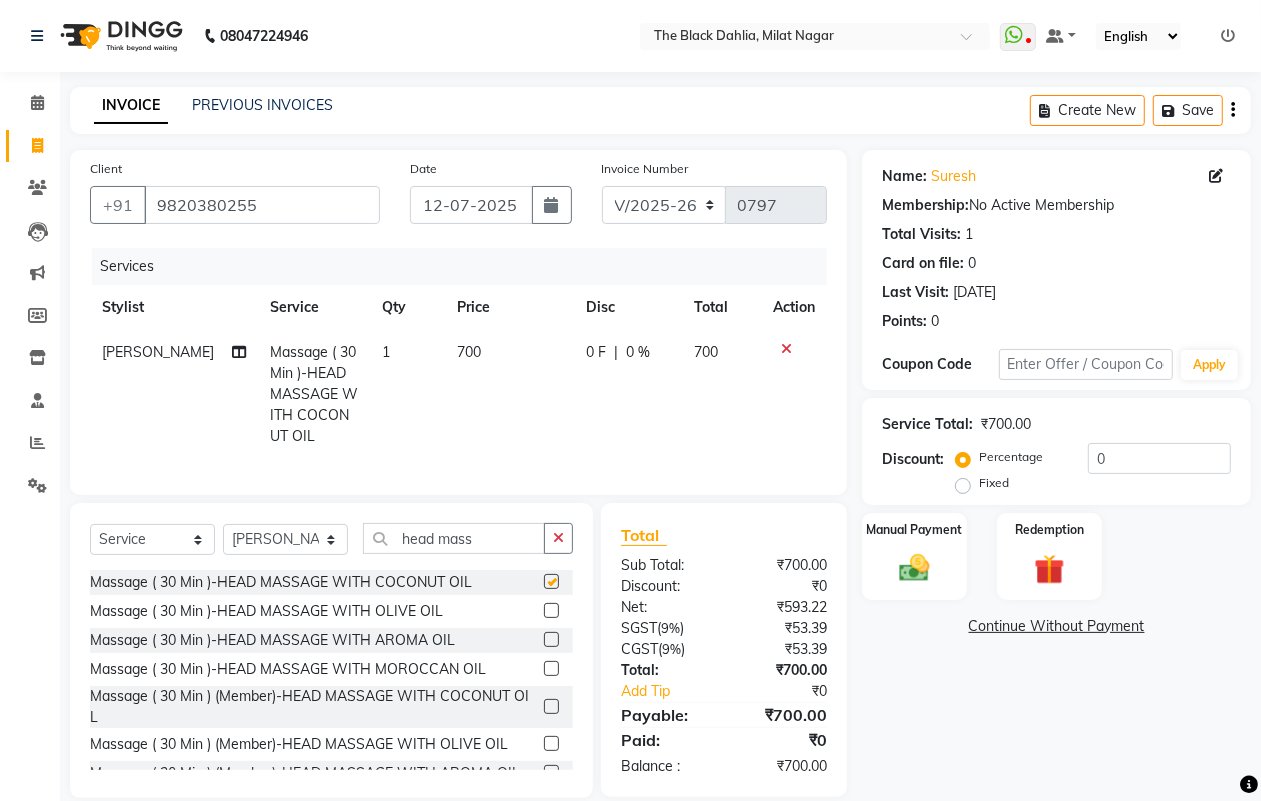 checkbox on "false" 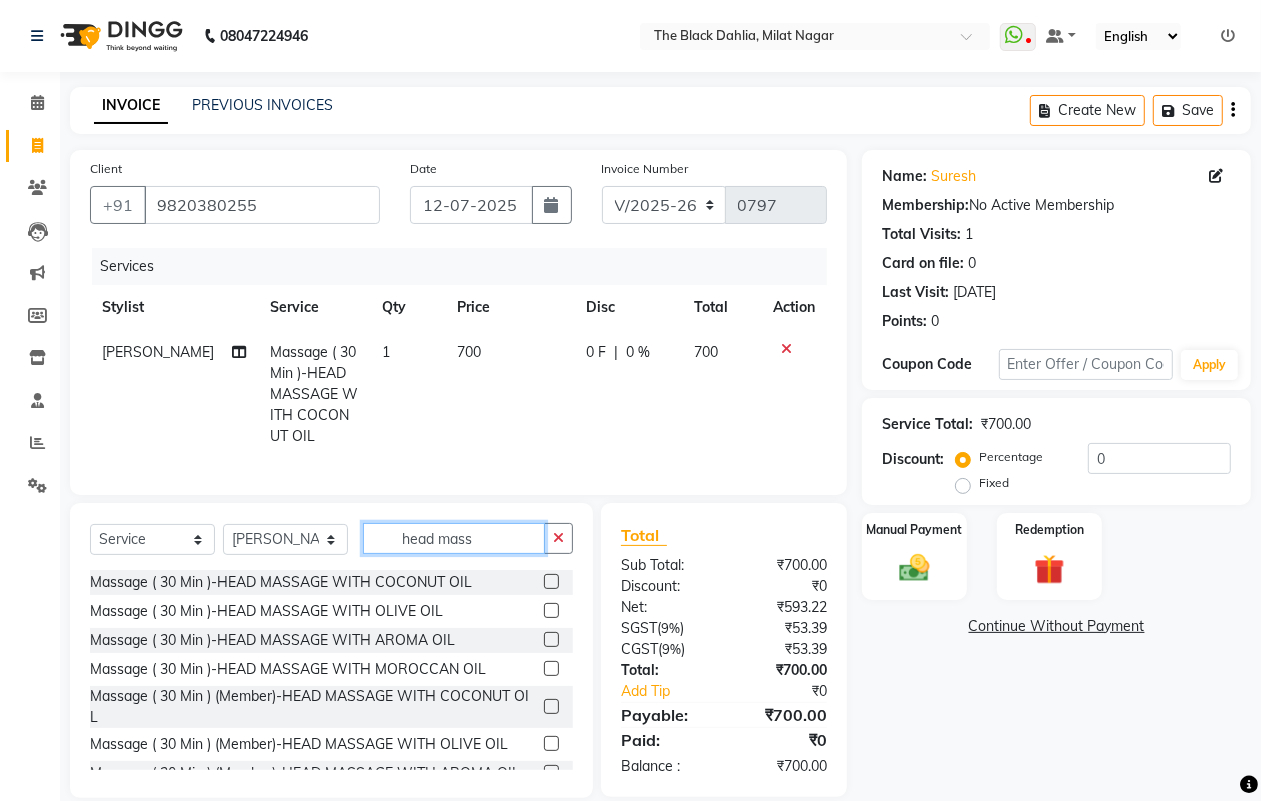 click on "head mass" 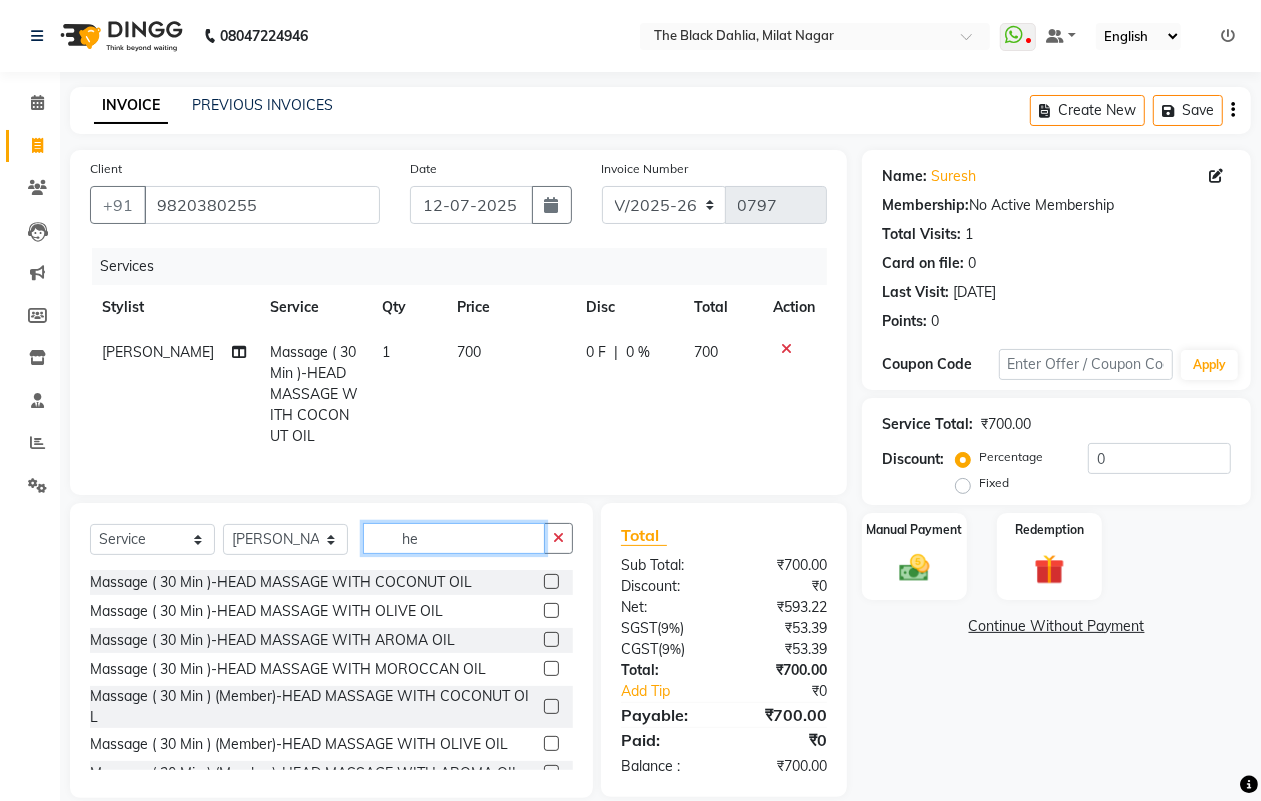 type on "h" 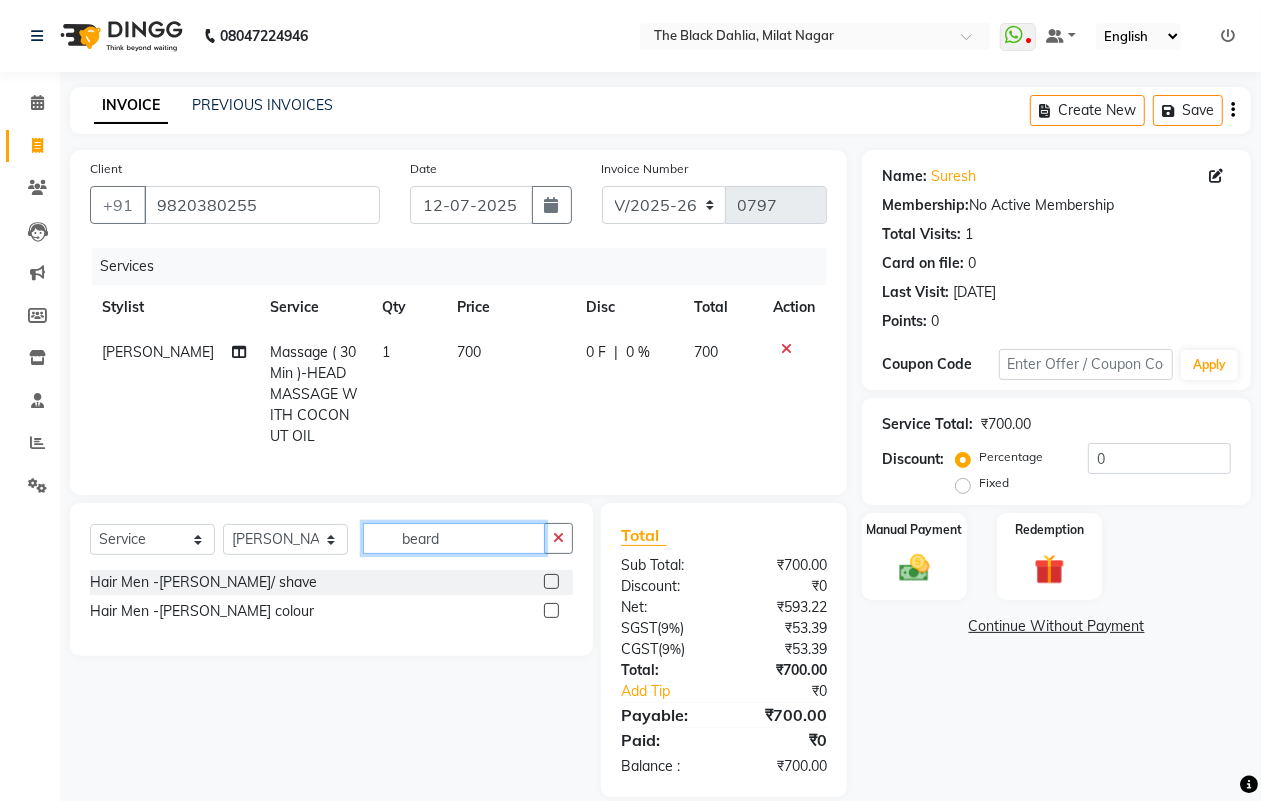 type on "beard" 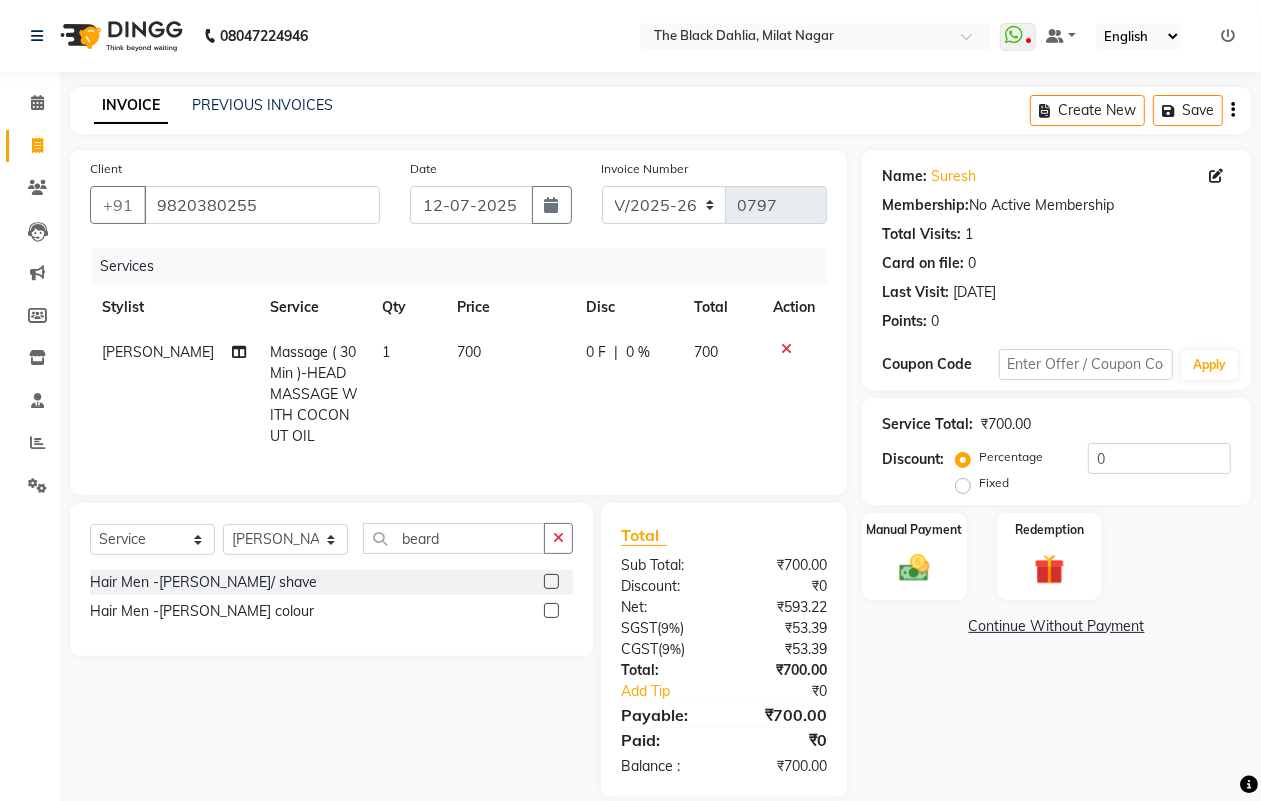 click 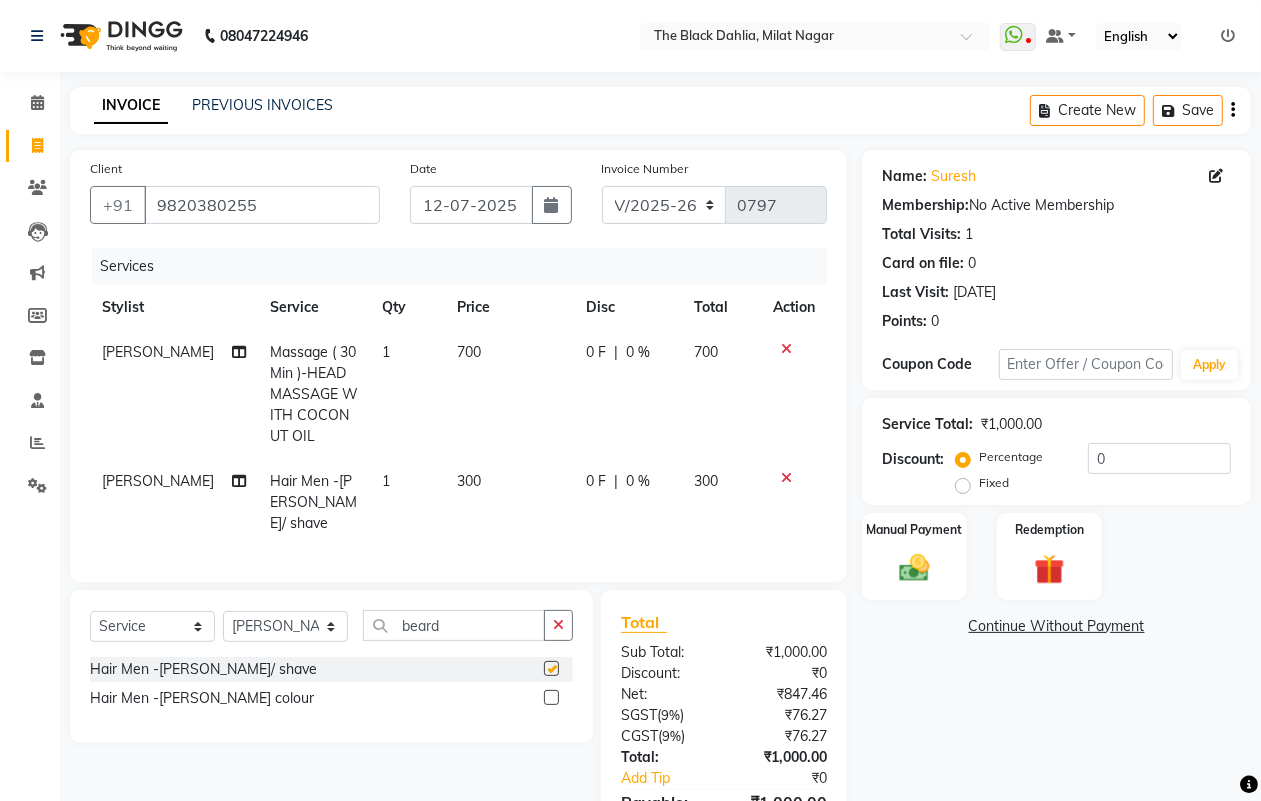 checkbox on "false" 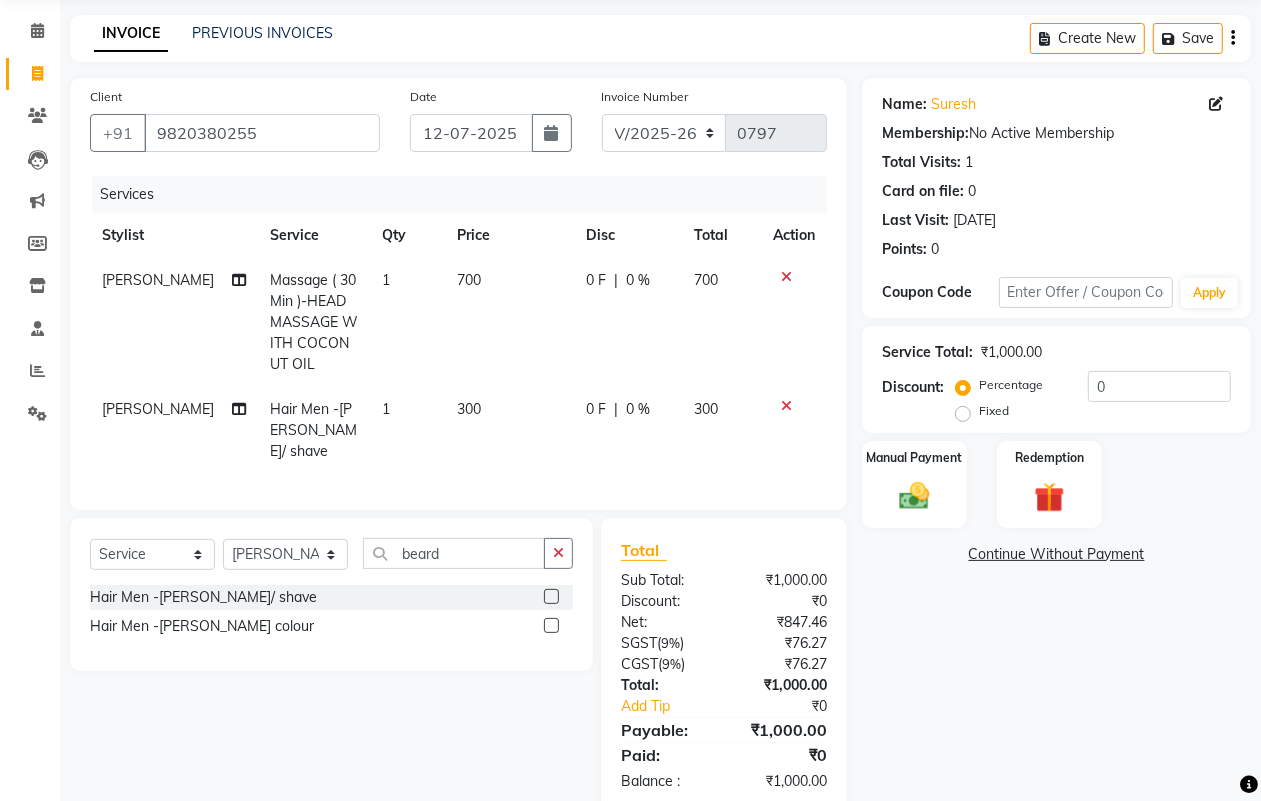scroll, scrollTop: 110, scrollLeft: 0, axis: vertical 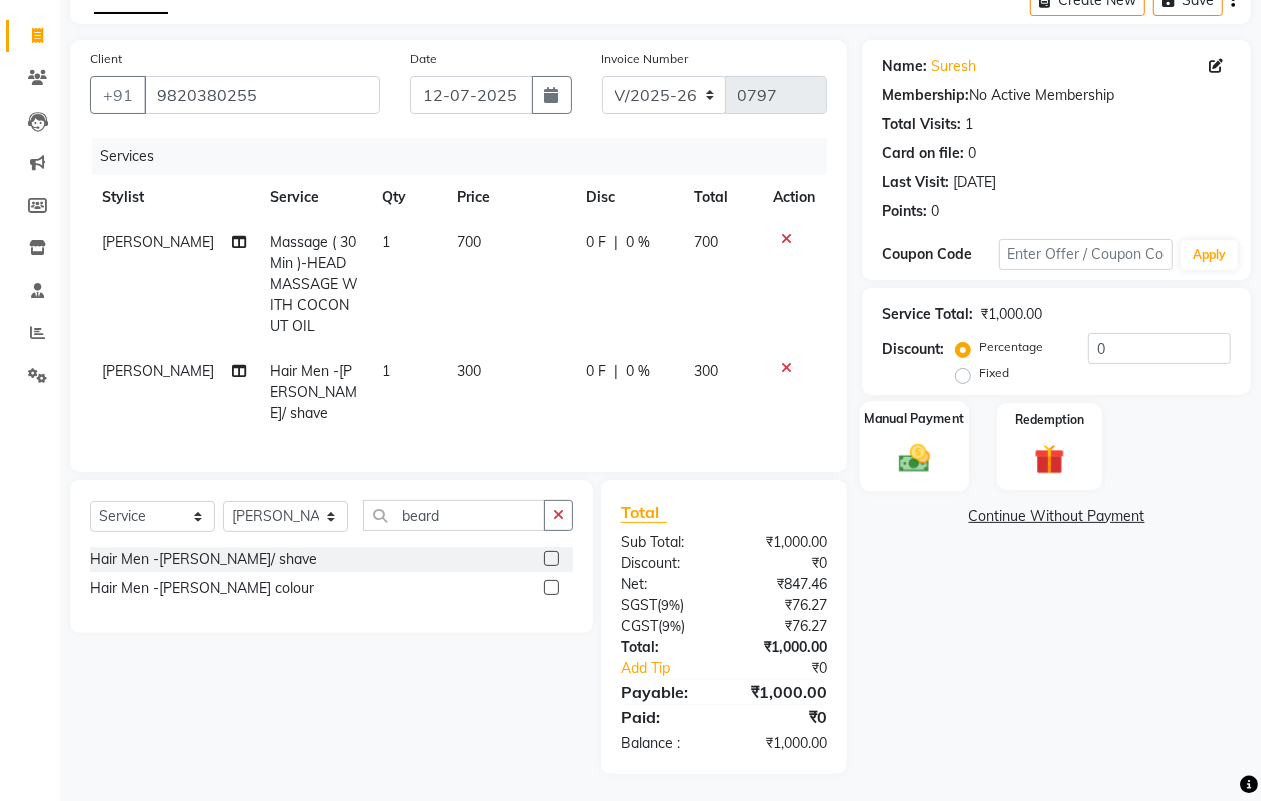 click 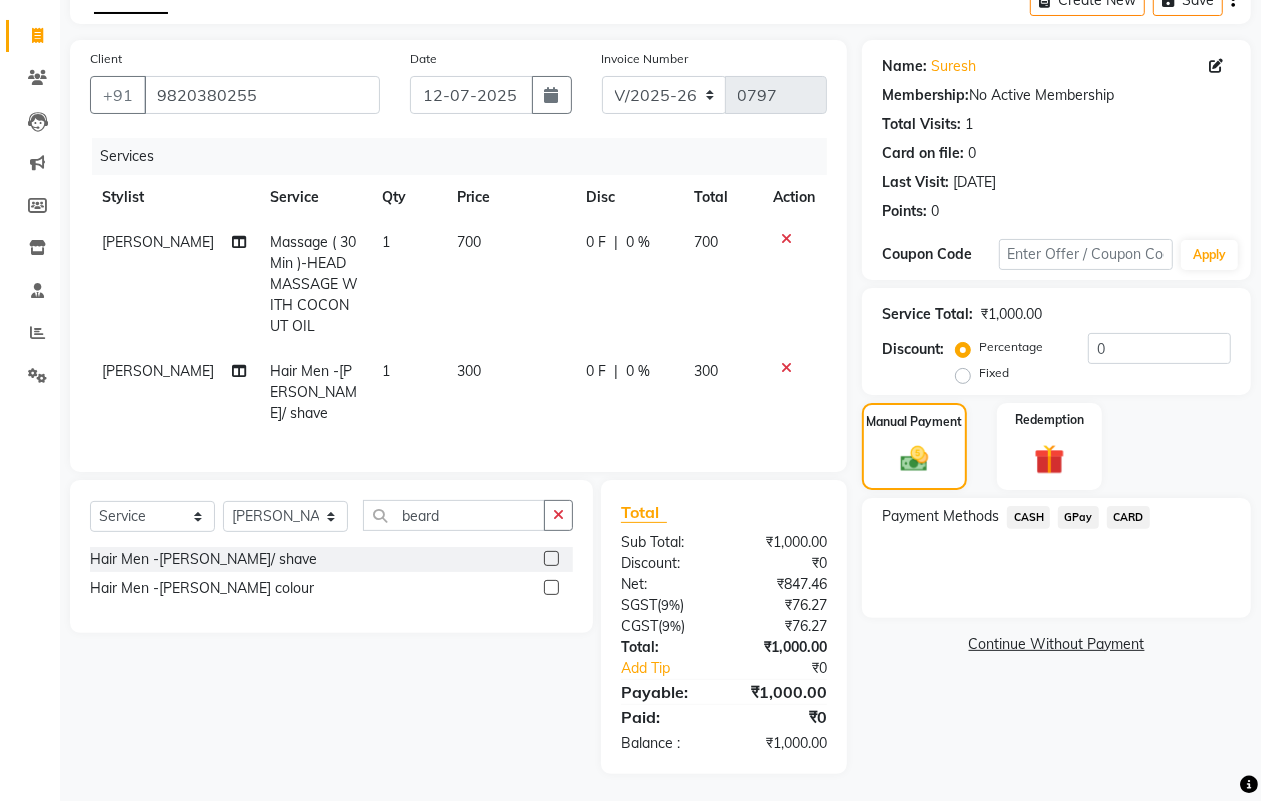 click on "GPay" 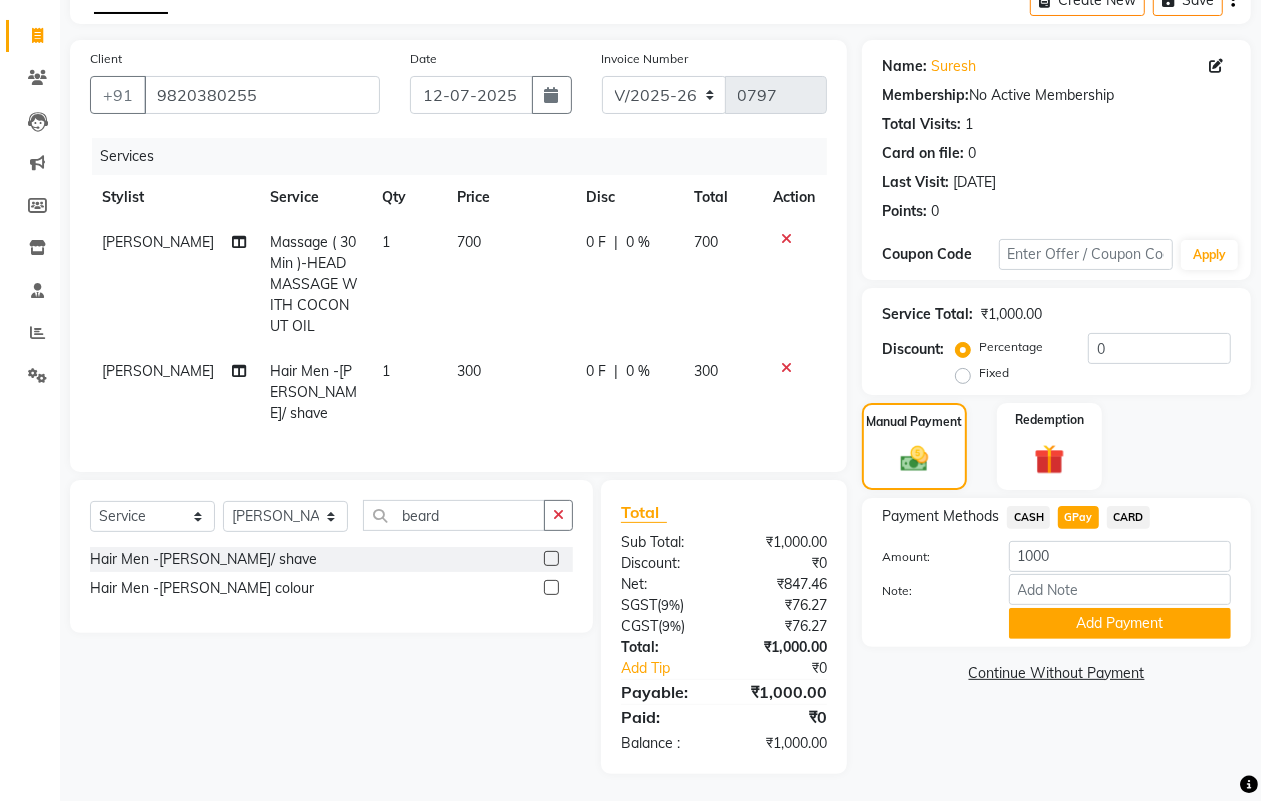 click on "Payment Methods  CASH   GPay   CARD  Amount: 1000 Note: Add Payment" 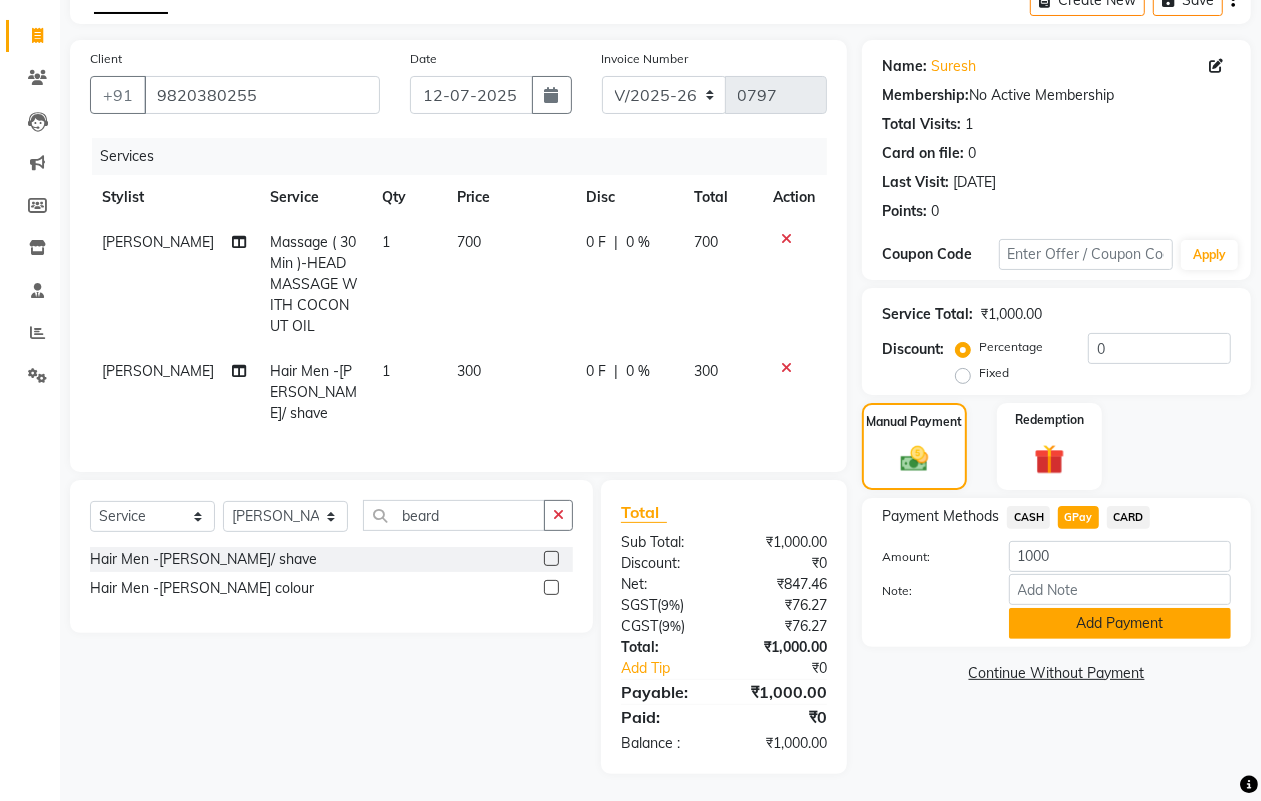 click on "Add Payment" 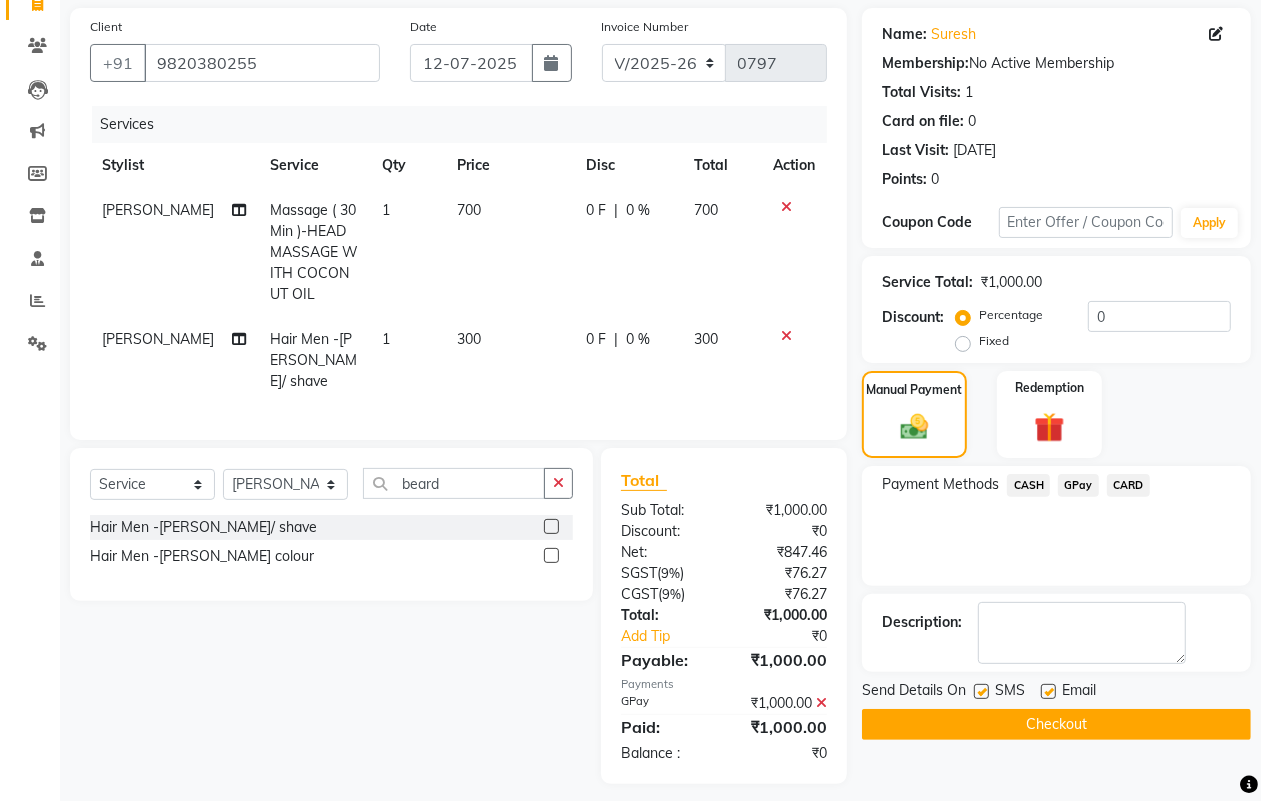 scroll, scrollTop: 152, scrollLeft: 0, axis: vertical 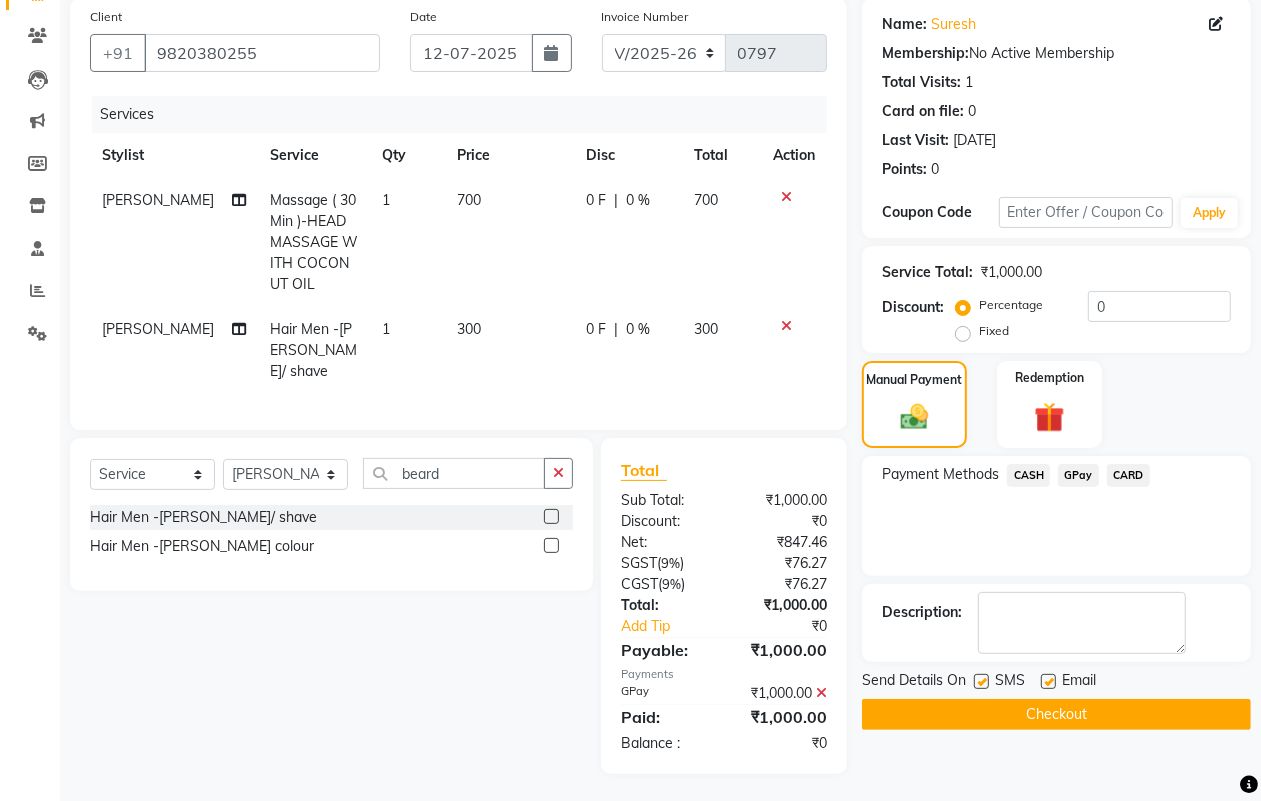 click on "Checkout" 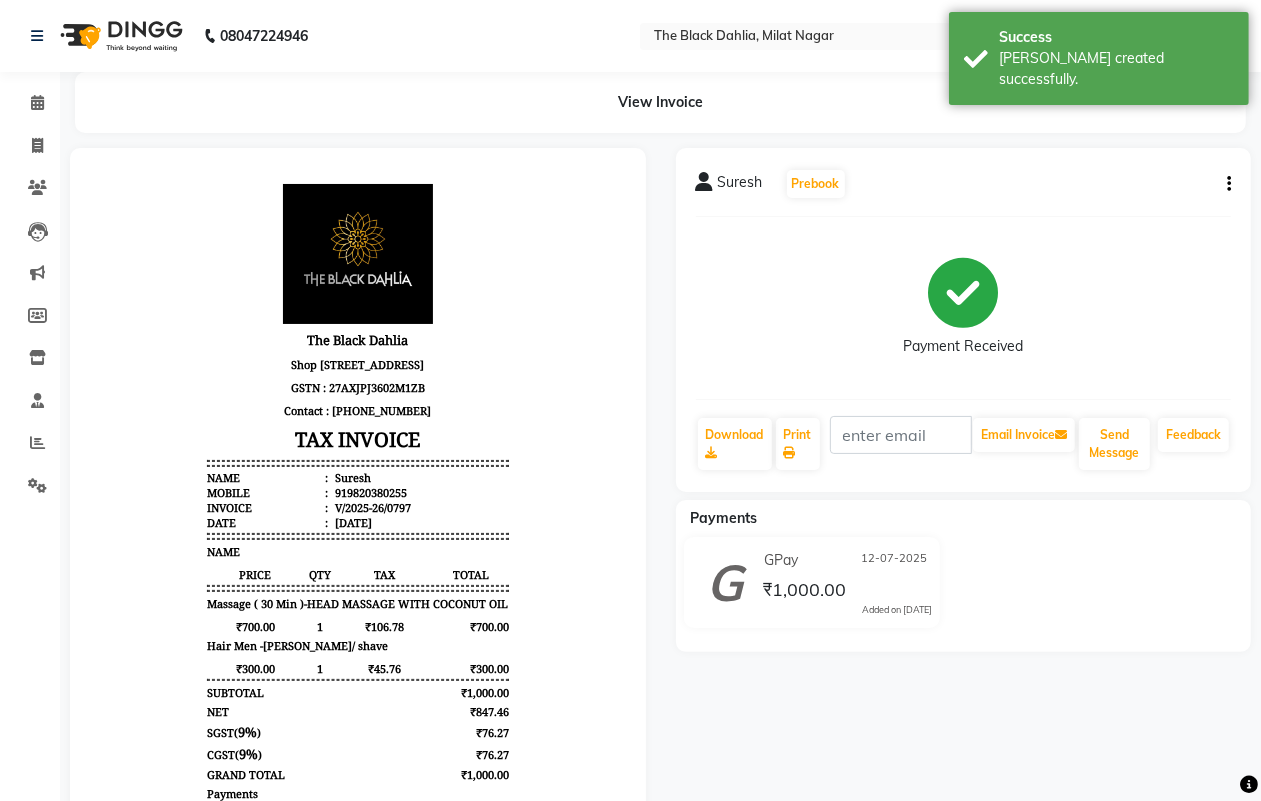 scroll, scrollTop: 0, scrollLeft: 0, axis: both 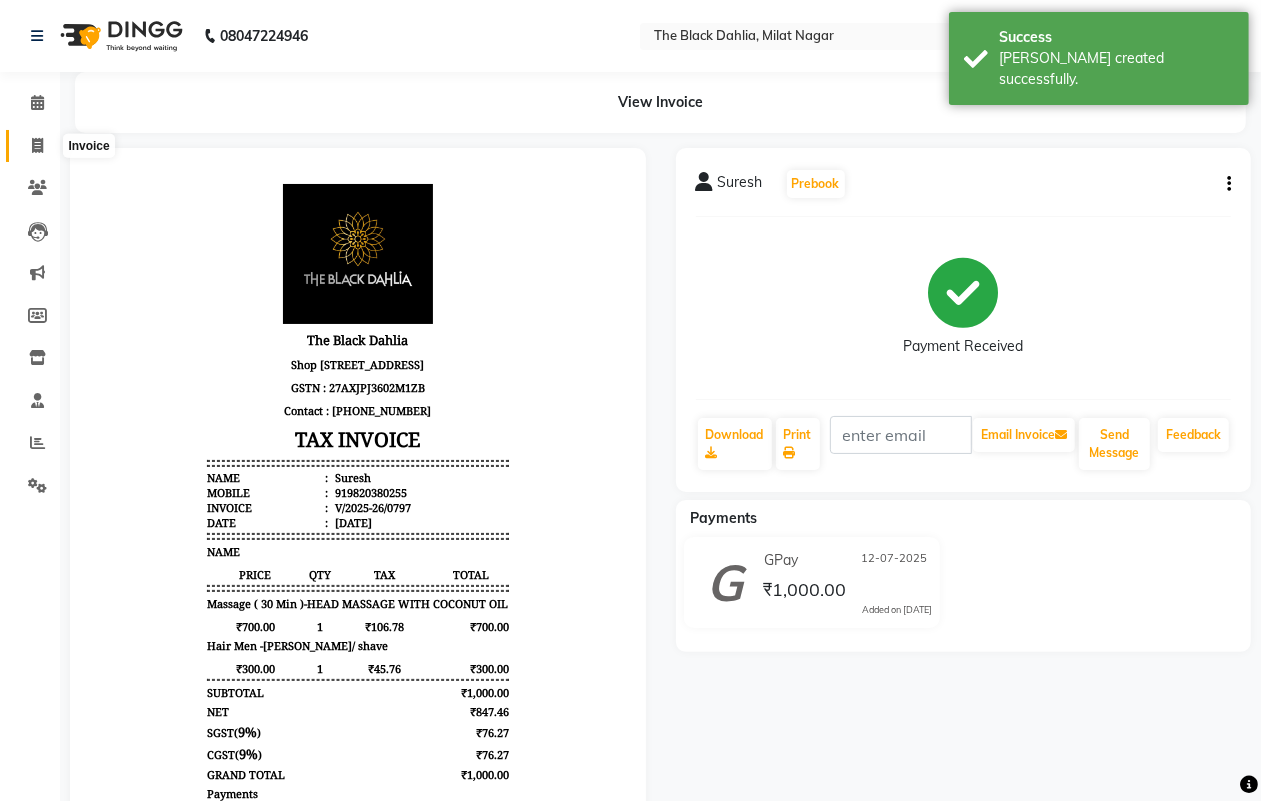 click 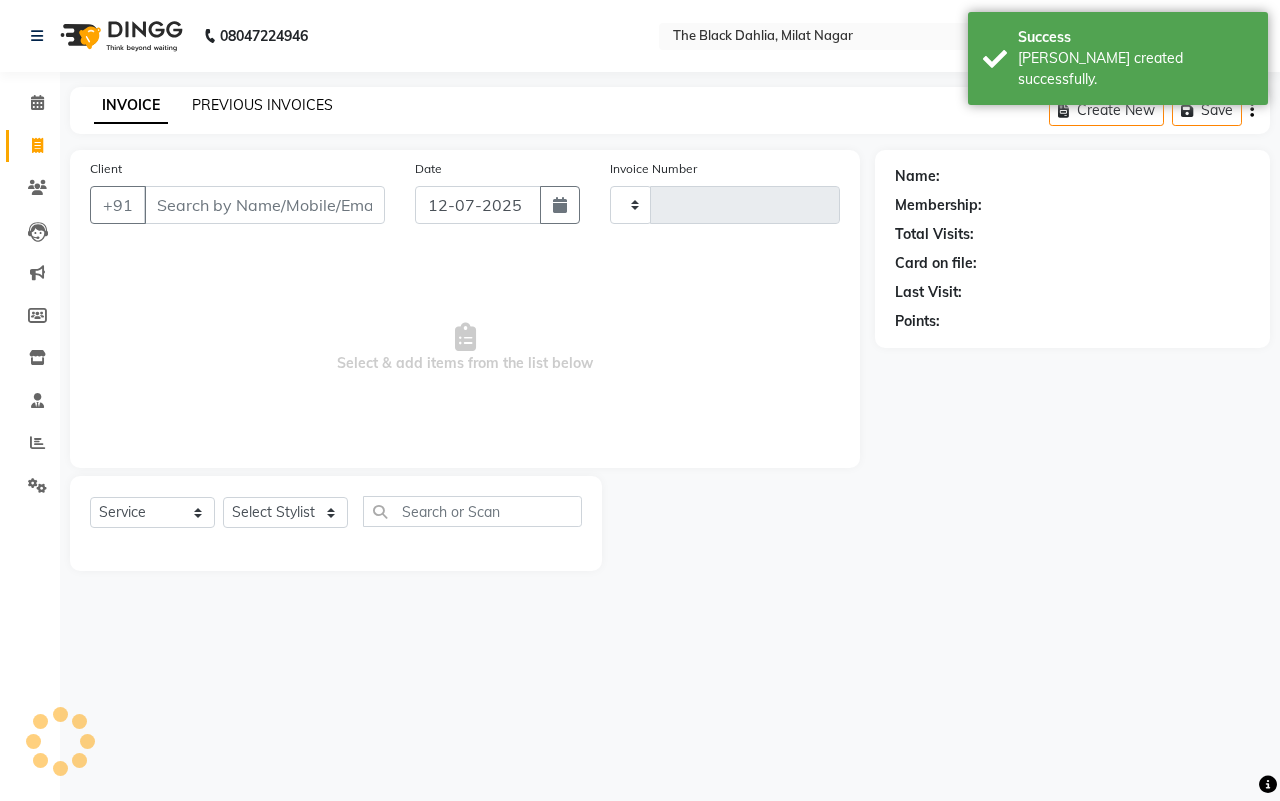 type on "0798" 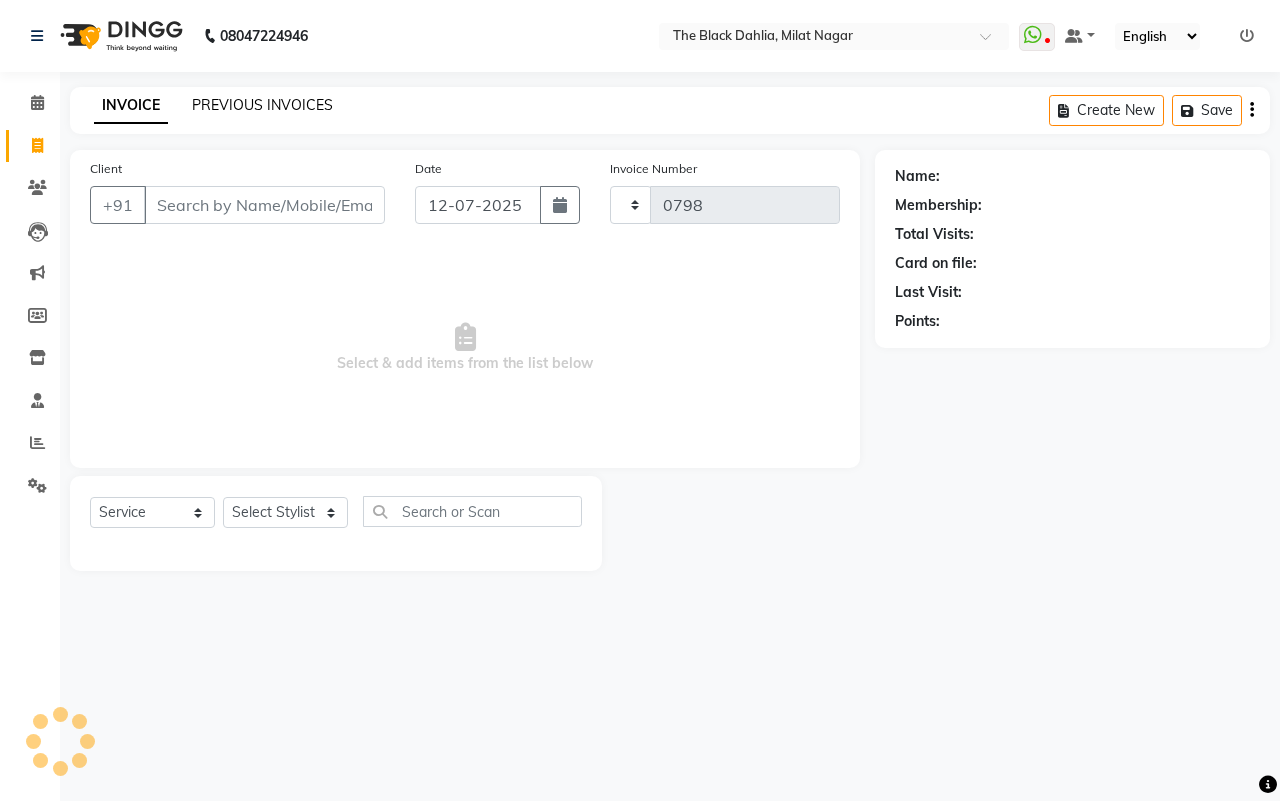 select on "4335" 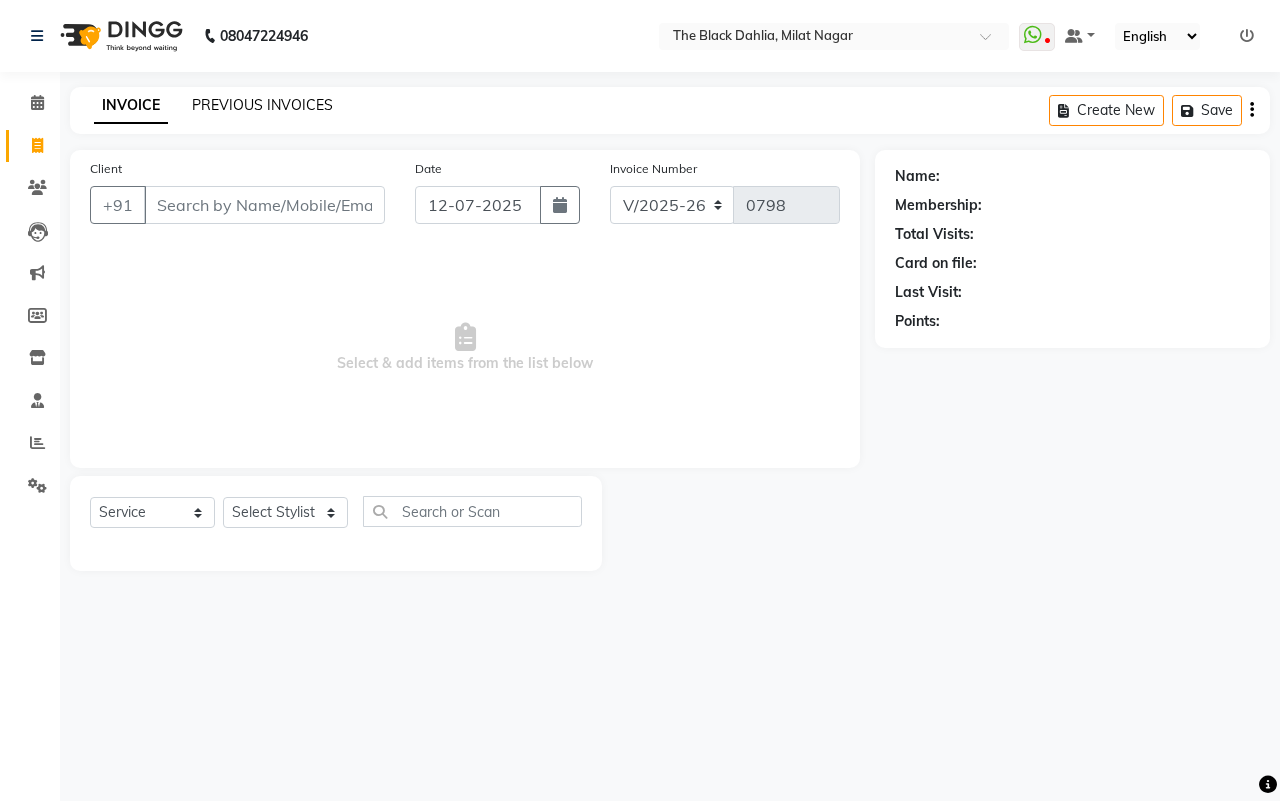 click on "PREVIOUS INVOICES" 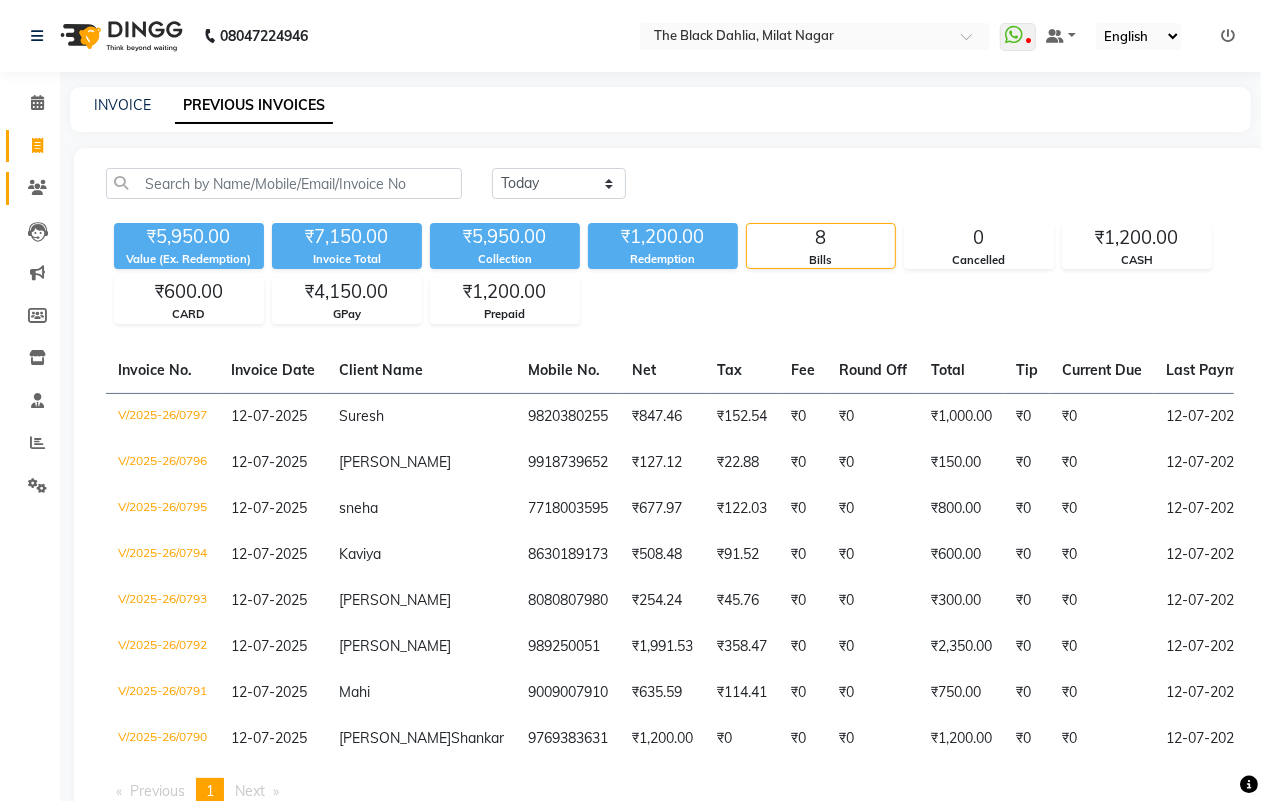 click on "Clients" 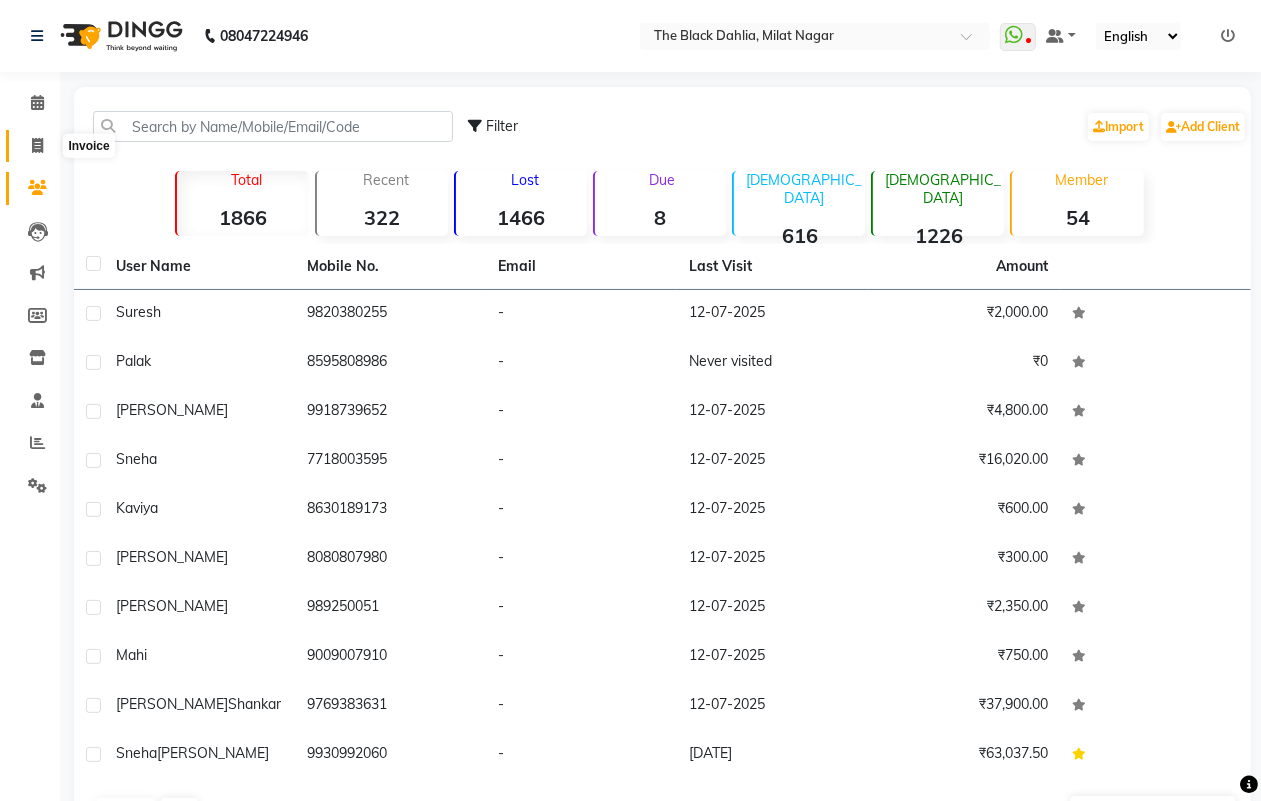 click 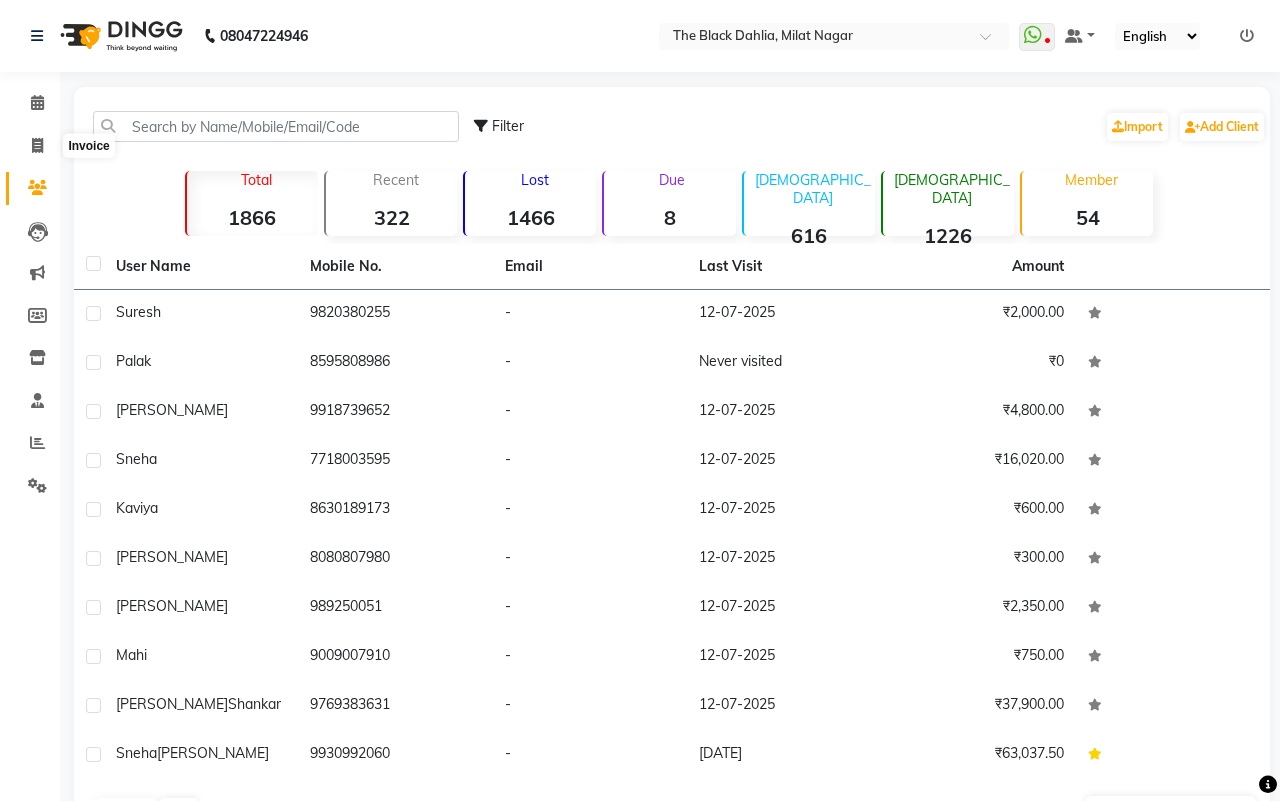 select on "4335" 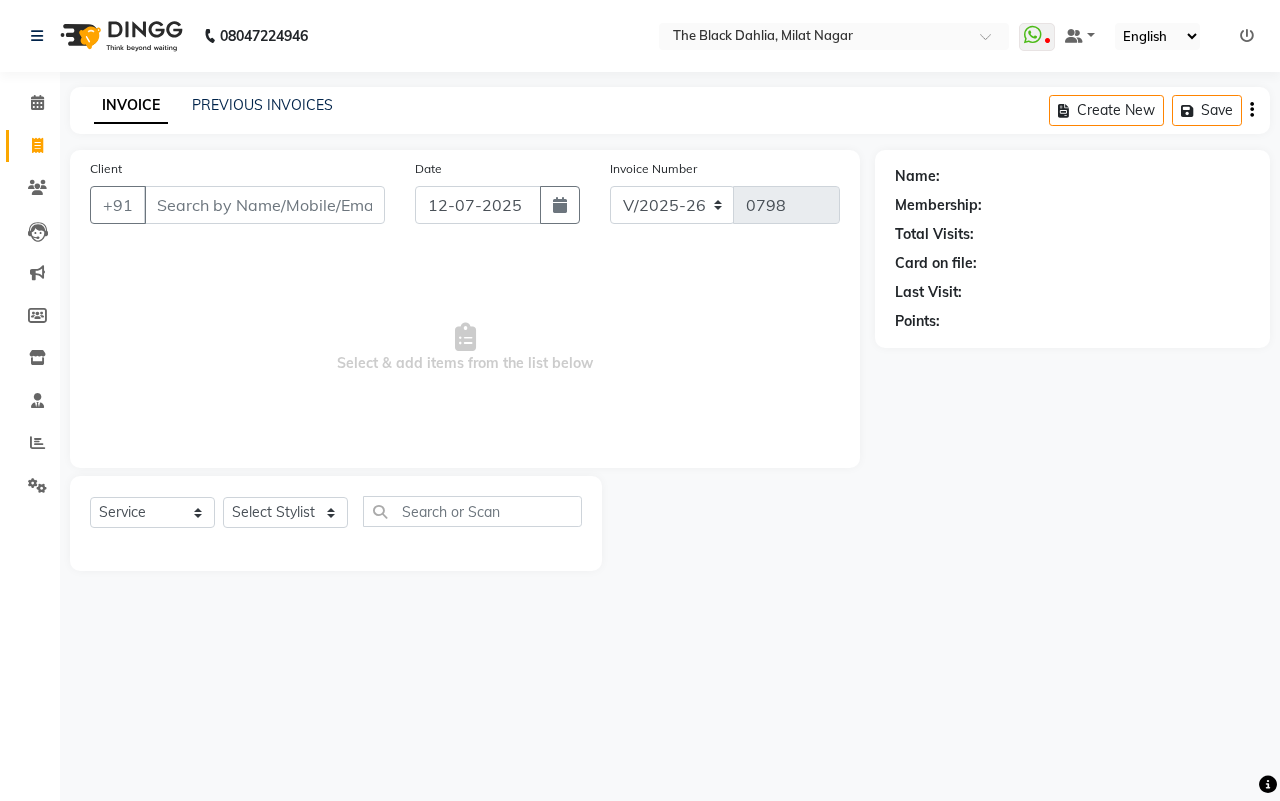 click on "Client" at bounding box center [264, 205] 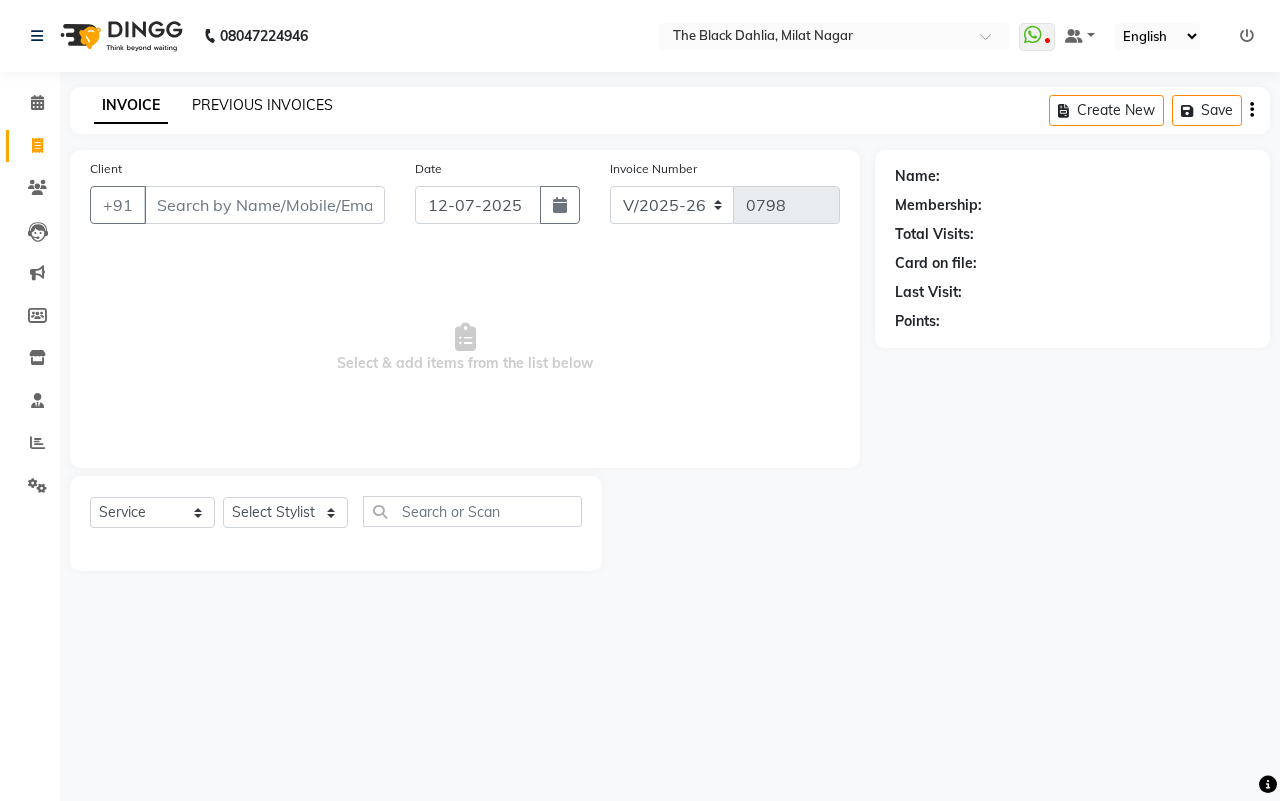 click on "PREVIOUS INVOICES" 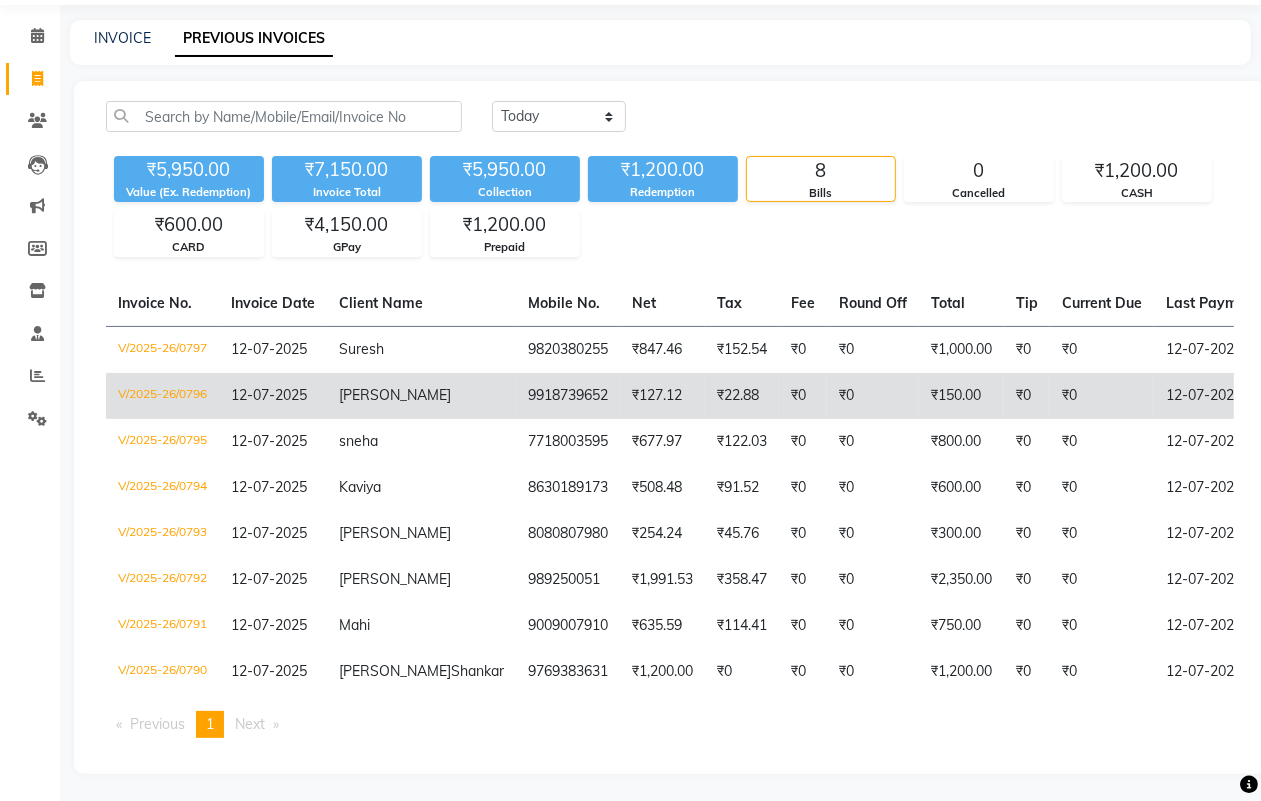 scroll, scrollTop: 103, scrollLeft: 0, axis: vertical 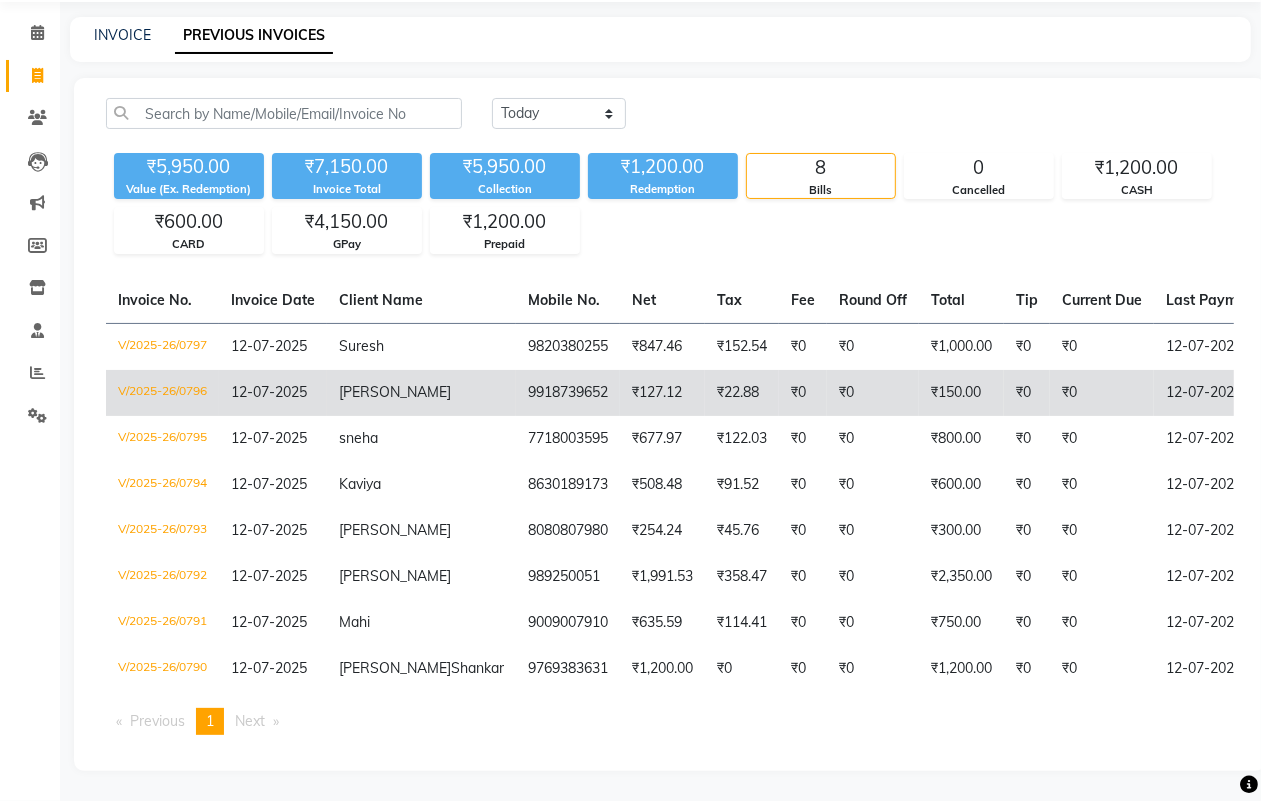 click on "₹127.12" 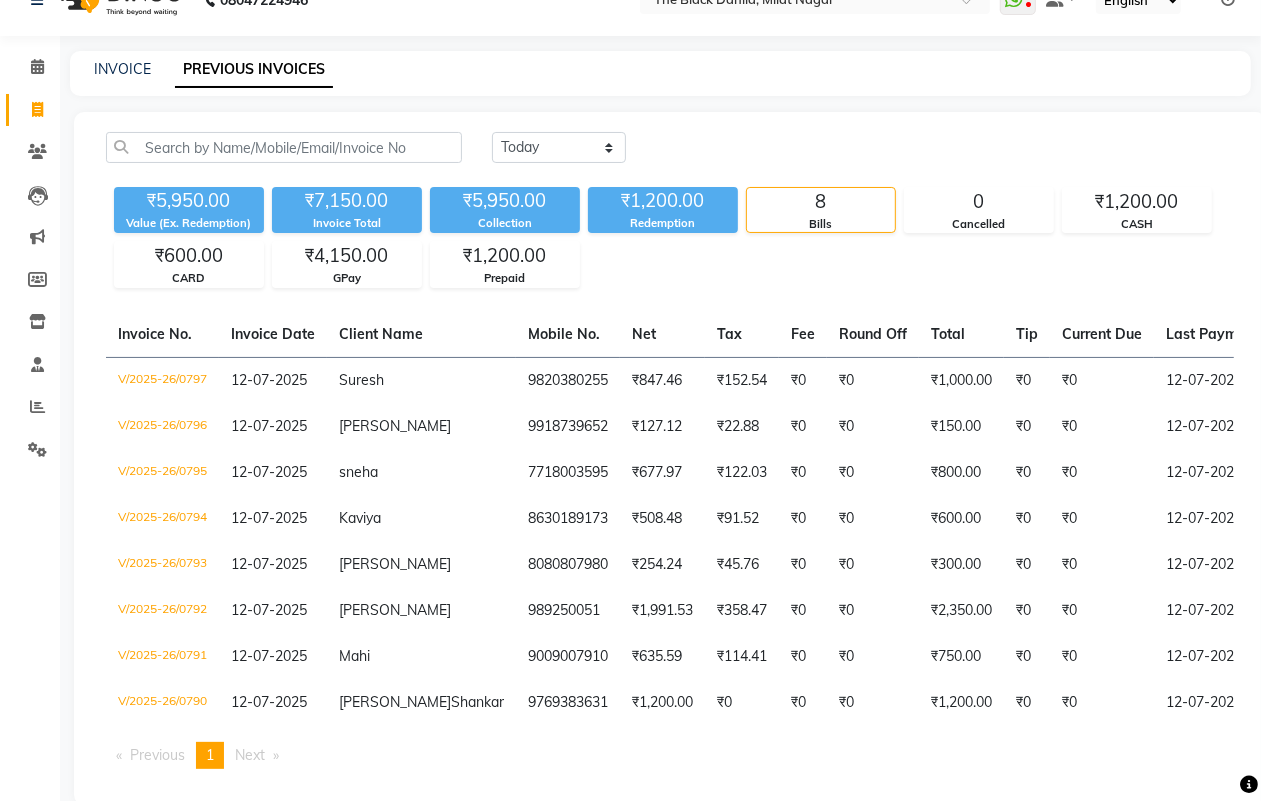 scroll, scrollTop: 0, scrollLeft: 0, axis: both 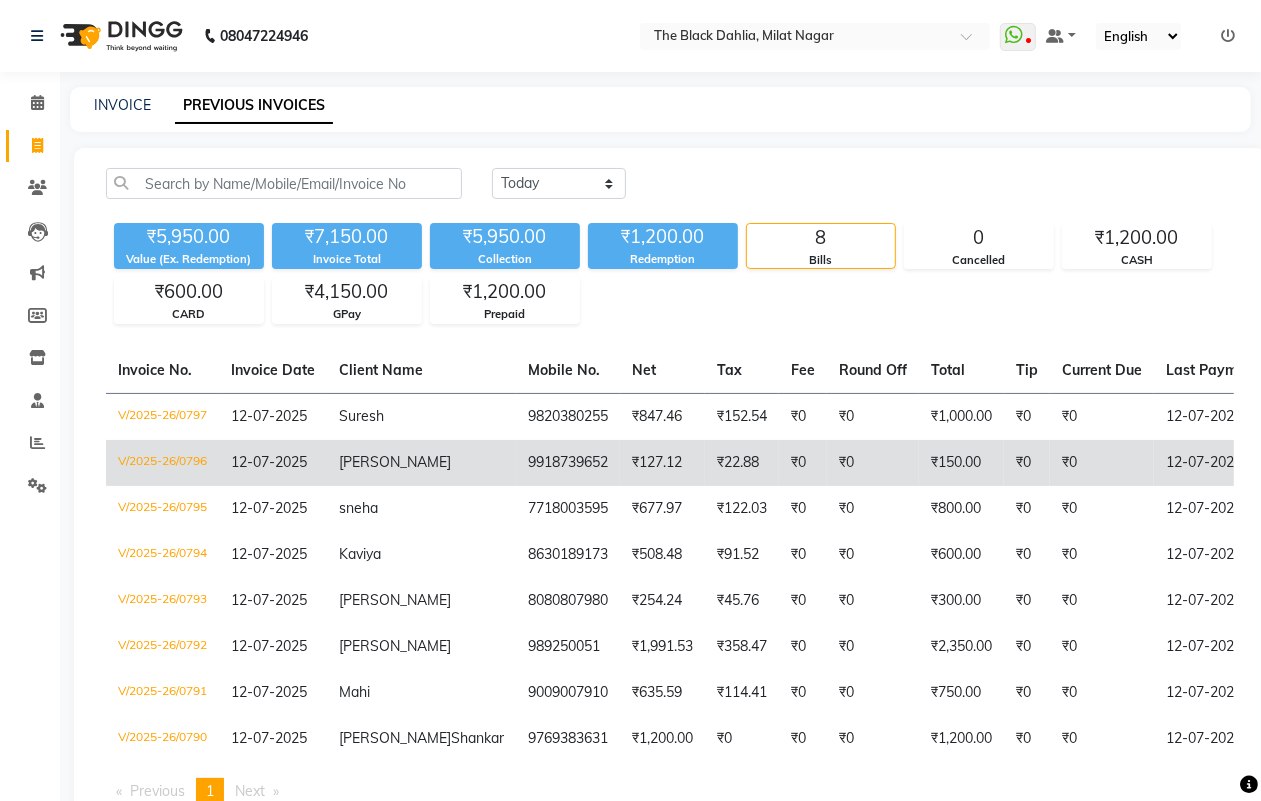 click on "sefali" 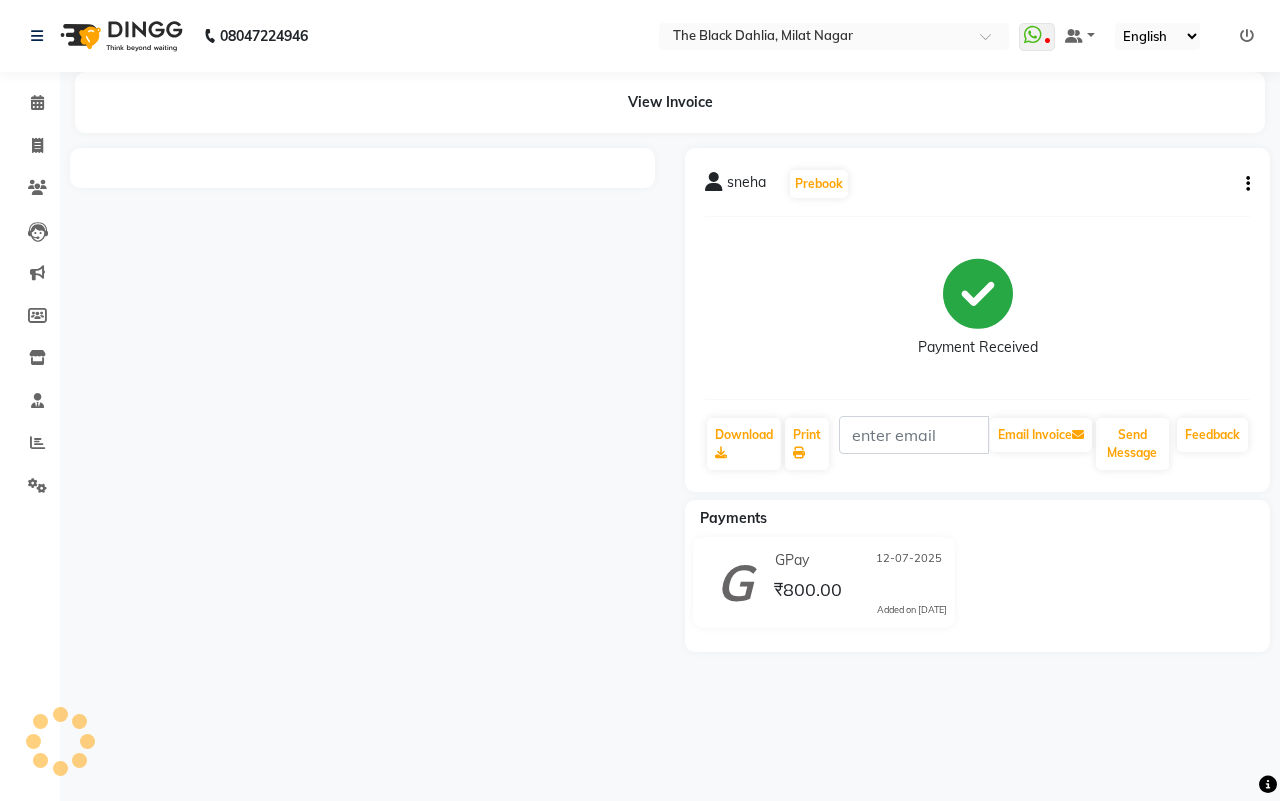 scroll, scrollTop: 0, scrollLeft: 0, axis: both 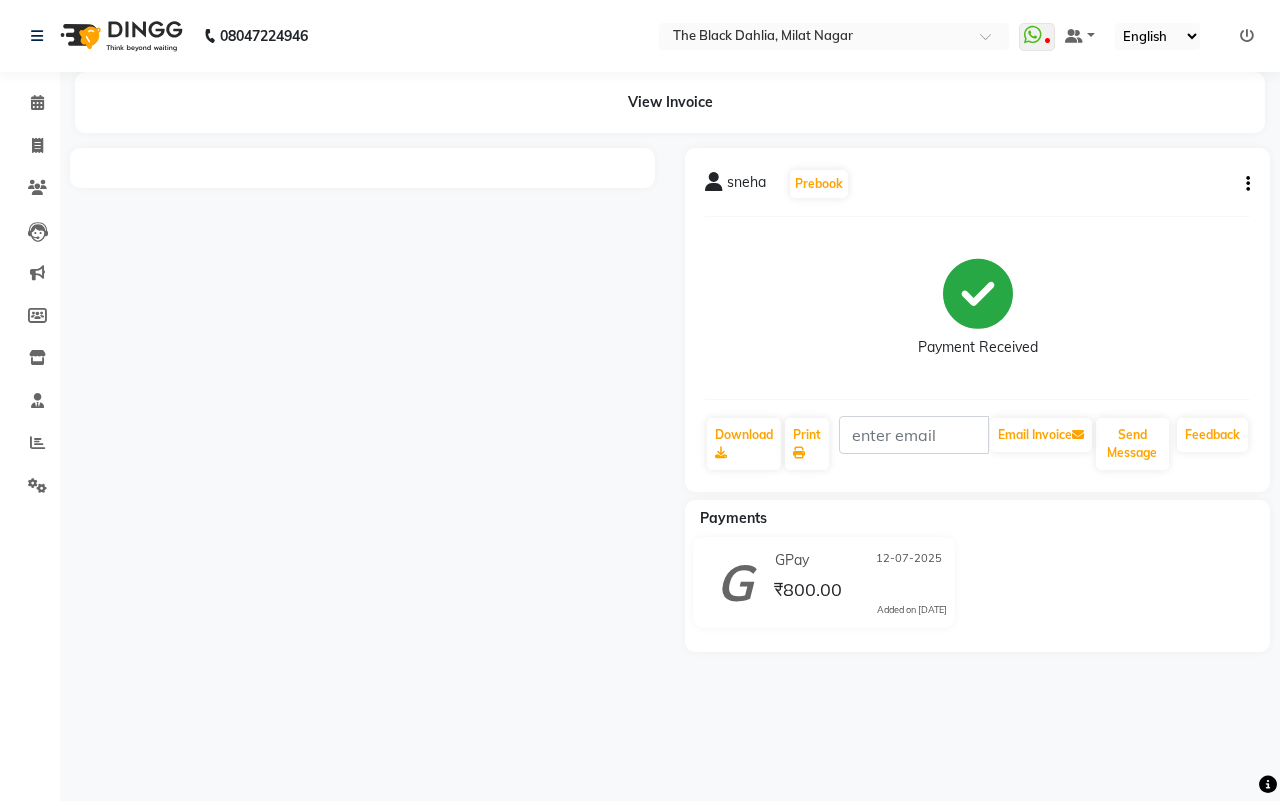 click on "08047224946 Select Location × The Black Dahlia, Milat Nagar  WhatsApp Status  ✕ Status:  Disconnected Most Recent Message: [DATE]     08:41 PM Recent Service Activity: [DATE]     08:46 PM  08047224946 Whatsapp Settings Default Panel My Panel English ENGLISH Español العربية मराठी हिंदी ગુજરાતી தமிழ் 中文 Notifications nothing to show" 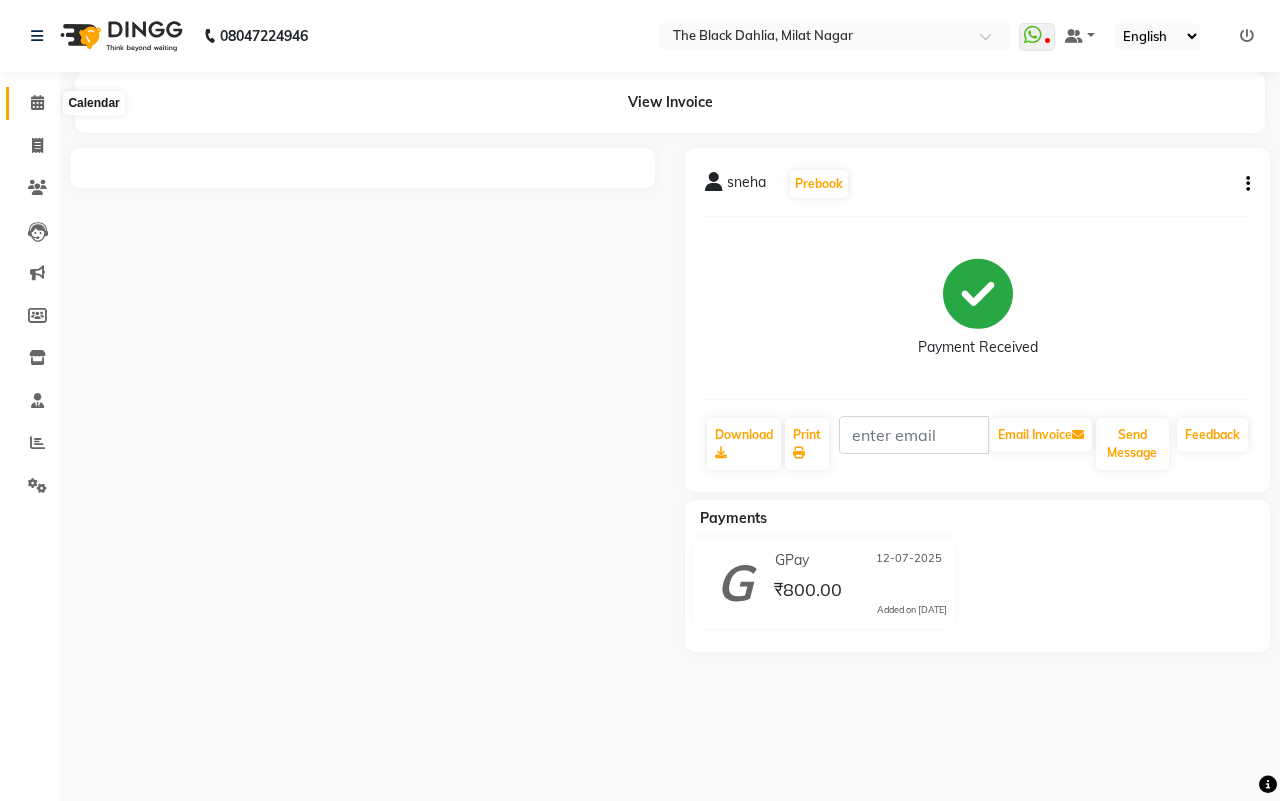 click 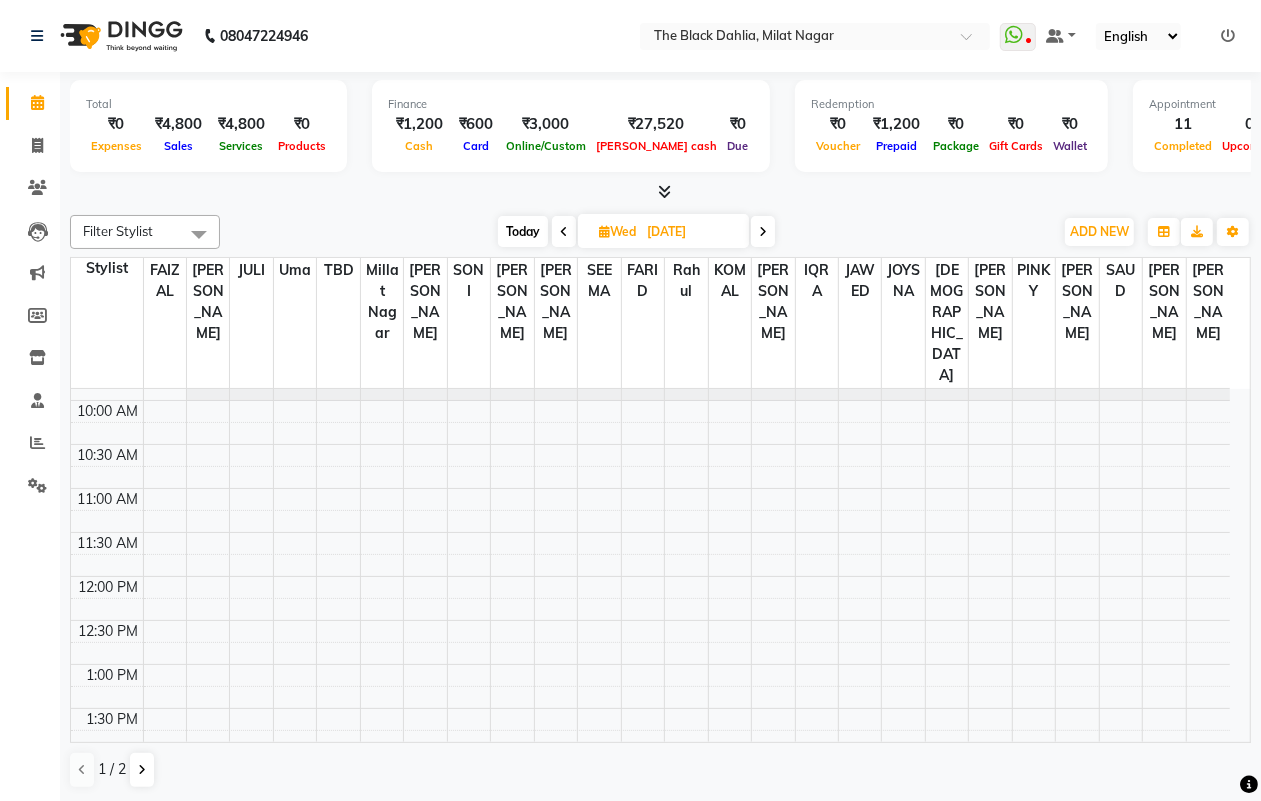 scroll, scrollTop: 375, scrollLeft: 0, axis: vertical 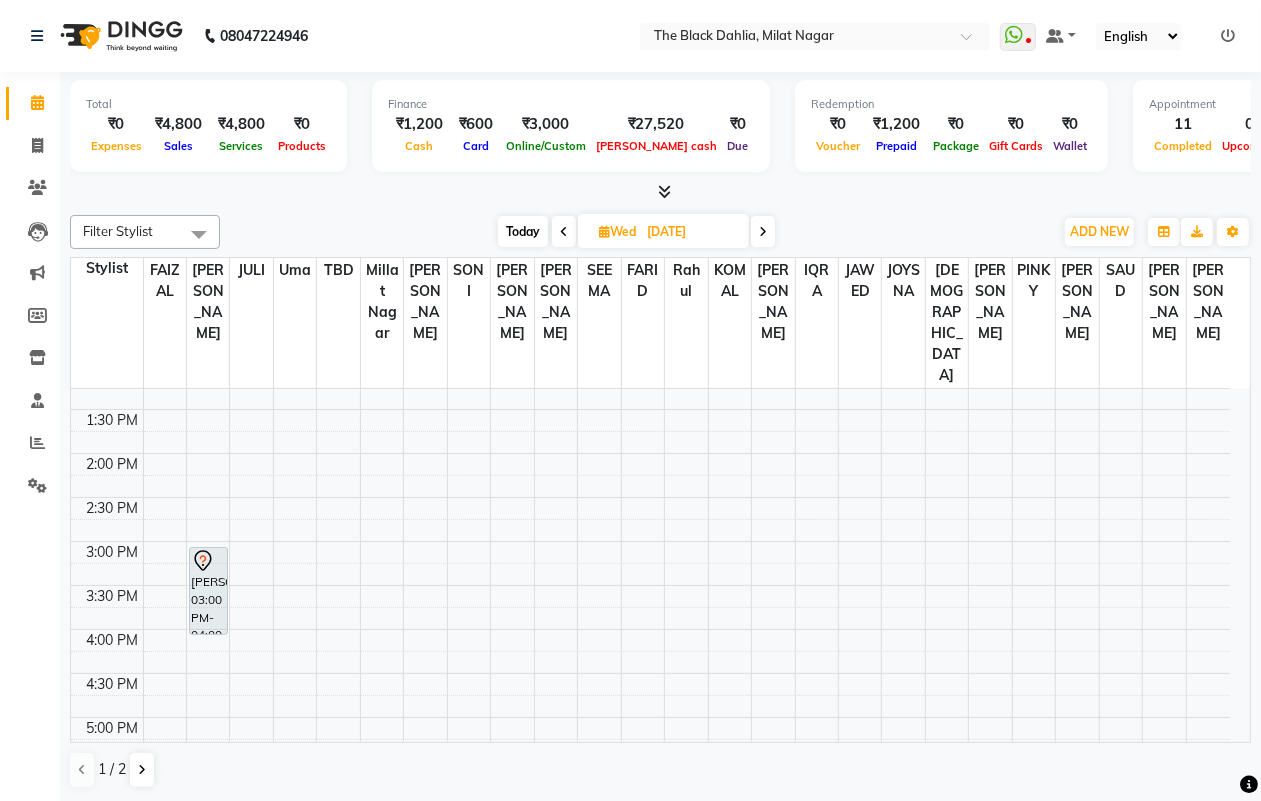 click on "[PERSON_NAME], 03:00 PM-04:00 PM, Acrylic  Extencion-NAILS EXTENCION                    2 HAND" at bounding box center (208, 673) 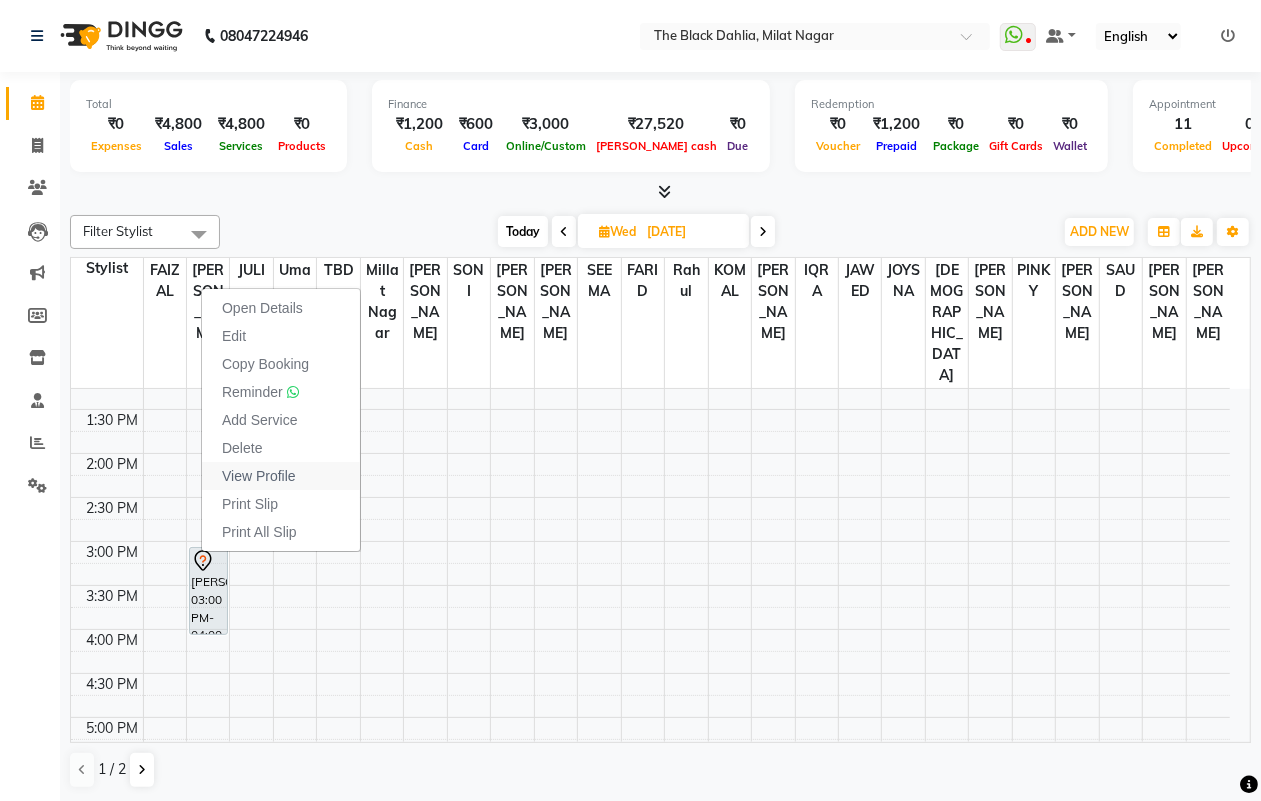 click on "View Profile" at bounding box center (281, 476) 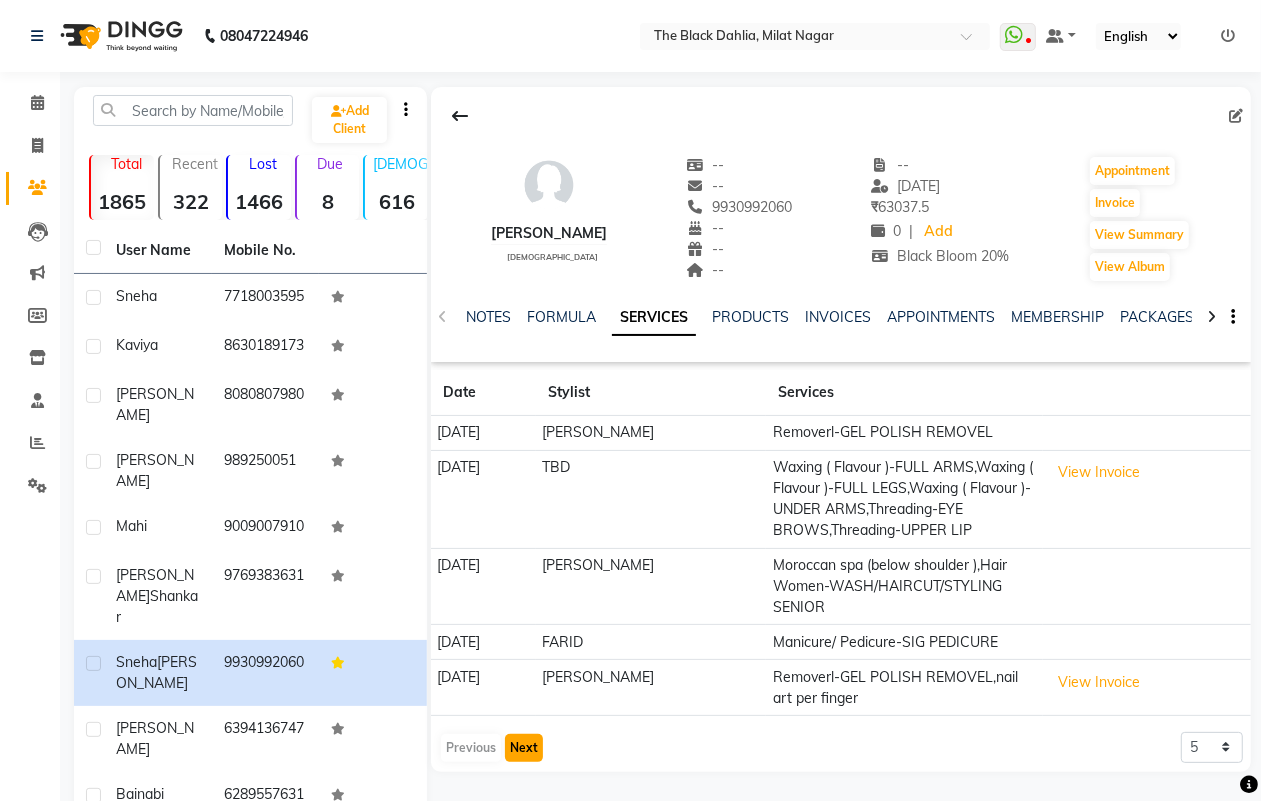 click on "Next" 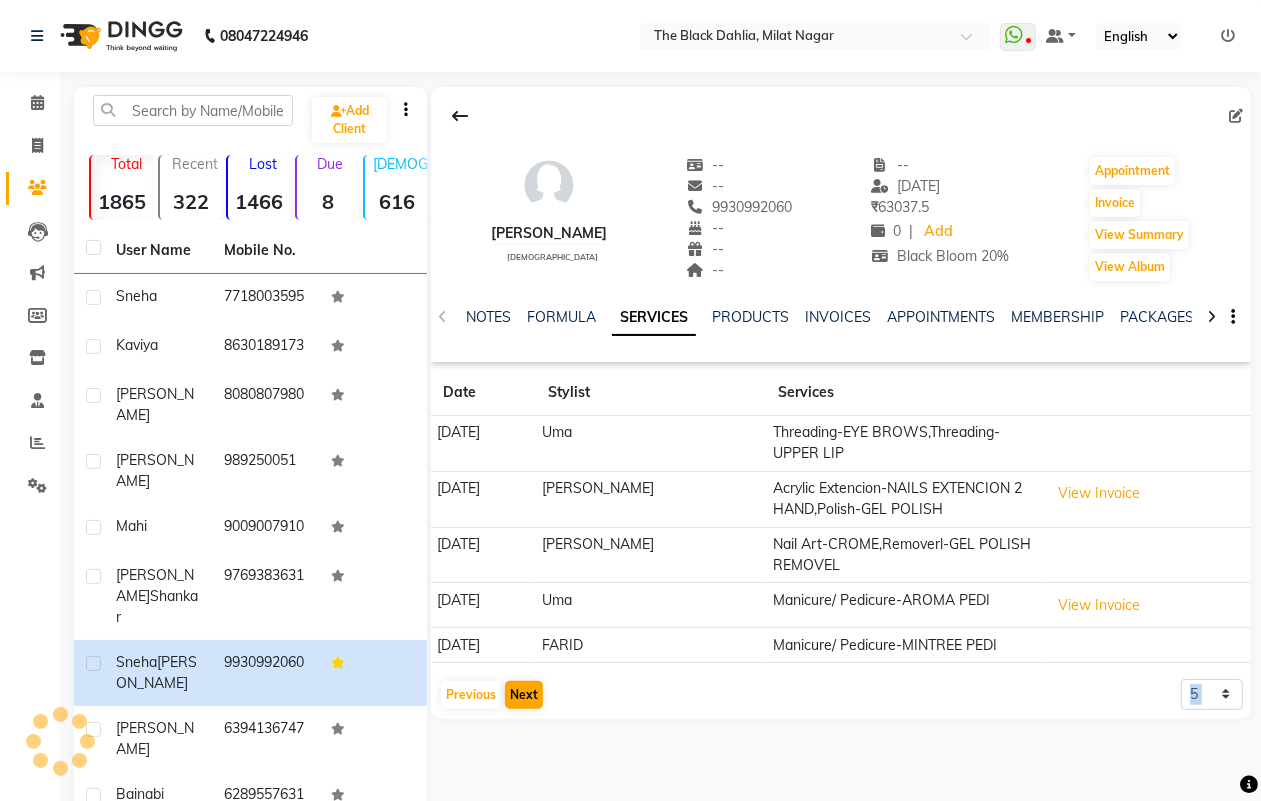 click on "[PERSON_NAME]   [DEMOGRAPHIC_DATA]  --   --   9930992060  --  --  --  -- [DATE] ₹    63037.5 0 |  Add  Black Bloom 20%  Appointment   Invoice  View Summary  View Album  NOTES FORMULA SERVICES PRODUCTS INVOICES APPOINTMENTS MEMBERSHIP PACKAGES VOUCHERS GIFTCARDS POINTS FORMS FAMILY CARDS WALLET Date Stylist Services [DATE] Uma Threading-EYE BROWS,Threading-UPPER LIP [DATE] [PERSON_NAME] Acrylic  Extencion-NAILS EXTENCION                    2 HAND,Polish-GEL POLISH  View Invoice  [DATE] [PERSON_NAME] Nail Art-CROME,Removerl-GEL POLISH REMOVEL [DATE] Uma Manicure/ Pedicure-AROMA PEDI  View Invoice  [DATE] FARID Manicure/ Pedicure-MINTREE PEDI  Previous   Next  5 10 50 100 500" 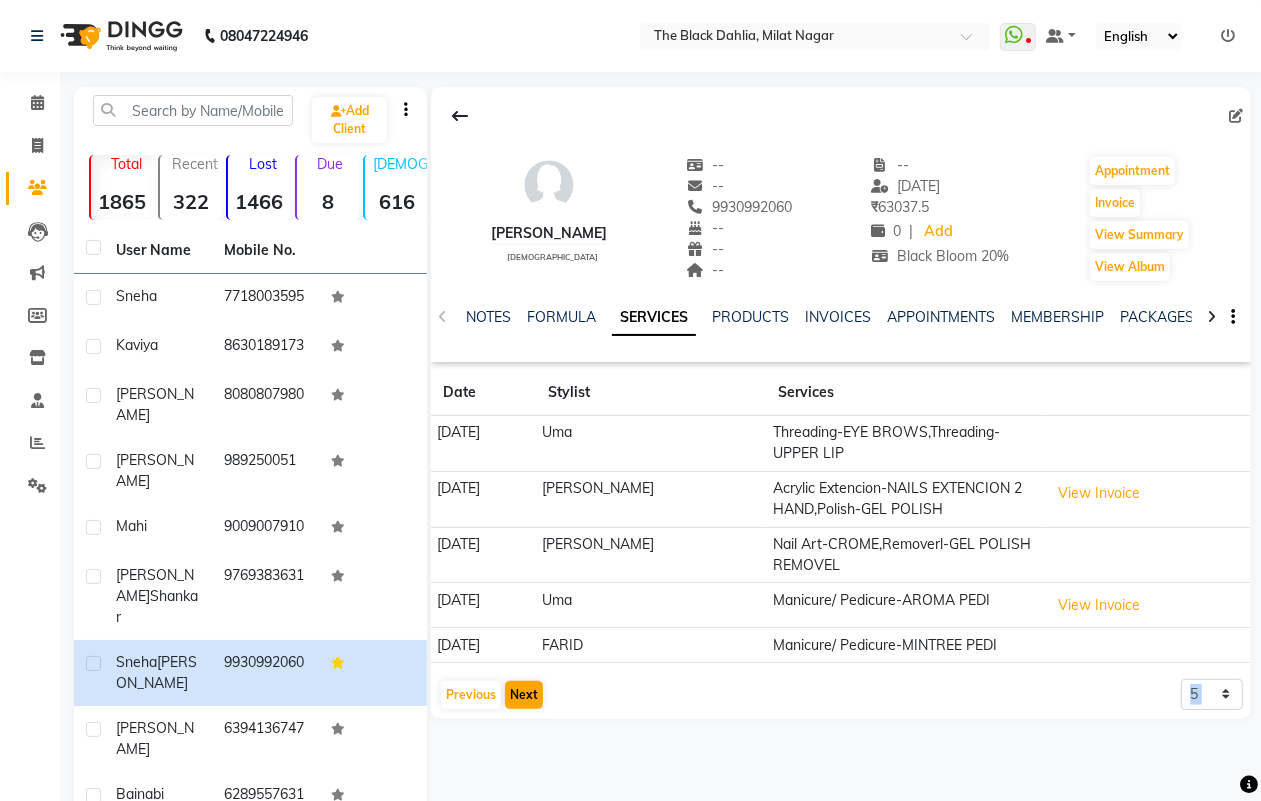 click on "[PERSON_NAME]   [DEMOGRAPHIC_DATA]  --   --   9930992060  --  --  --  -- [DATE] ₹    63037.5 0 |  Add  Black Bloom 20%  Appointment   Invoice  View Summary  View Album  NOTES FORMULA SERVICES PRODUCTS INVOICES APPOINTMENTS MEMBERSHIP PACKAGES VOUCHERS GIFTCARDS POINTS FORMS FAMILY CARDS WALLET Date Stylist Services [DATE] Uma Threading-EYE BROWS,Threading-UPPER LIP [DATE] [PERSON_NAME] Acrylic  Extencion-NAILS EXTENCION                    2 HAND,Polish-GEL POLISH  View Invoice  [DATE] [PERSON_NAME] Nail Art-CROME,Removerl-GEL POLISH REMOVEL [DATE] Uma Manicure/ Pedicure-AROMA PEDI  View Invoice  [DATE] FARID Manicure/ Pedicure-MINTREE PEDI  Previous   Next  5 10 50 100 500" 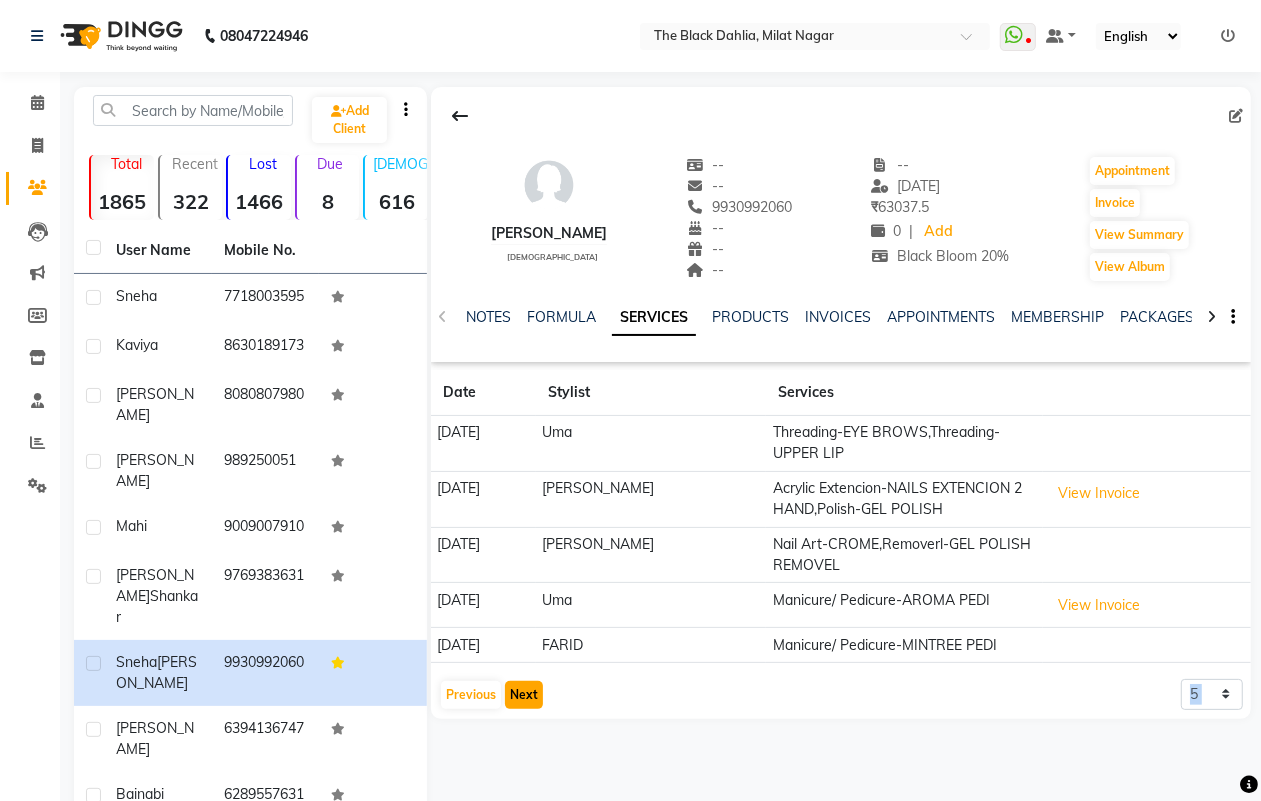 click on "Next" 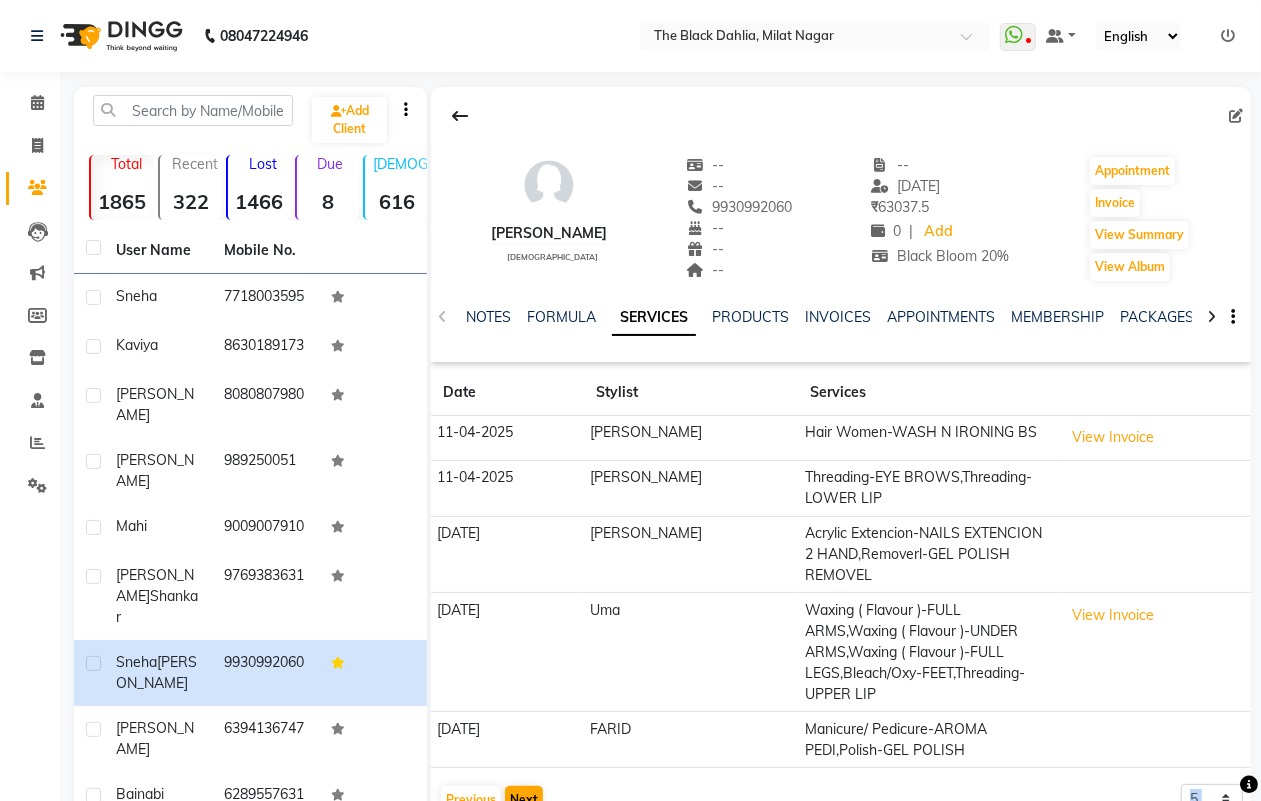 click on "[DATE]" 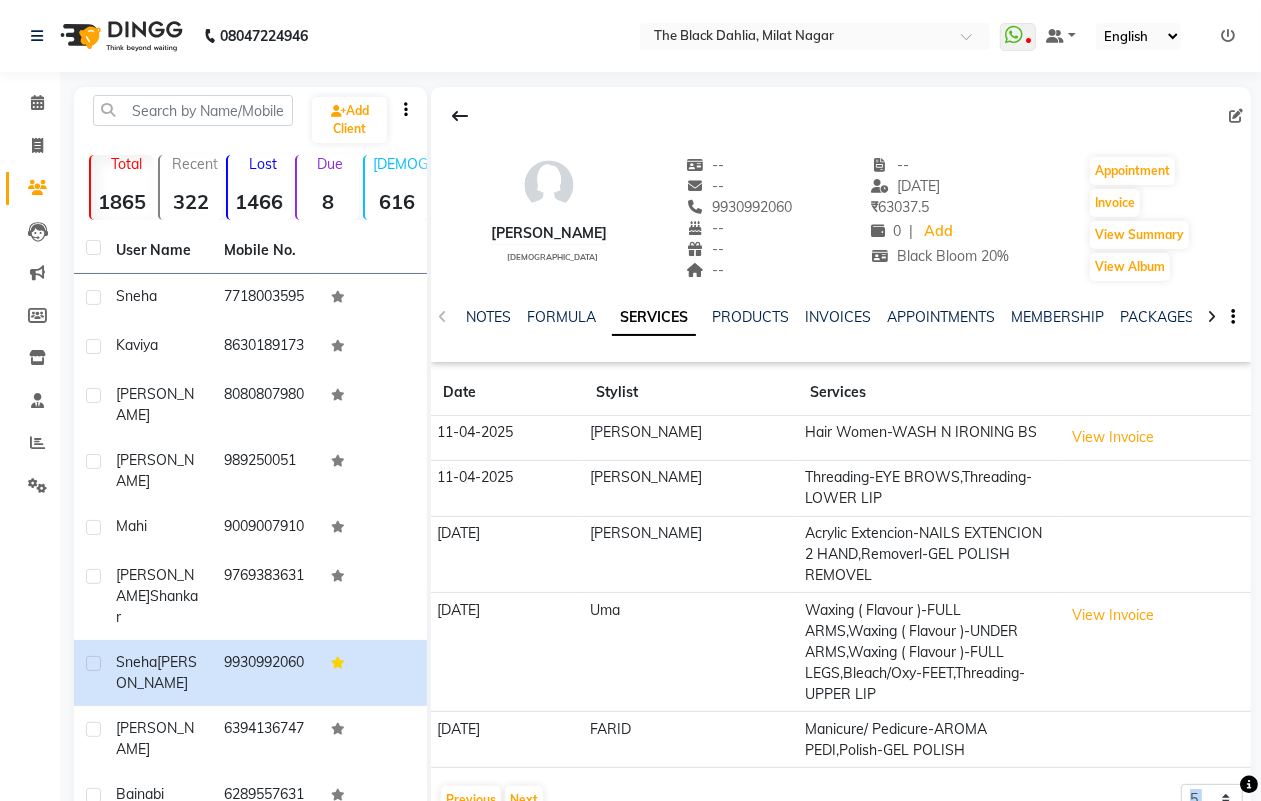 scroll, scrollTop: 201, scrollLeft: 0, axis: vertical 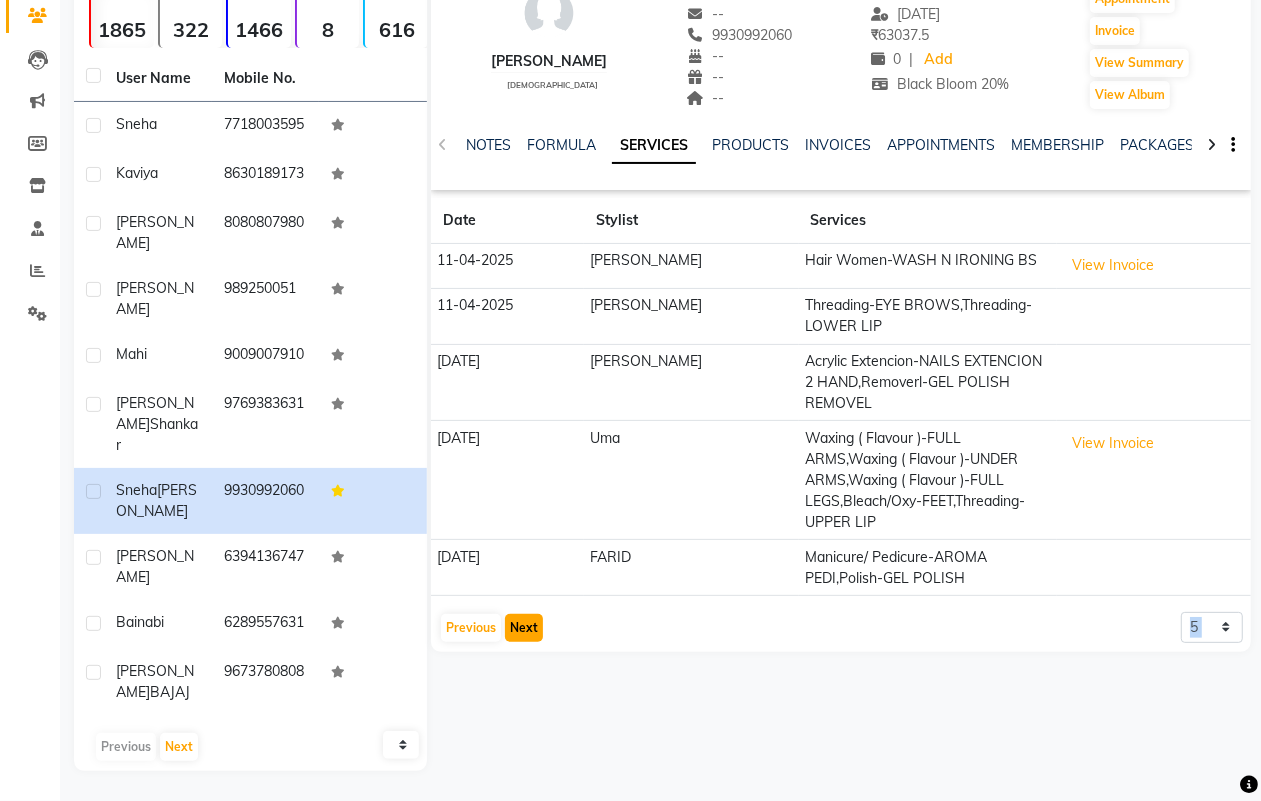 click on "Next" 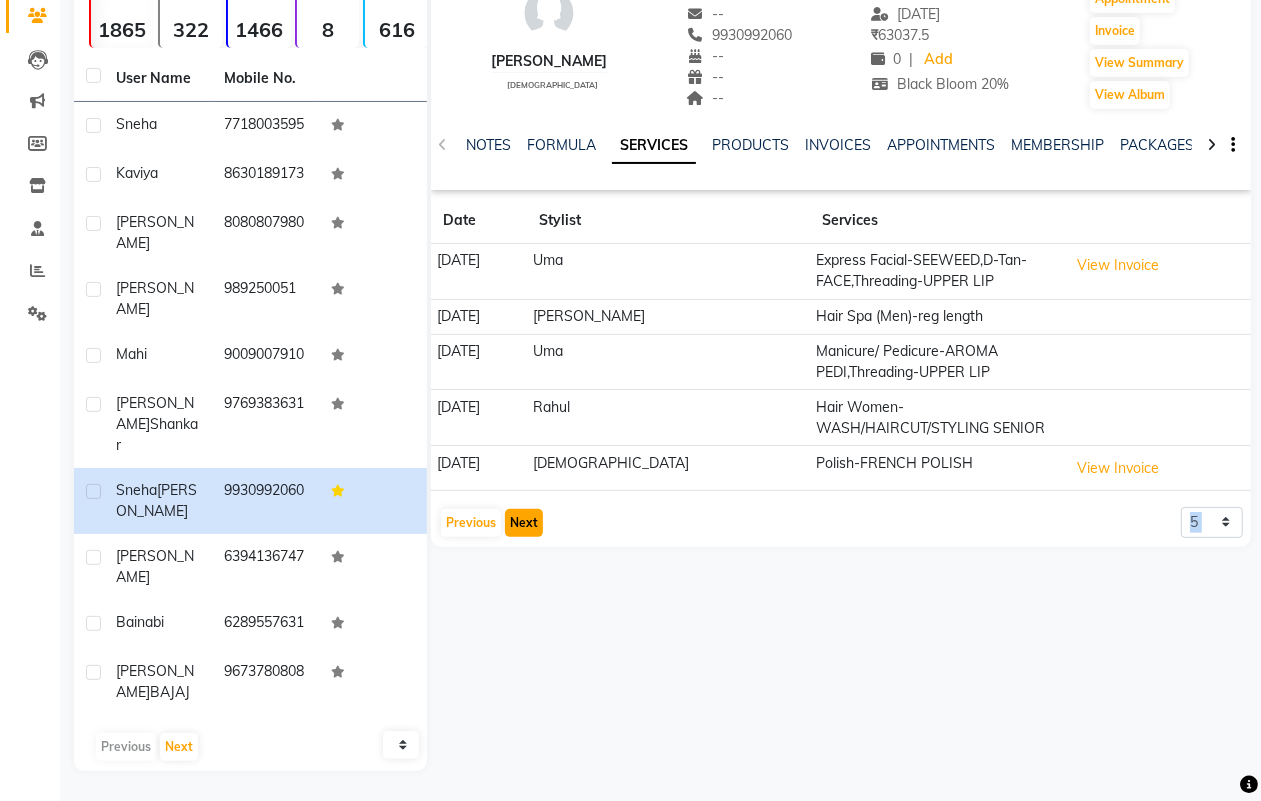 click on "Next" 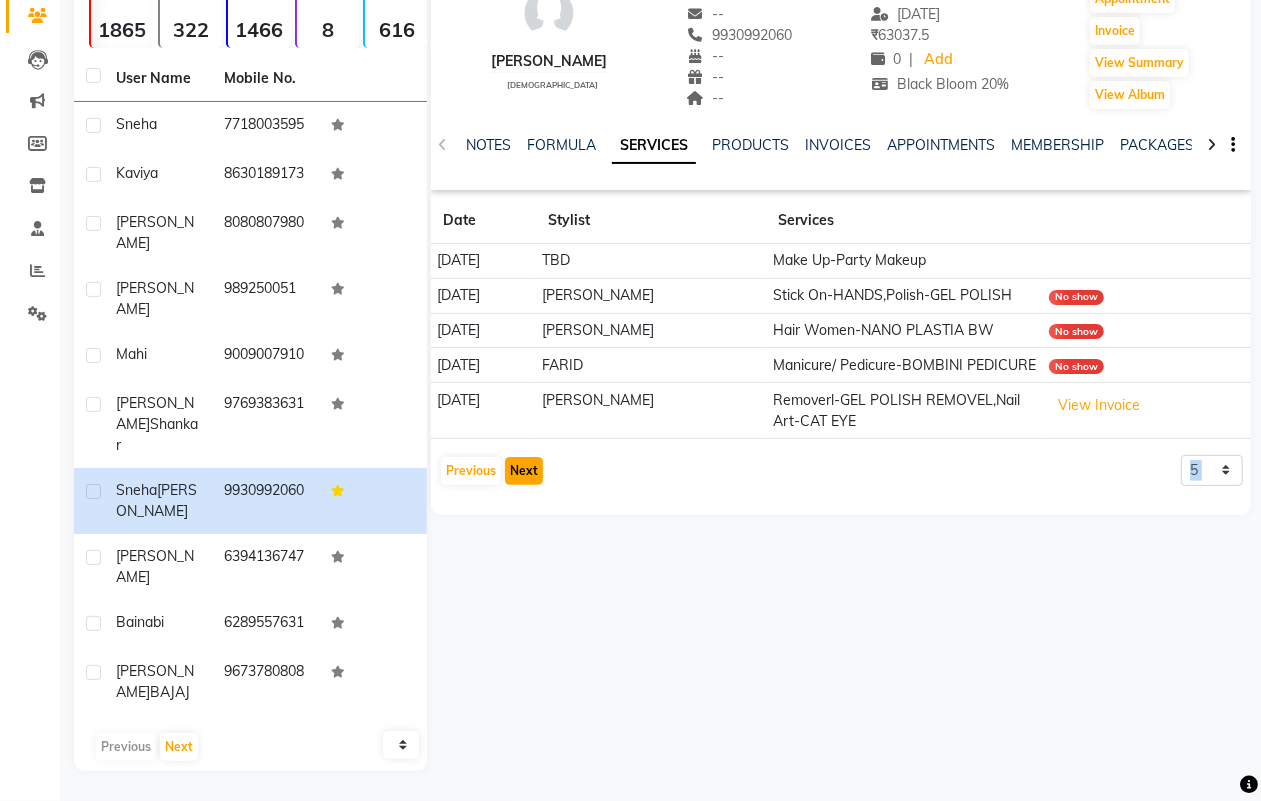 click on "Next" 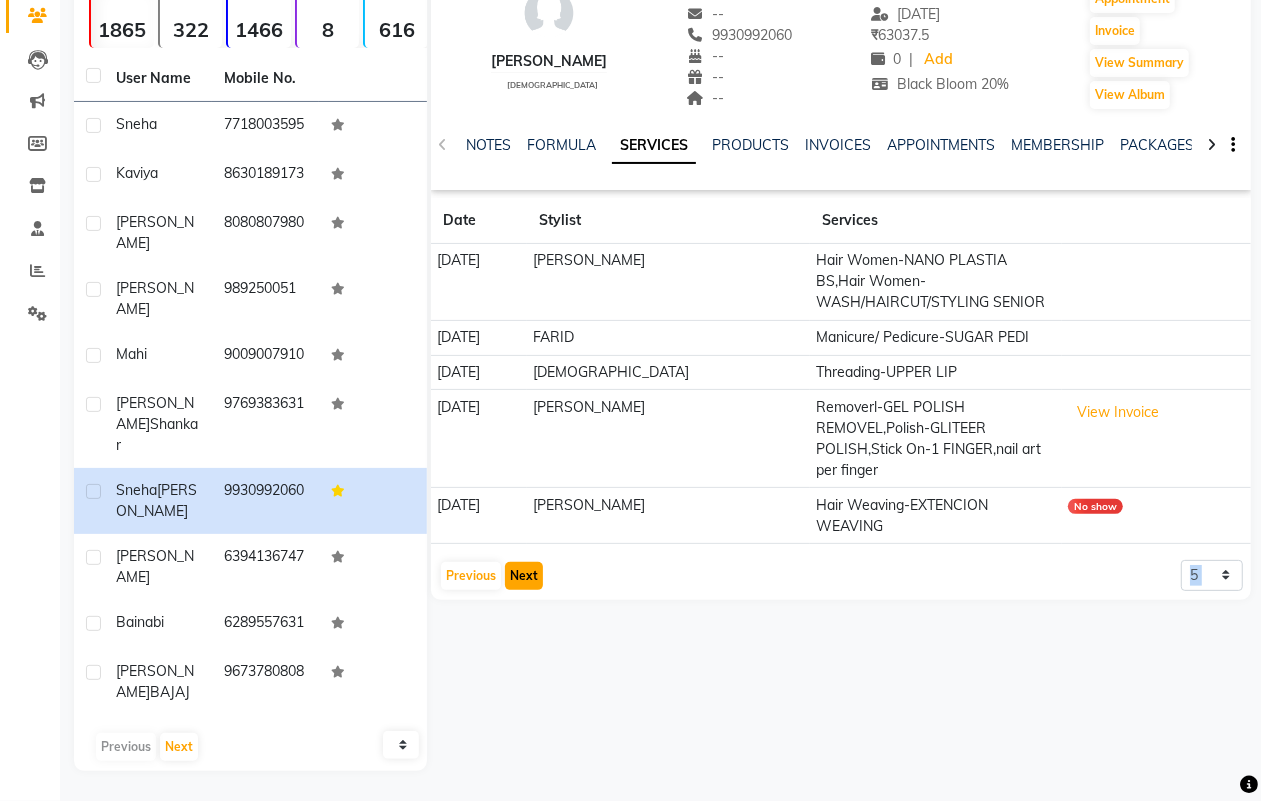 click on "Next" 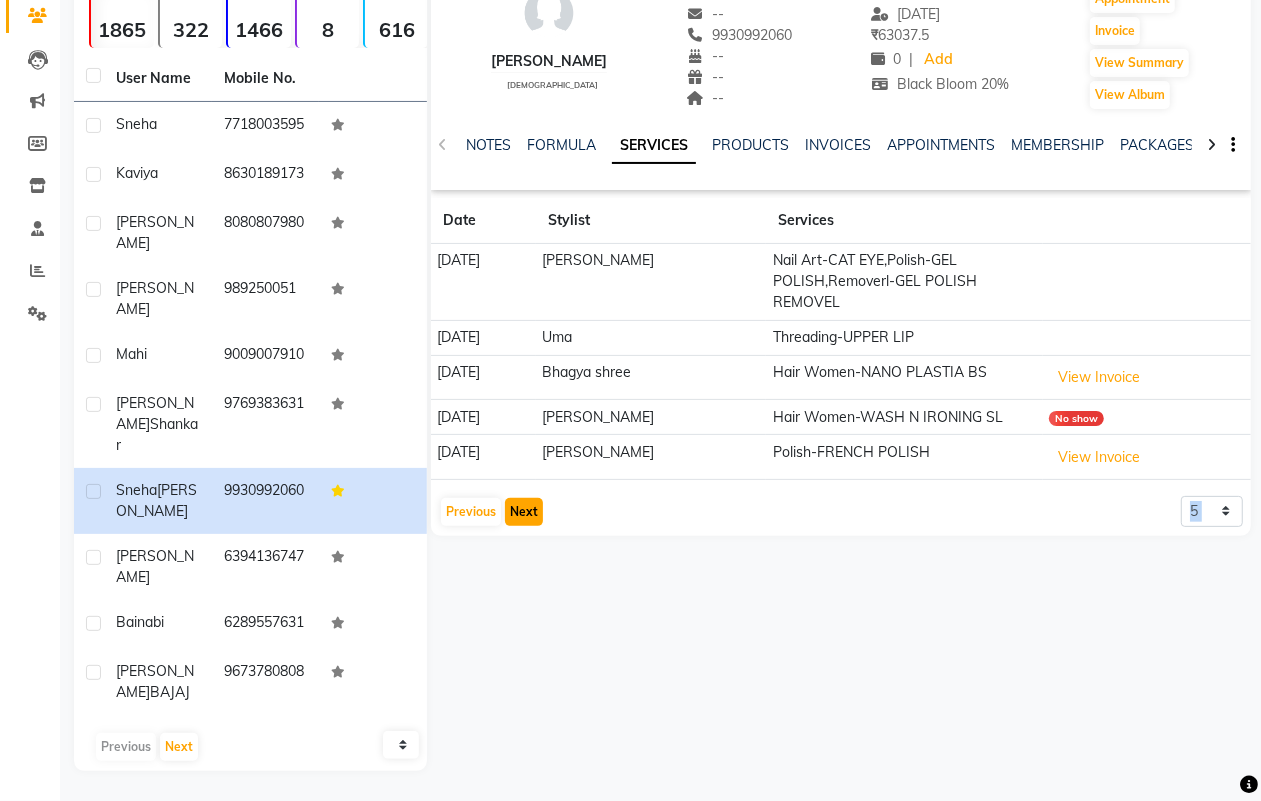 click on "Next" 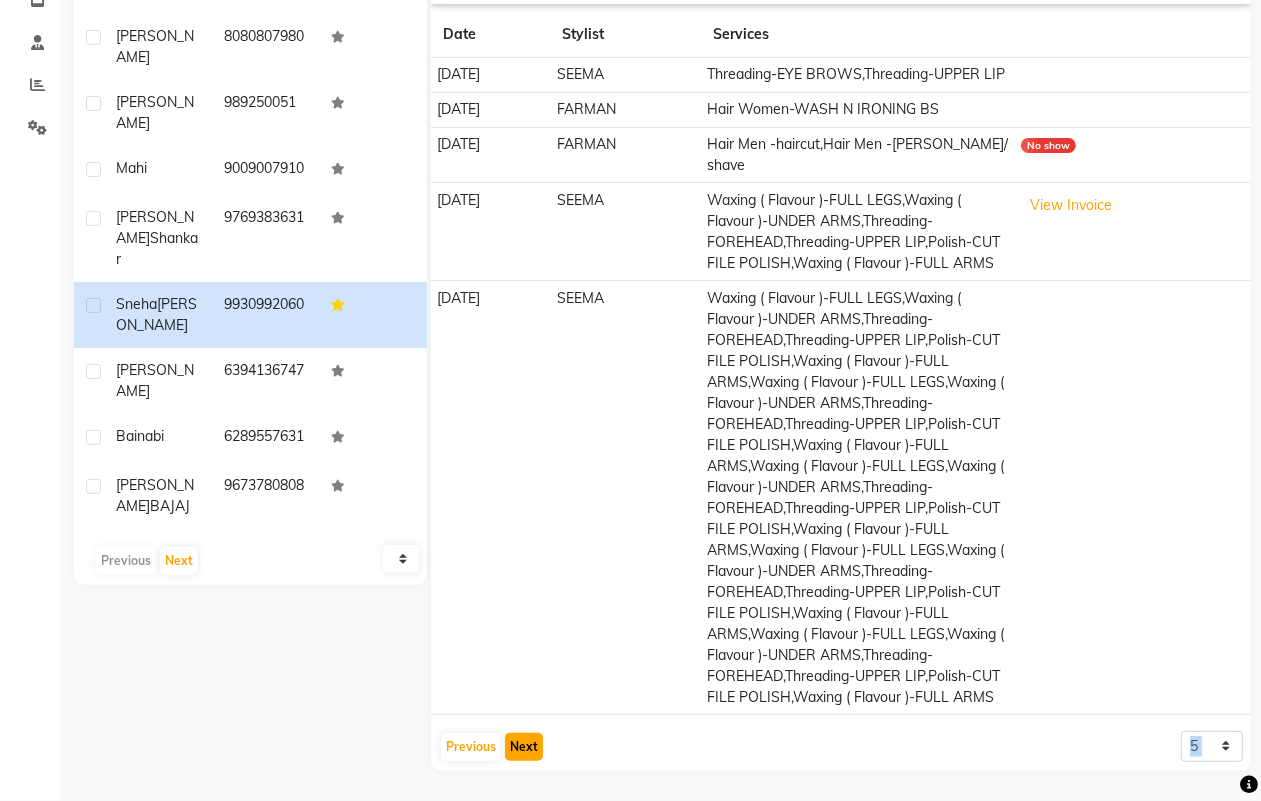 scroll, scrollTop: 463, scrollLeft: 0, axis: vertical 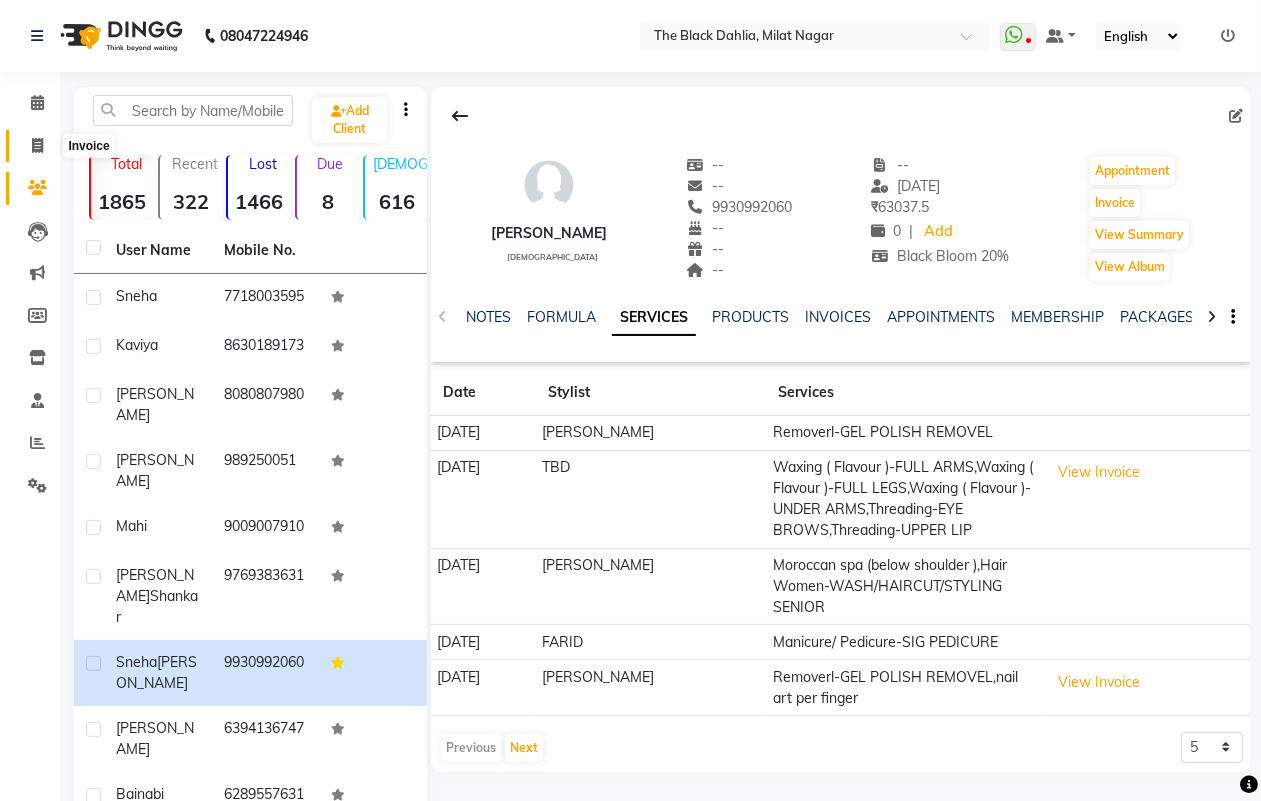 click 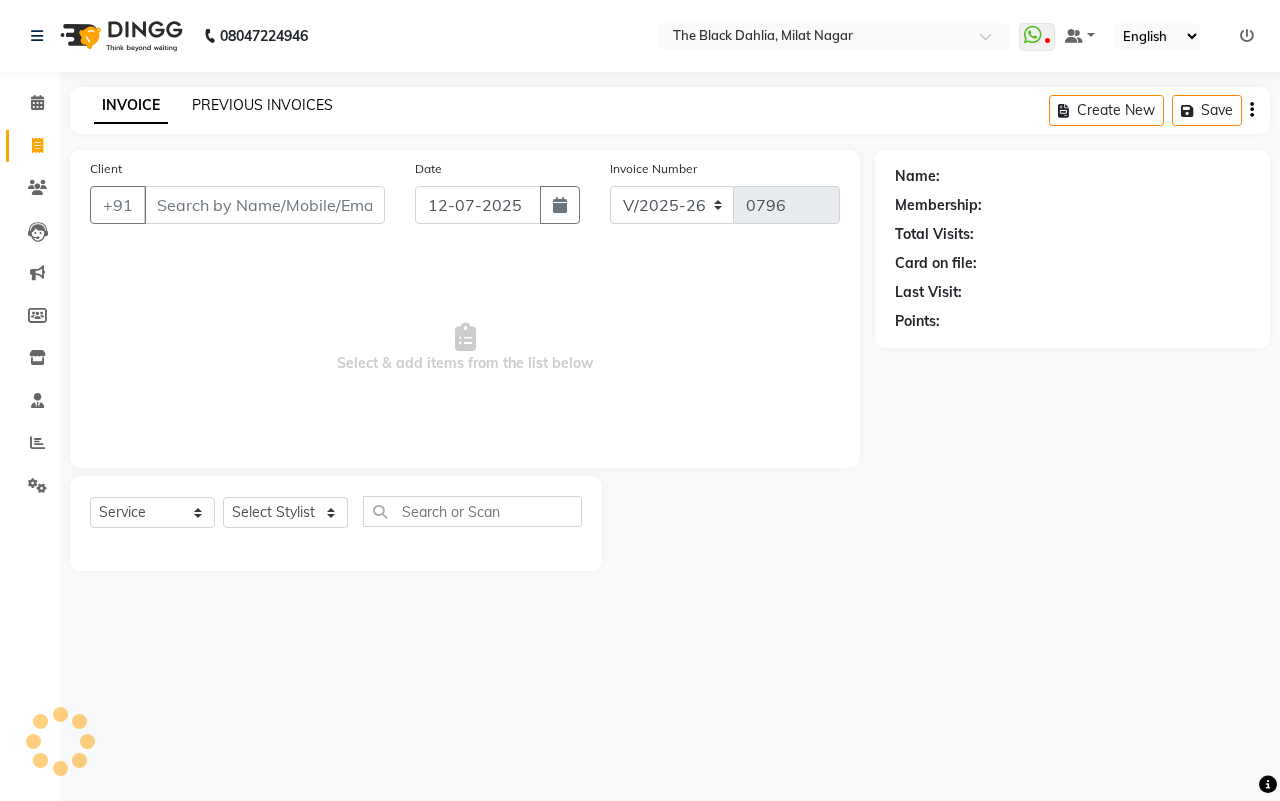click on "PREVIOUS INVOICES" 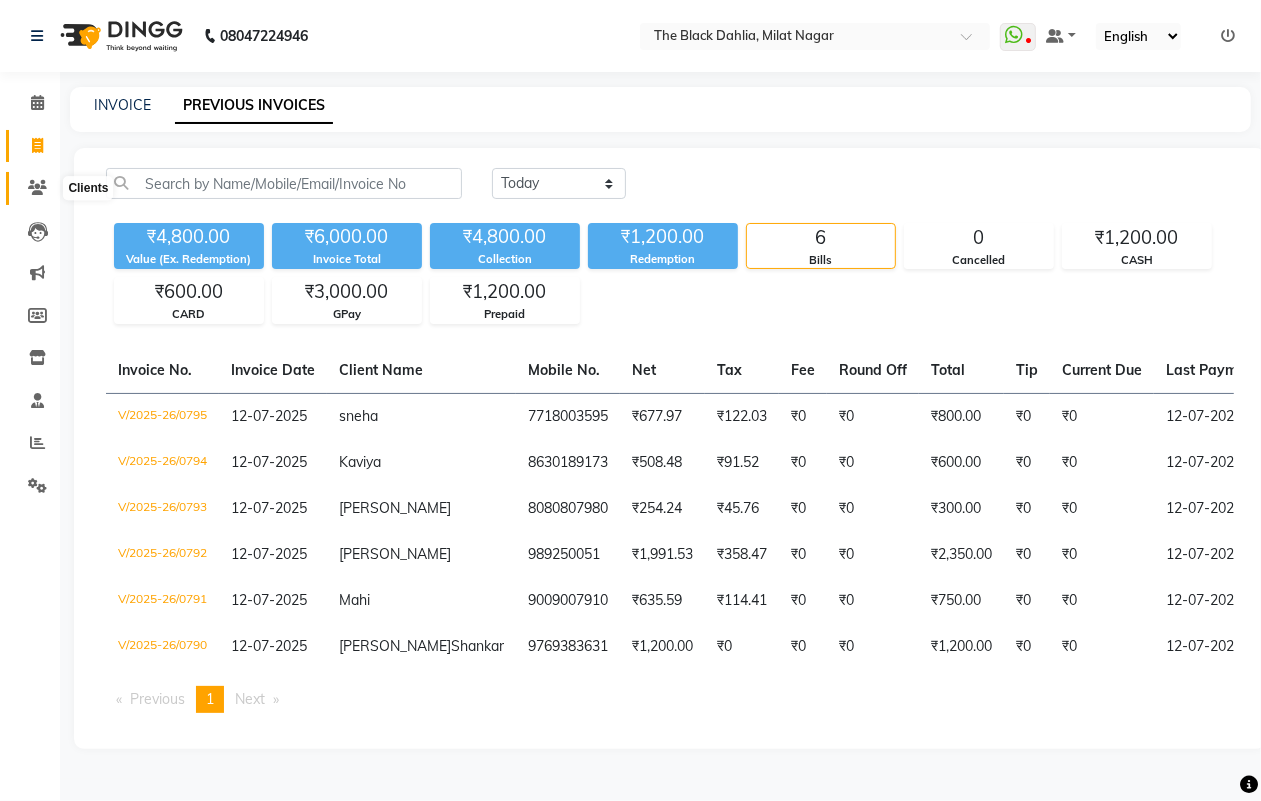 click 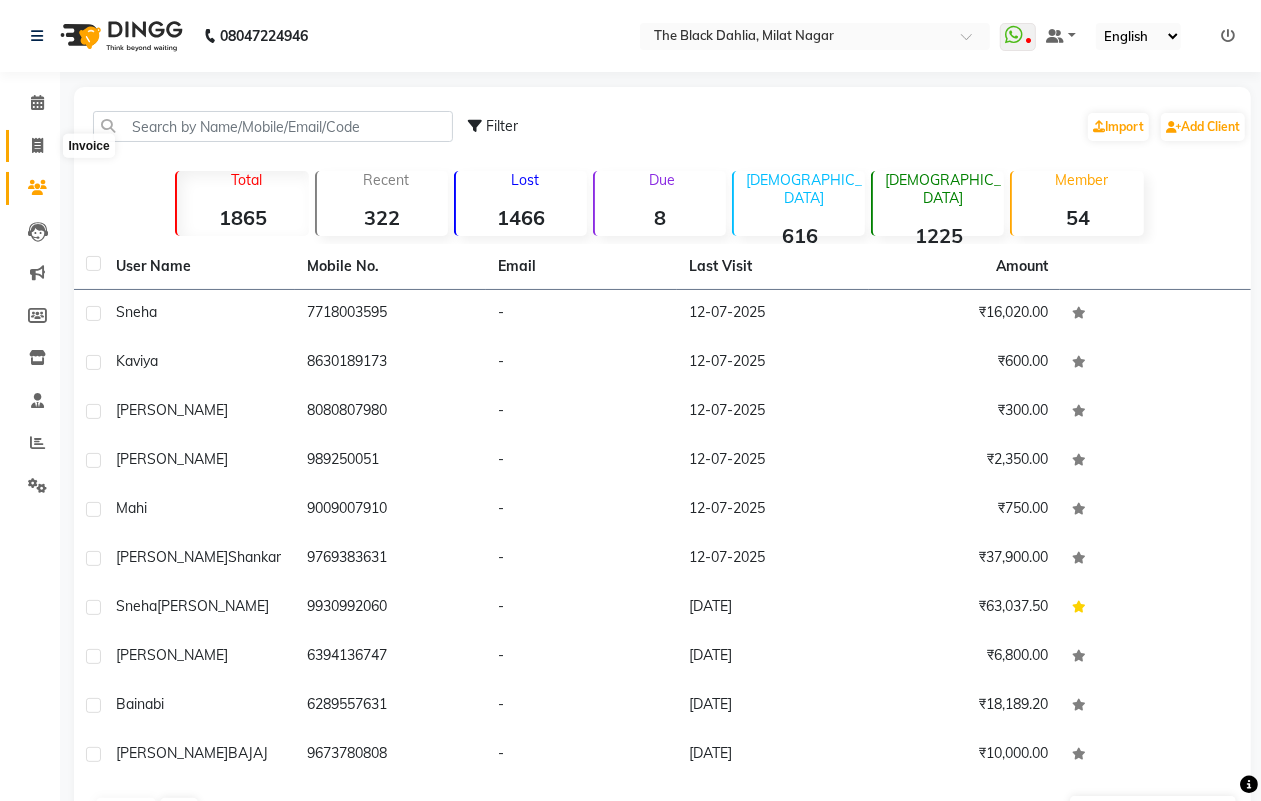 click 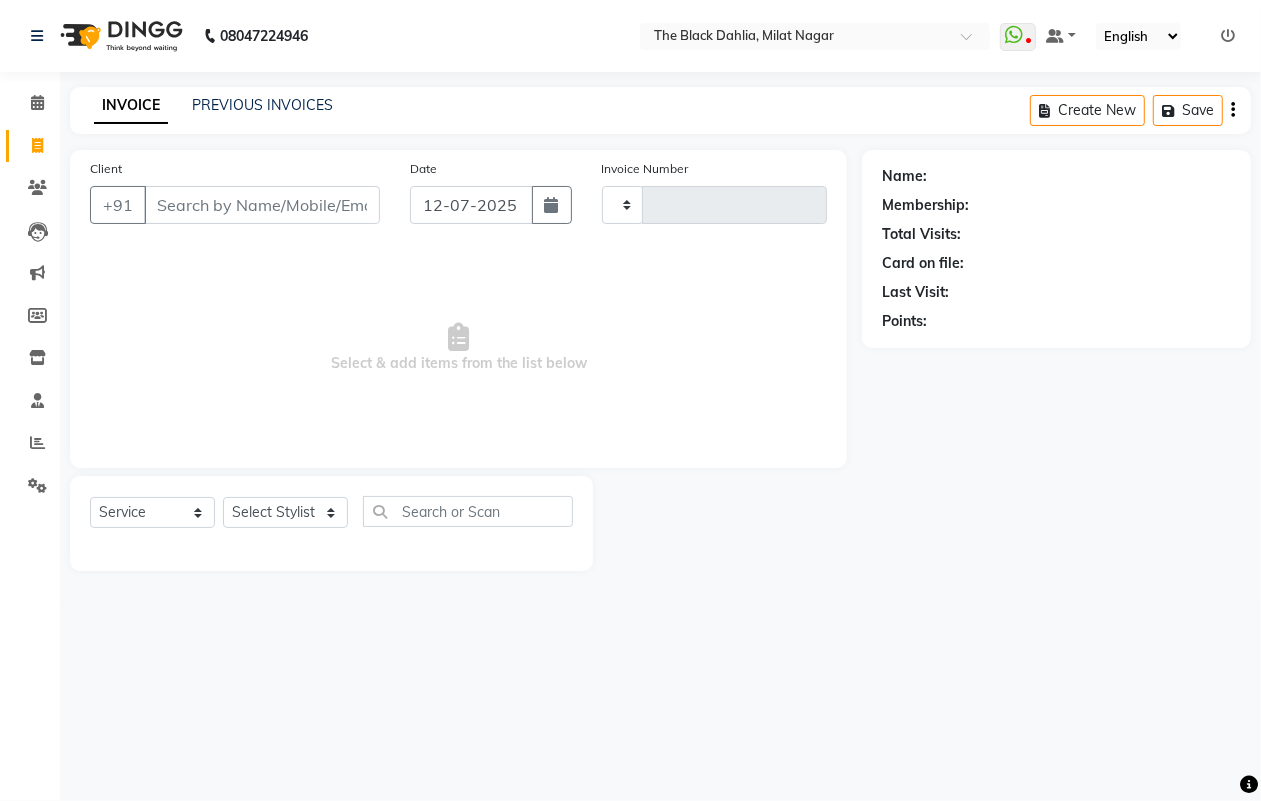 type on "0796" 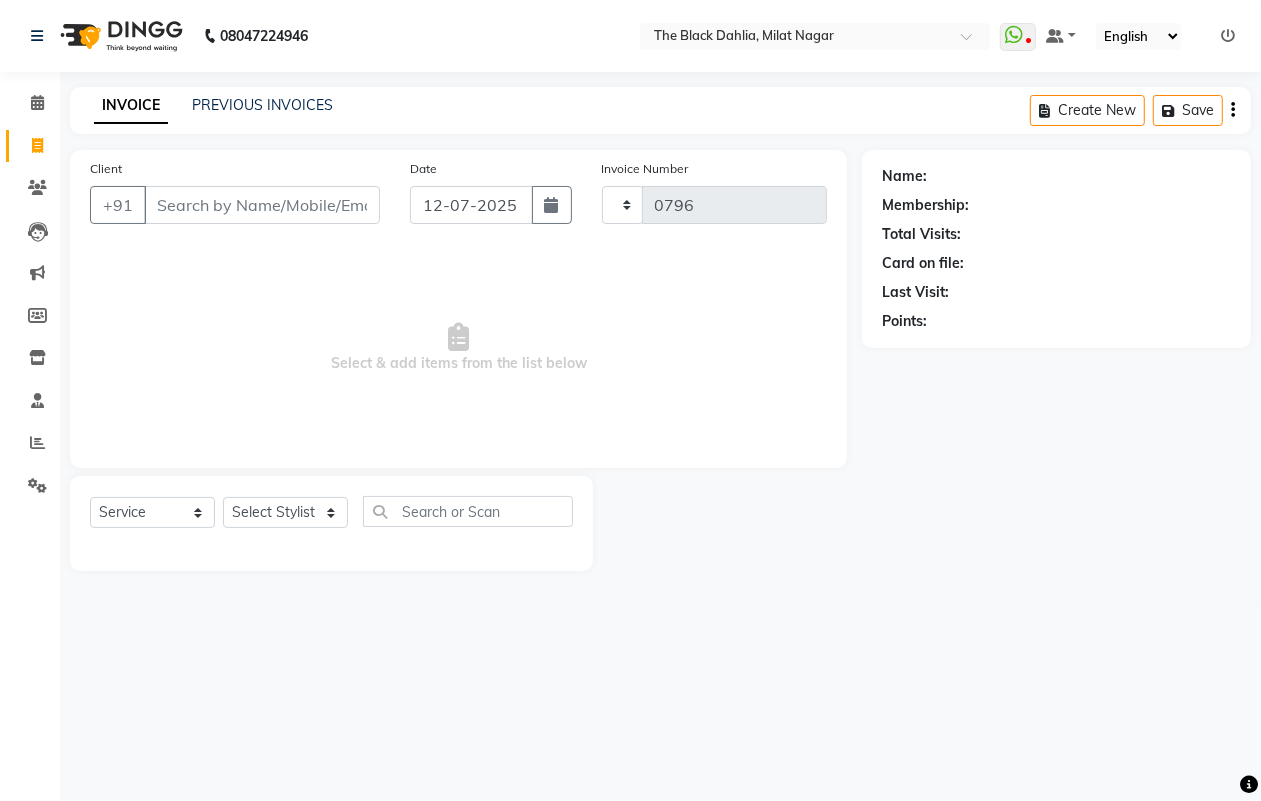 select on "4335" 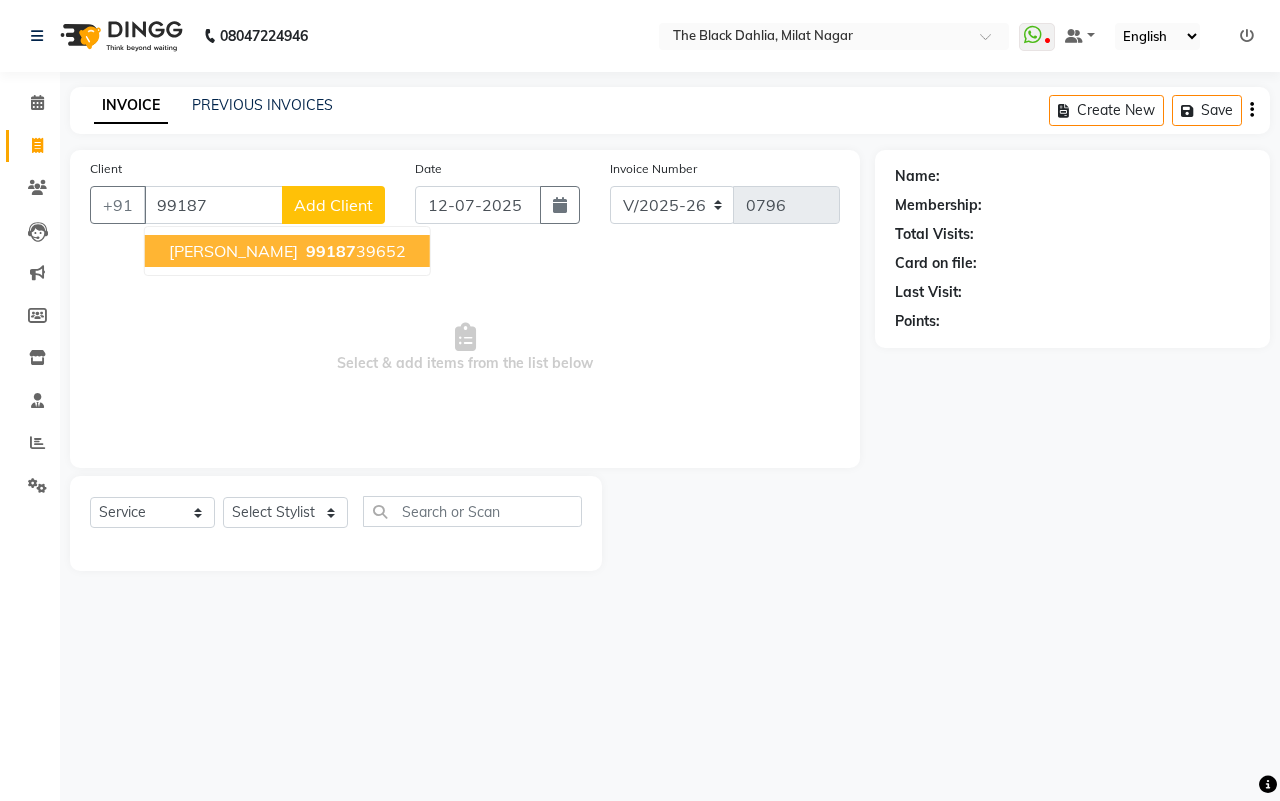 click on "99187 39652" at bounding box center [354, 251] 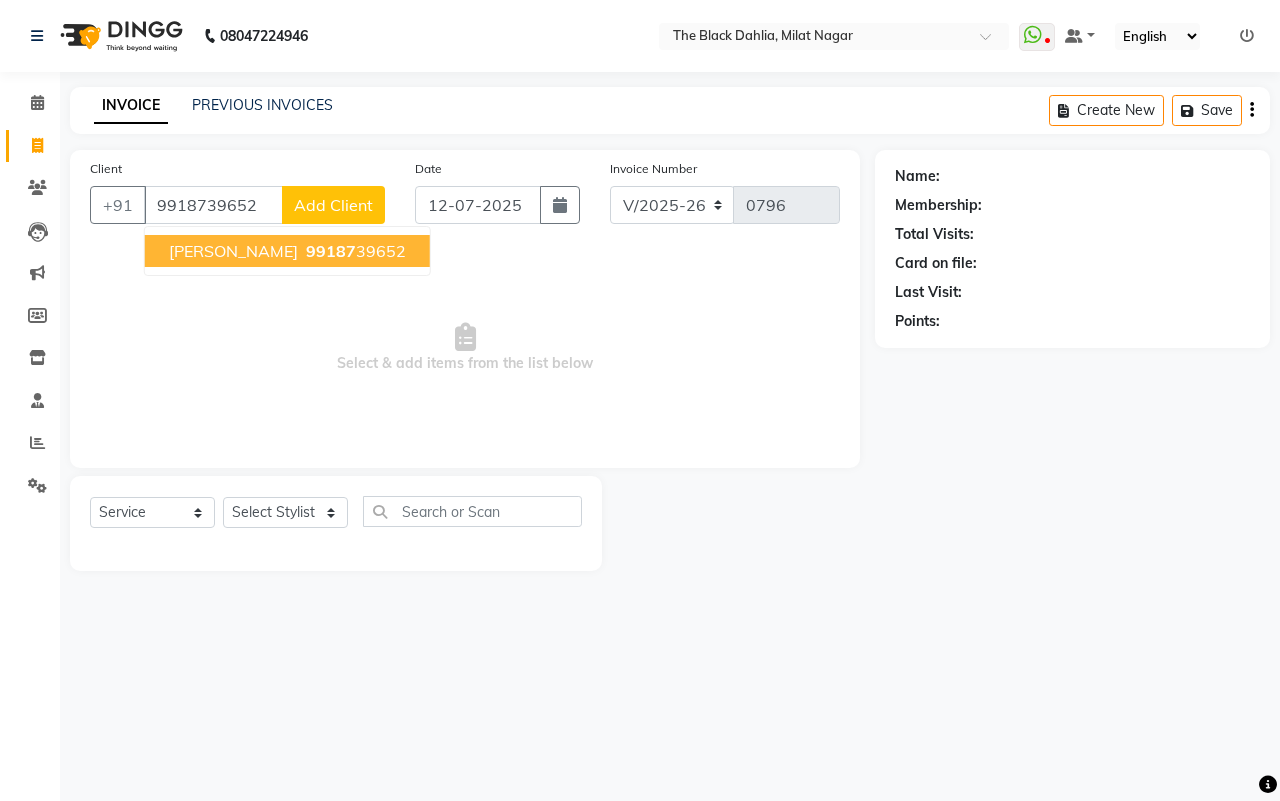 type on "9918739652" 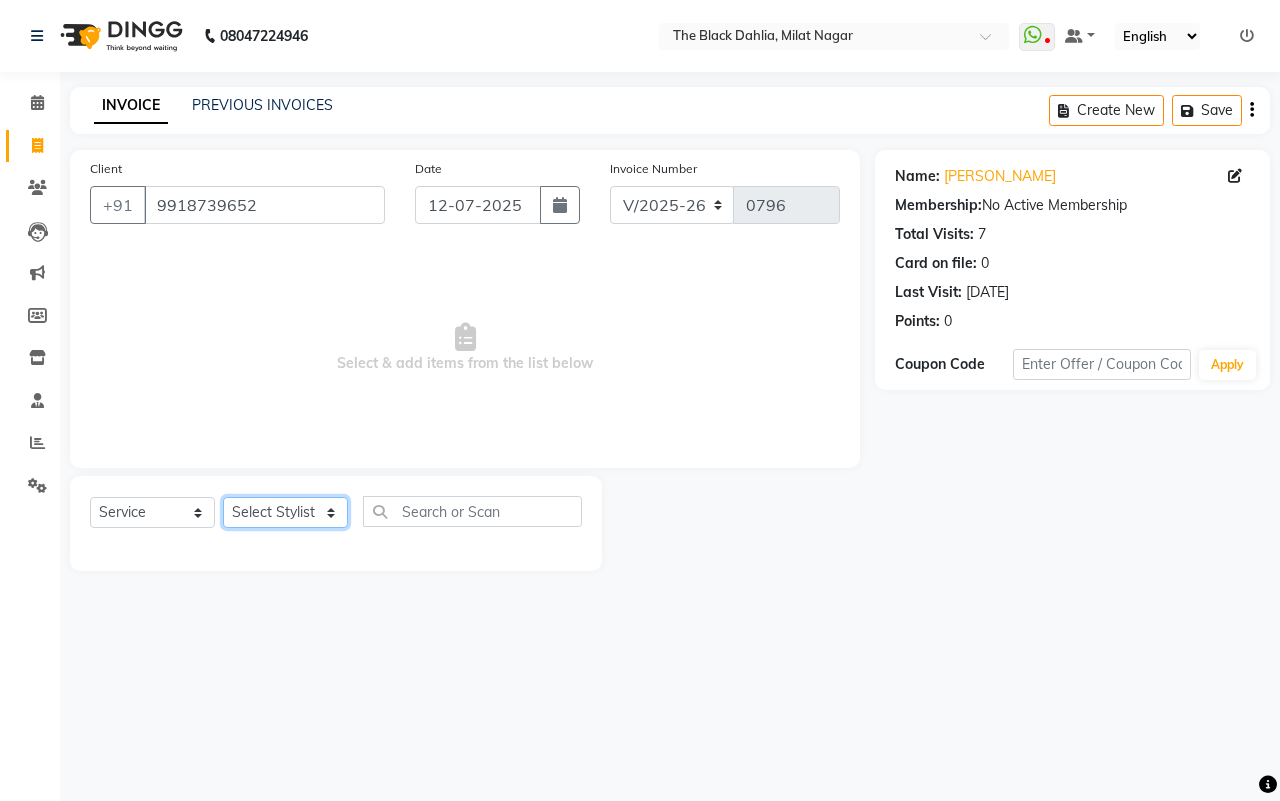 click on "Select Stylist [PERSON_NAME] [PERSON_NAME] [PERSON_NAME] IQRA JAWED  JOYSNA [PERSON_NAME] [PERSON_NAME] [PERSON_NAME] [PERSON_NAME] Nagar PINKY [PERSON_NAME] [PERSON_NAME] [PERSON_NAME] SAUD  [PERSON_NAME] [PERSON_NAME] [PERSON_NAME] TBD [PERSON_NAME] Veer Sir" 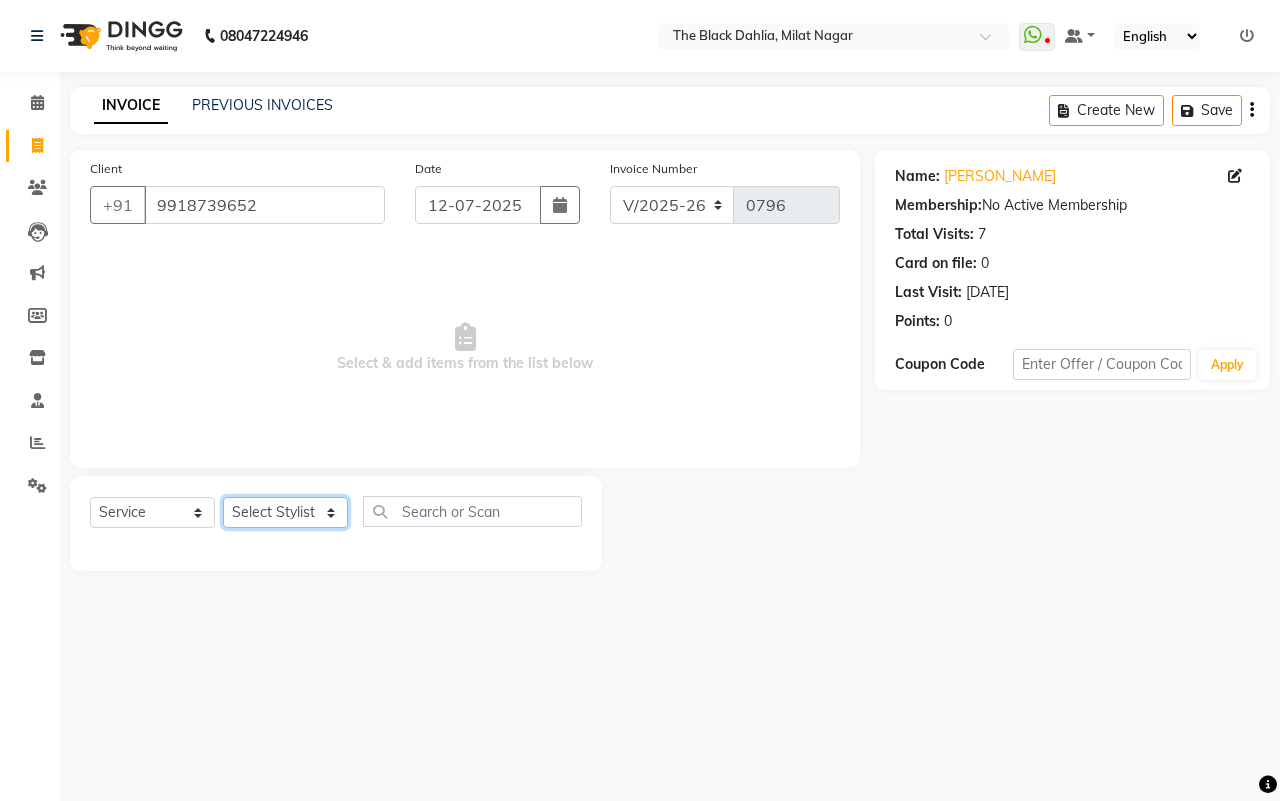 select on "71303" 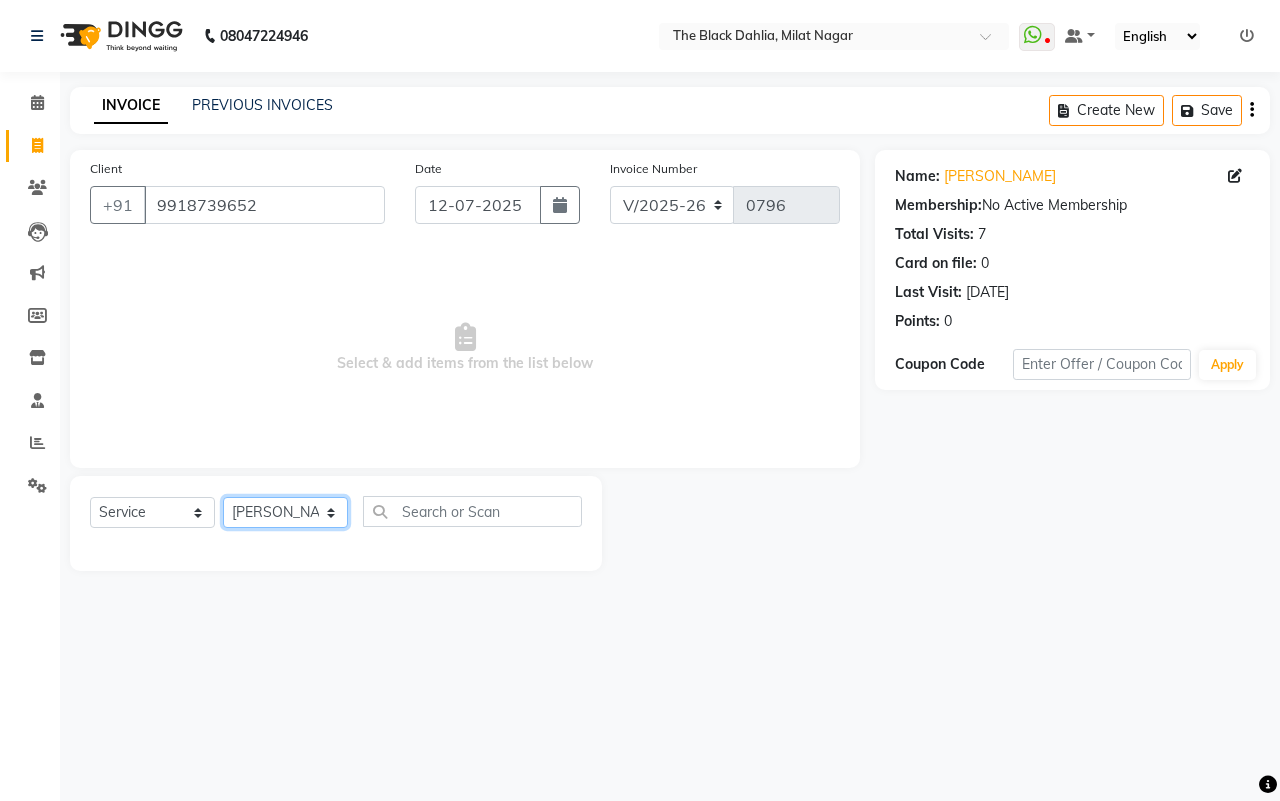 click on "Select Stylist [PERSON_NAME] [PERSON_NAME] [PERSON_NAME] IQRA JAWED  JOYSNA [PERSON_NAME] [PERSON_NAME] [PERSON_NAME] [PERSON_NAME] Nagar PINKY [PERSON_NAME] [PERSON_NAME] [PERSON_NAME] SAUD  [PERSON_NAME] [PERSON_NAME] [PERSON_NAME] TBD [PERSON_NAME] Veer Sir" 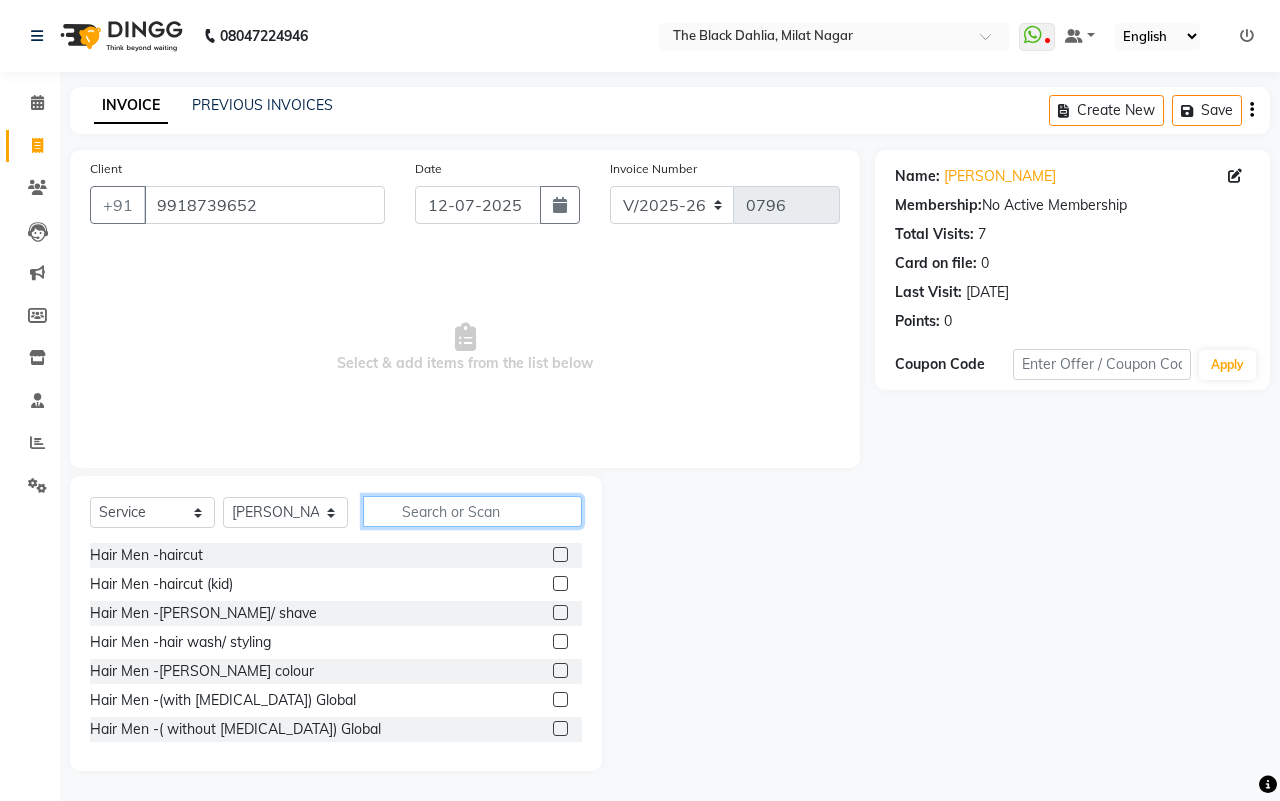 click 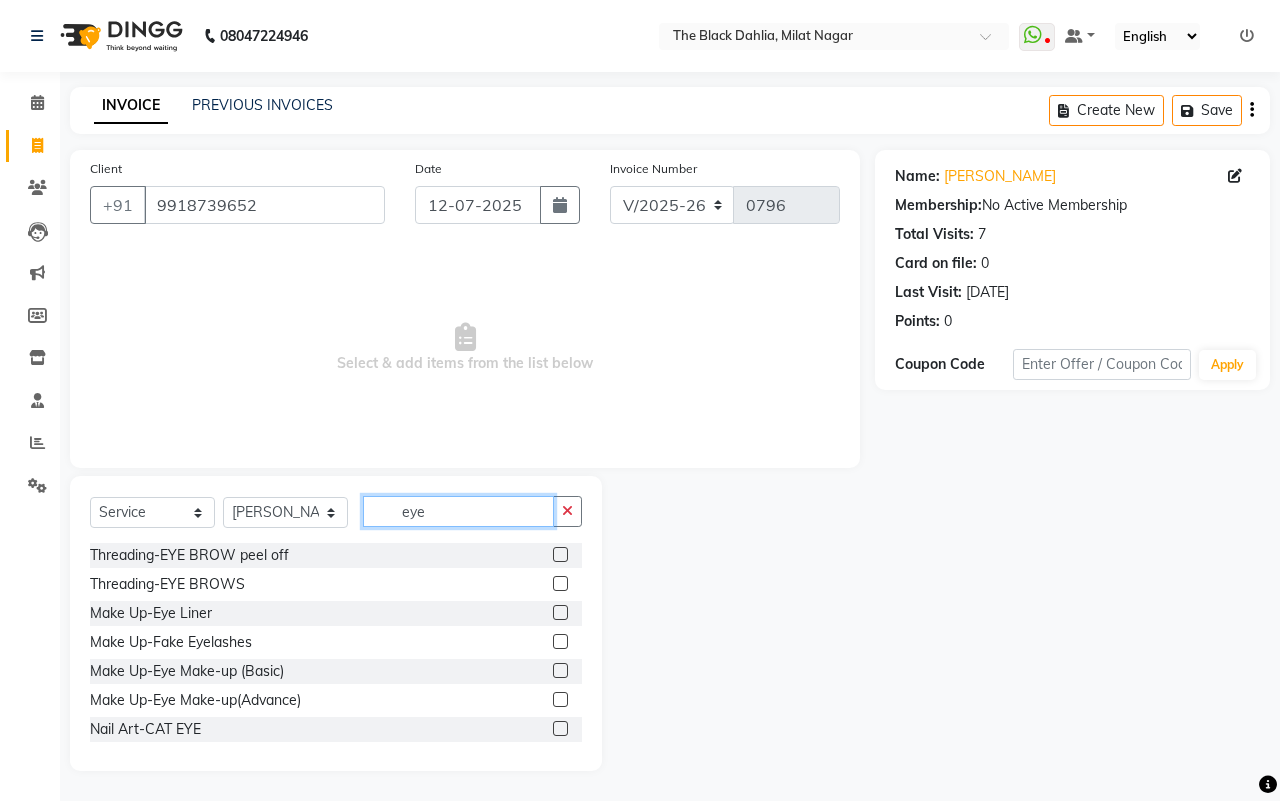 type on "eye" 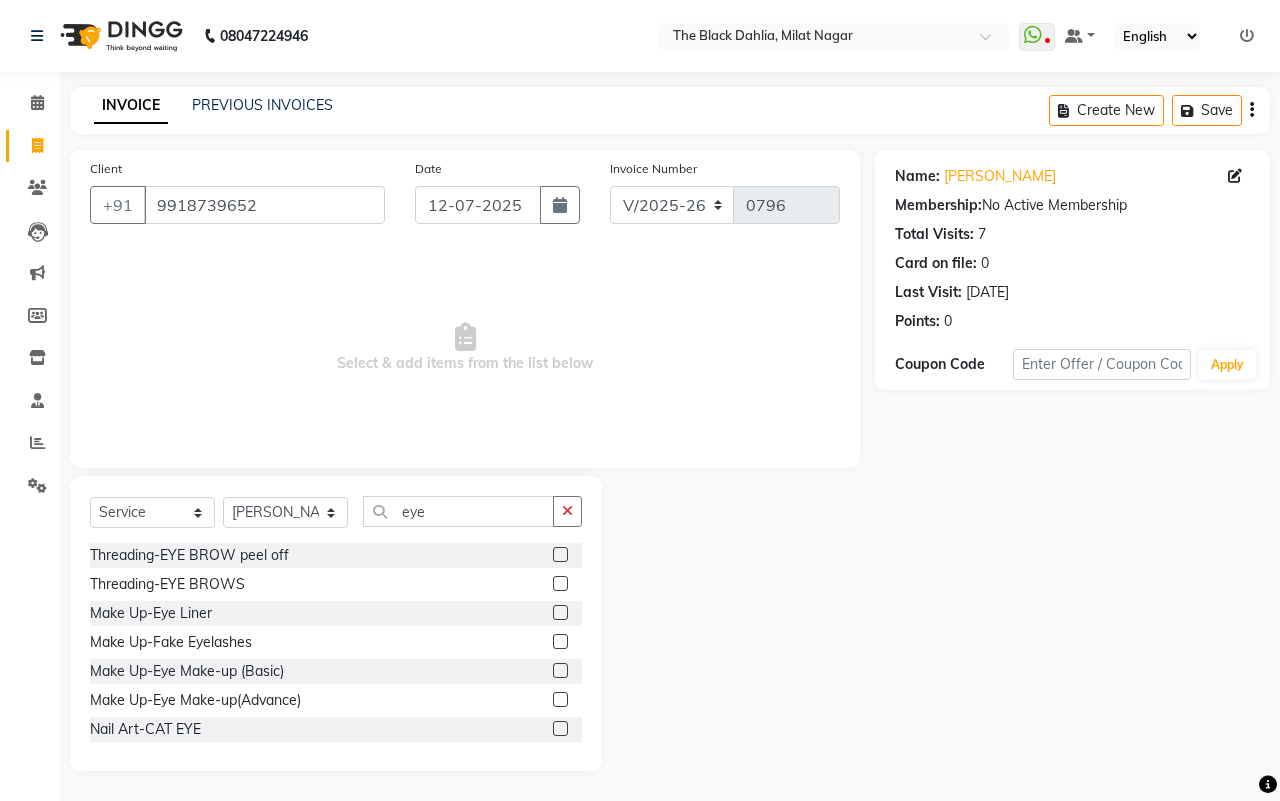 click 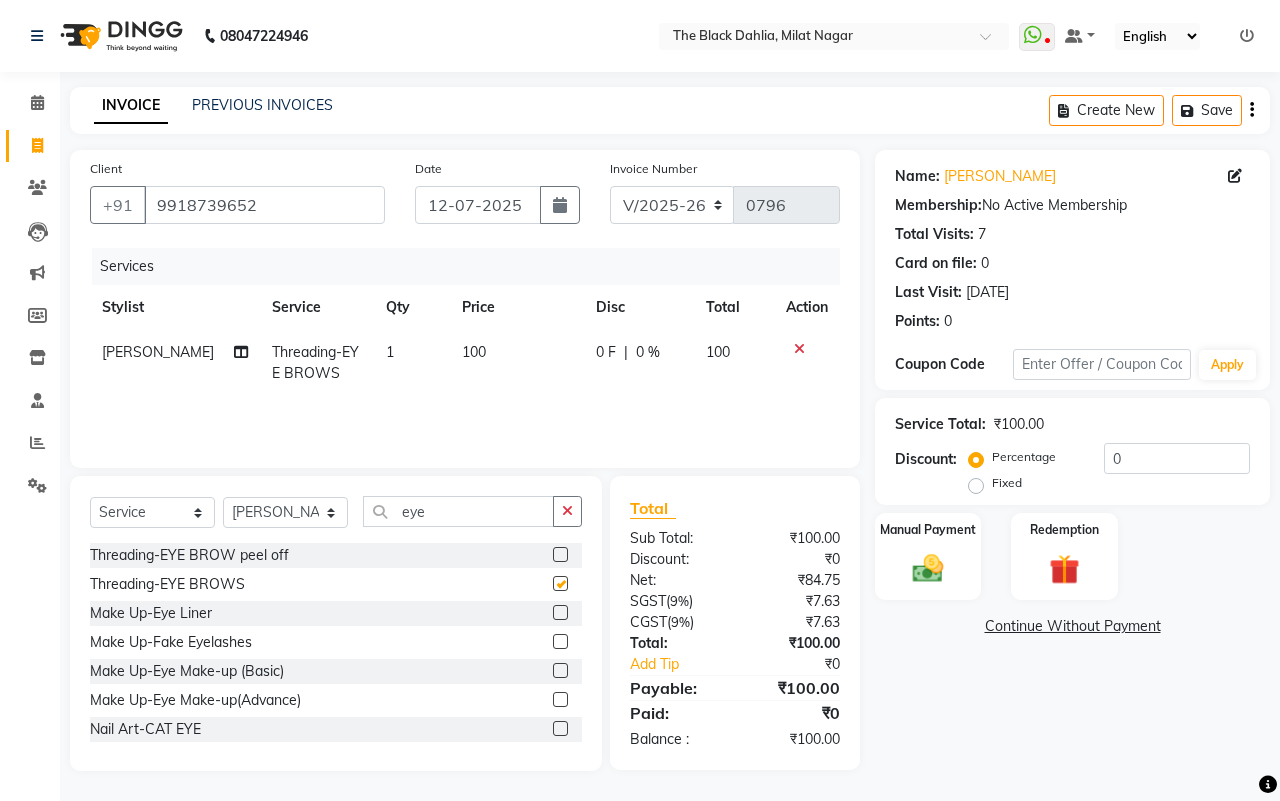 checkbox on "false" 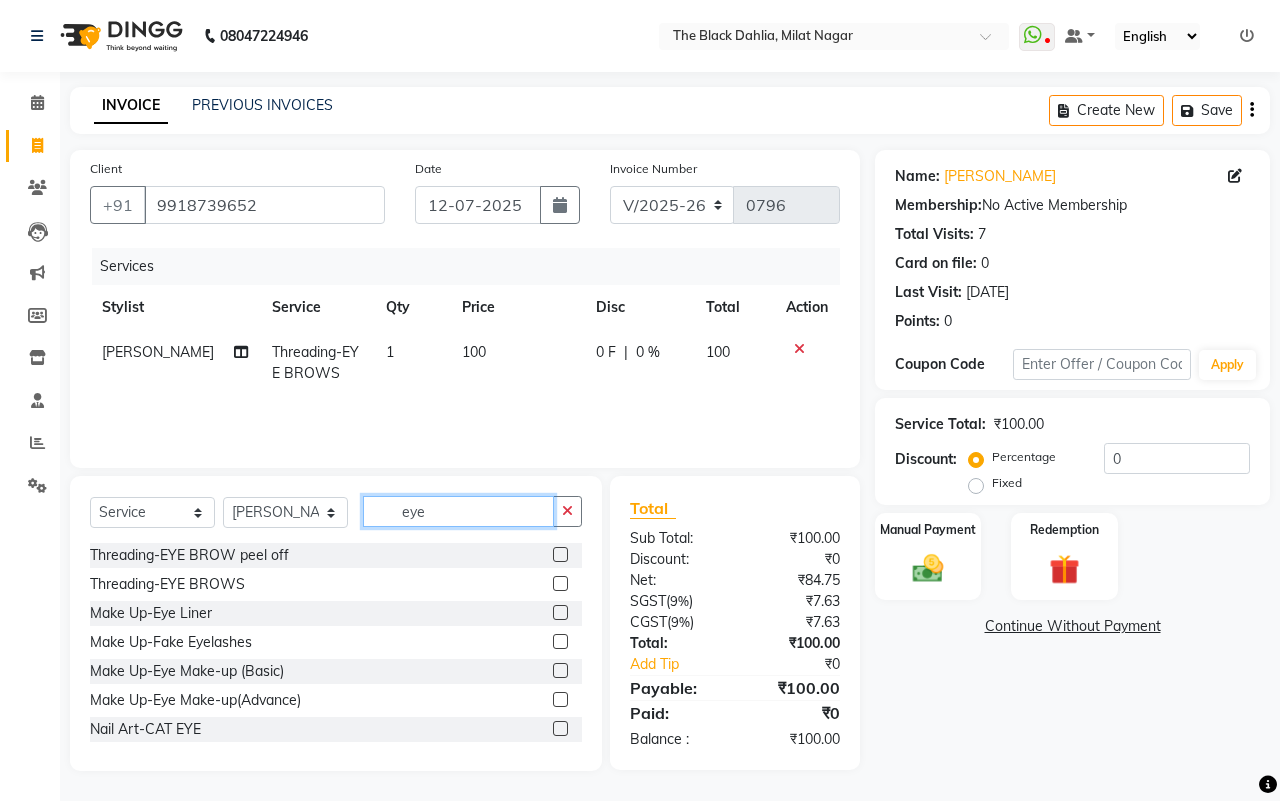 click on "eye" 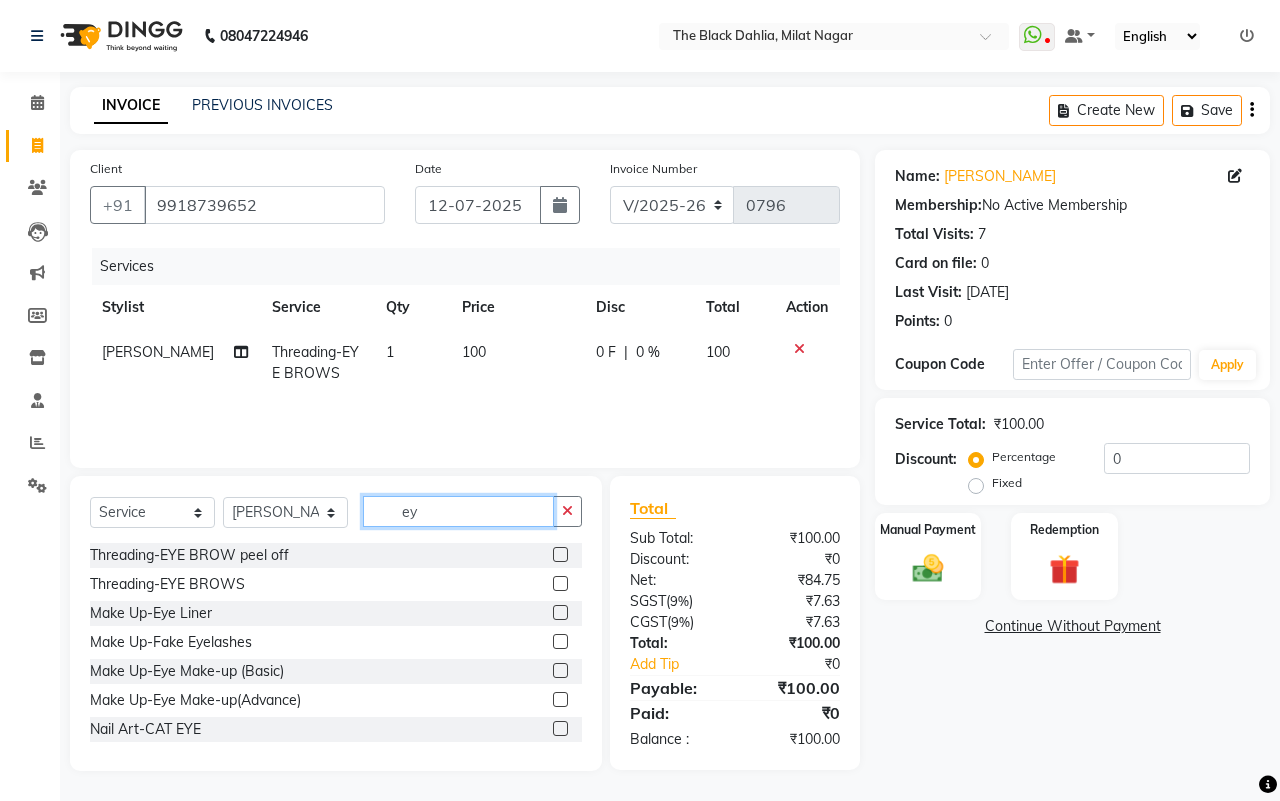 type on "e" 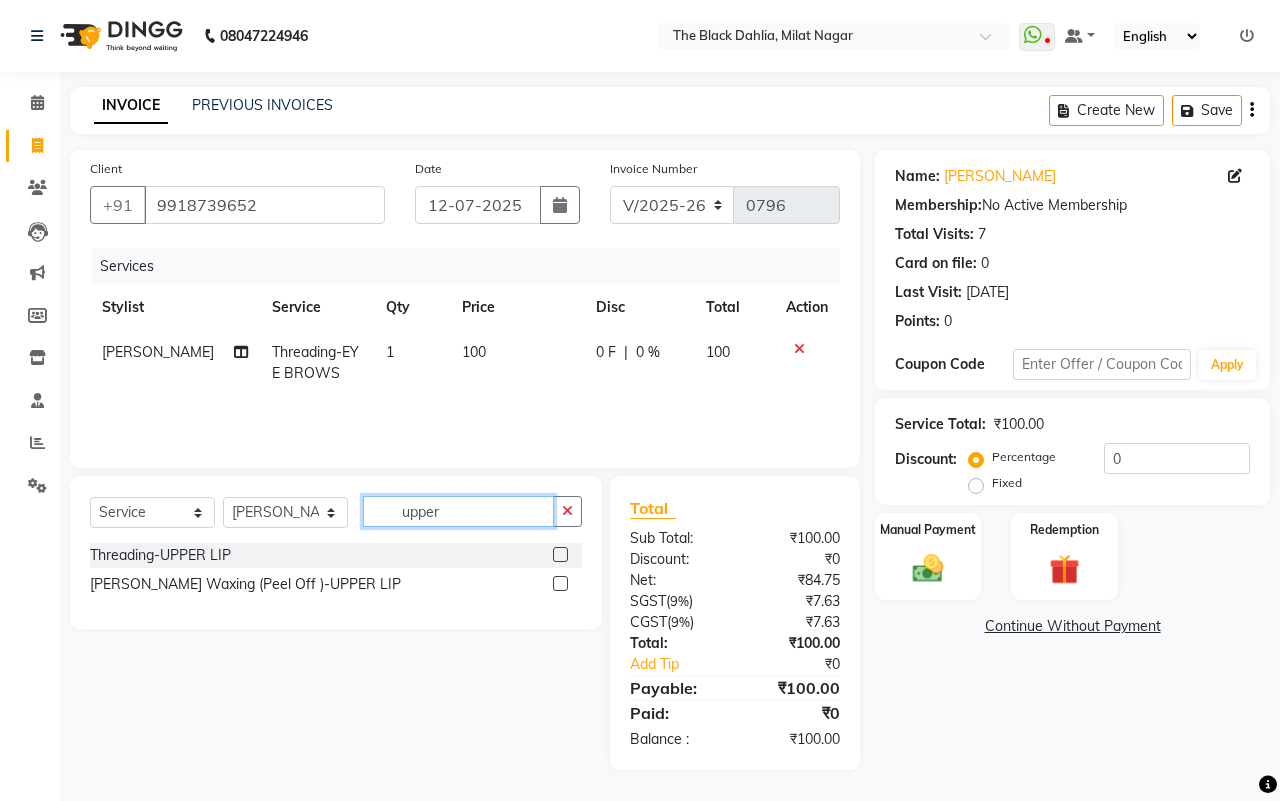 type on "upper" 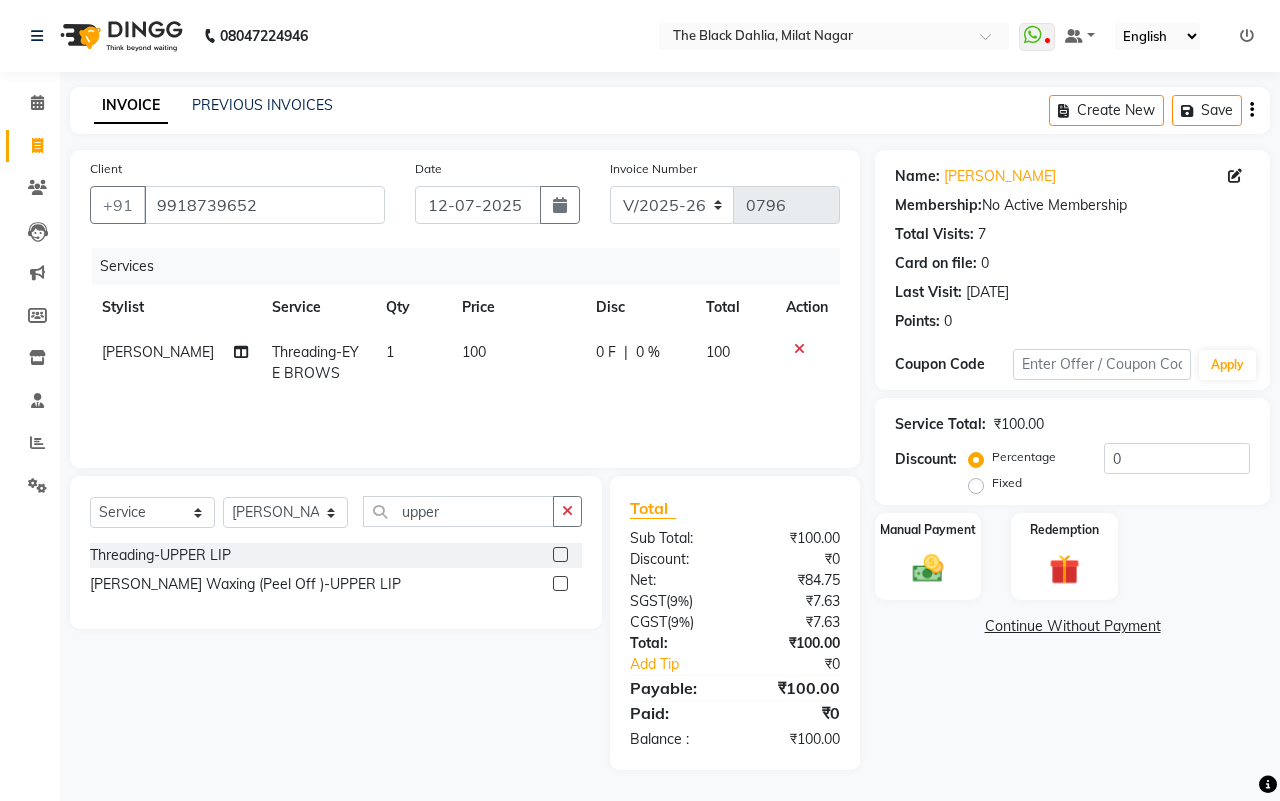 click 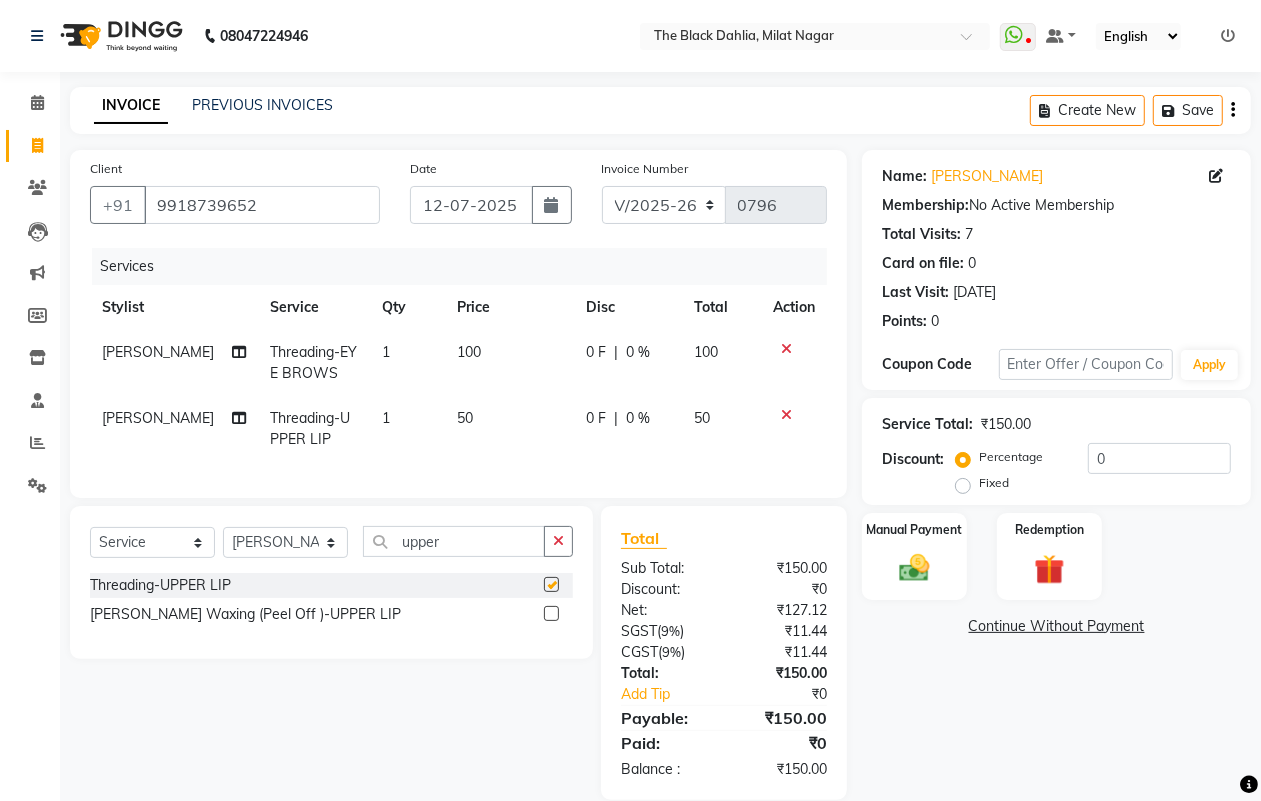 checkbox on "false" 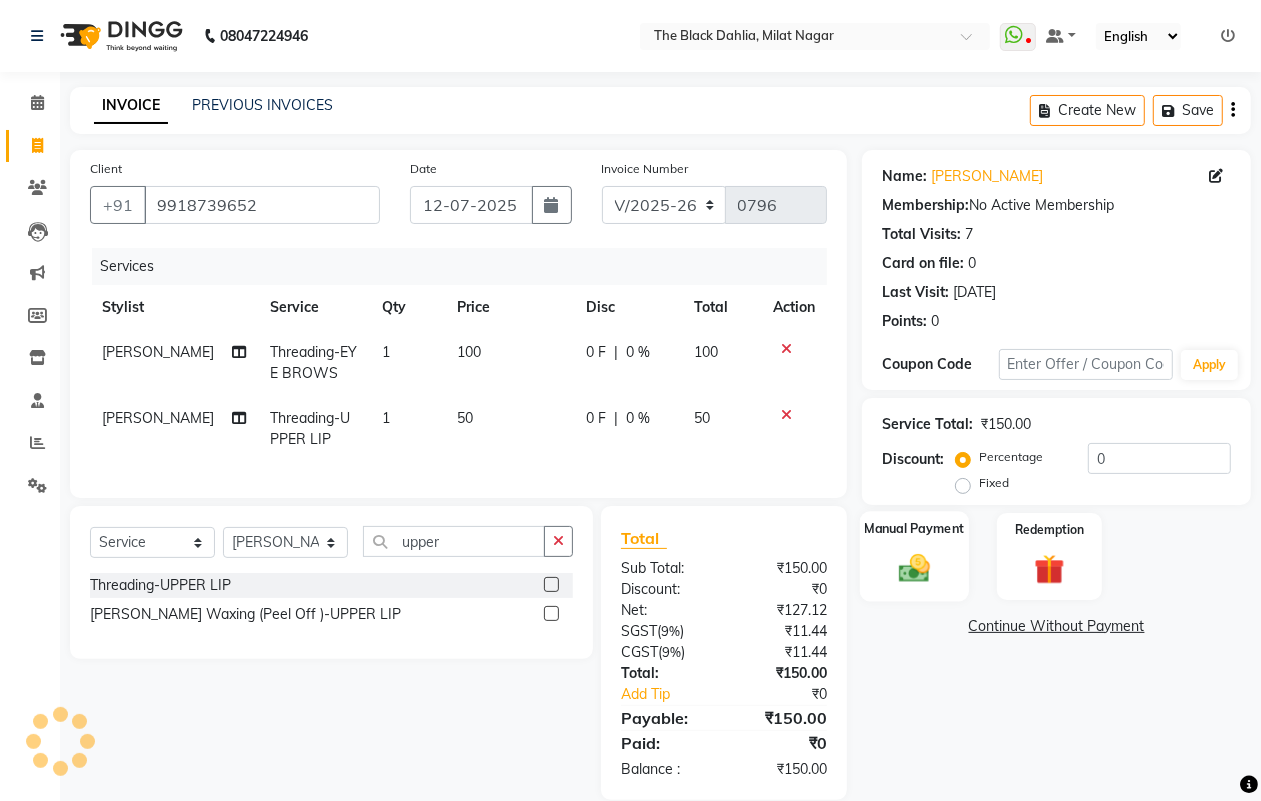 click on "Manual Payment" 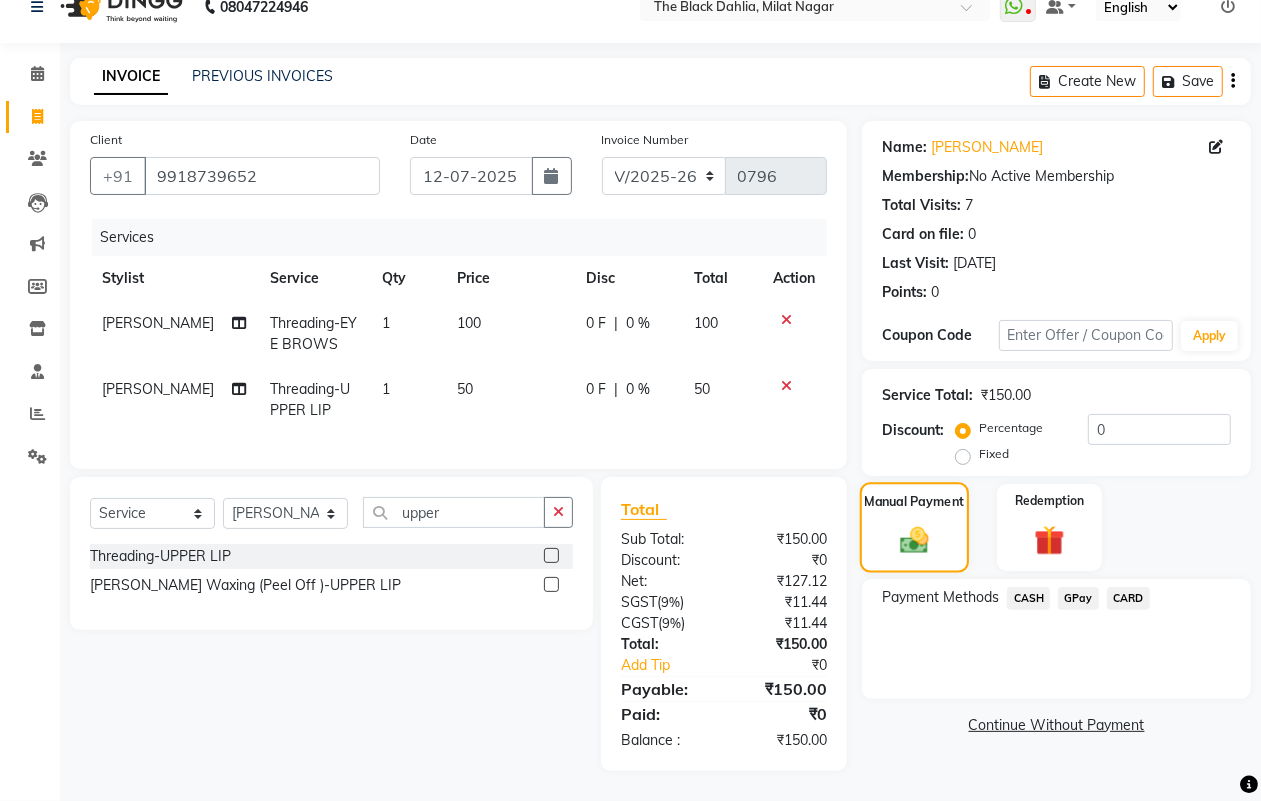 scroll, scrollTop: 47, scrollLeft: 0, axis: vertical 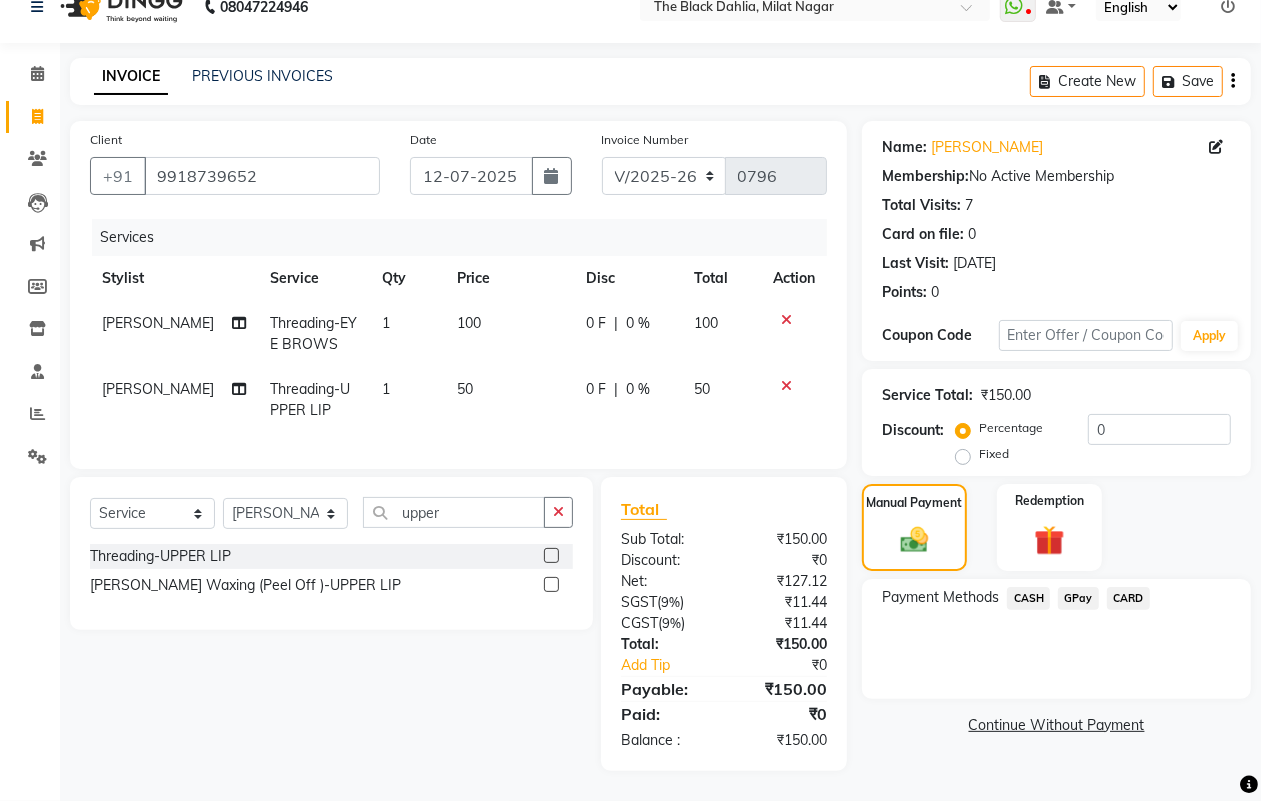 click on "GPay" 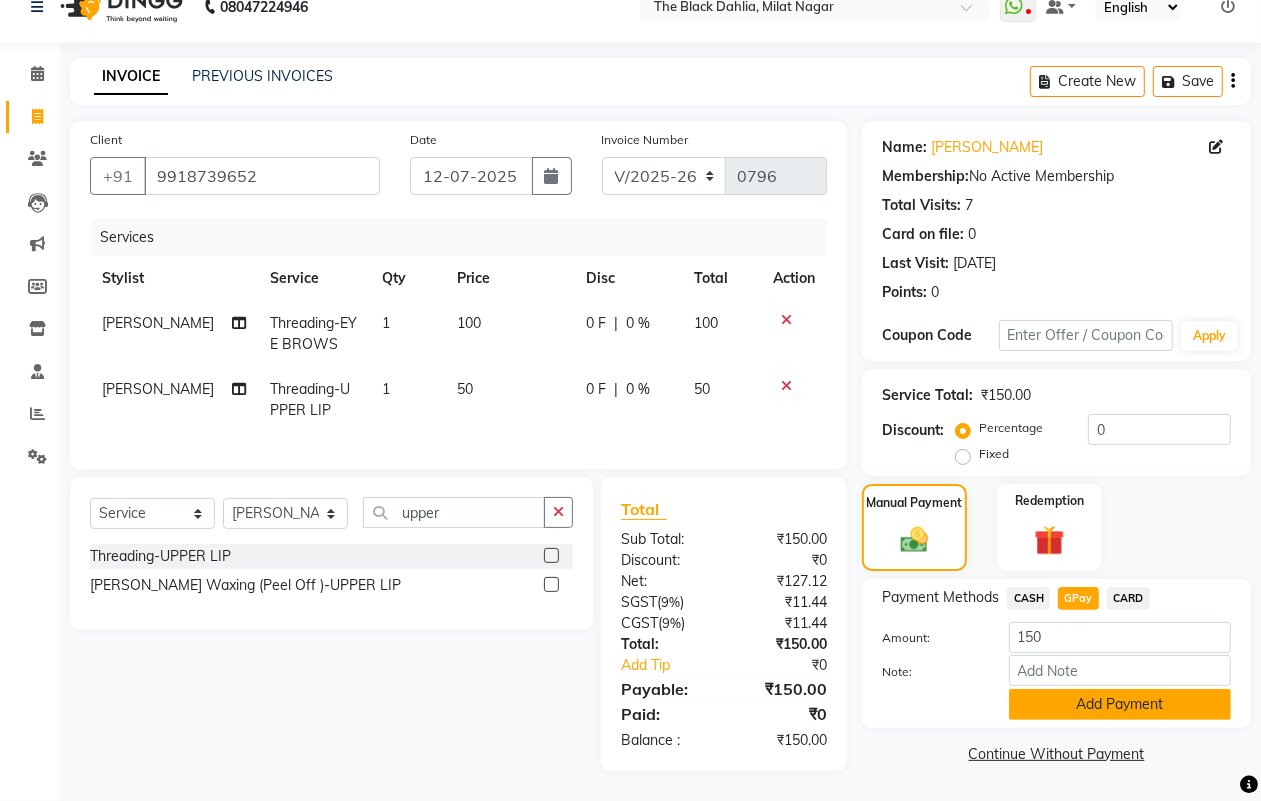 click on "Add Payment" 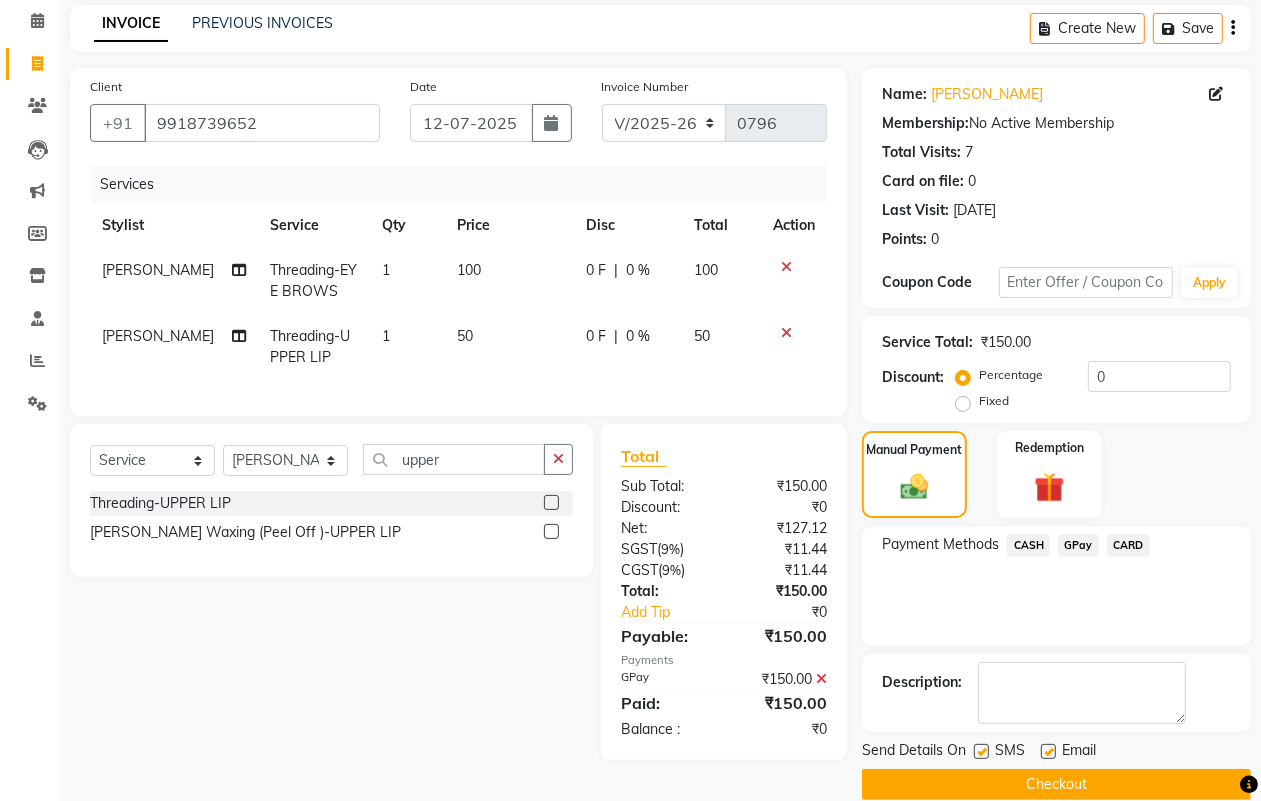 scroll, scrollTop: 111, scrollLeft: 0, axis: vertical 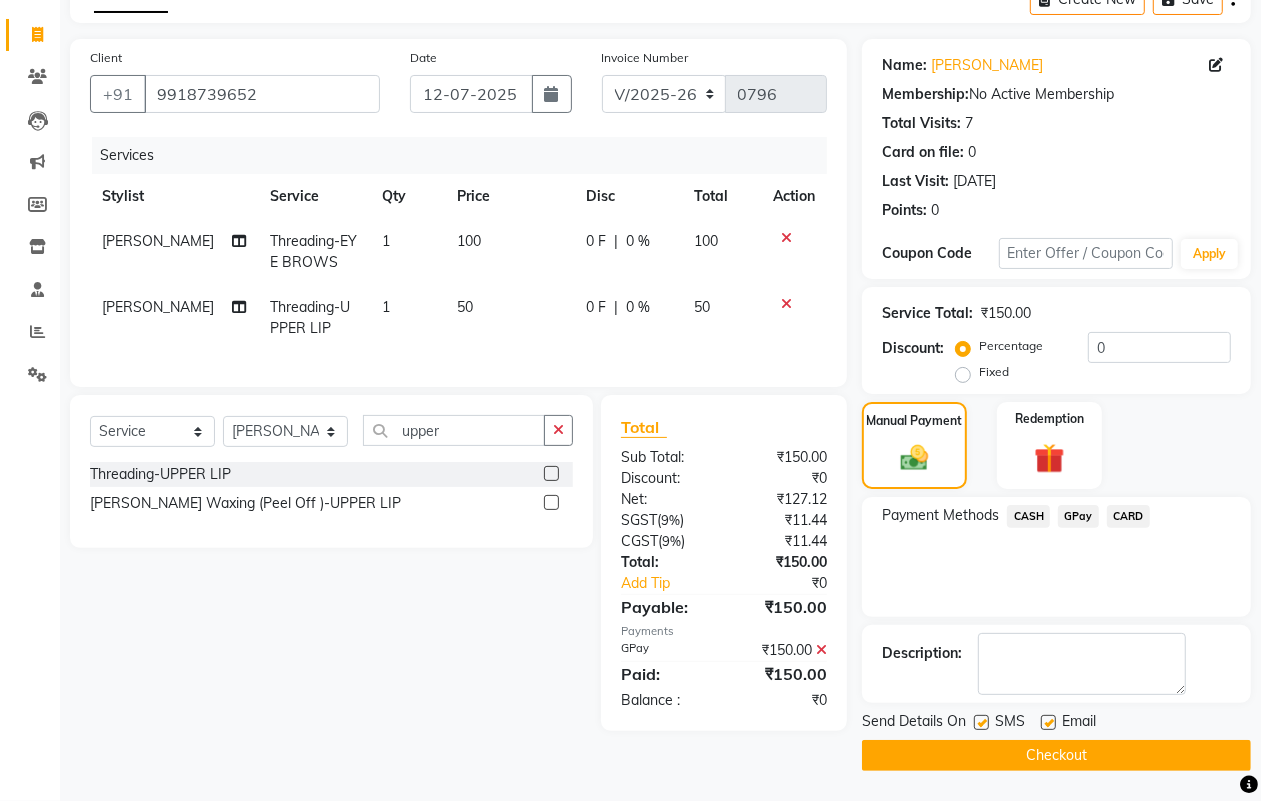 click on "Checkout" 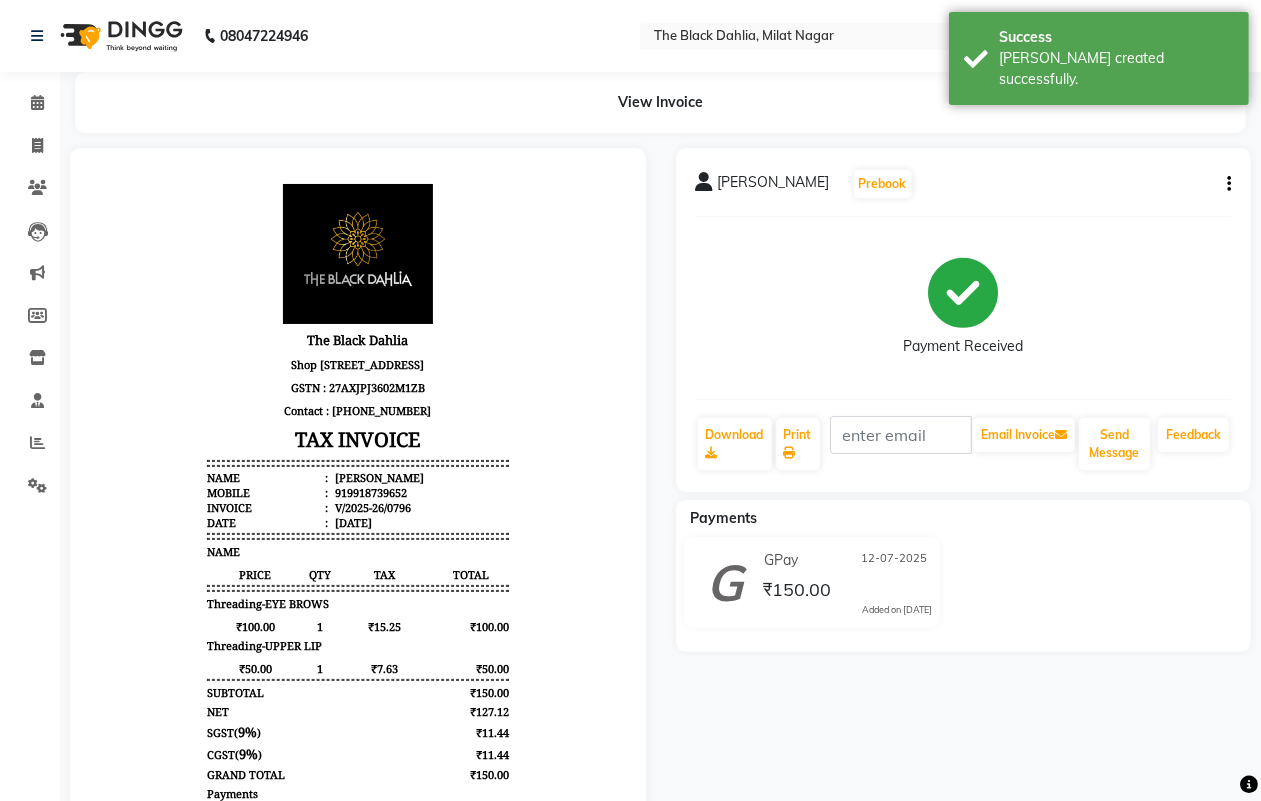 scroll, scrollTop: 0, scrollLeft: 0, axis: both 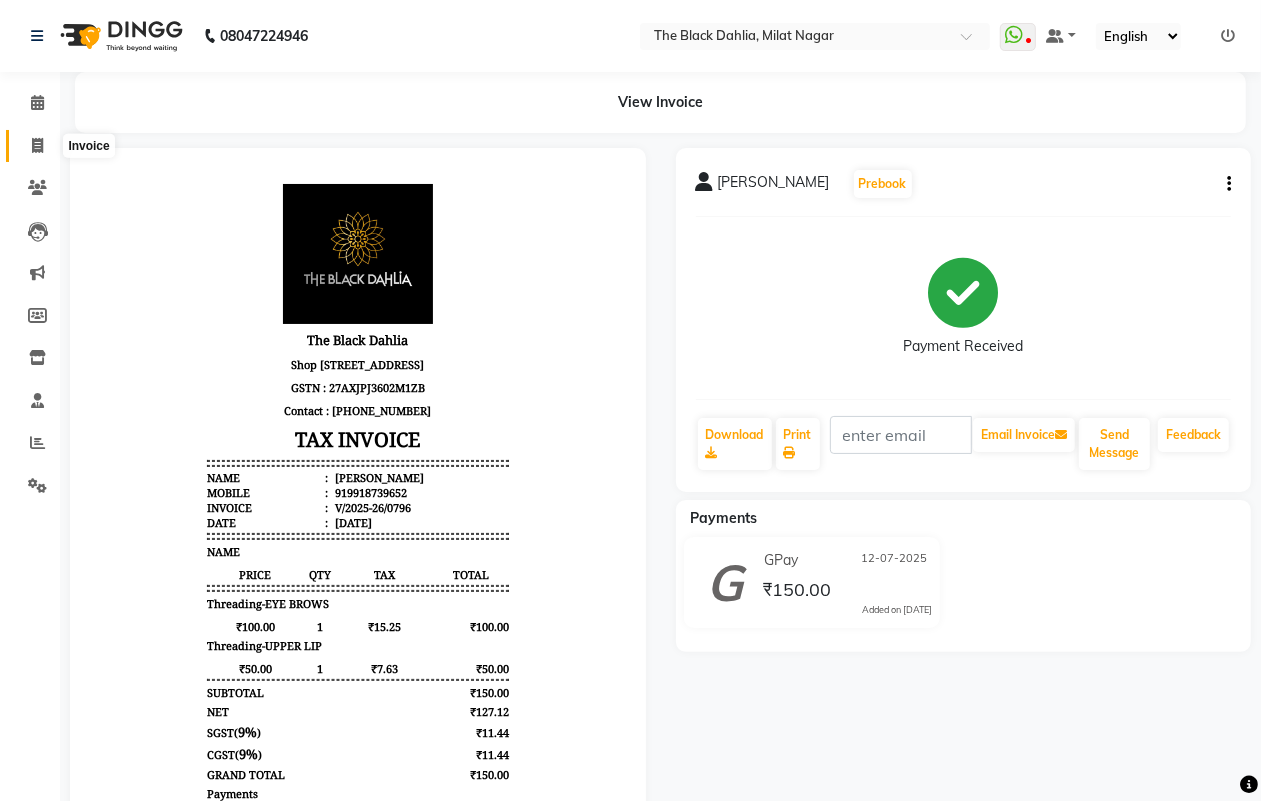 click 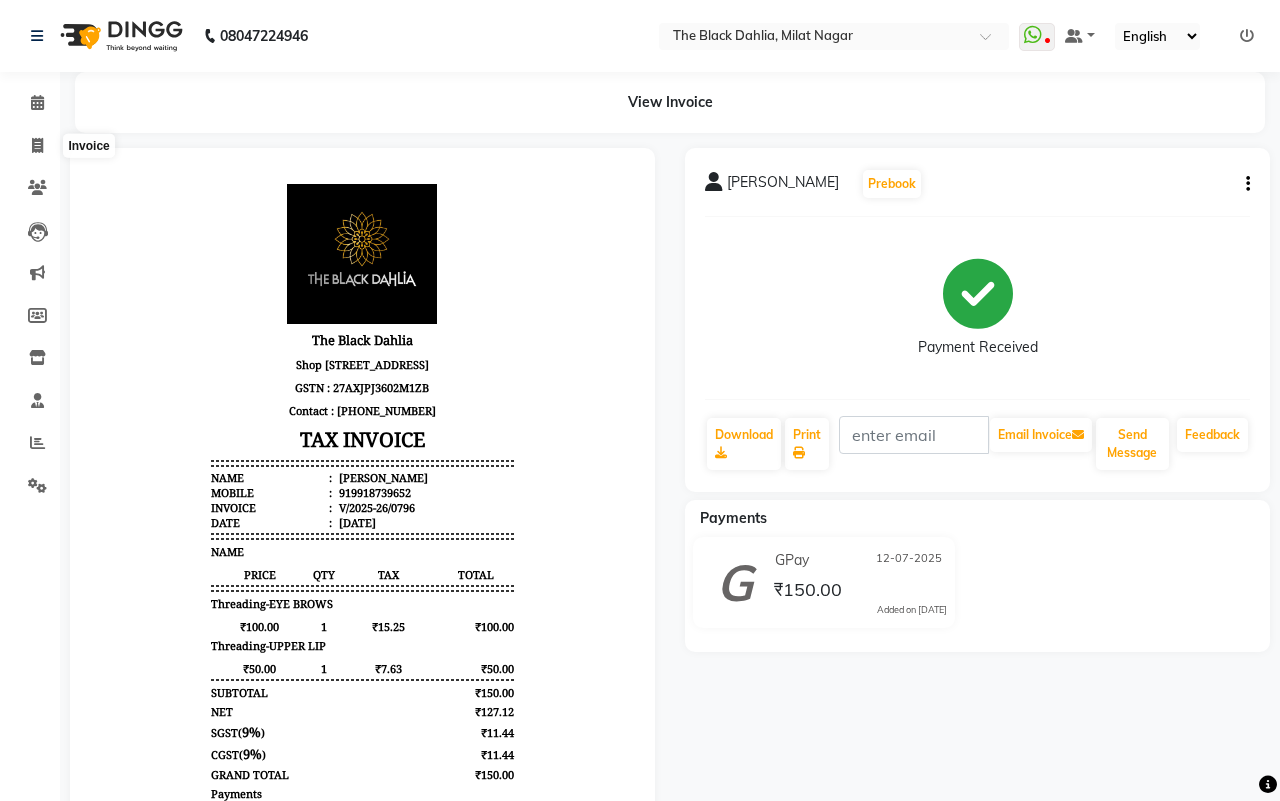 select on "4335" 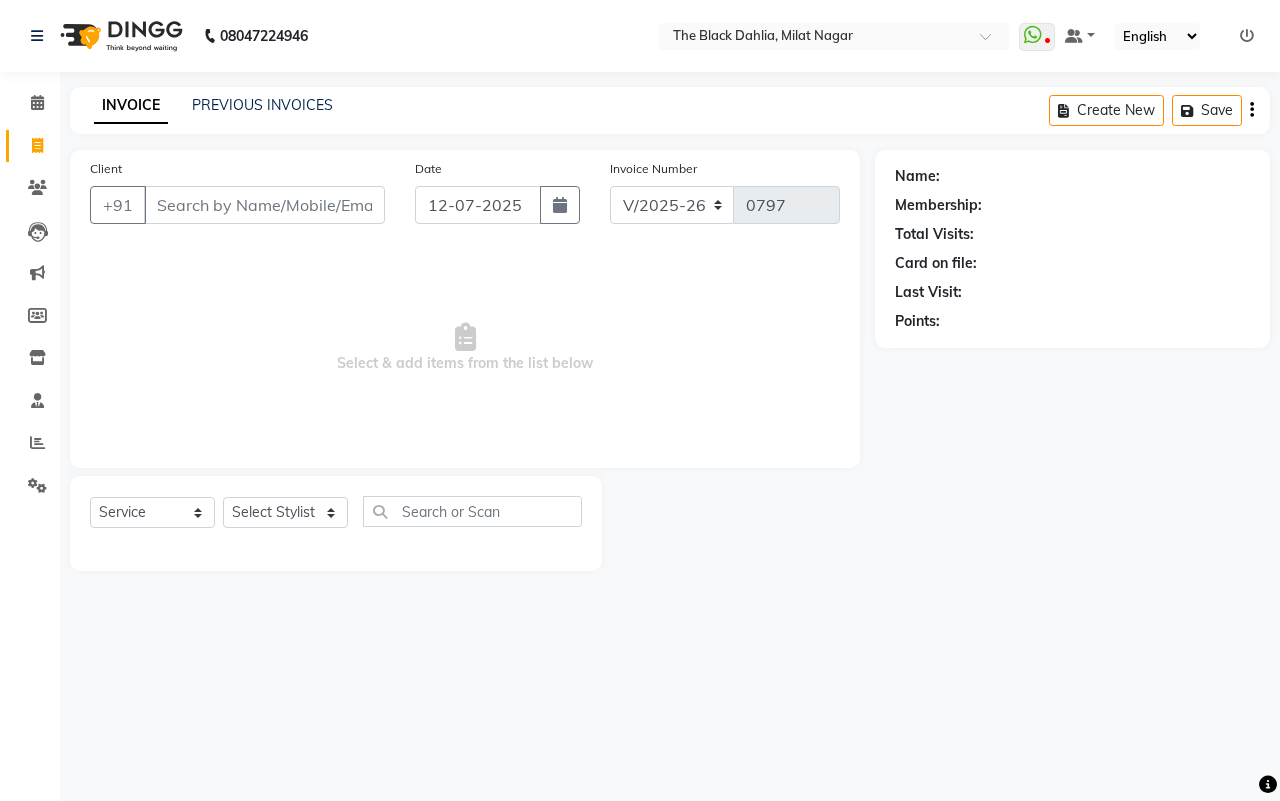 click on "Client" at bounding box center [264, 205] 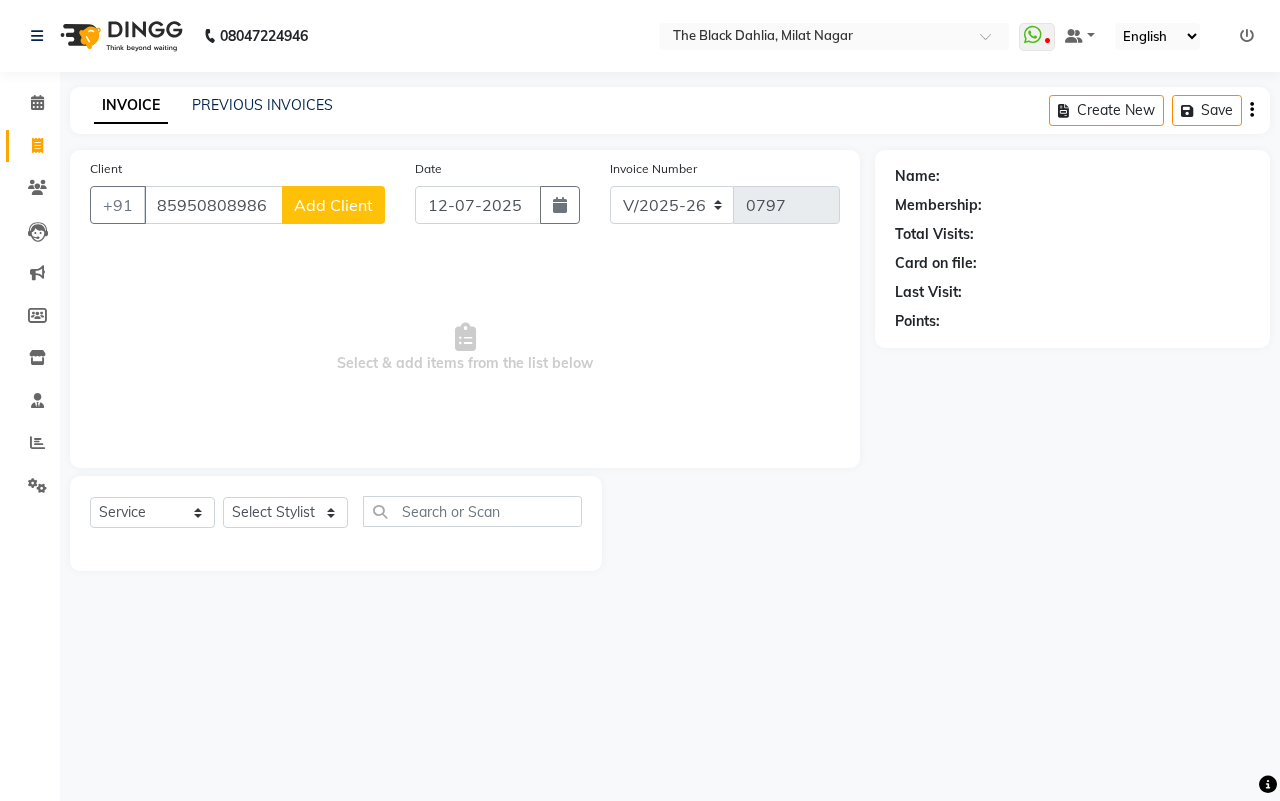 click on "85950808986" at bounding box center (213, 205) 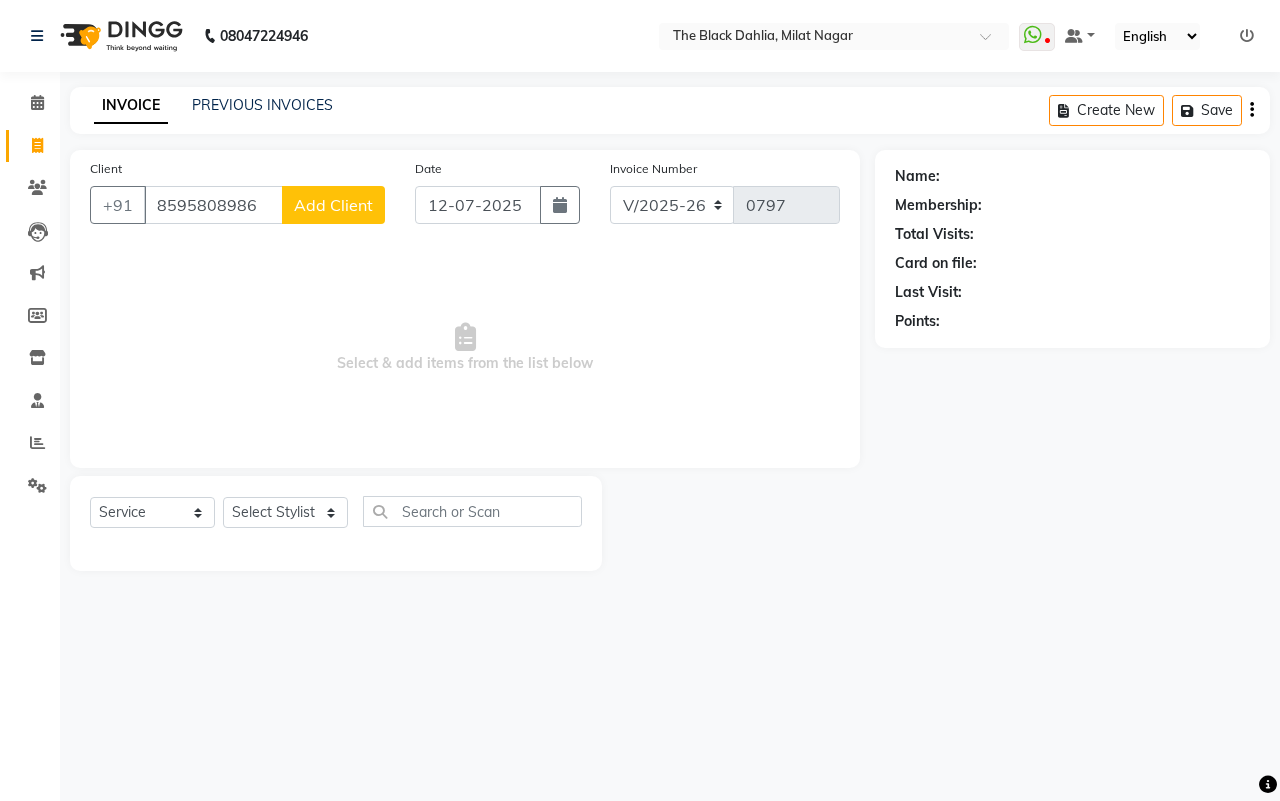 click on "8595808986" at bounding box center (213, 205) 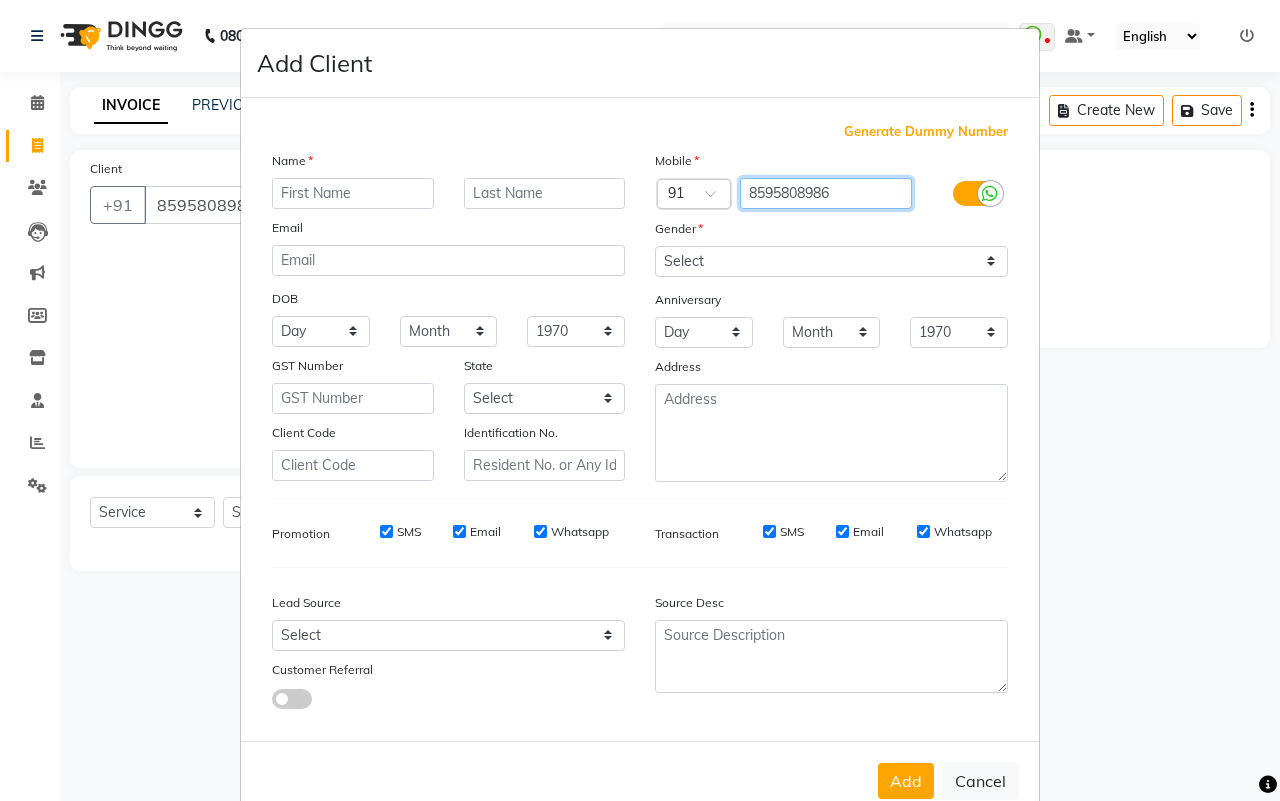 drag, startPoint x: 737, startPoint y: 192, endPoint x: 798, endPoint y: 196, distance: 61.13101 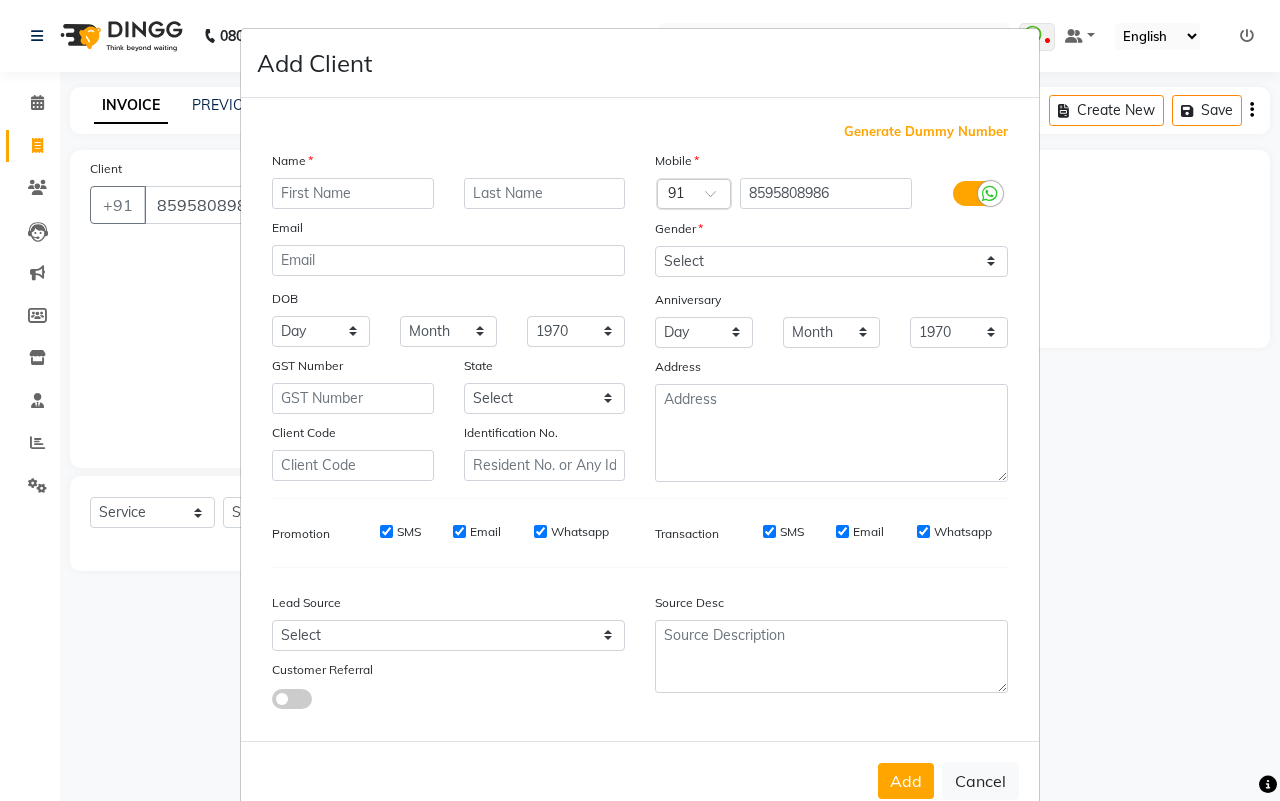 click on "Add Client Generate Dummy Number Name Email DOB Day 01 02 03 04 05 06 07 08 09 10 11 12 13 14 15 16 17 18 19 20 21 22 23 24 25 26 27 28 29 30 31 Month January February March April May June July August September October November [DATE] 1941 1942 1943 1944 1945 1946 1947 1948 1949 1950 1951 1952 1953 1954 1955 1956 1957 1958 1959 1960 1961 1962 1963 1964 1965 1966 1967 1968 1969 1970 1971 1972 1973 1974 1975 1976 1977 1978 1979 1980 1981 1982 1983 1984 1985 1986 1987 1988 1989 1990 1991 1992 1993 1994 1995 1996 1997 1998 1999 2000 2001 2002 2003 2004 2005 2006 2007 2008 2009 2010 2011 2012 2013 2014 2015 2016 2017 2018 2019 2020 2021 2022 2023 2024 GST Number State Select [GEOGRAPHIC_DATA] [GEOGRAPHIC_DATA] [GEOGRAPHIC_DATA] [GEOGRAPHIC_DATA] [GEOGRAPHIC_DATA] [GEOGRAPHIC_DATA] [GEOGRAPHIC_DATA] [GEOGRAPHIC_DATA] and [GEOGRAPHIC_DATA] [GEOGRAPHIC_DATA] [GEOGRAPHIC_DATA] [GEOGRAPHIC_DATA] [GEOGRAPHIC_DATA] [GEOGRAPHIC_DATA] [GEOGRAPHIC_DATA] [GEOGRAPHIC_DATA] [GEOGRAPHIC_DATA] [GEOGRAPHIC_DATA] [GEOGRAPHIC_DATA] [GEOGRAPHIC_DATA] [GEOGRAPHIC_DATA] [GEOGRAPHIC_DATA] [GEOGRAPHIC_DATA] [GEOGRAPHIC_DATA] [GEOGRAPHIC_DATA] [GEOGRAPHIC_DATA] [GEOGRAPHIC_DATA] [GEOGRAPHIC_DATA] [GEOGRAPHIC_DATA] [GEOGRAPHIC_DATA] [GEOGRAPHIC_DATA]" at bounding box center [640, 400] 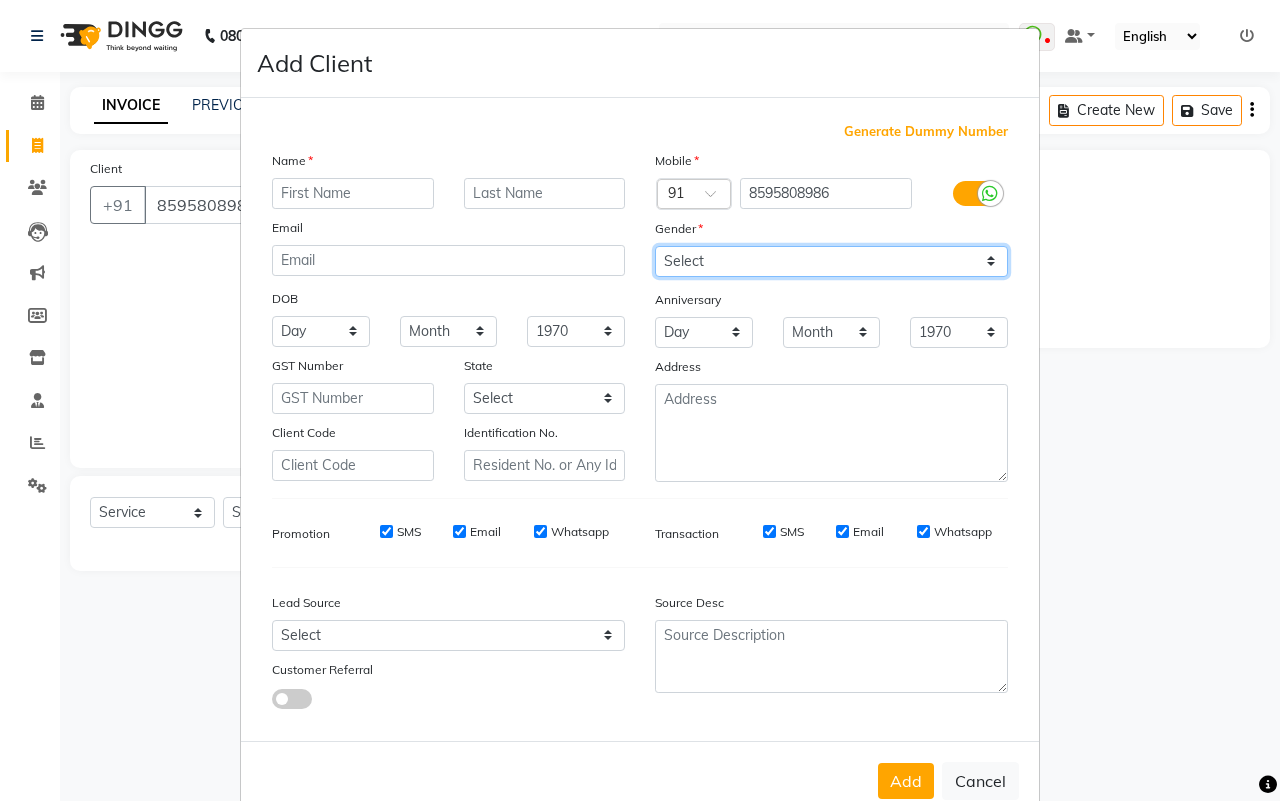 click on "Select [DEMOGRAPHIC_DATA] [DEMOGRAPHIC_DATA] Other Prefer Not To Say" at bounding box center (831, 261) 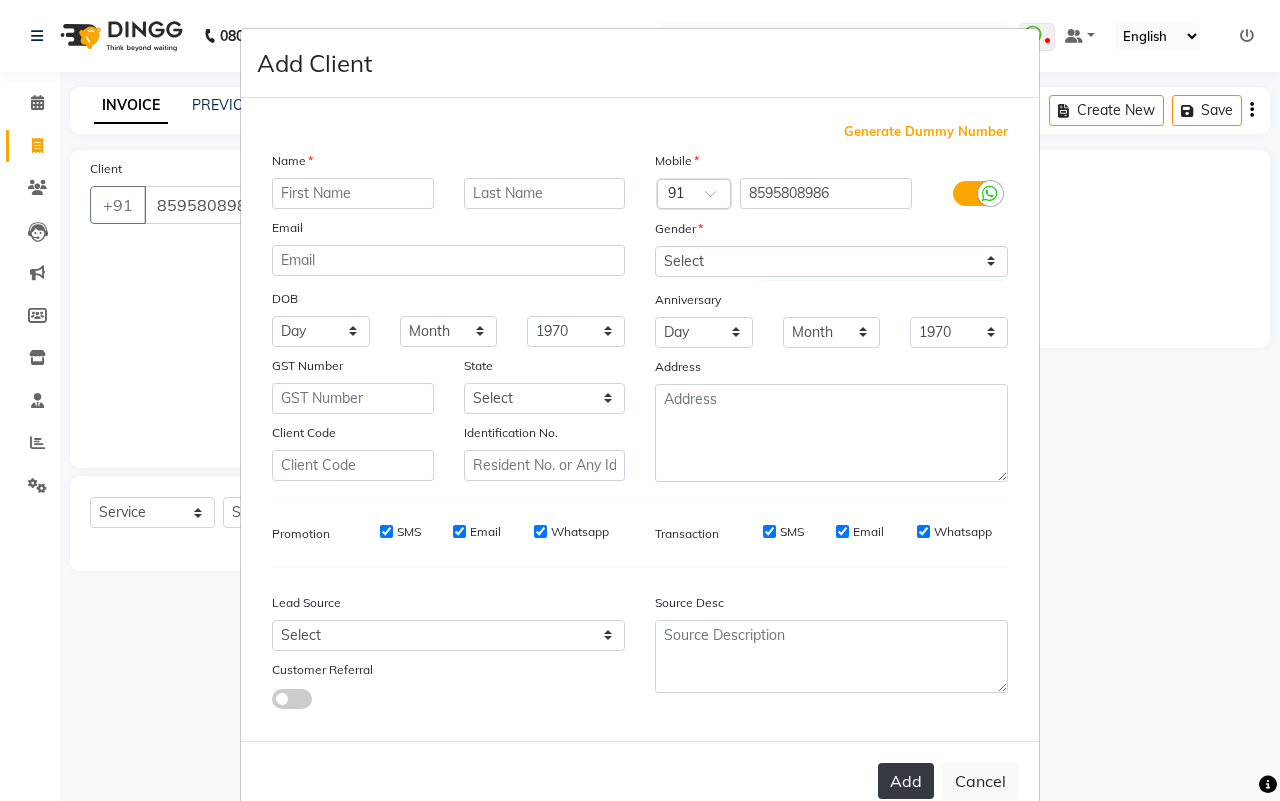 click on "Add" at bounding box center [906, 781] 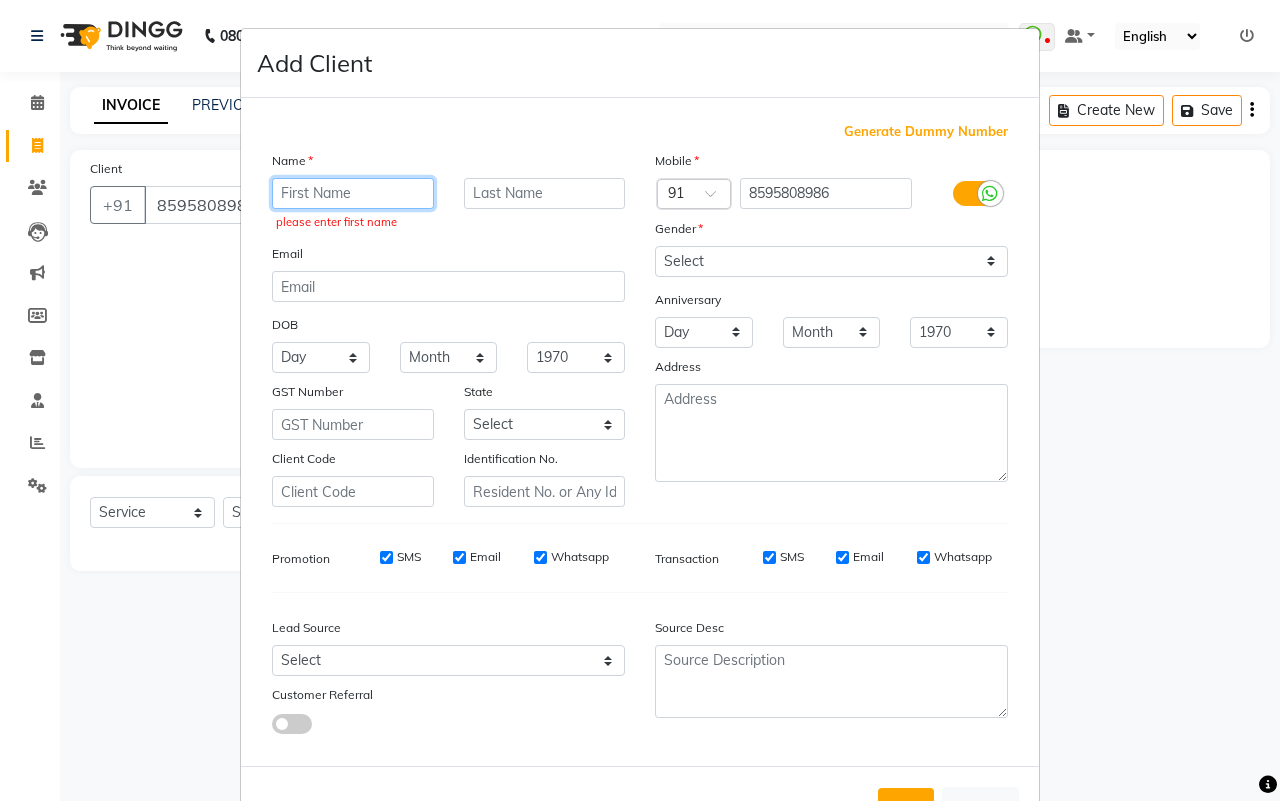 click at bounding box center [353, 193] 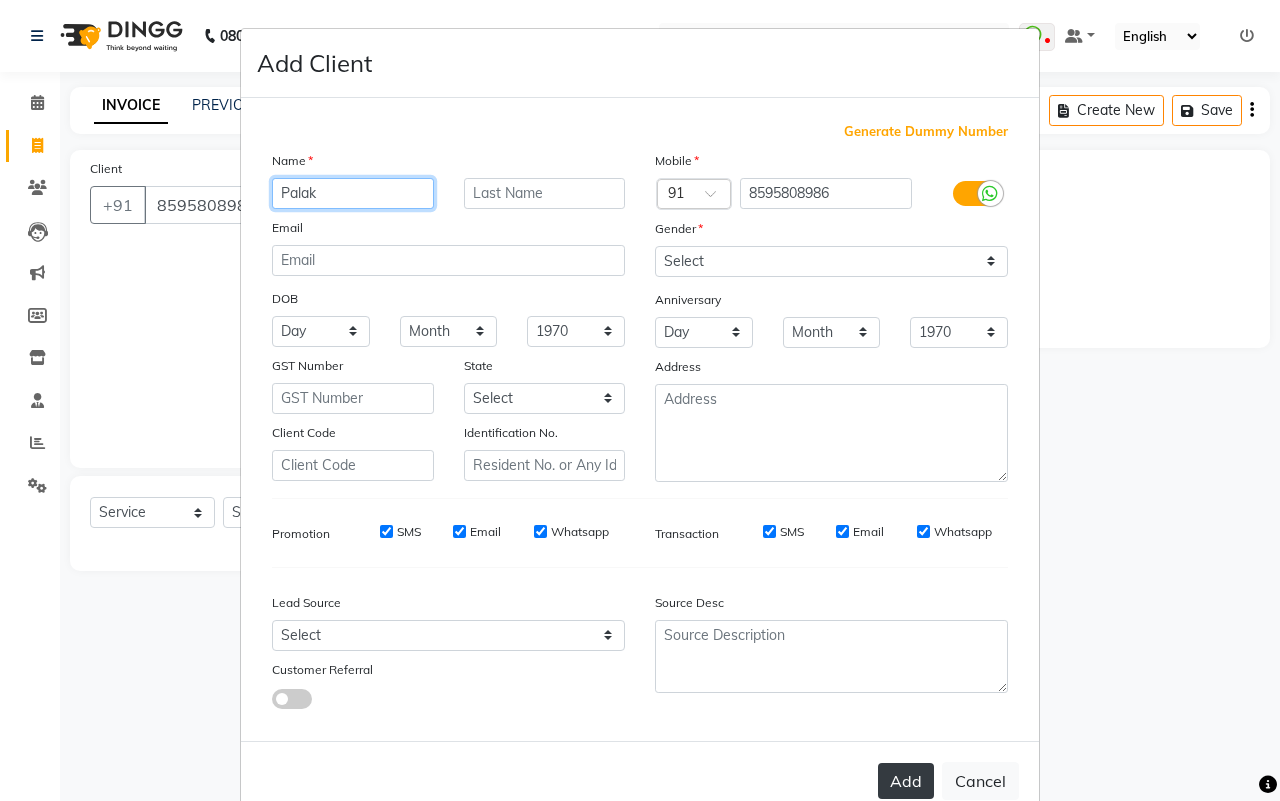 type on "Palak" 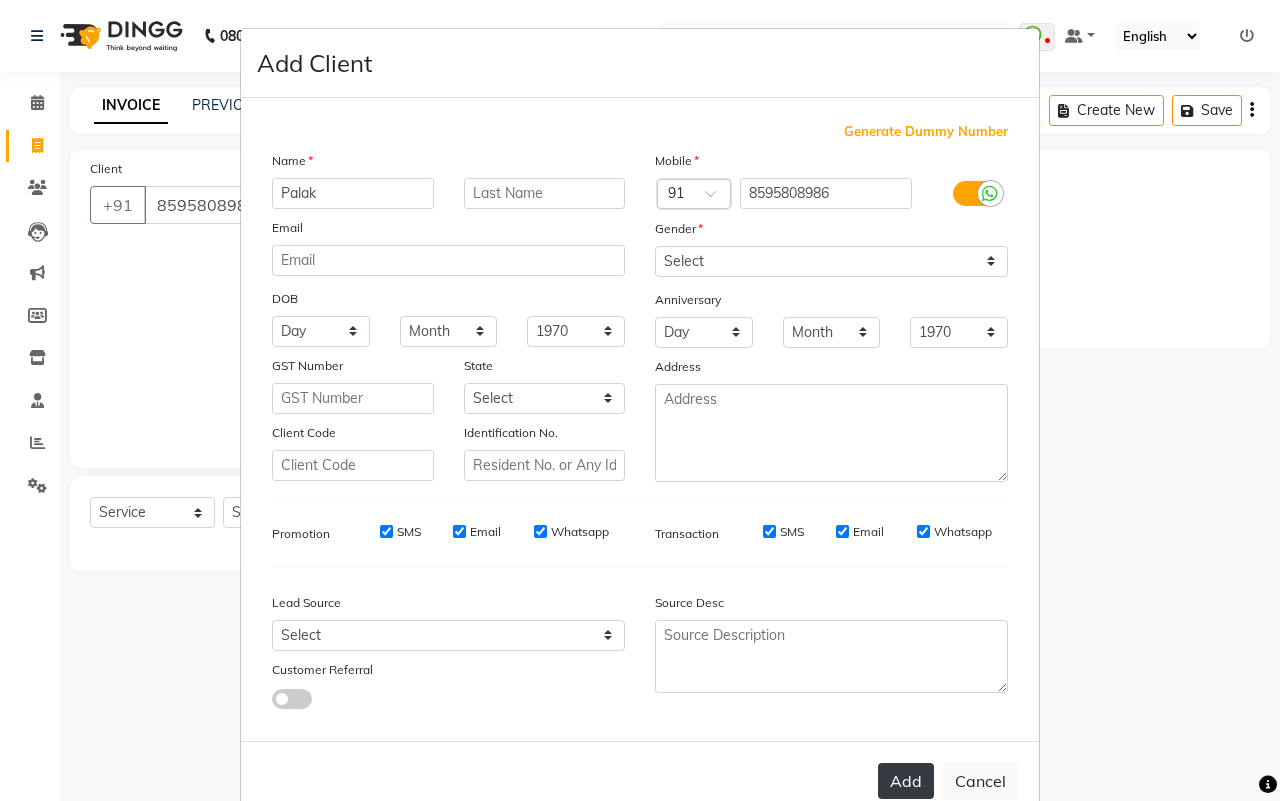 click on "Add" at bounding box center [906, 781] 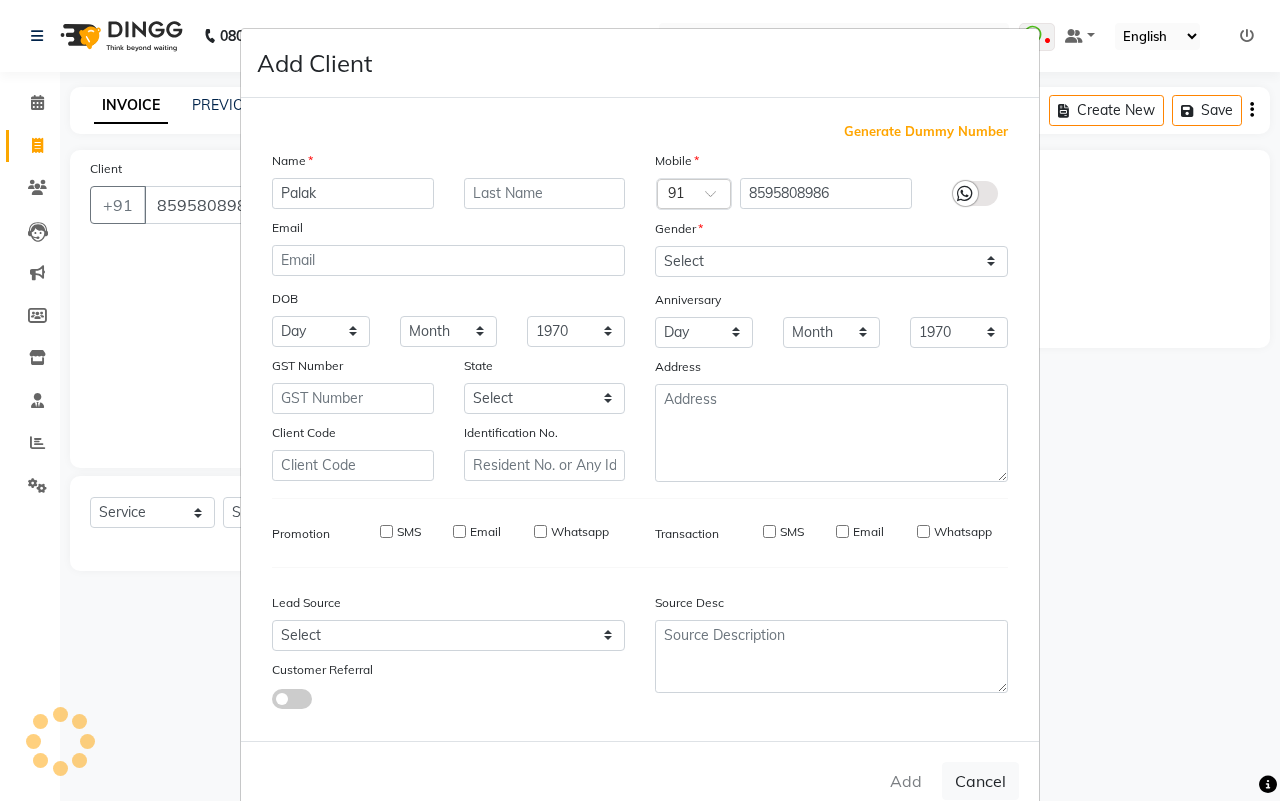 type 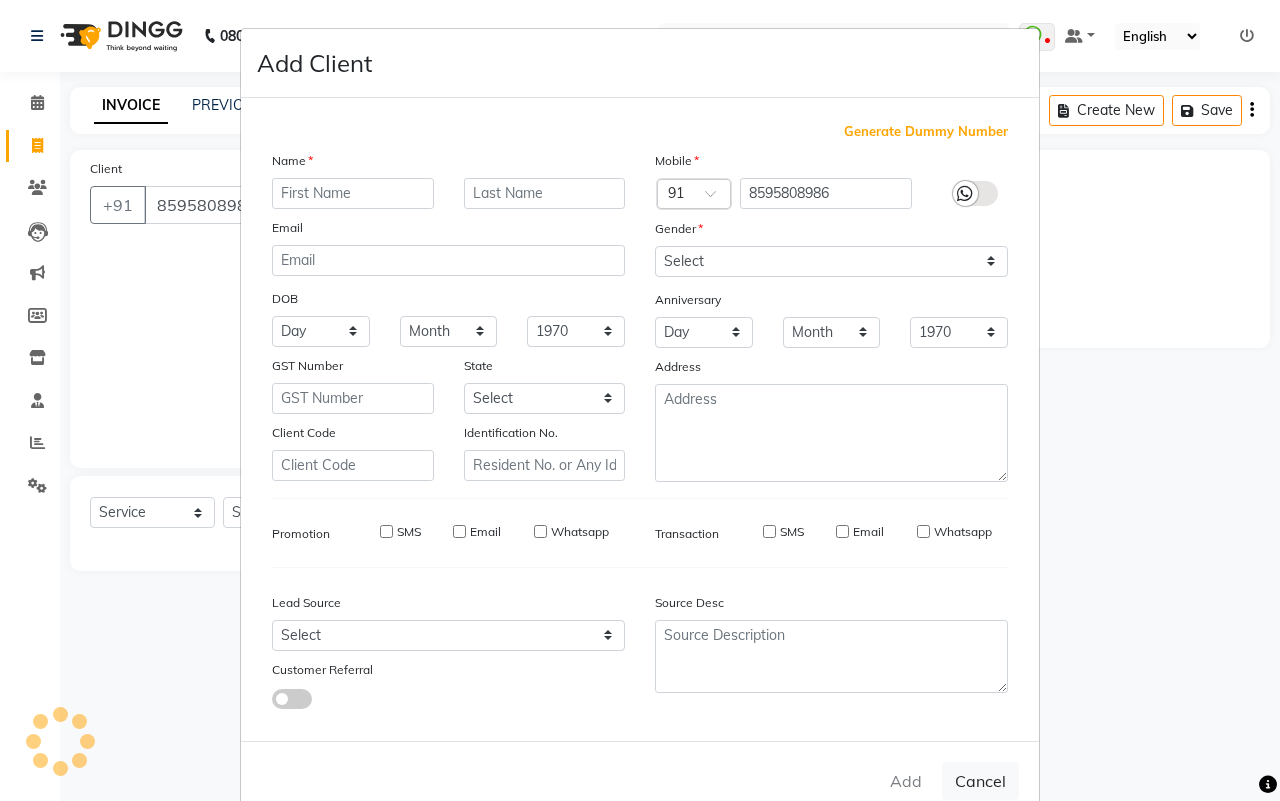 select 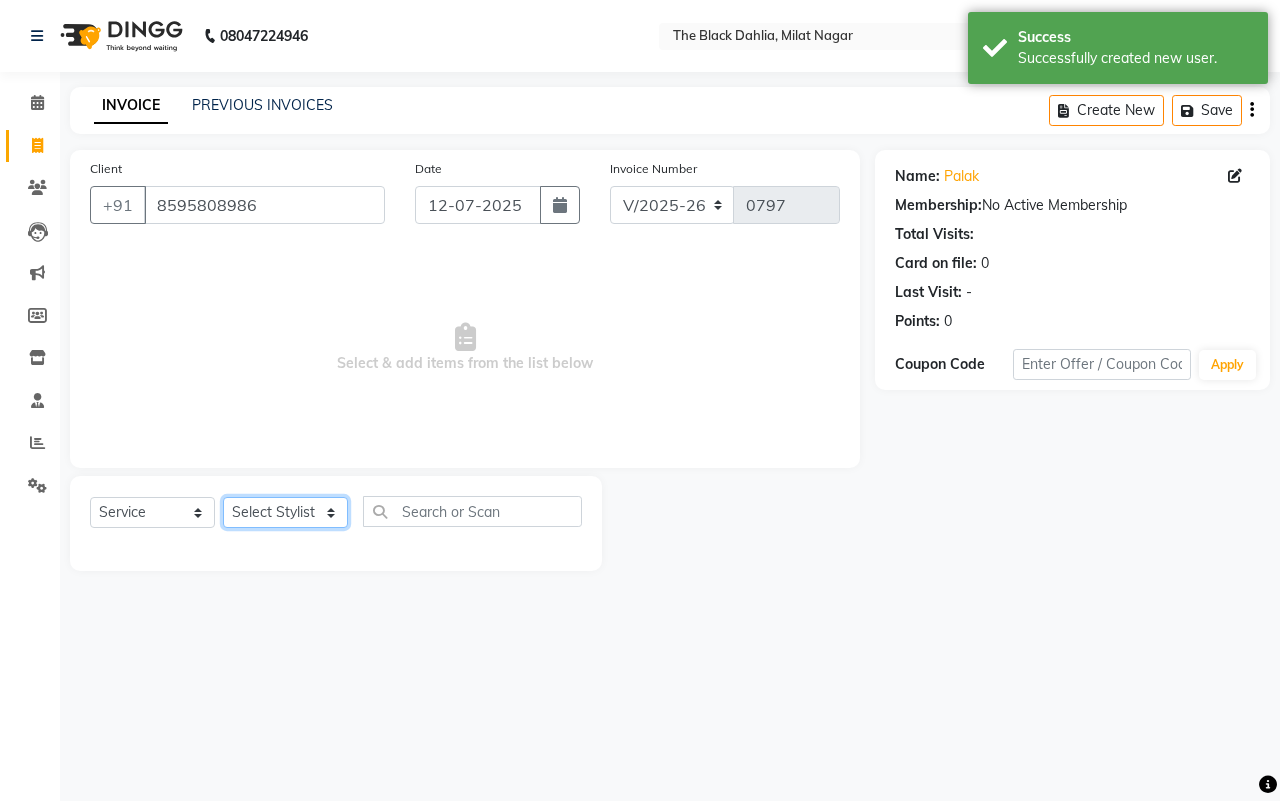 click on "Select Stylist ALISHA  Arman khan FAIZAL FAIZAN FARID IQRA JAWED  JOYSNA JULI Jyotsana Baraskar KOMAL mehak Millat Nagar PINKY Rahul Riyasat ansari sakshi Salim SAIKH SAUD  SEEMA Sharukh Shital Jain Shivpriya SONI TBD Uma VAISHNAVI Veer Sir" 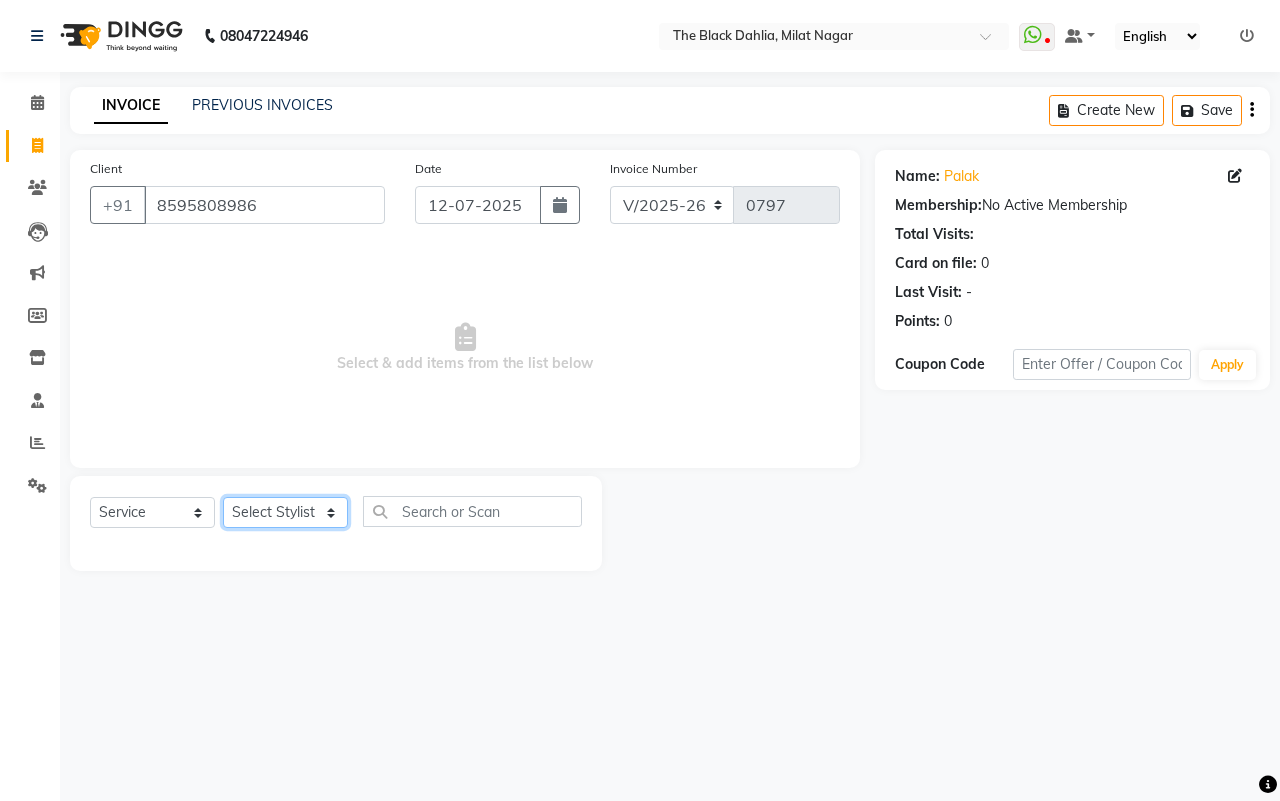 select on "45324" 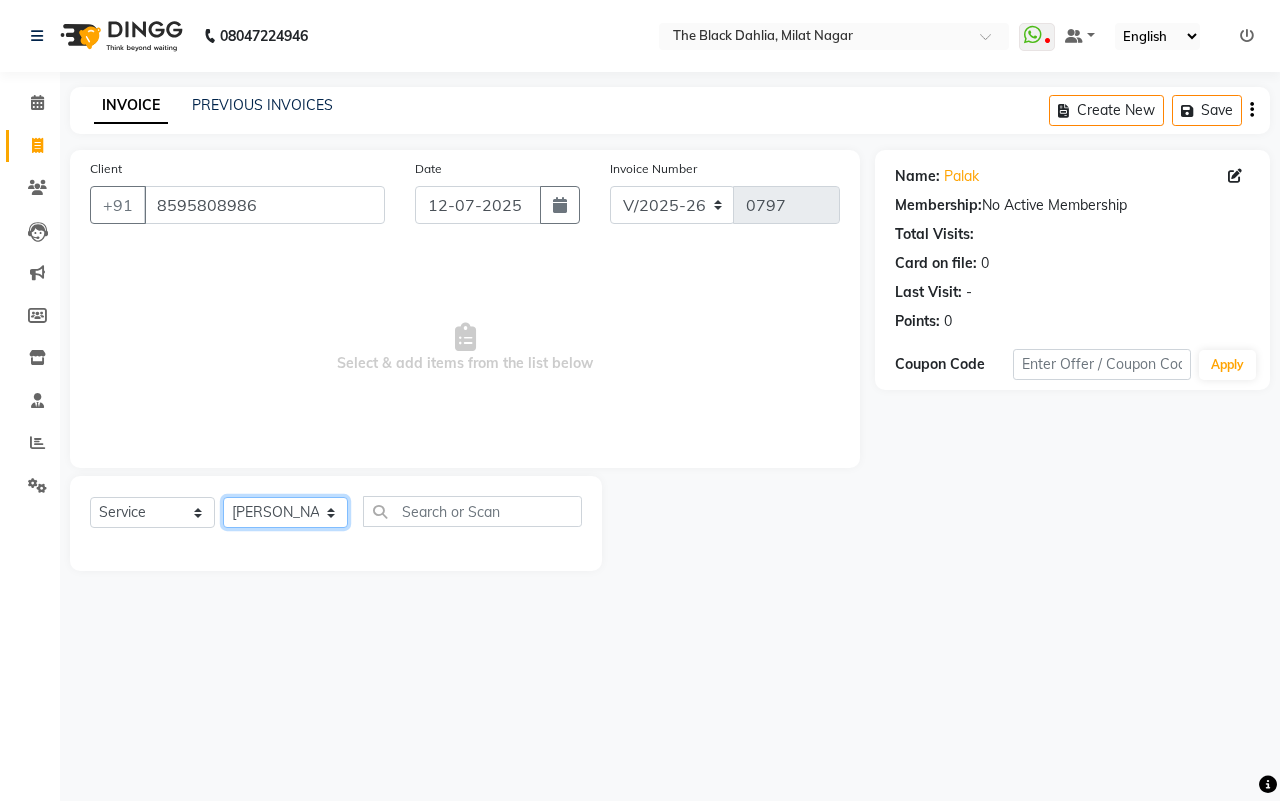 click on "Select Stylist ALISHA  Arman khan FAIZAL FAIZAN FARID IQRA JAWED  JOYSNA JULI Jyotsana Baraskar KOMAL mehak Millat Nagar PINKY Rahul Riyasat ansari sakshi Salim SAIKH SAUD  SEEMA Sharukh Shital Jain Shivpriya SONI TBD Uma VAISHNAVI Veer Sir" 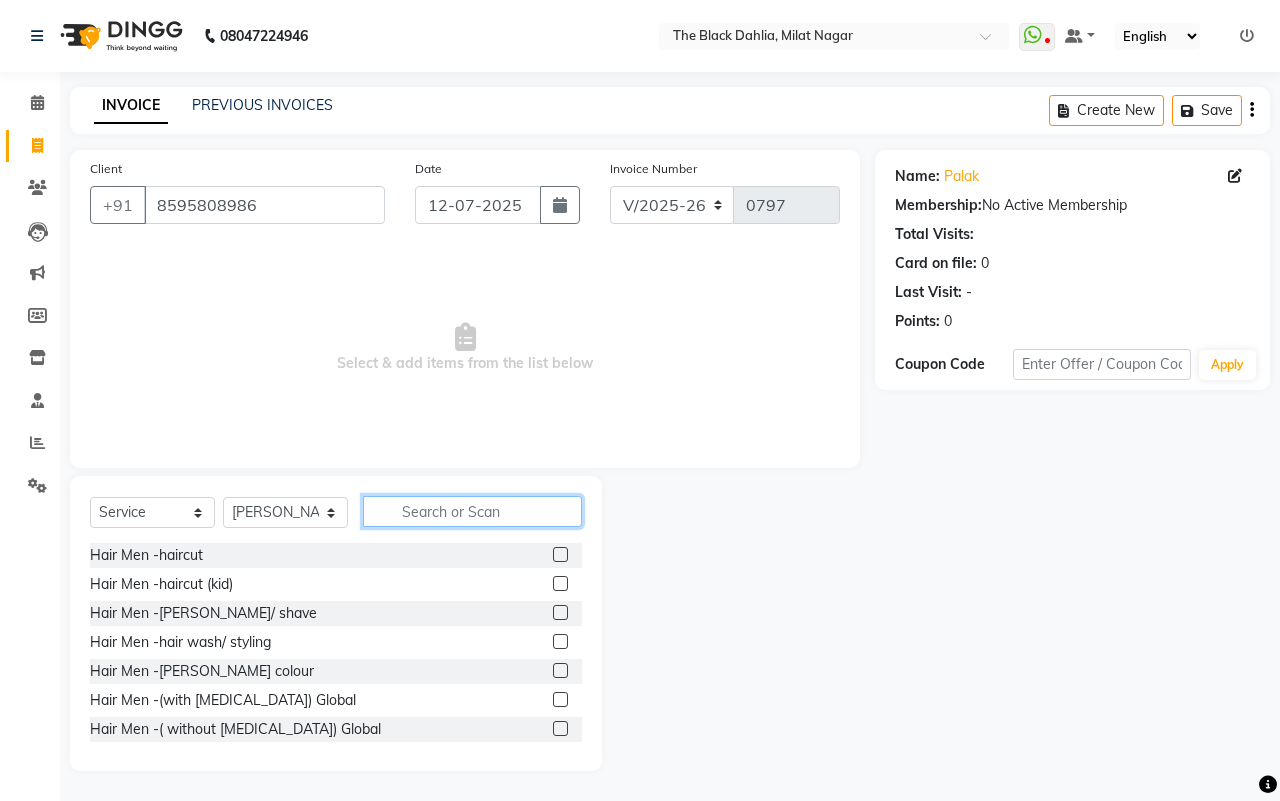 click 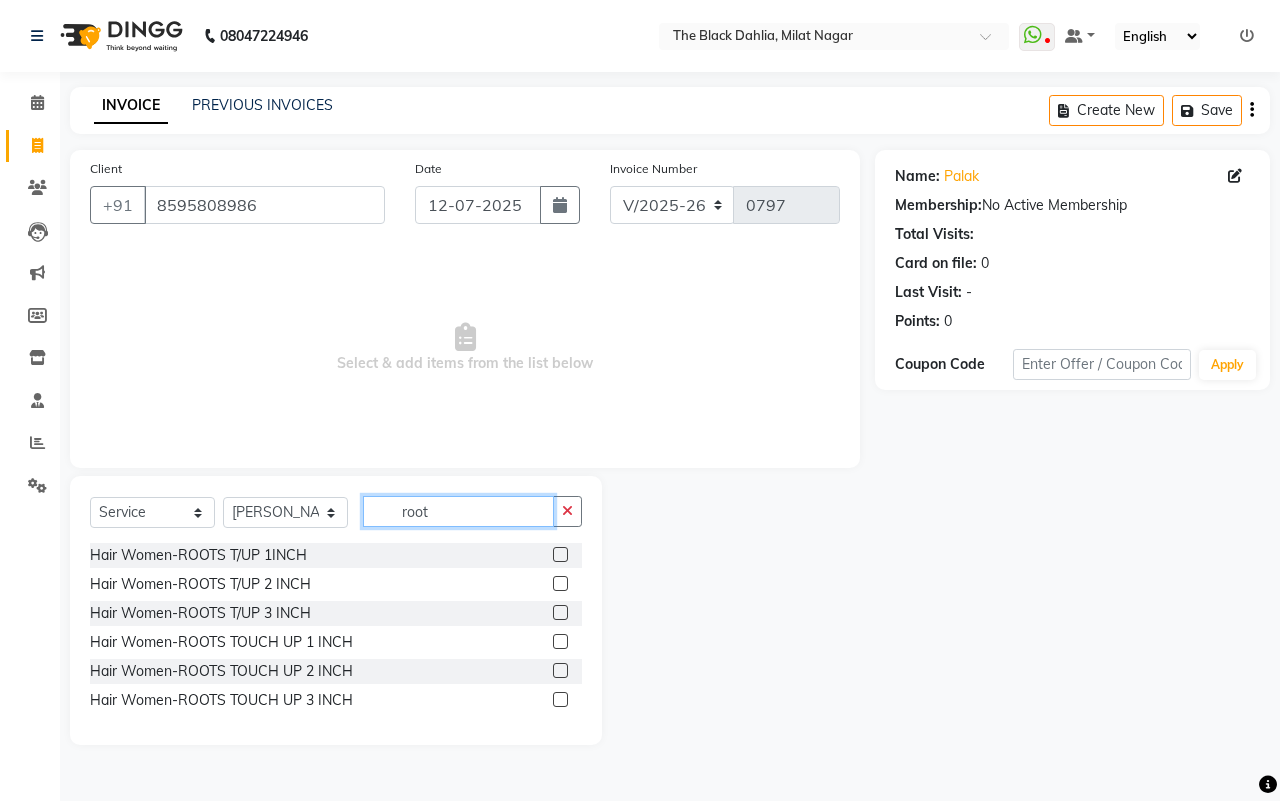 type on "root" 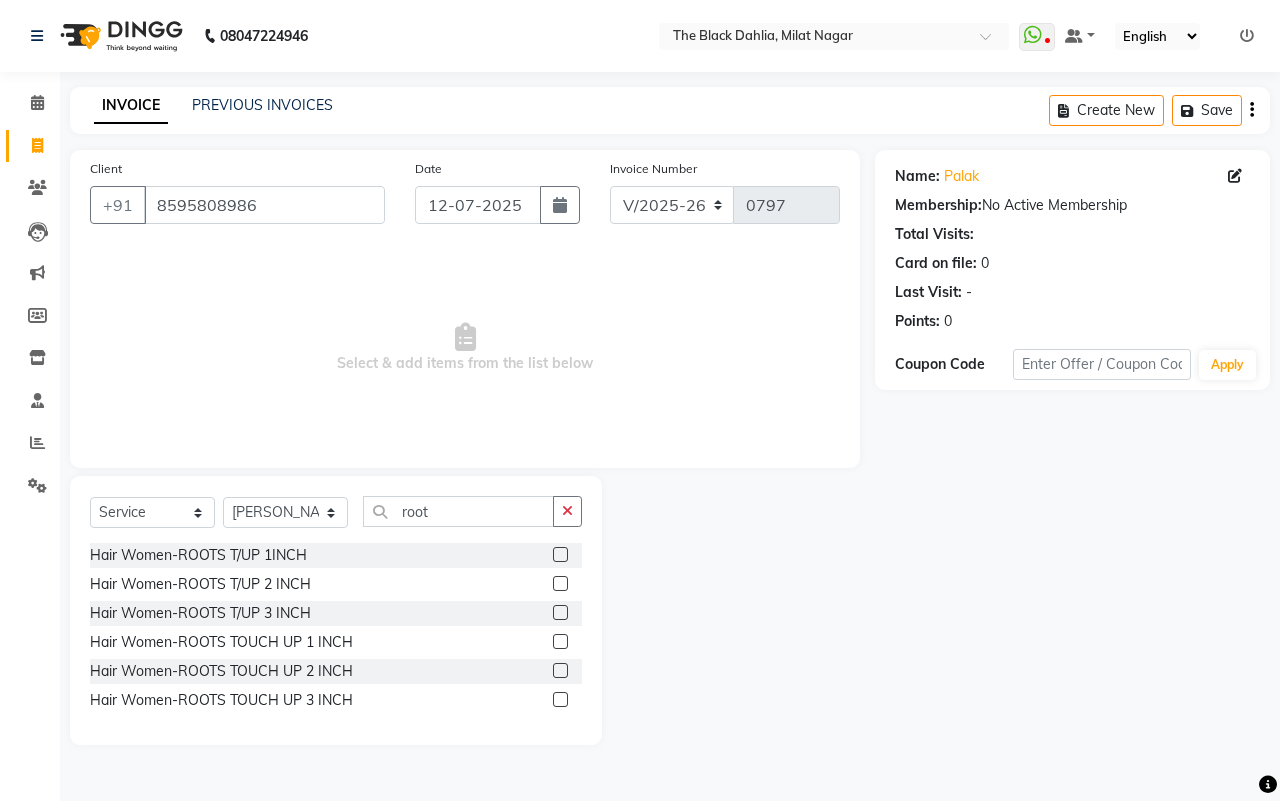 click 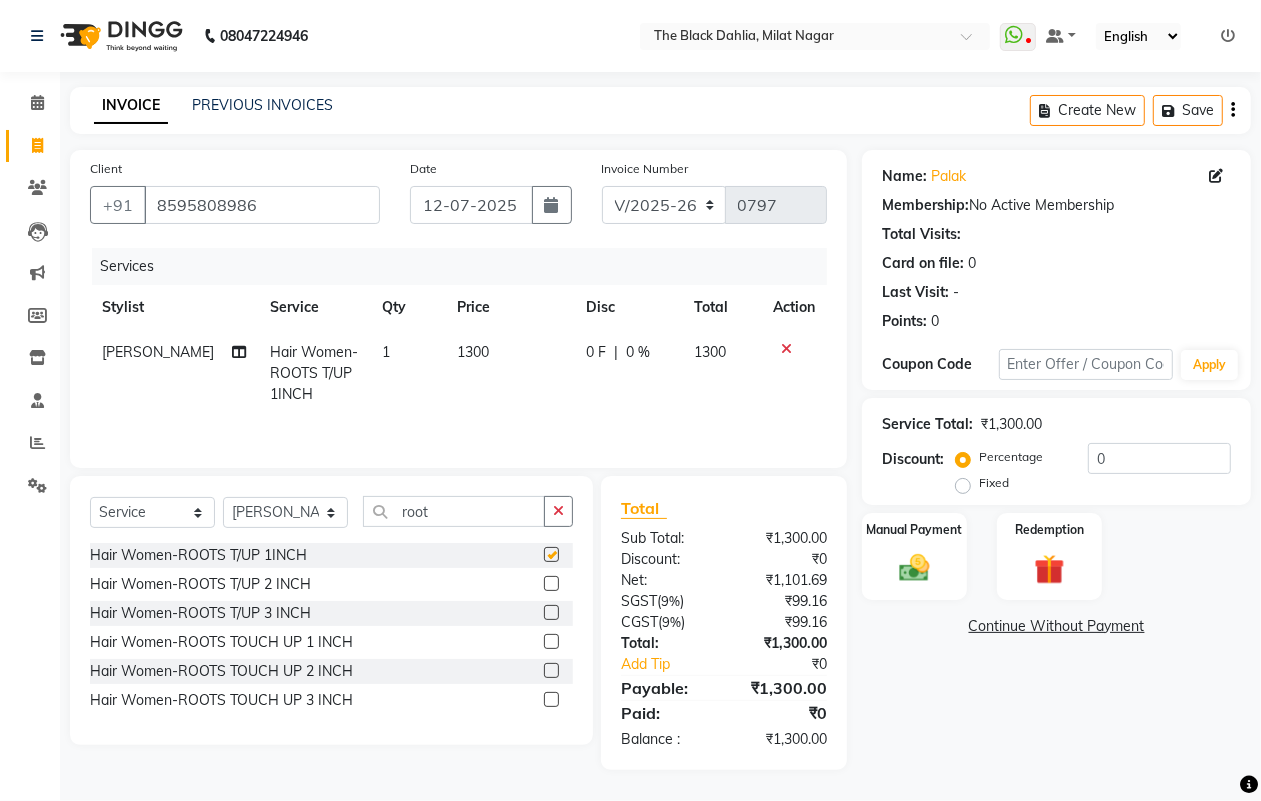 checkbox on "false" 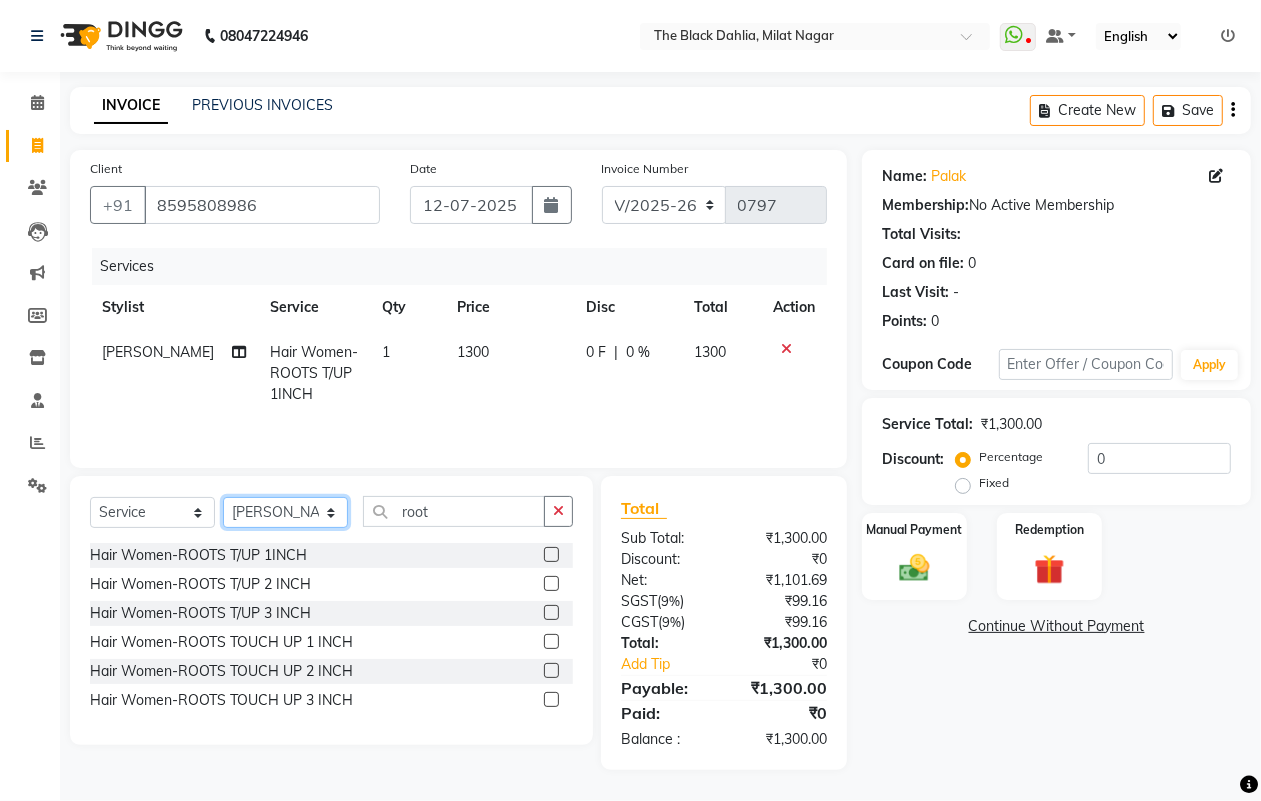 click on "Select Stylist ALISHA  Arman khan FAIZAL FAIZAN FARID IQRA JAWED  JOYSNA JULI Jyotsana Baraskar KOMAL mehak Millat Nagar PINKY Rahul Riyasat ansari sakshi Salim SAIKH SAUD  SEEMA Sharukh Shital Jain Shivpriya SONI TBD Uma VAISHNAVI Veer Sir" 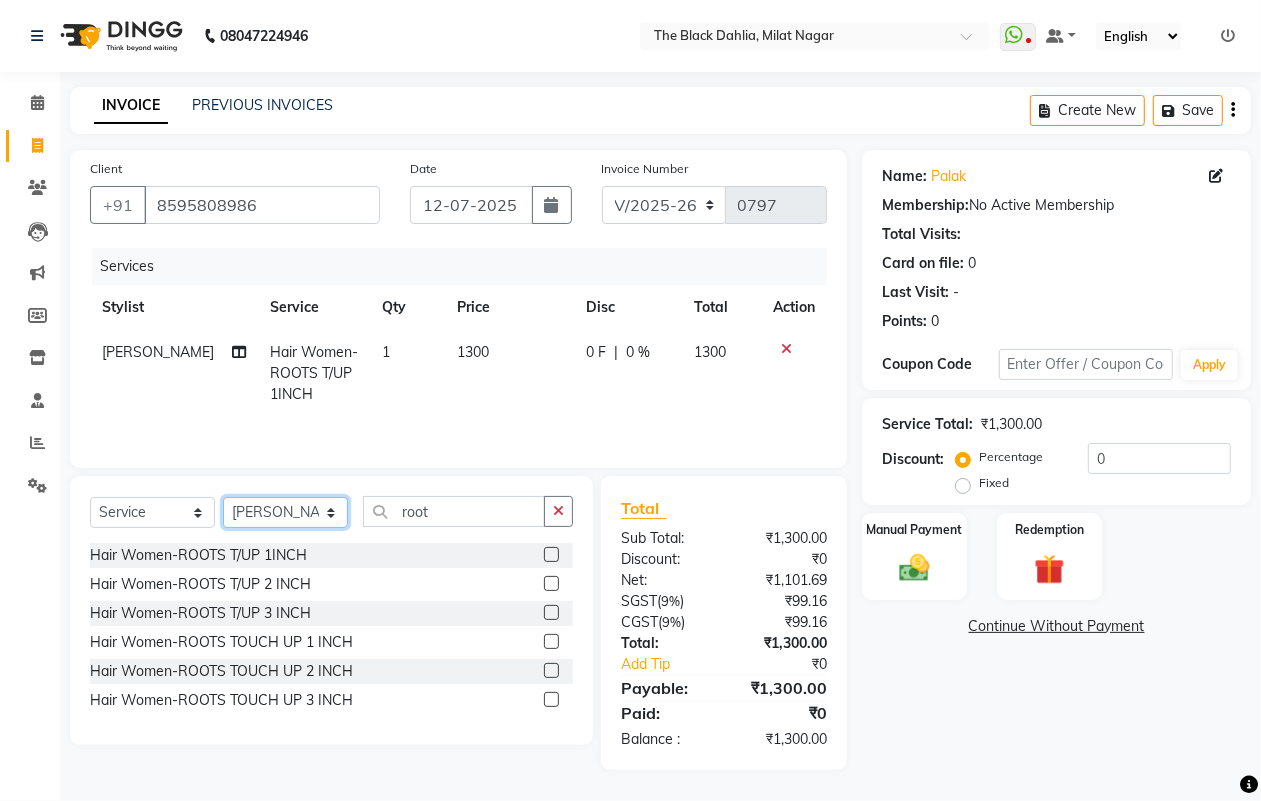 select on "71303" 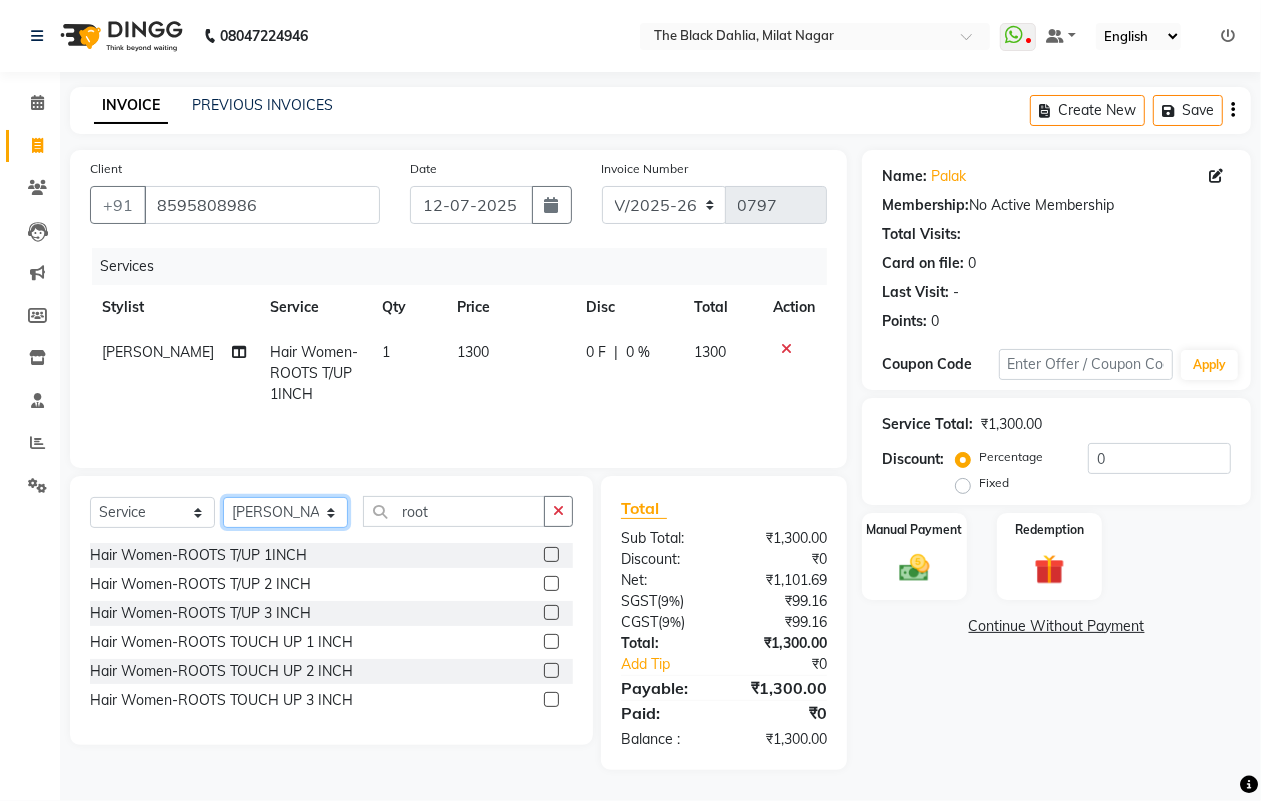 click on "Select Stylist ALISHA  Arman khan FAIZAL FAIZAN FARID IQRA JAWED  JOYSNA JULI Jyotsana Baraskar KOMAL mehak Millat Nagar PINKY Rahul Riyasat ansari sakshi Salim SAIKH SAUD  SEEMA Sharukh Shital Jain Shivpriya SONI TBD Uma VAISHNAVI Veer Sir" 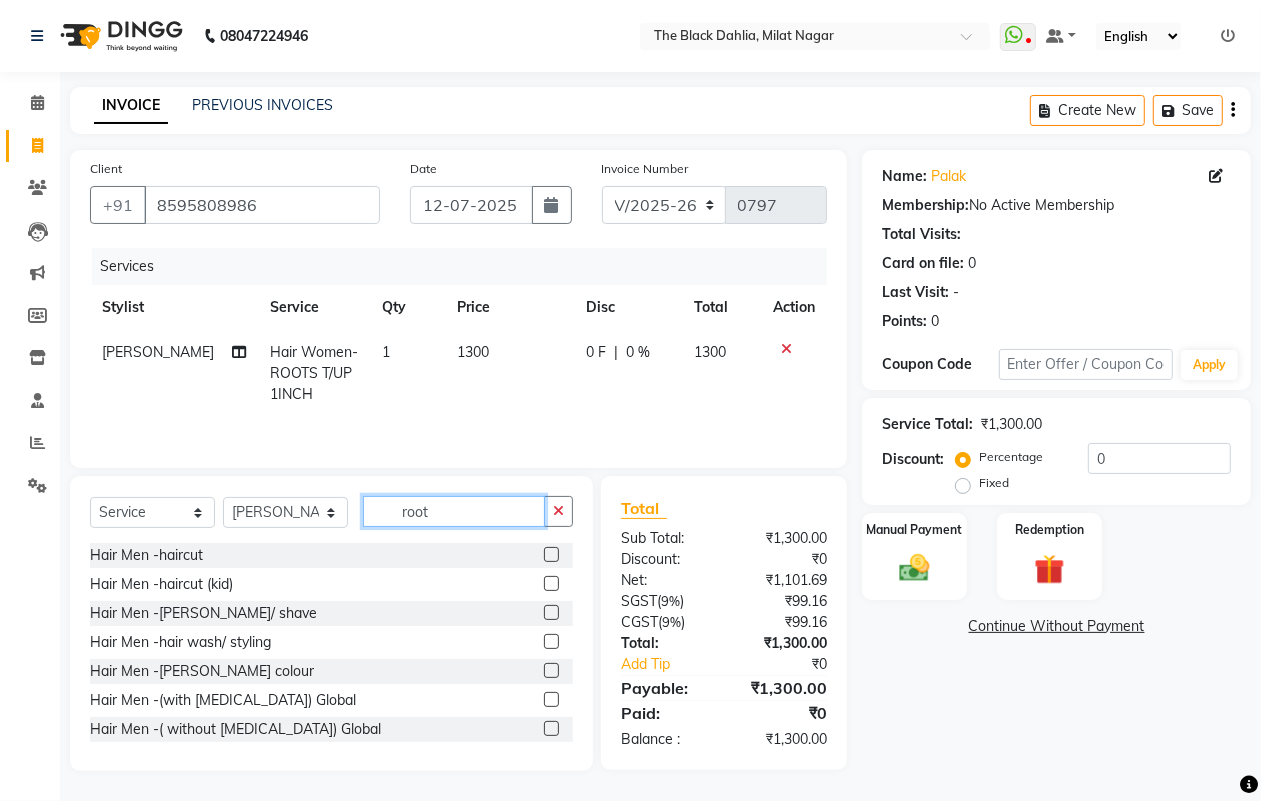 click on "root" 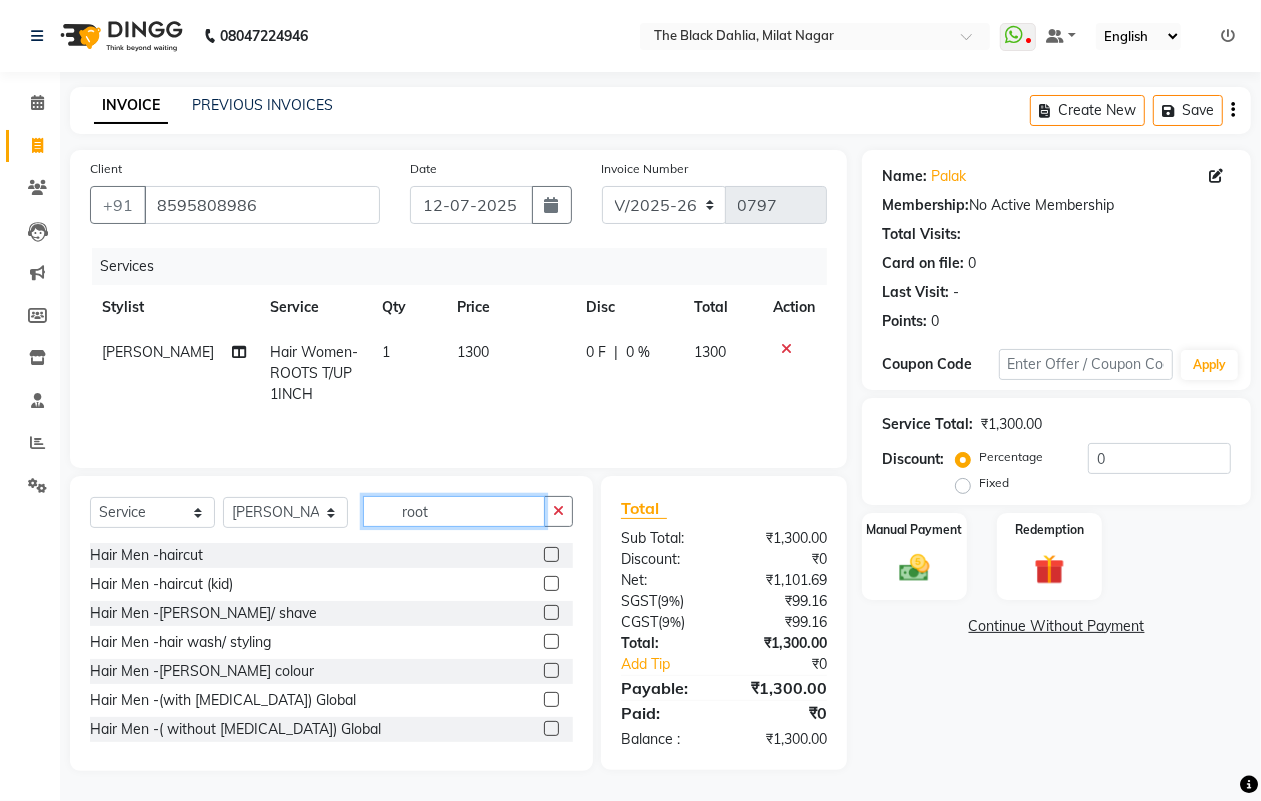 click on "root" 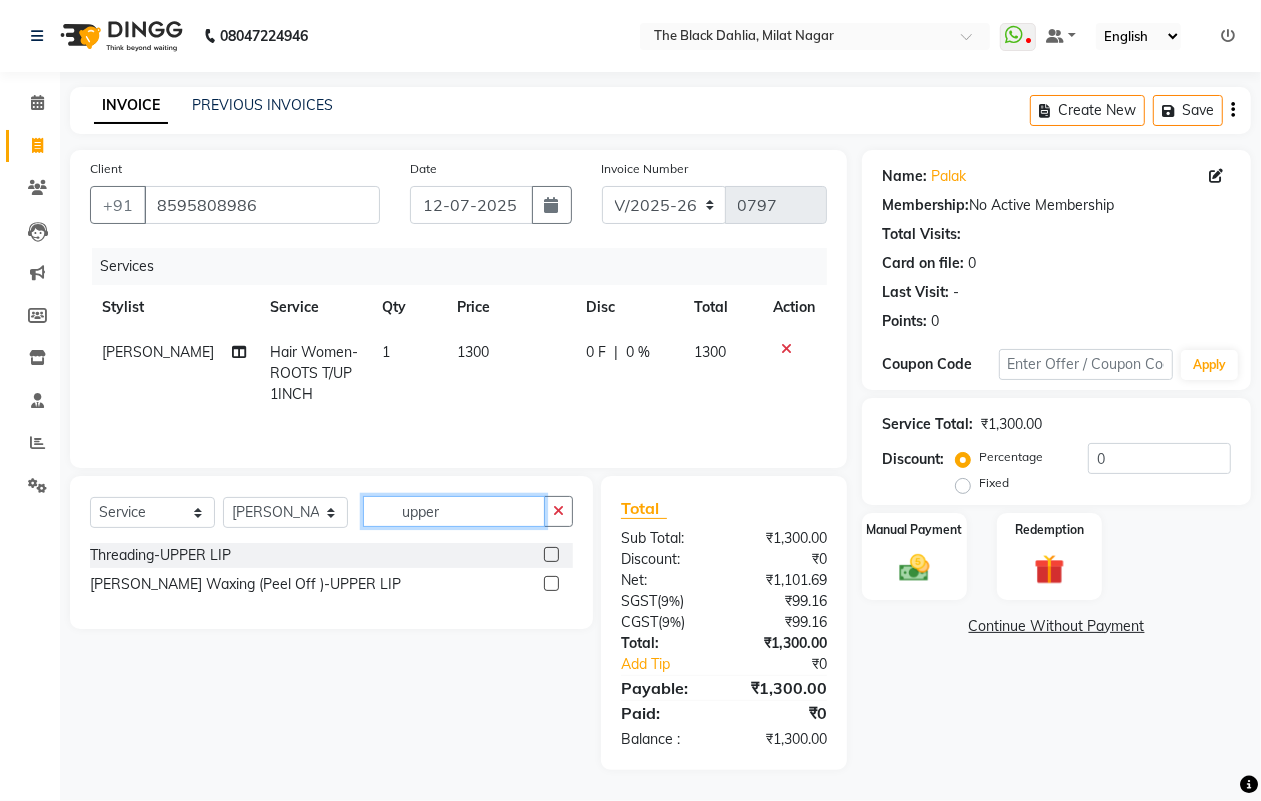 type on "upper" 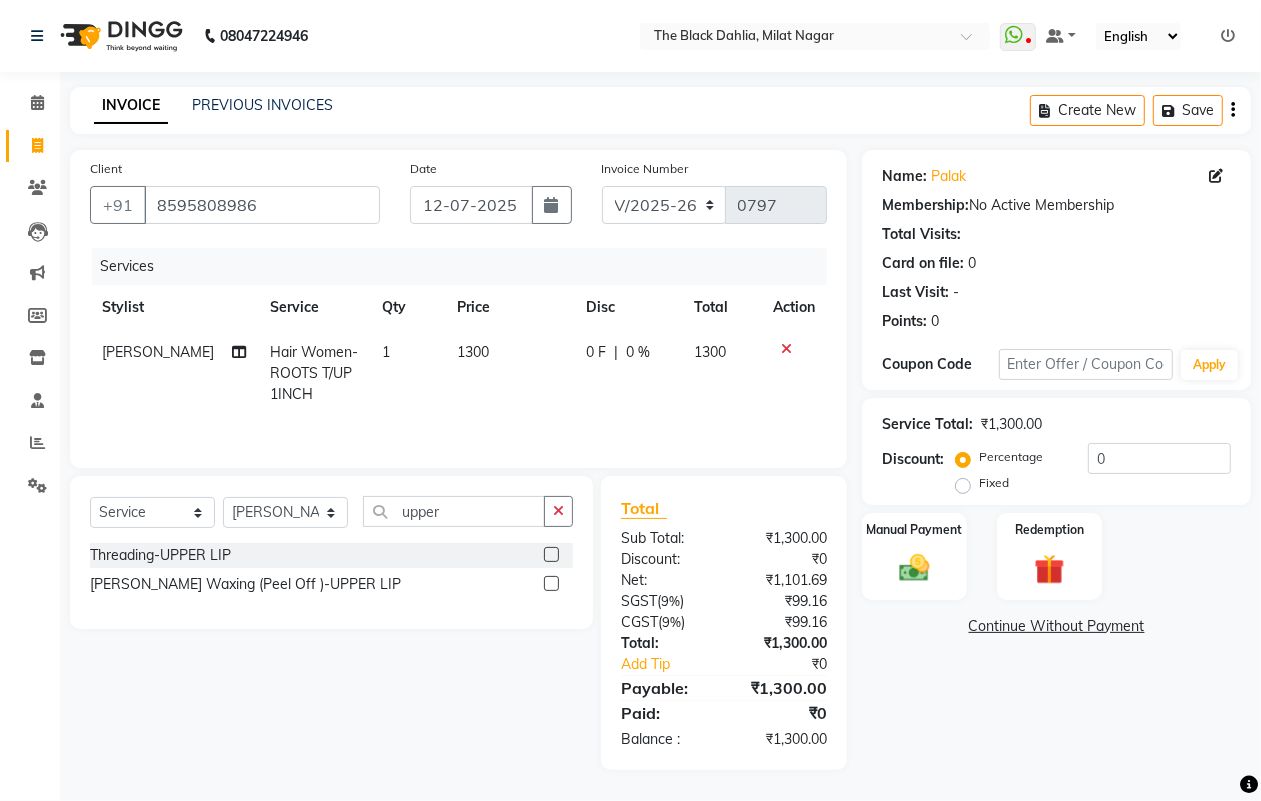 click 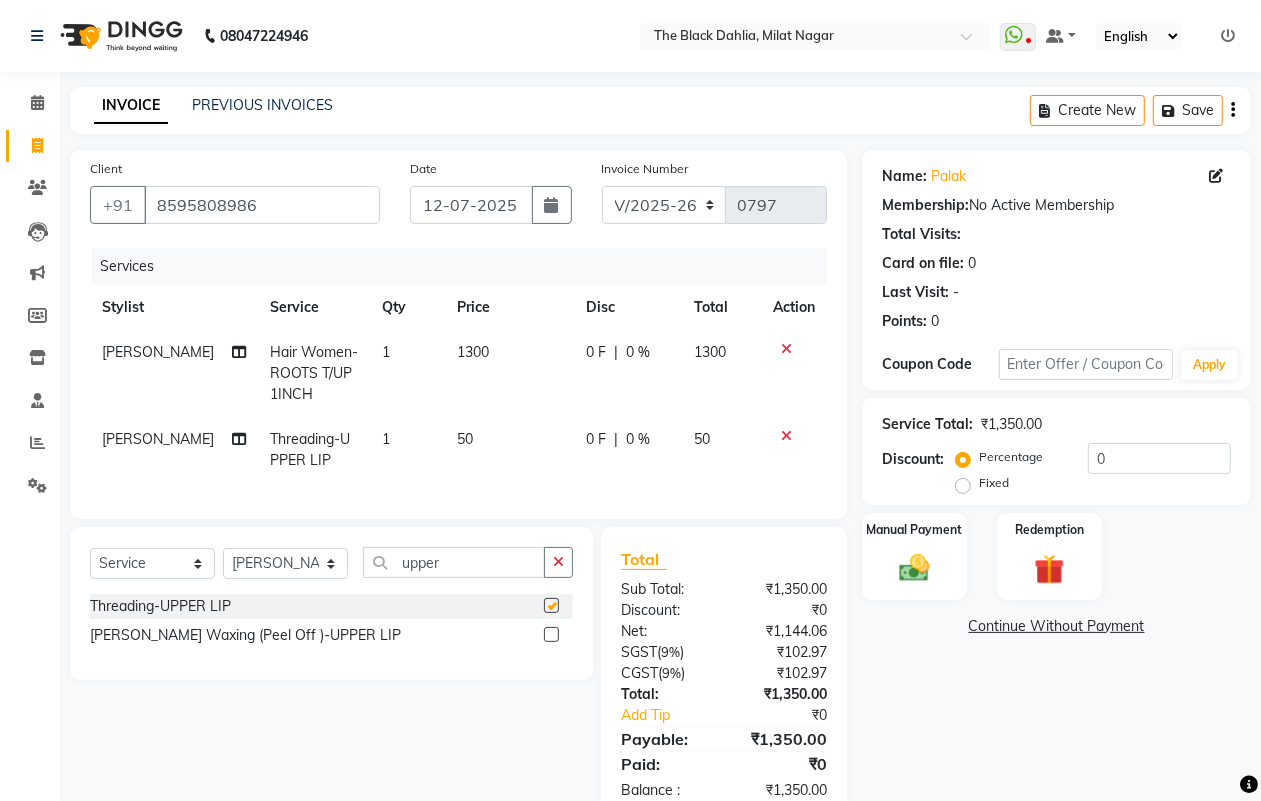 checkbox on "false" 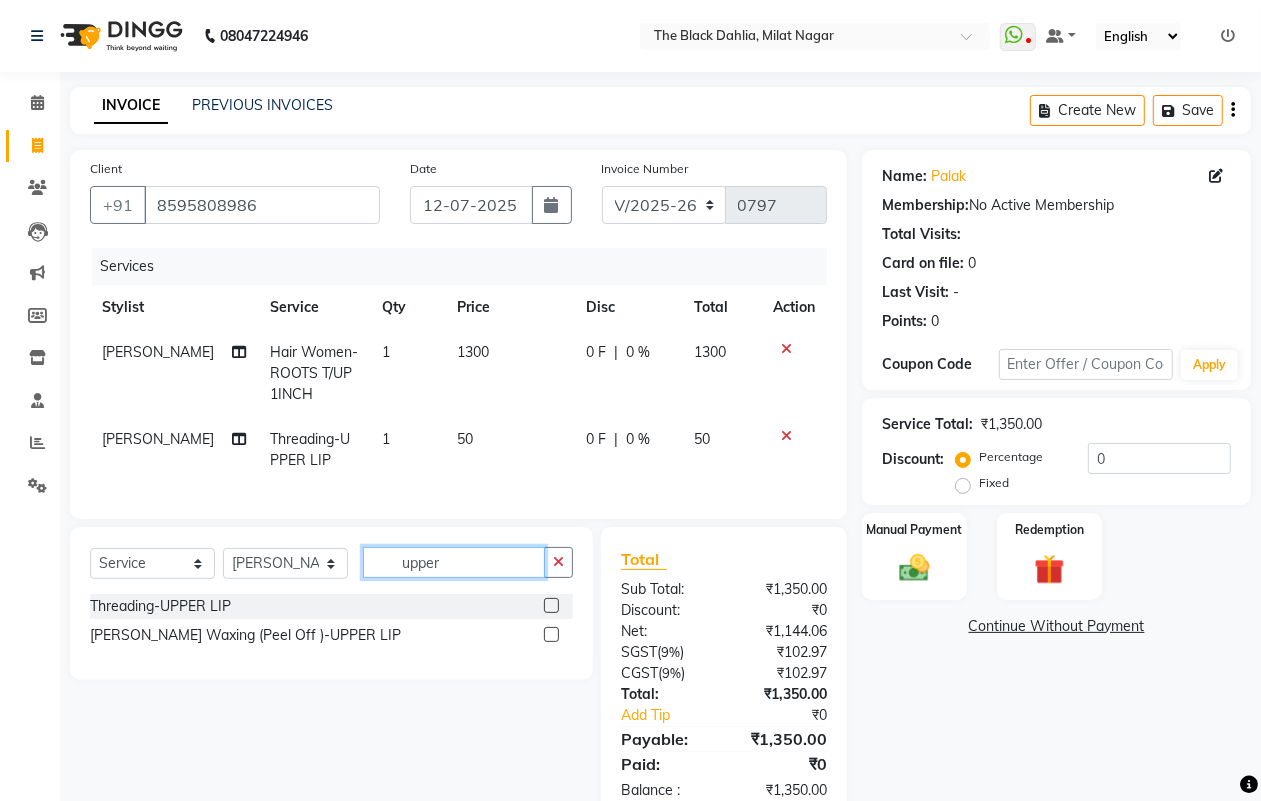 click on "upper" 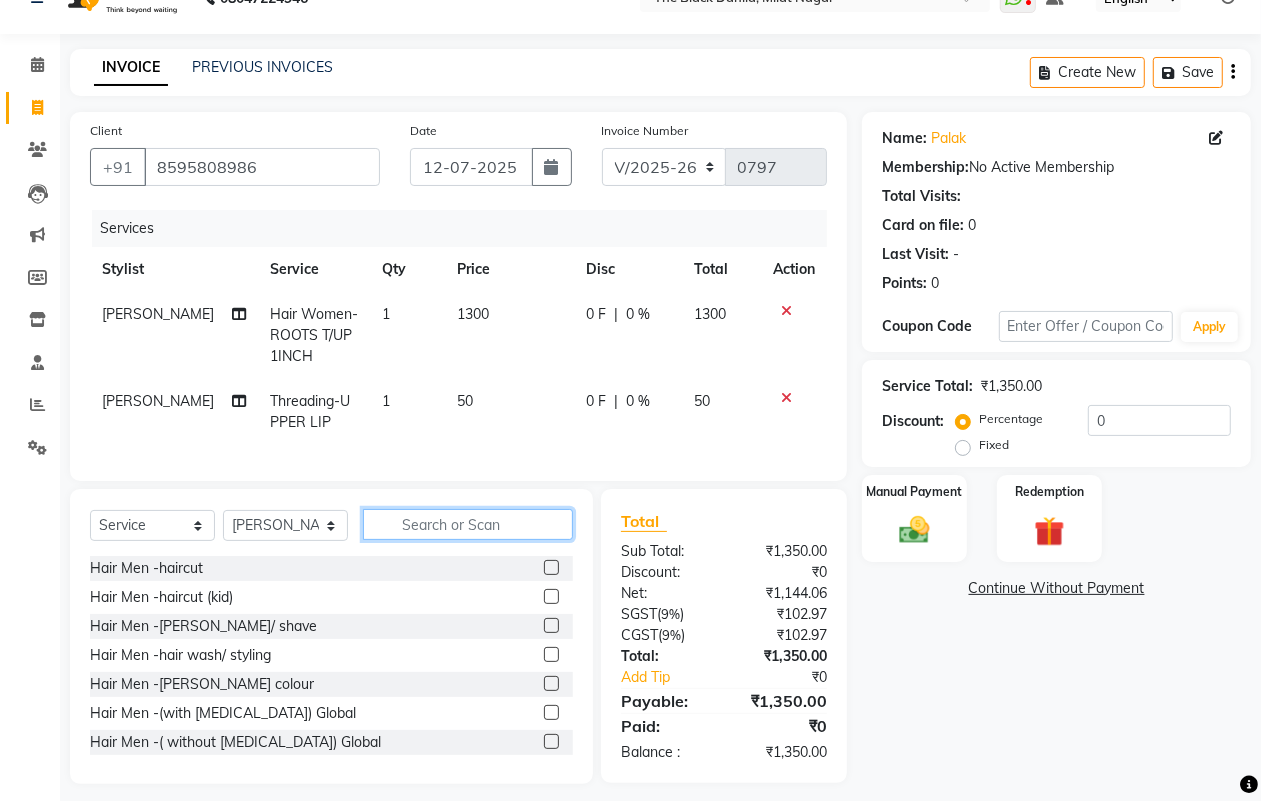 scroll, scrollTop: 68, scrollLeft: 0, axis: vertical 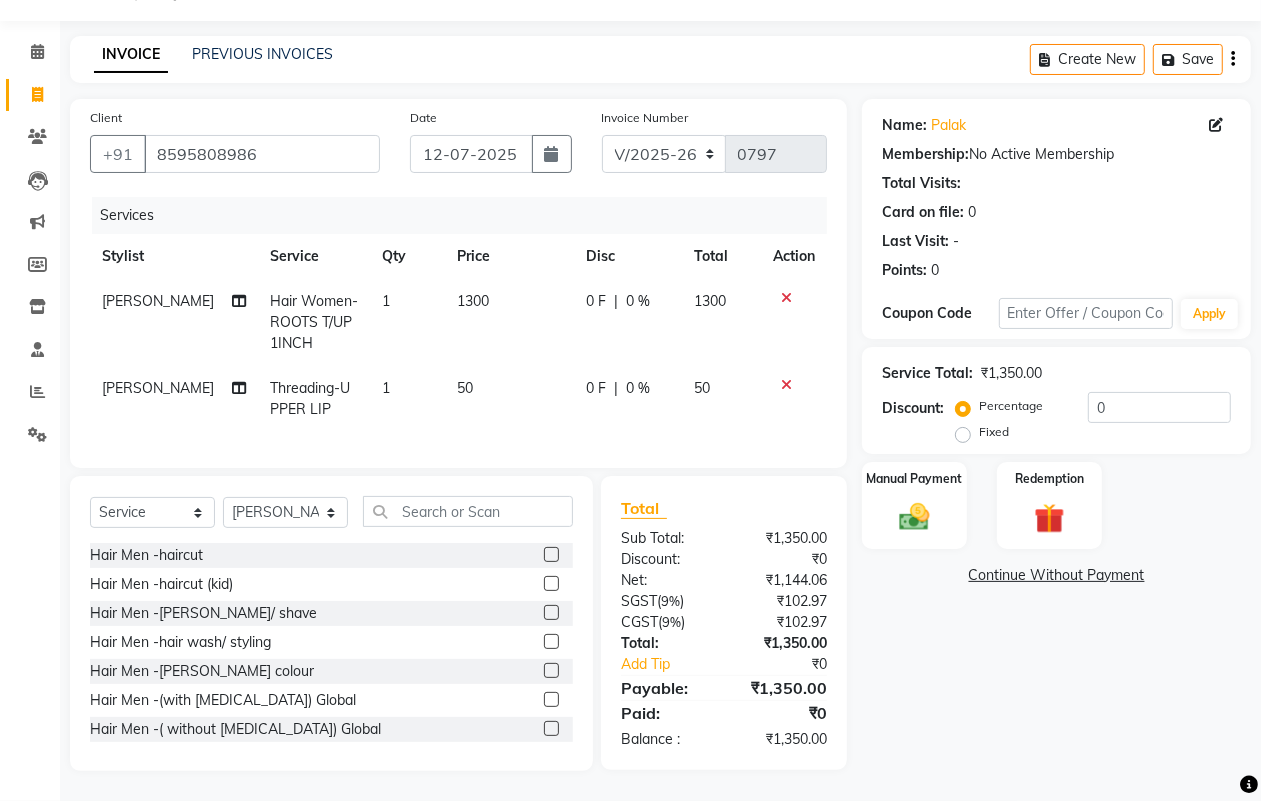 click 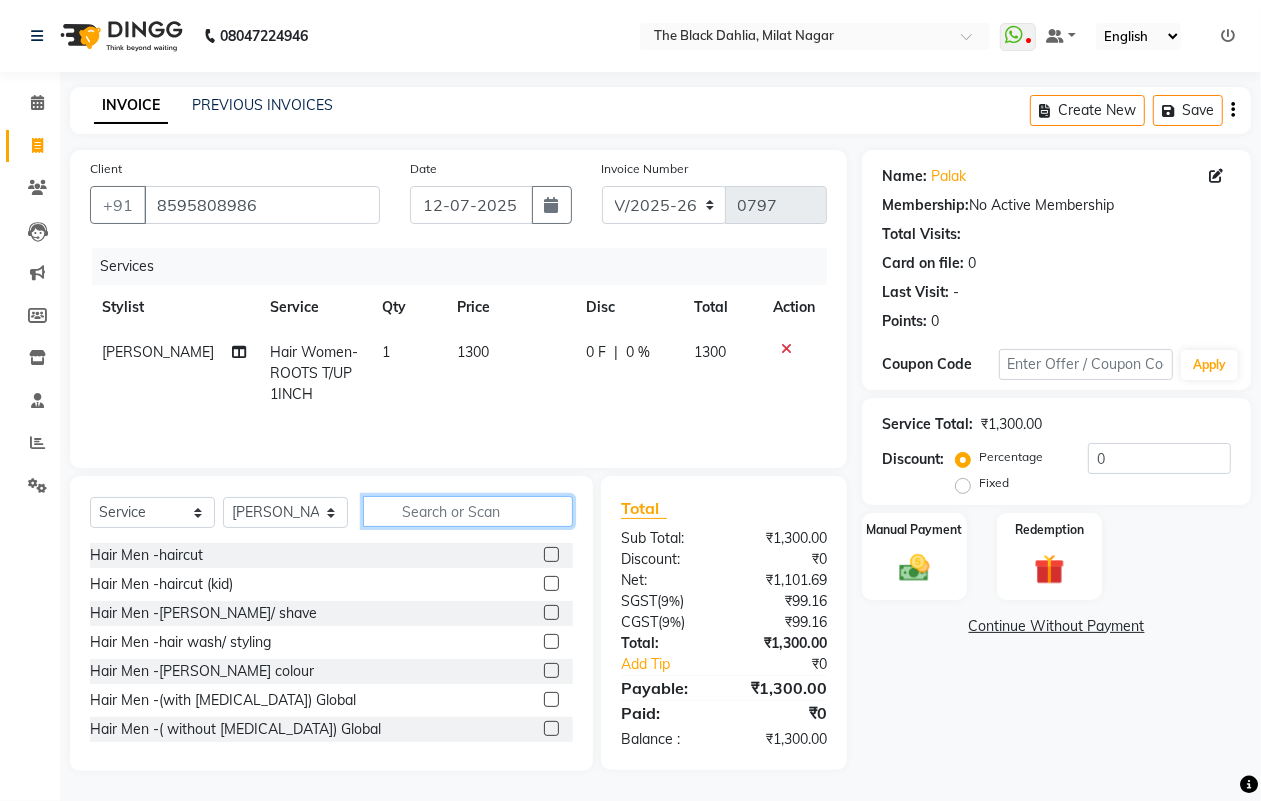 click 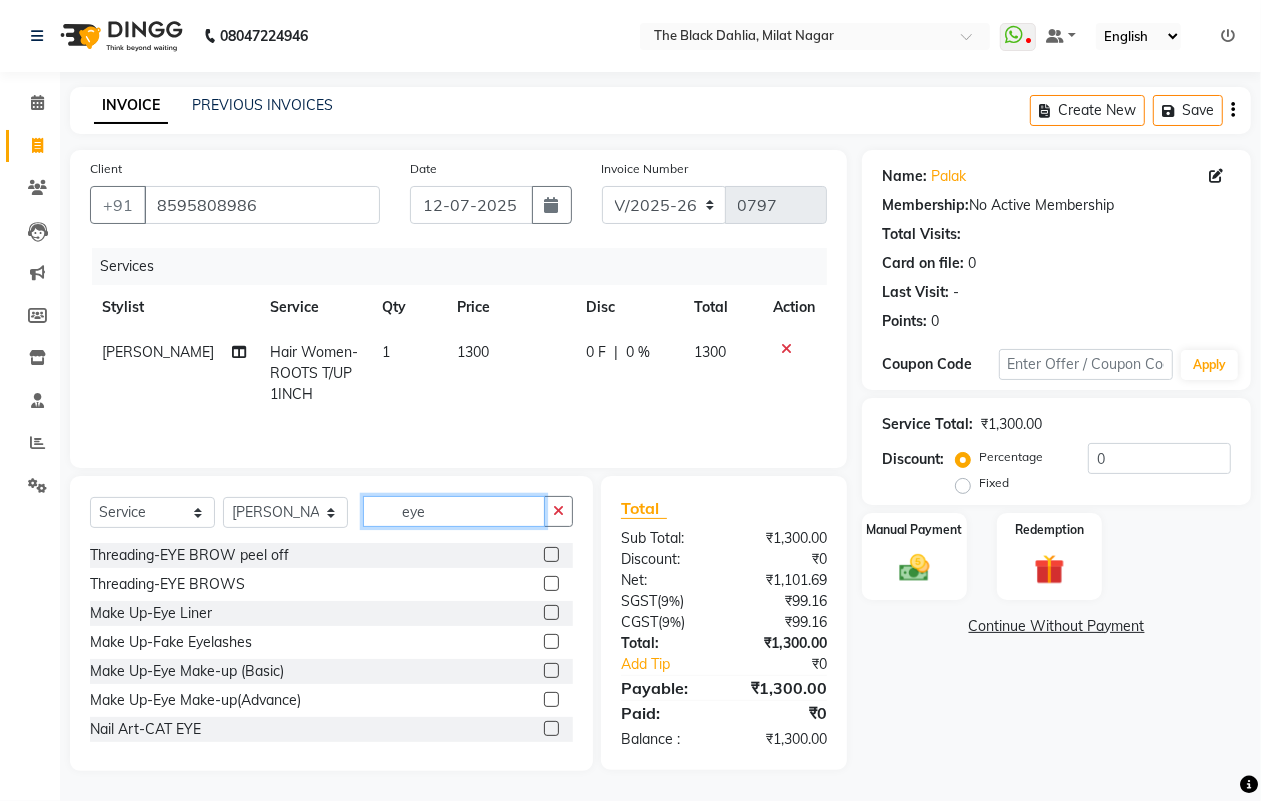 type on "eye" 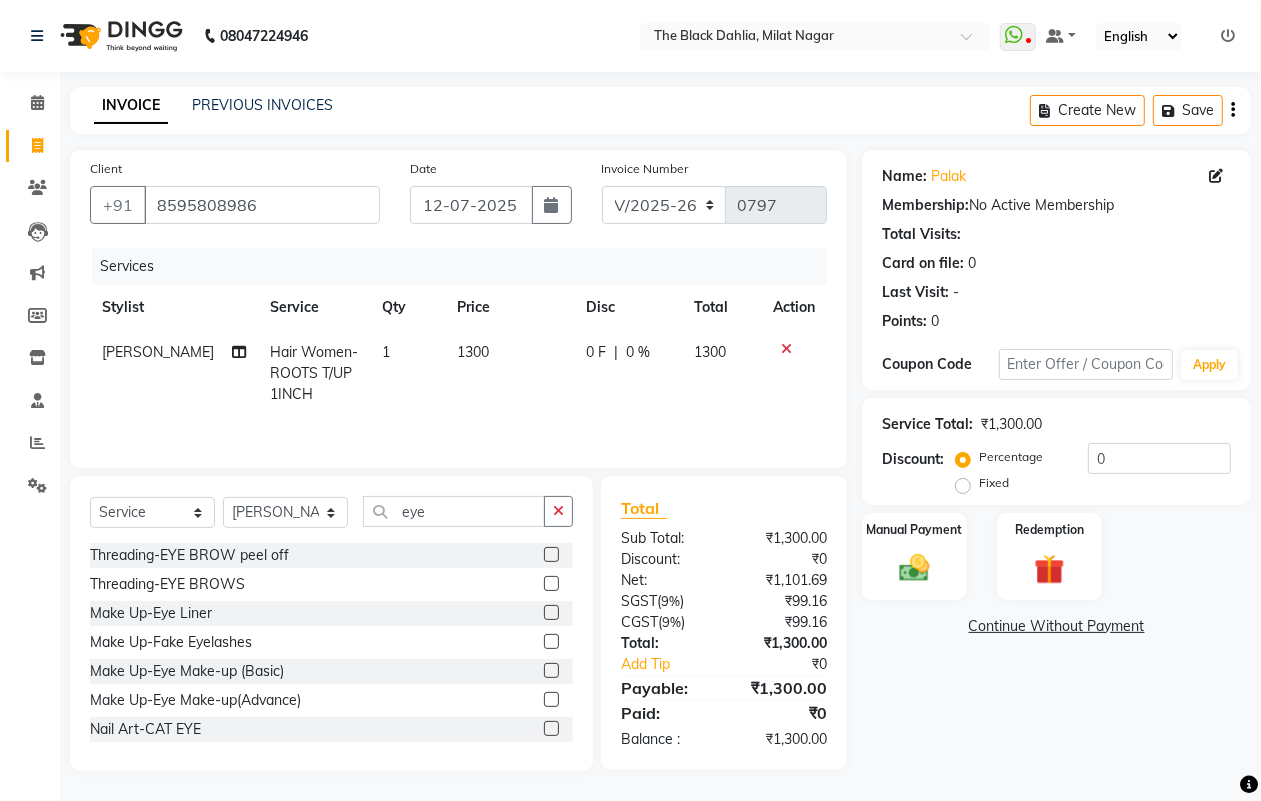 click 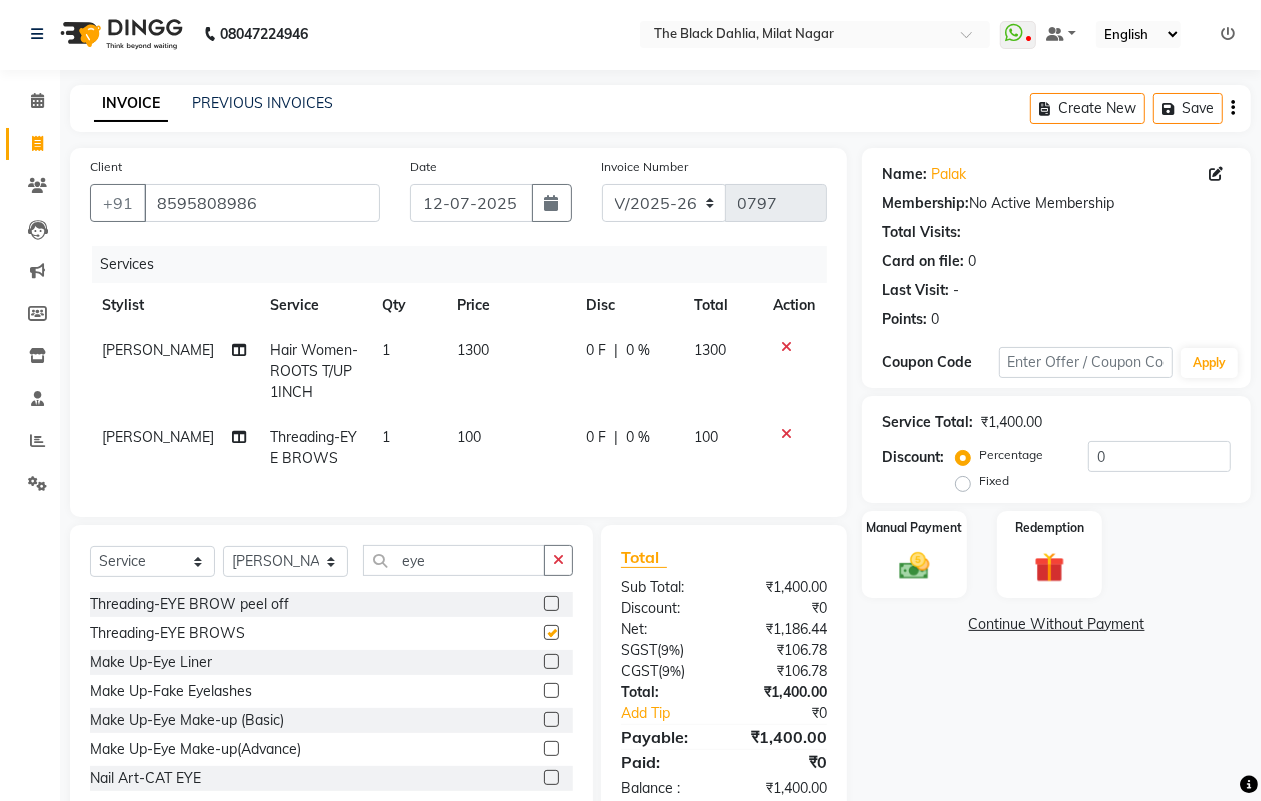 checkbox on "false" 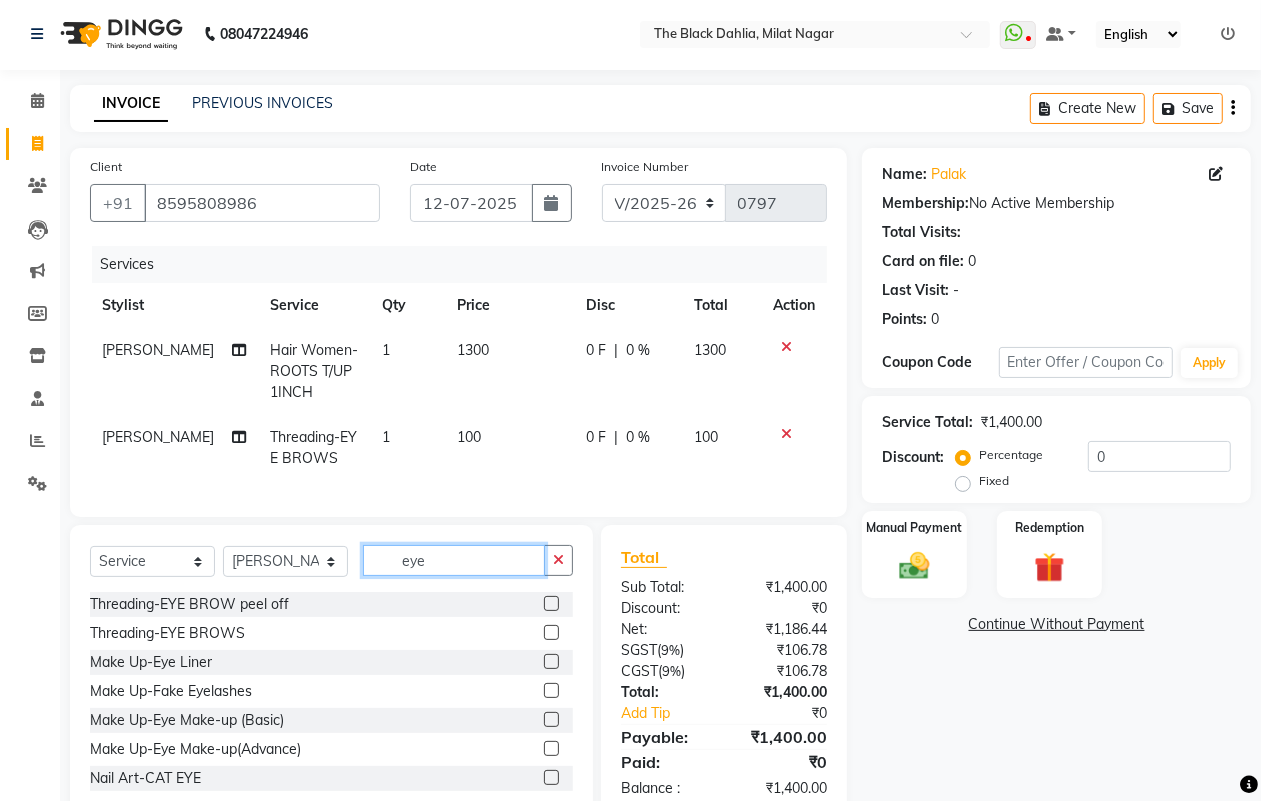 drag, startPoint x: 455, startPoint y: 581, endPoint x: 248, endPoint y: 575, distance: 207.08694 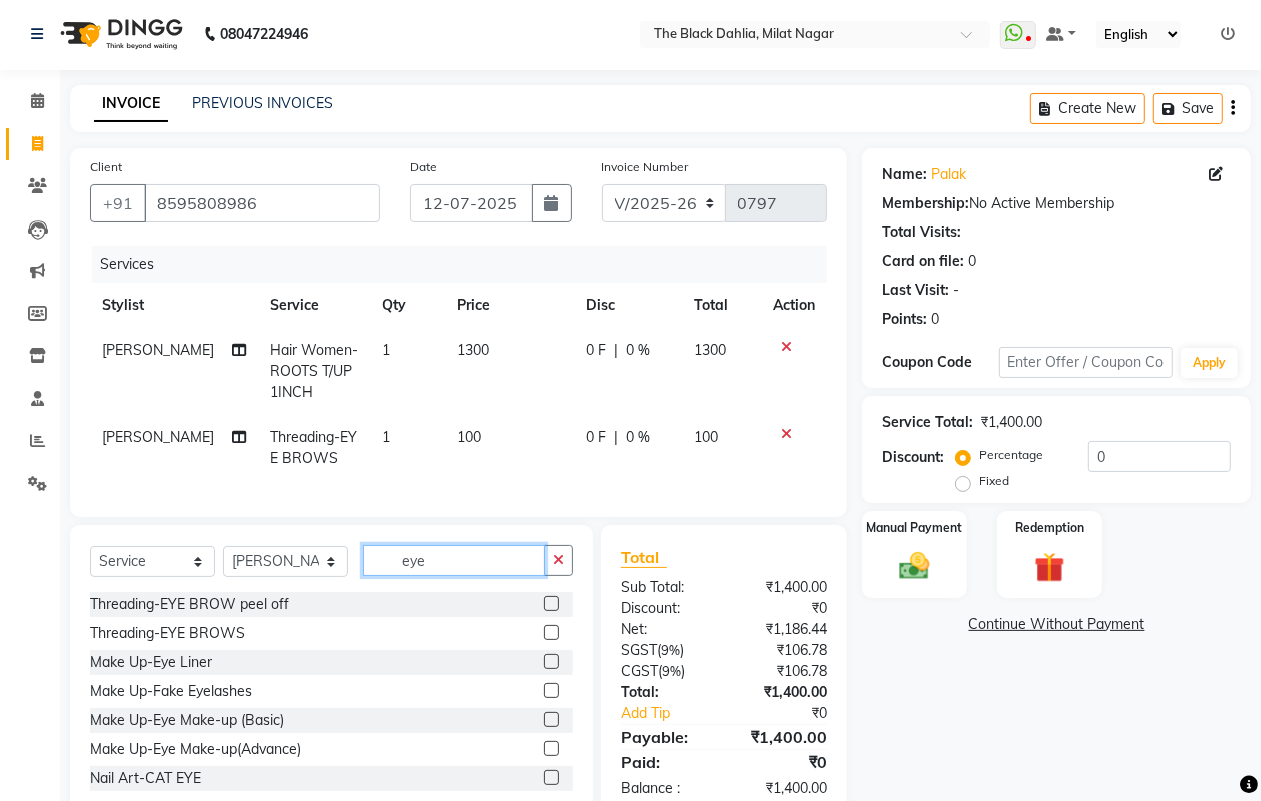 click on "Select  Service  Product  Membership  Package Voucher Prepaid Gift Card  Select Stylist ALISHA  Arman khan FAIZAL FAIZAN FARID IQRA JAWED  JOYSNA JULI Jyotsana Baraskar KOMAL mehak Millat Nagar PINKY Rahul Riyasat ansari sakshi Salim SAIKH SAUD  SEEMA Sharukh Shital Jain Shivpriya SONI TBD Uma VAISHNAVI Veer Sir eye" 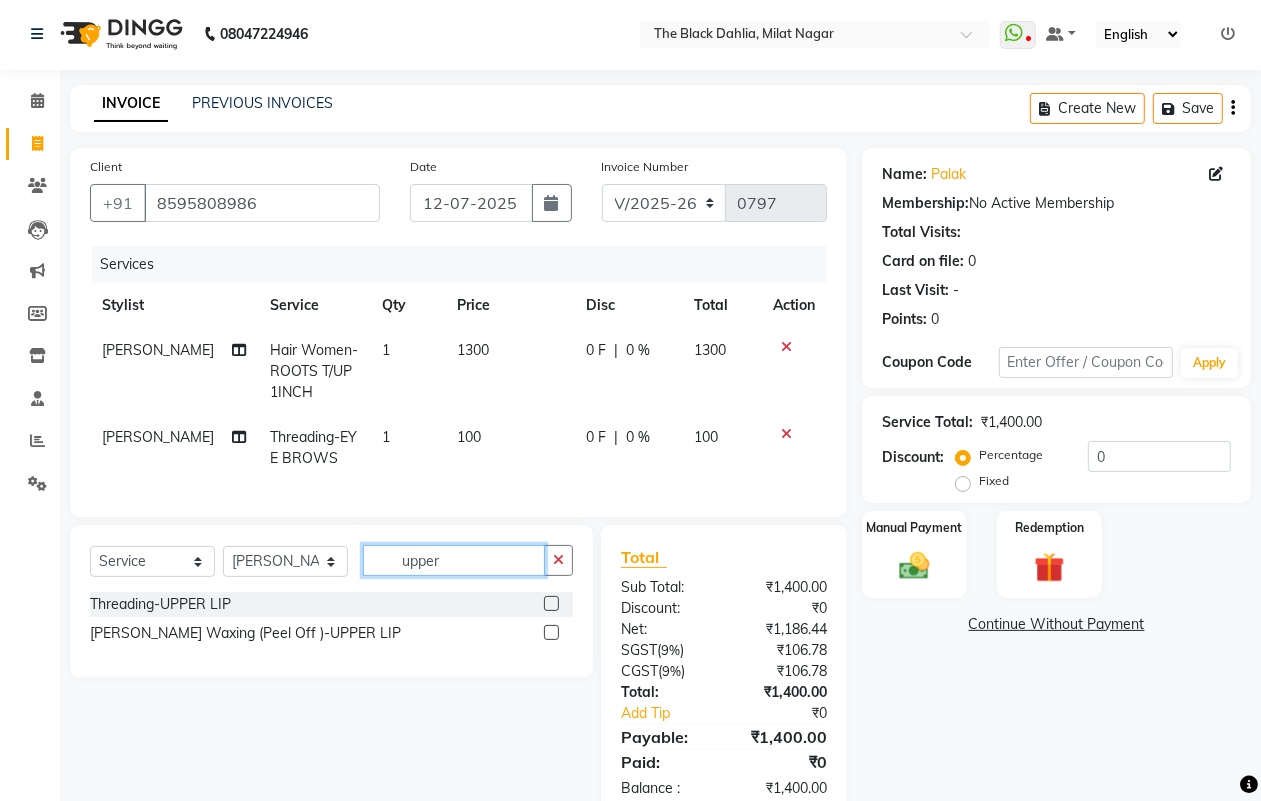 type on "upper" 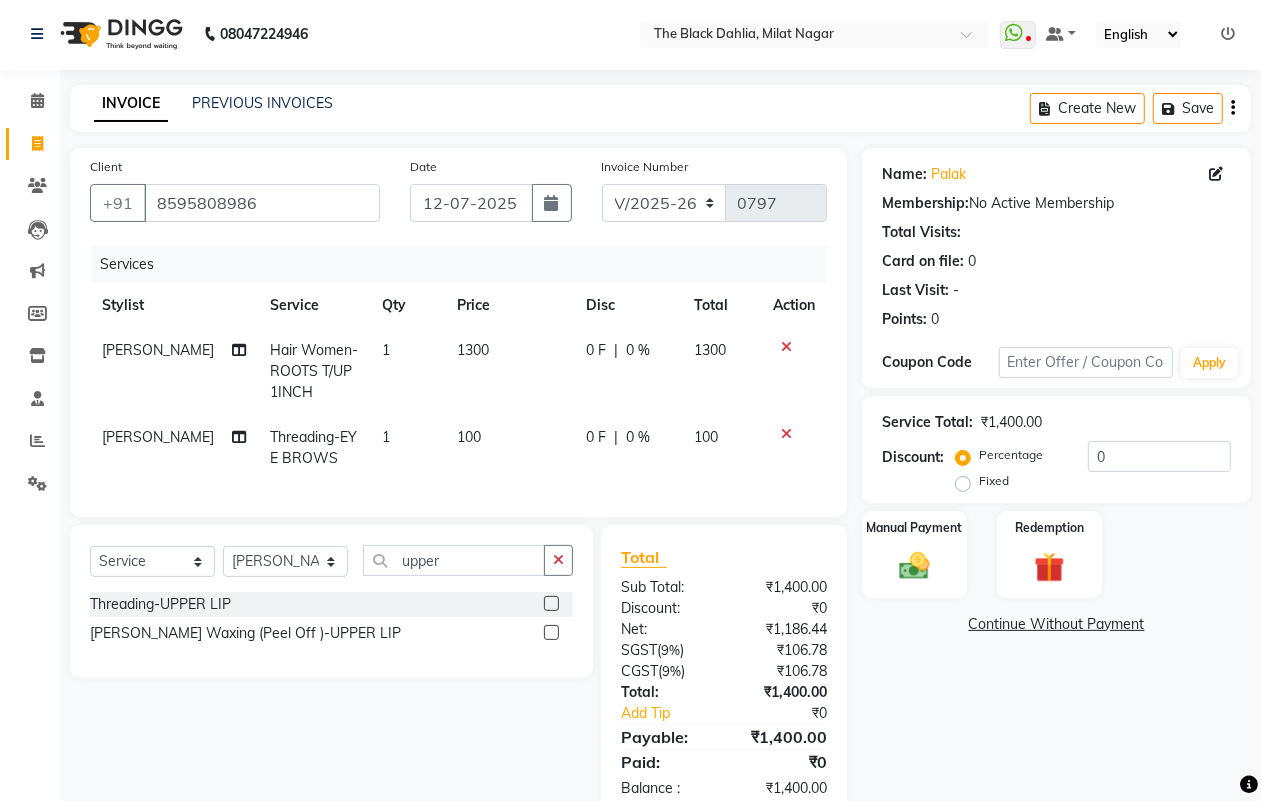 click 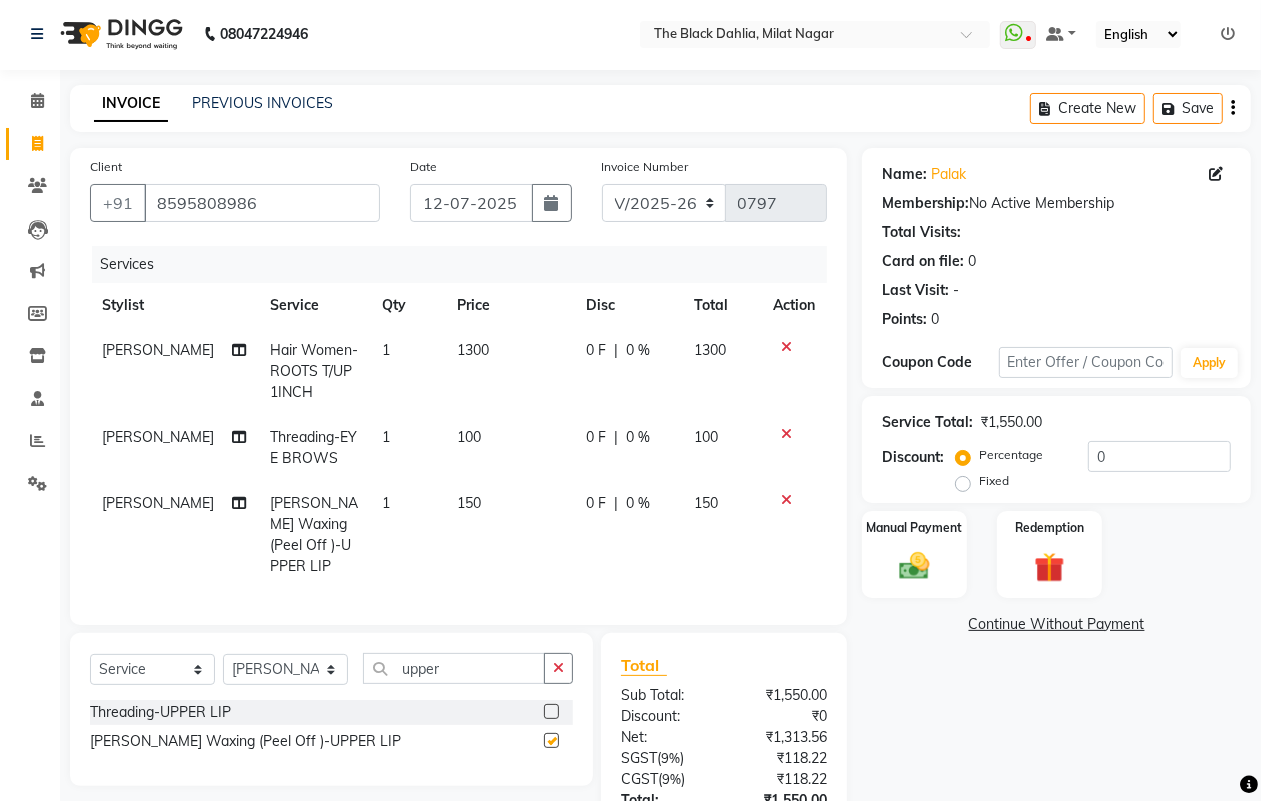 checkbox on "false" 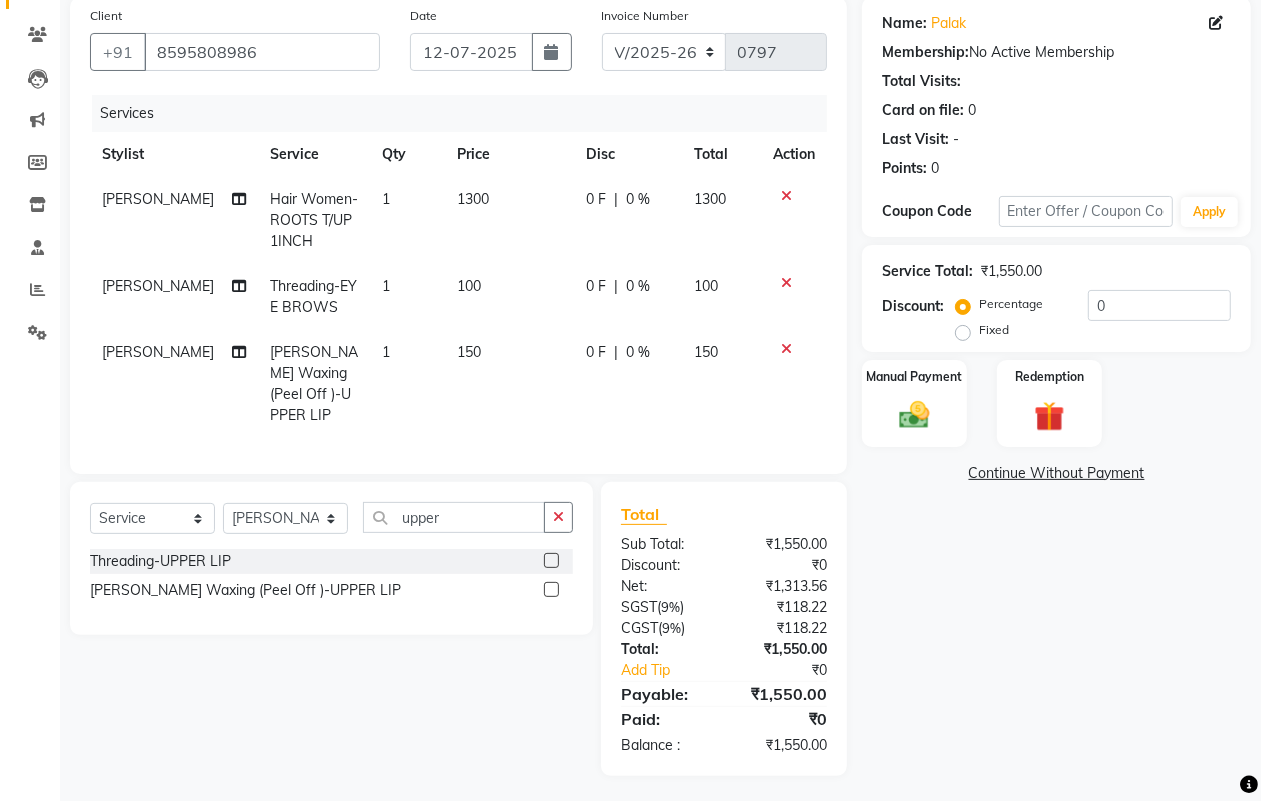 scroll, scrollTop: 155, scrollLeft: 0, axis: vertical 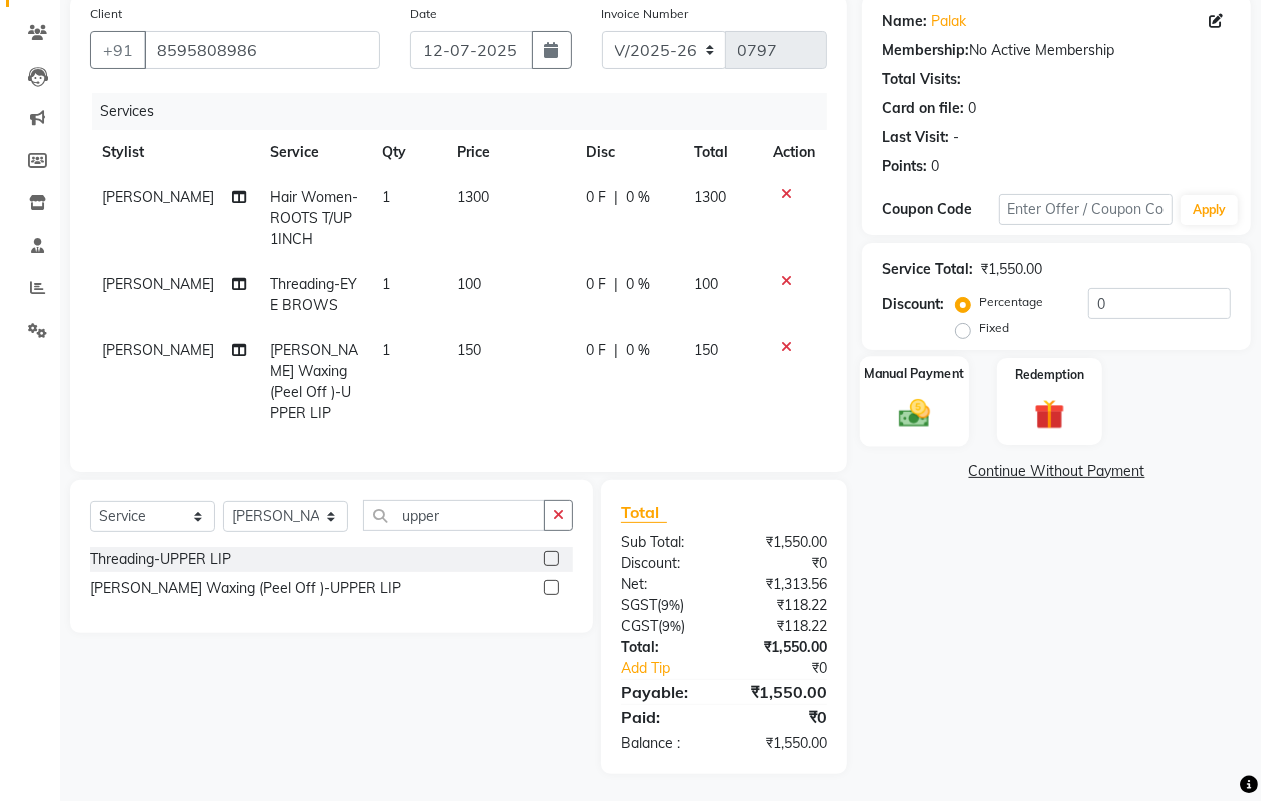 click on "Manual Payment" 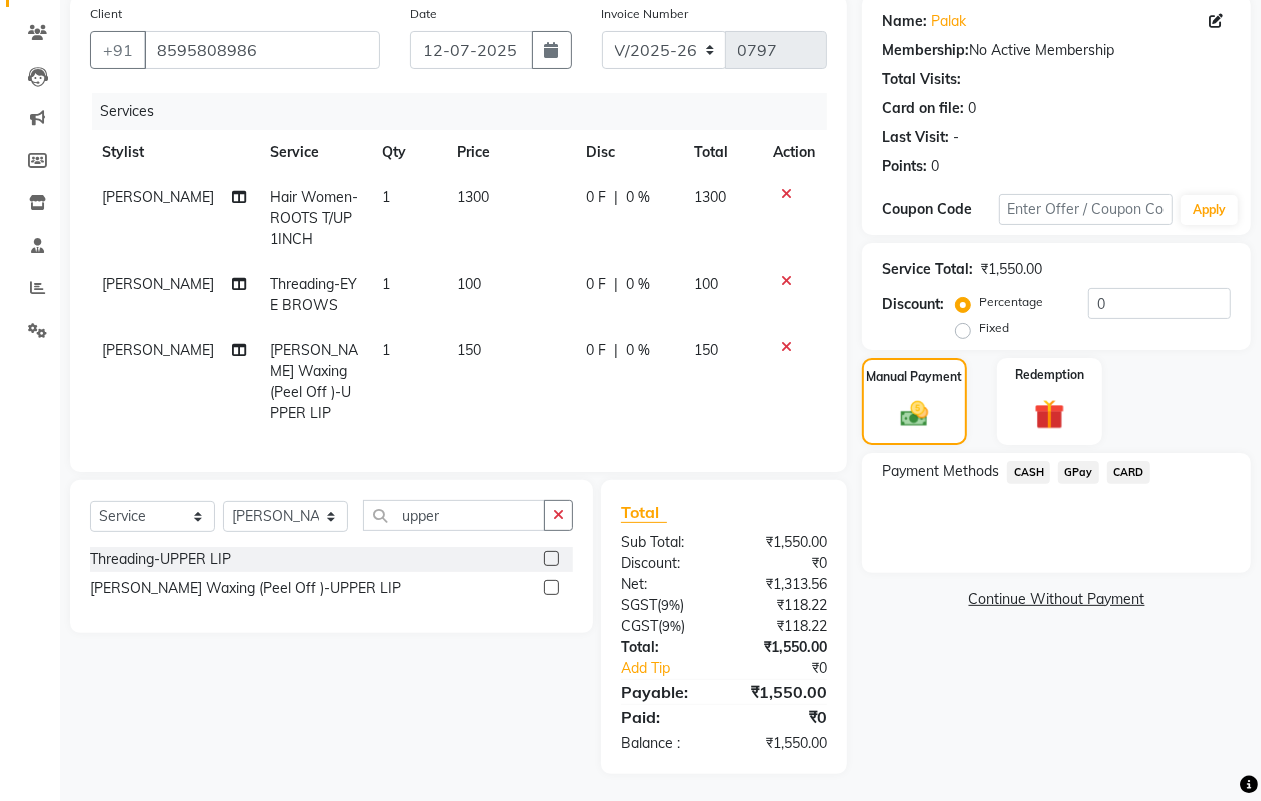 click on "CARD" 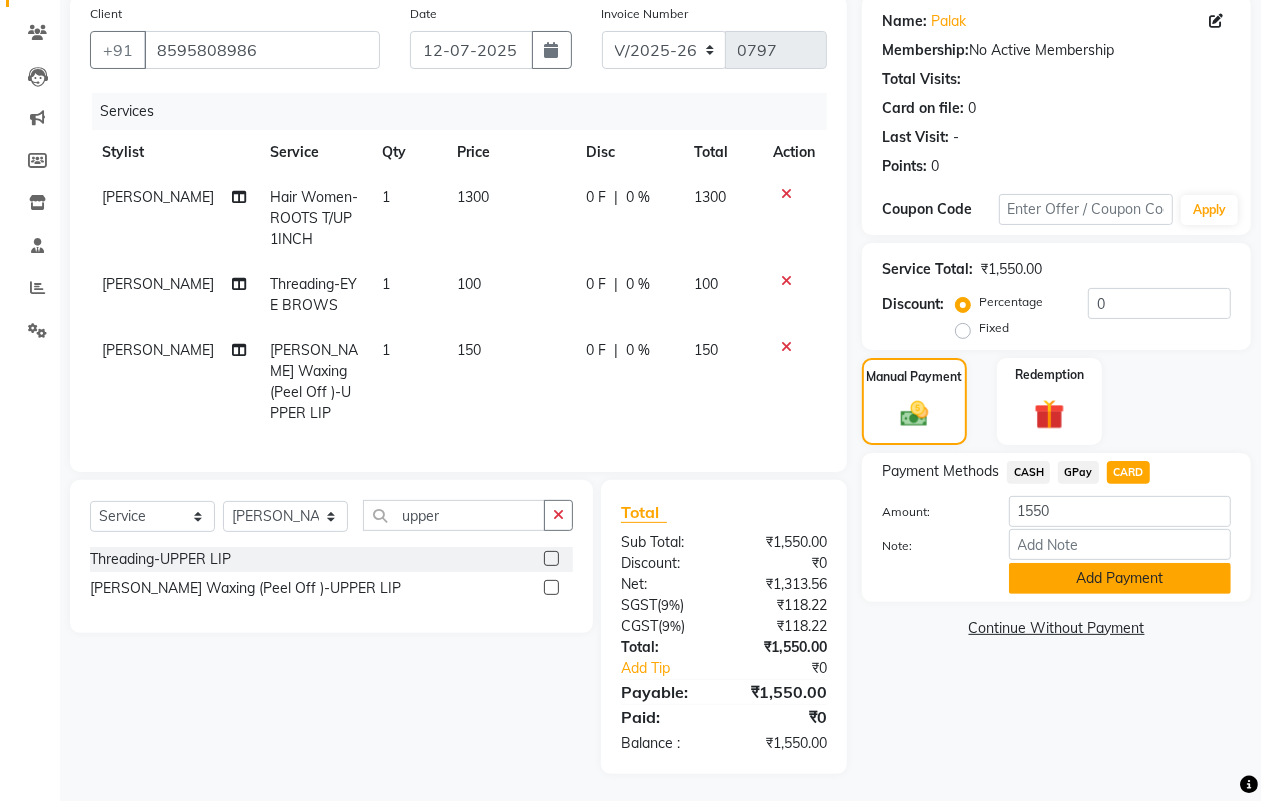 click on "Add Payment" 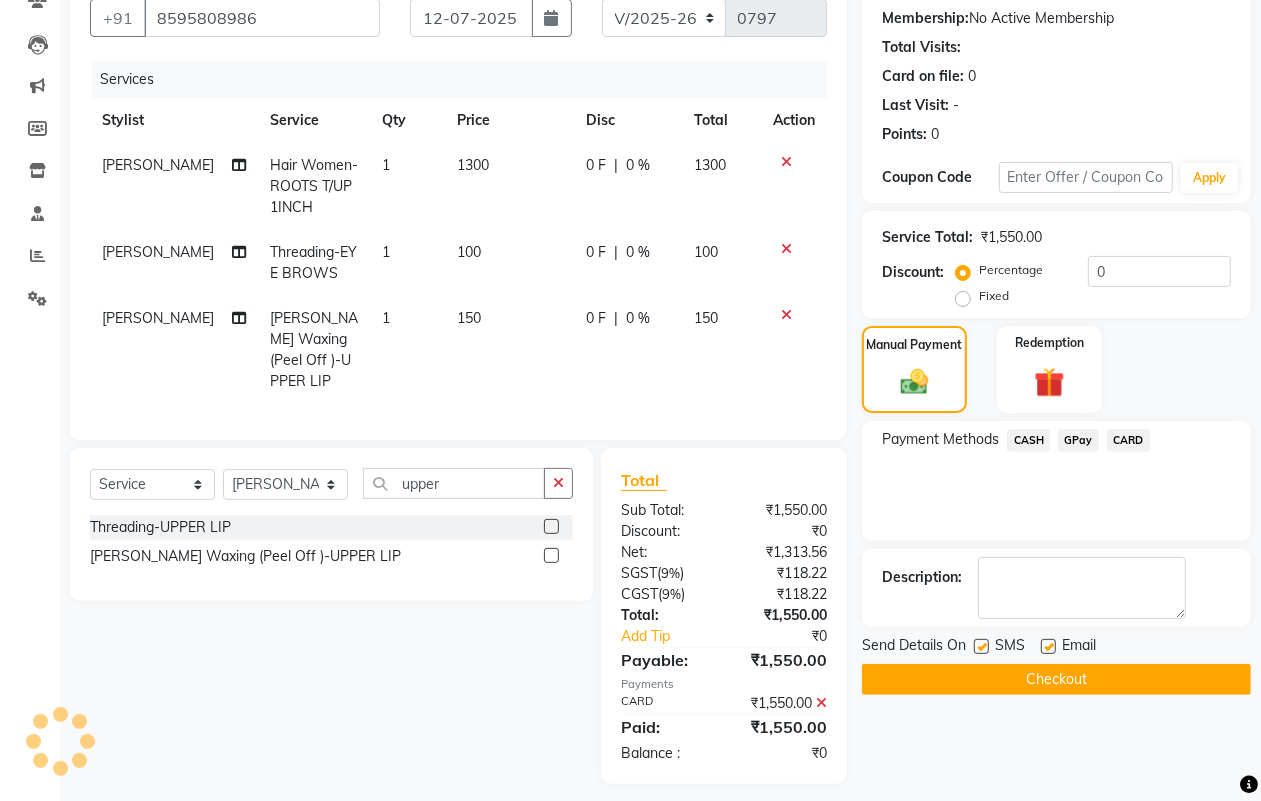 scroll, scrollTop: 197, scrollLeft: 0, axis: vertical 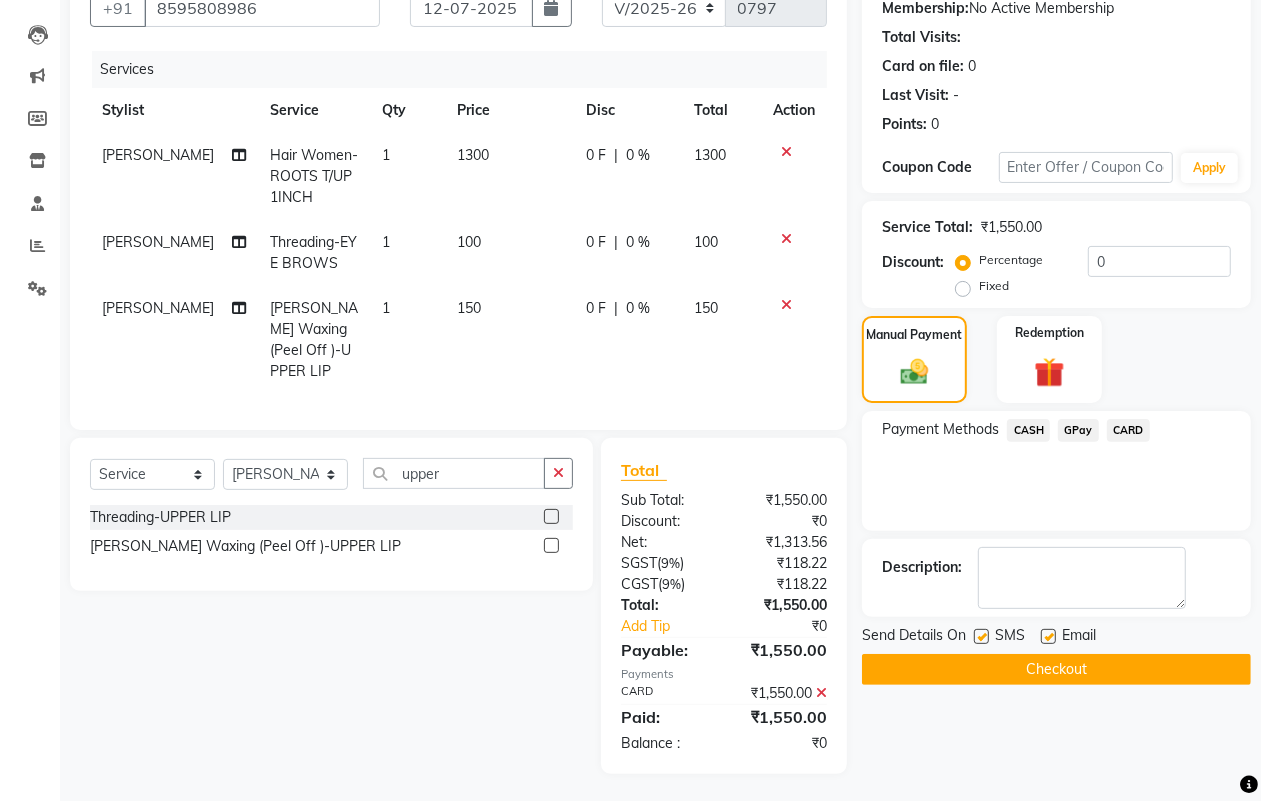 click on "Checkout" 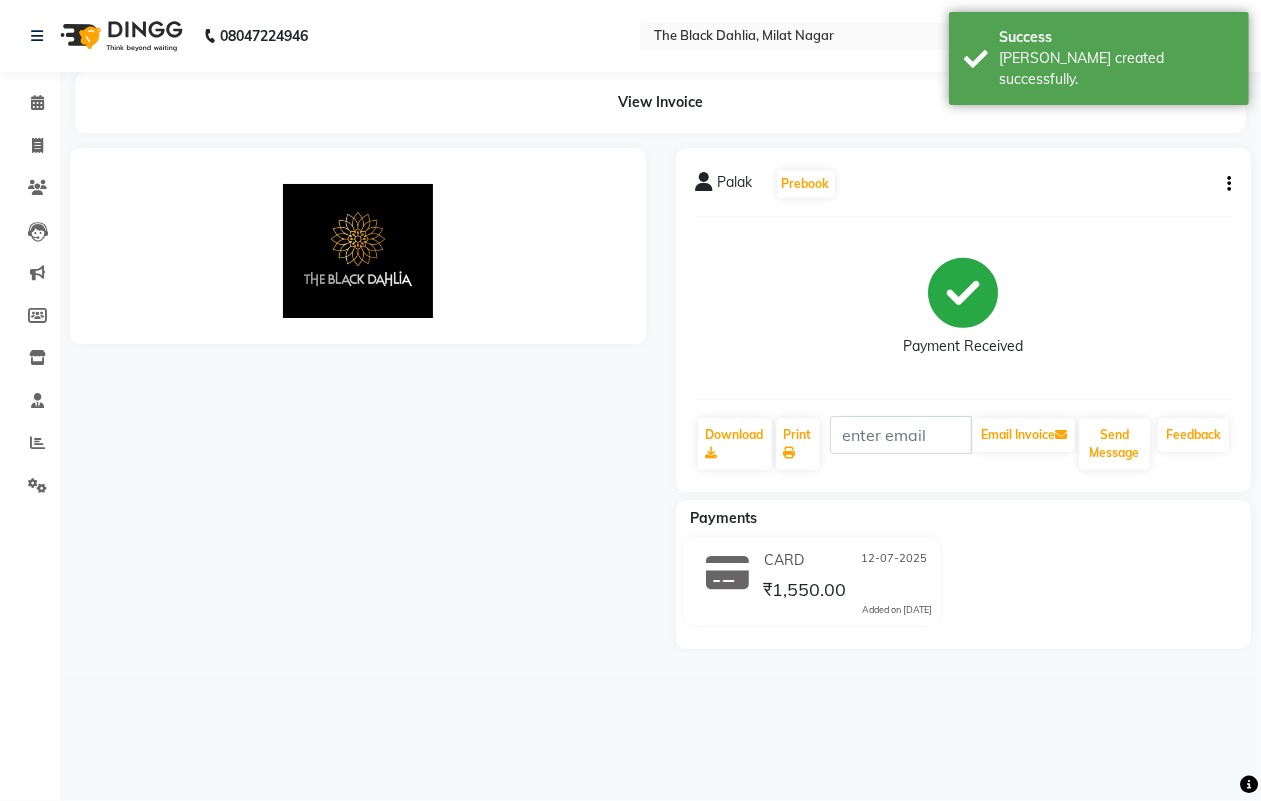 scroll, scrollTop: 0, scrollLeft: 0, axis: both 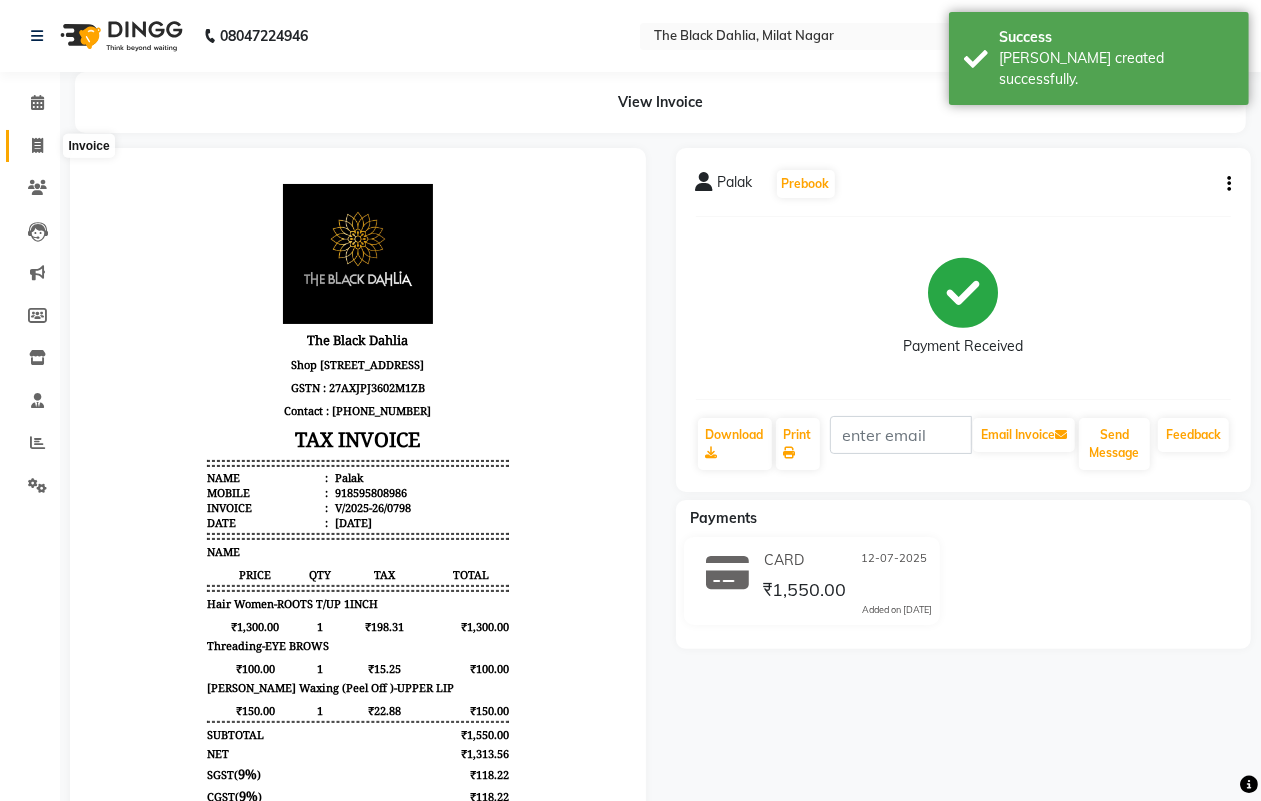 click 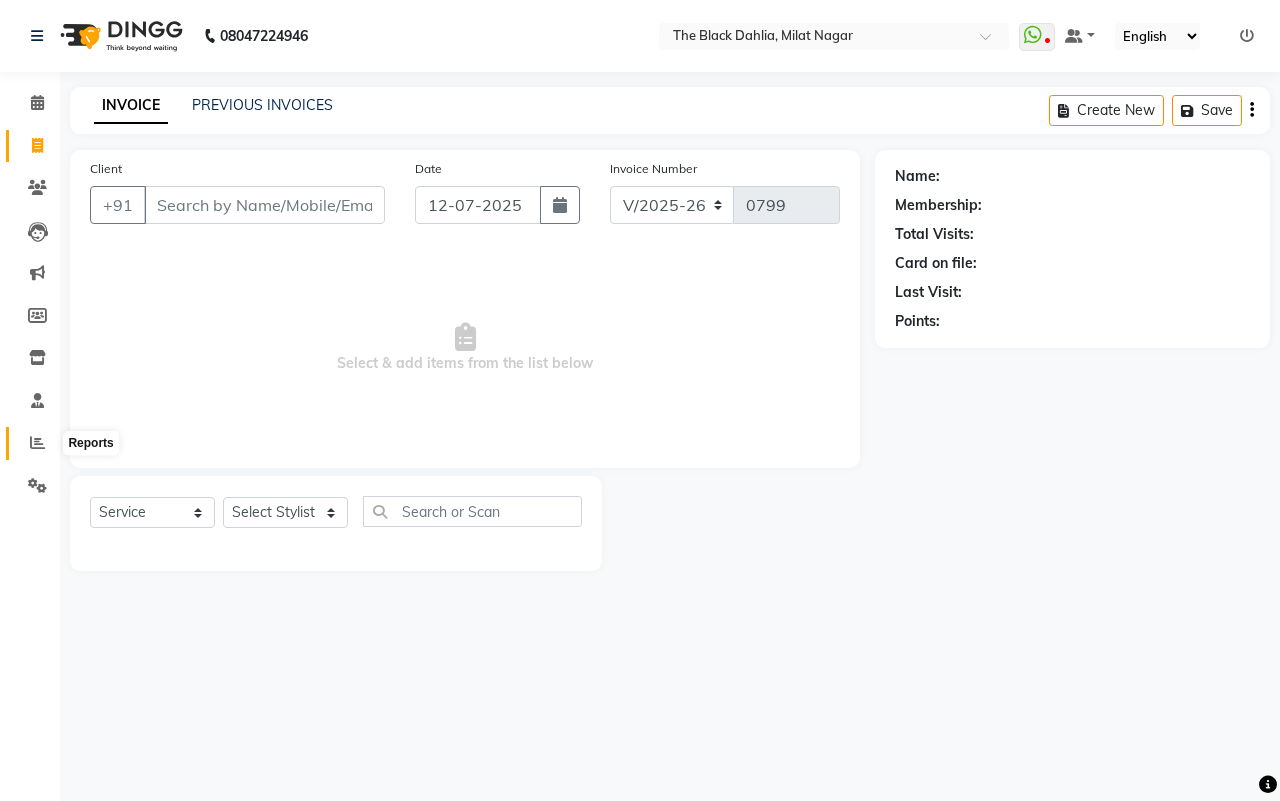 click 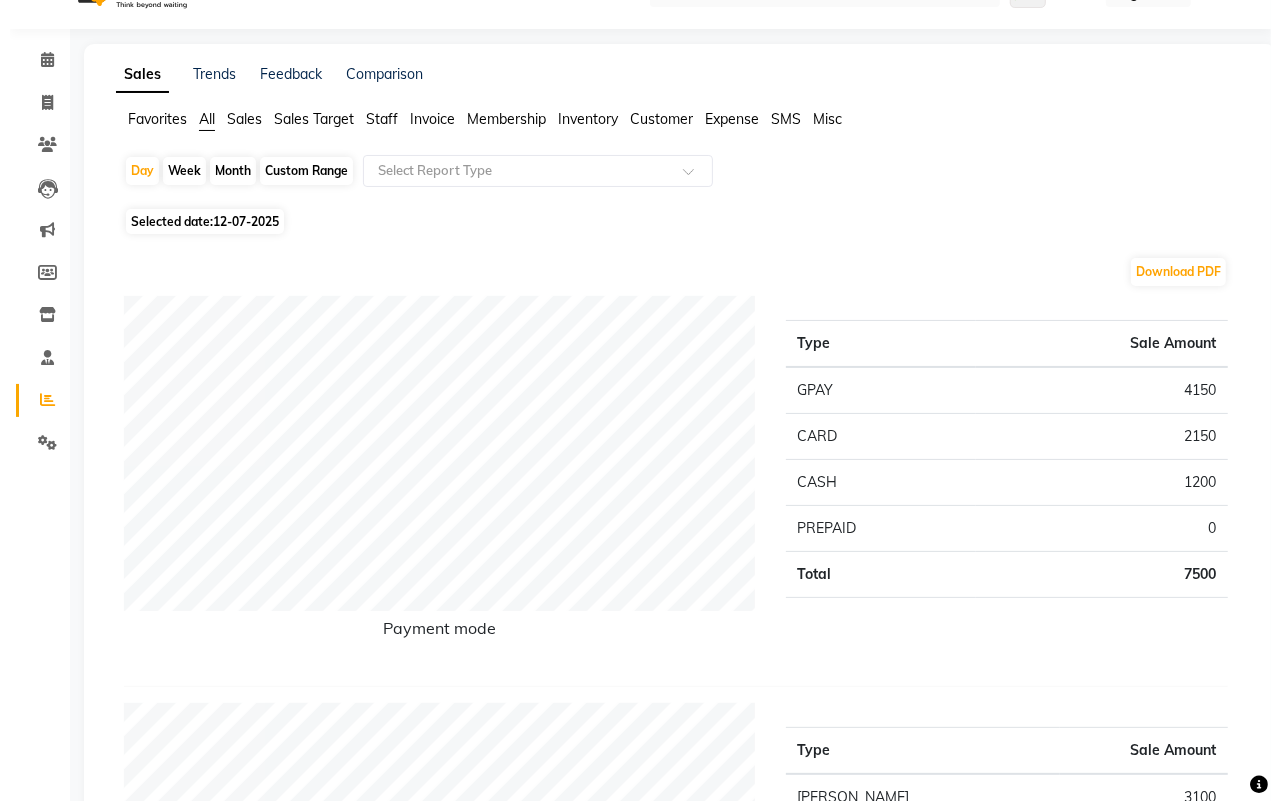 scroll, scrollTop: 0, scrollLeft: 0, axis: both 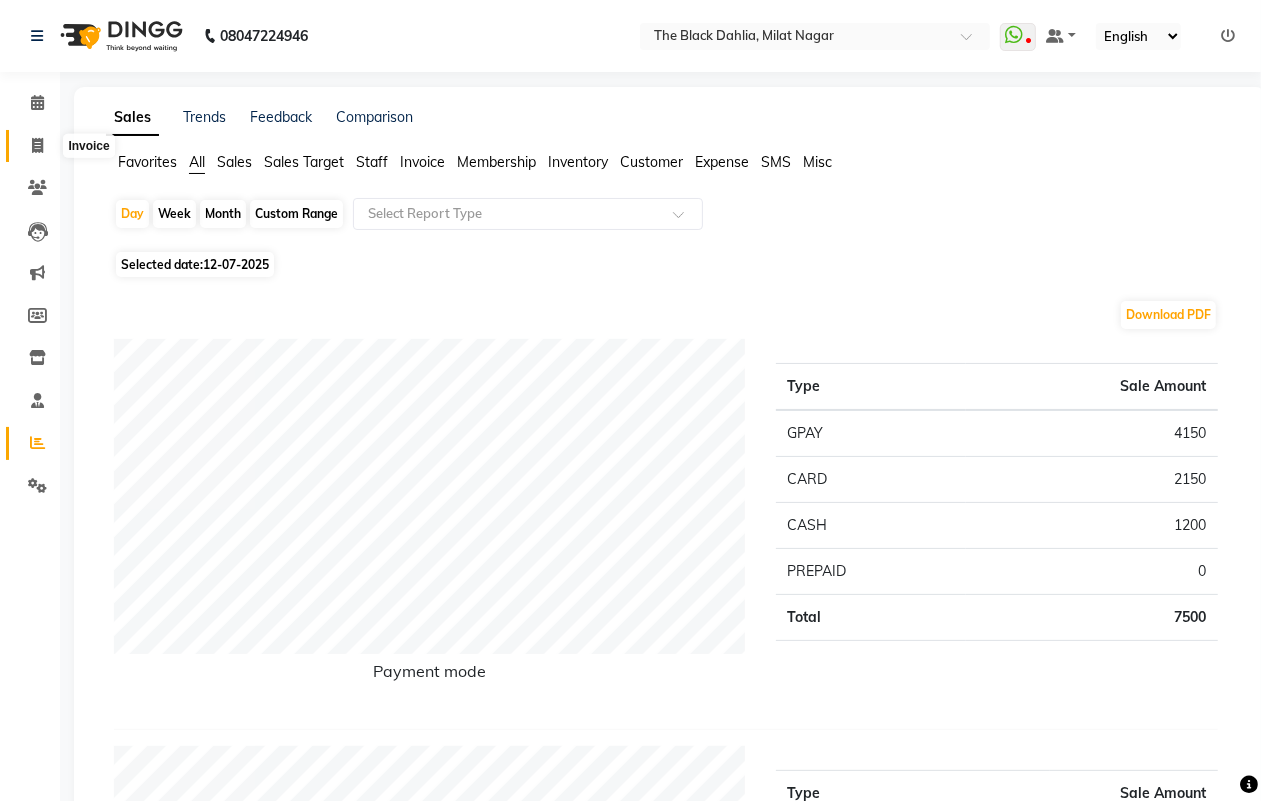 click 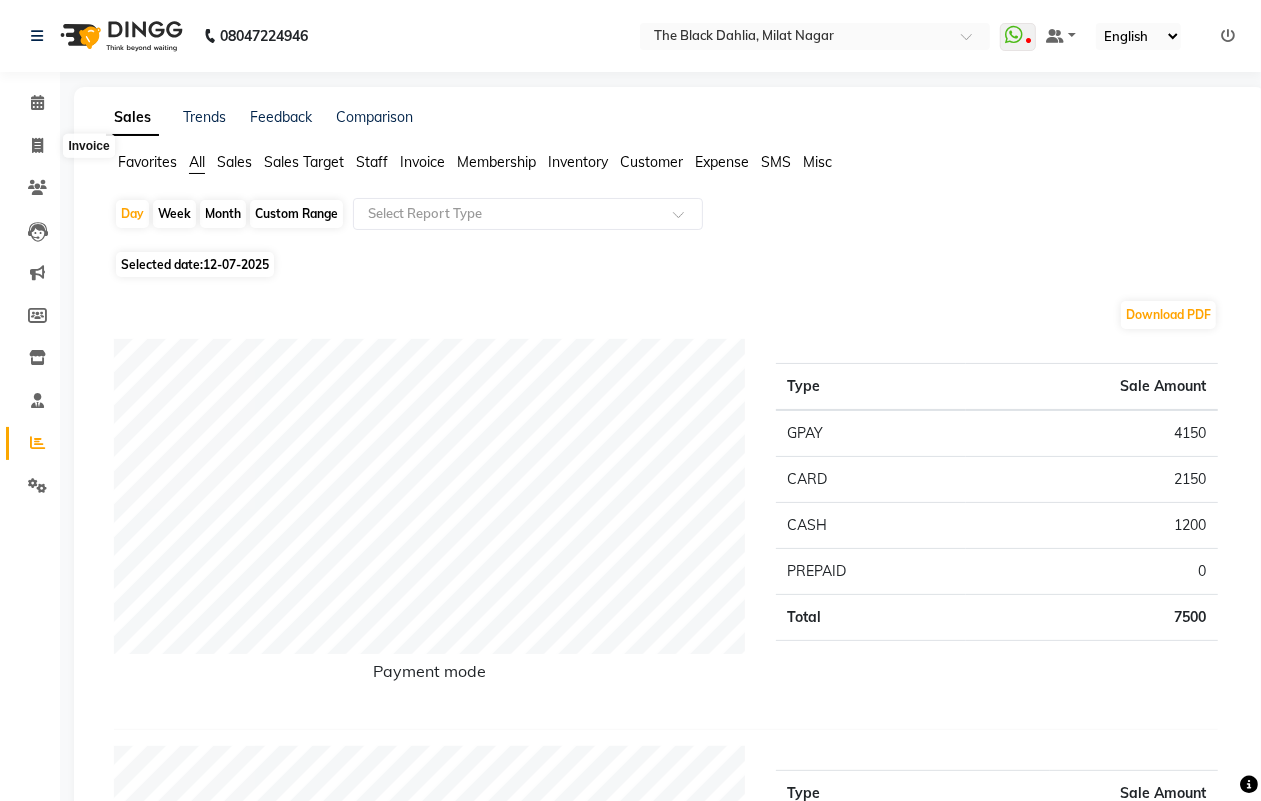 select on "4335" 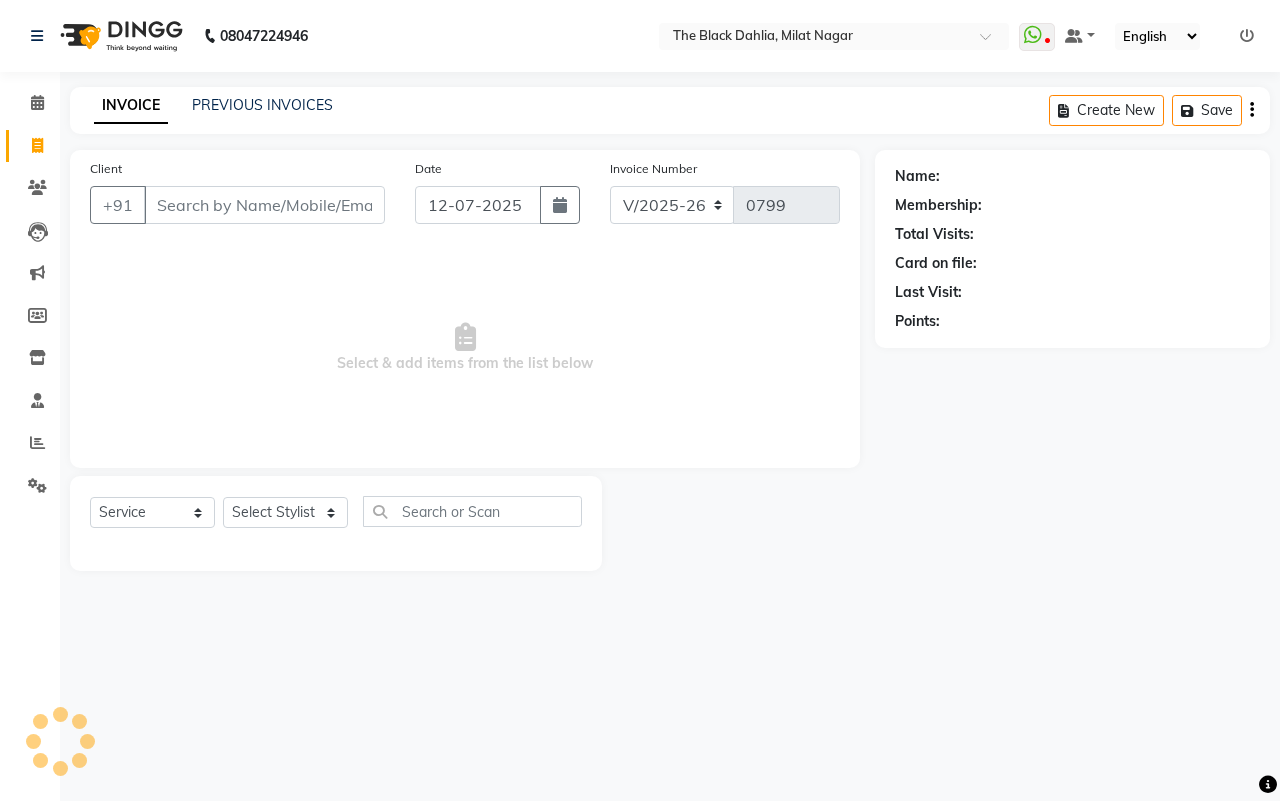 click on "Client" at bounding box center [264, 205] 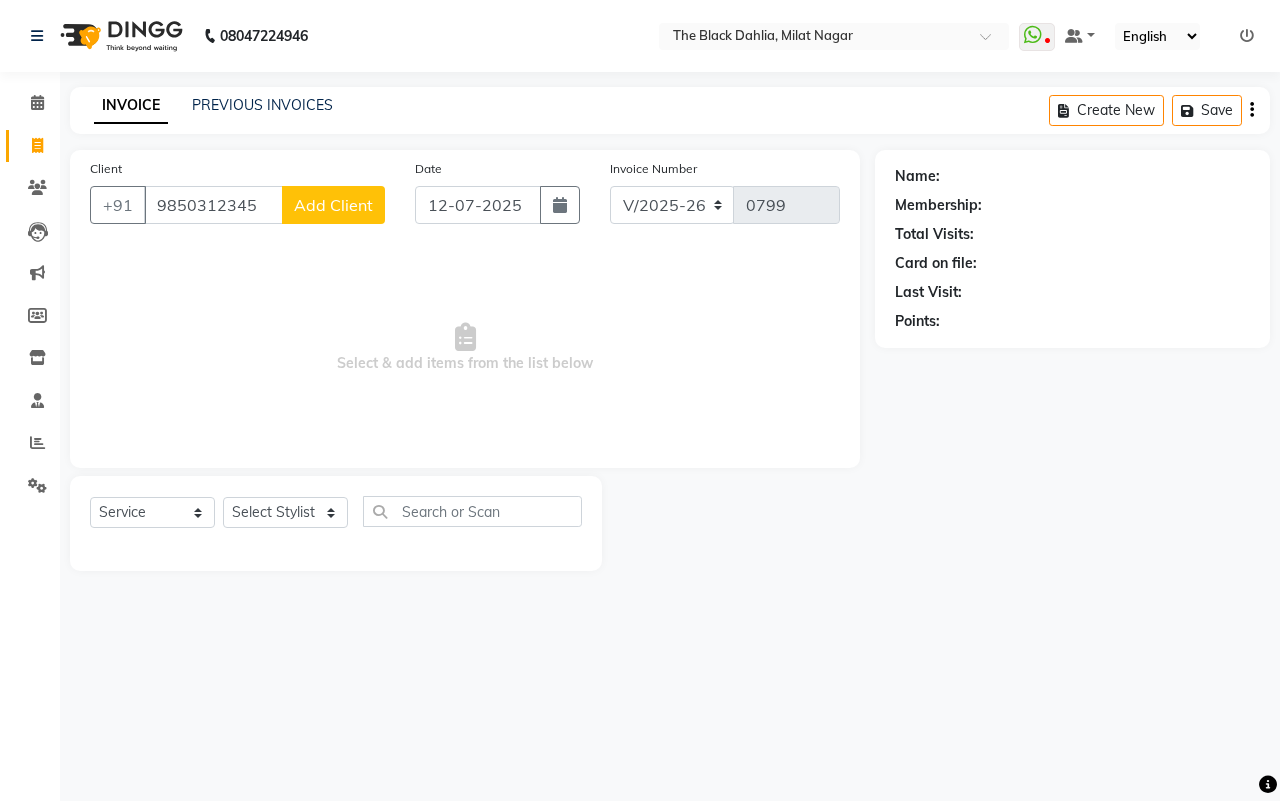 type on "9850312345" 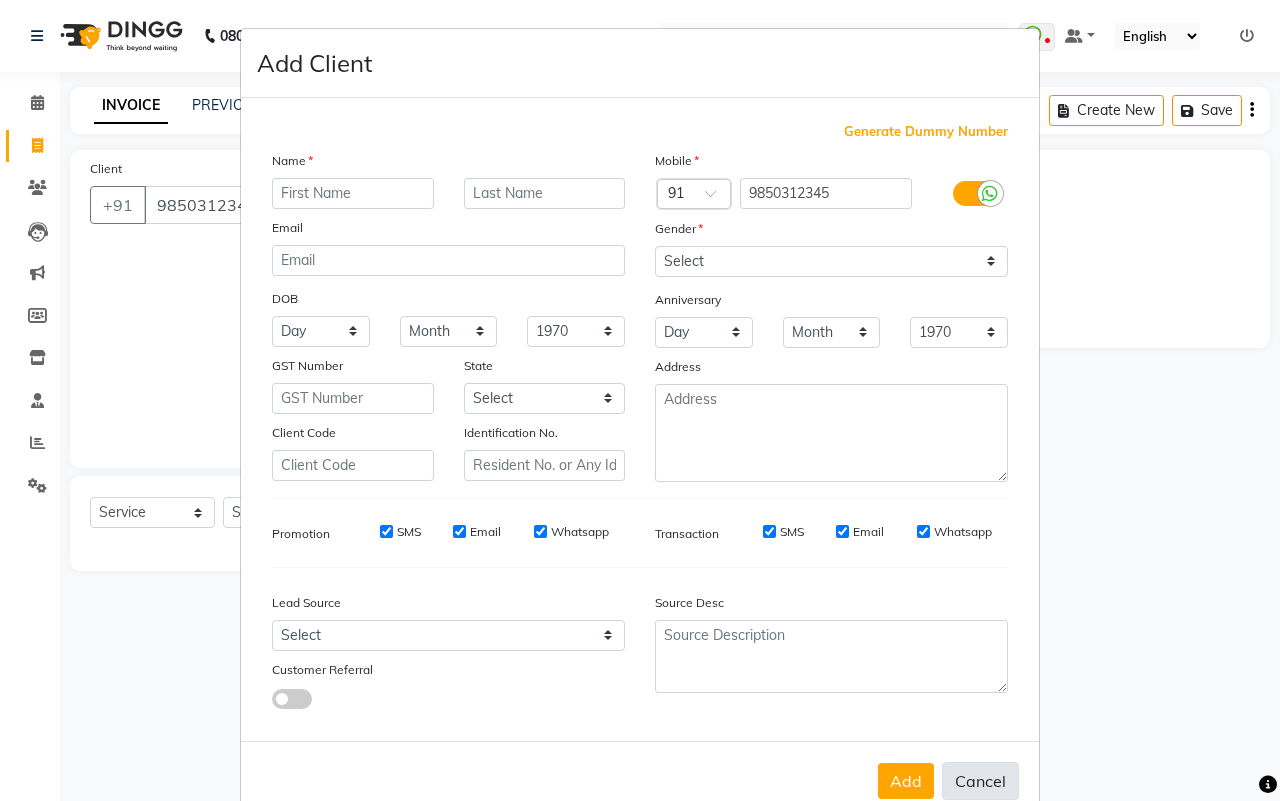 click on "Cancel" at bounding box center (980, 781) 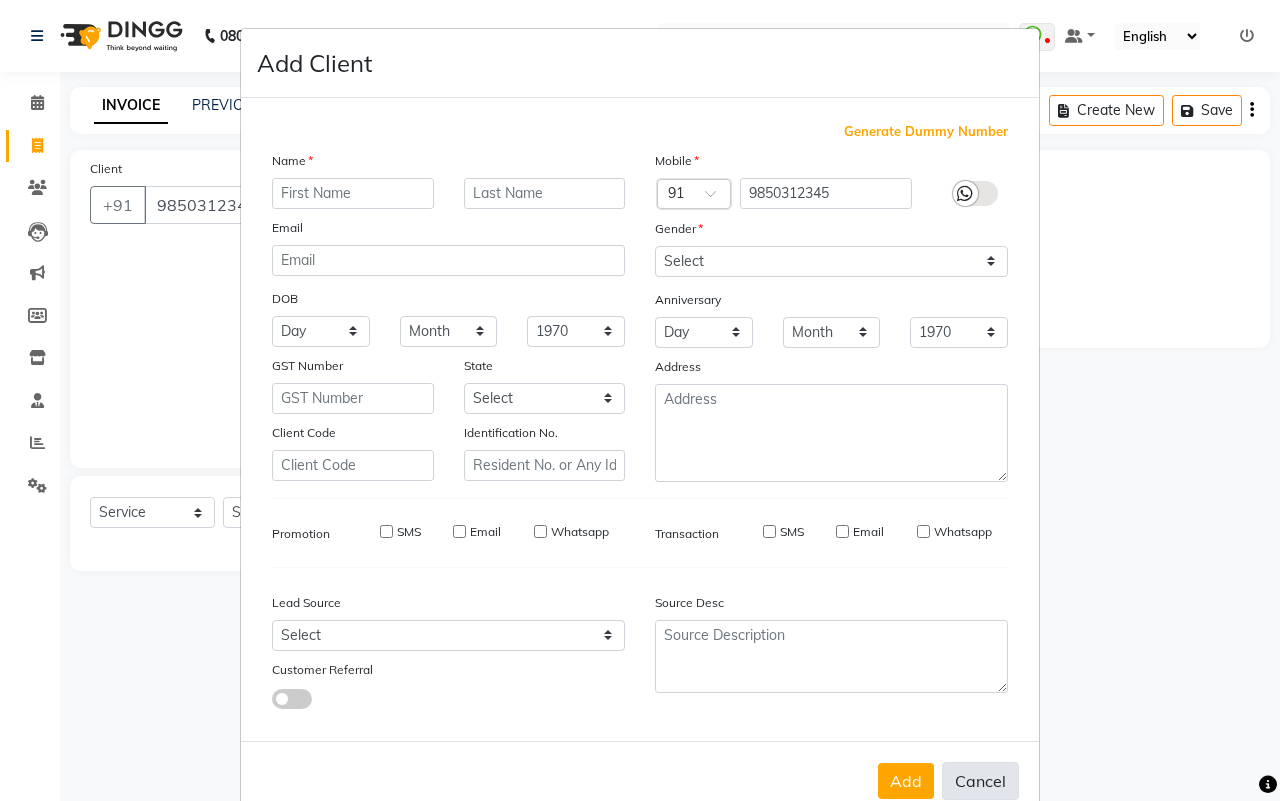 select 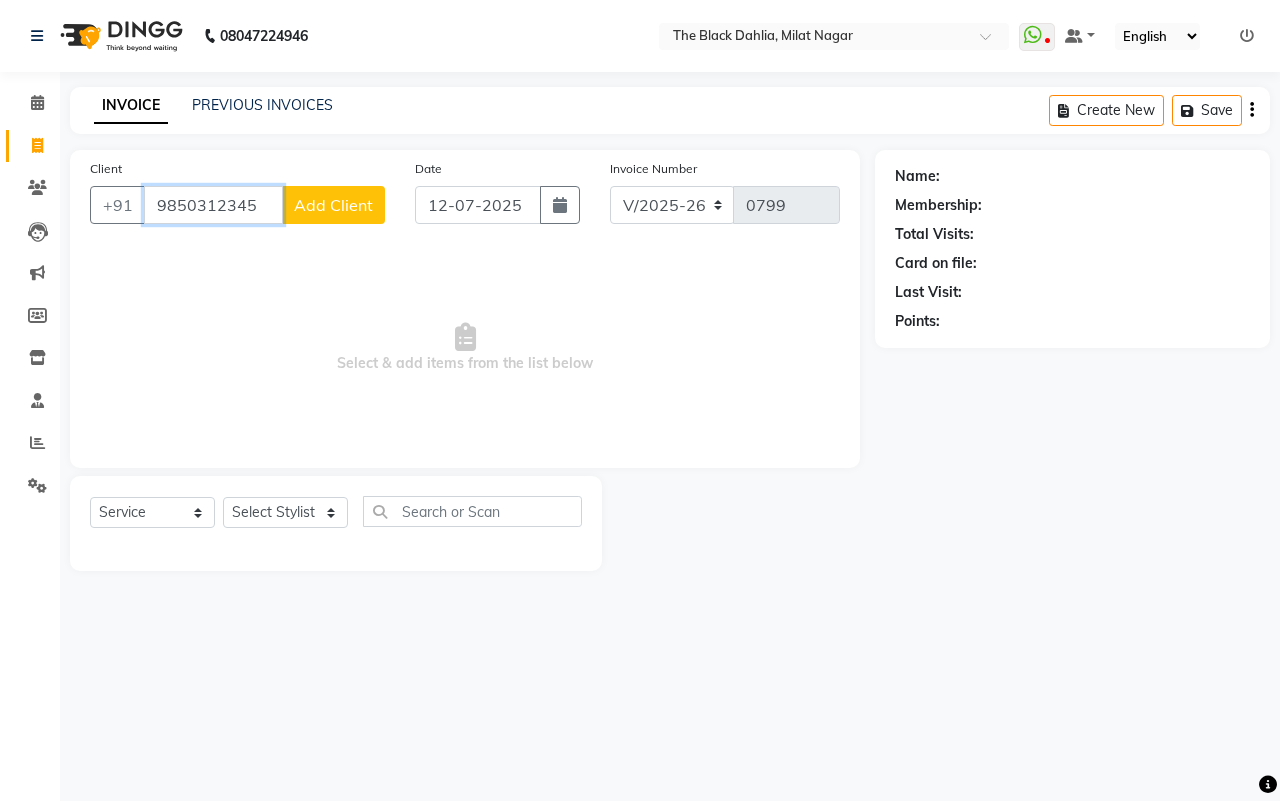 drag, startPoint x: 263, startPoint y: 211, endPoint x: 0, endPoint y: 232, distance: 263.83707 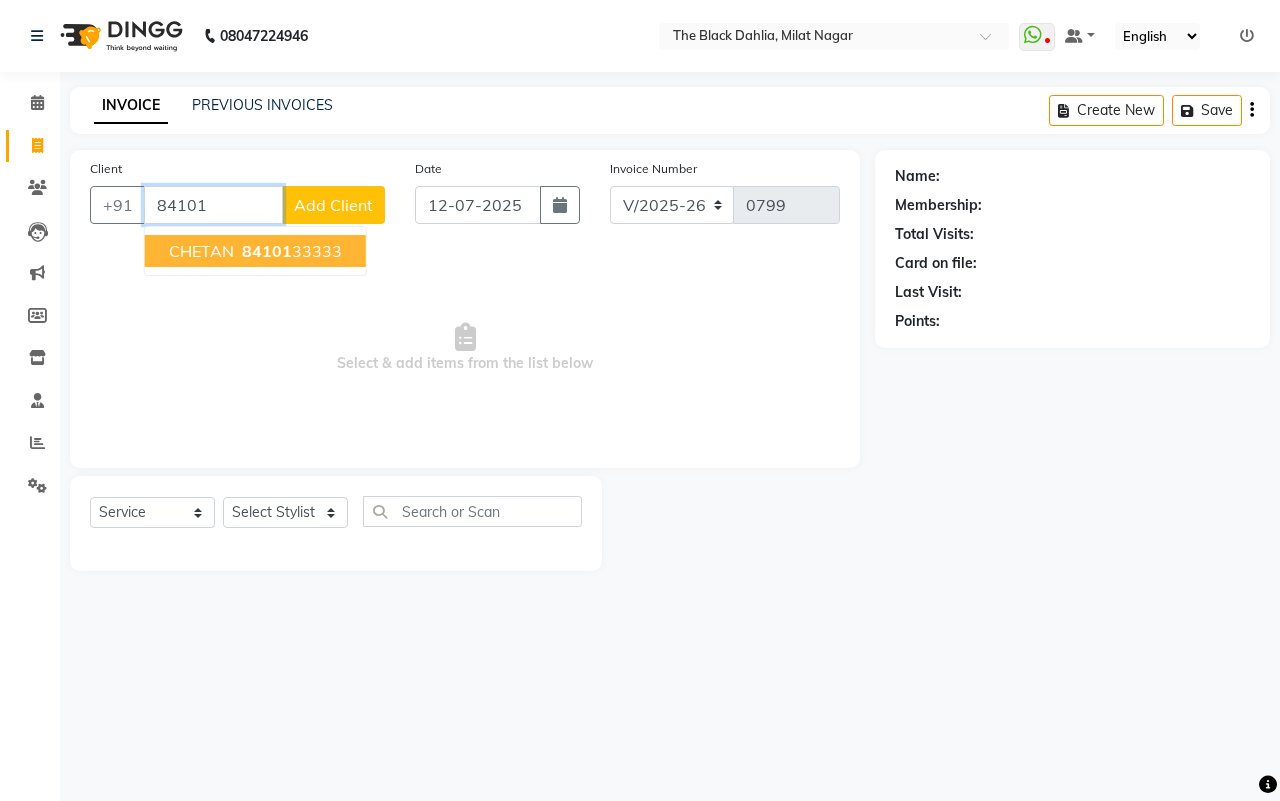 click on "CHETAN   84101 33333" at bounding box center [255, 251] 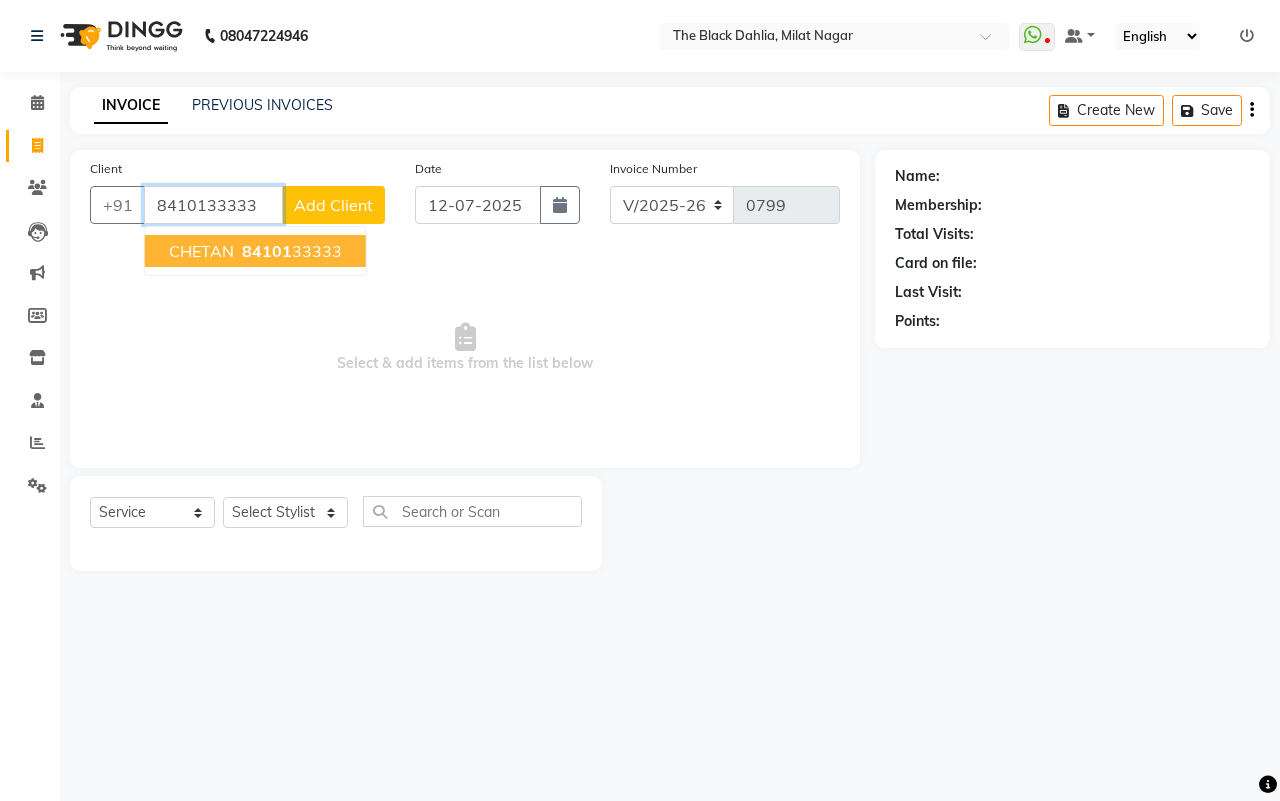 type on "8410133333" 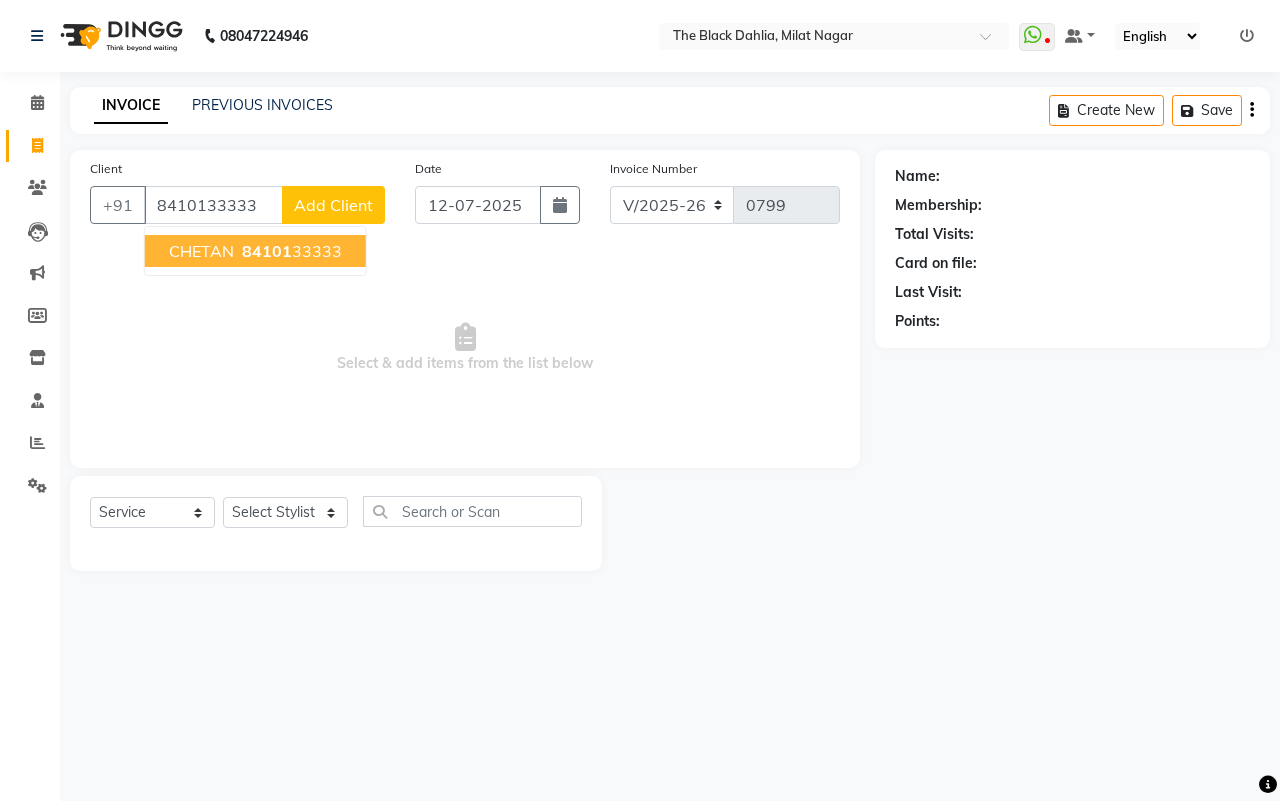select on "1: Object" 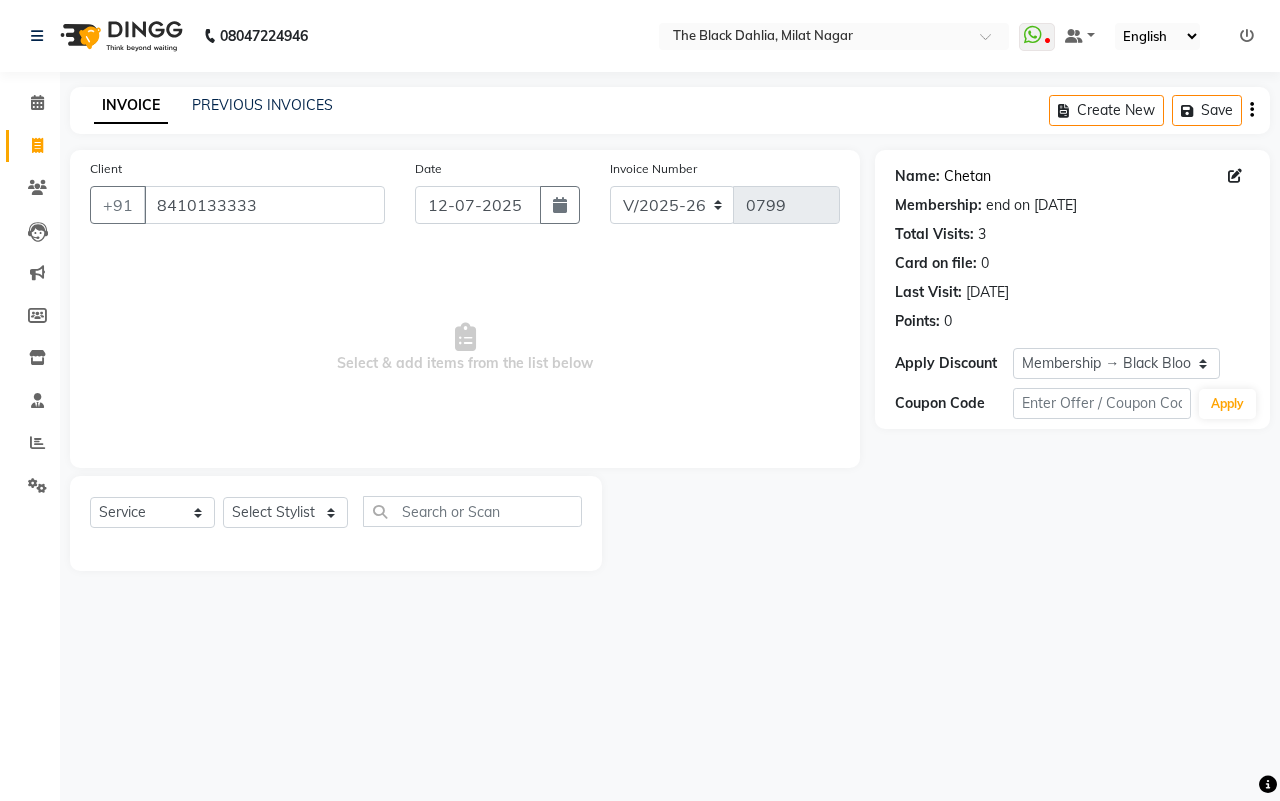 click on "Chetan" 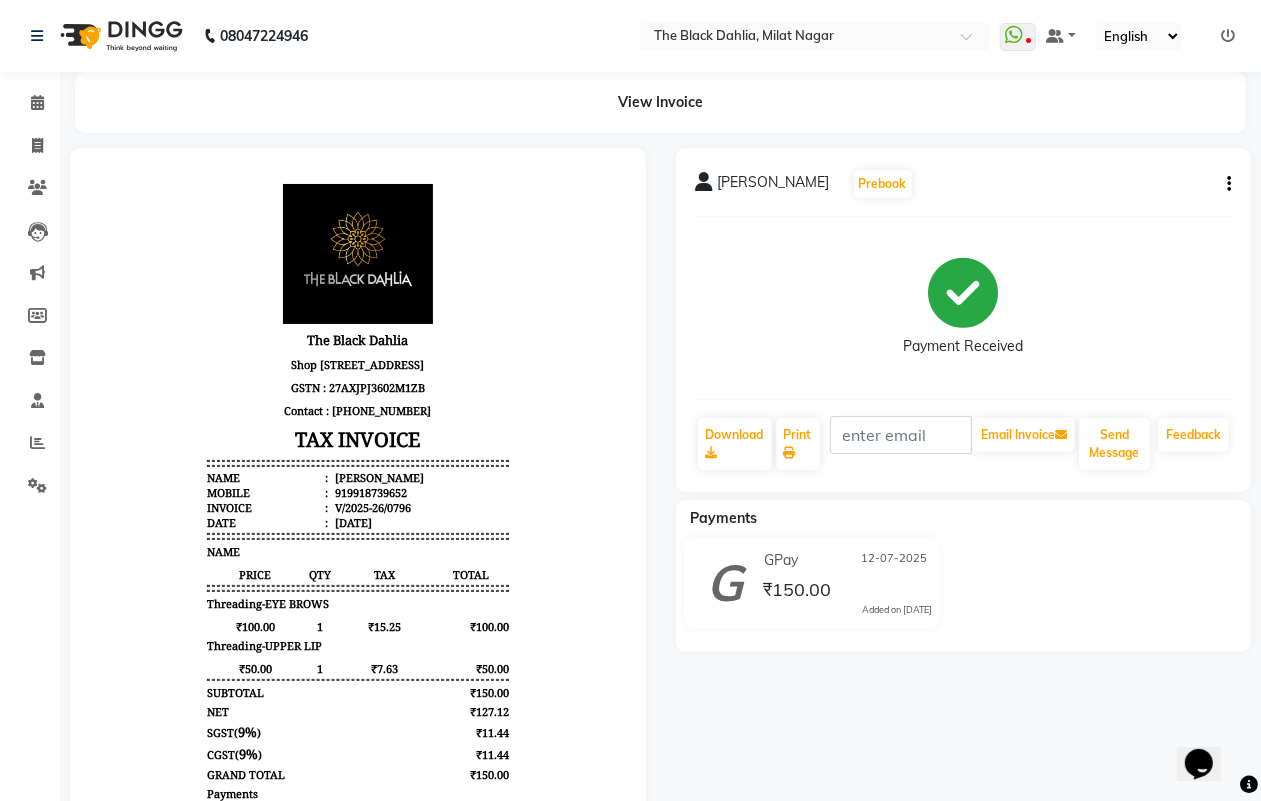 scroll, scrollTop: 0, scrollLeft: 0, axis: both 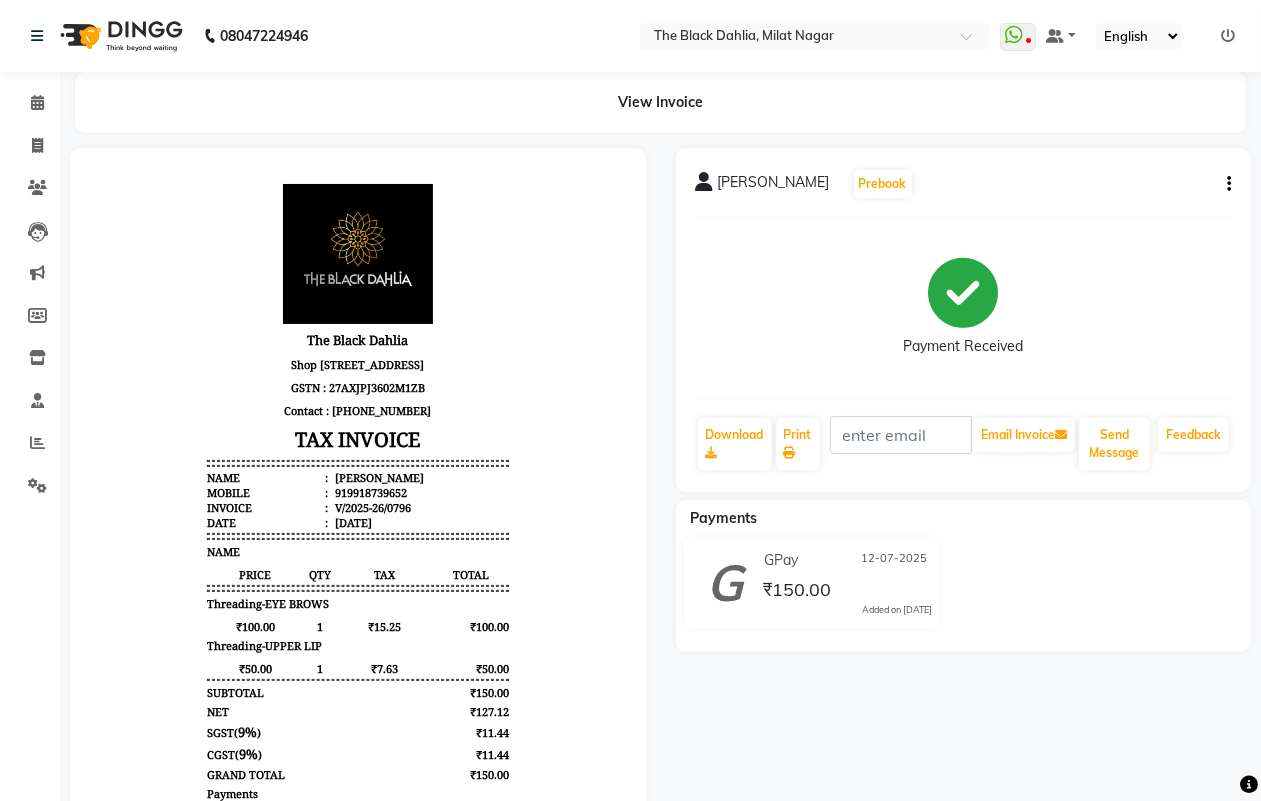 click on "[PERSON_NAME]" 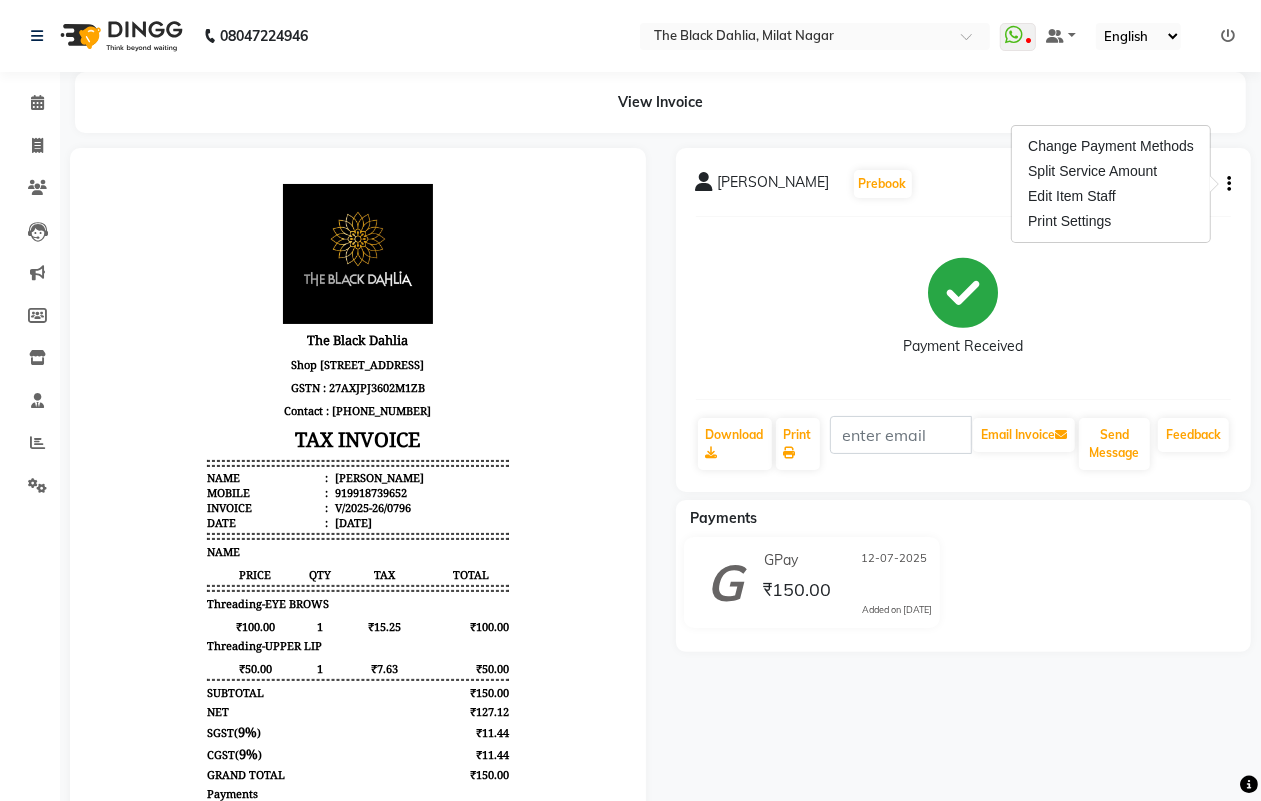 click 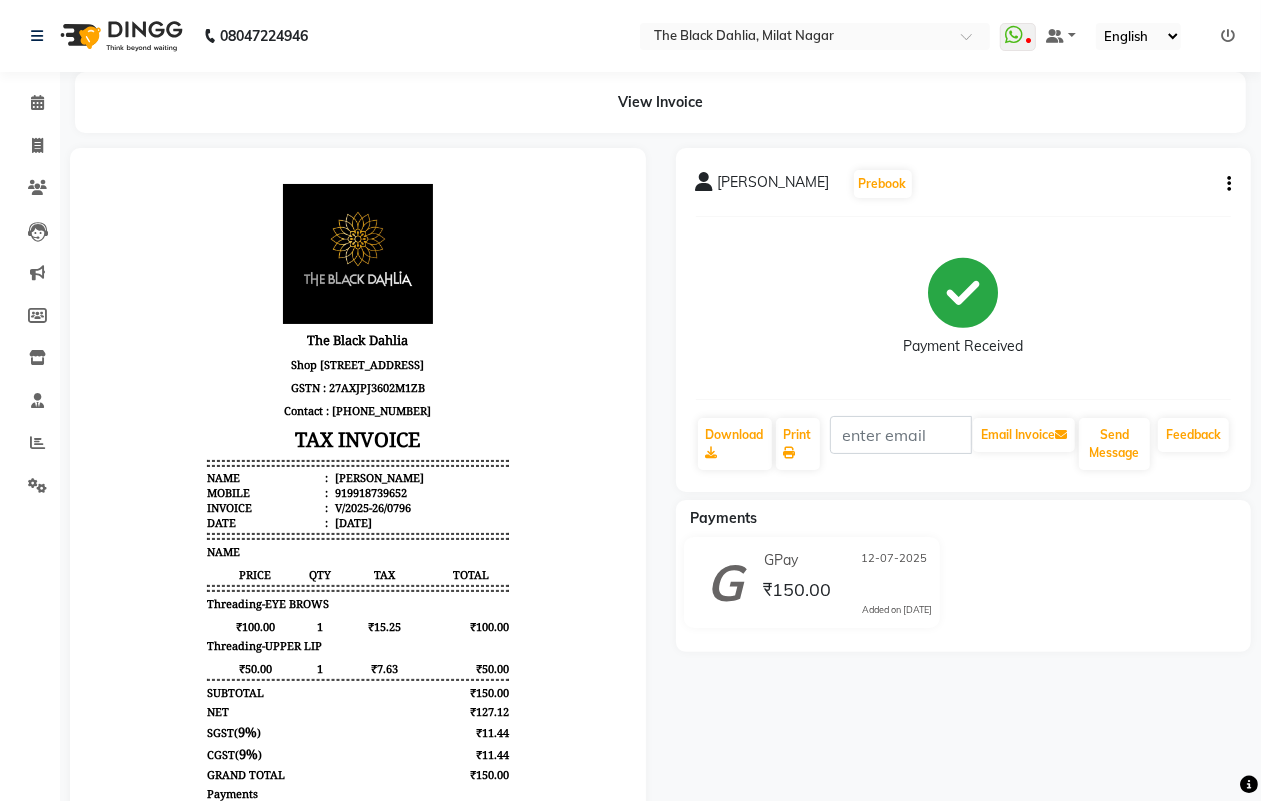 click on "[PERSON_NAME]" 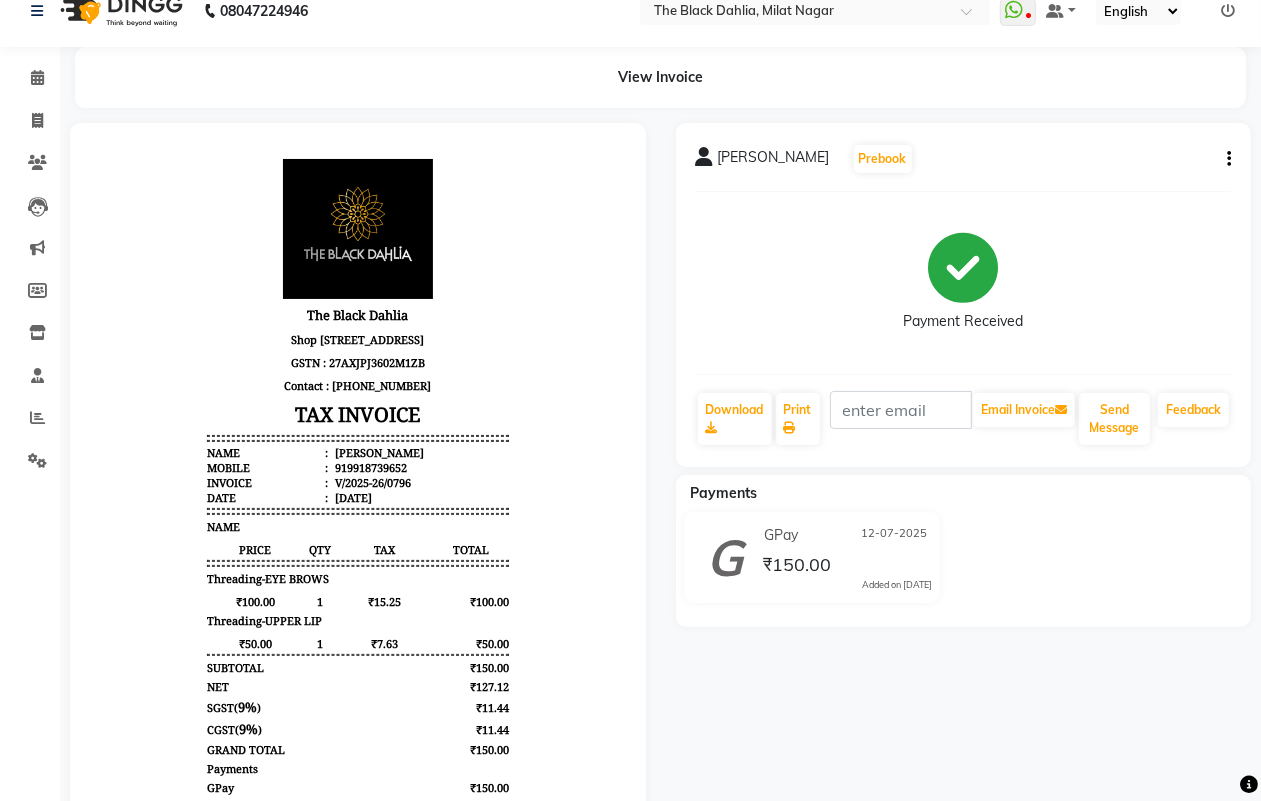 scroll, scrollTop: 0, scrollLeft: 0, axis: both 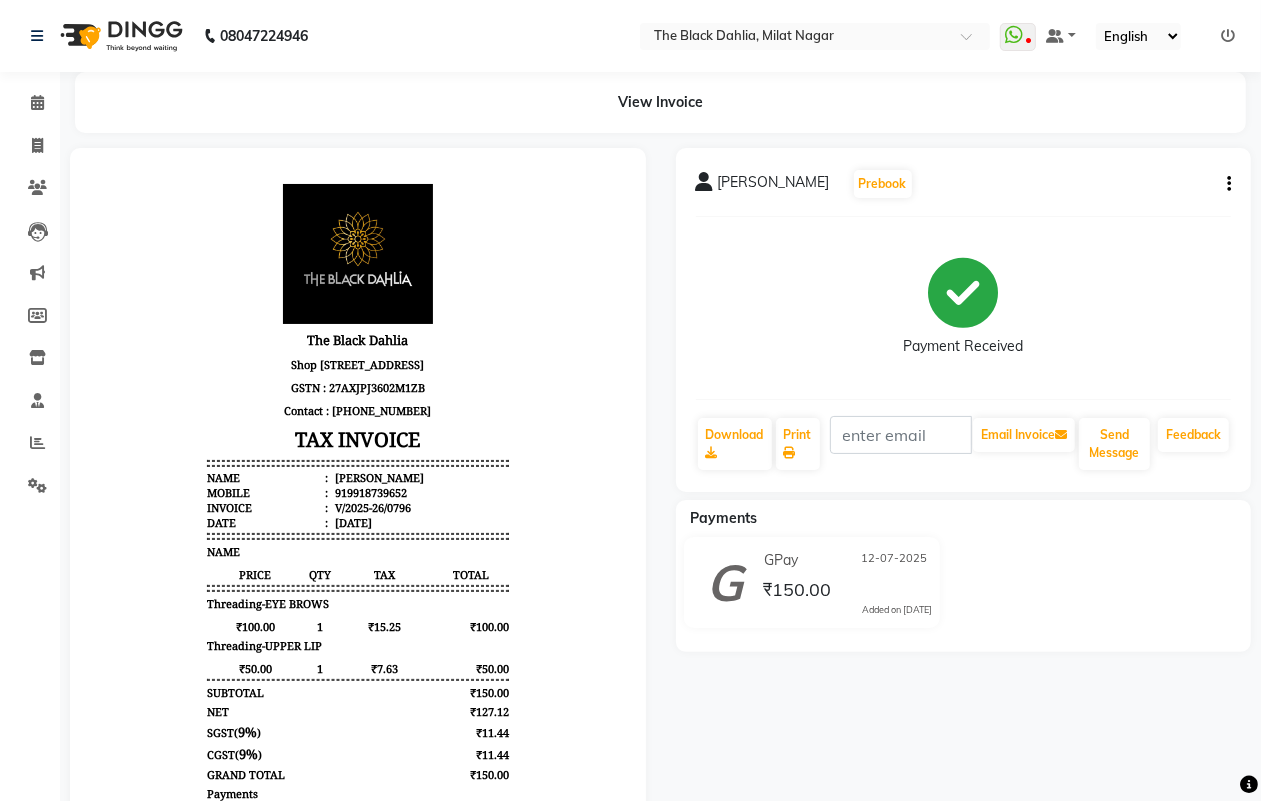click 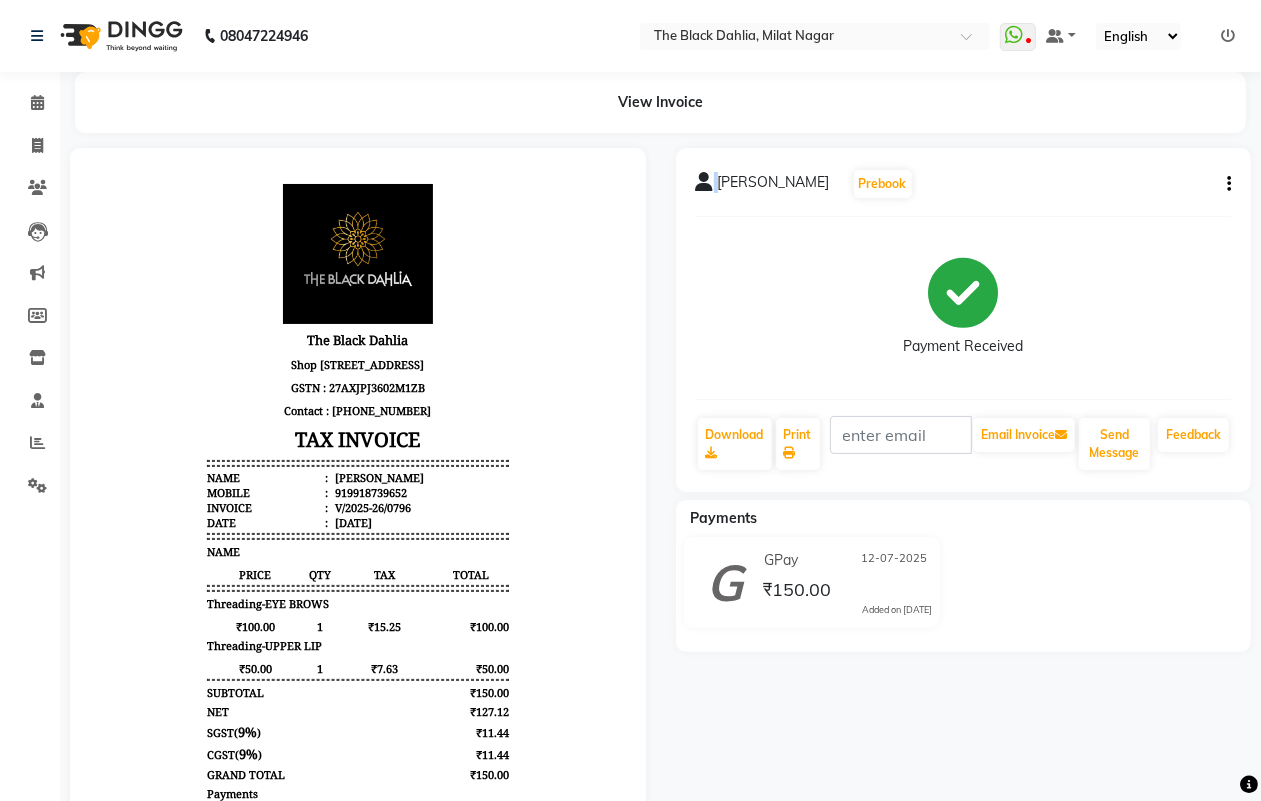 click 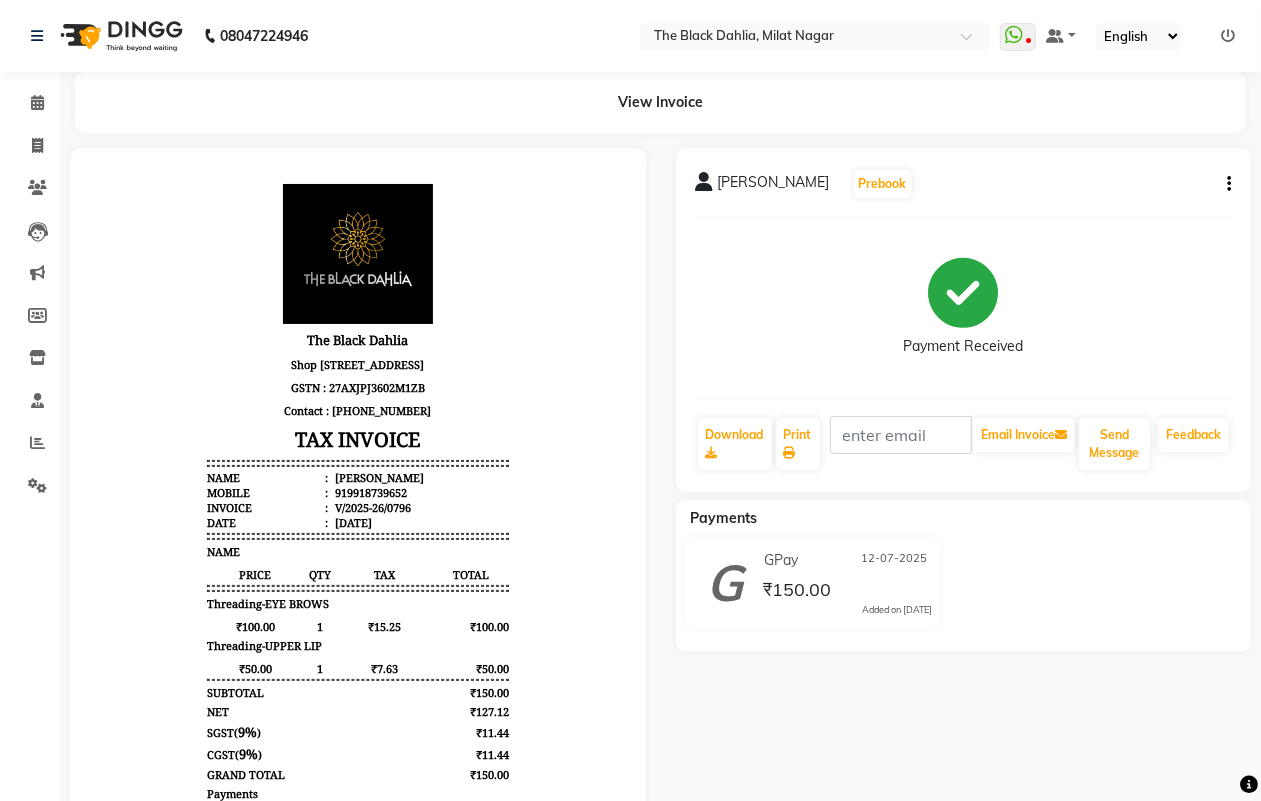 click on "[PERSON_NAME]" 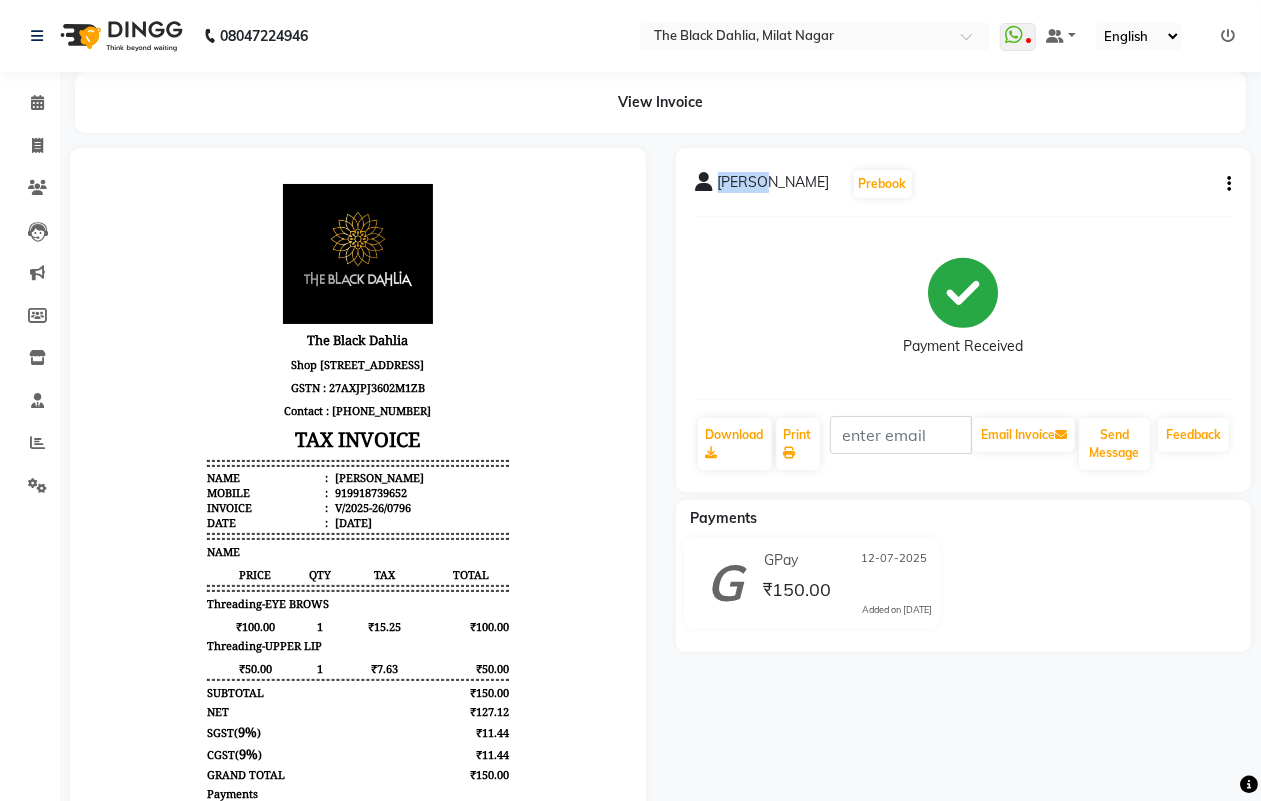 click on "[PERSON_NAME]" 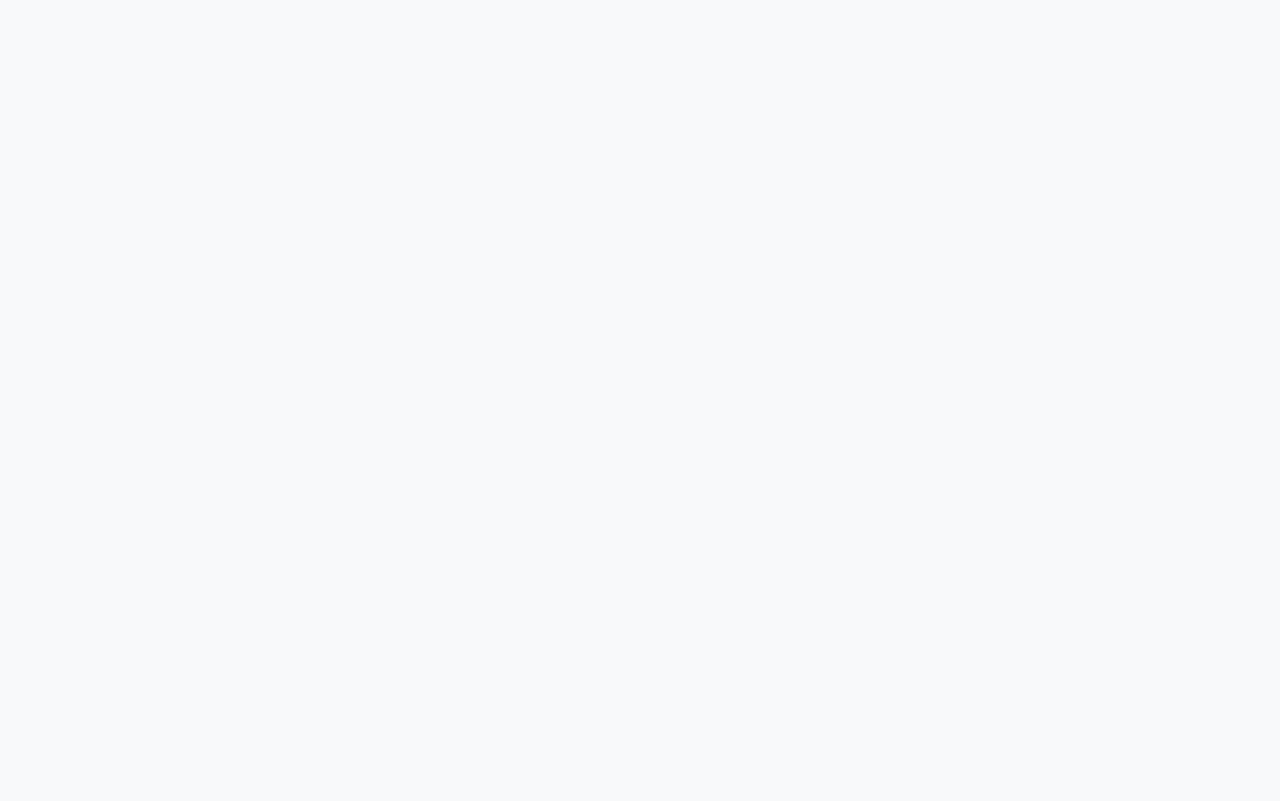 scroll, scrollTop: 0, scrollLeft: 0, axis: both 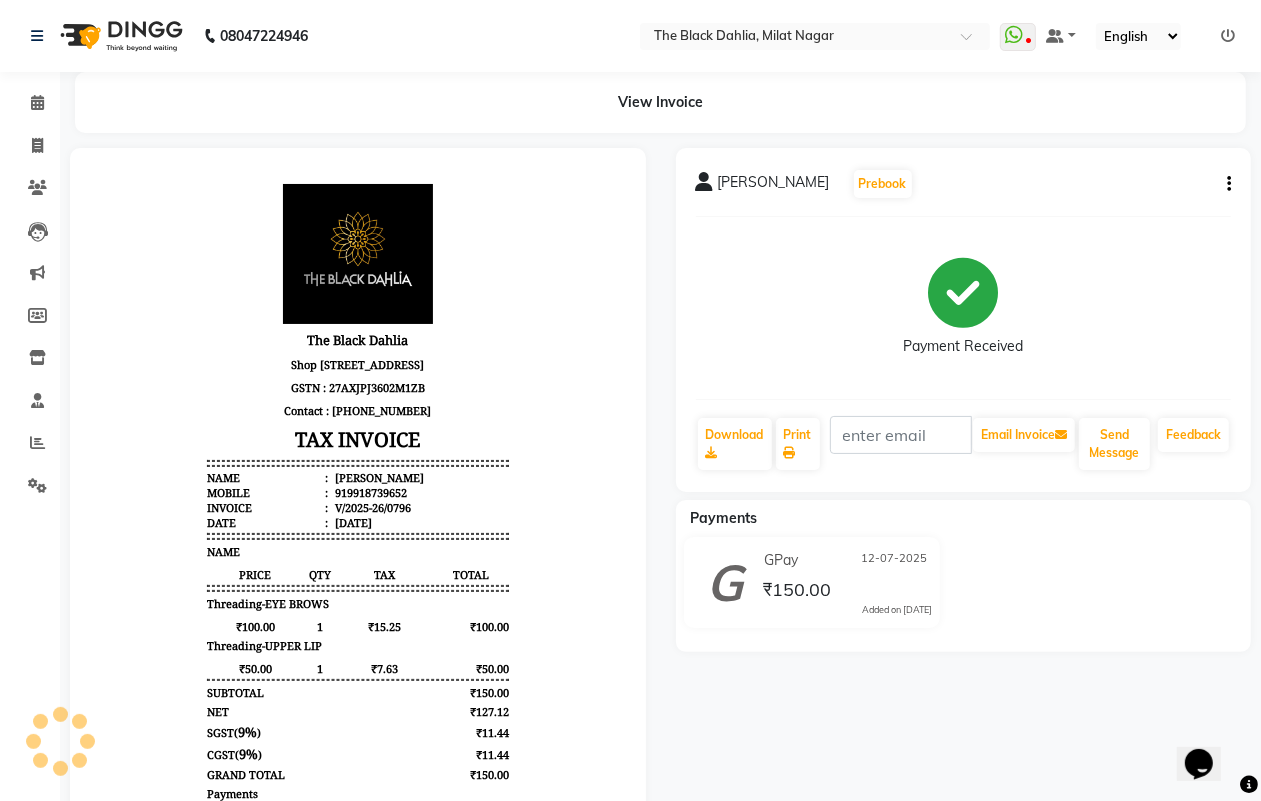 click on "View Invoice" 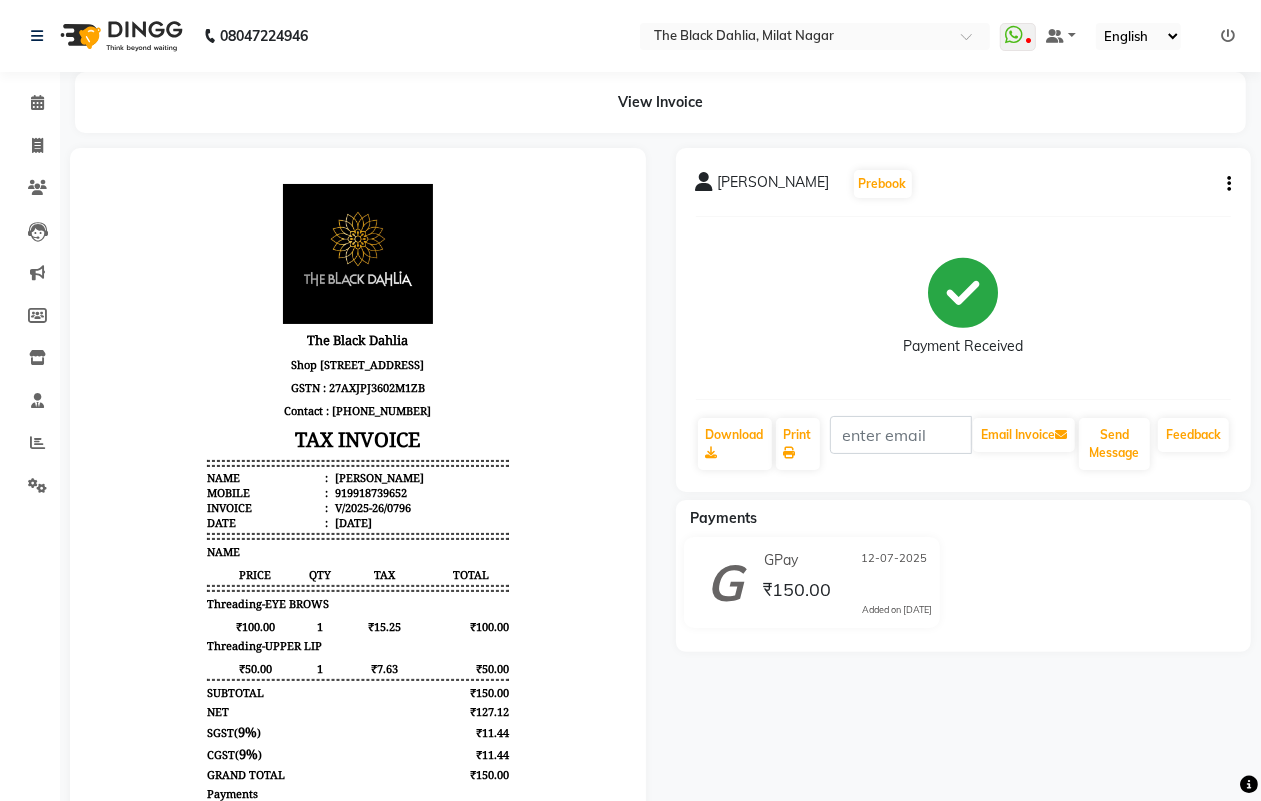 click on "View Invoice" 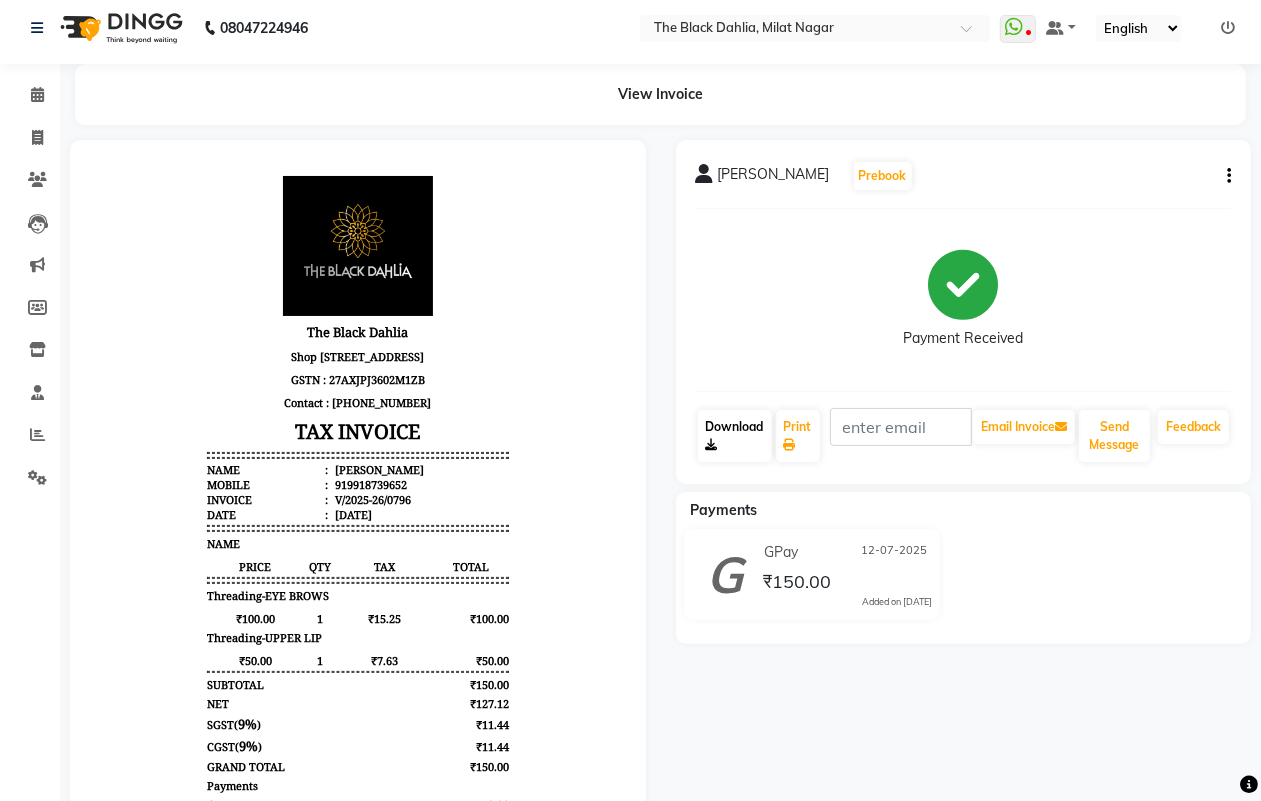scroll, scrollTop: 0, scrollLeft: 0, axis: both 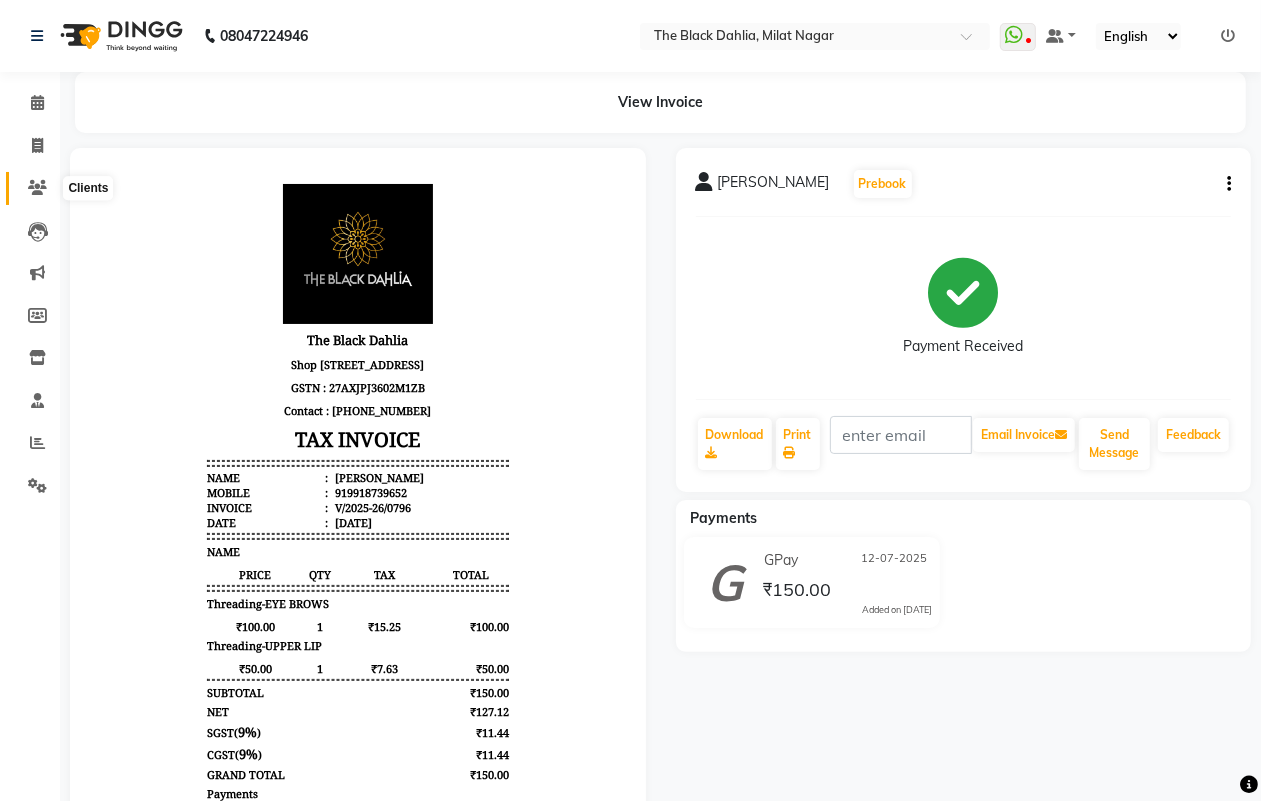 click 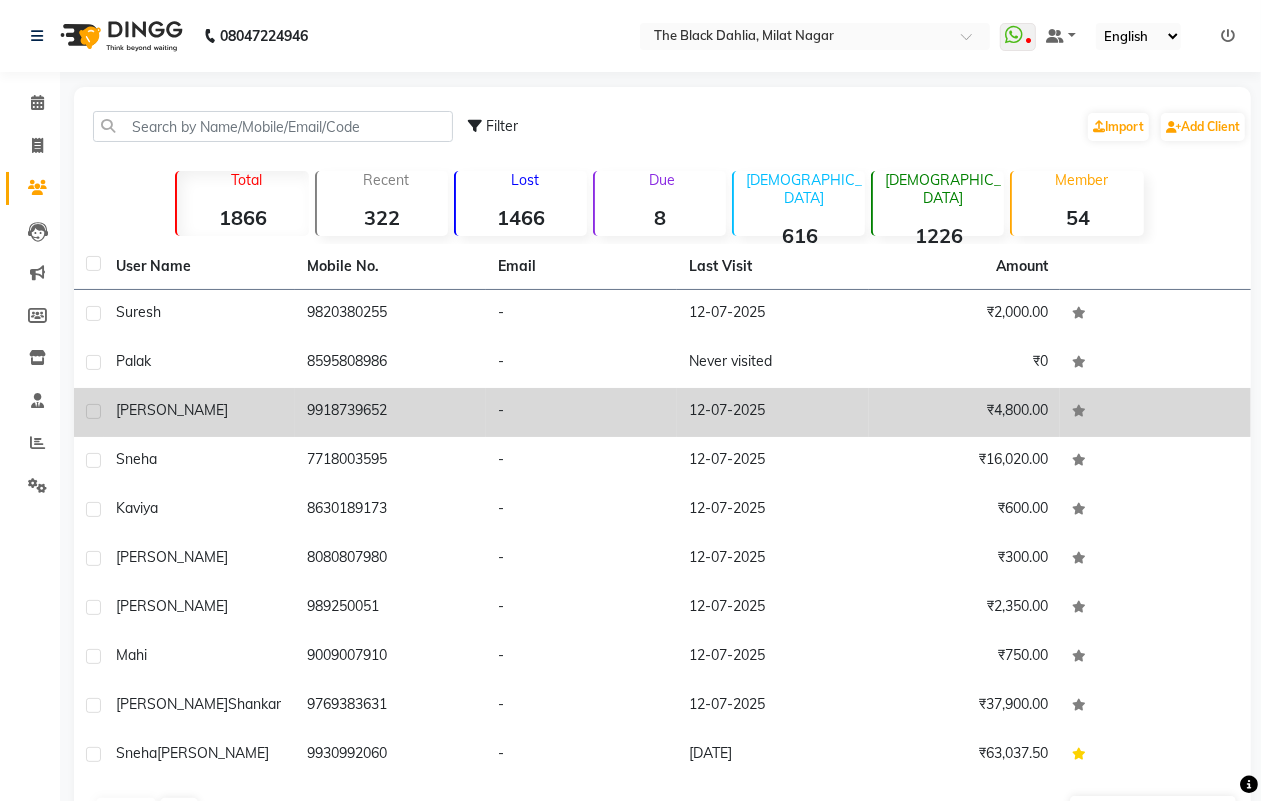 click on "9918739652" 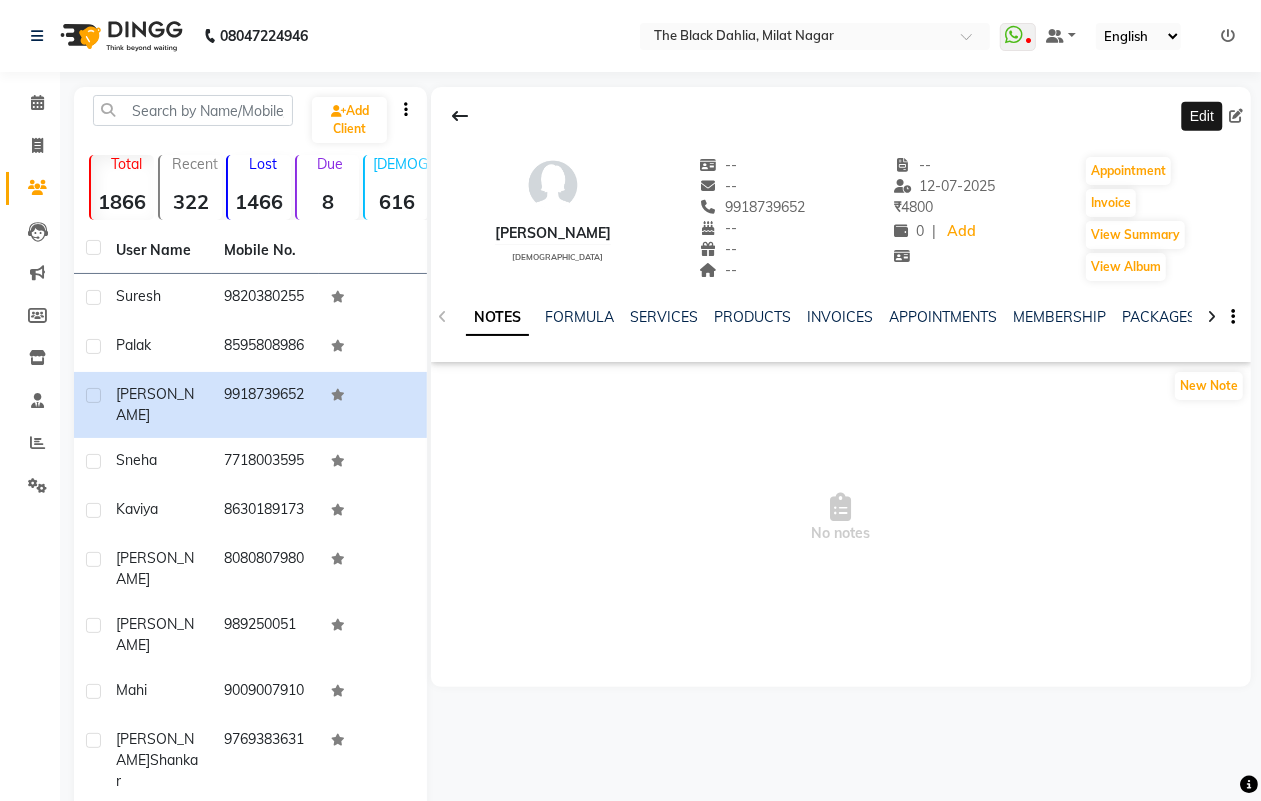 click 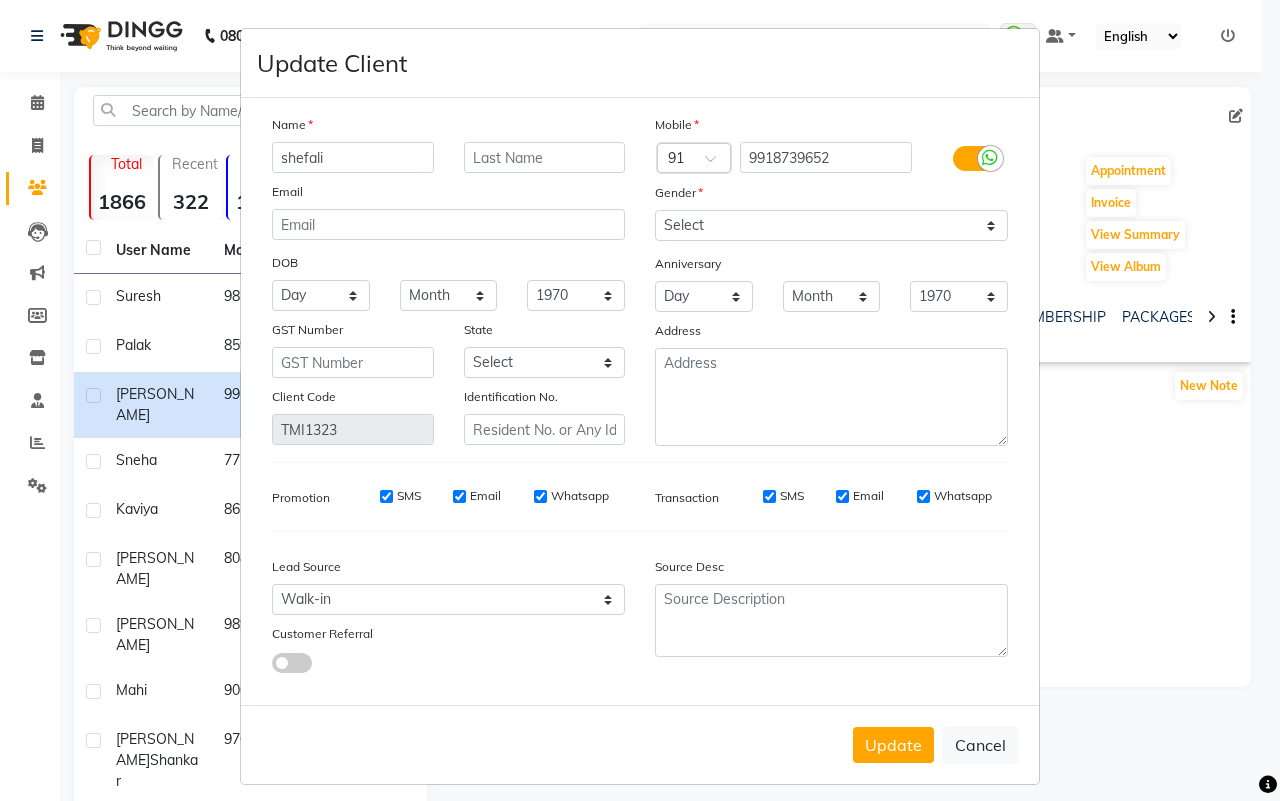click on "shefali" at bounding box center [353, 157] 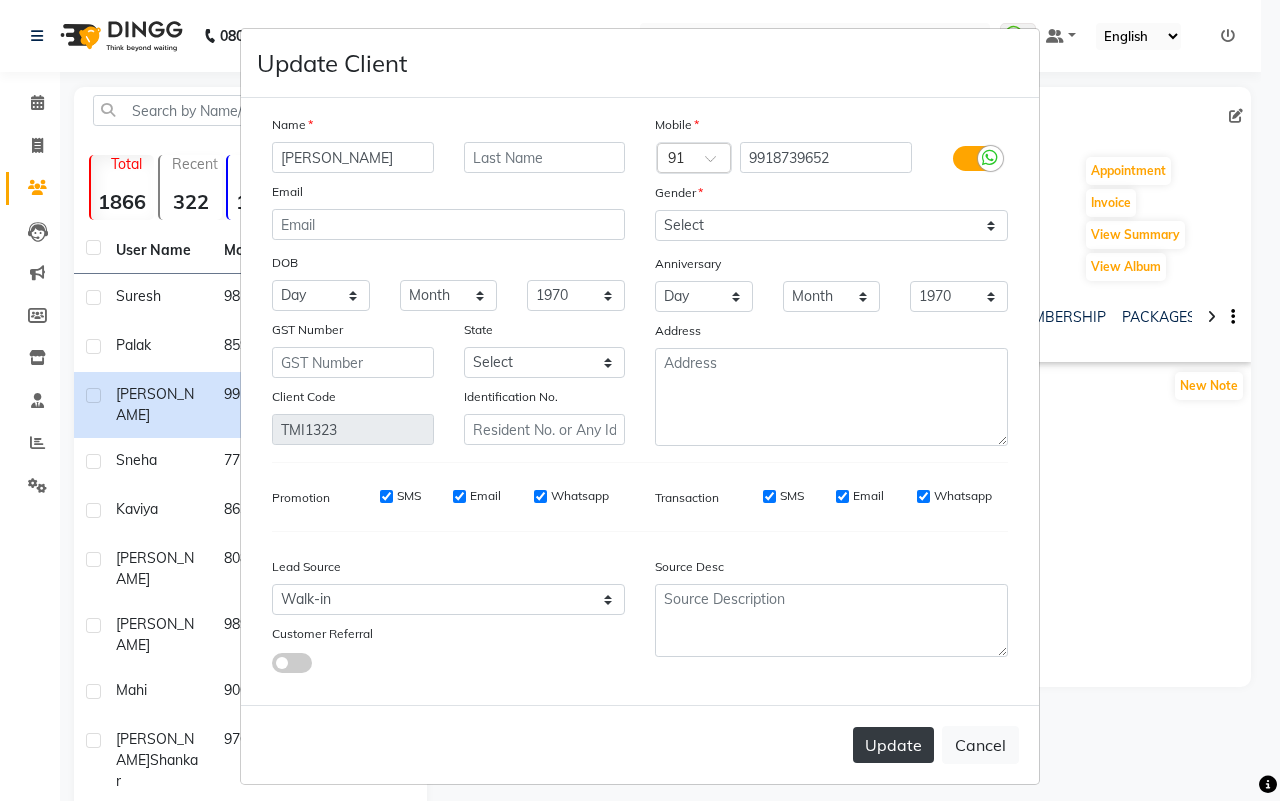 type on "[PERSON_NAME]" 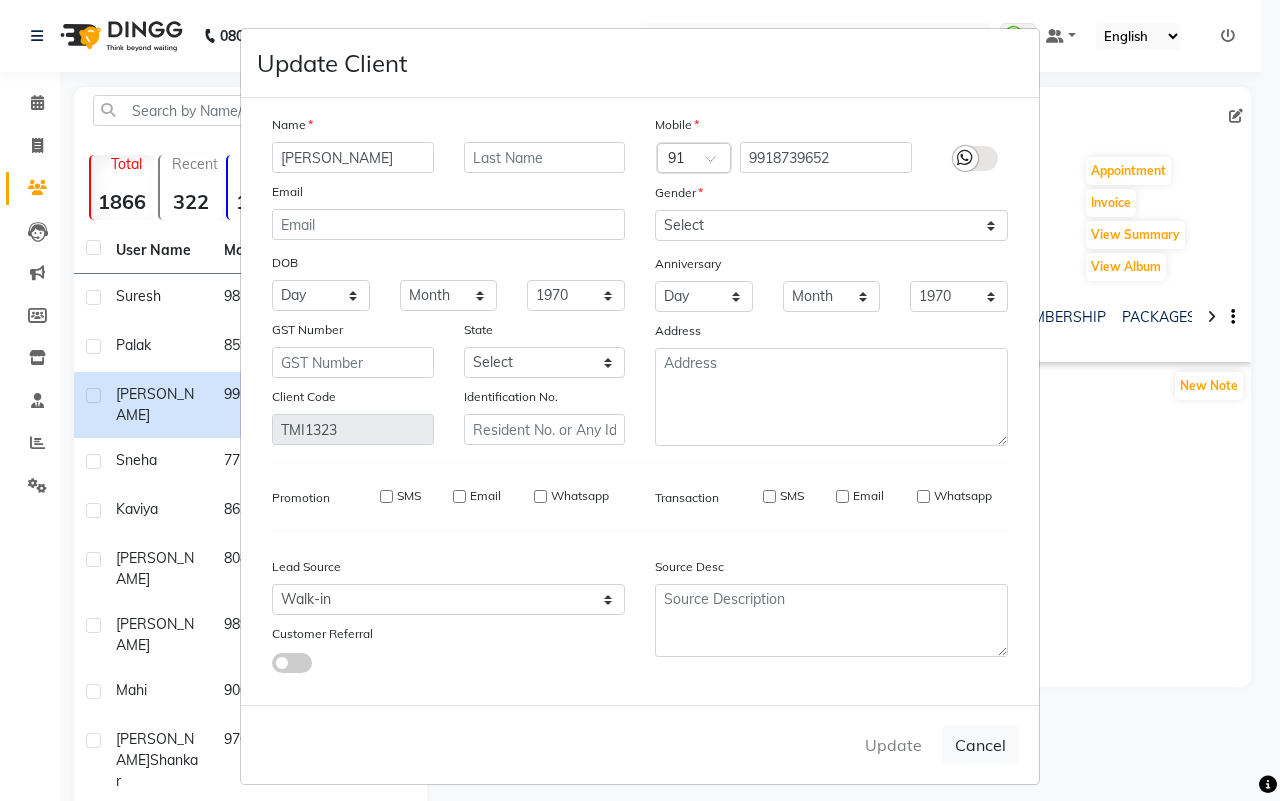 type 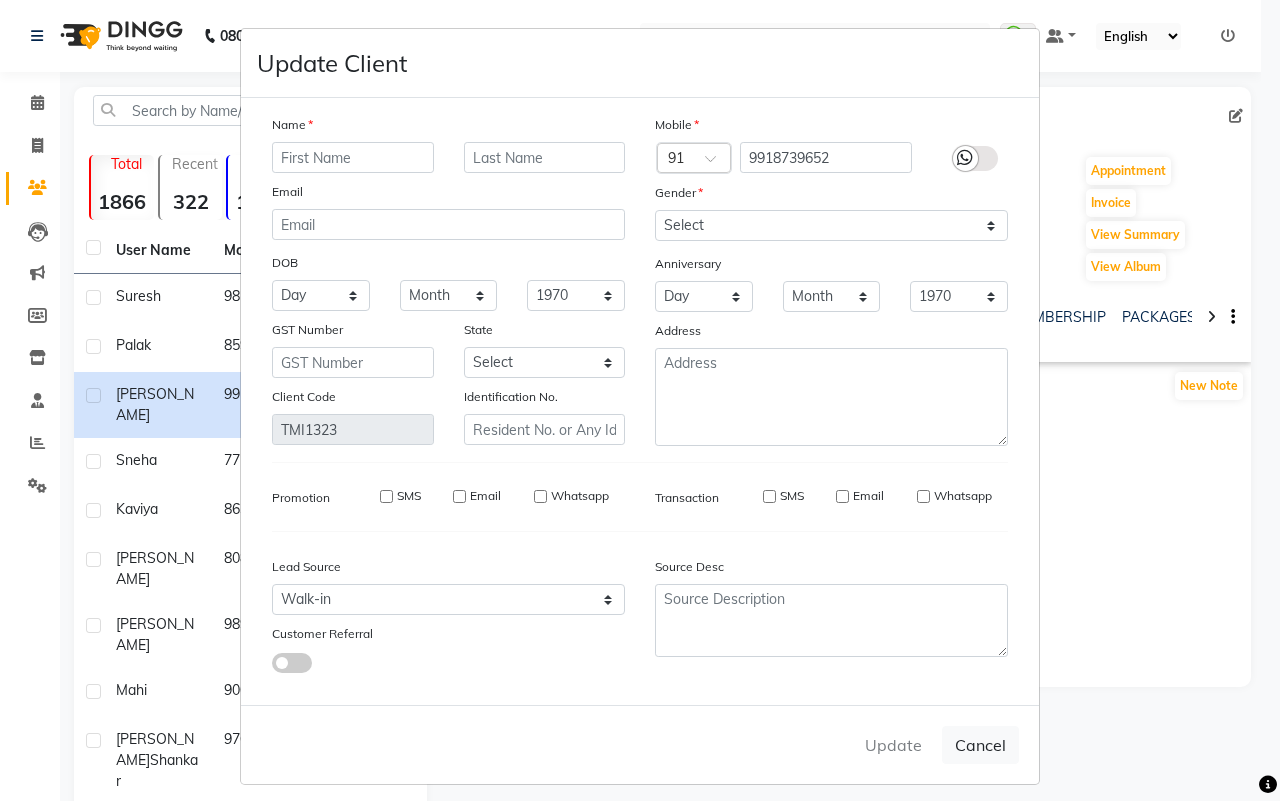 select 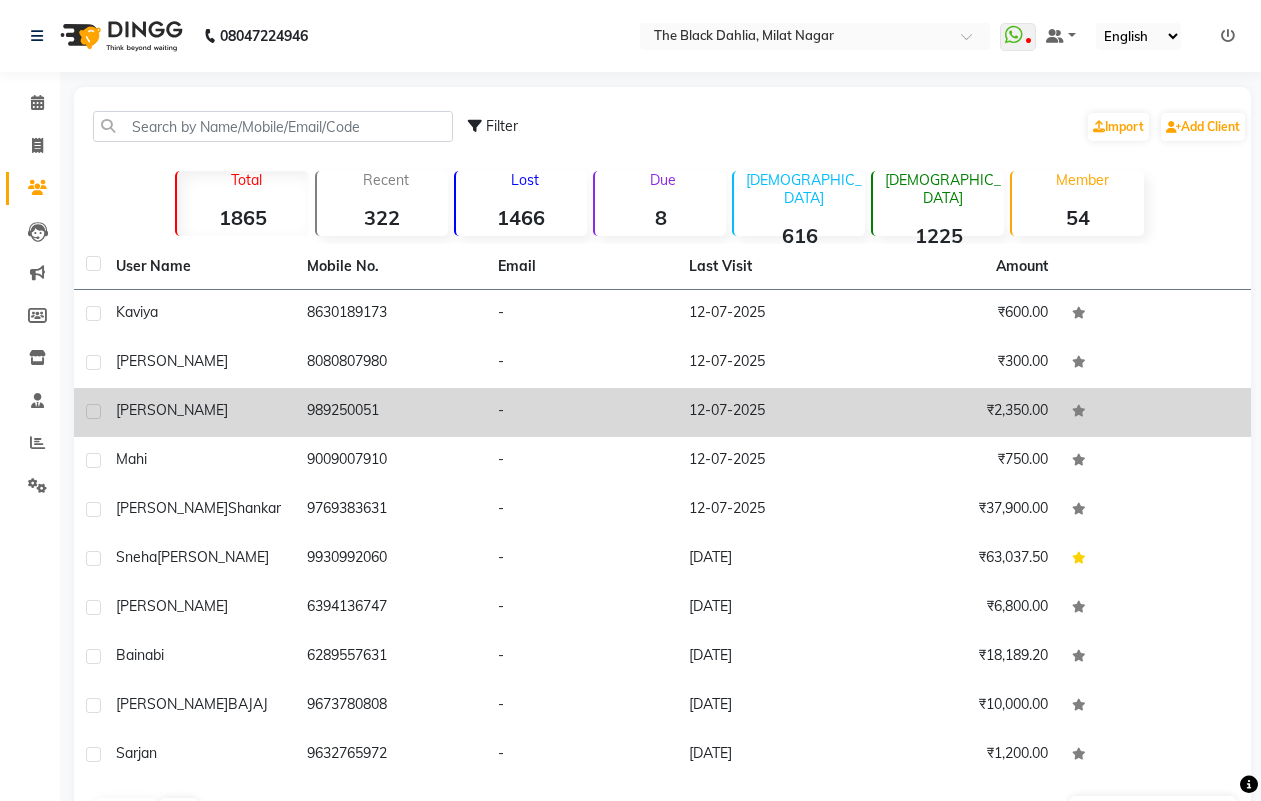 scroll, scrollTop: 0, scrollLeft: 0, axis: both 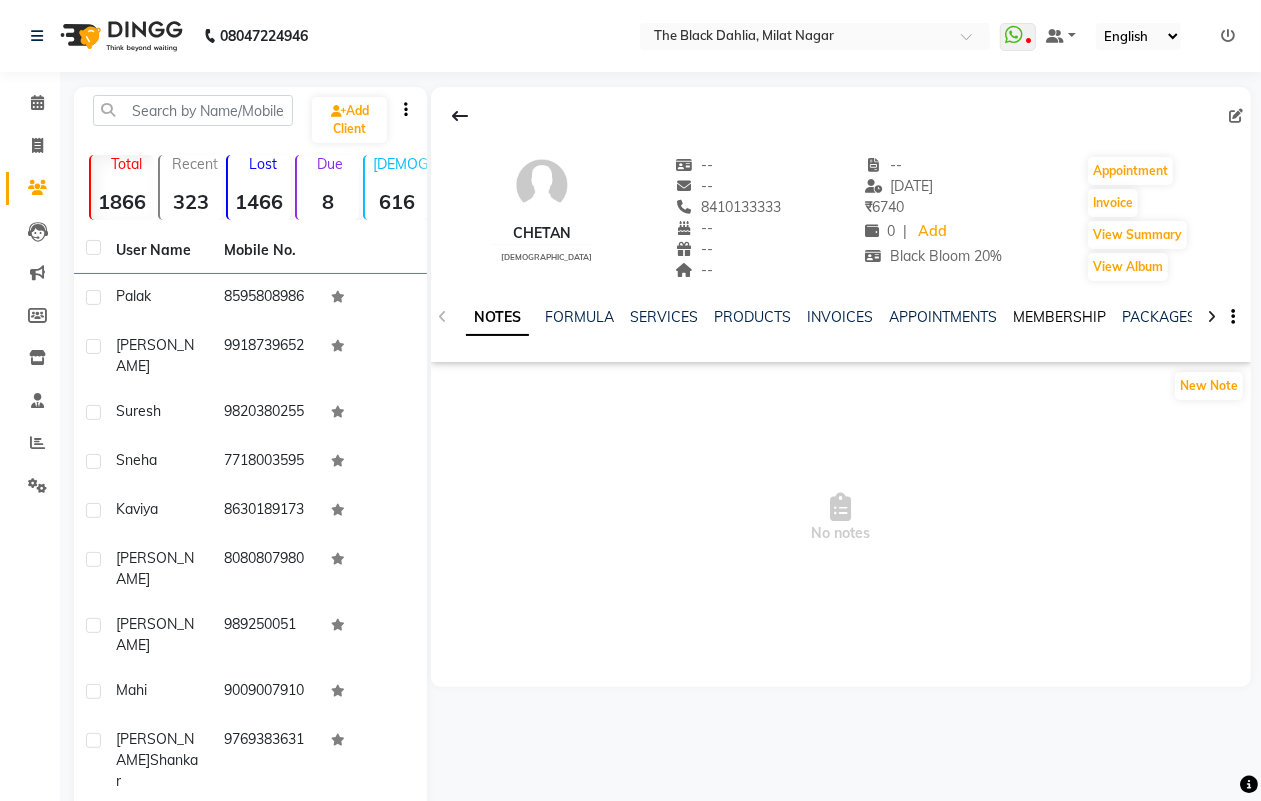 click on "MEMBERSHIP" 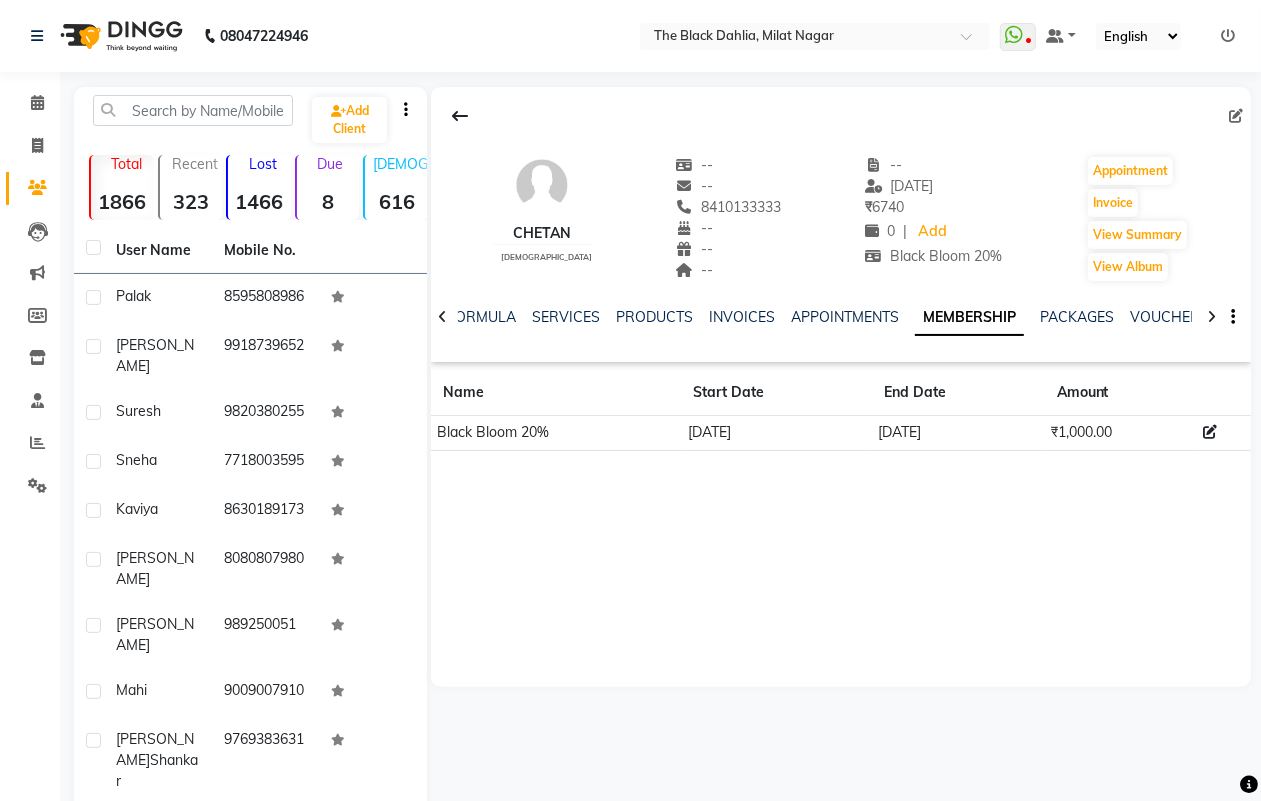 drag, startPoint x: 725, startPoint y: 208, endPoint x: 778, endPoint y: 208, distance: 53 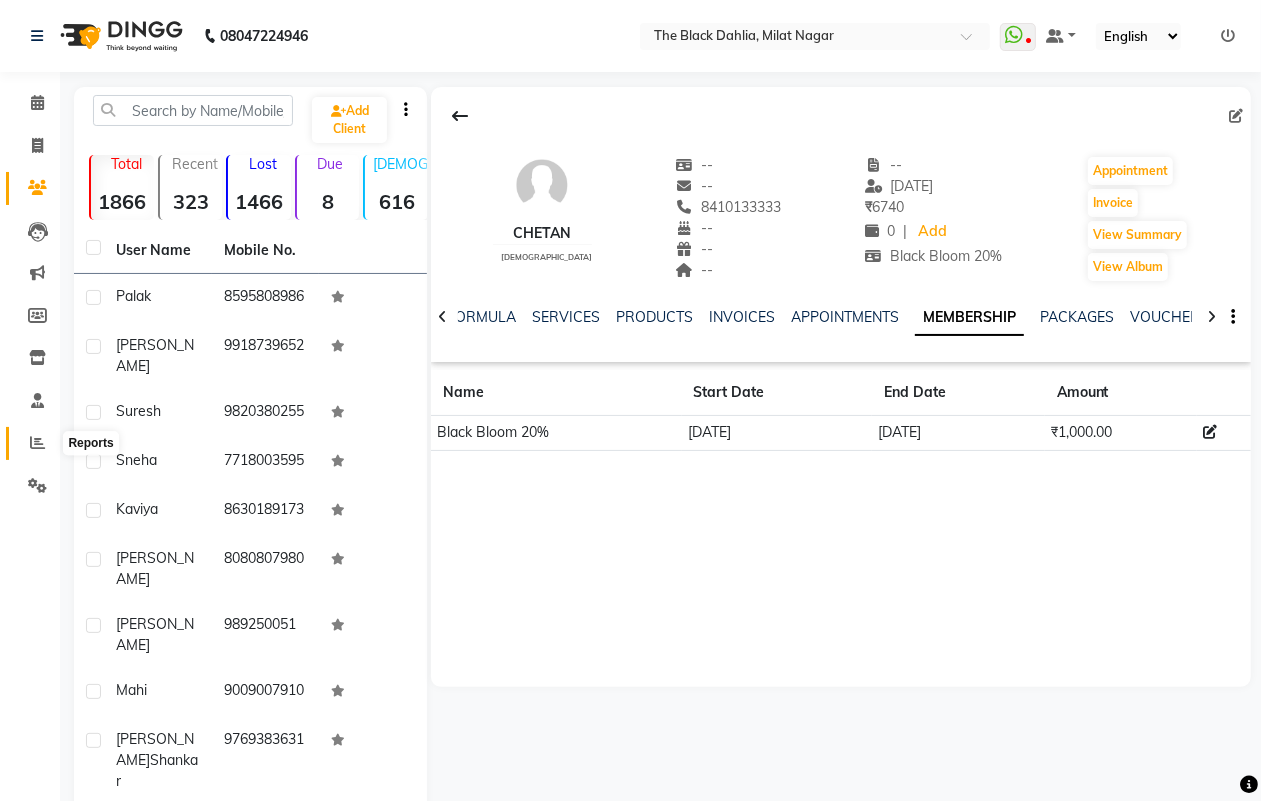 click 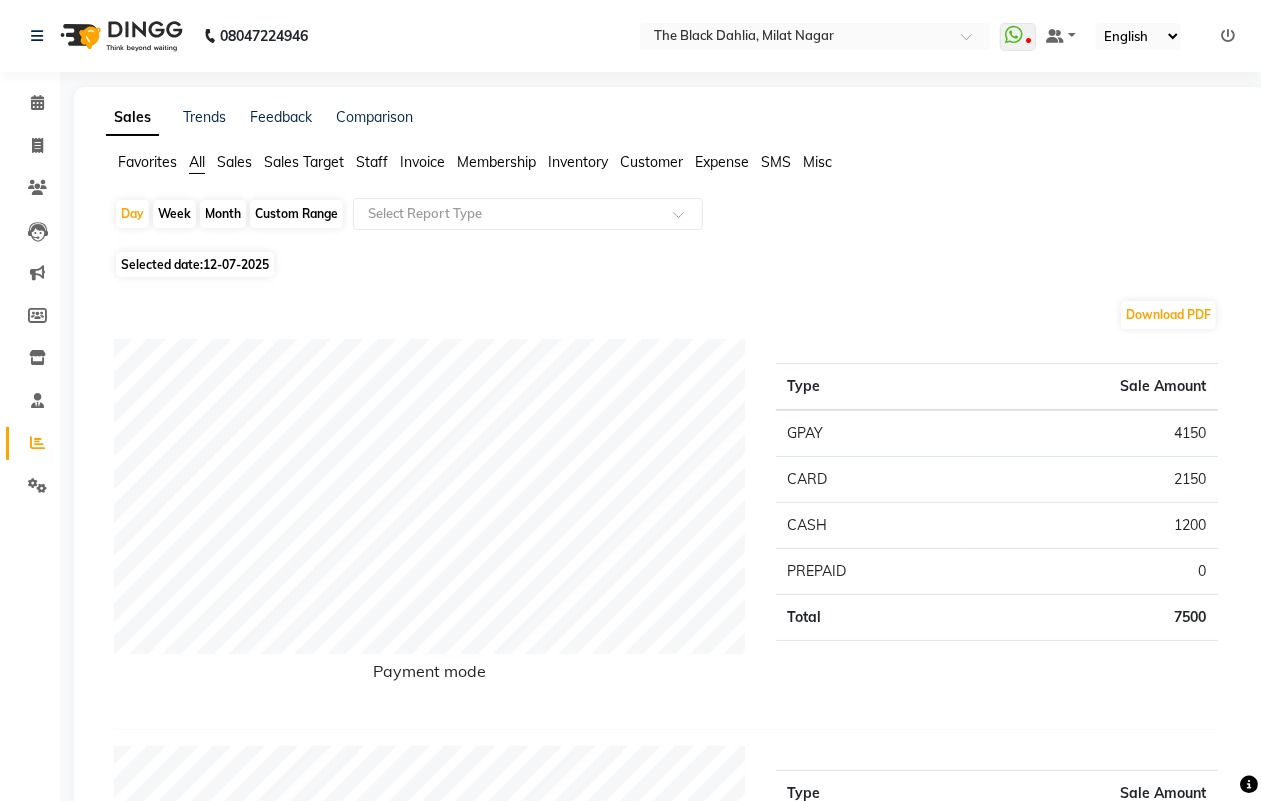 click on "Custom Range" 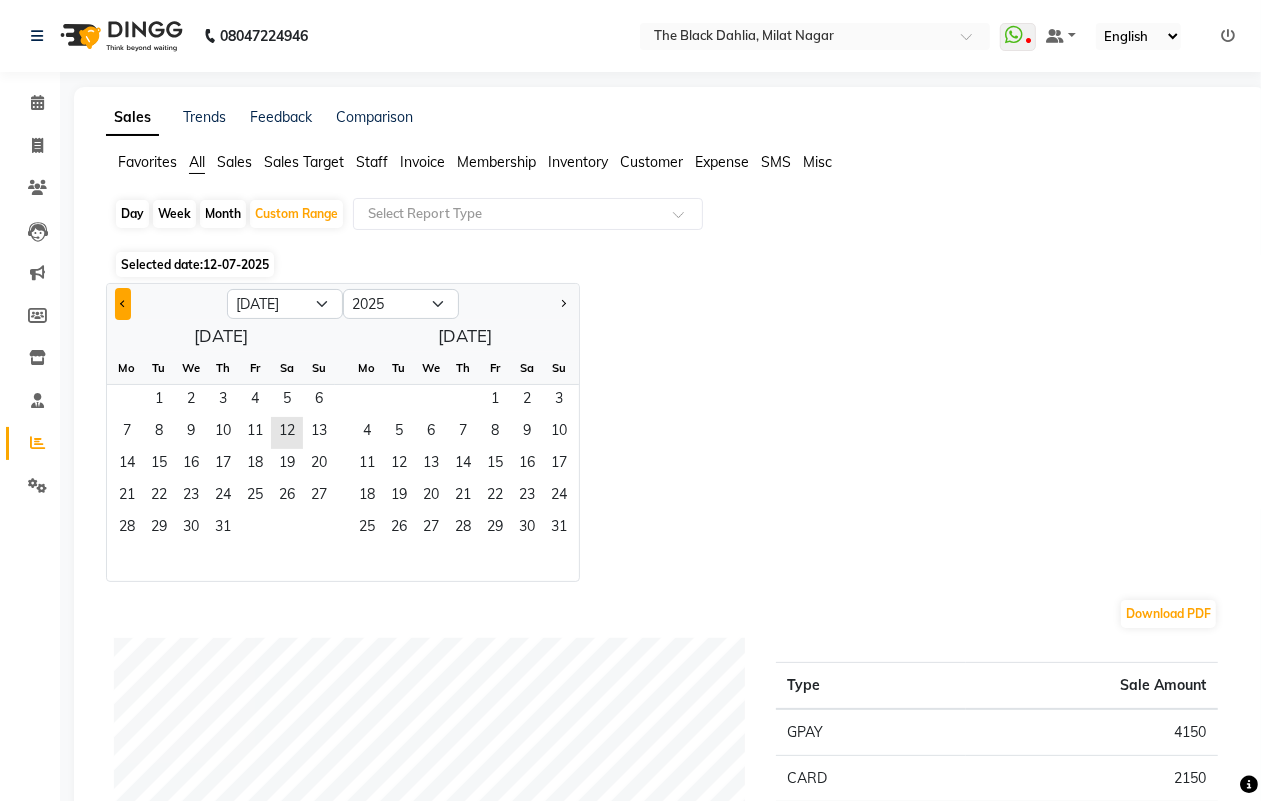 click 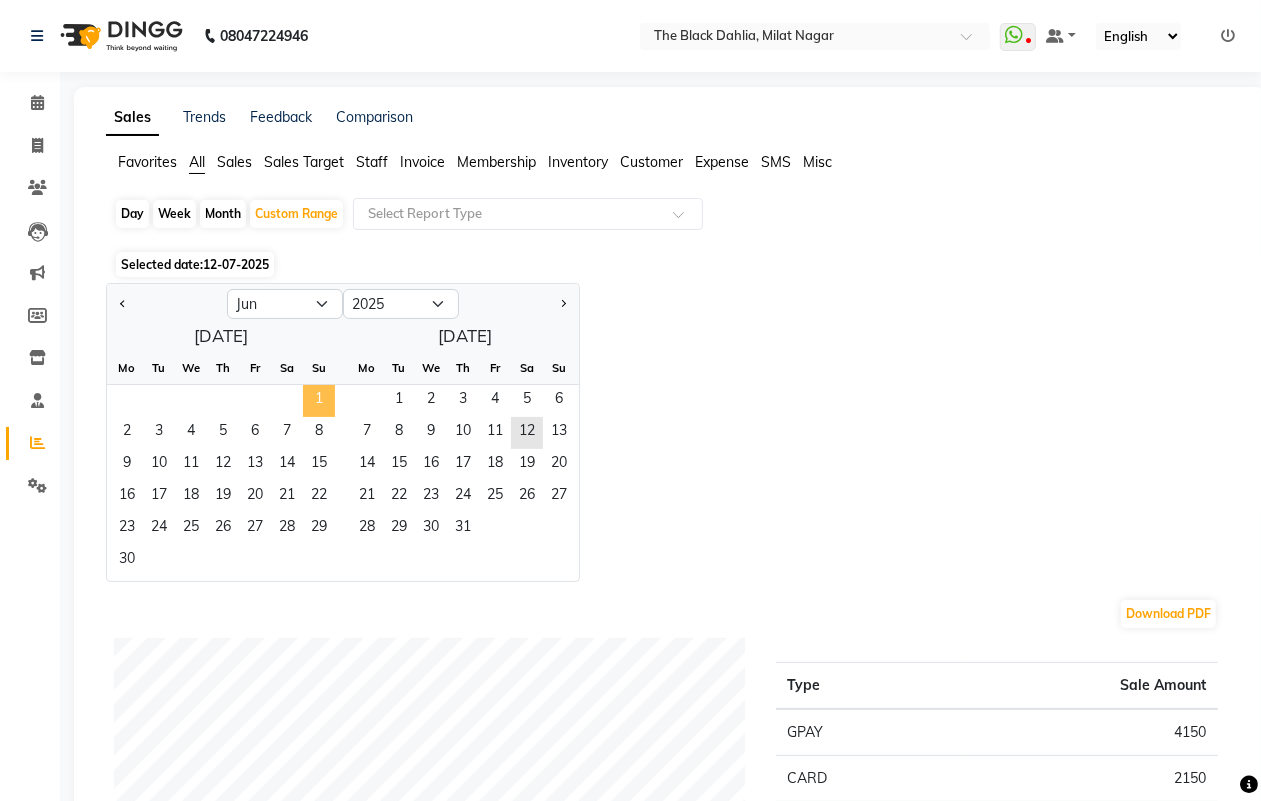 click on "1" 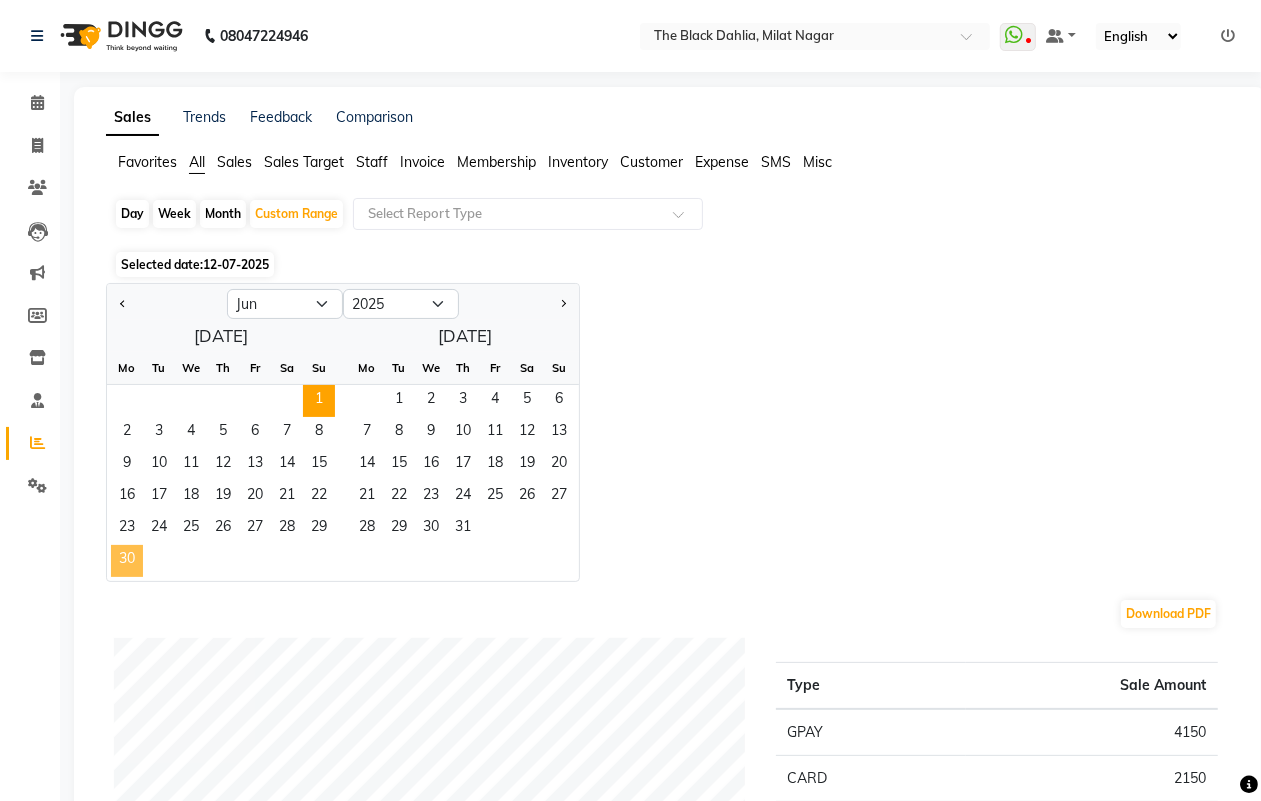 click on "30" 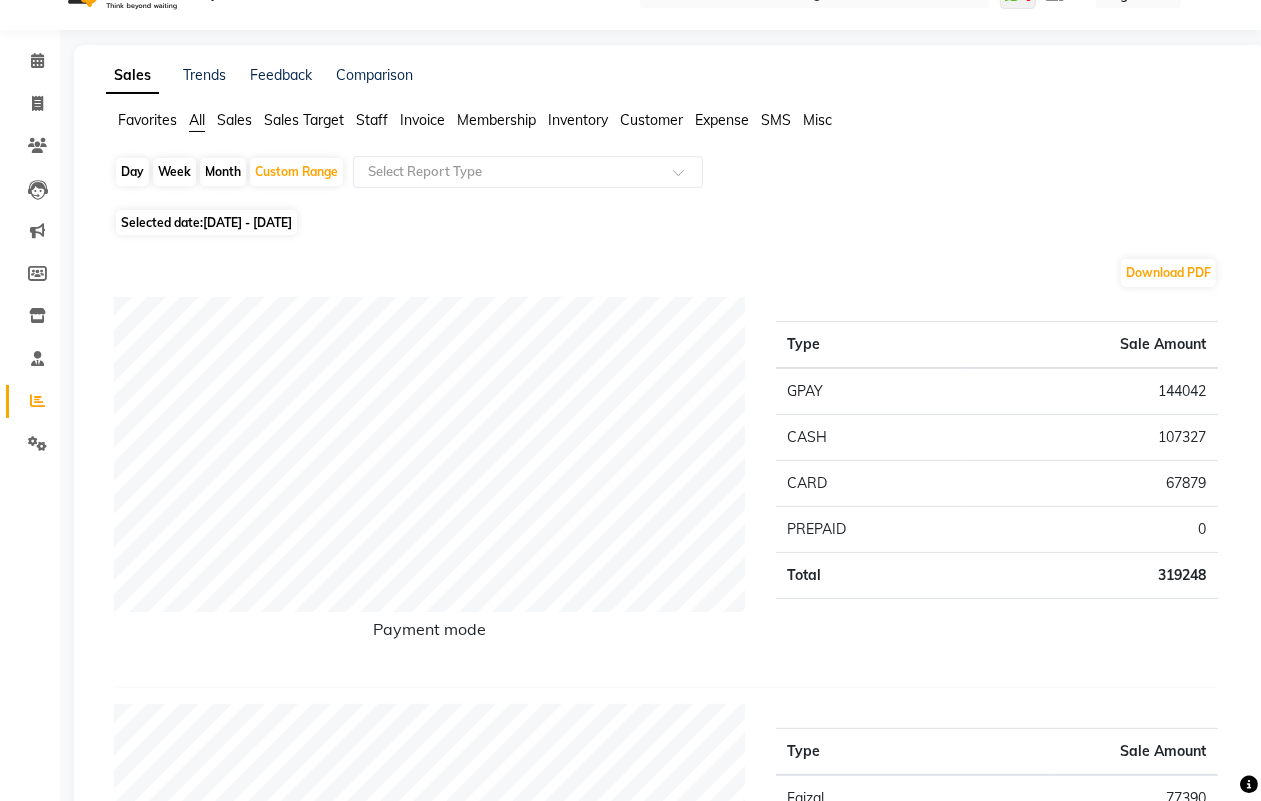 scroll, scrollTop: 0, scrollLeft: 0, axis: both 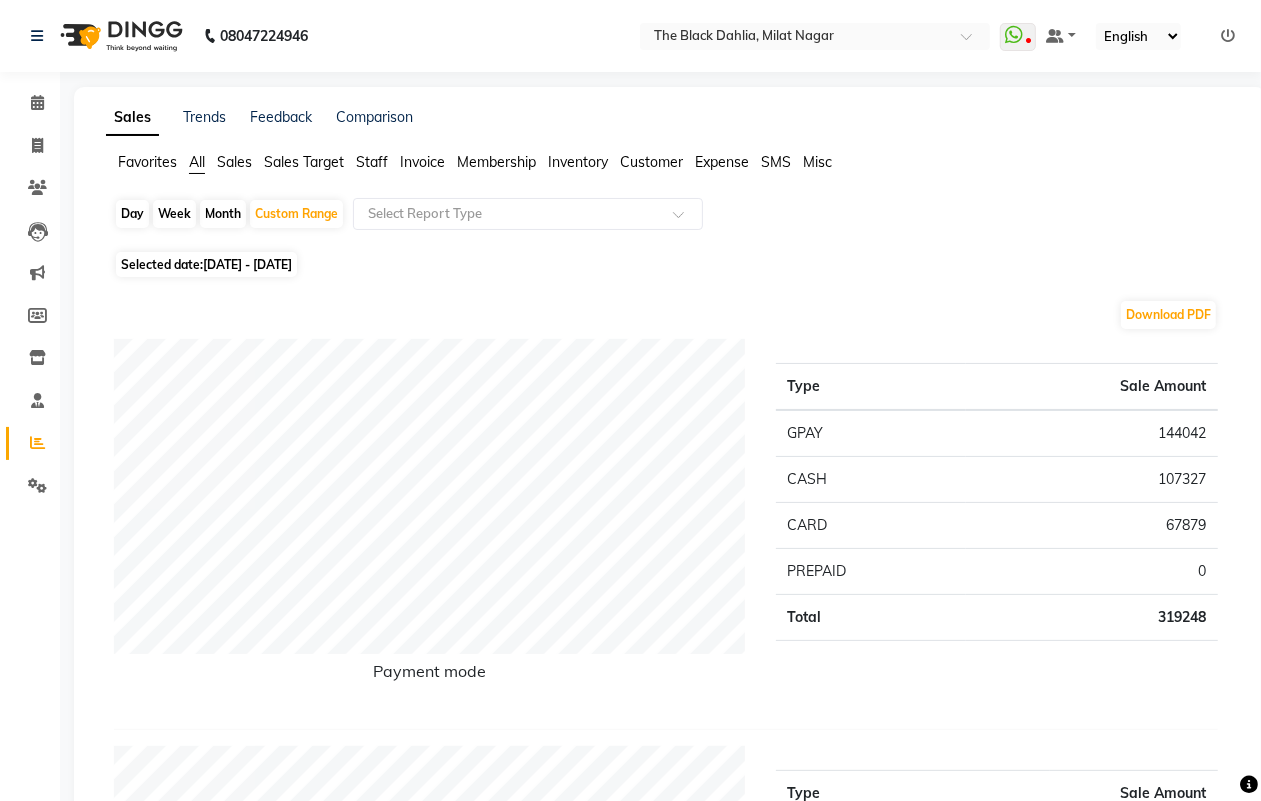 click on "Sales Trends Feedback Comparison" 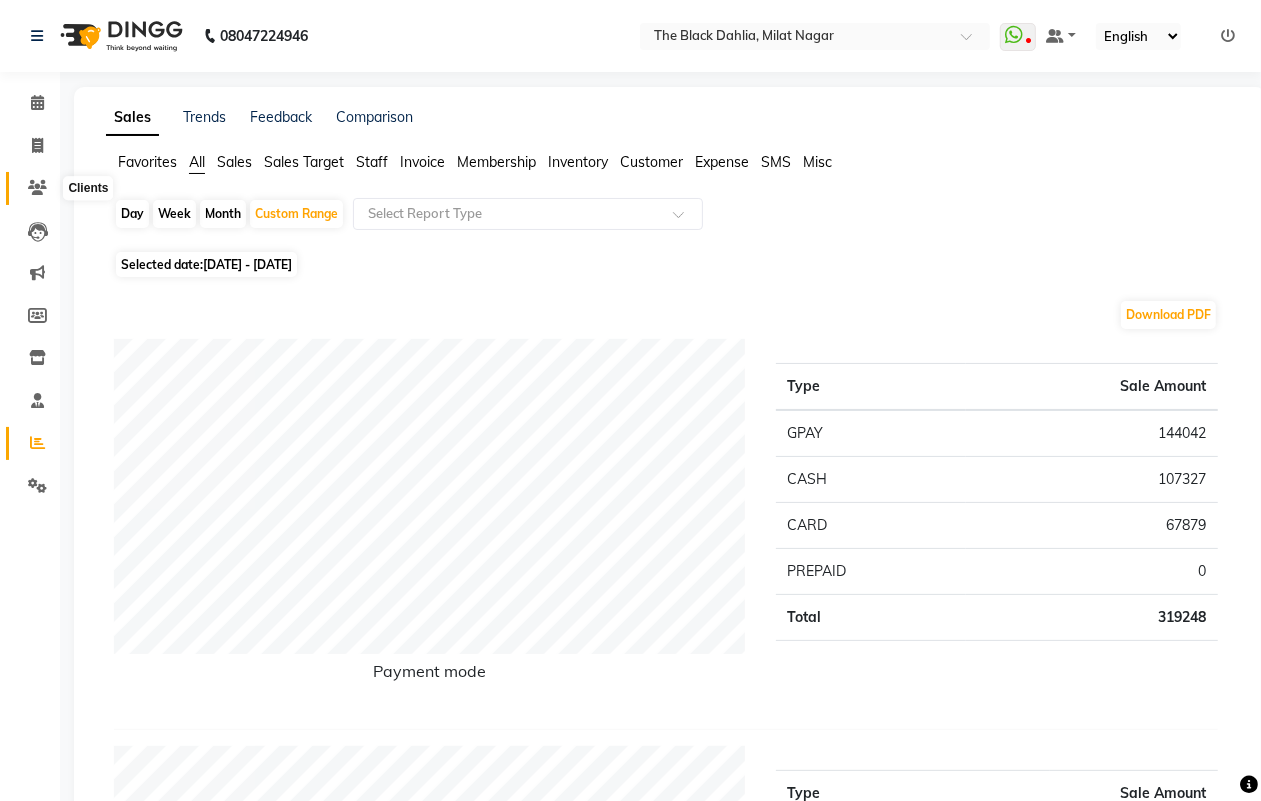 click 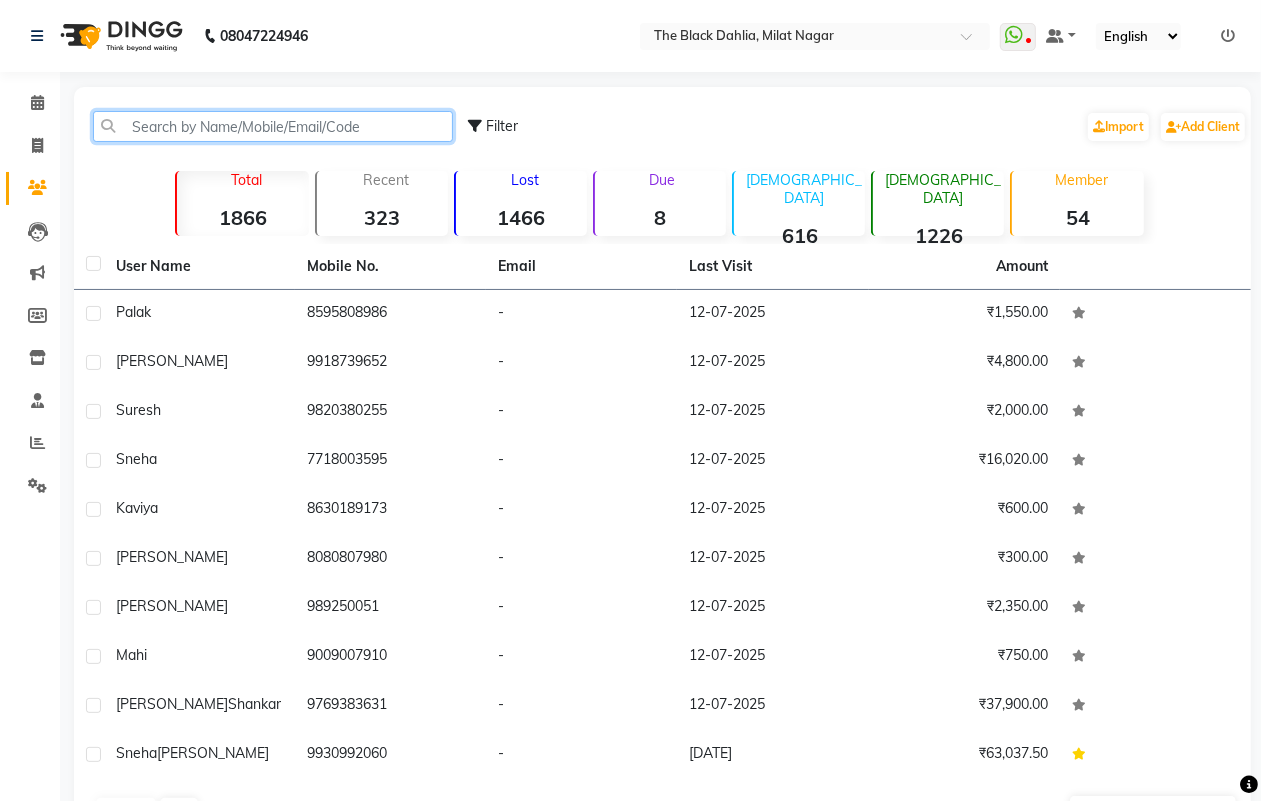 click 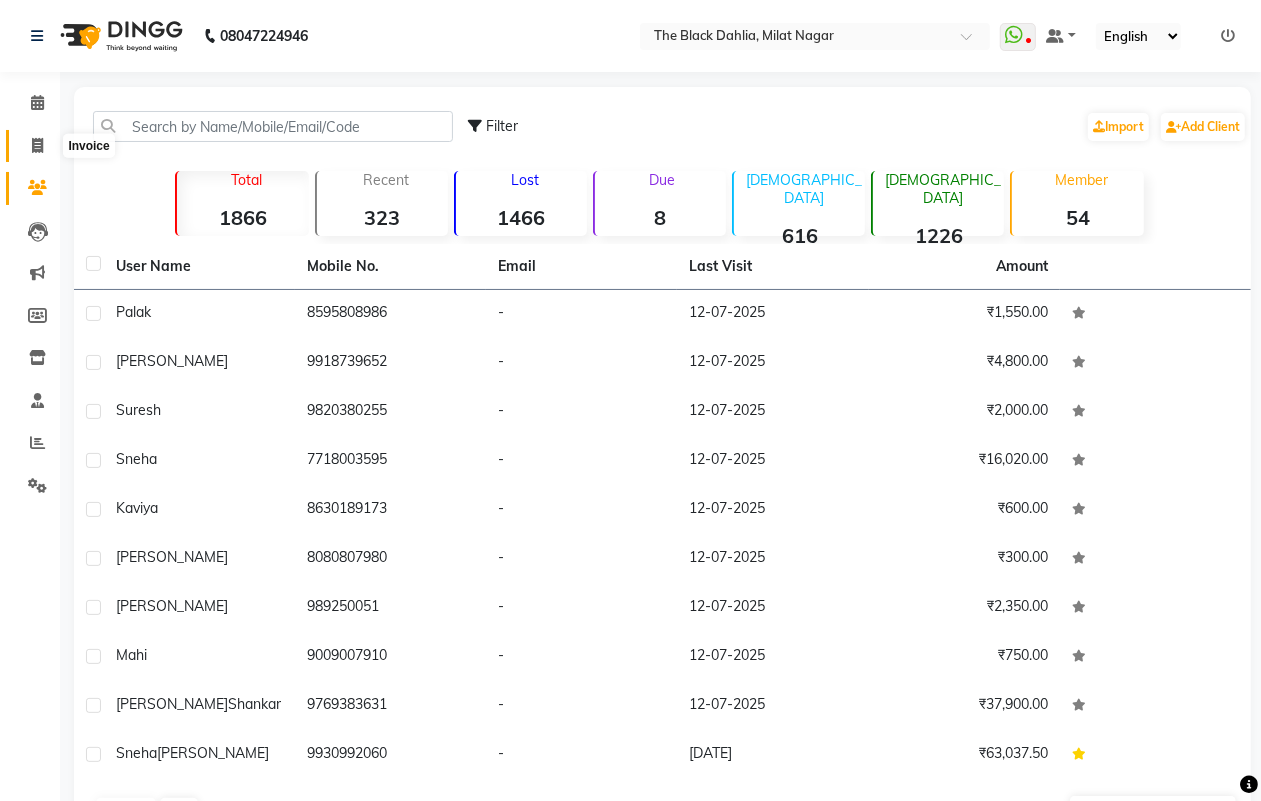 click 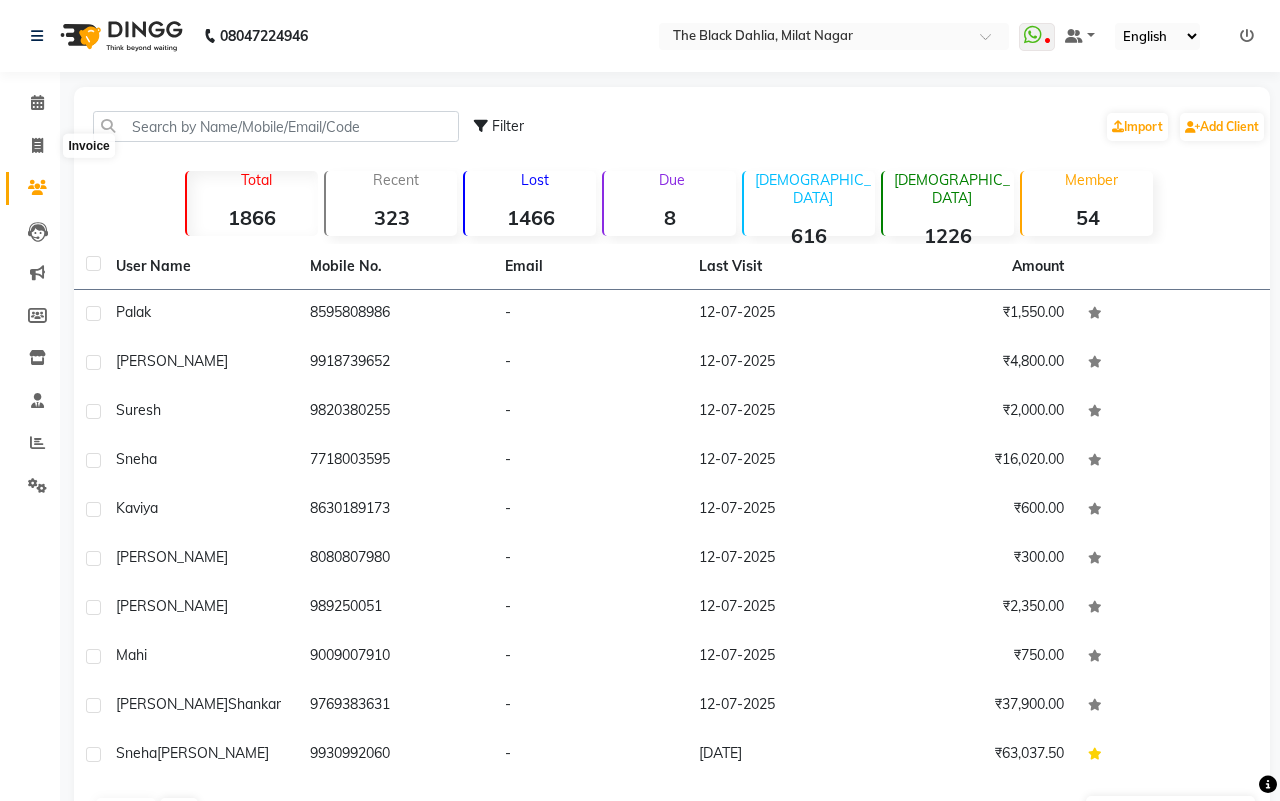 select on "4335" 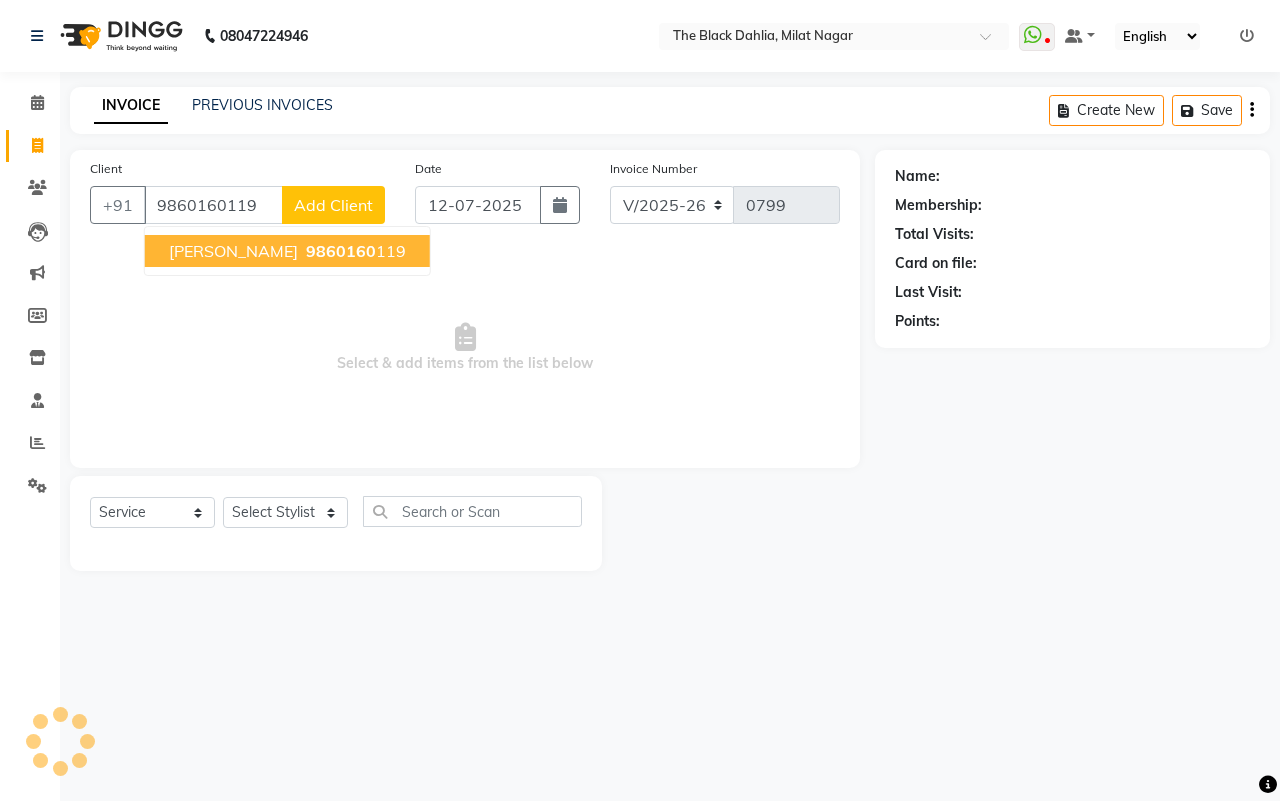 type on "9860160119" 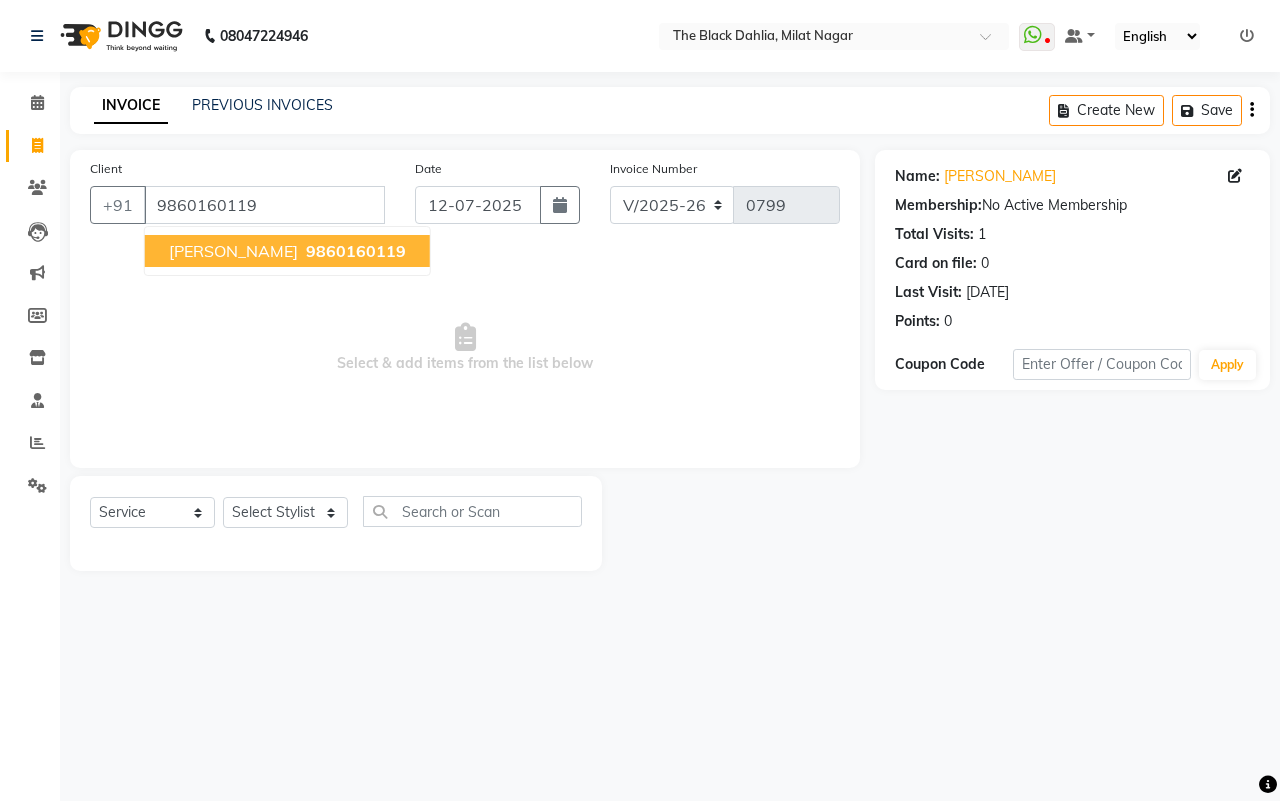 click on "9860160119" at bounding box center [356, 251] 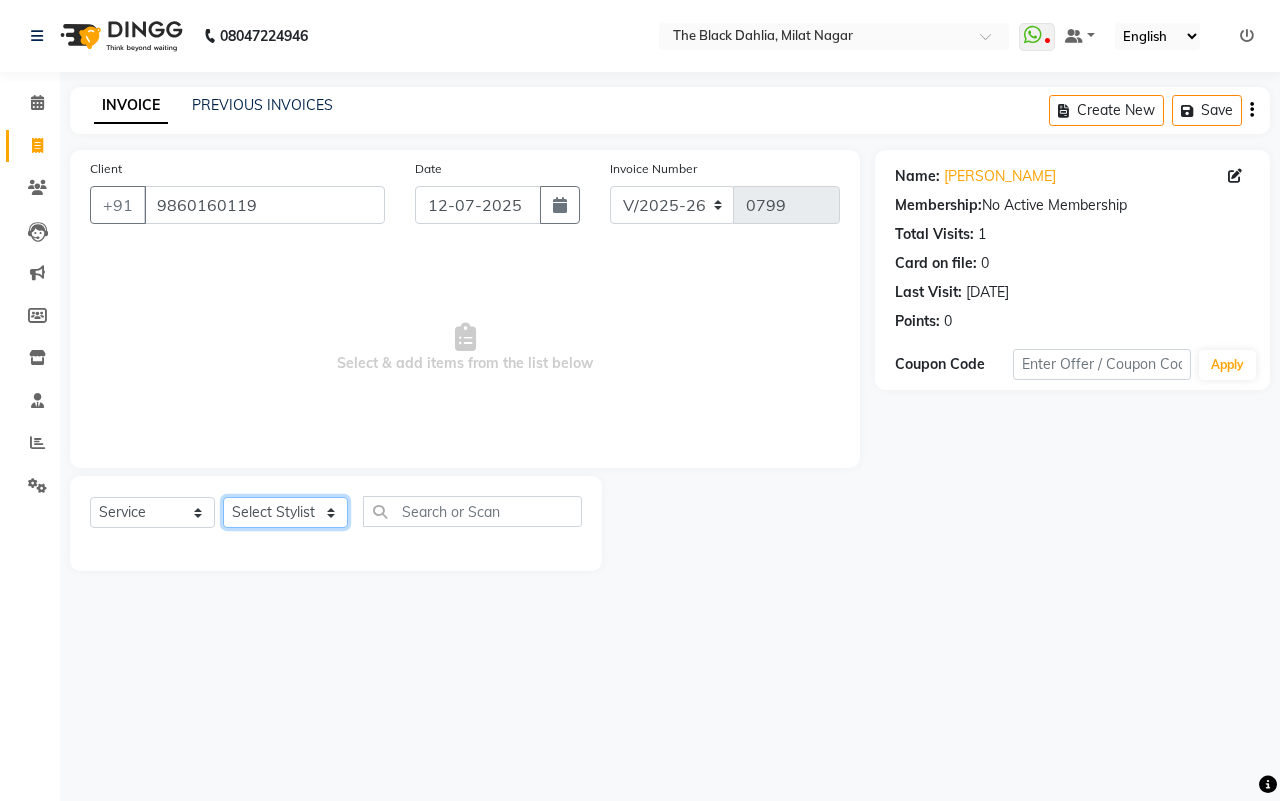 click on "Select Stylist ALISHA  Arman khan FAIZAL FAIZAN FARID IQRA JAWED  JOYSNA JULI Jyotsana Baraskar KOMAL mehak Millat Nagar PINKY Rahul Riyasat ansari sakshi Salim SAIKH SAUD  SEEMA Sharukh Shital Jain Shivpriya SONI TBD Uma VAISHNAVI Veer Sir" 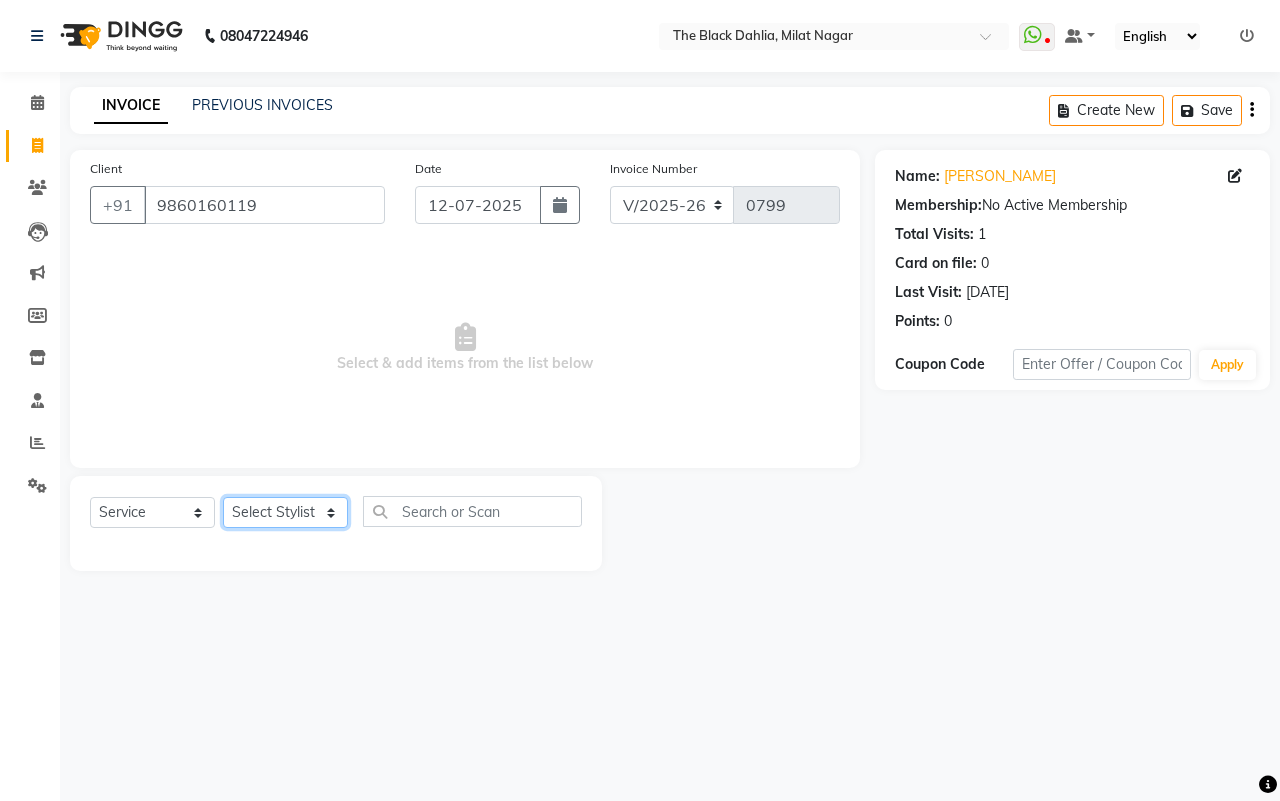 select on "45324" 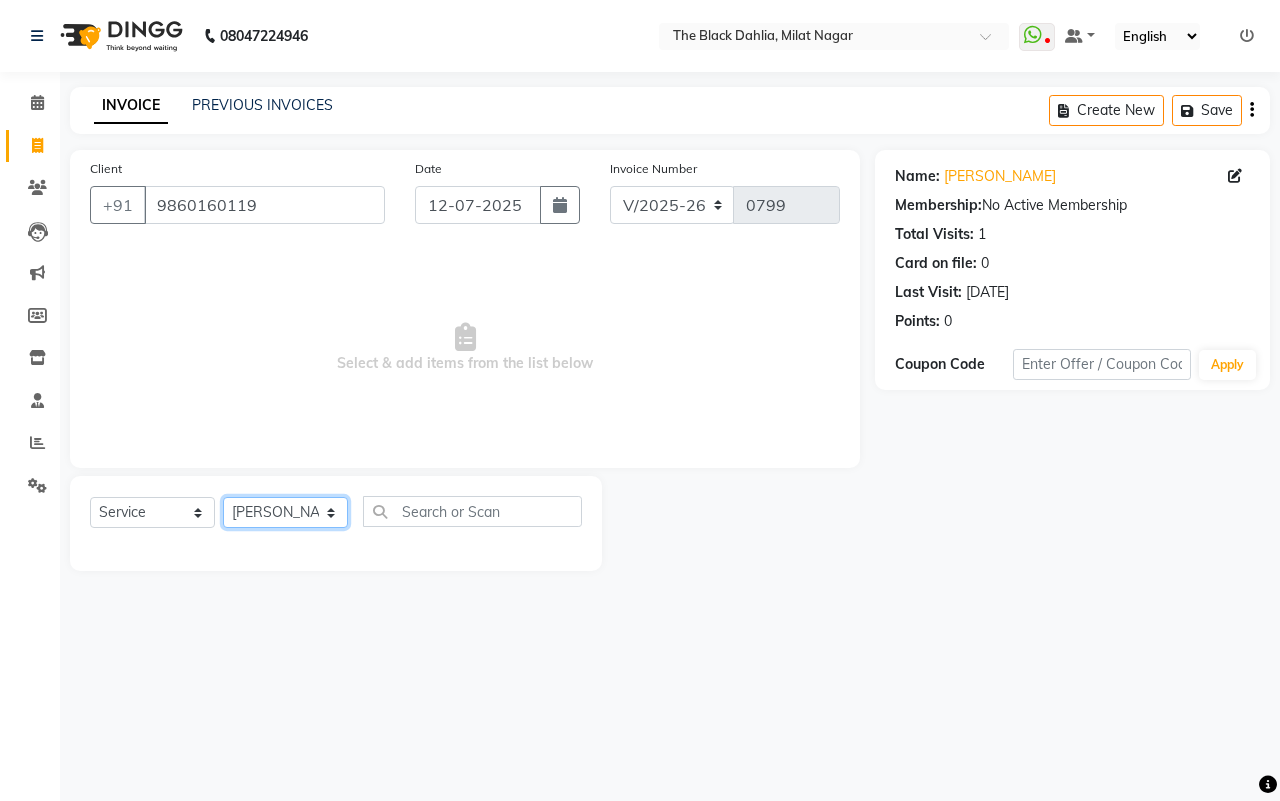 click on "Select Stylist ALISHA  Arman khan FAIZAL FAIZAN FARID IQRA JAWED  JOYSNA JULI Jyotsana Baraskar KOMAL mehak Millat Nagar PINKY Rahul Riyasat ansari sakshi Salim SAIKH SAUD  SEEMA Sharukh Shital Jain Shivpriya SONI TBD Uma VAISHNAVI Veer Sir" 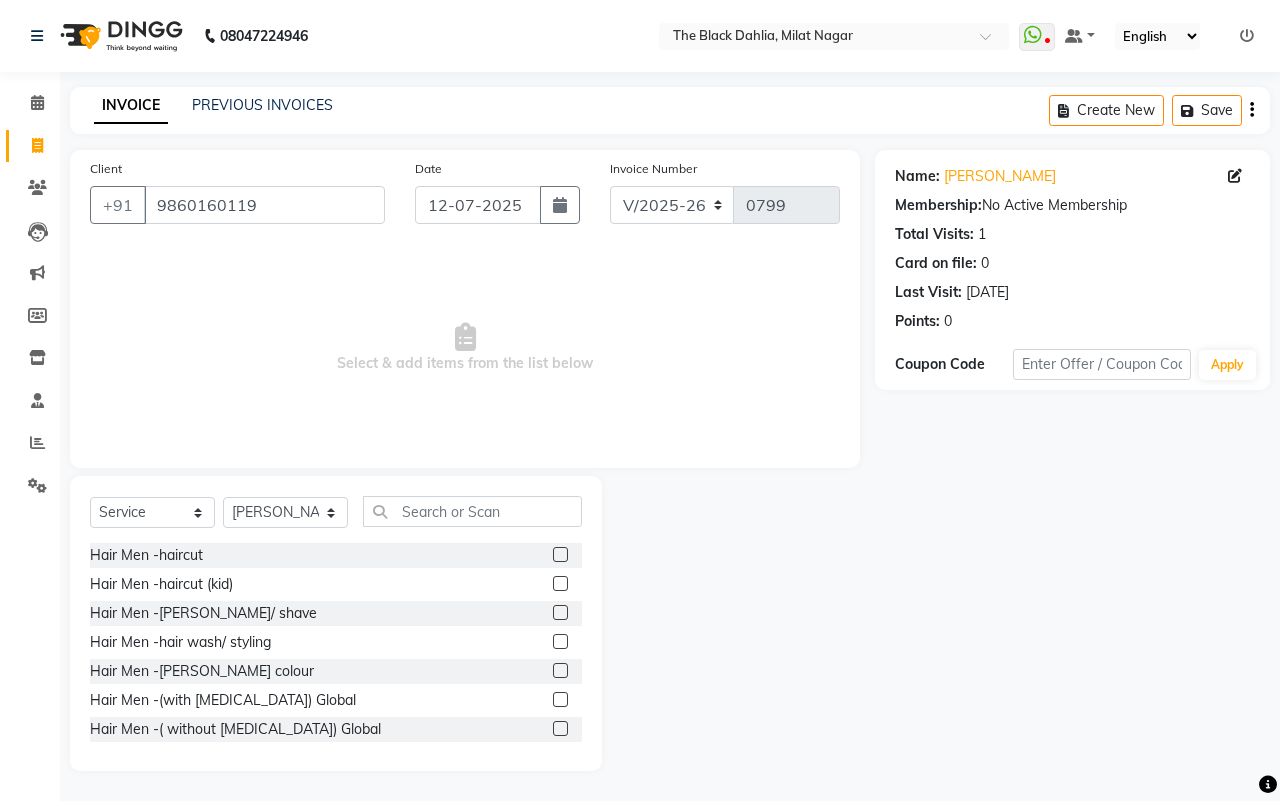 click on "Select  Service  Product  Membership  Package Voucher Prepaid Gift Card  Select Stylist ALISHA  Arman khan FAIZAL FAIZAN FARID IQRA JAWED  JOYSNA JULI Jyotsana Baraskar KOMAL mehak Millat Nagar PINKY Rahul Riyasat ansari sakshi Salim SAIKH SAUD  SEEMA Sharukh Shital Jain Shivpriya SONI TBD Uma VAISHNAVI Veer Sir" 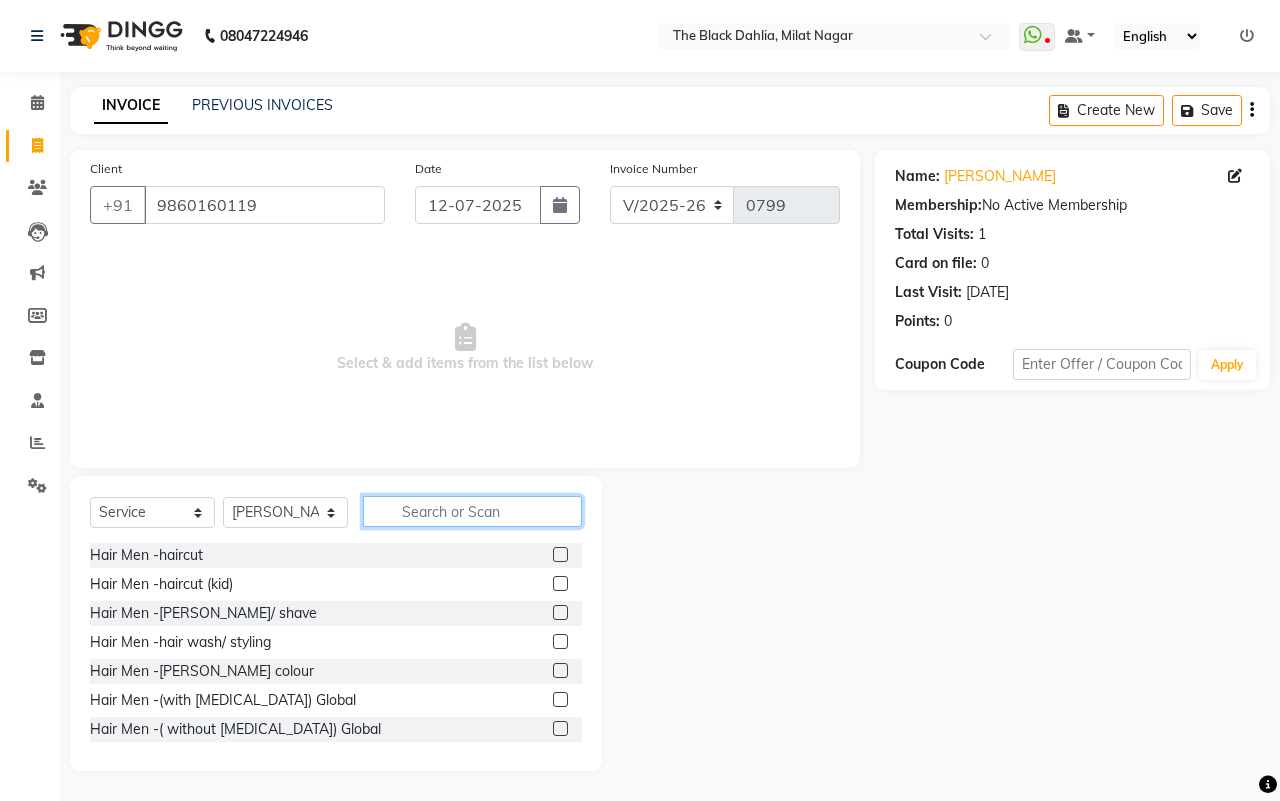 click 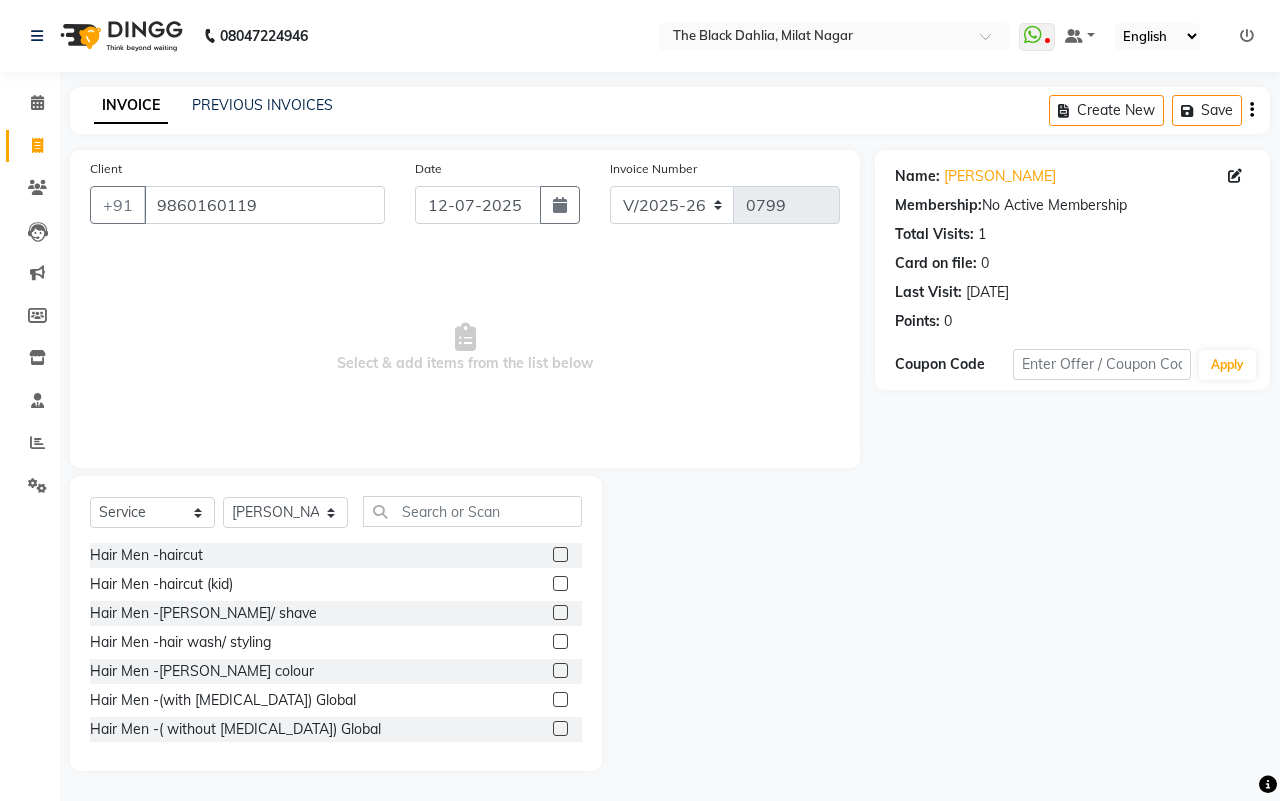 click 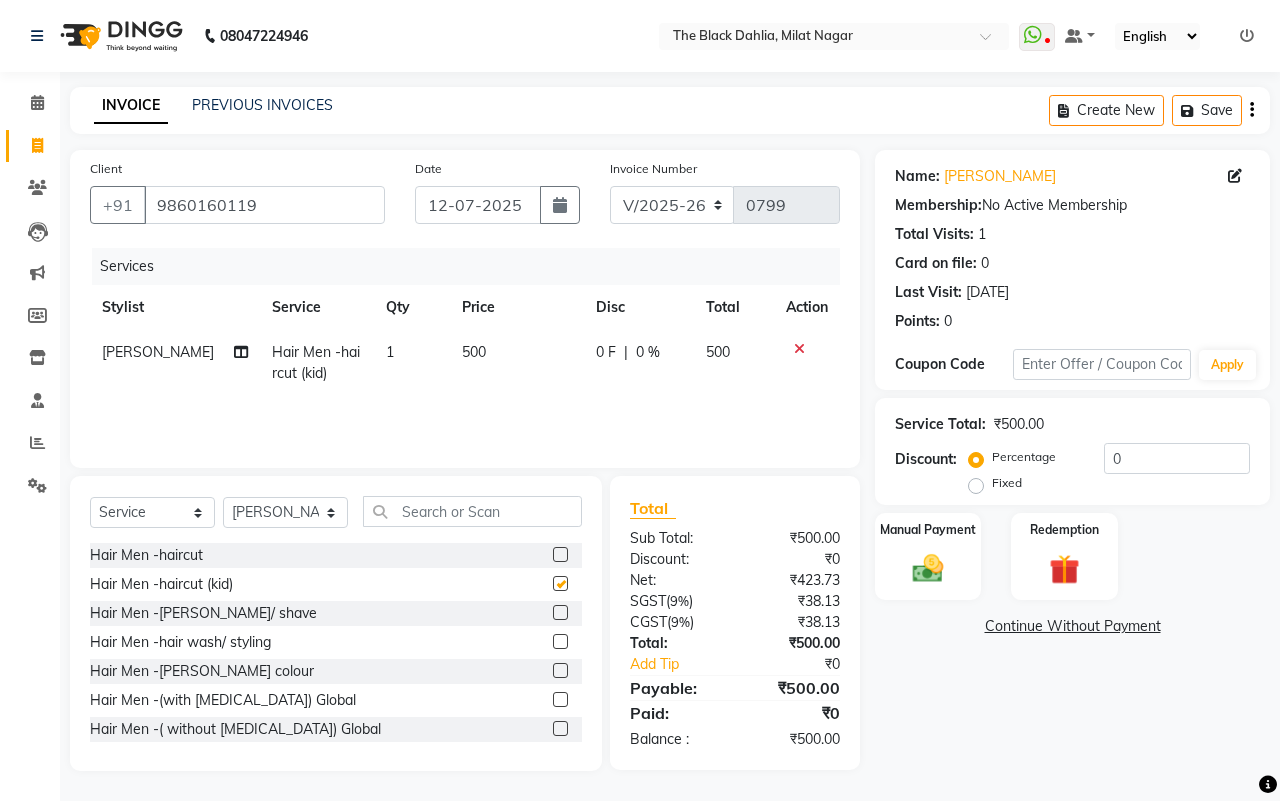 checkbox on "false" 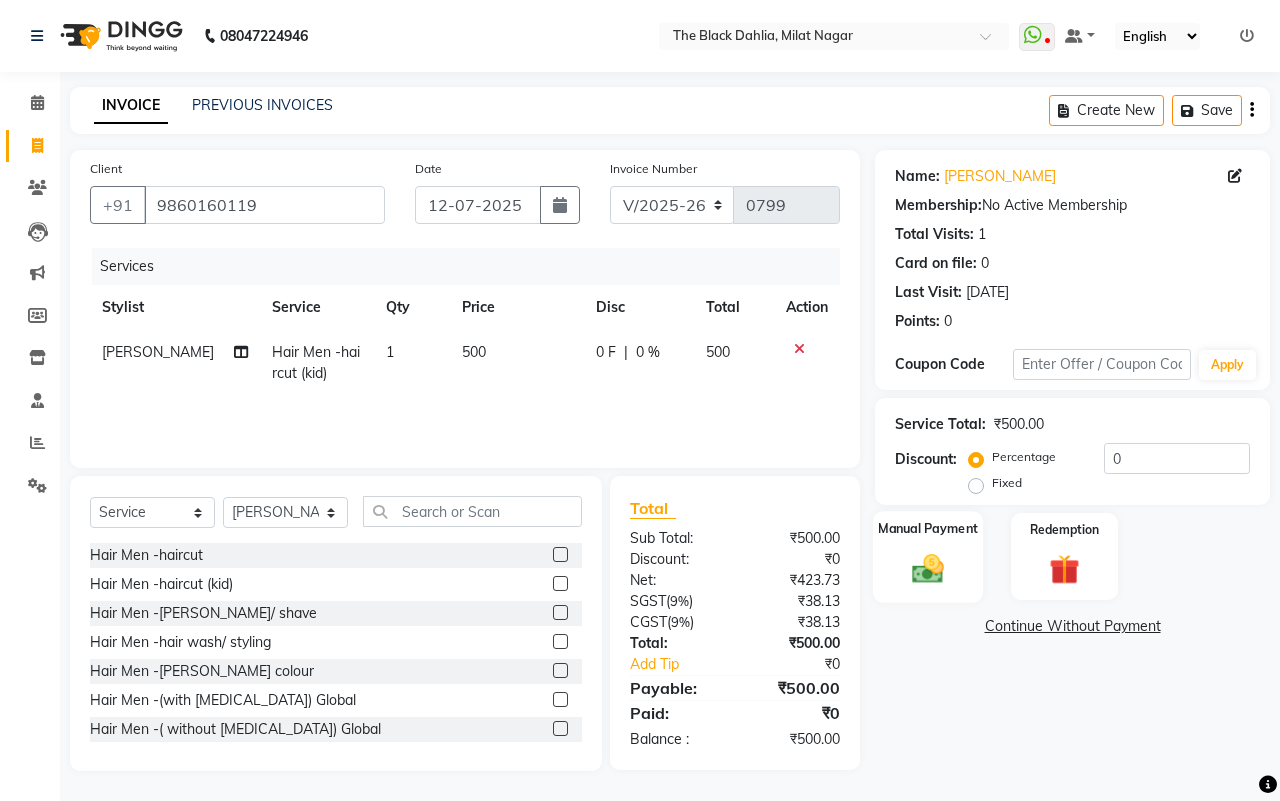 click 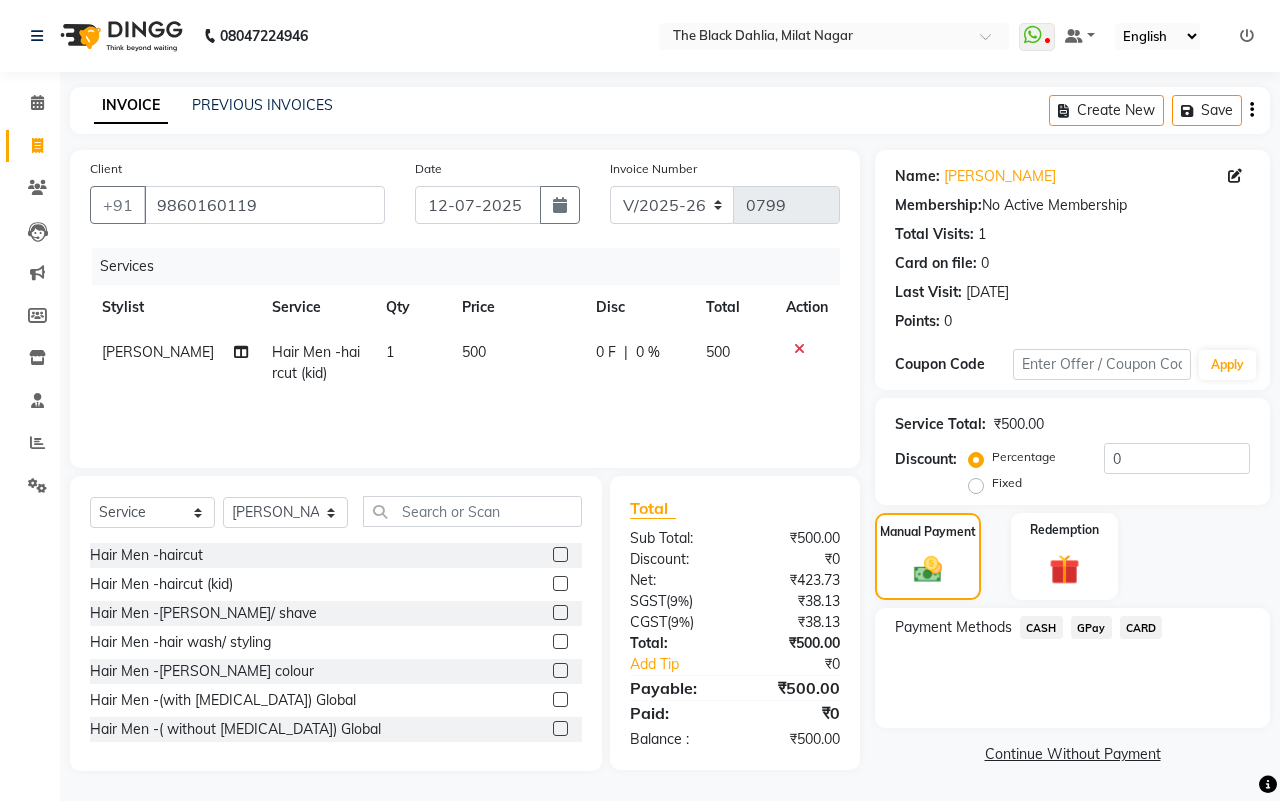 click on "GPay" 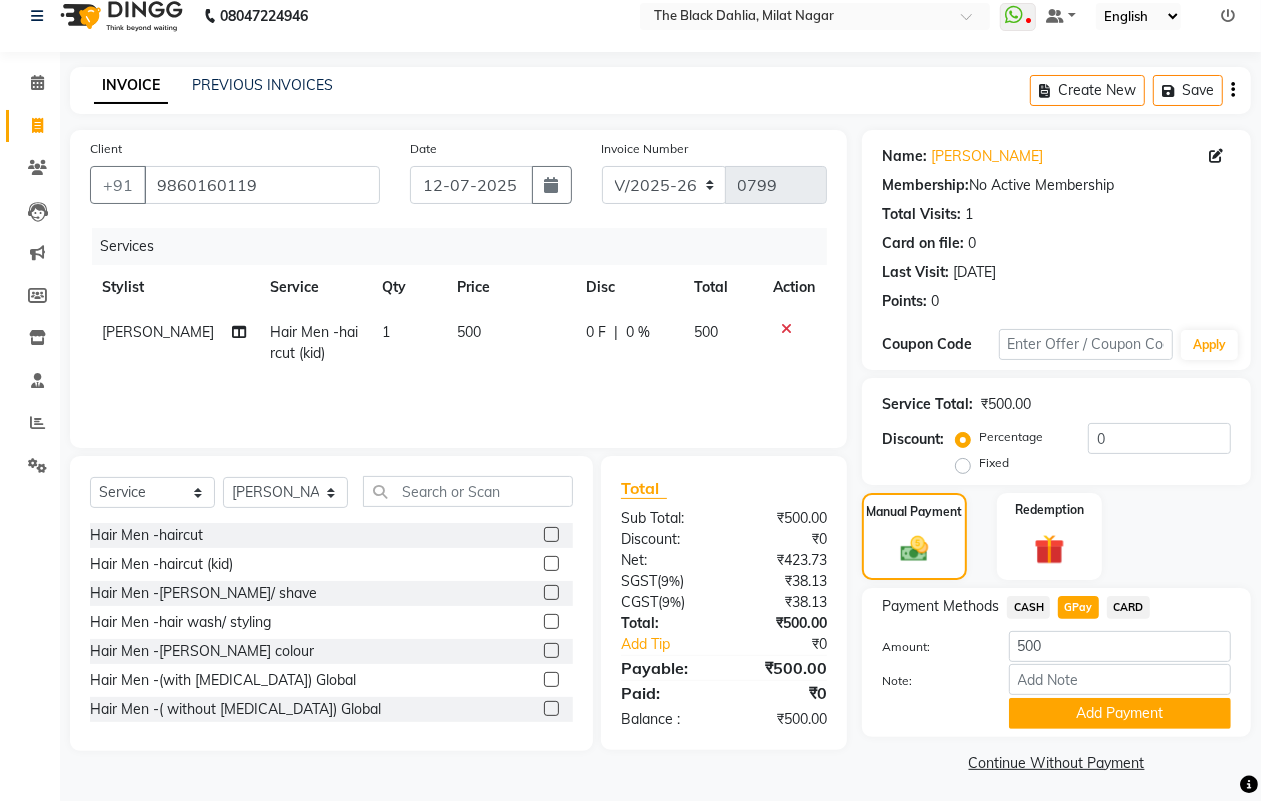 scroll, scrollTop: 25, scrollLeft: 0, axis: vertical 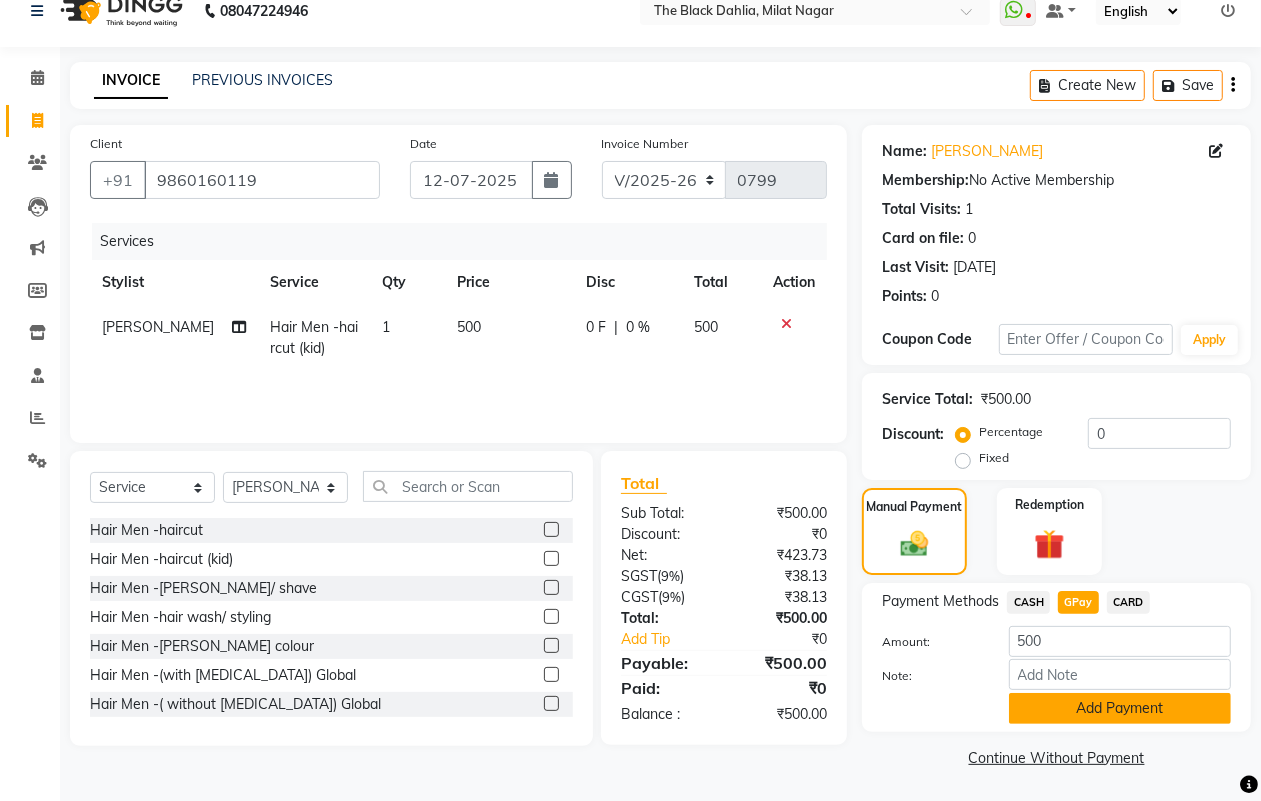 click on "Add Payment" 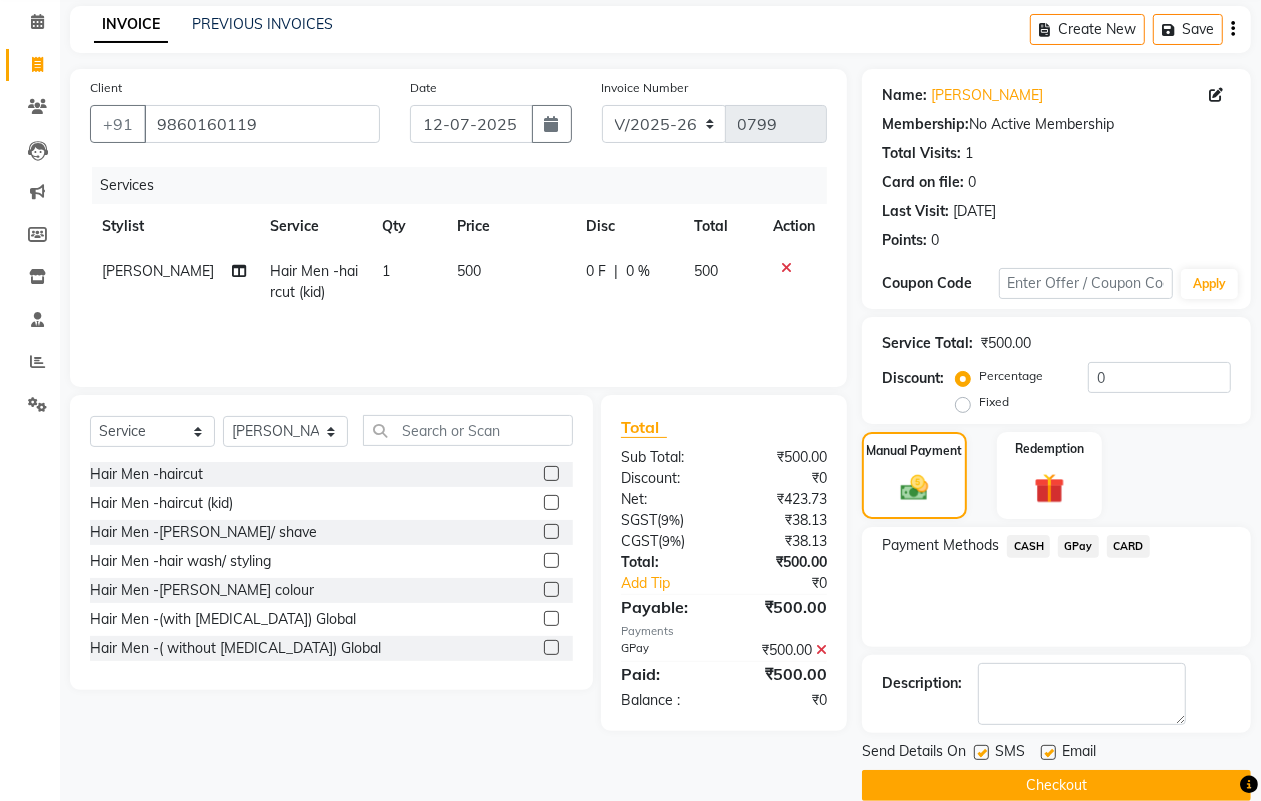 scroll, scrollTop: 111, scrollLeft: 0, axis: vertical 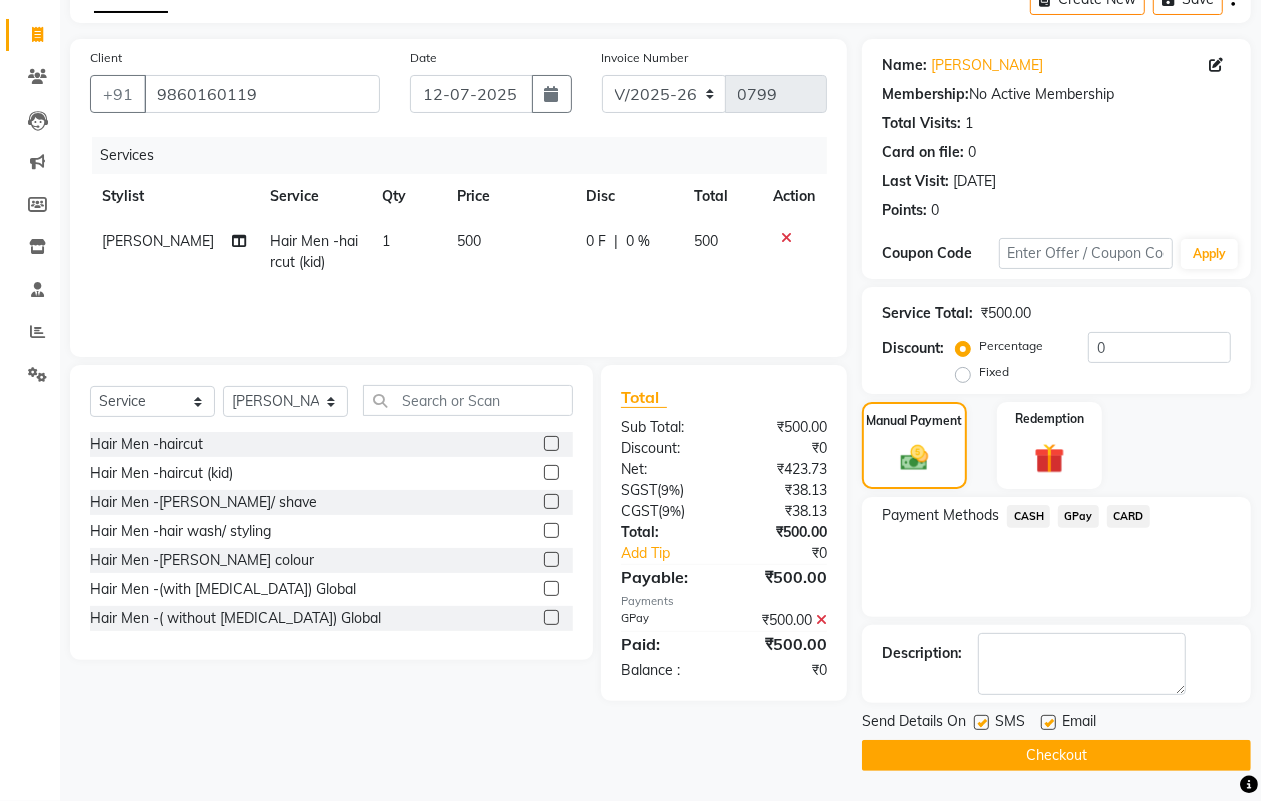 click on "Checkout" 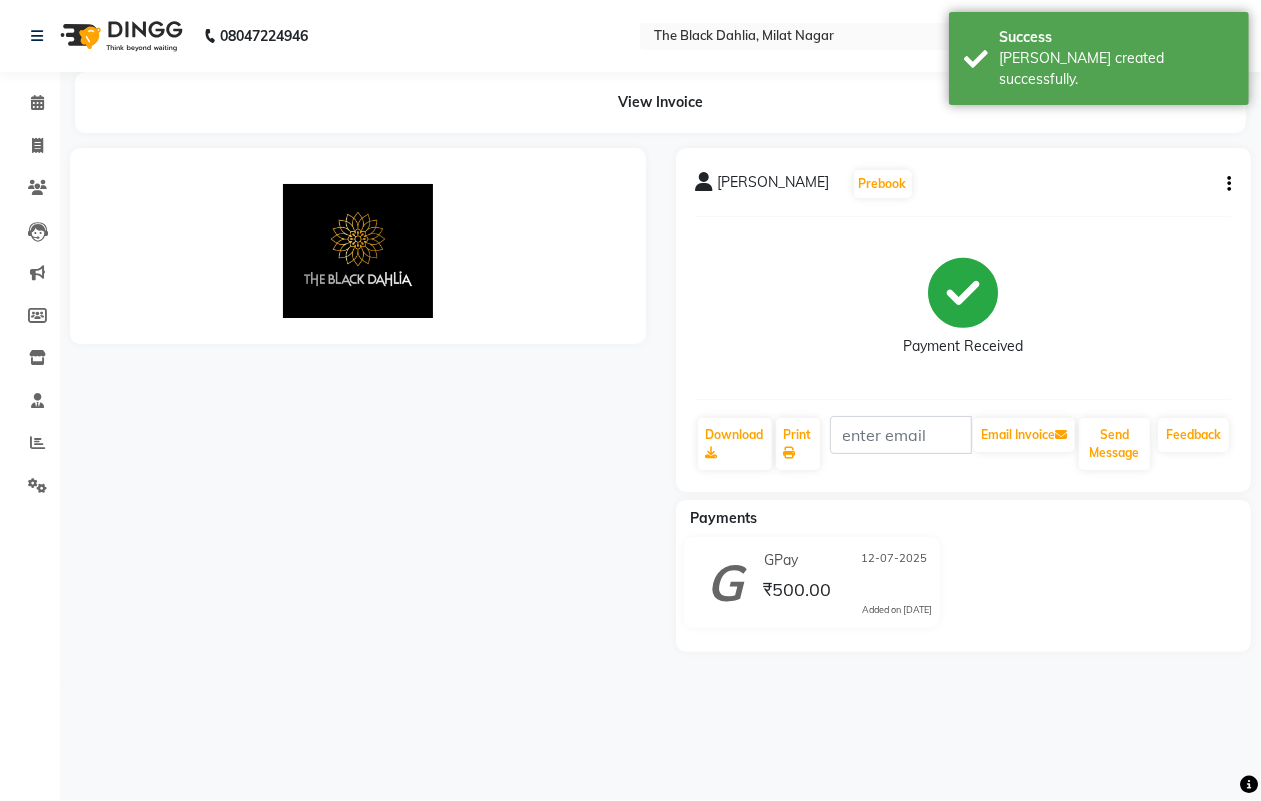 scroll, scrollTop: 0, scrollLeft: 0, axis: both 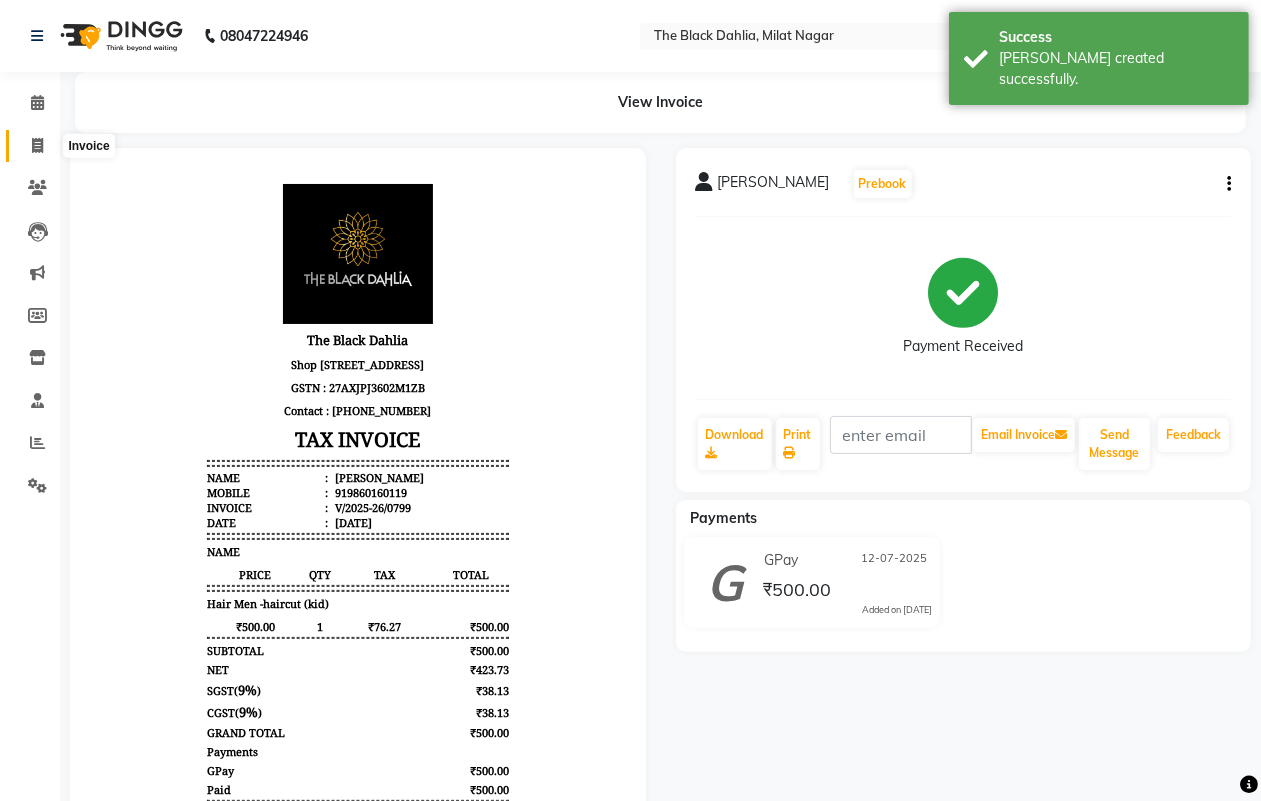 click on "Invoice" 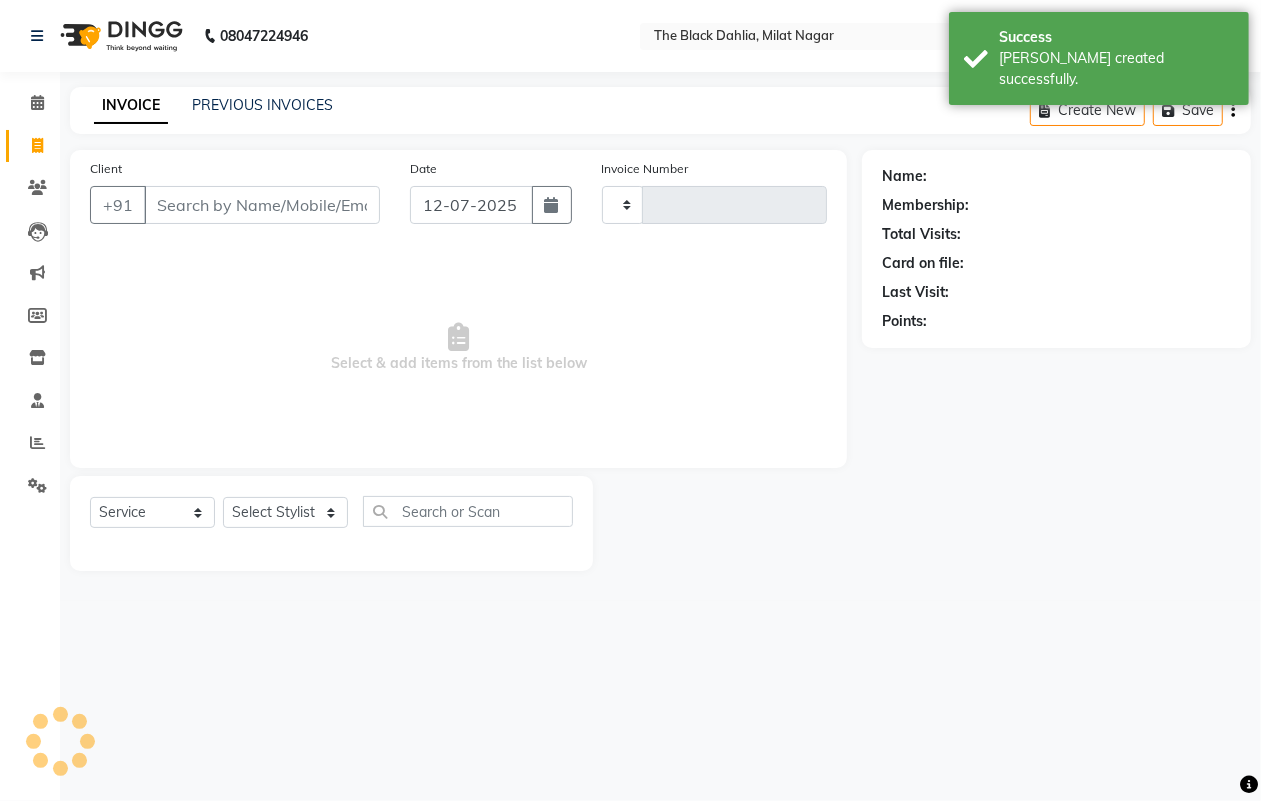 type on "0800" 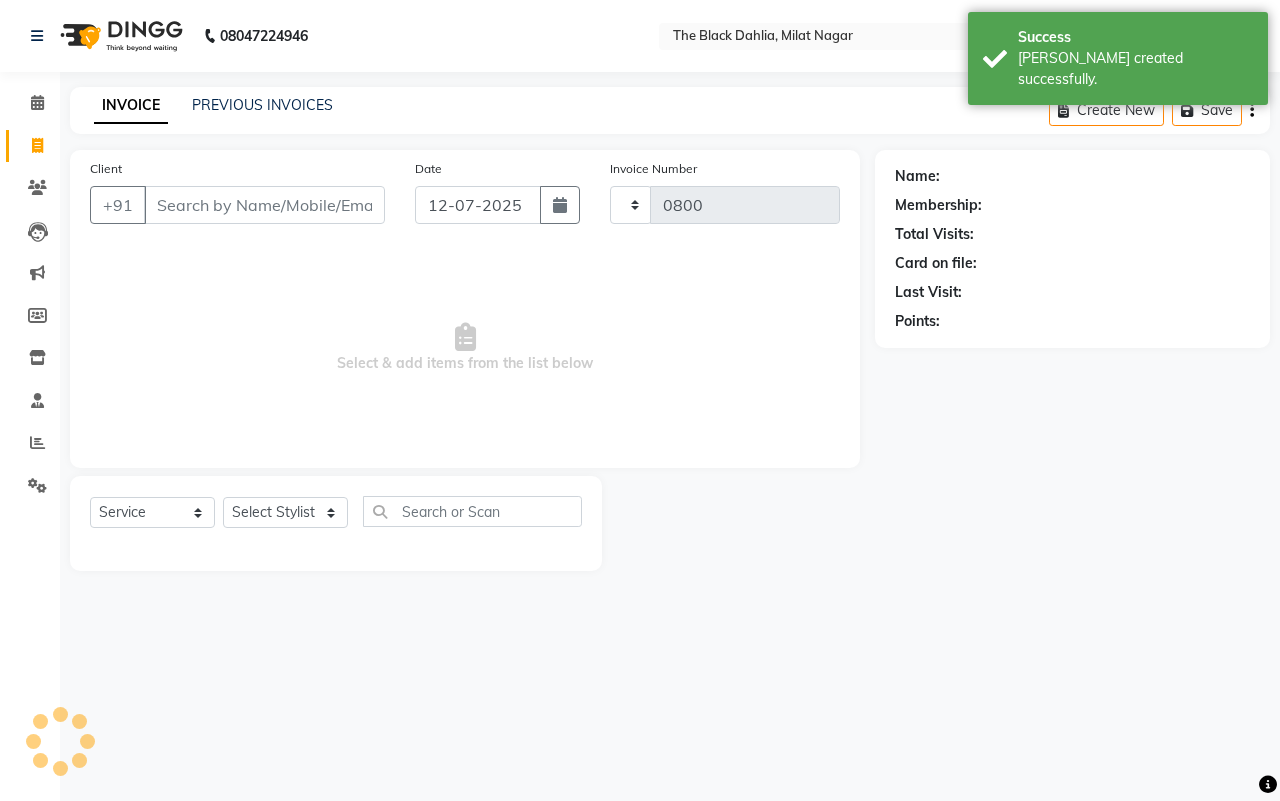 select on "4335" 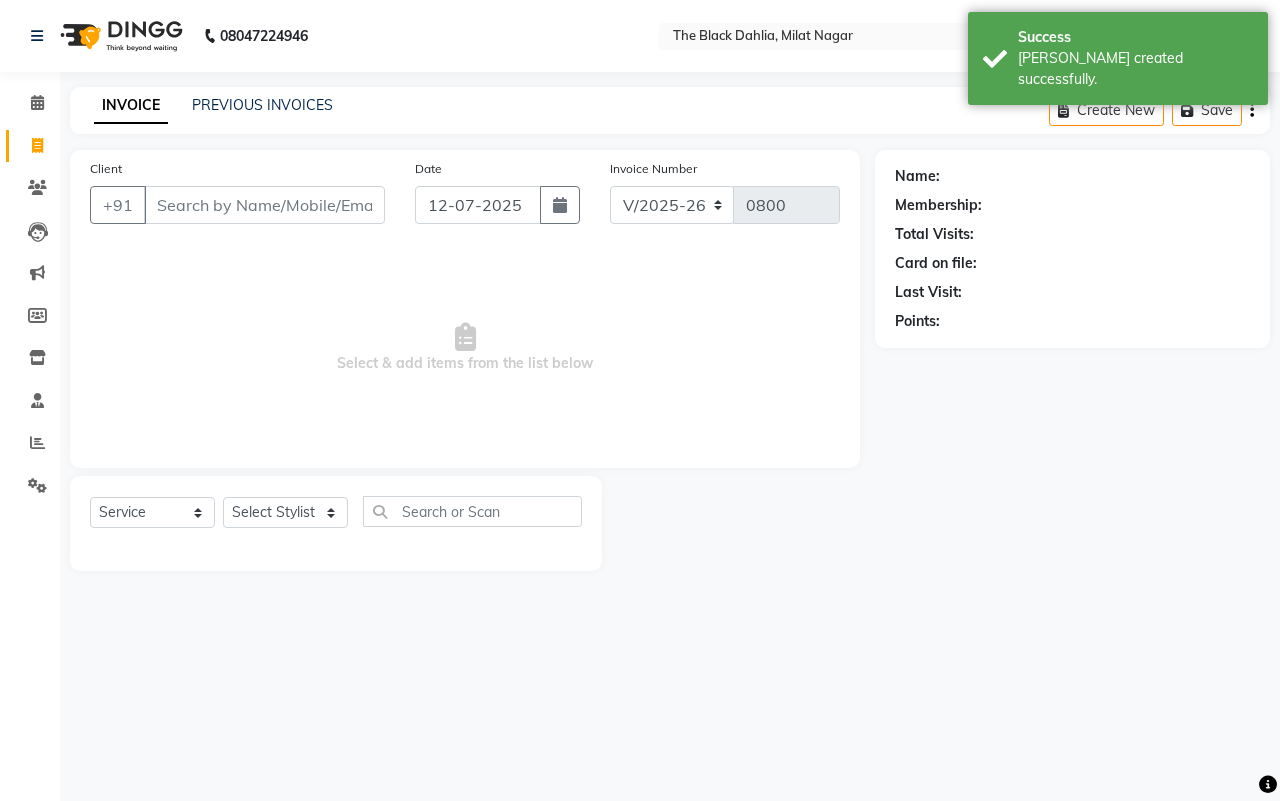 click on "Client" at bounding box center [264, 205] 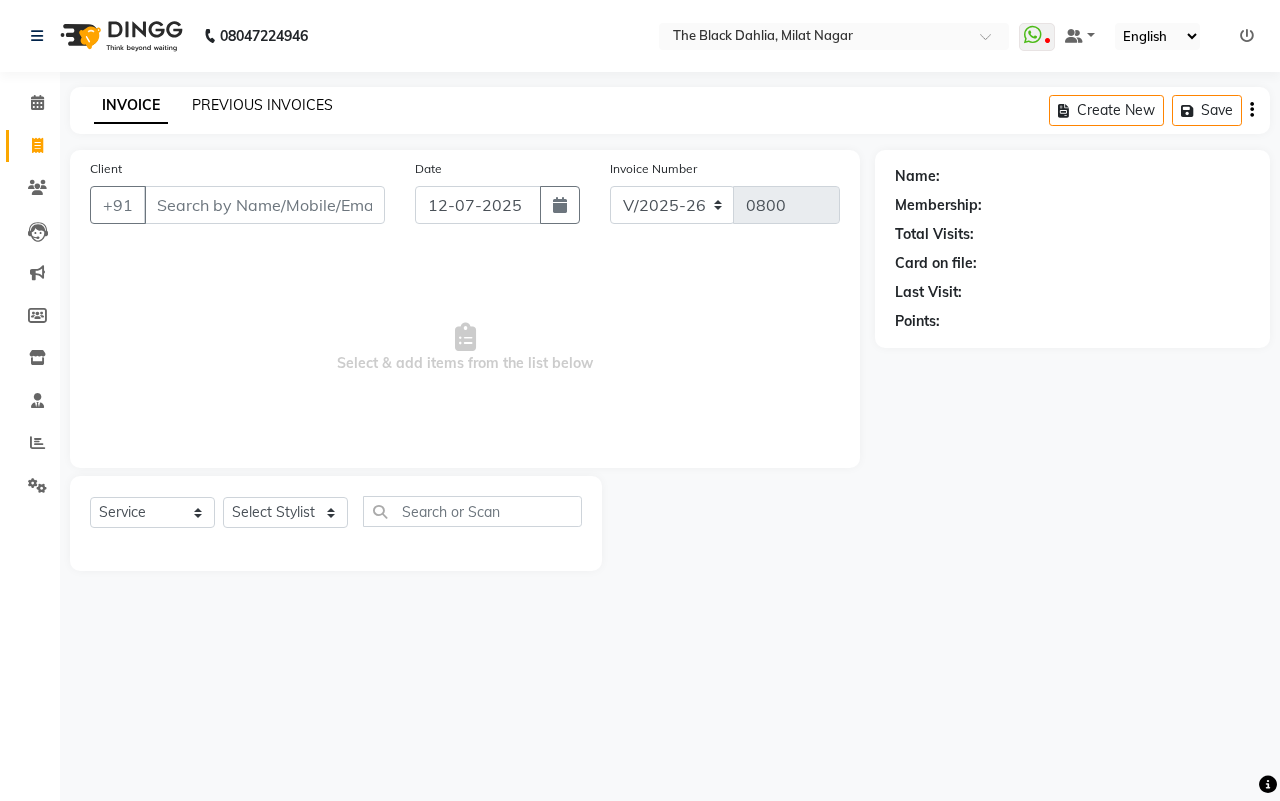 click on "PREVIOUS INVOICES" 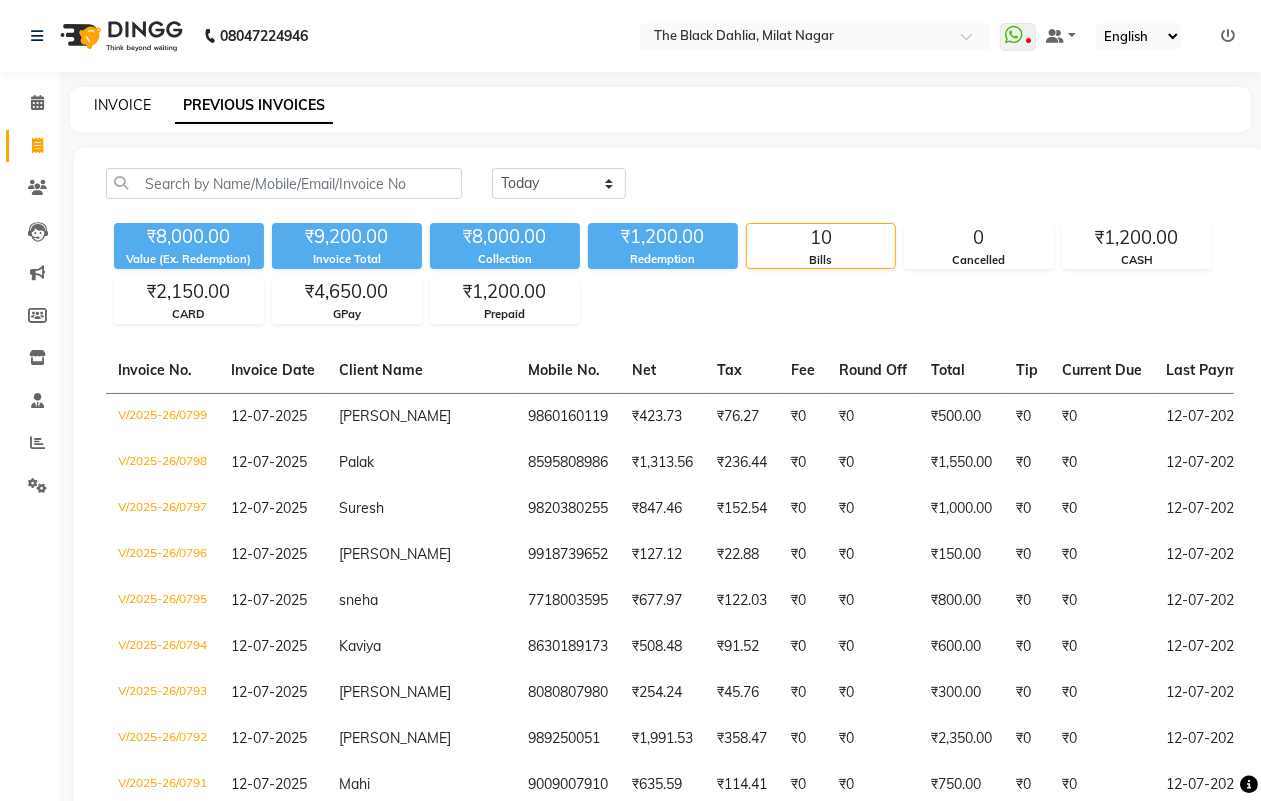click on "INVOICE" 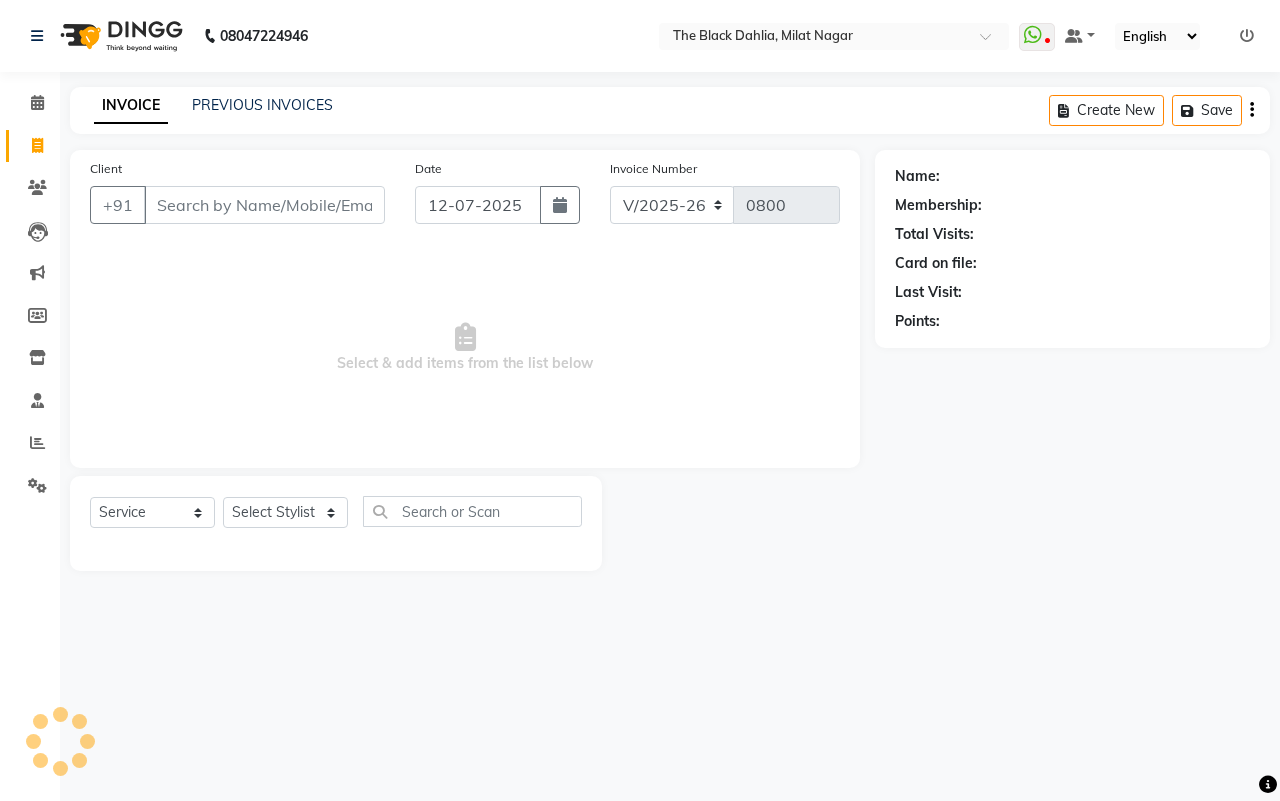 click on "Client" at bounding box center [264, 205] 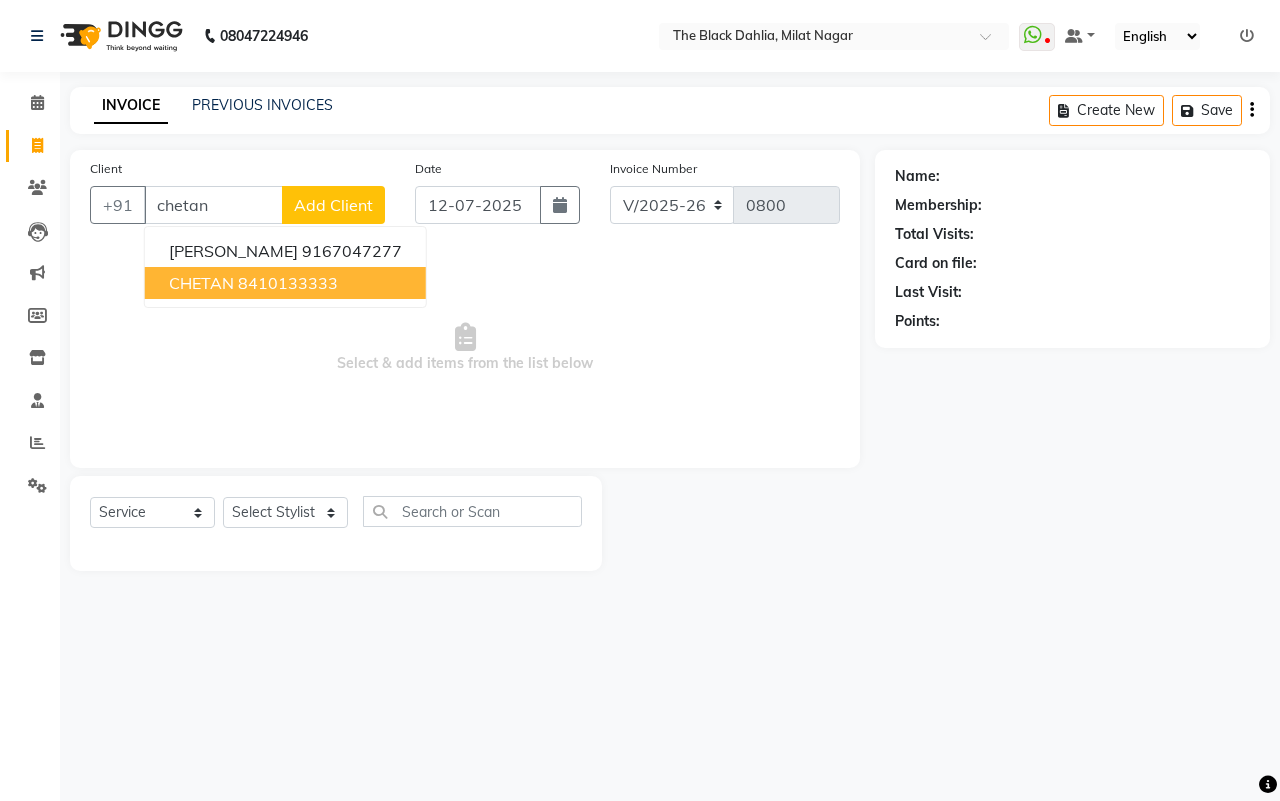 click on "CHETAN  8410133333" at bounding box center [285, 283] 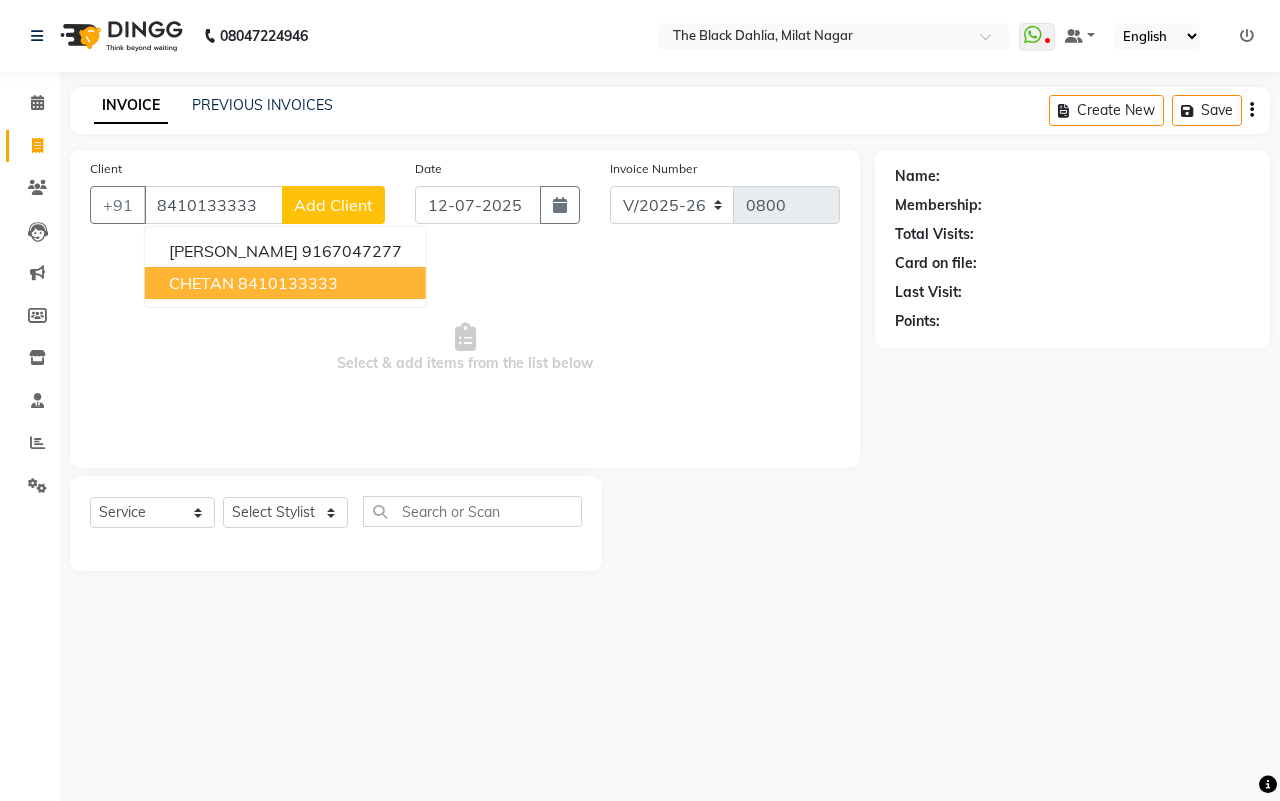 type on "8410133333" 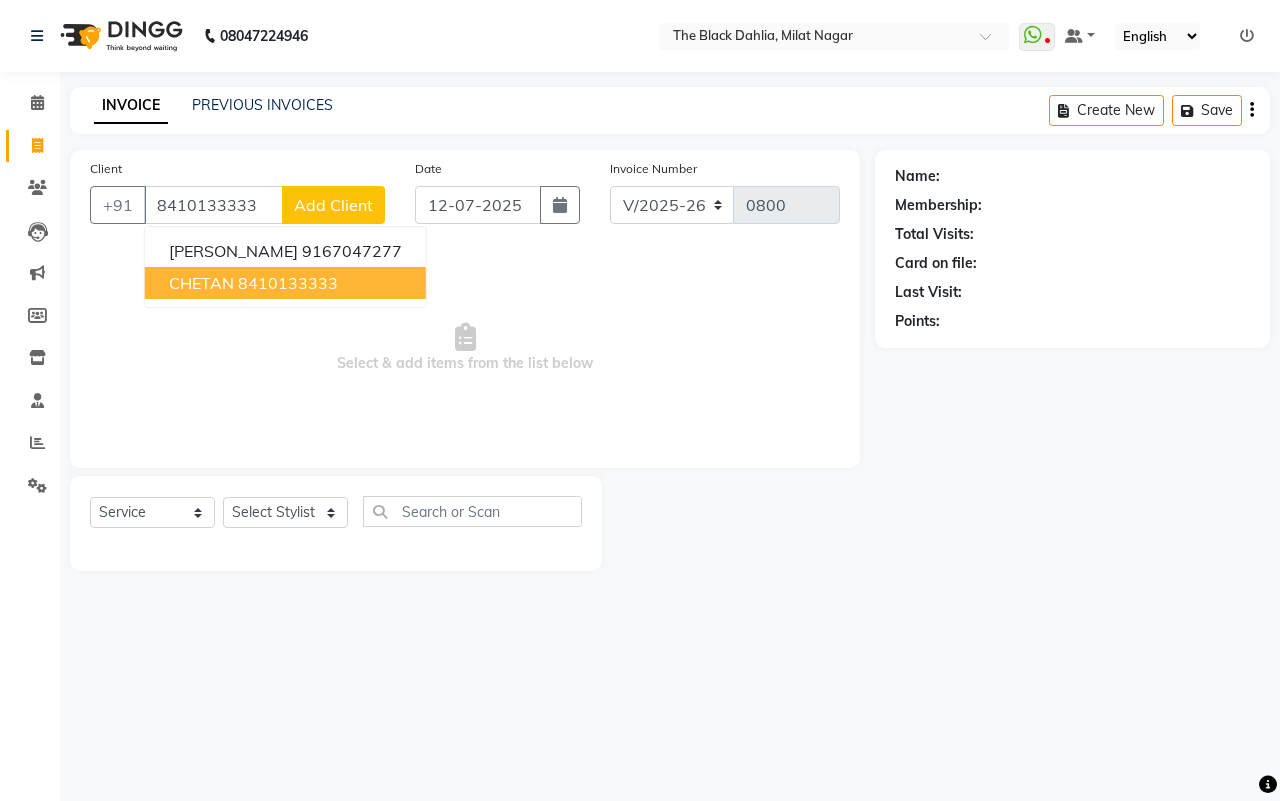 select on "1: Object" 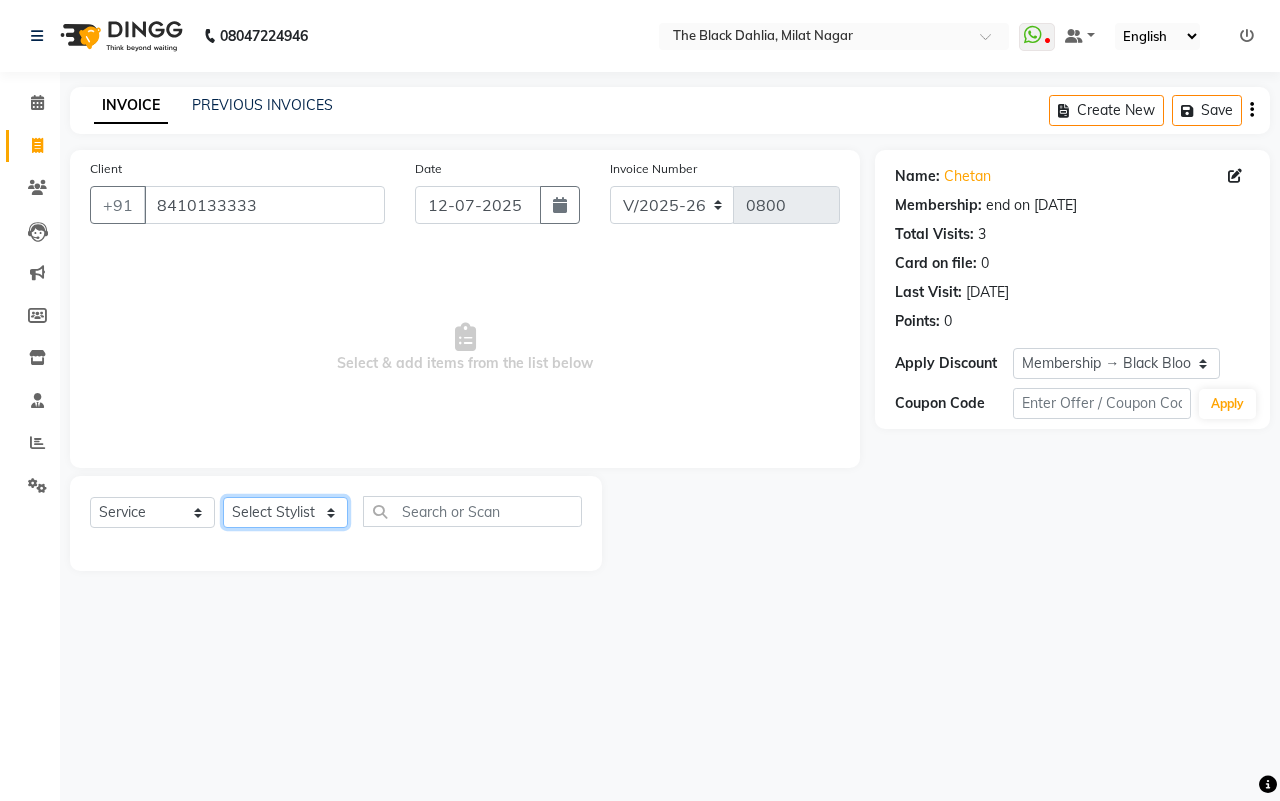 click on "Select Stylist ALISHA  Arman khan FAIZAL FAIZAN FARID IQRA JAWED  JOYSNA JULI Jyotsana Baraskar KOMAL mehak Millat Nagar PINKY Rahul Riyasat ansari sakshi Salim SAIKH SAUD  SEEMA Sharukh Shital Jain Shivpriya SONI TBD Uma VAISHNAVI Veer Sir" 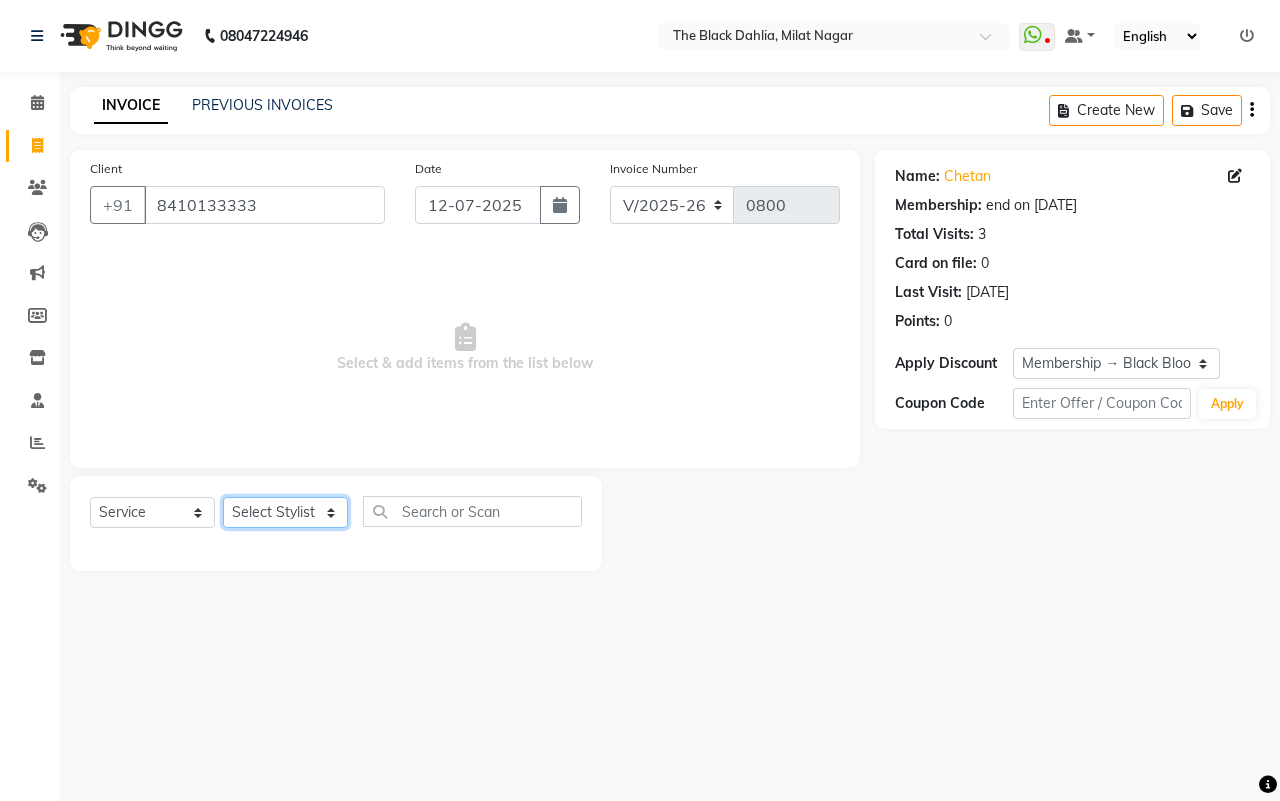 select on "23623" 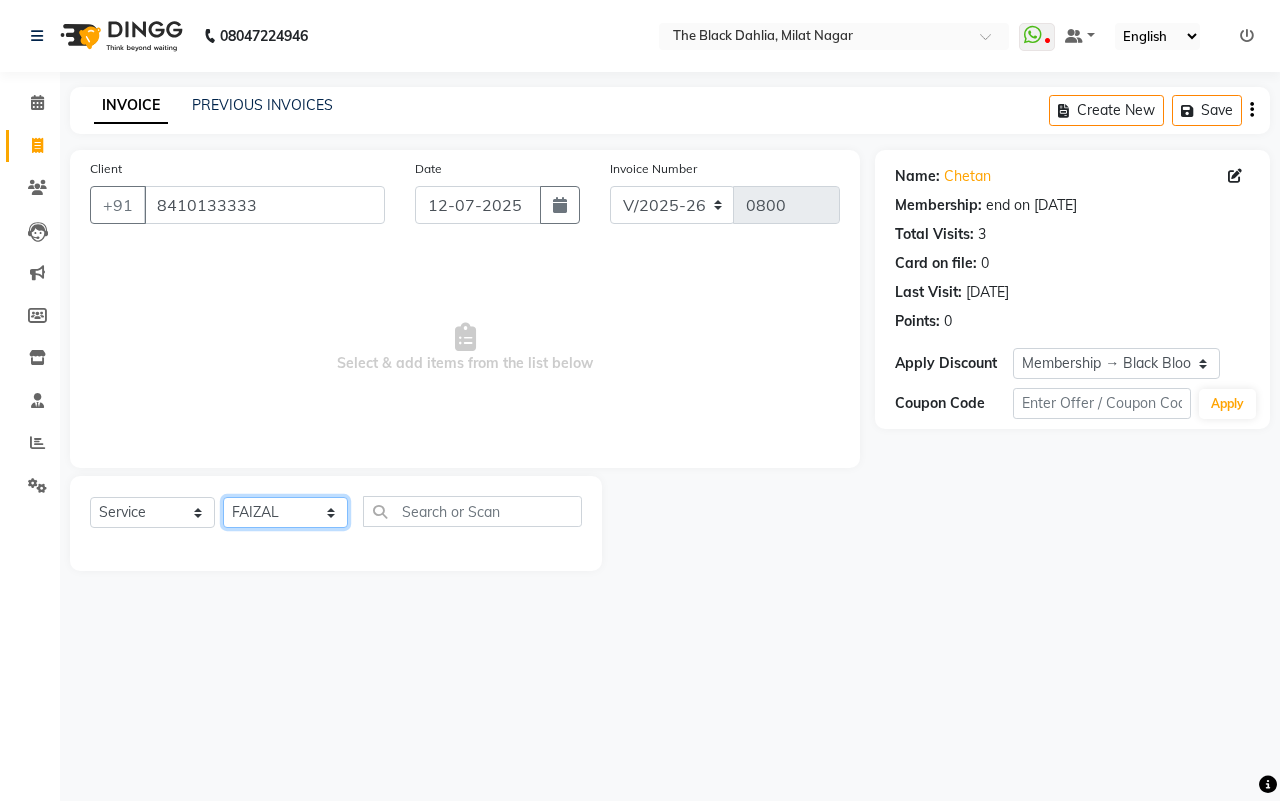 click on "Select Stylist ALISHA  Arman khan FAIZAL FAIZAN FARID IQRA JAWED  JOYSNA JULI Jyotsana Baraskar KOMAL mehak Millat Nagar PINKY Rahul Riyasat ansari sakshi Salim SAIKH SAUD  SEEMA Sharukh Shital Jain Shivpriya SONI TBD Uma VAISHNAVI Veer Sir" 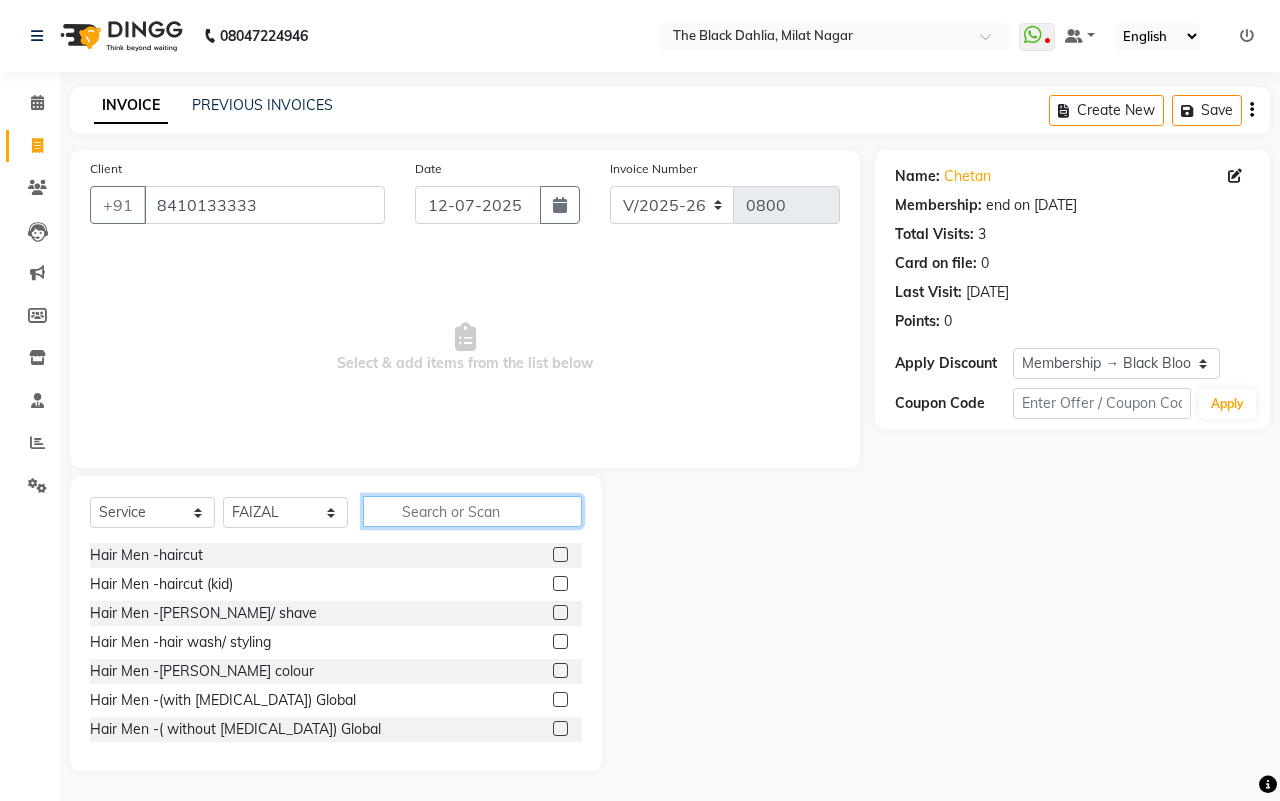 click 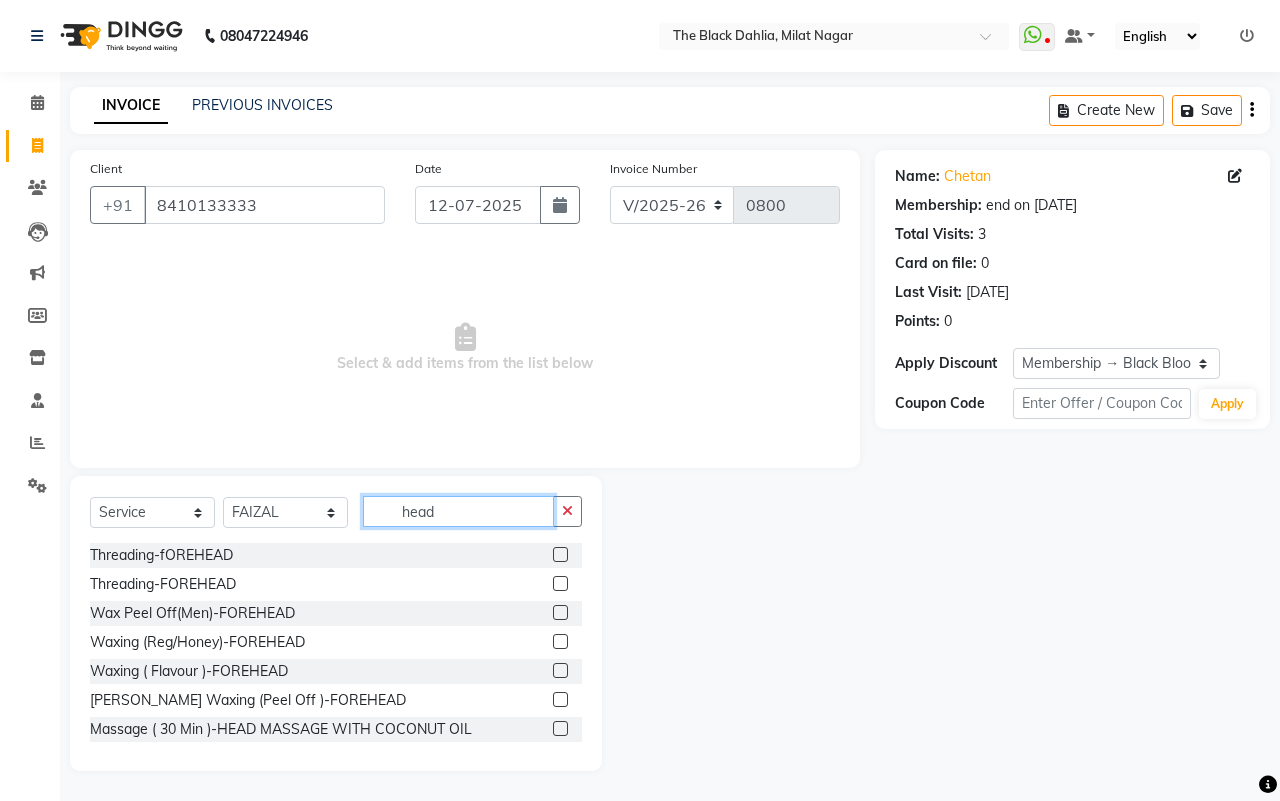 type on "head" 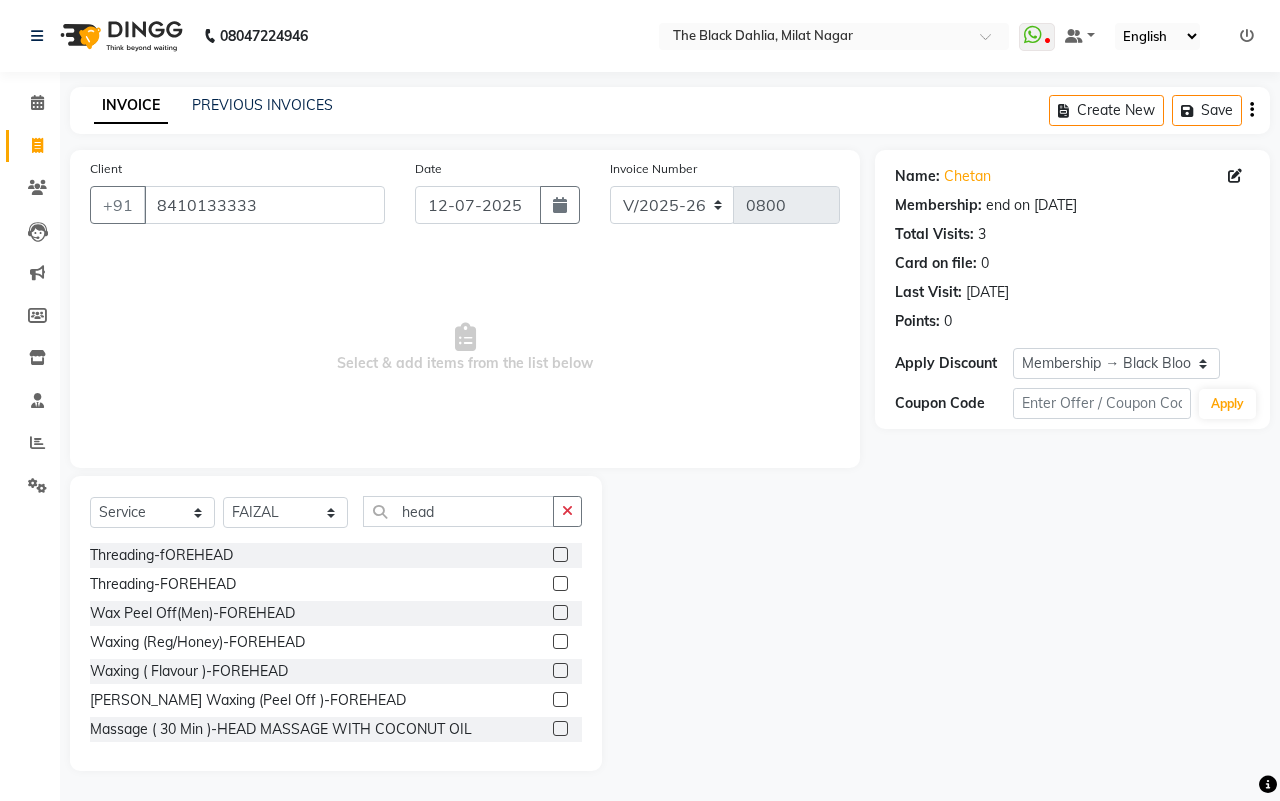 click 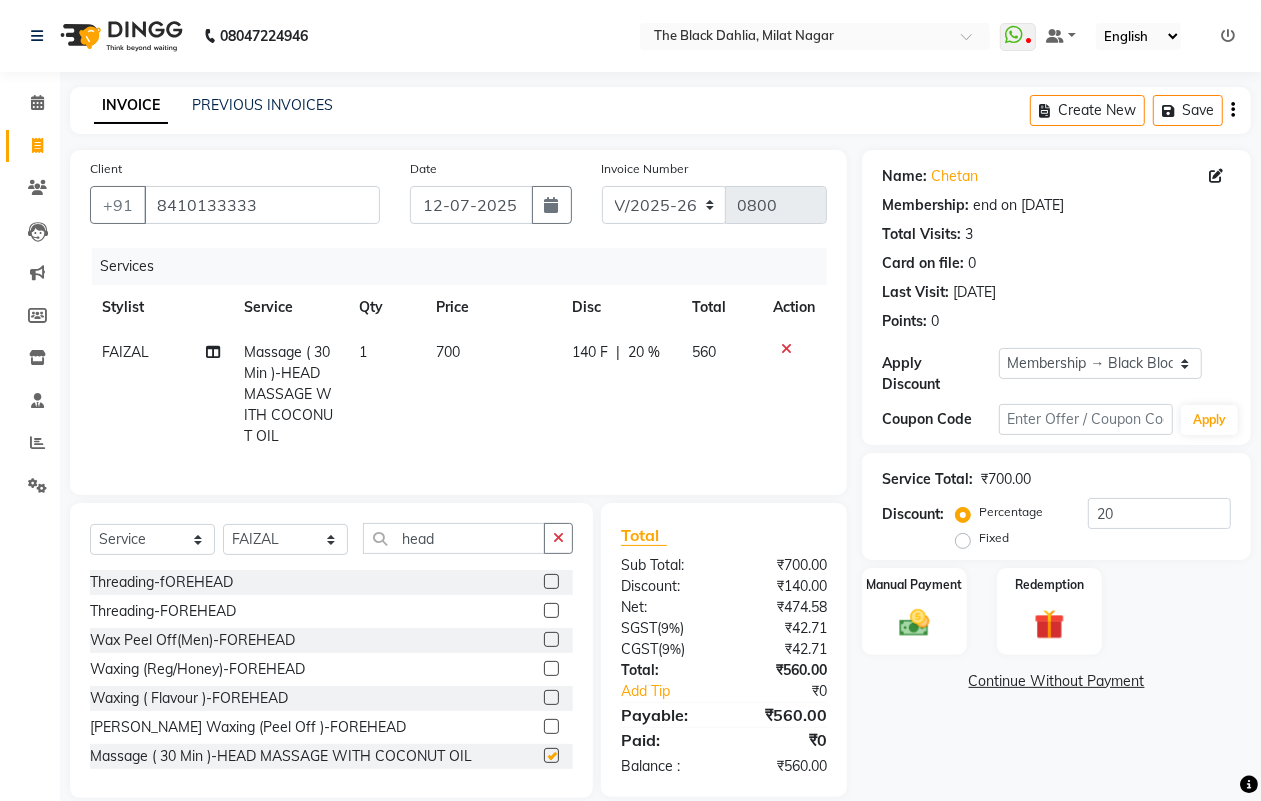 checkbox on "false" 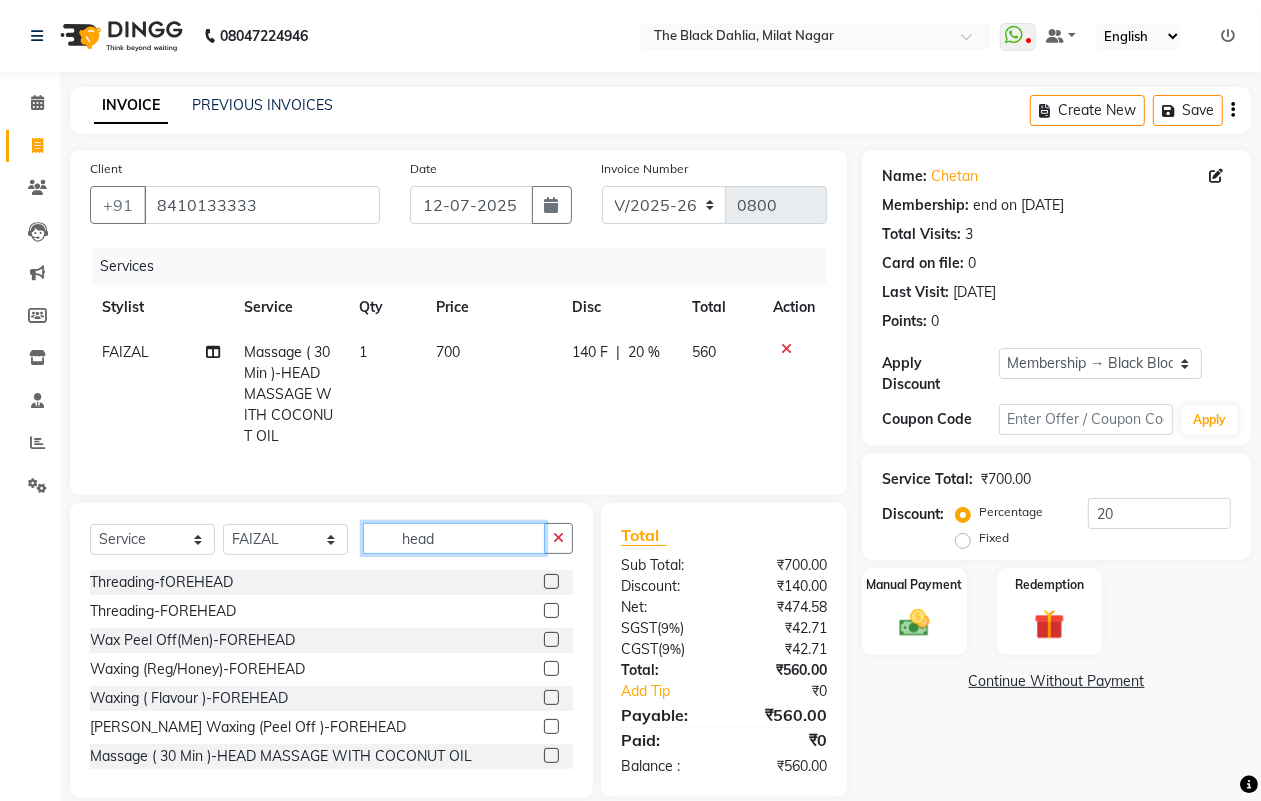 drag, startPoint x: 483, startPoint y: 547, endPoint x: 248, endPoint y: 563, distance: 235.54405 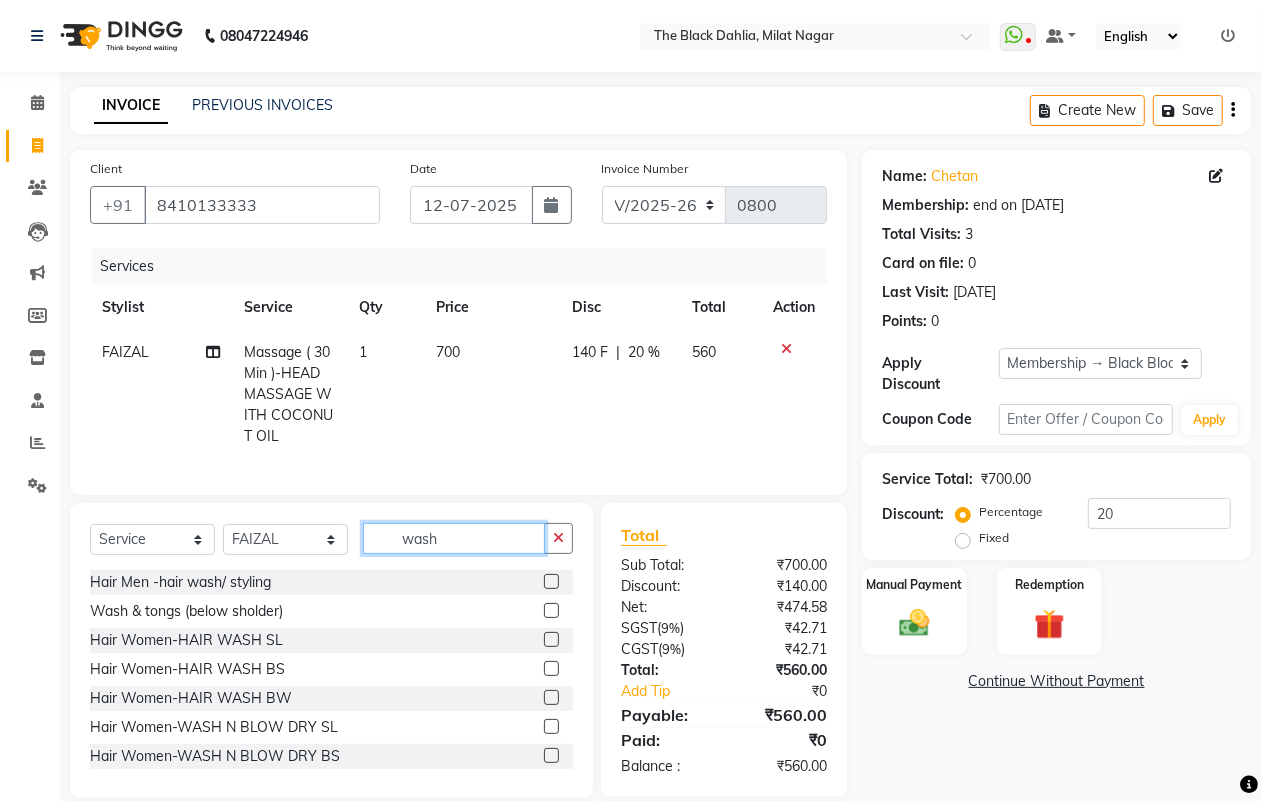 type on "wash" 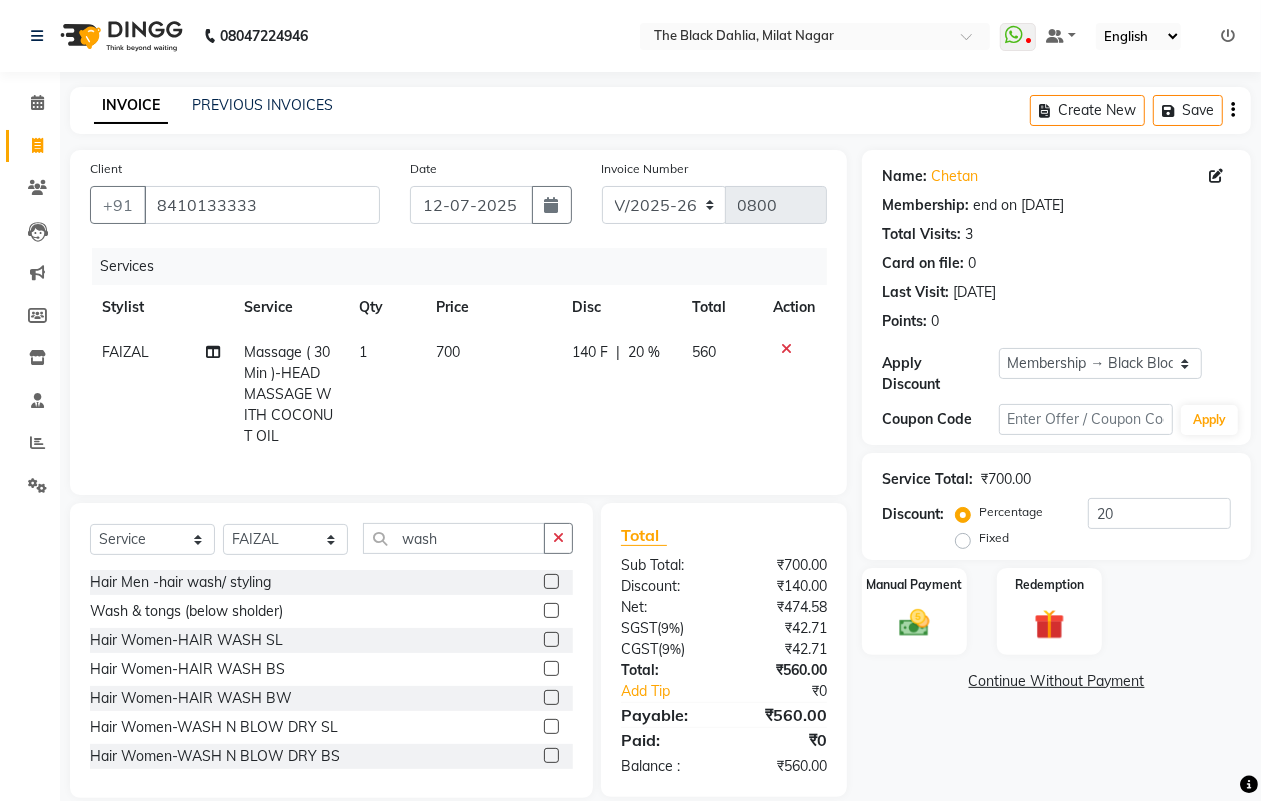 click 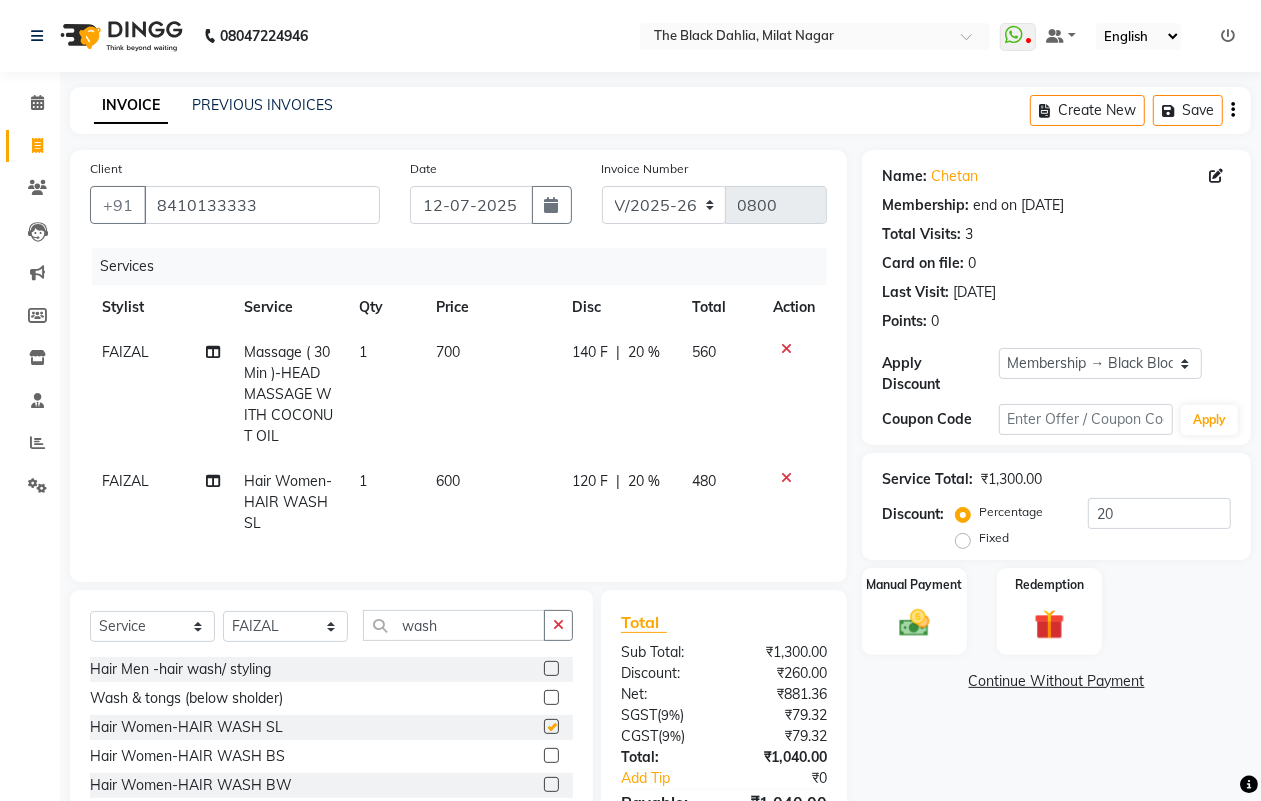 checkbox on "false" 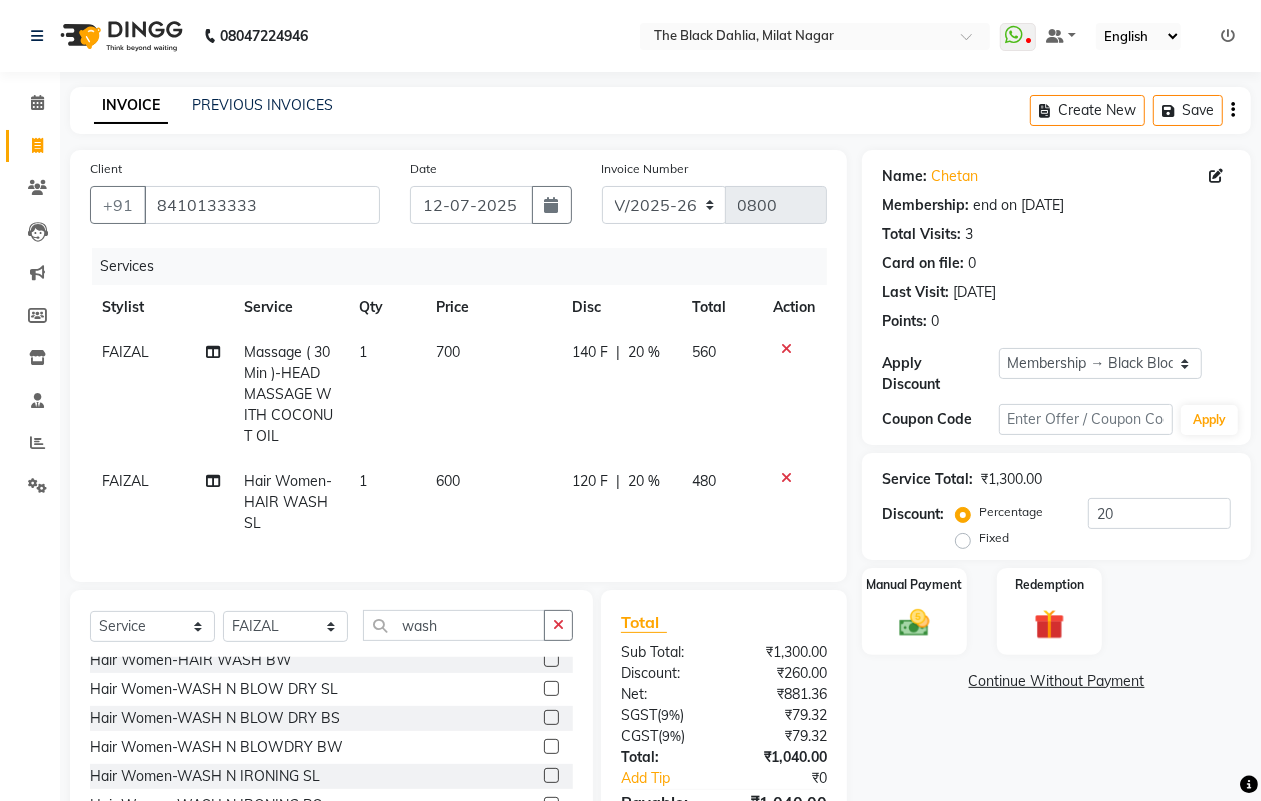 scroll, scrollTop: 0, scrollLeft: 0, axis: both 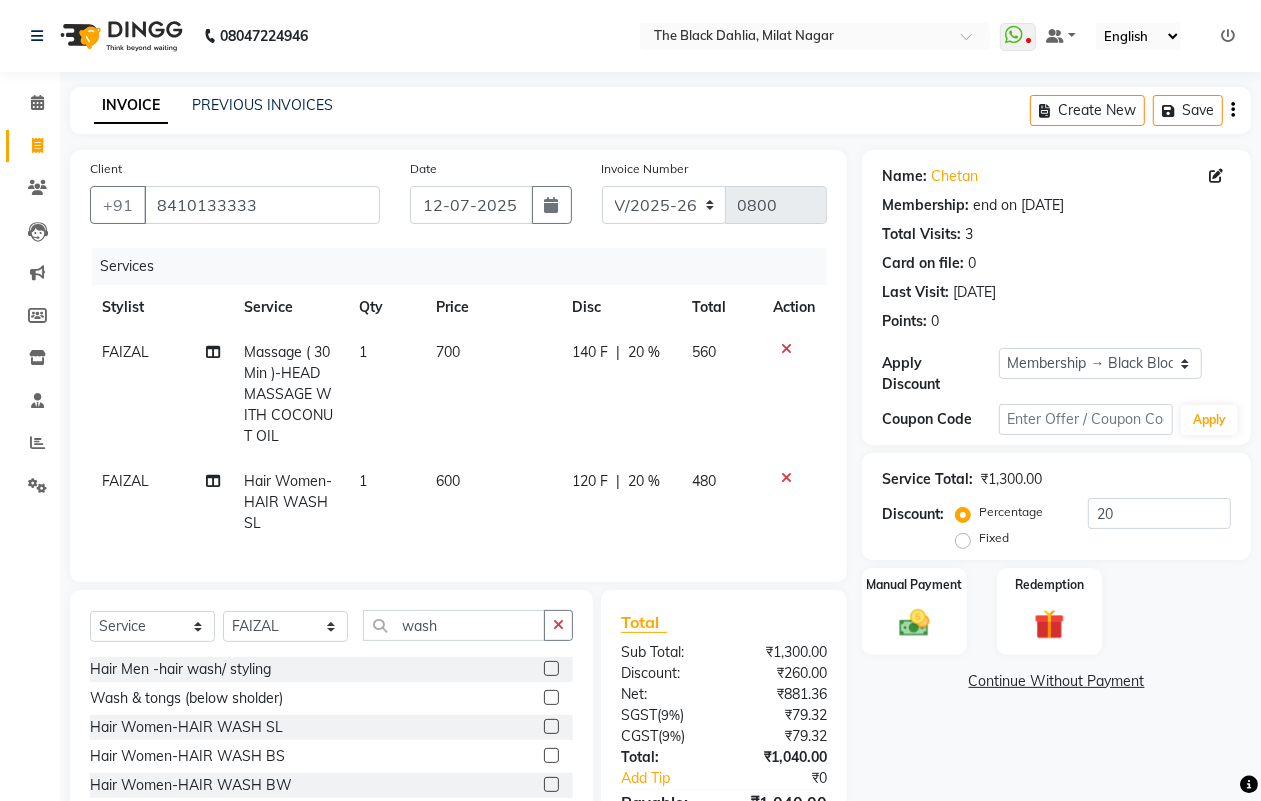 click 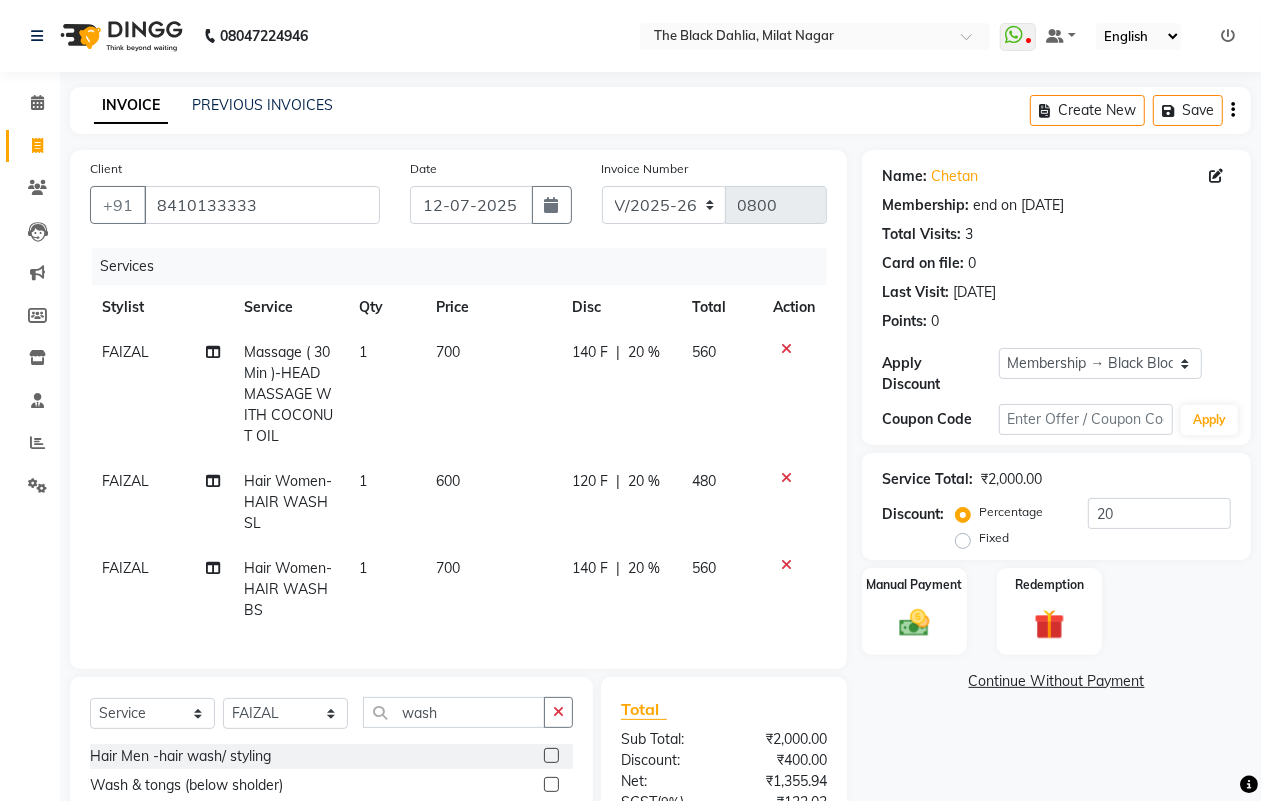 checkbox on "false" 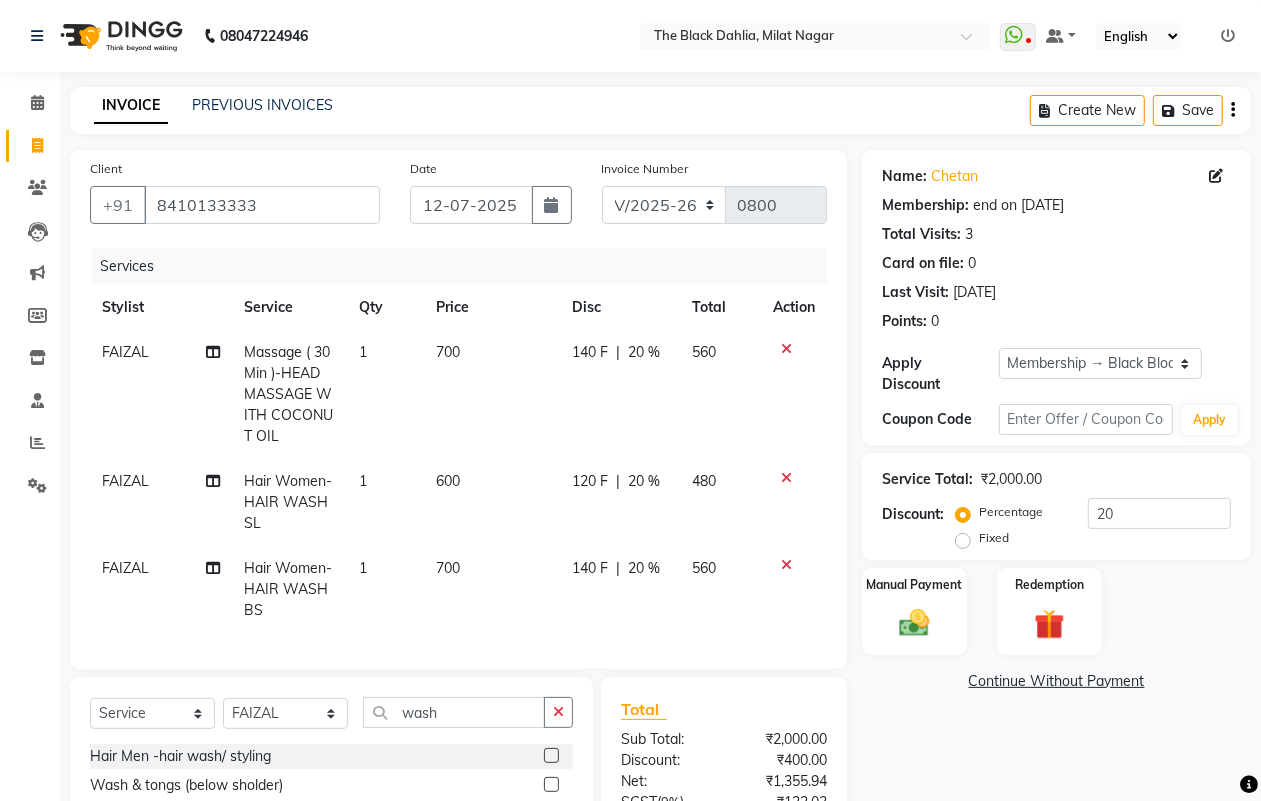 click 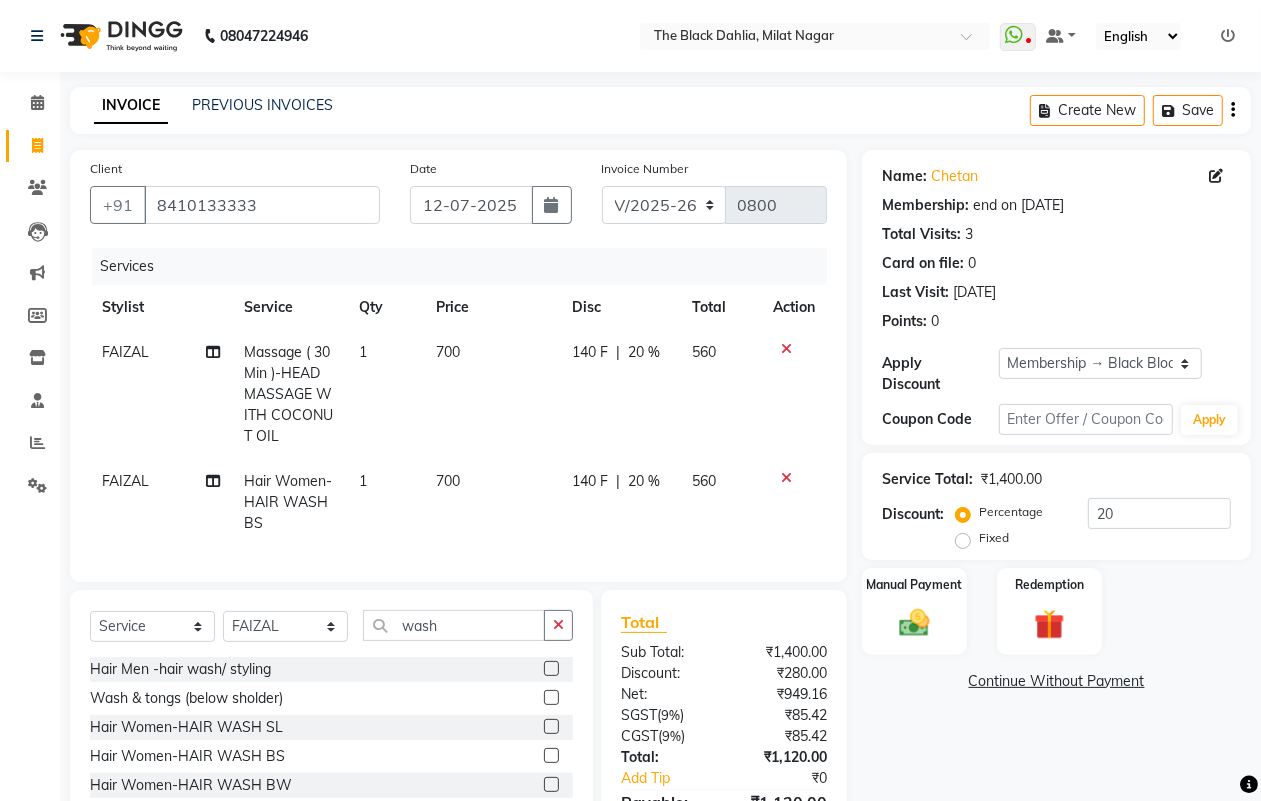 scroll, scrollTop: 125, scrollLeft: 0, axis: vertical 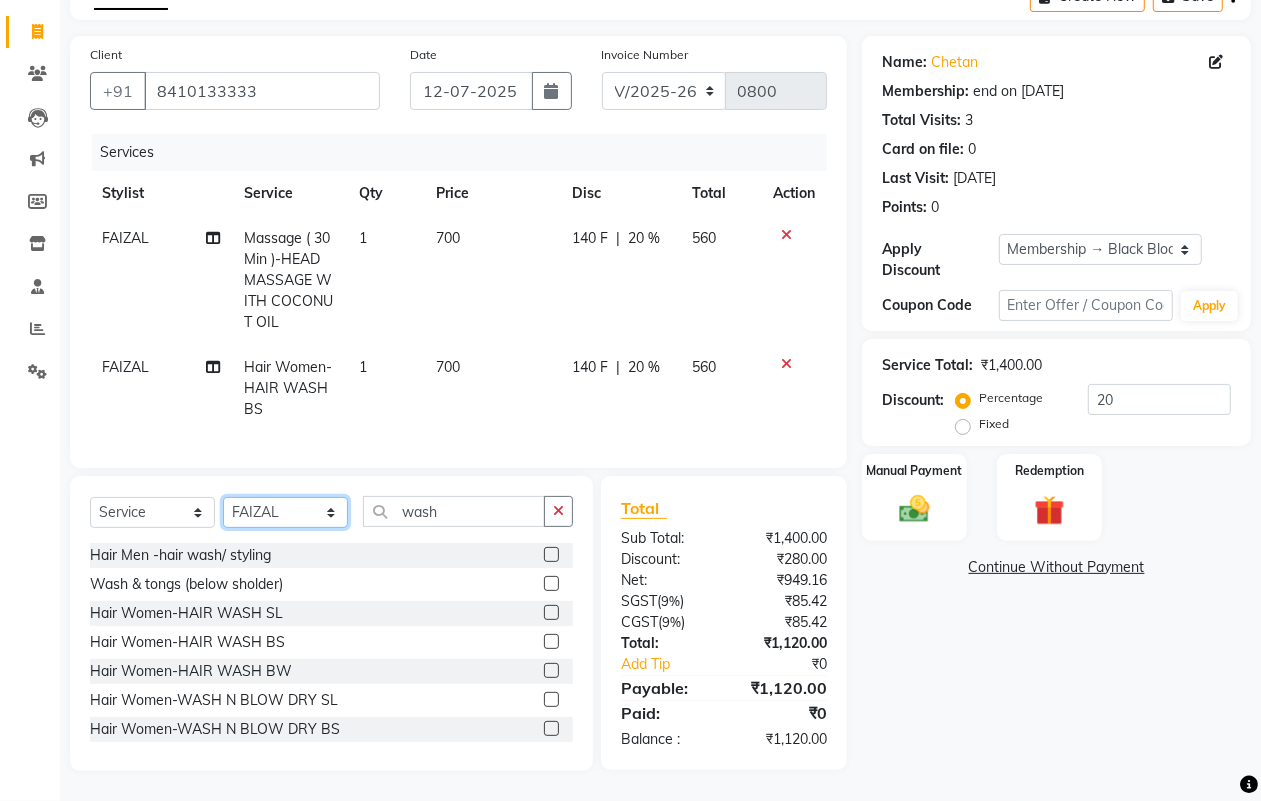click on "Select Stylist ALISHA  Arman khan FAIZAL FAIZAN FARID IQRA JAWED  JOYSNA JULI Jyotsana Baraskar KOMAL mehak Millat Nagar PINKY Rahul Riyasat ansari sakshi Salim SAIKH SAUD  SEEMA Sharukh Shital Jain Shivpriya SONI TBD Uma VAISHNAVI Veer Sir" 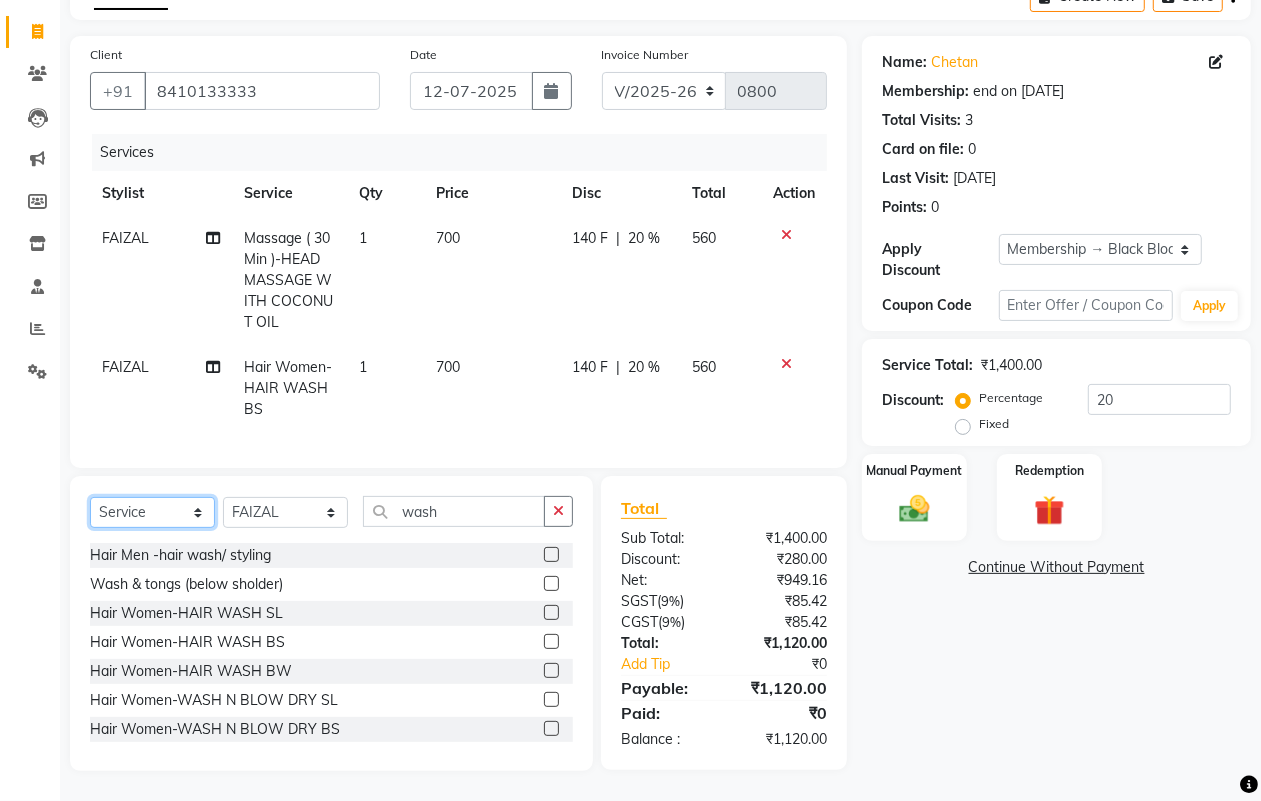 click on "Select  Service  Product  Membership  Package Voucher Prepaid Gift Card" 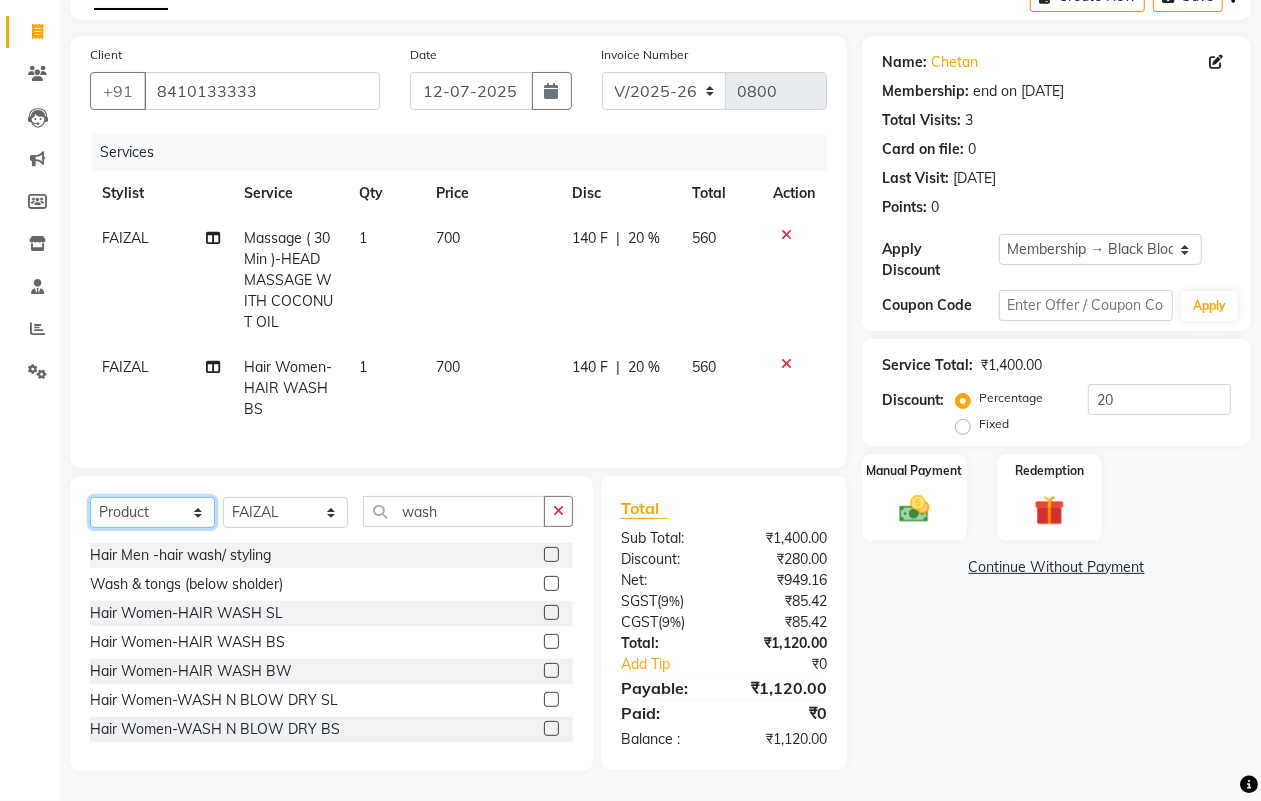 click on "Select  Service  Product  Membership  Package Voucher Prepaid Gift Card" 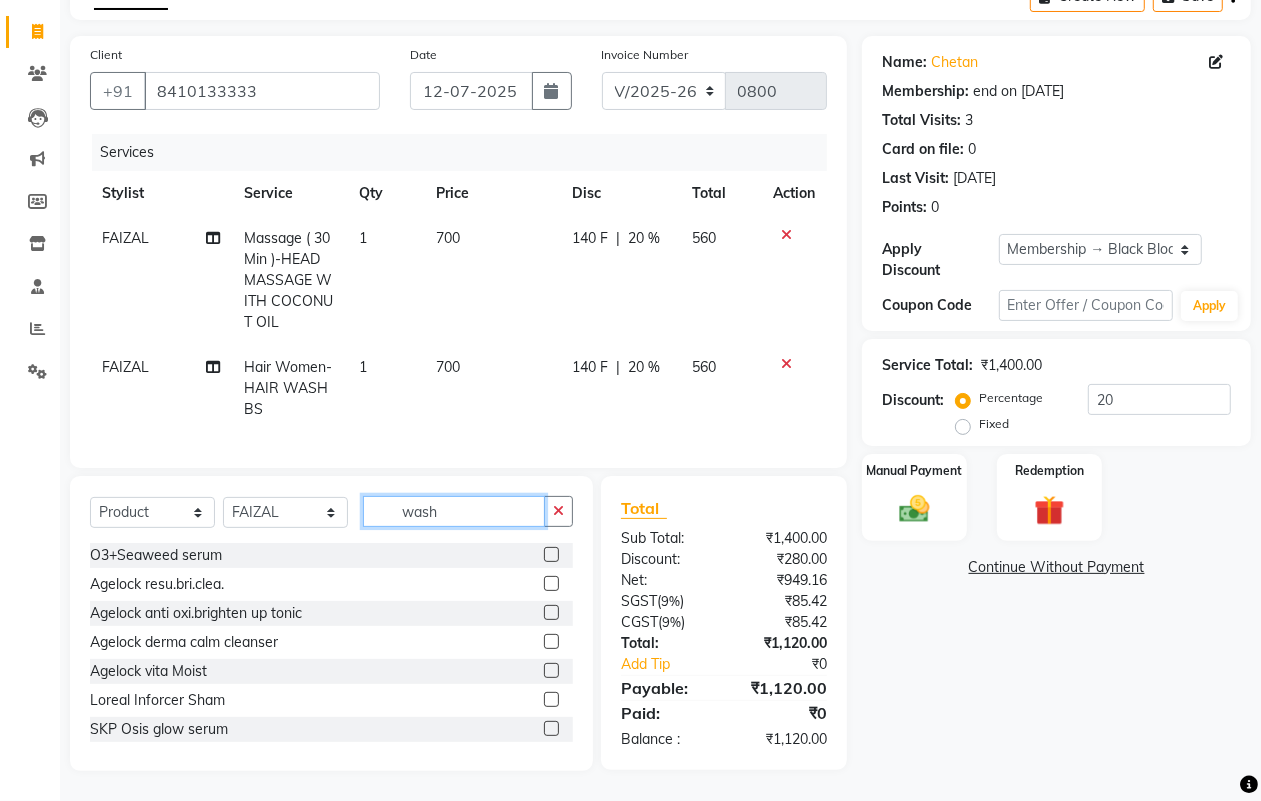 click on "wash" 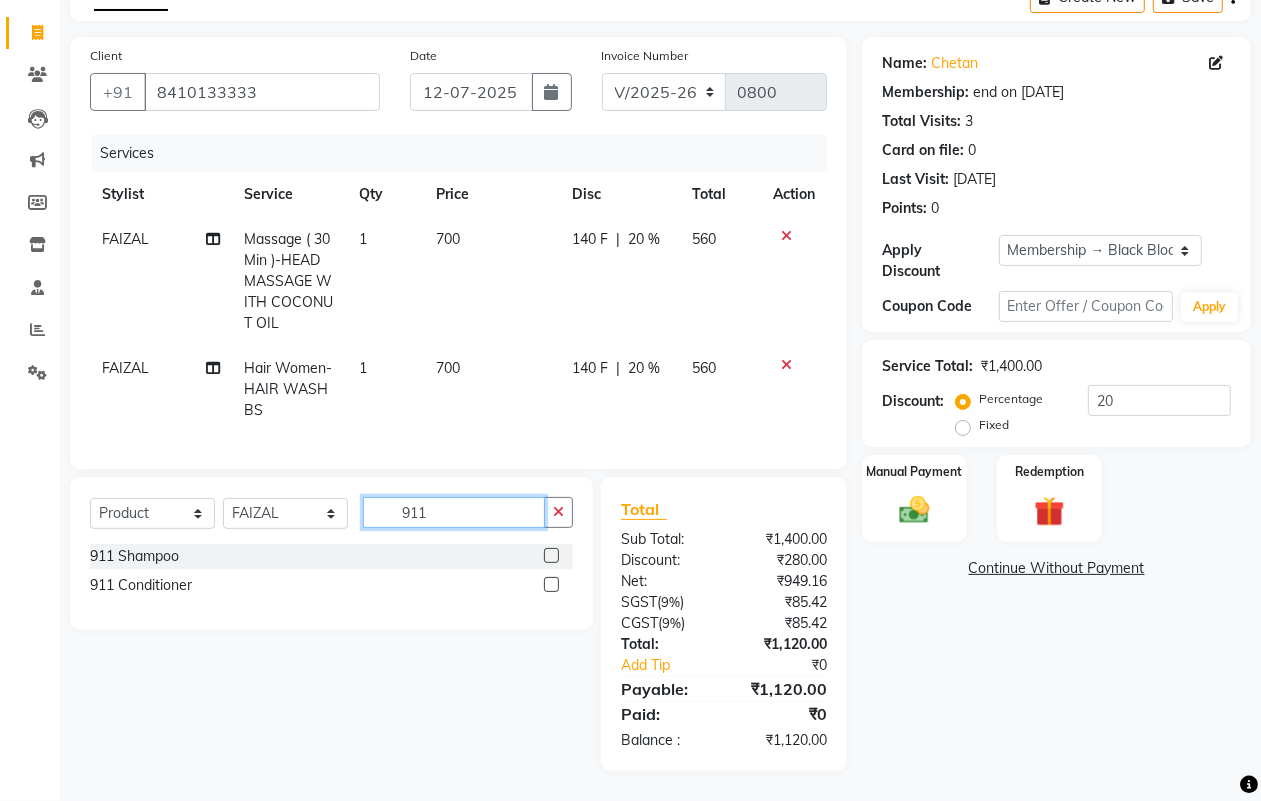 type on "911" 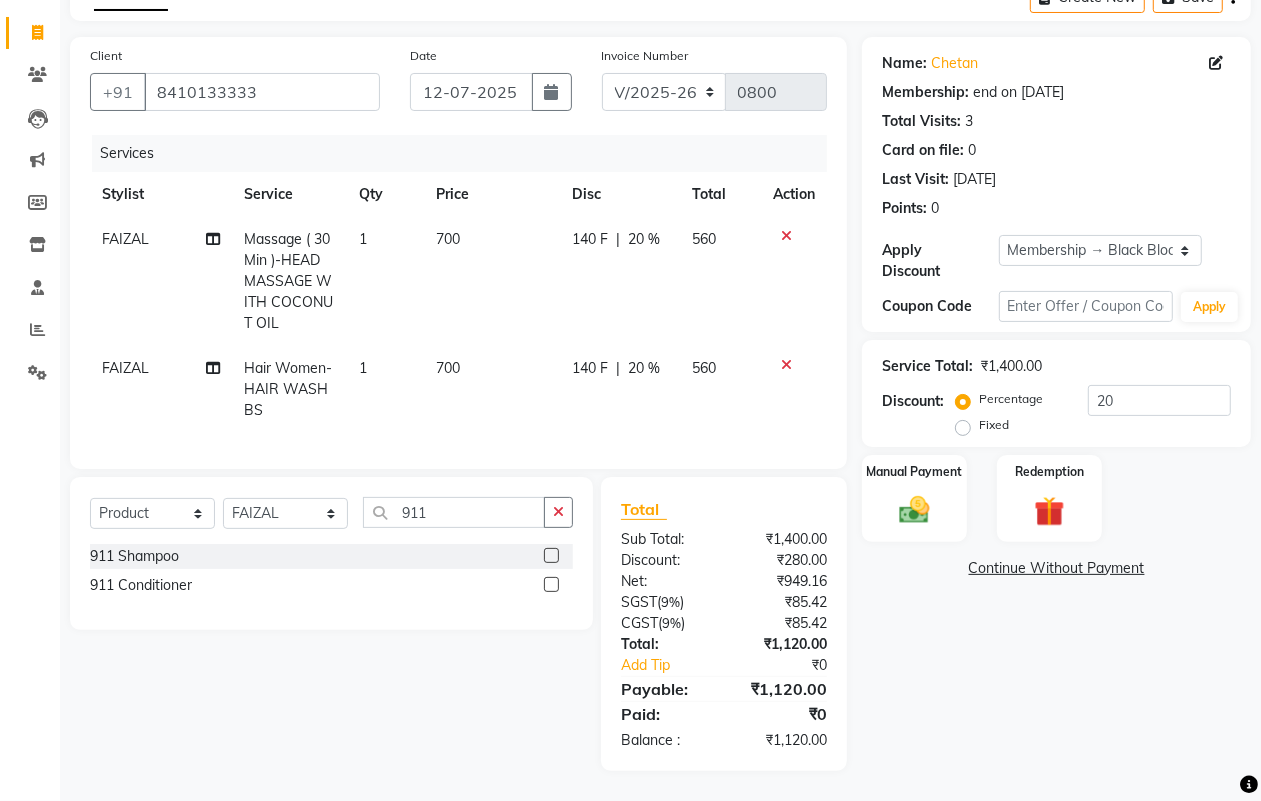click 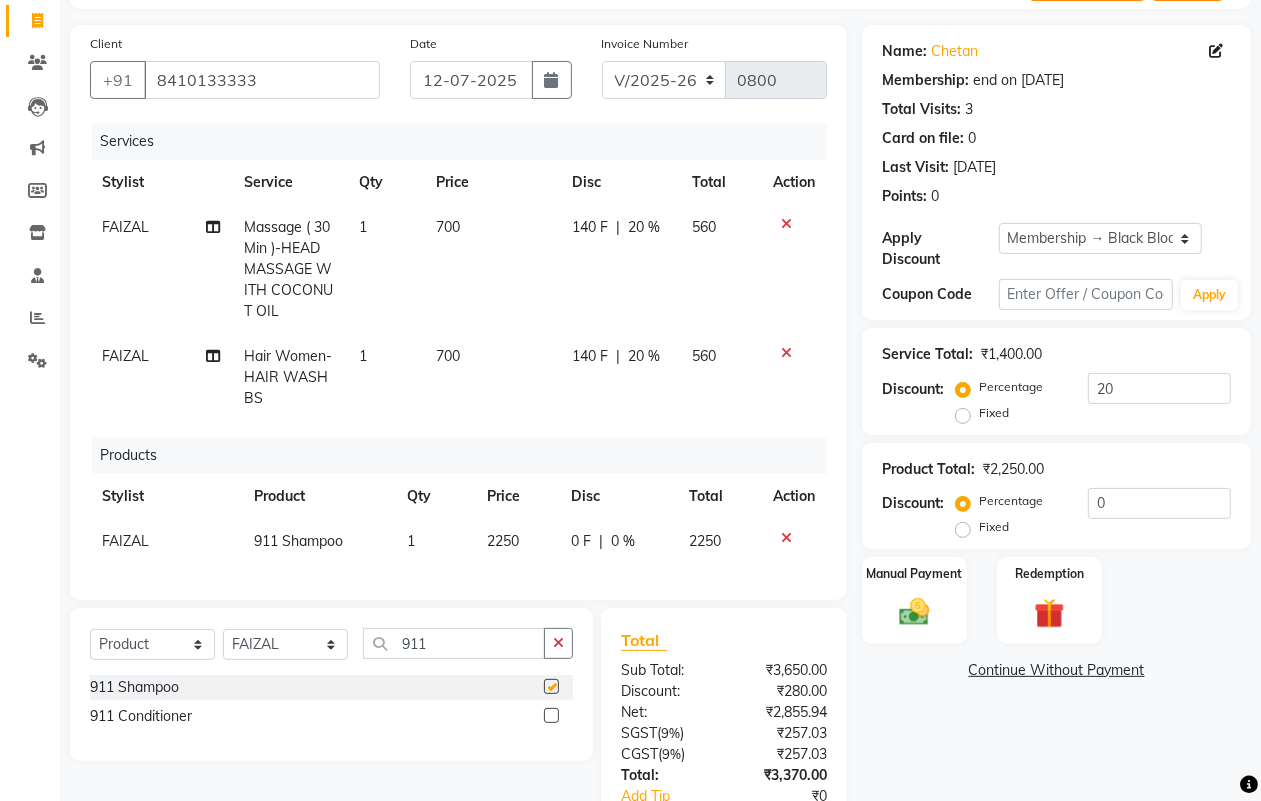 checkbox on "false" 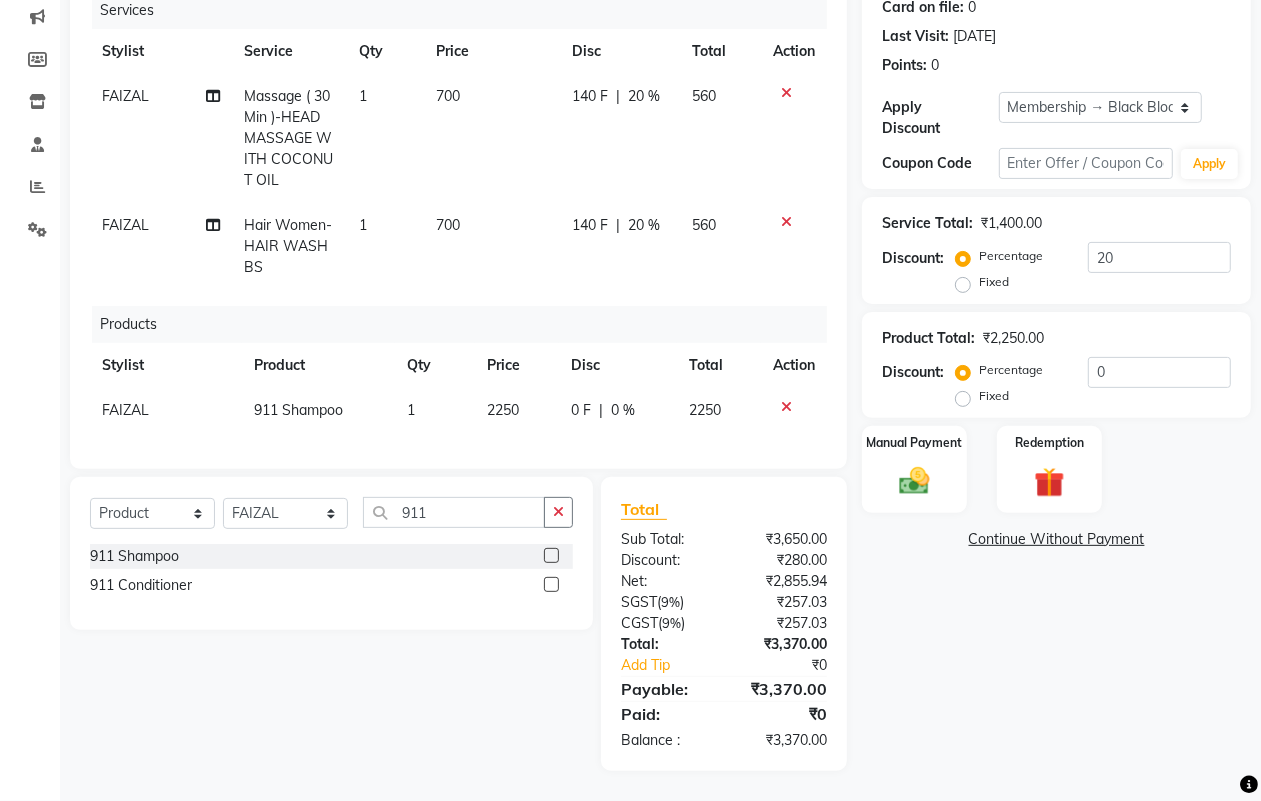 scroll, scrollTop: 273, scrollLeft: 0, axis: vertical 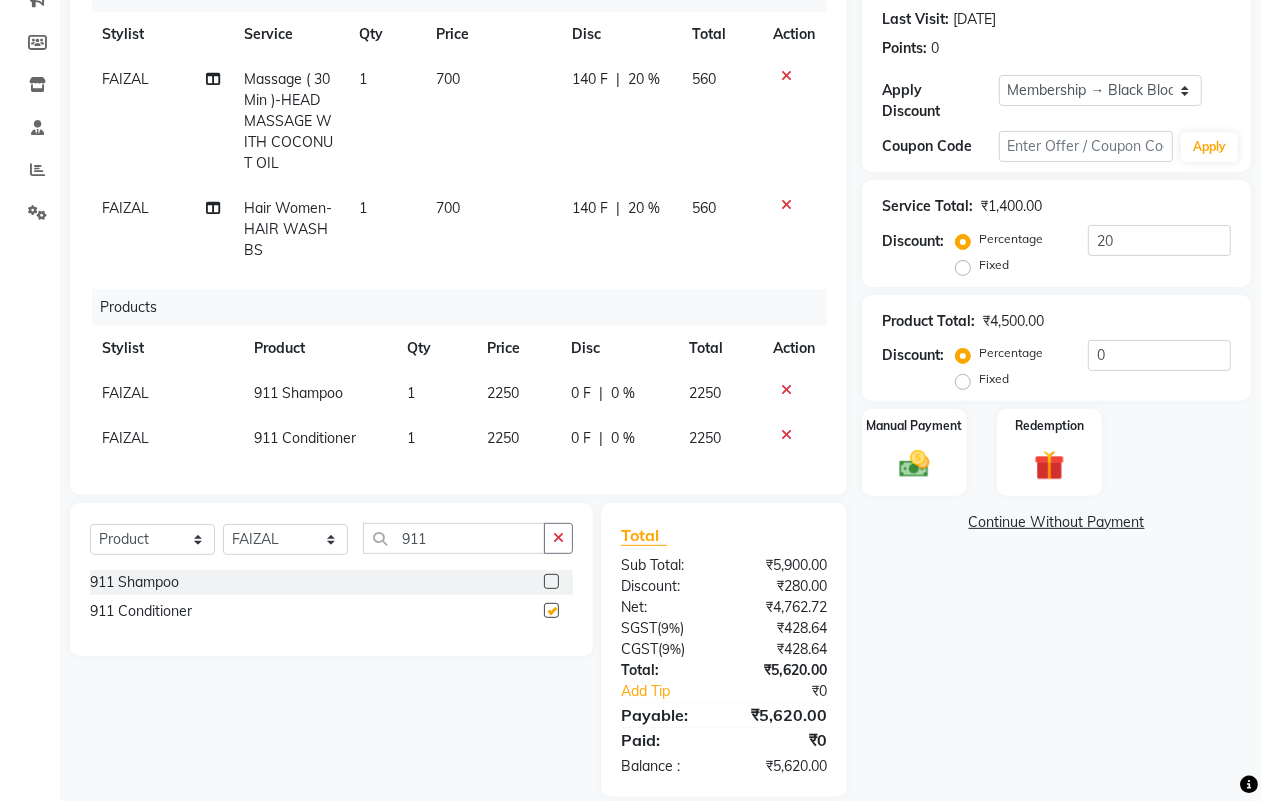 checkbox on "false" 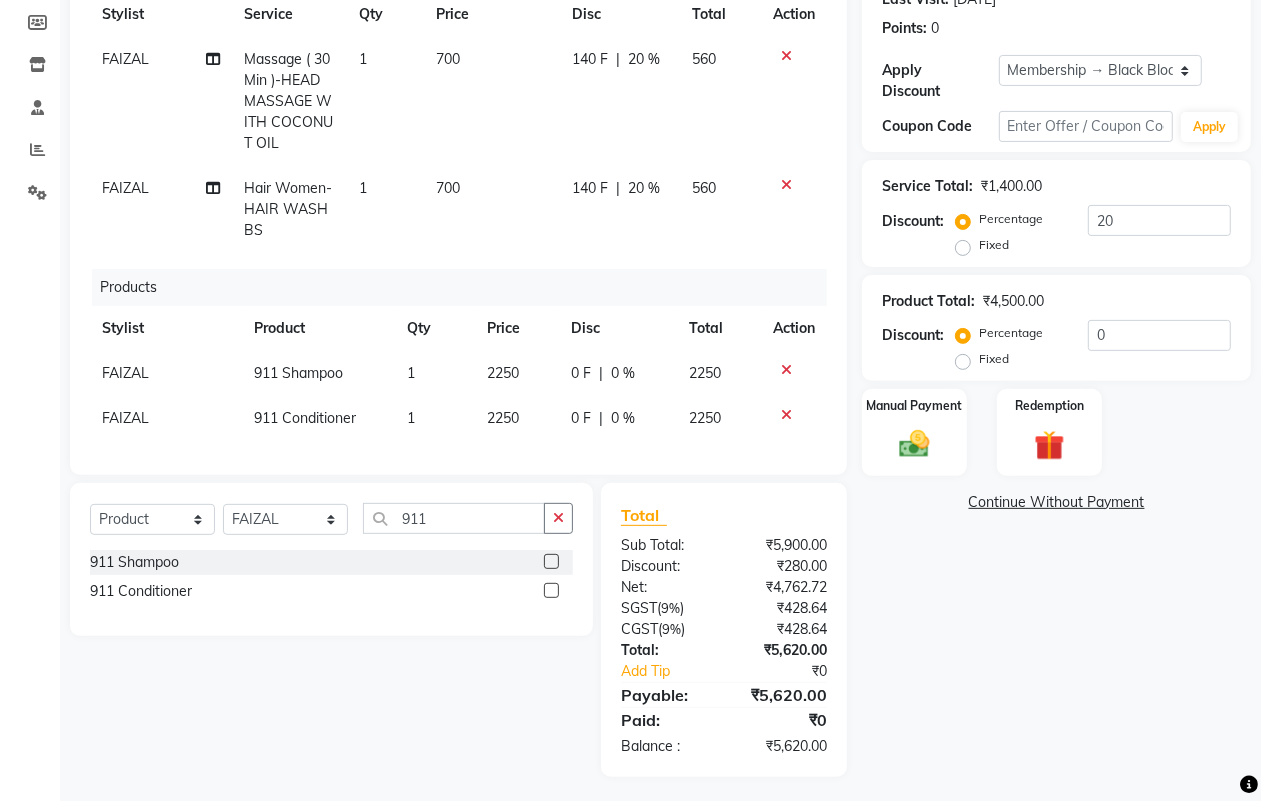 scroll, scrollTop: 298, scrollLeft: 0, axis: vertical 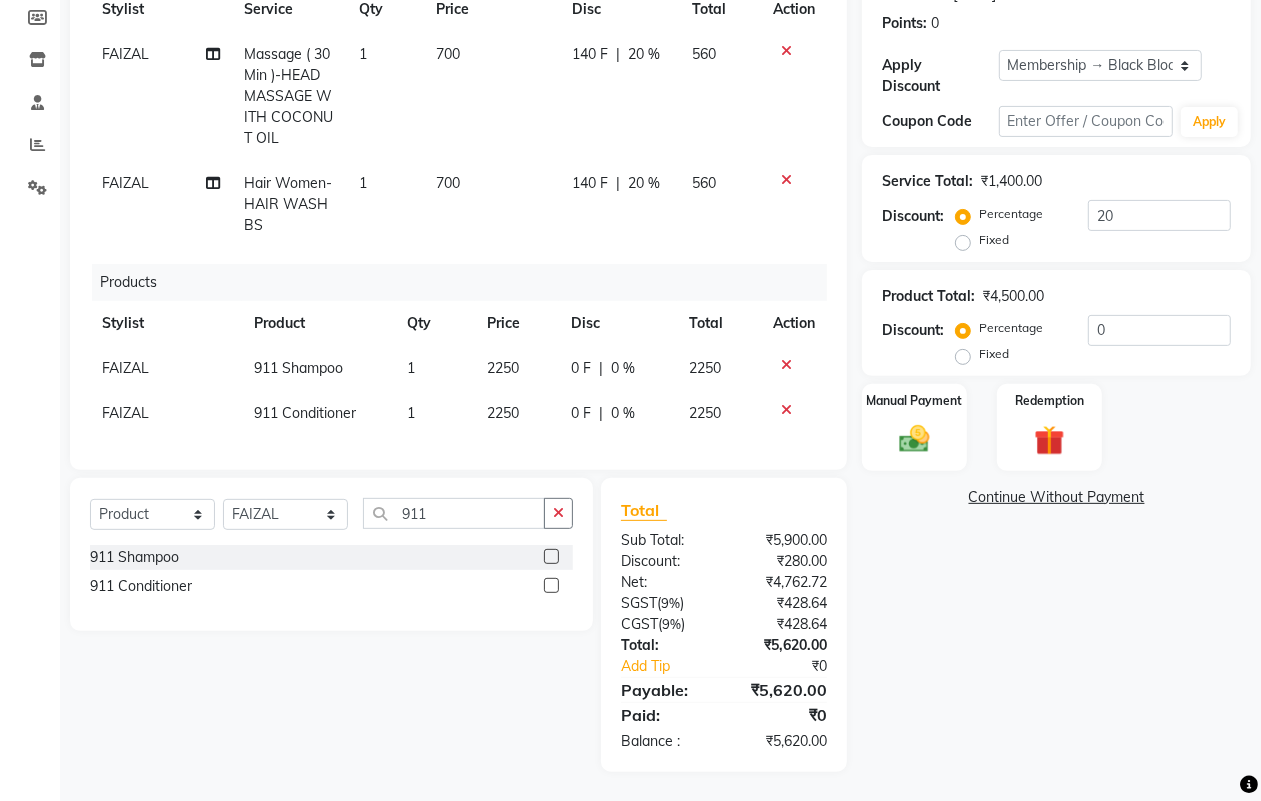 click on "2250" 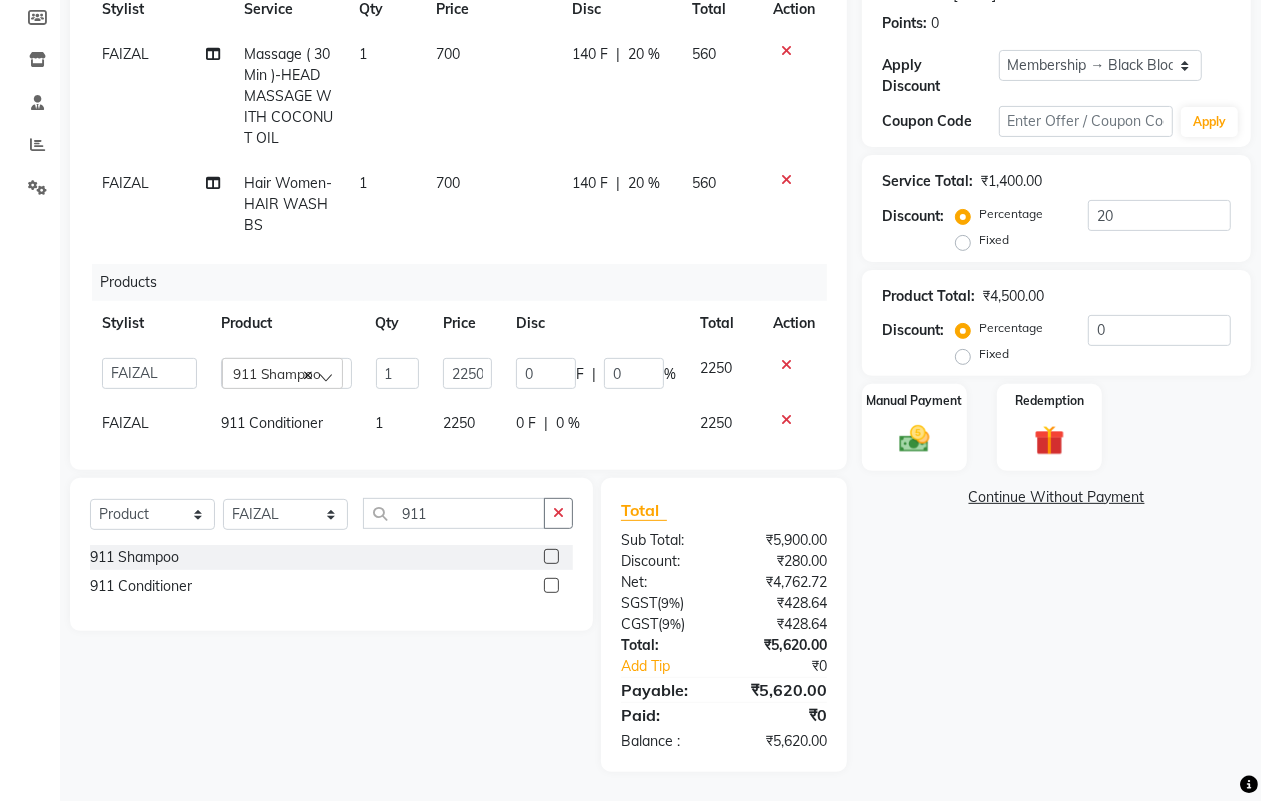 click on "0 F | 0 %" 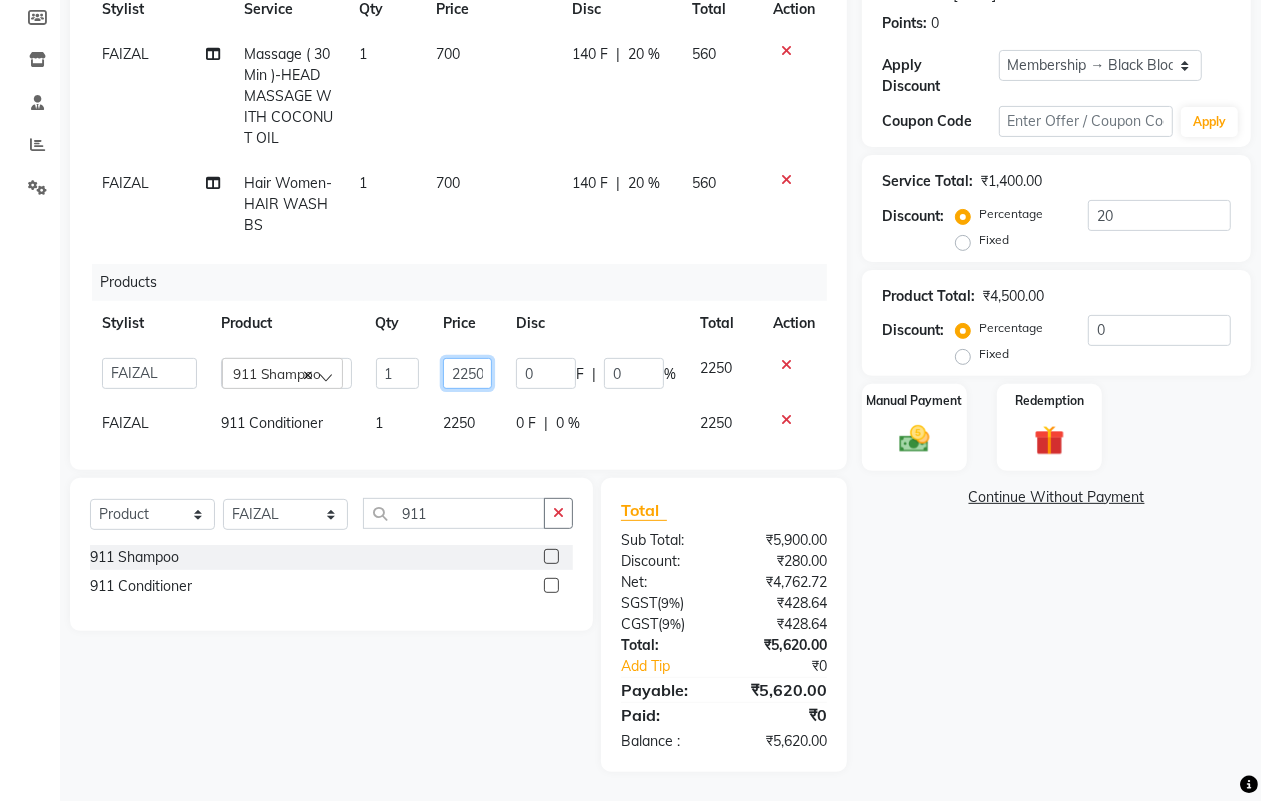 click on "2250" 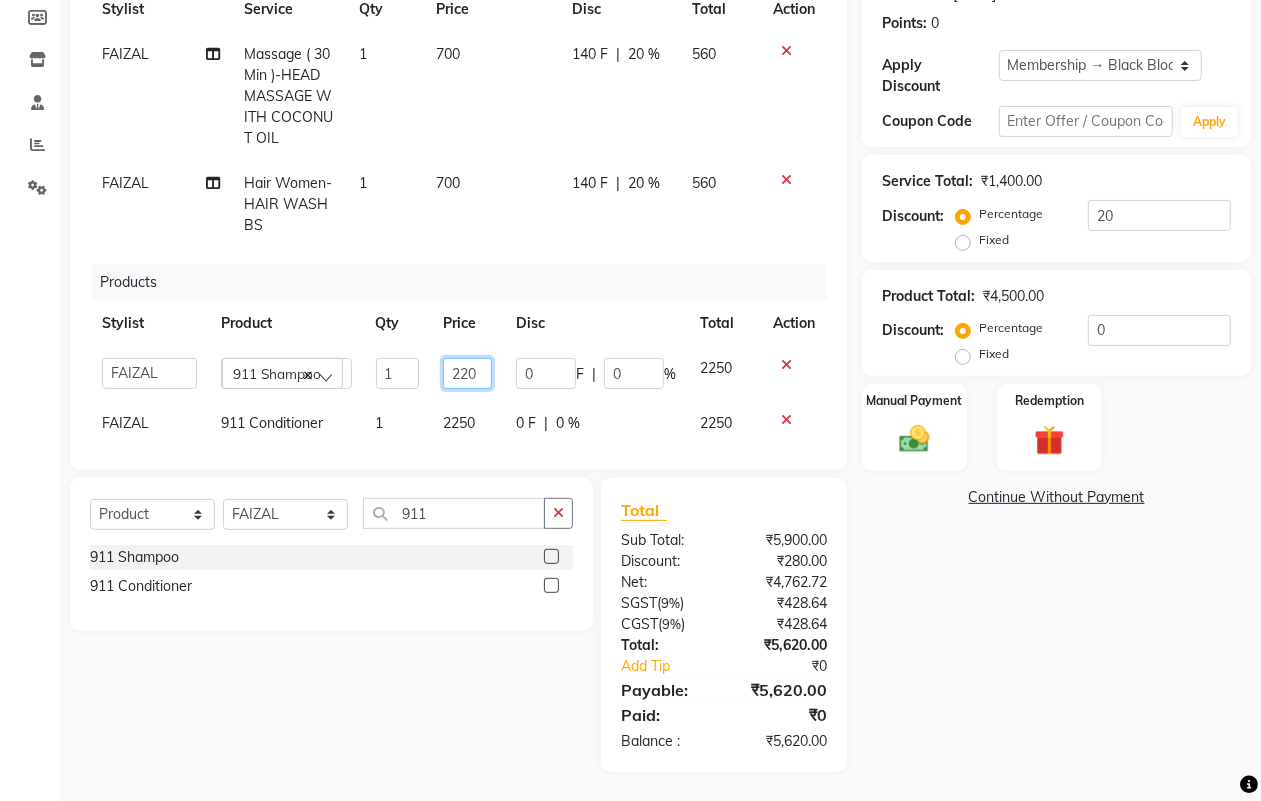 type on "2260" 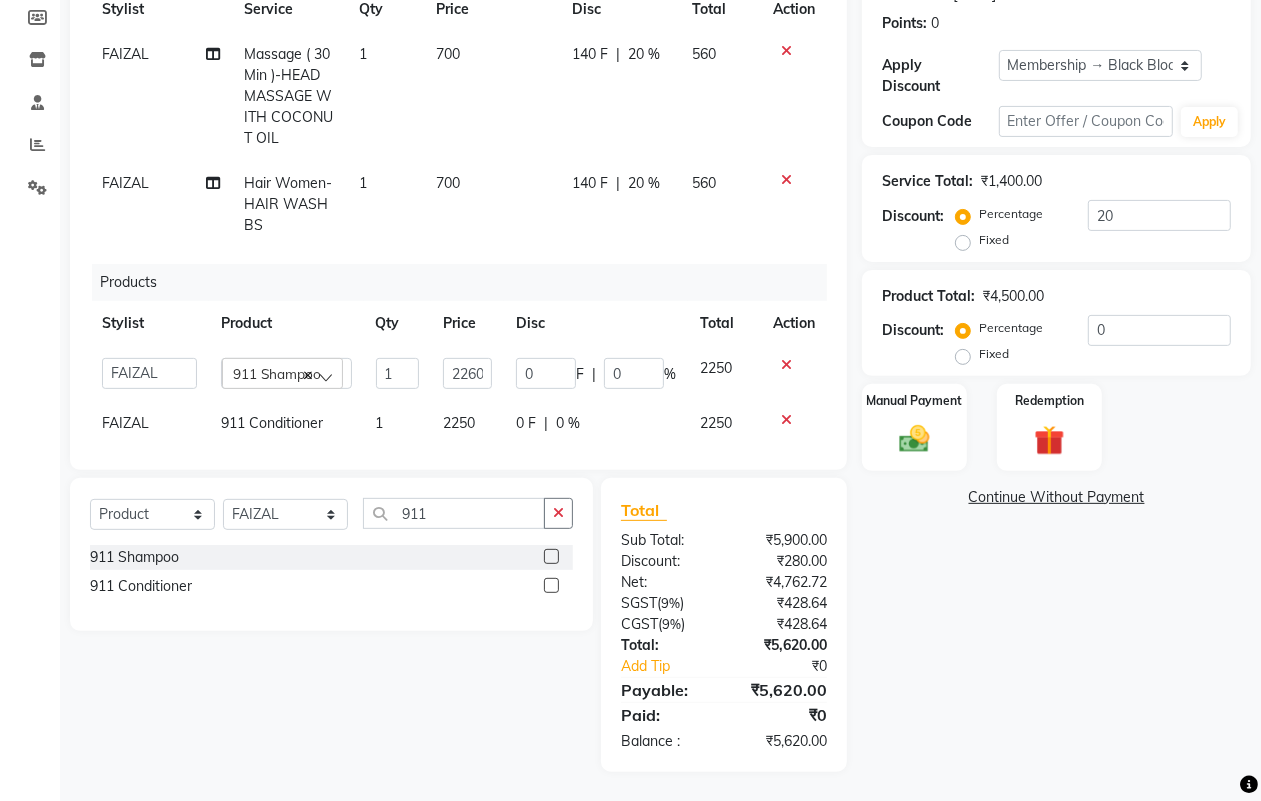 click on "1" 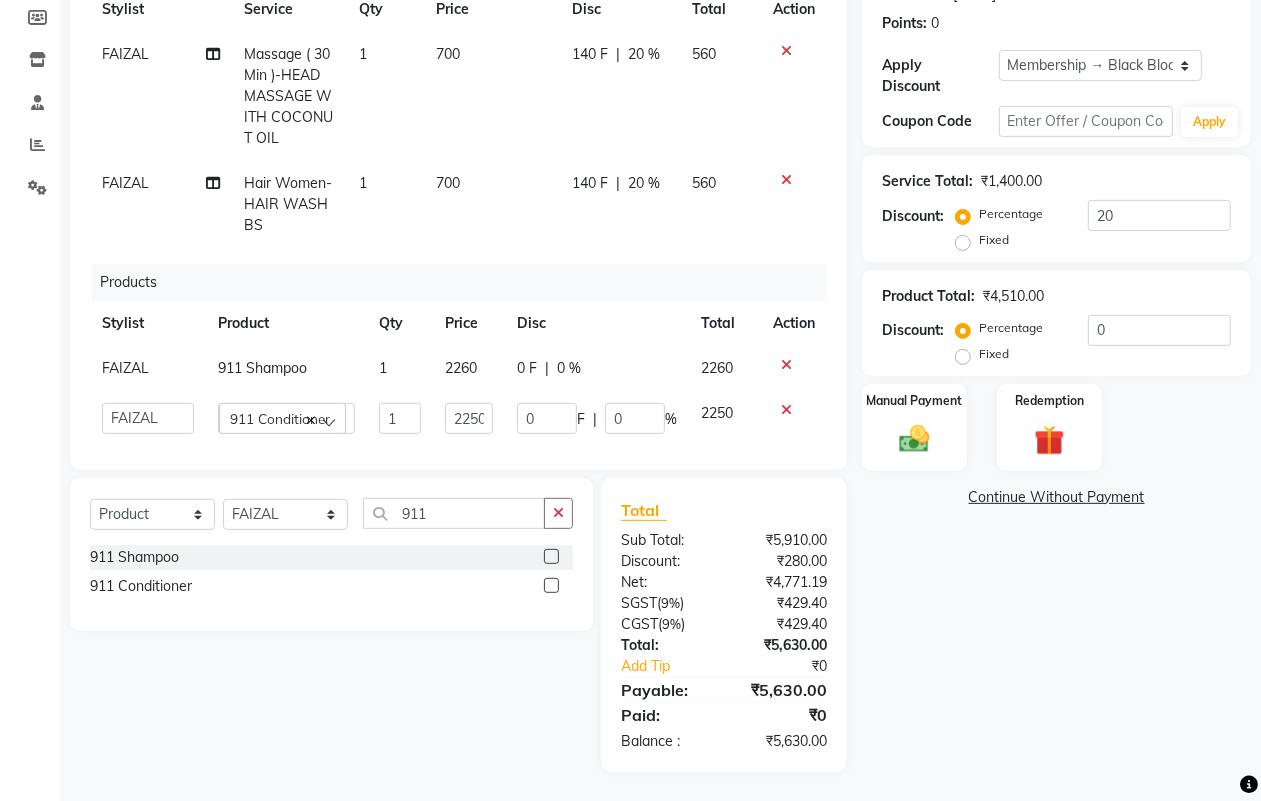click on "Select  Service  Product  Membership  Package Voucher Prepaid Gift Card  Select Stylist ALISHA  Arman khan FAIZAL FAIZAN FARID IQRA JAWED  JOYSNA JULI Jyotsana Baraskar KOMAL mehak Millat Nagar PINKY Rahul Riyasat ansari sakshi Salim SAIKH SAUD  SEEMA Sharukh Shital Jain Shivpriya SONI TBD Uma VAISHNAVI Veer Sir 911 911  Shampoo  911 Conditioner" 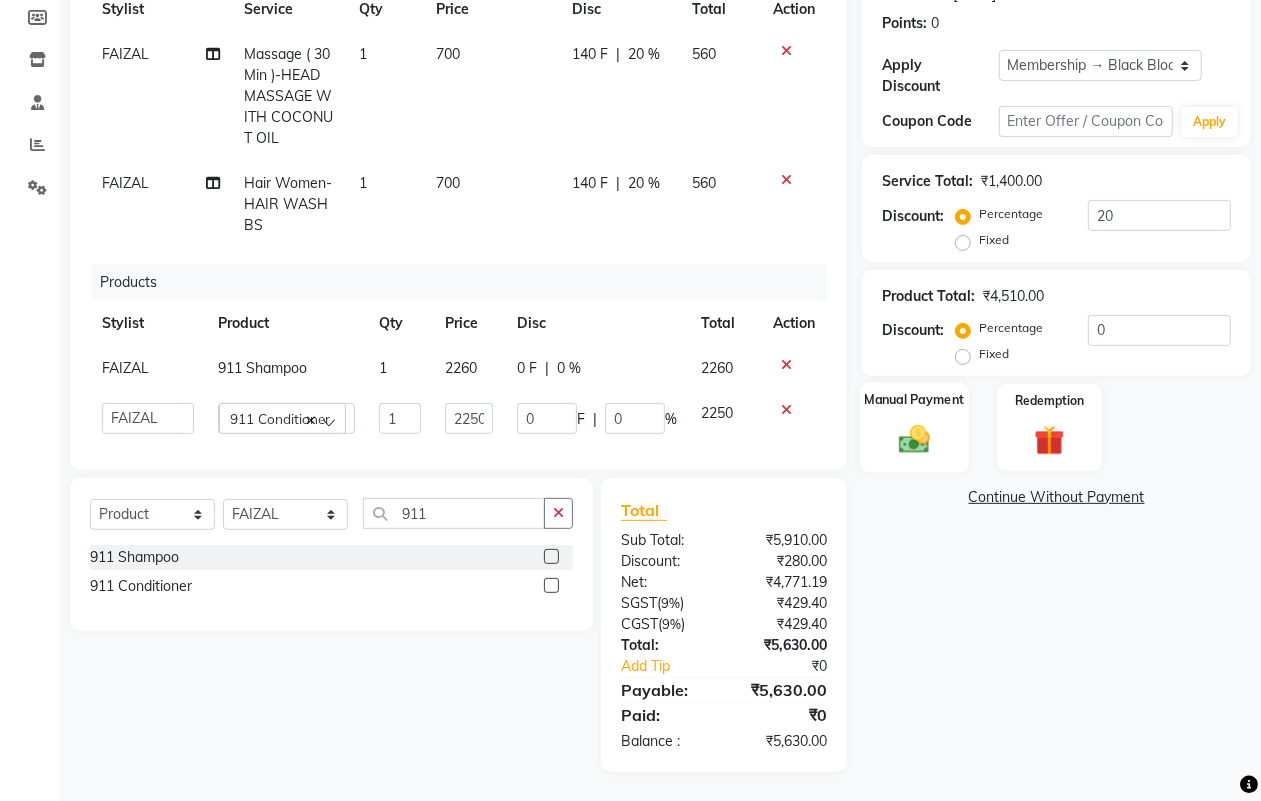 click on "Manual Payment" 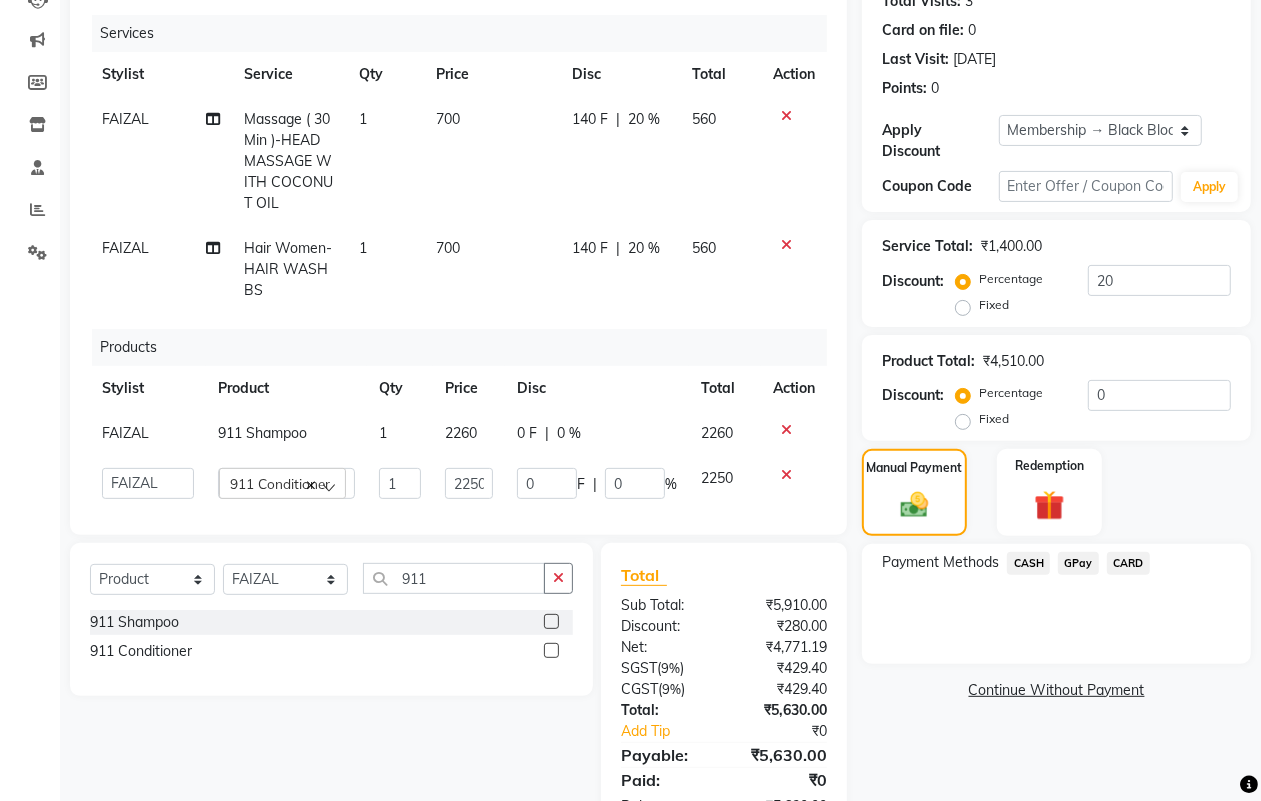 scroll, scrollTop: 173, scrollLeft: 0, axis: vertical 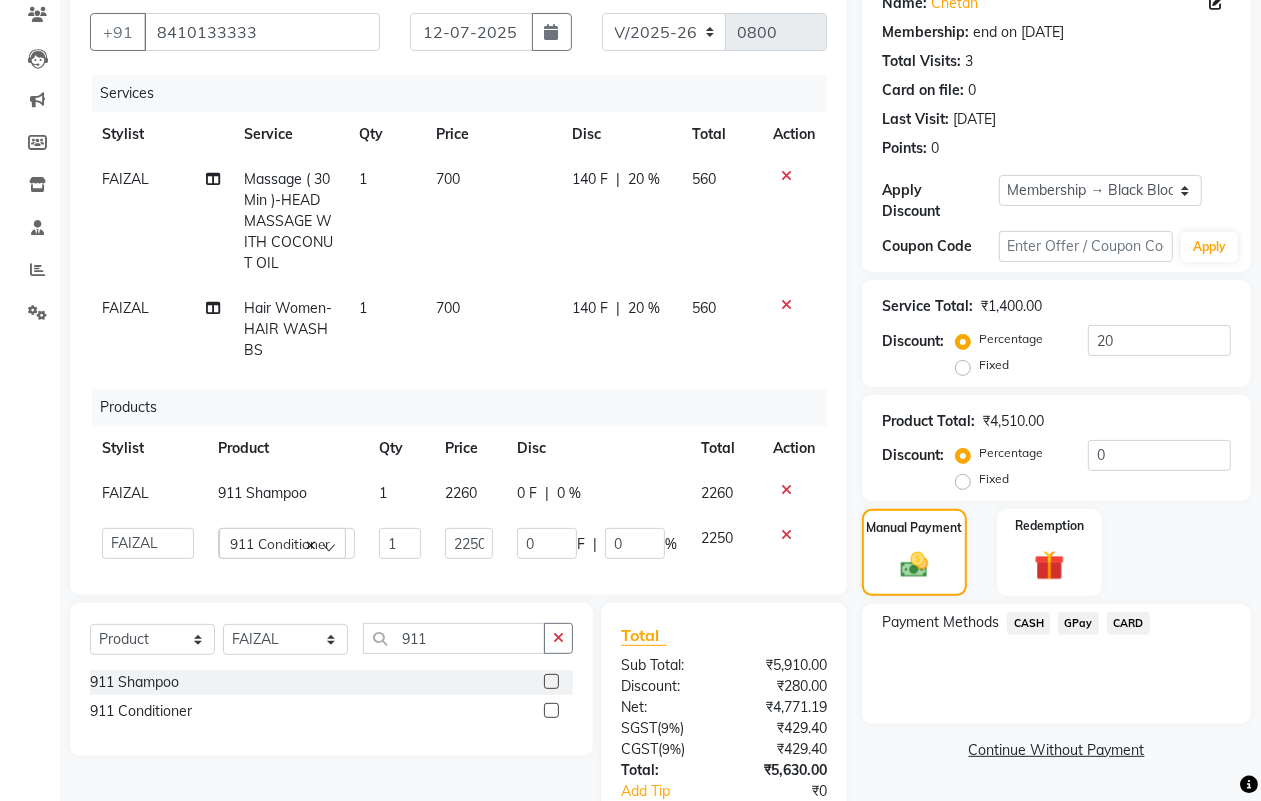 click on "GPay" 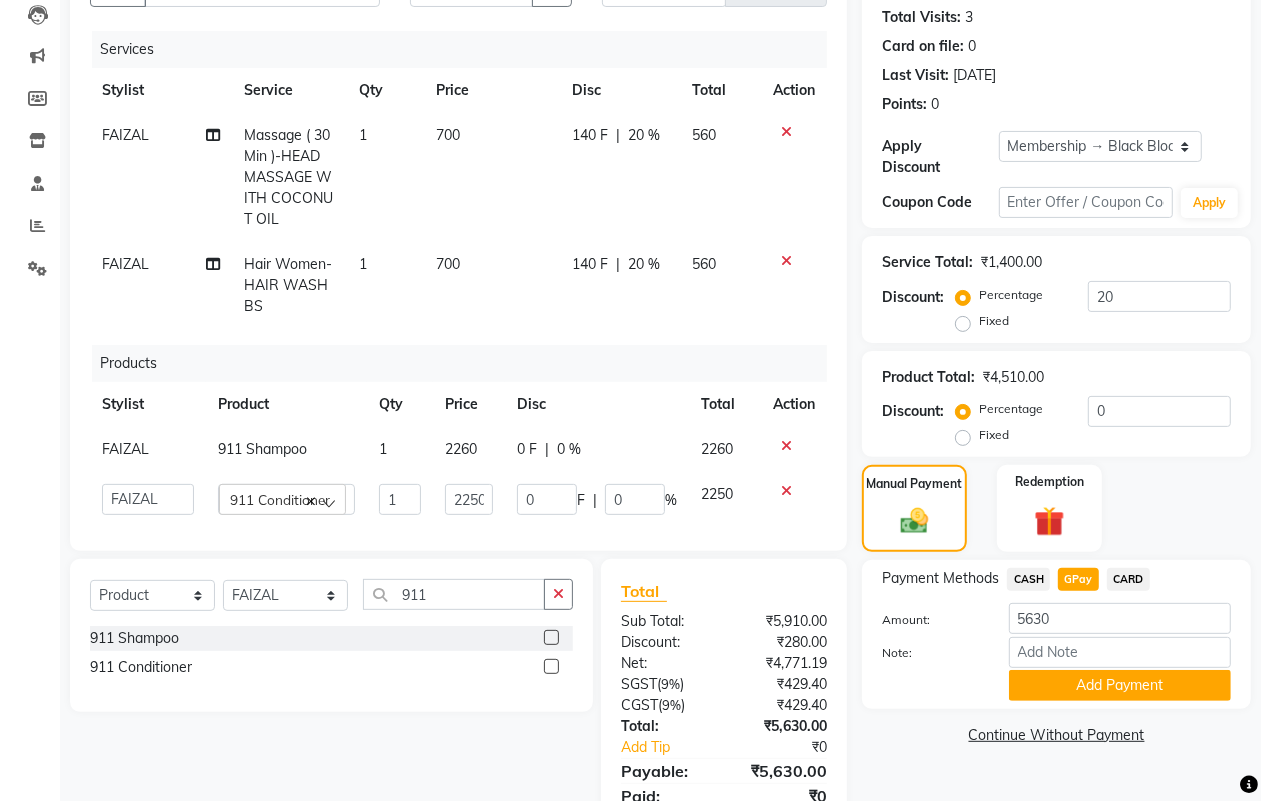 scroll, scrollTop: 173, scrollLeft: 0, axis: vertical 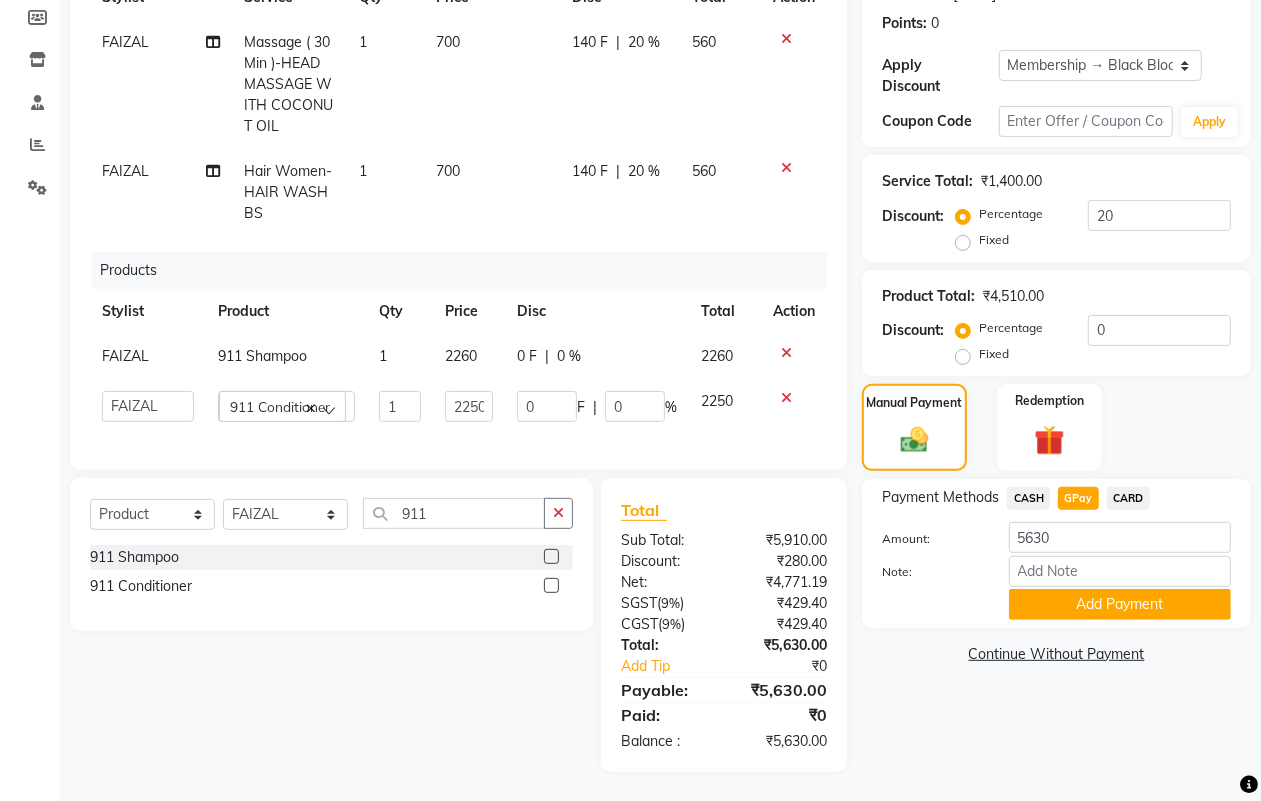 click on "Services Stylist Service Qty Price Disc Total Action FAIZAL Massage     ( 30 Min )-HEAD MASSAGE WITH COCONUT OIL 1 700 140 F | 20 % 560 FAIZAL Hair Women-HAIR WASH  BS 1 700 140 F | 20 % 560 Products Stylist Product Qty Price Disc Total Action FAIZAL 911  Shampoo 1 2260 0 F | 0 % 2260  ALISHA    Arman khan   FAIZAL   FAIZAN   FARID   IQRA   JAWED    JOYSNA   JULI   Jyotsana Baraskar   KOMAL   mehak   Millat Nagar   PINKY   Rahul   Riyasat ansari   sakshi   Salim SAIKH   SAUD    SEEMA   Sharukh   Shital Jain   Shivpriya   SONI   TBD   Uma   VAISHNAVI   Veer Sir   911 Conditioner  1 2250 0 F | 0 % 2250" 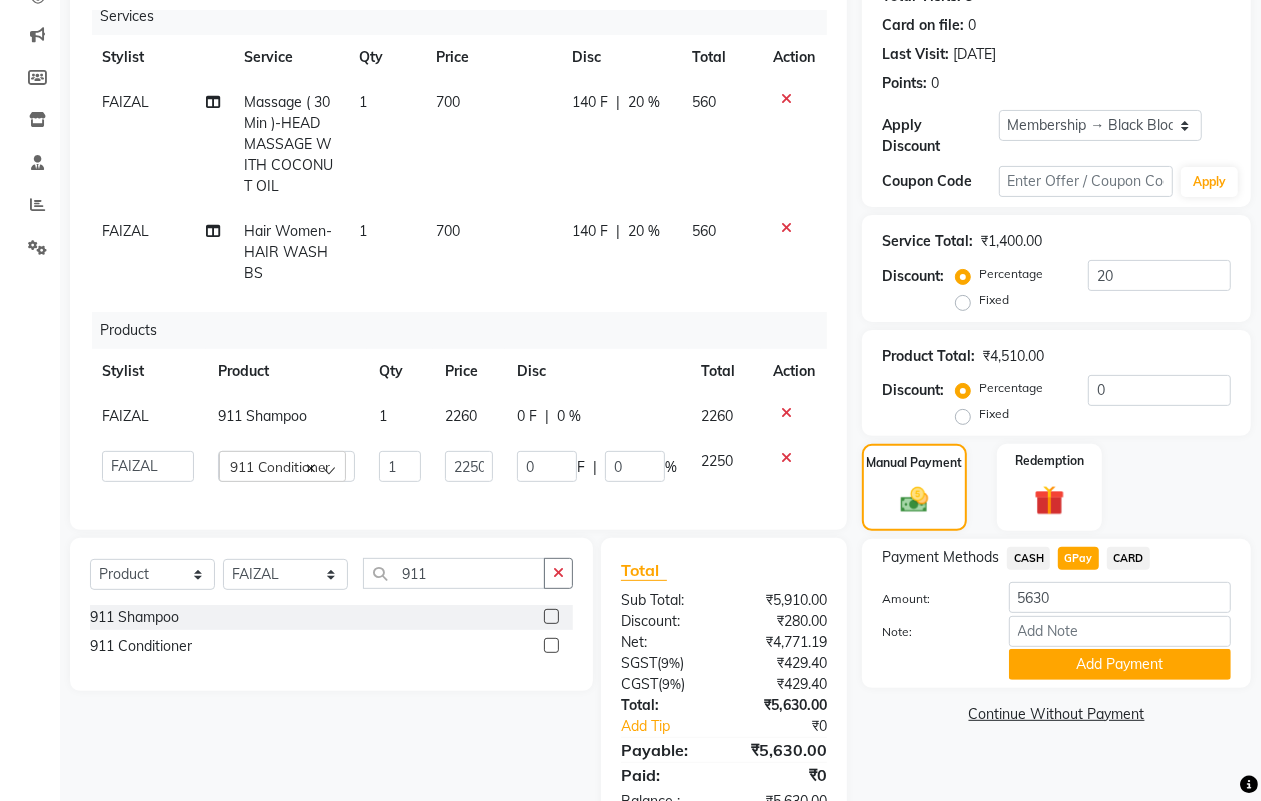 scroll, scrollTop: 298, scrollLeft: 0, axis: vertical 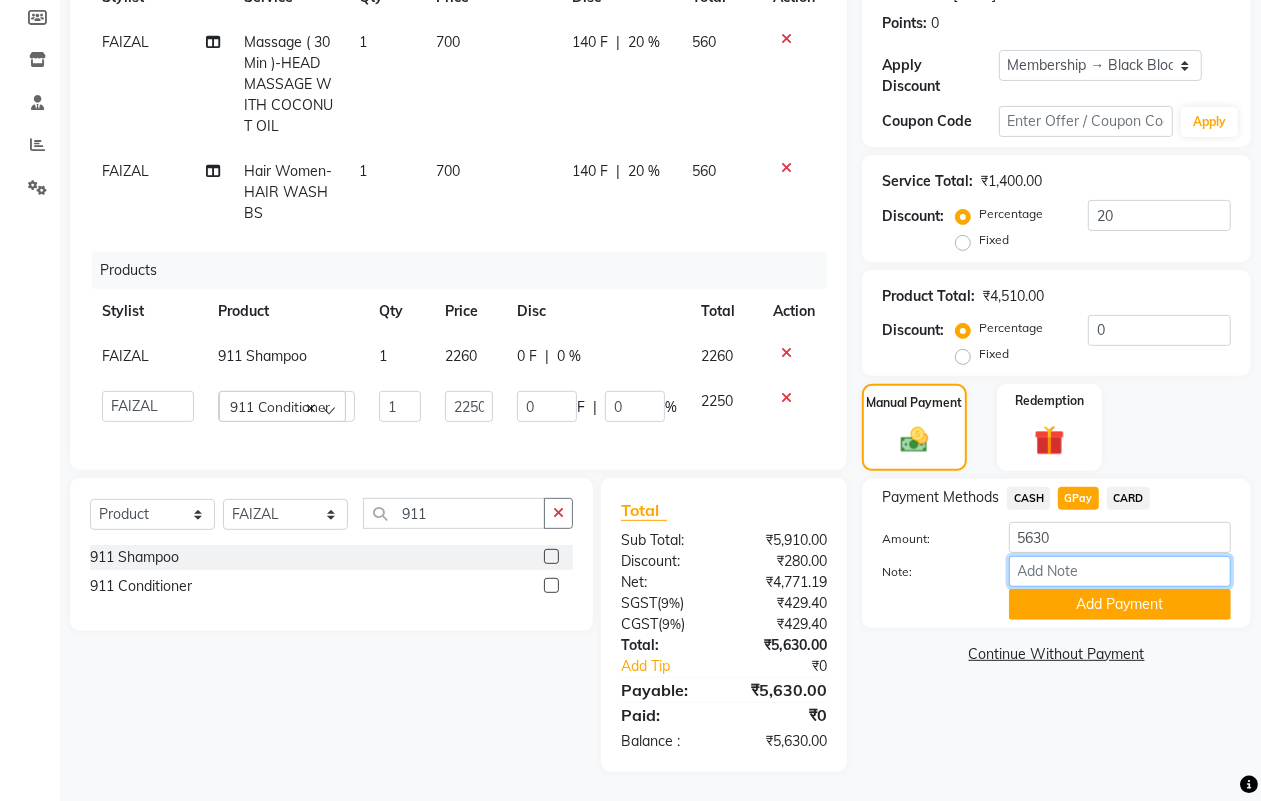 click on "Note:" at bounding box center (1120, 571) 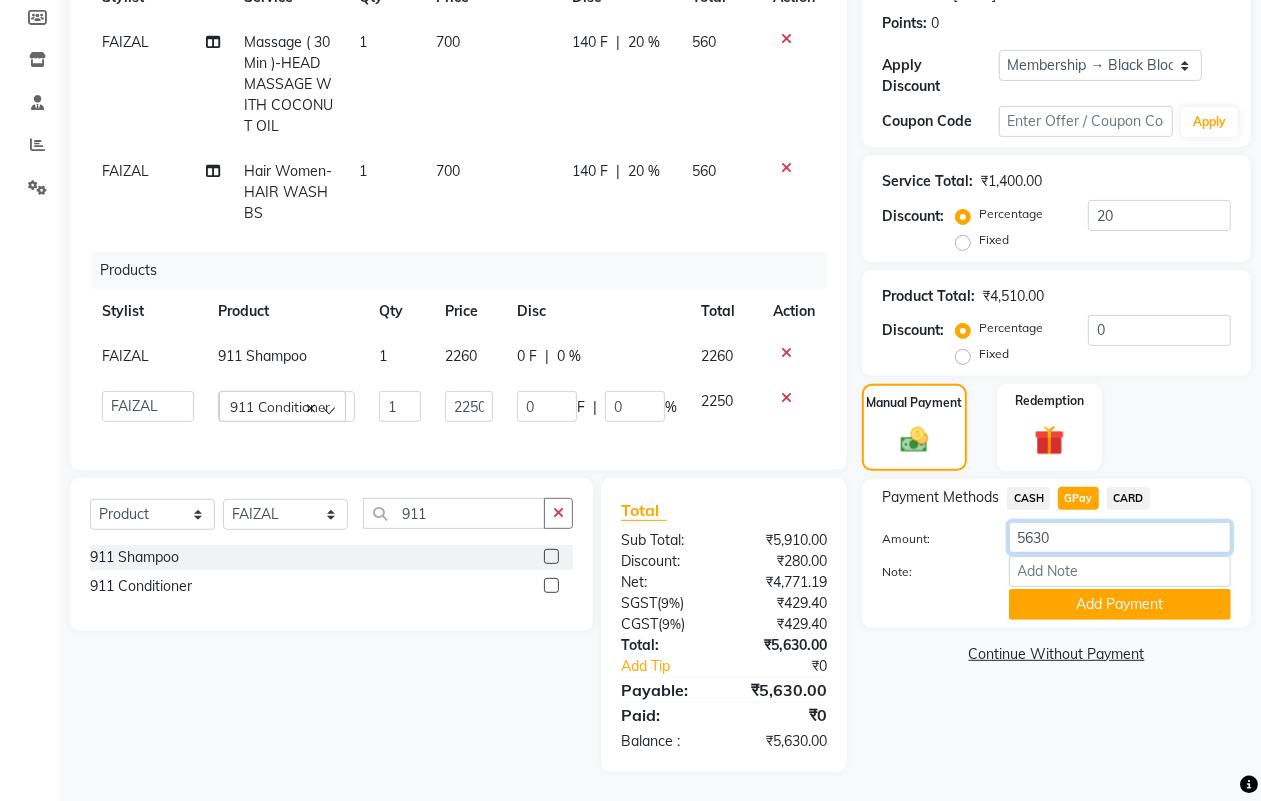 click on "5630" 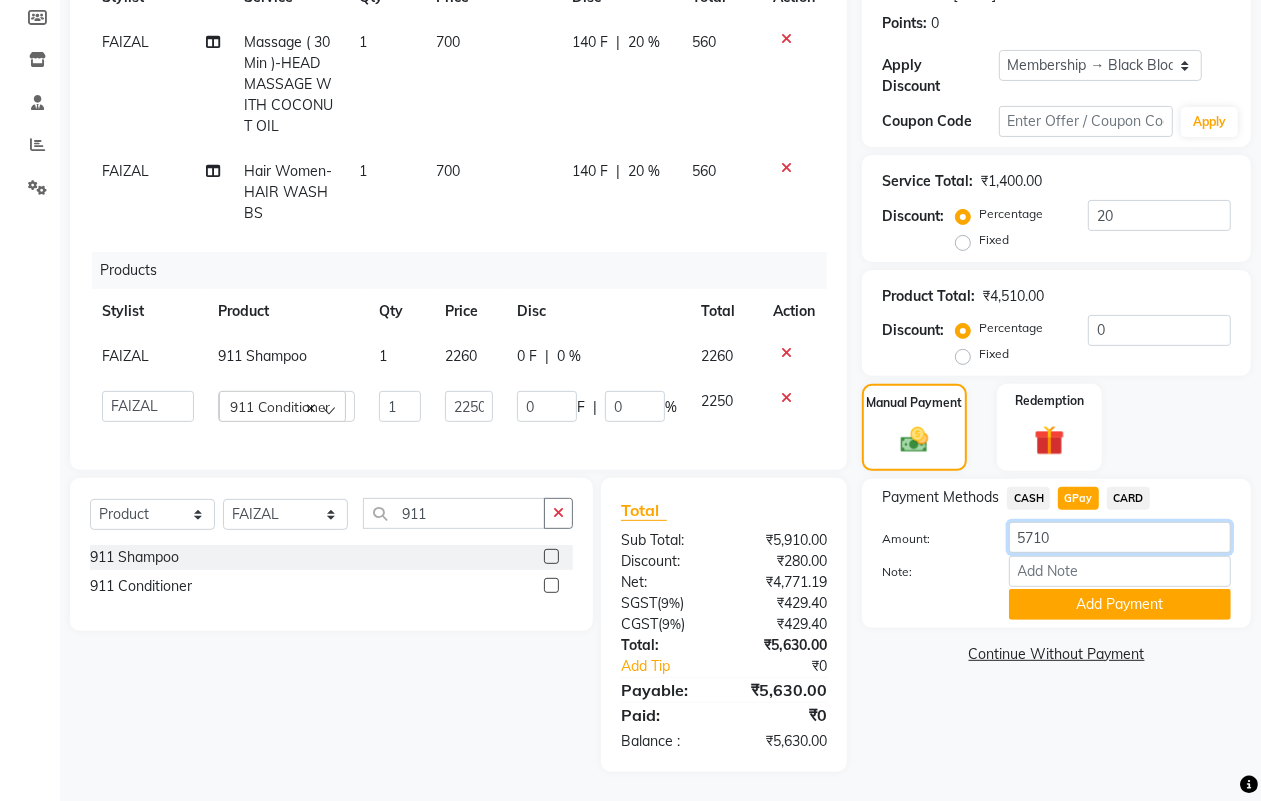 type on "5710" 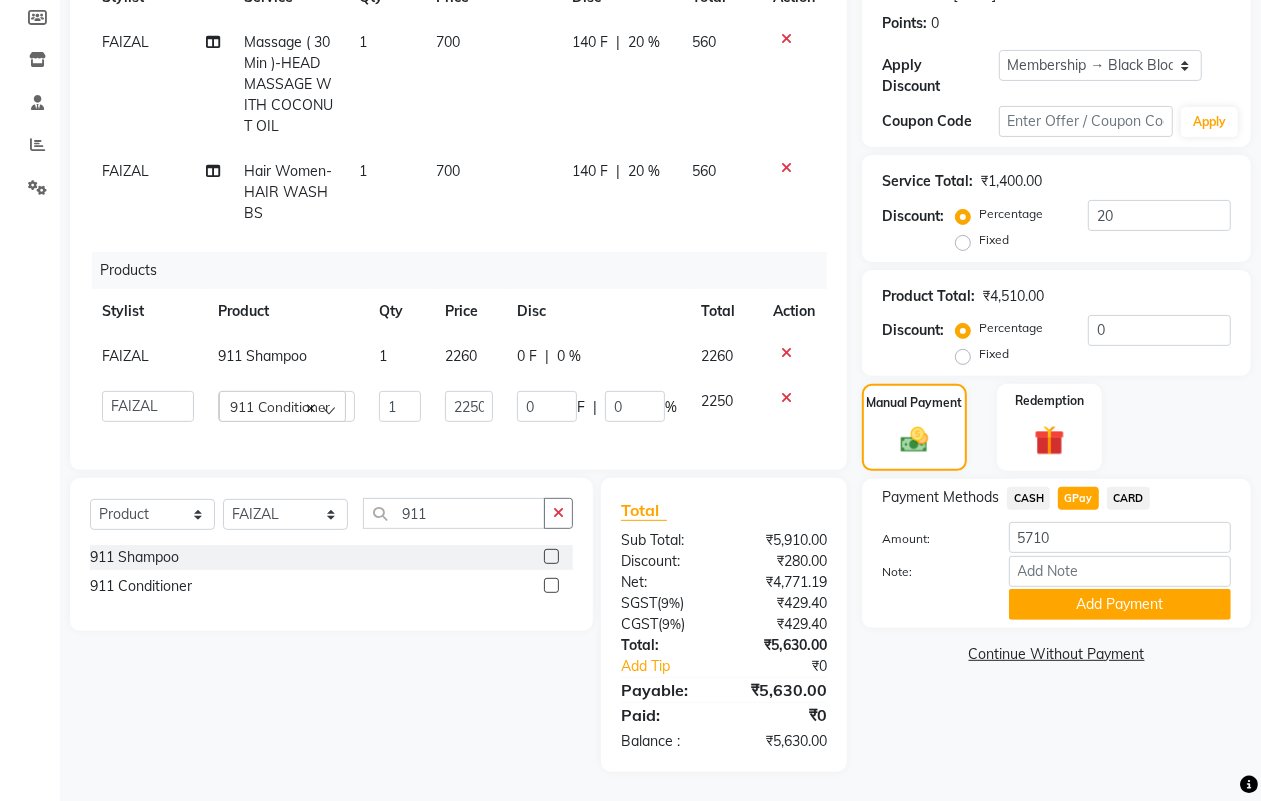 click on "Calendar  Invoice  Clients  Leads   Marketing  Members  Inventory  Staff  Reports  Settings Completed InProgress Upcoming Dropped Tentative Check-In Confirm Bookings Segments Page Builder" 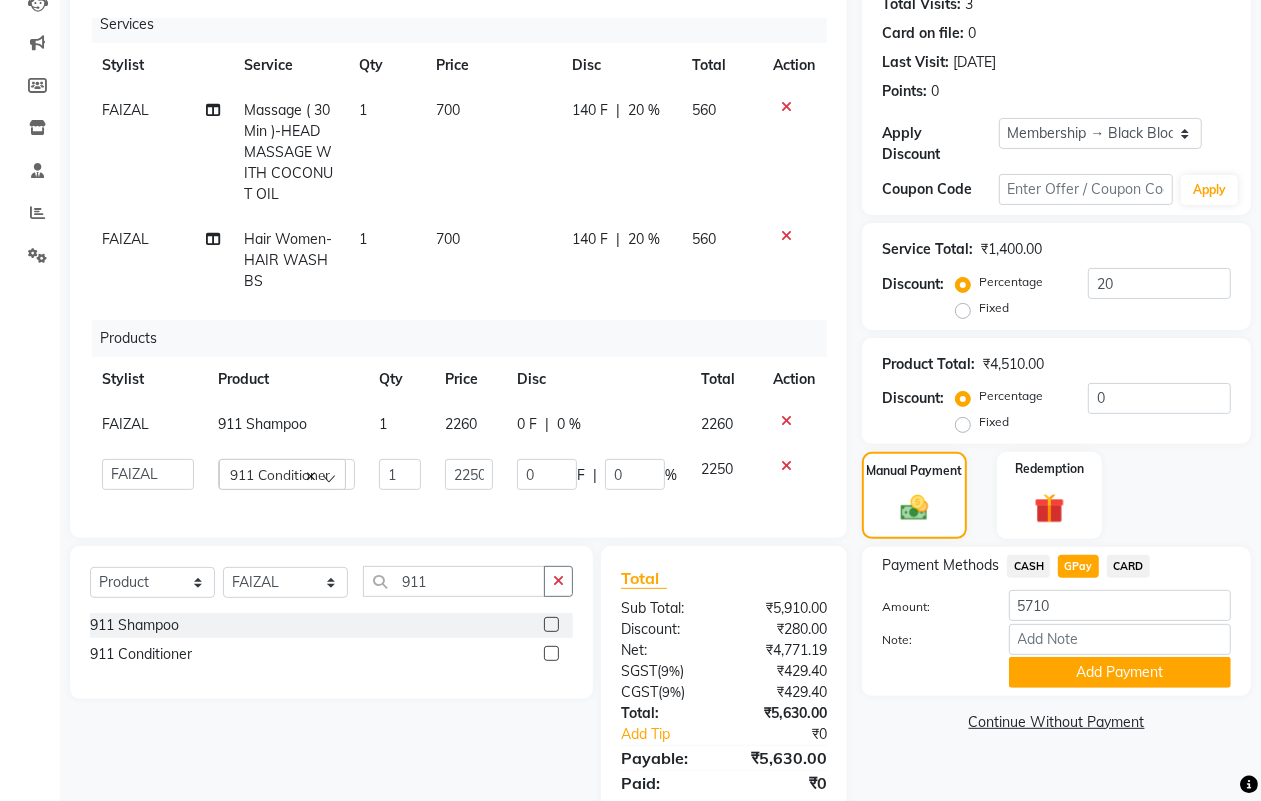 scroll, scrollTop: 173, scrollLeft: 0, axis: vertical 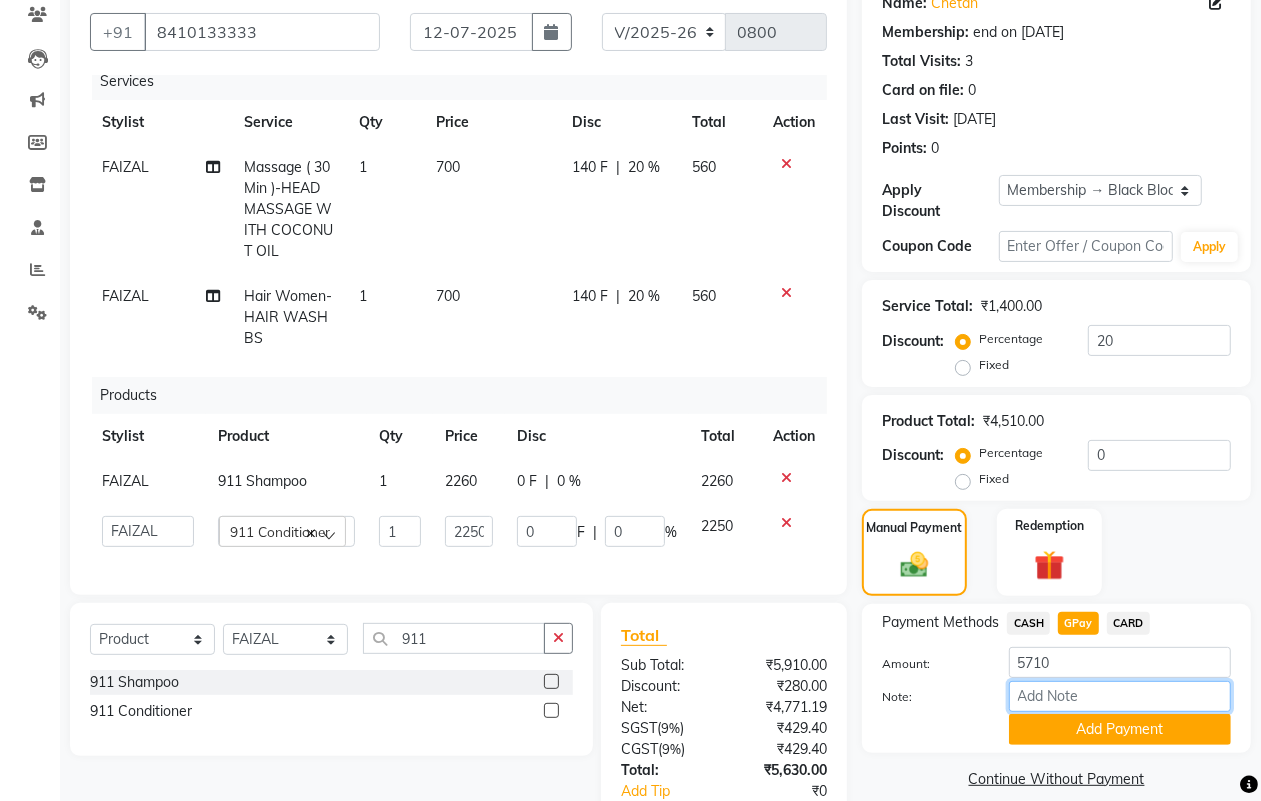click on "Note:" at bounding box center [1120, 696] 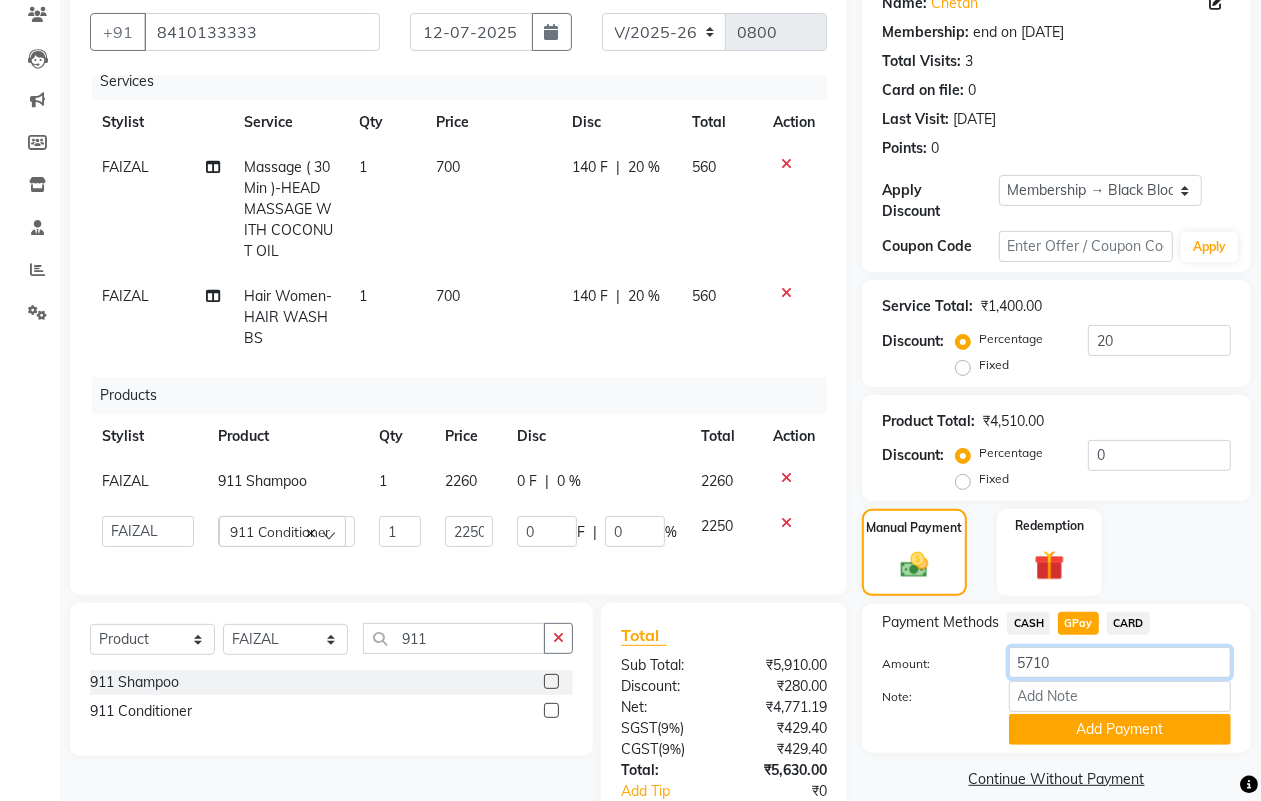 click on "5710" 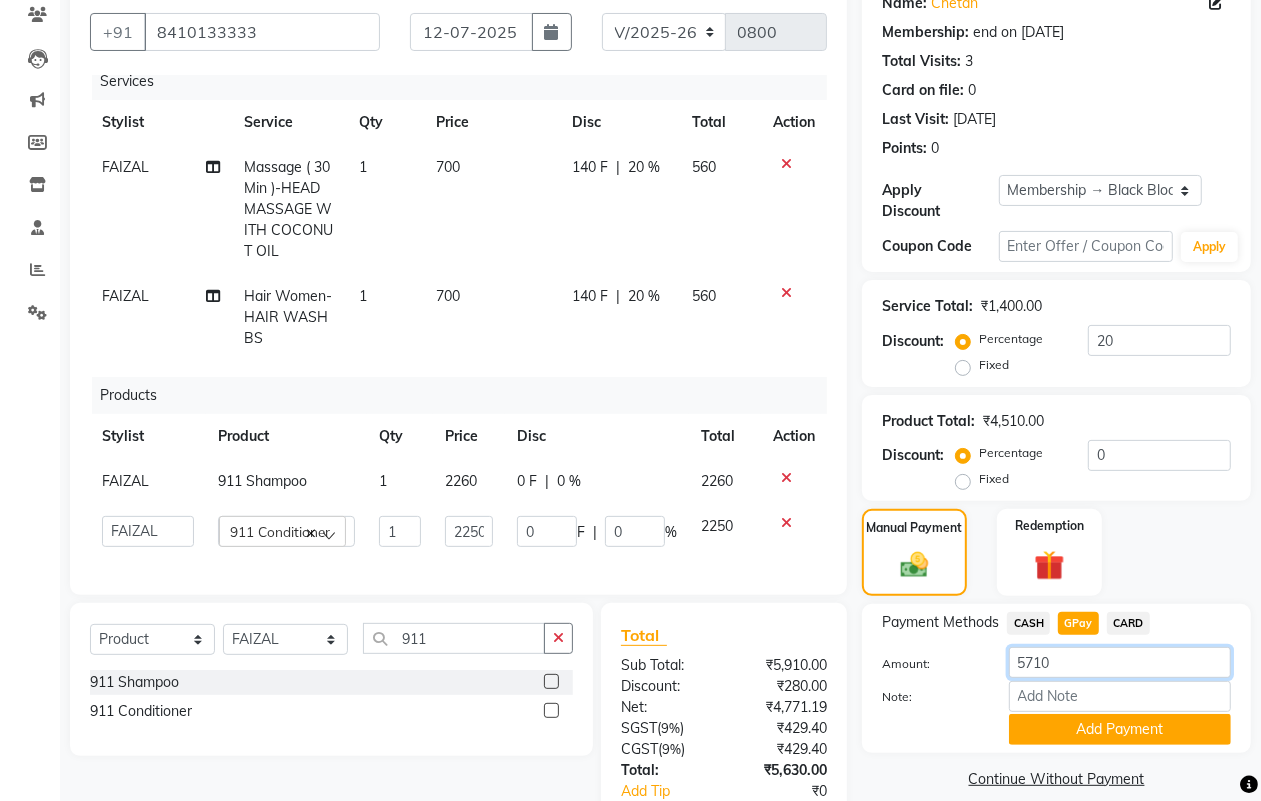 click on "5710" 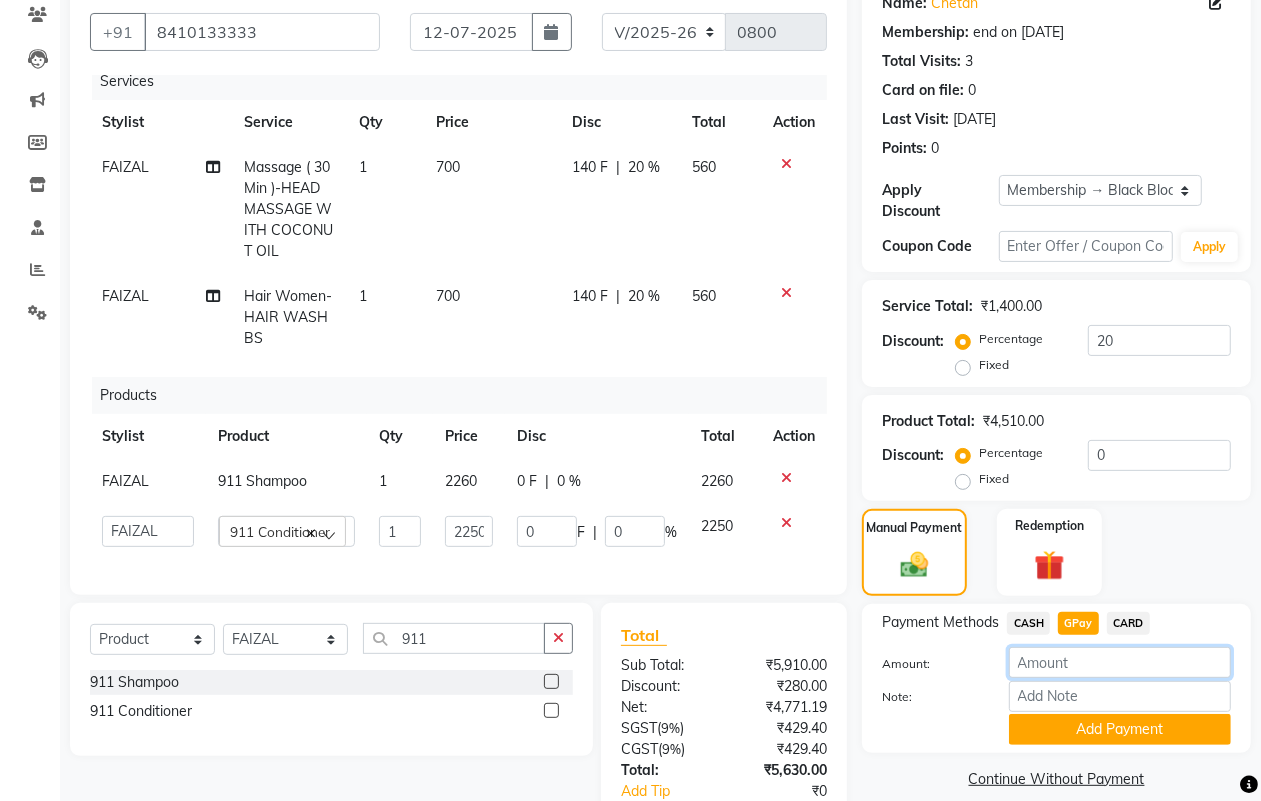 type 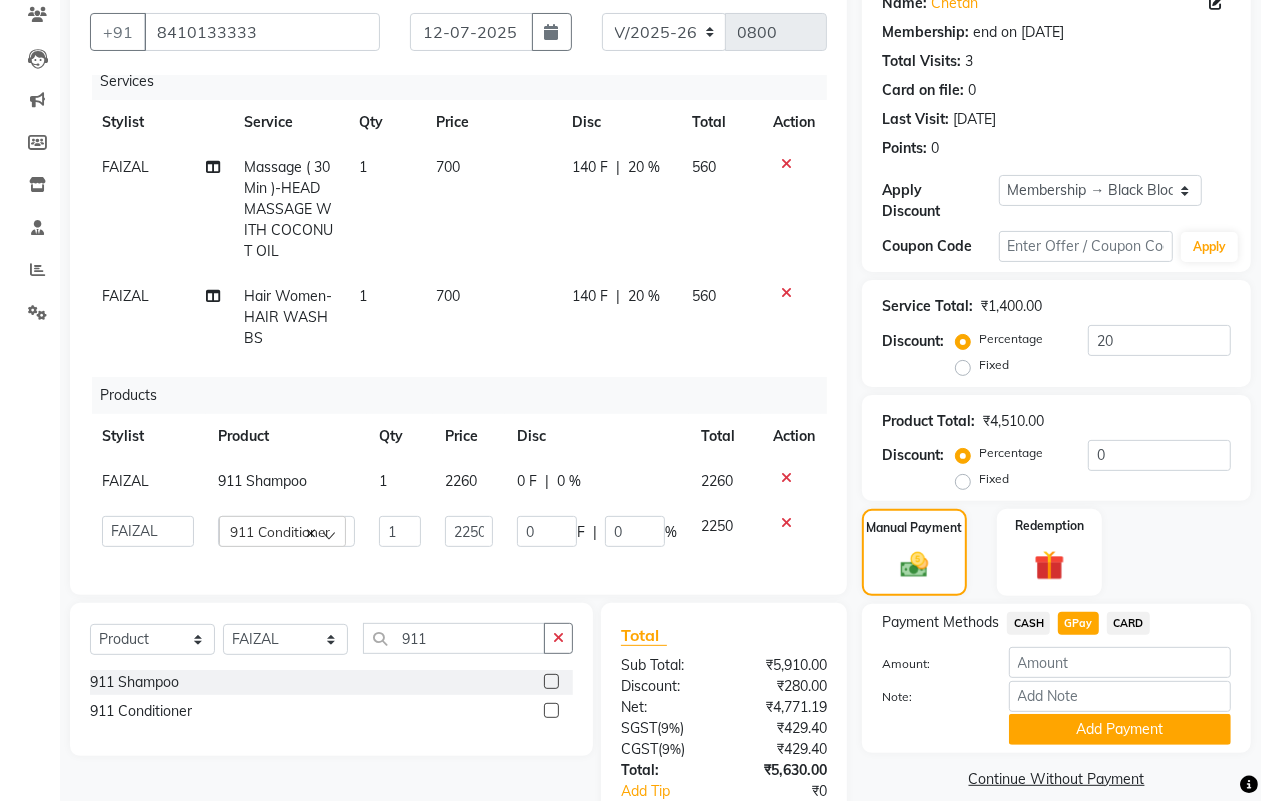 click on "140 F | 20 %" 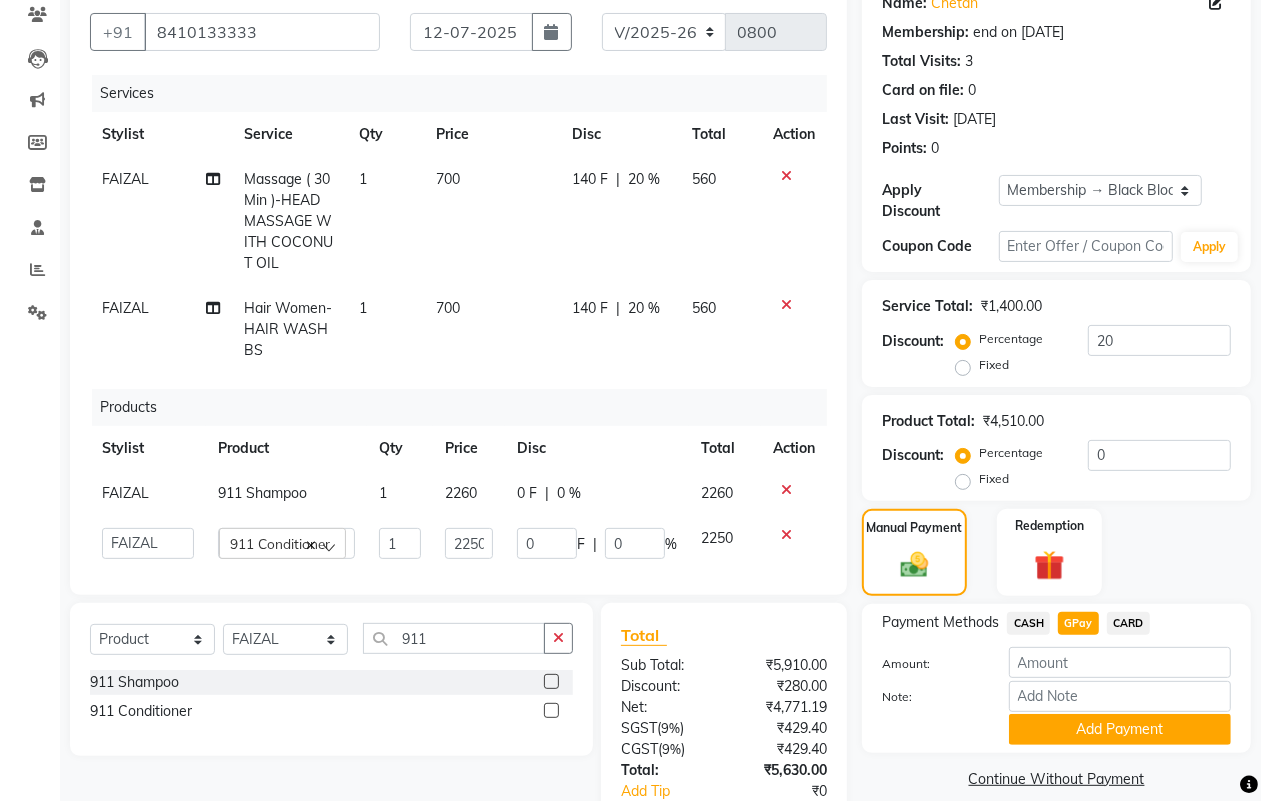 select on "23623" 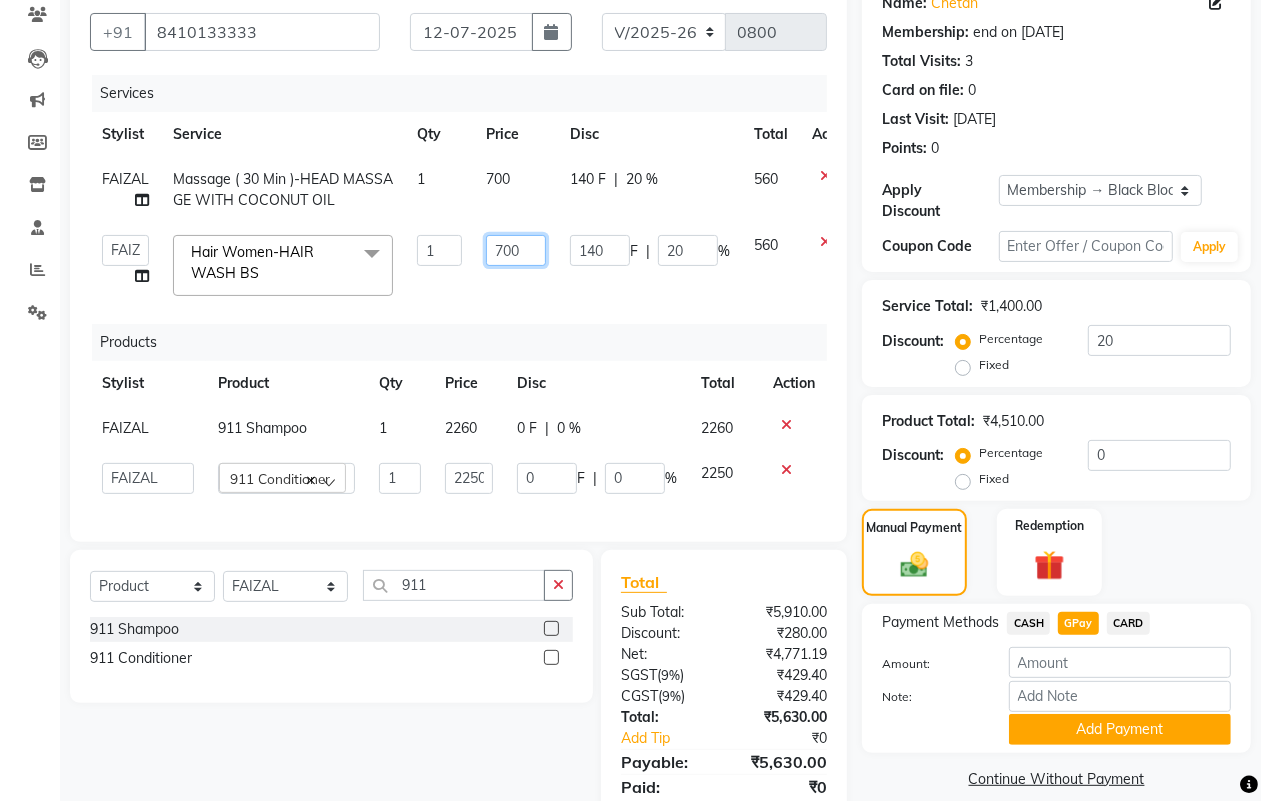 click on "700" 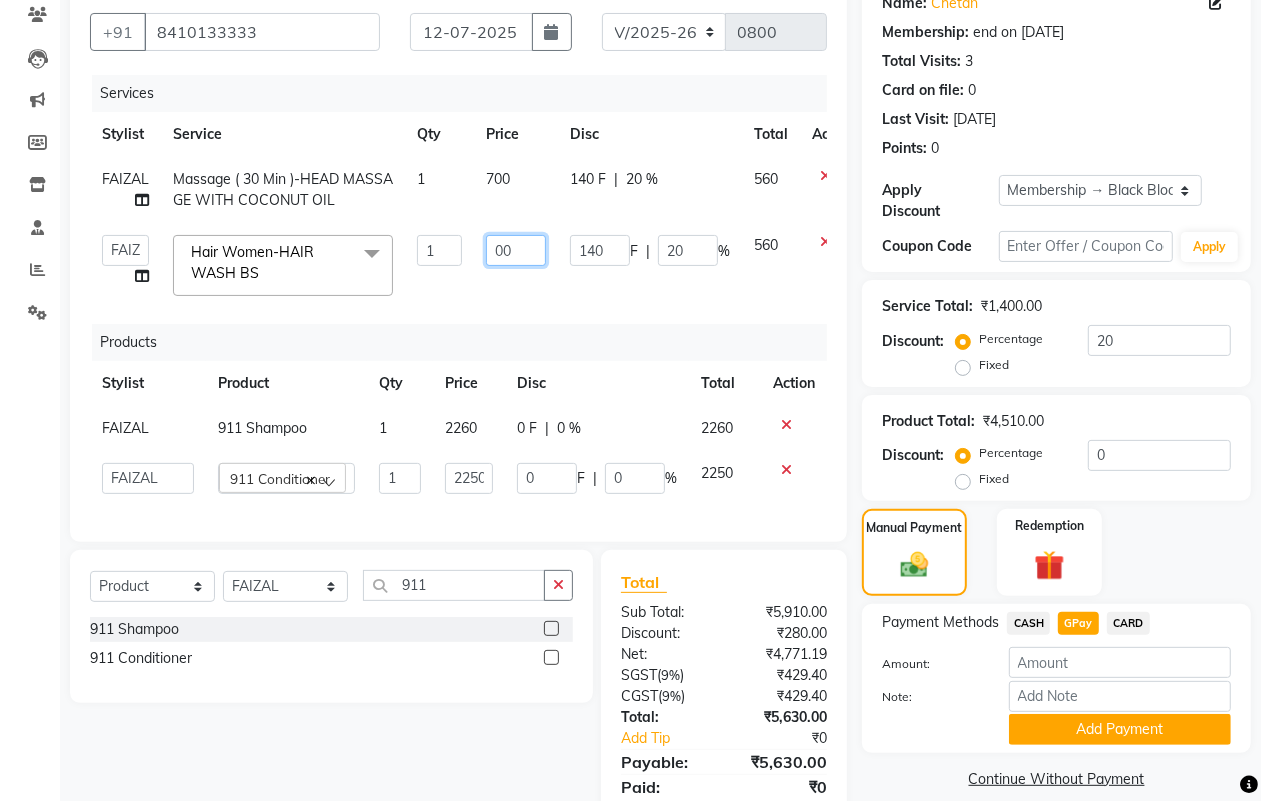 type on "800" 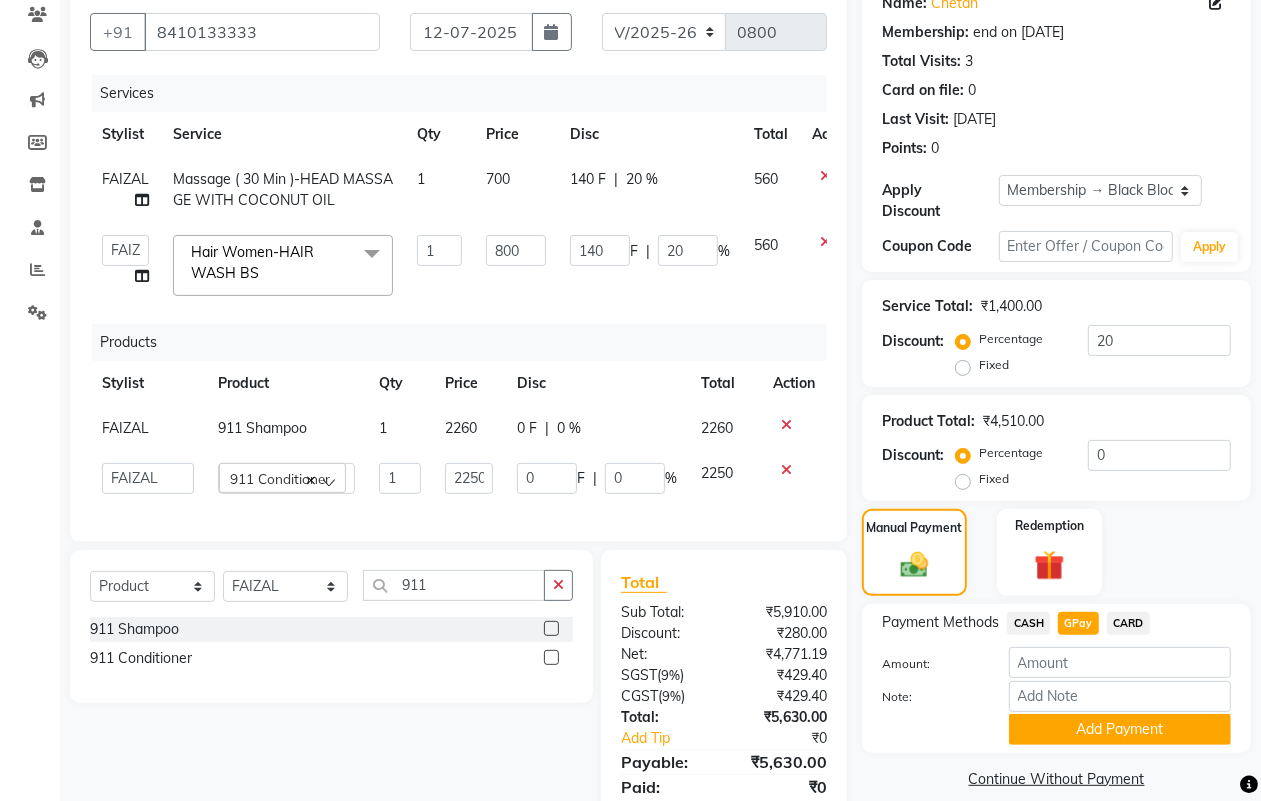 click on "Services Stylist Service Qty Price Disc Total Action FAIZAL Massage     ( 30 Min )-HEAD MASSAGE WITH COCONUT OIL 1 700 140 F | 20 % 560  ALISHA    Arman khan   FAIZAL   FAIZAN   FARID   IQRA   JAWED    JOYSNA   JULI   Jyotsana Baraskar   KOMAL   mehak   Millat Nagar   PINKY   Rahul   Riyasat ansari   sakshi   Salim SAIKH   SAUD    SEEMA   Sharukh   Shital Jain   Shivpriya   SONI   TBD   Uma   VAISHNAVI   Veer Sir  Hair Women-HAIR WASH  BS  x Hair Men -haircut Hair Men -haircut (kid) Hair Men -beard/ shave Hair Men -hair wash/ styling Hair Men -beard colour Hair Men -(with ammonia) Global Hair Men -( without  ammonia) Global Hair Consultation  Skin Consultation  Blow Dry (shoulder l) BLOW DRY  Hair Cut OFFER Lashes lifting  Lashes Tinting Hair shimmer  nail art per finger  morroccon spa (shoulder lenght Moroccan spa (below shoulder ) morroccon (below waist) Wash & tongs (below sholder) creative stylish men  microblading Waxing (Men) Flav-full arms Waxing (Men) Flav-half leg Waxing (Men) Flav-back full 1 800 F" 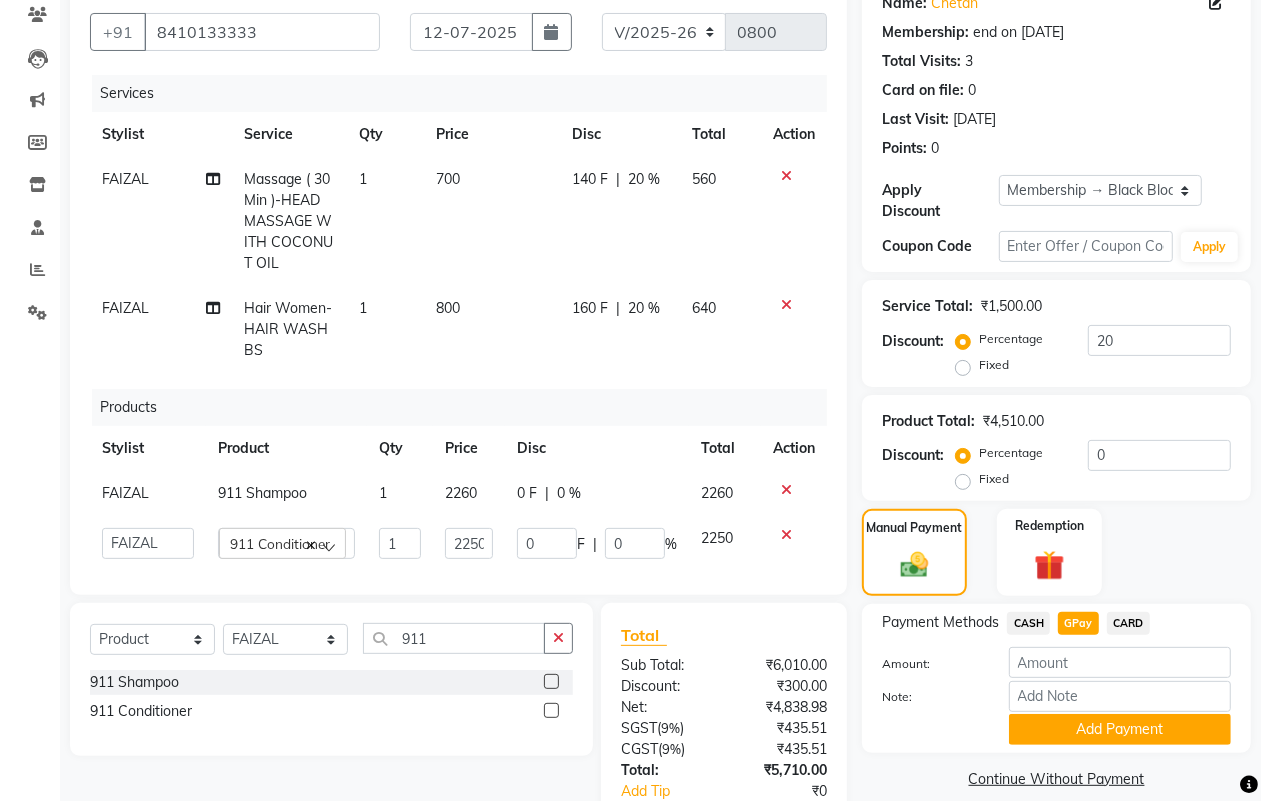 scroll, scrollTop: 30, scrollLeft: 0, axis: vertical 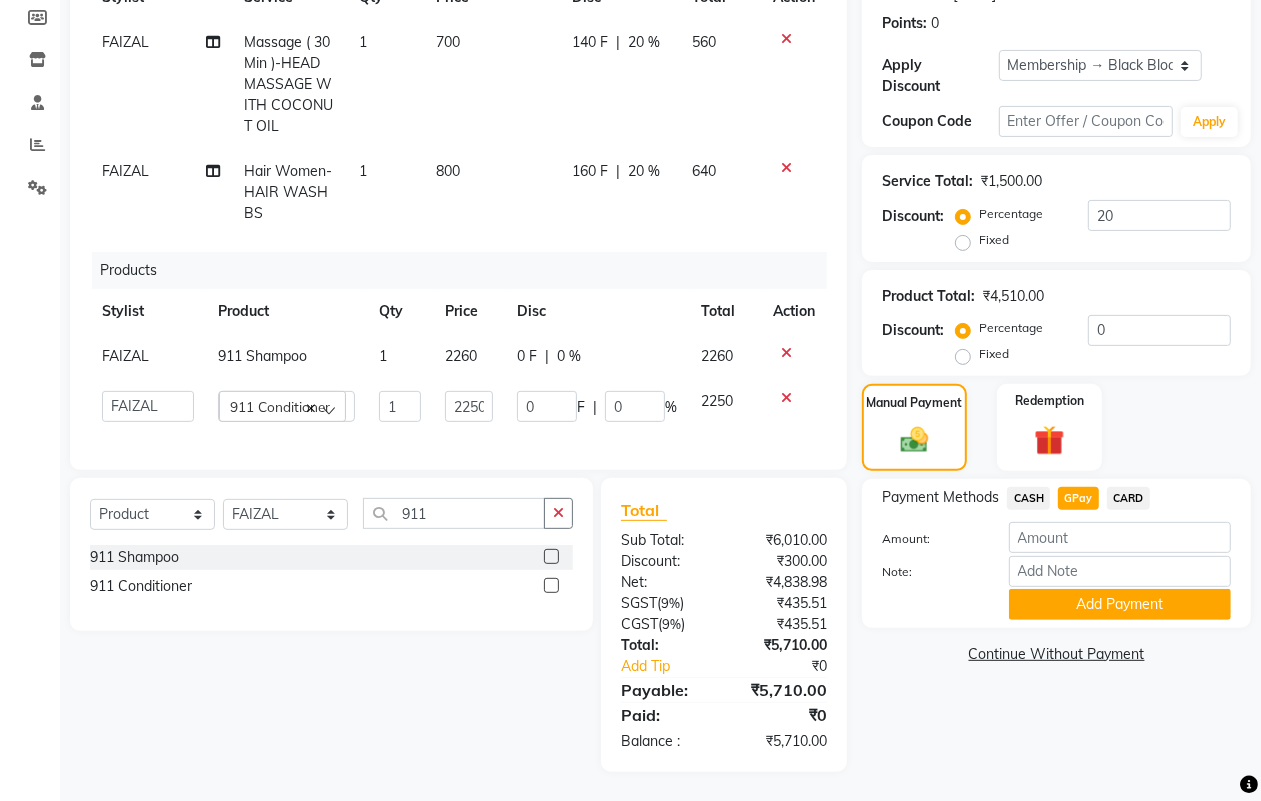 click on "CASH" 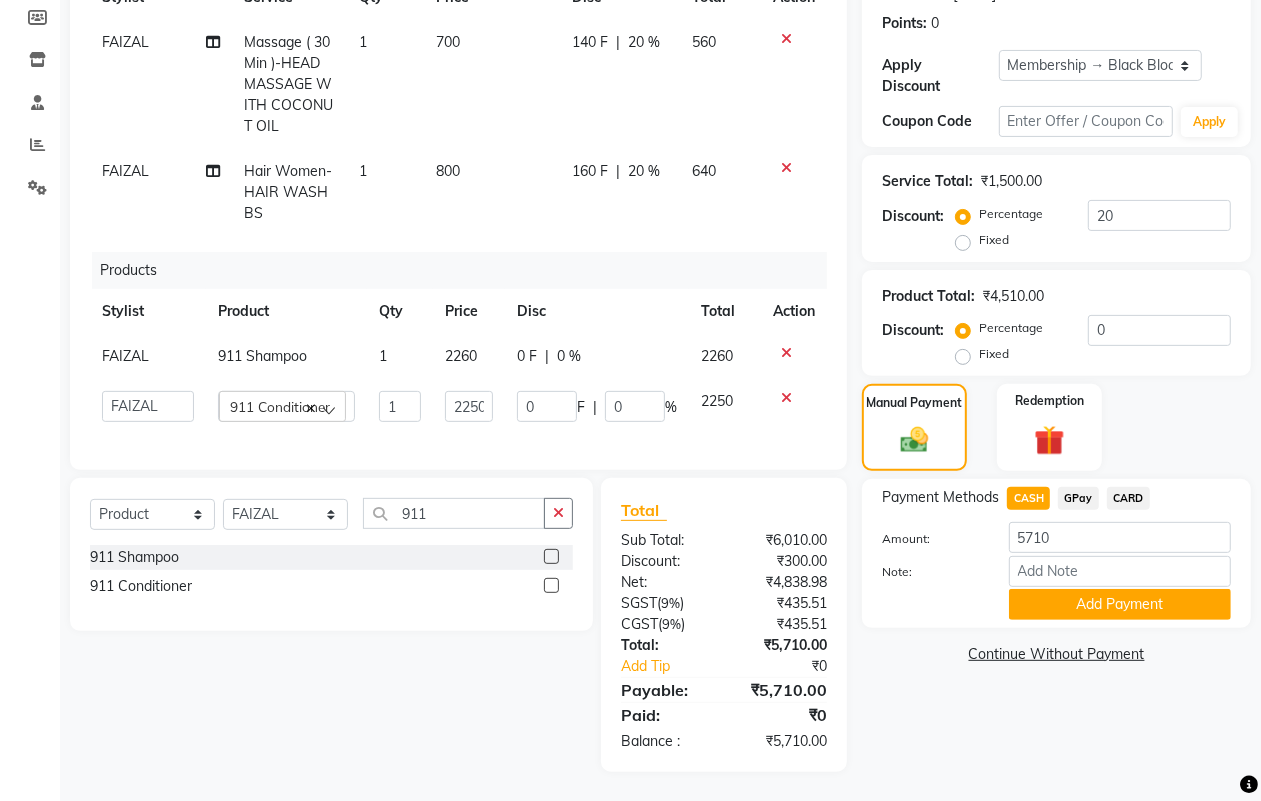 click on "GPay" 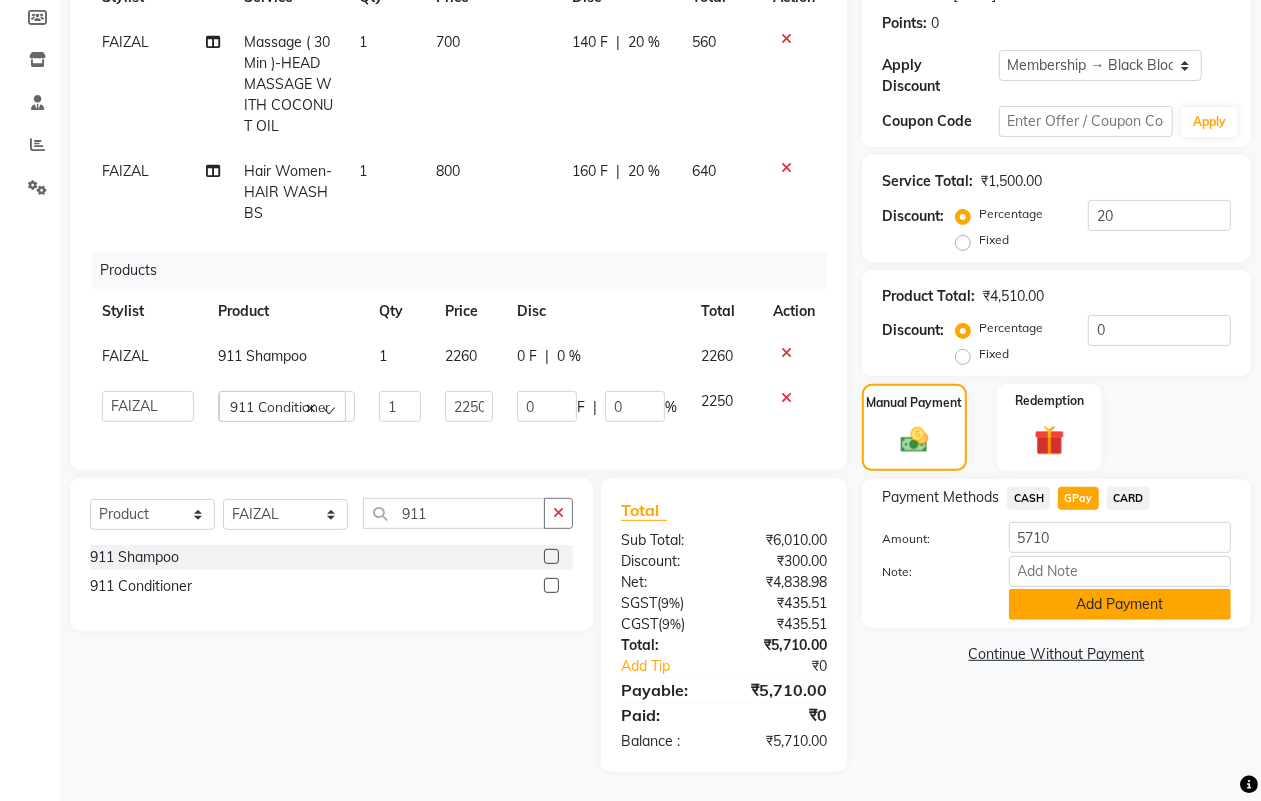 click on "Add Payment" 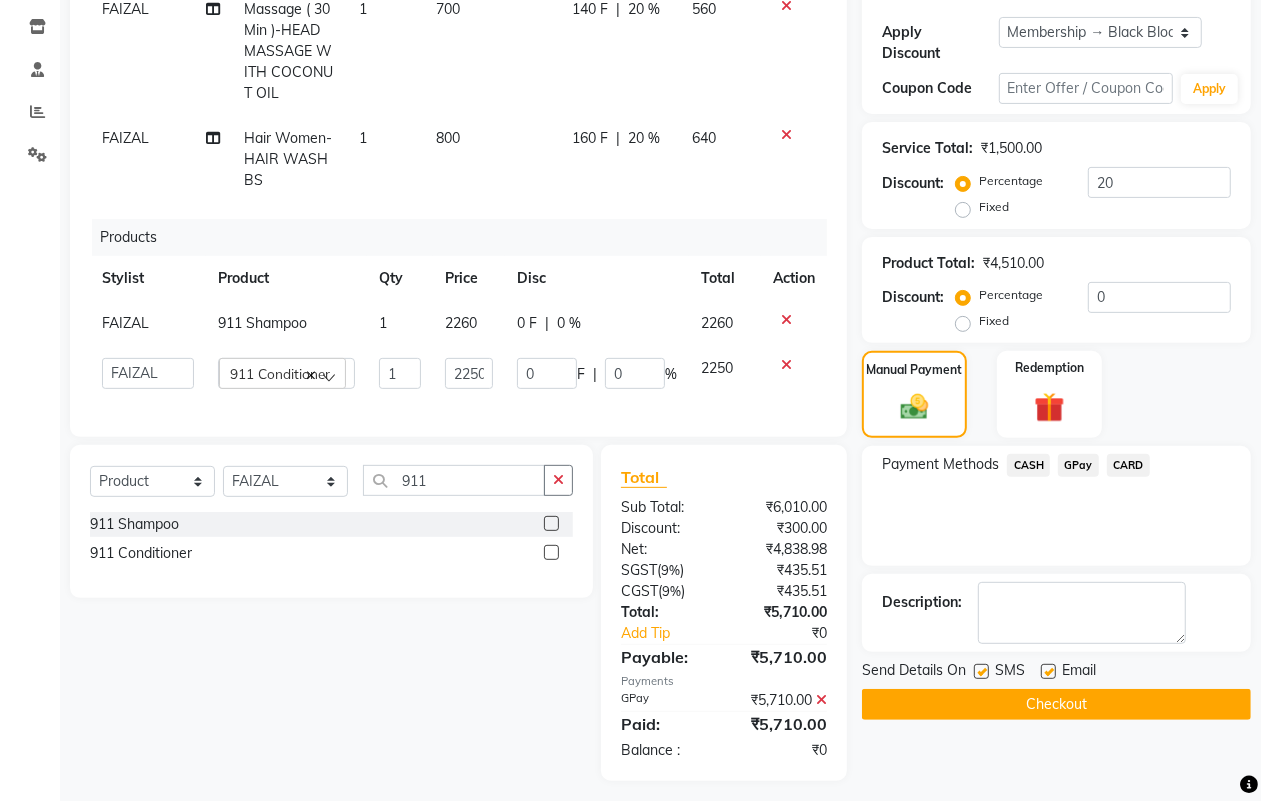 scroll, scrollTop: 340, scrollLeft: 0, axis: vertical 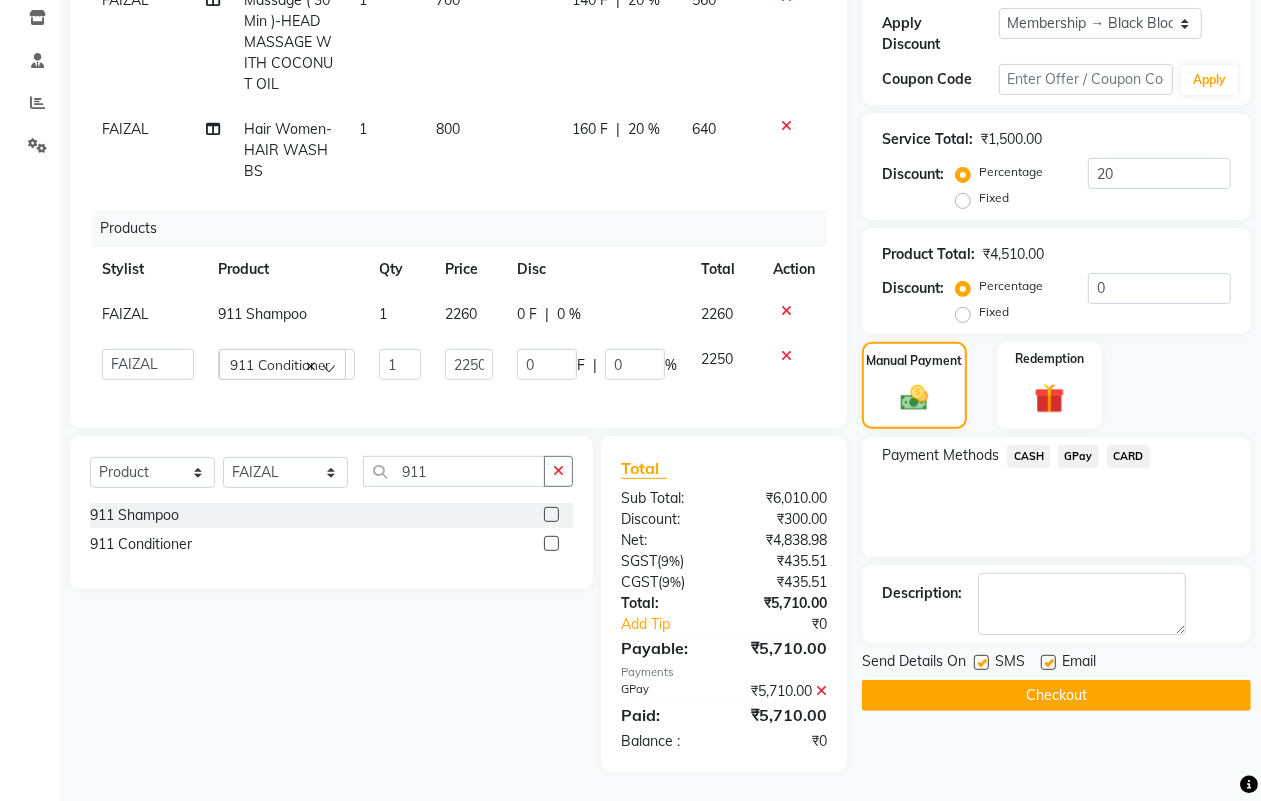 click on "Checkout" 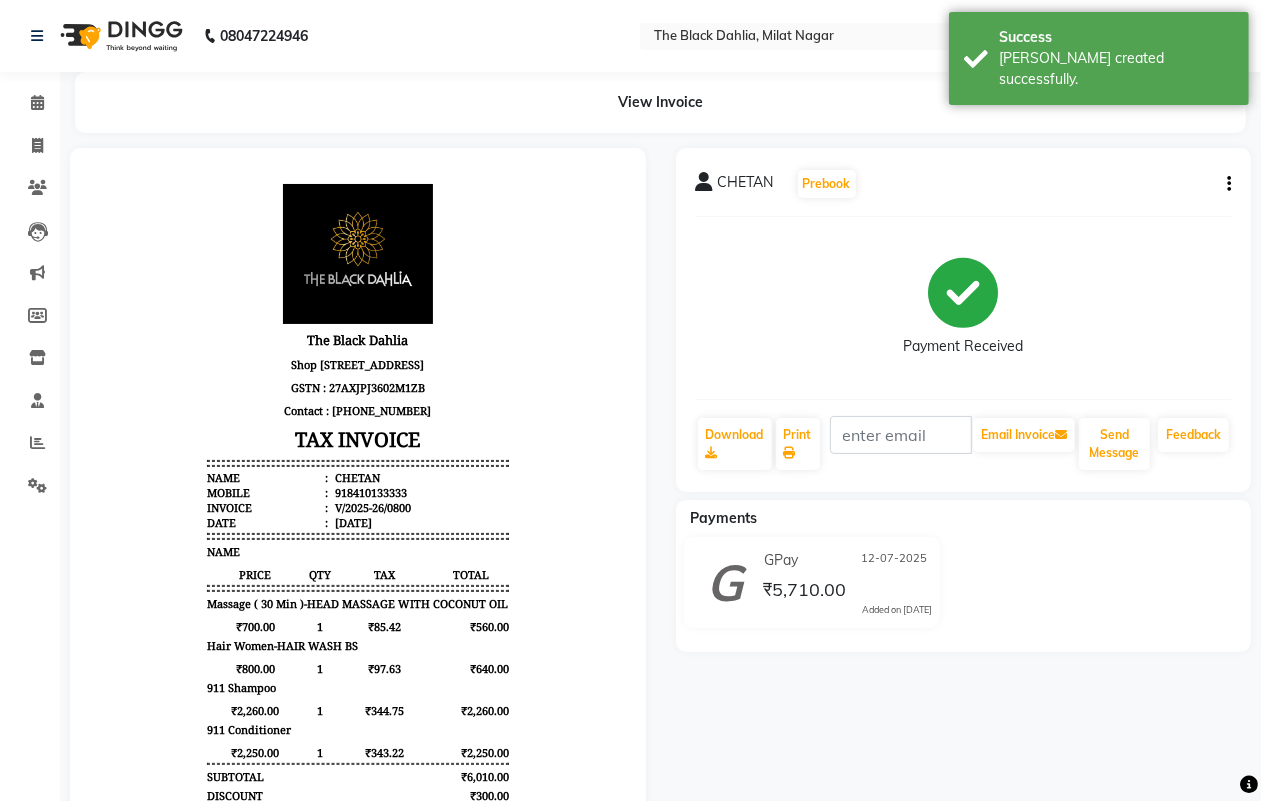 scroll, scrollTop: 0, scrollLeft: 0, axis: both 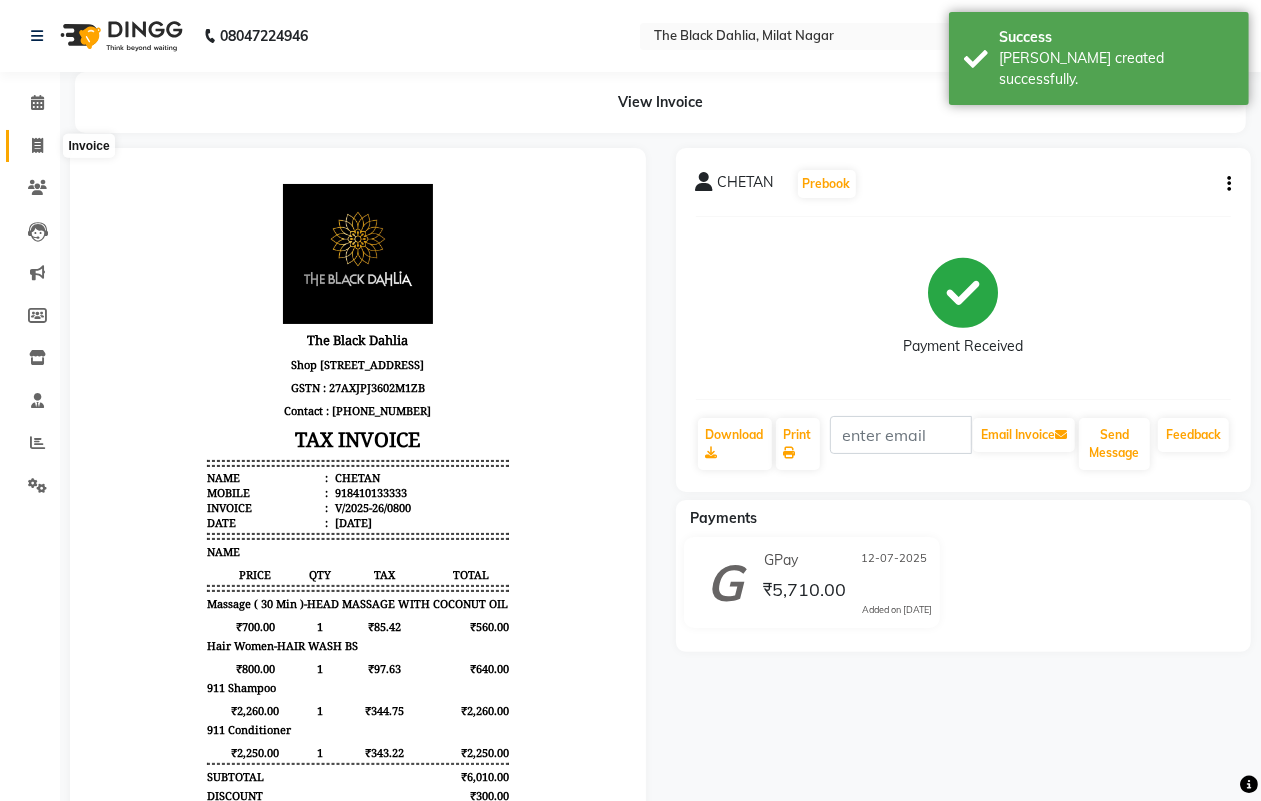 click 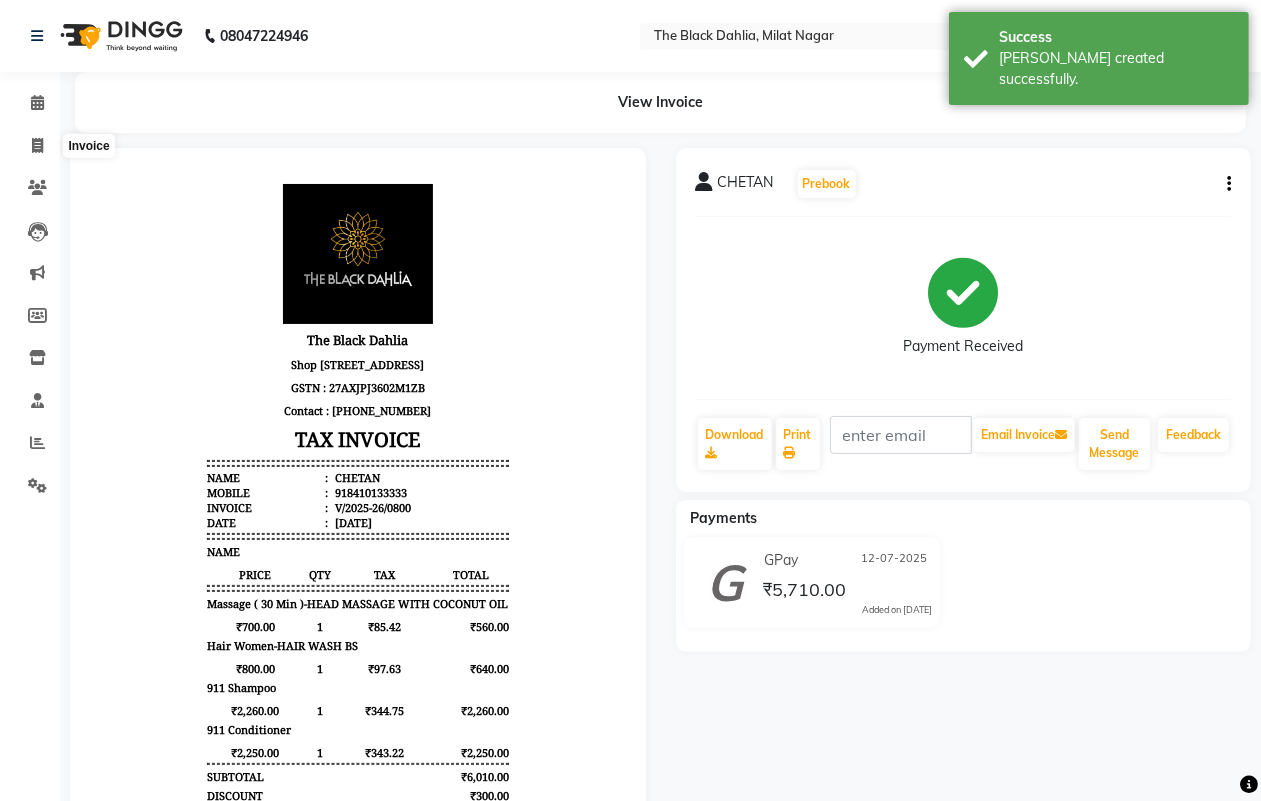 select on "service" 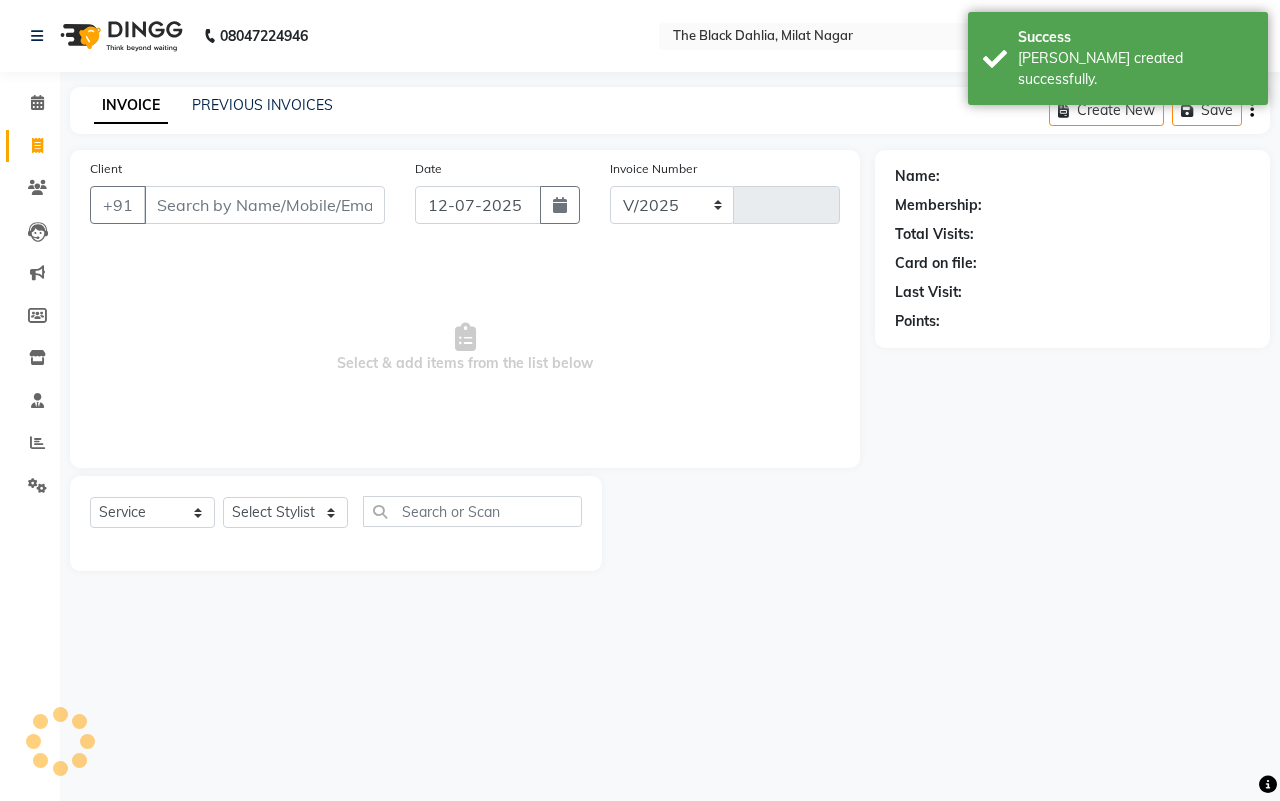 select on "4335" 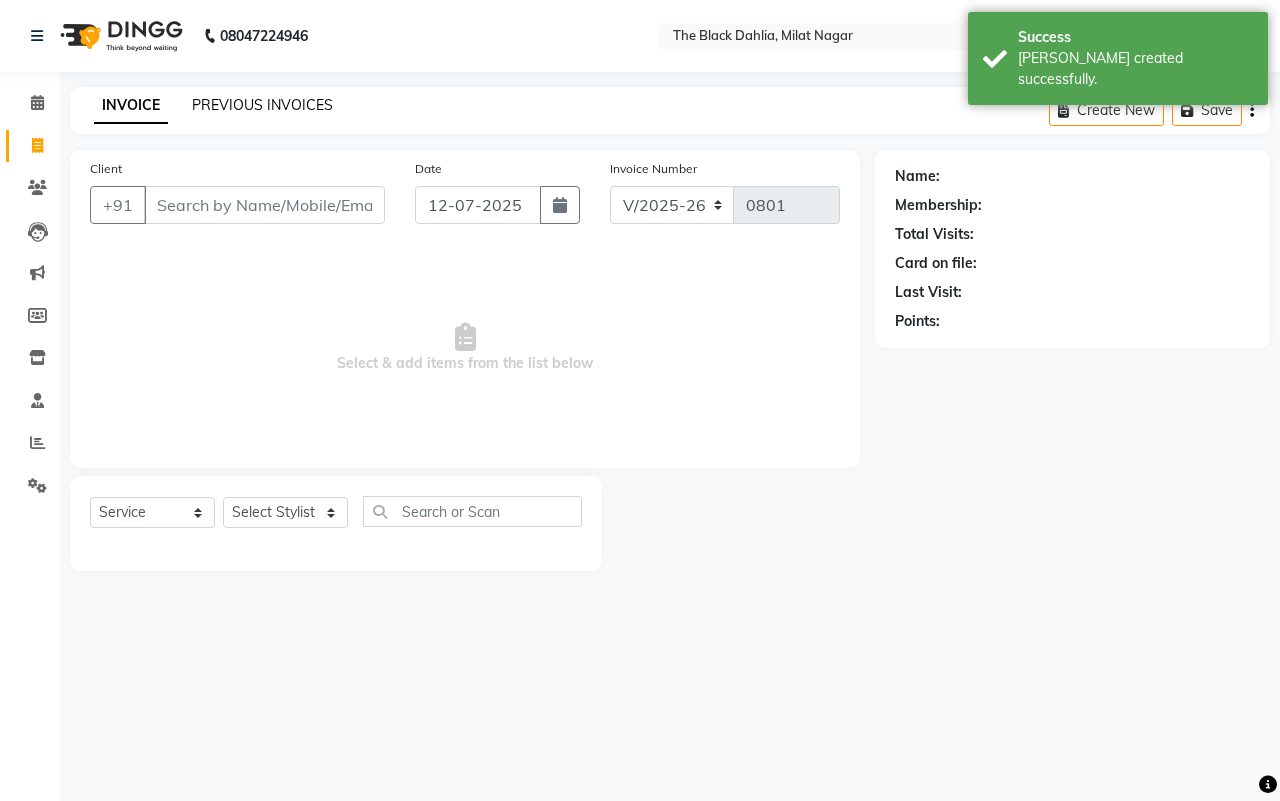 click on "PREVIOUS INVOICES" 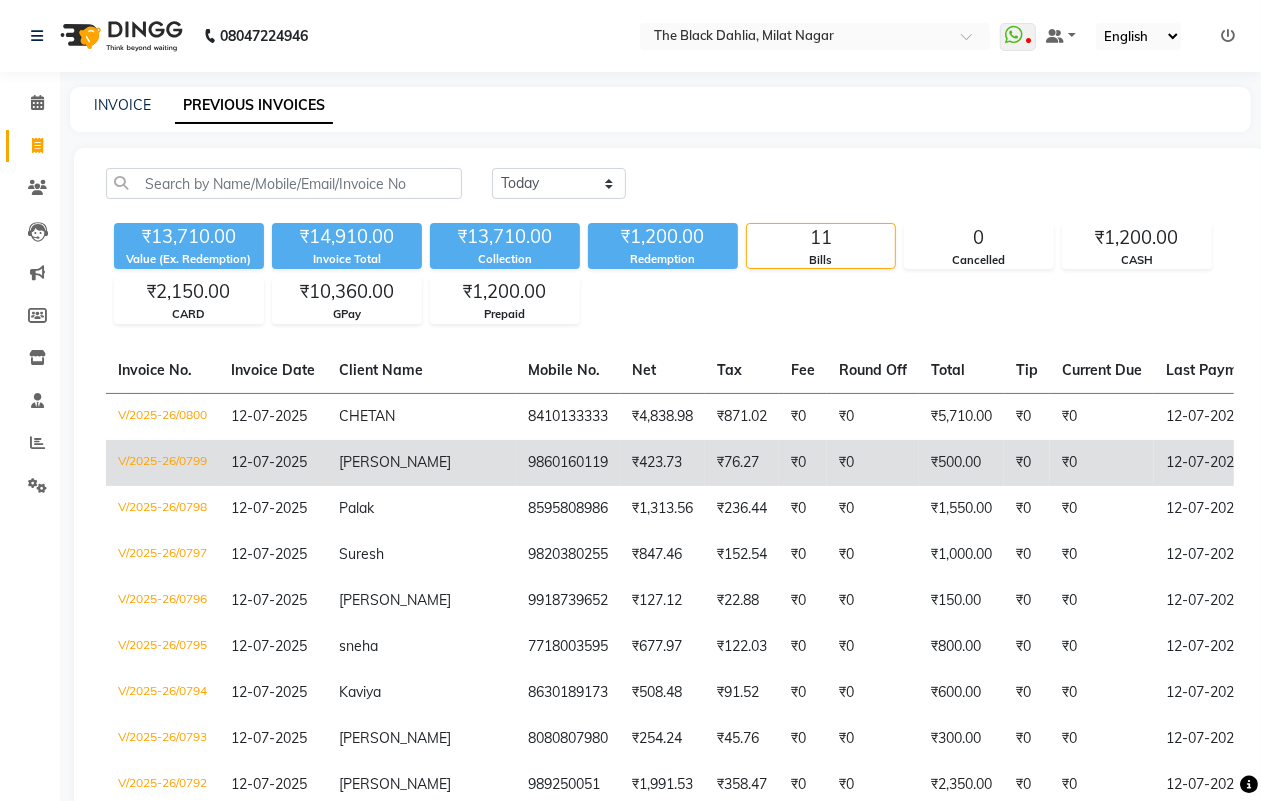 click on "₹0" 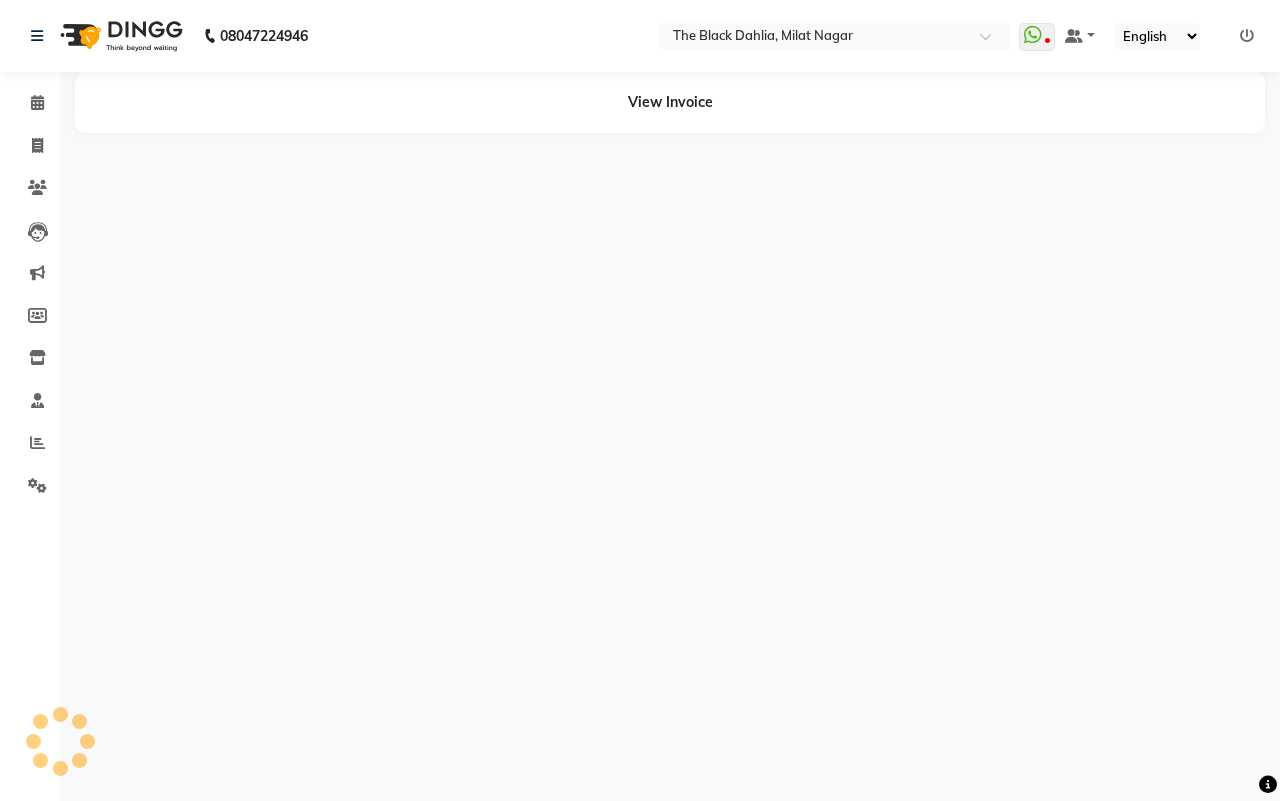 scroll, scrollTop: 0, scrollLeft: 0, axis: both 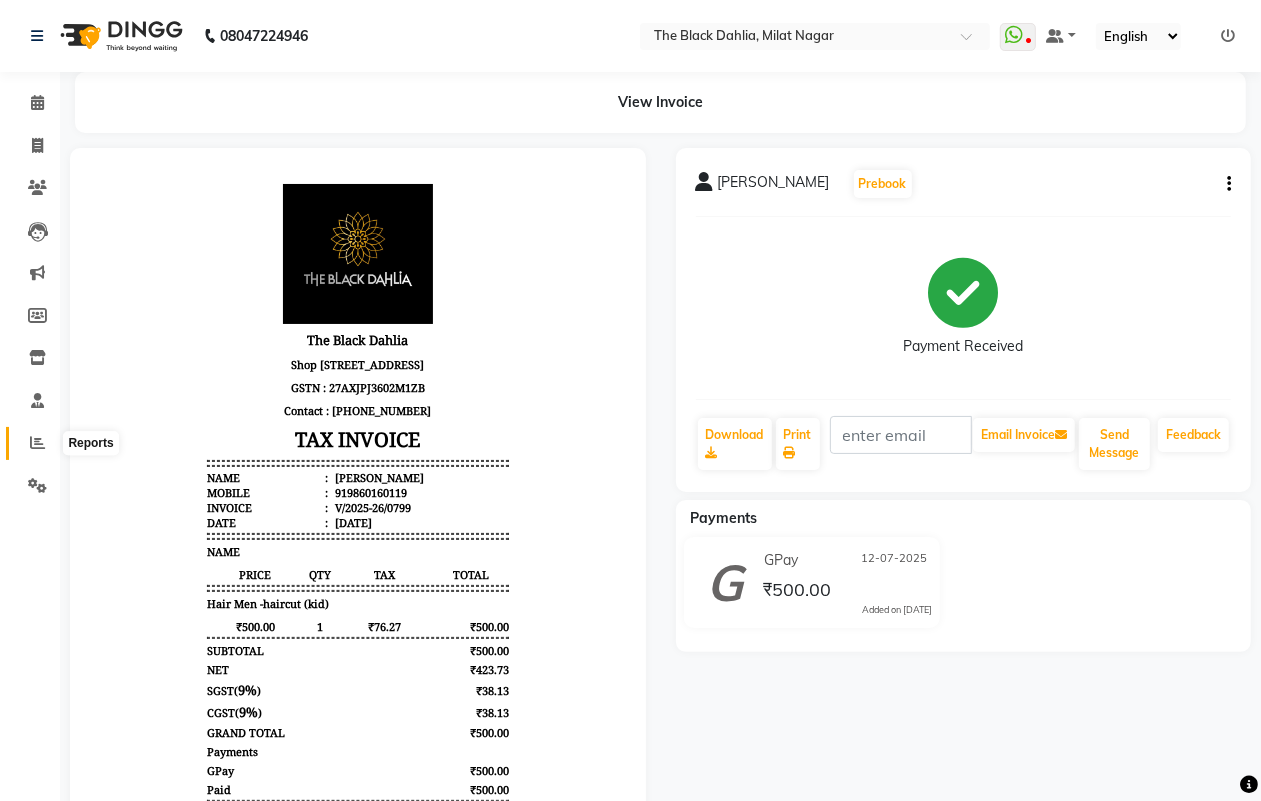 click 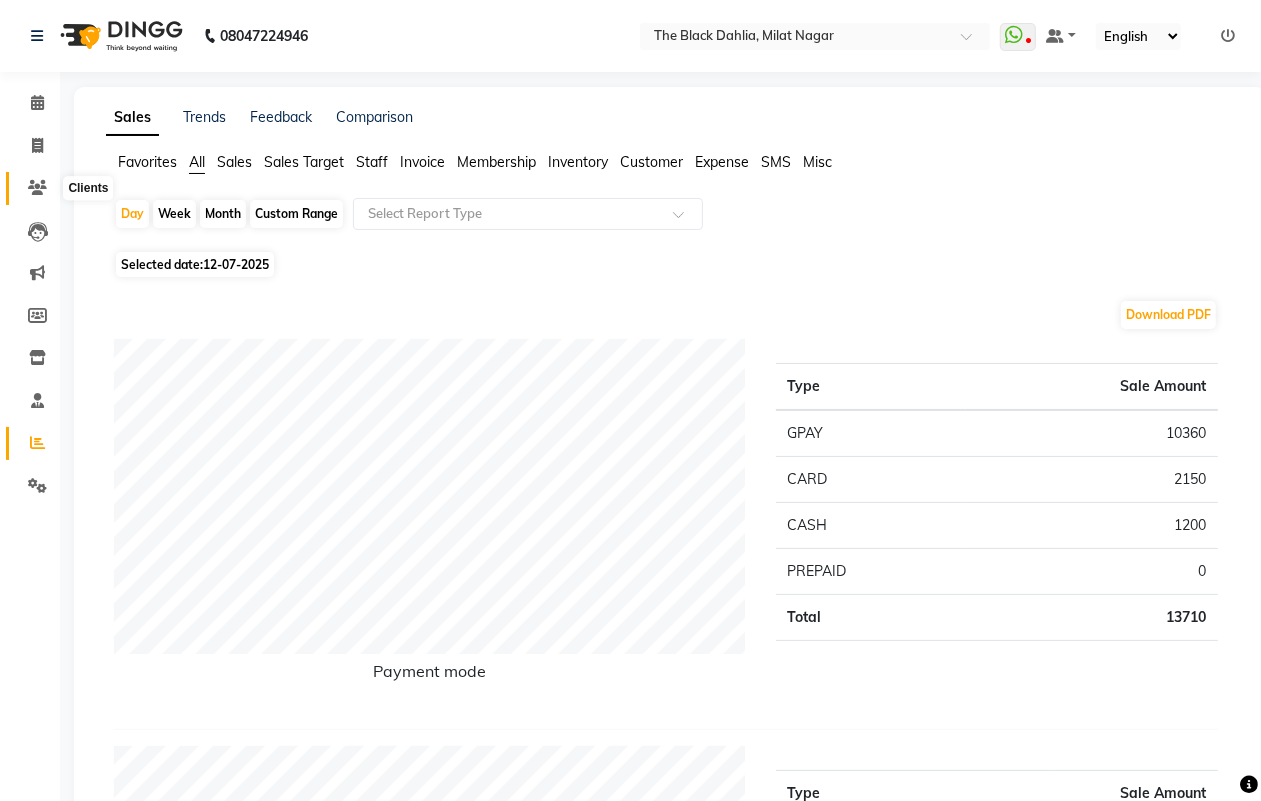 click 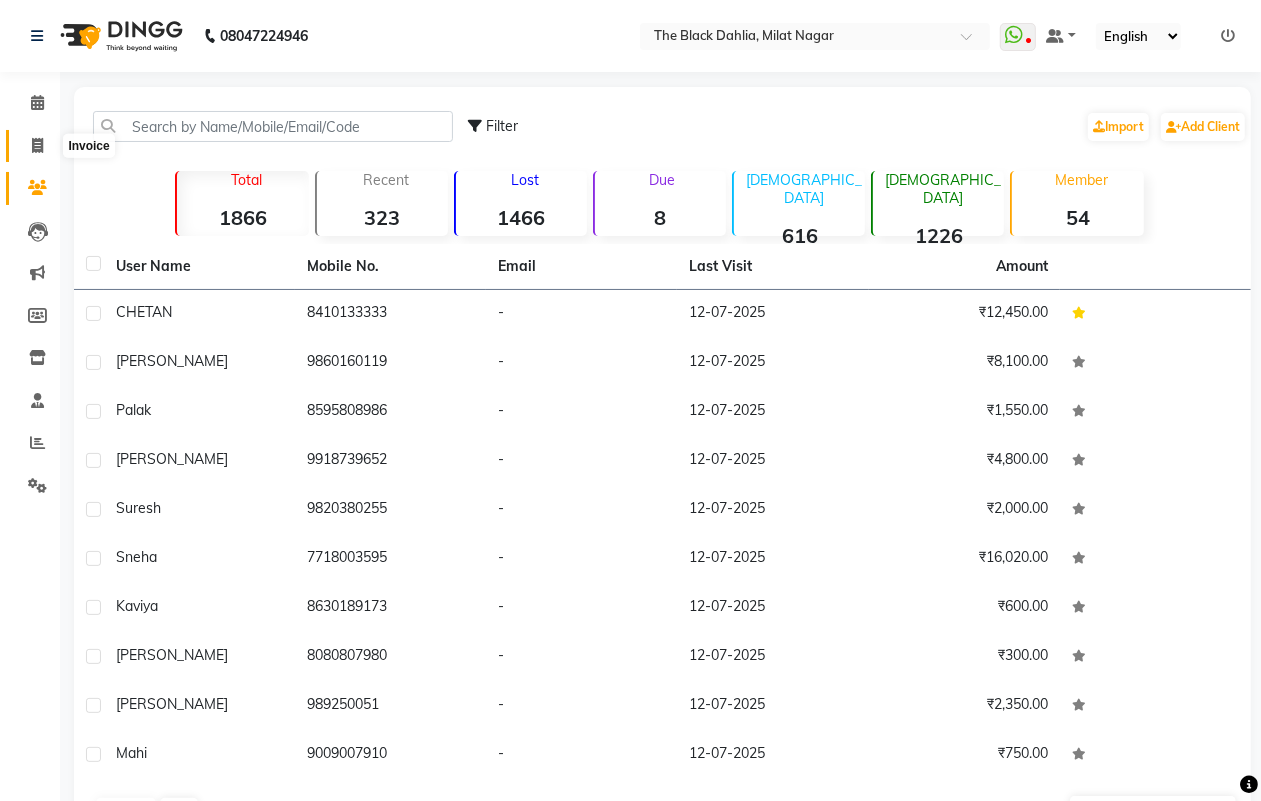 click 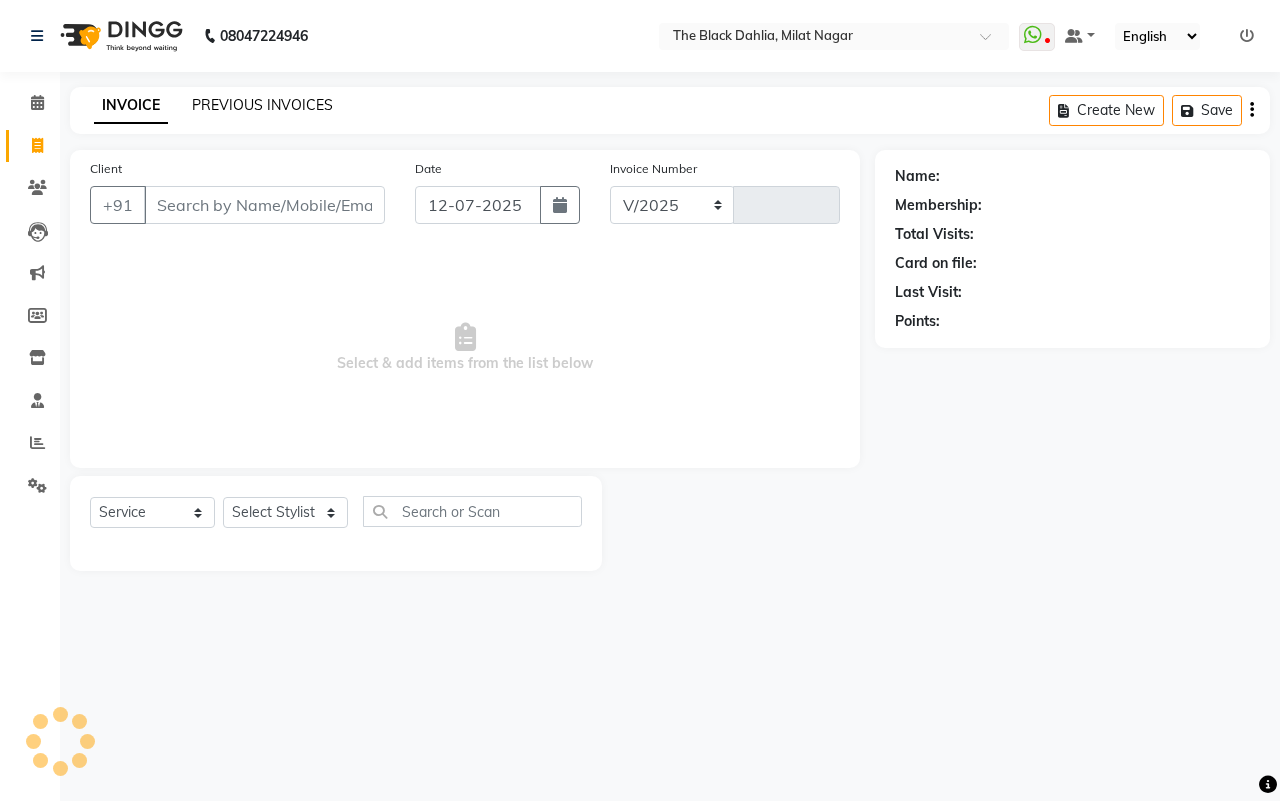 click on "PREVIOUS INVOICES" 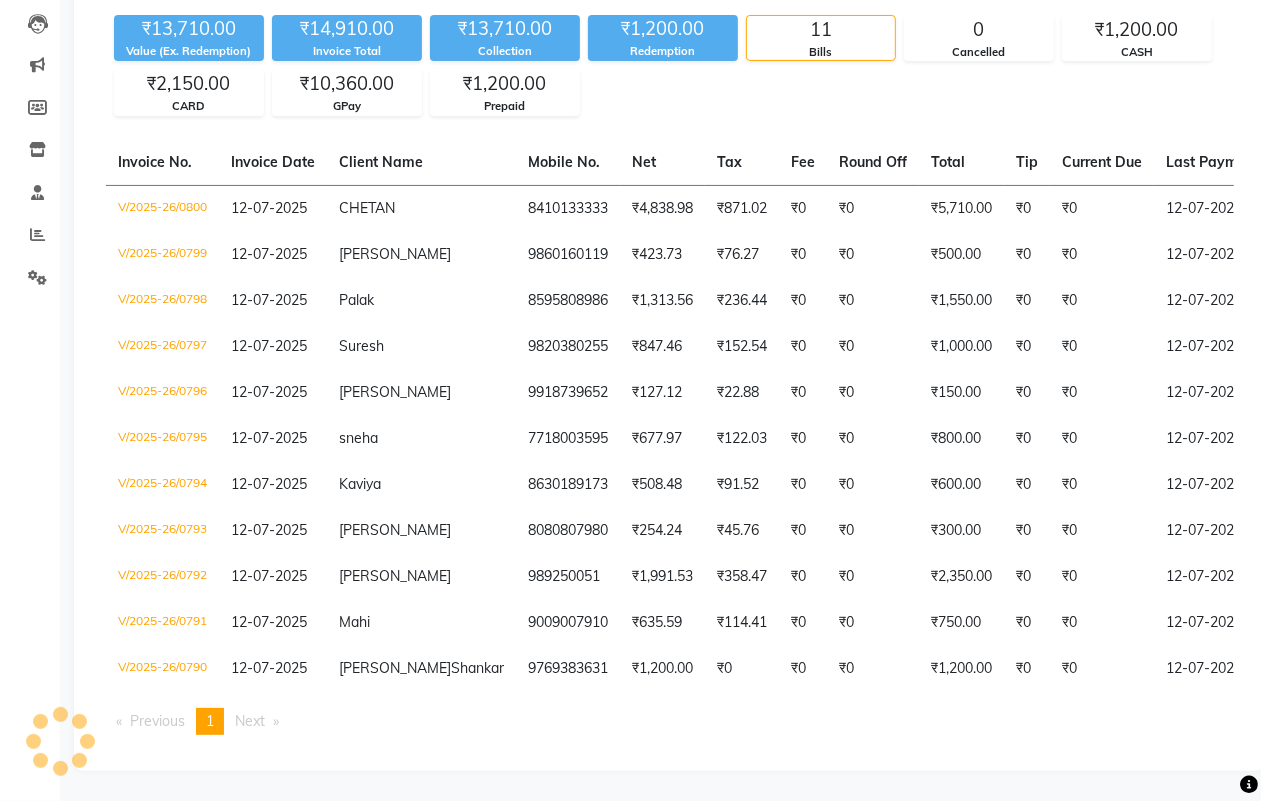scroll, scrollTop: 240, scrollLeft: 0, axis: vertical 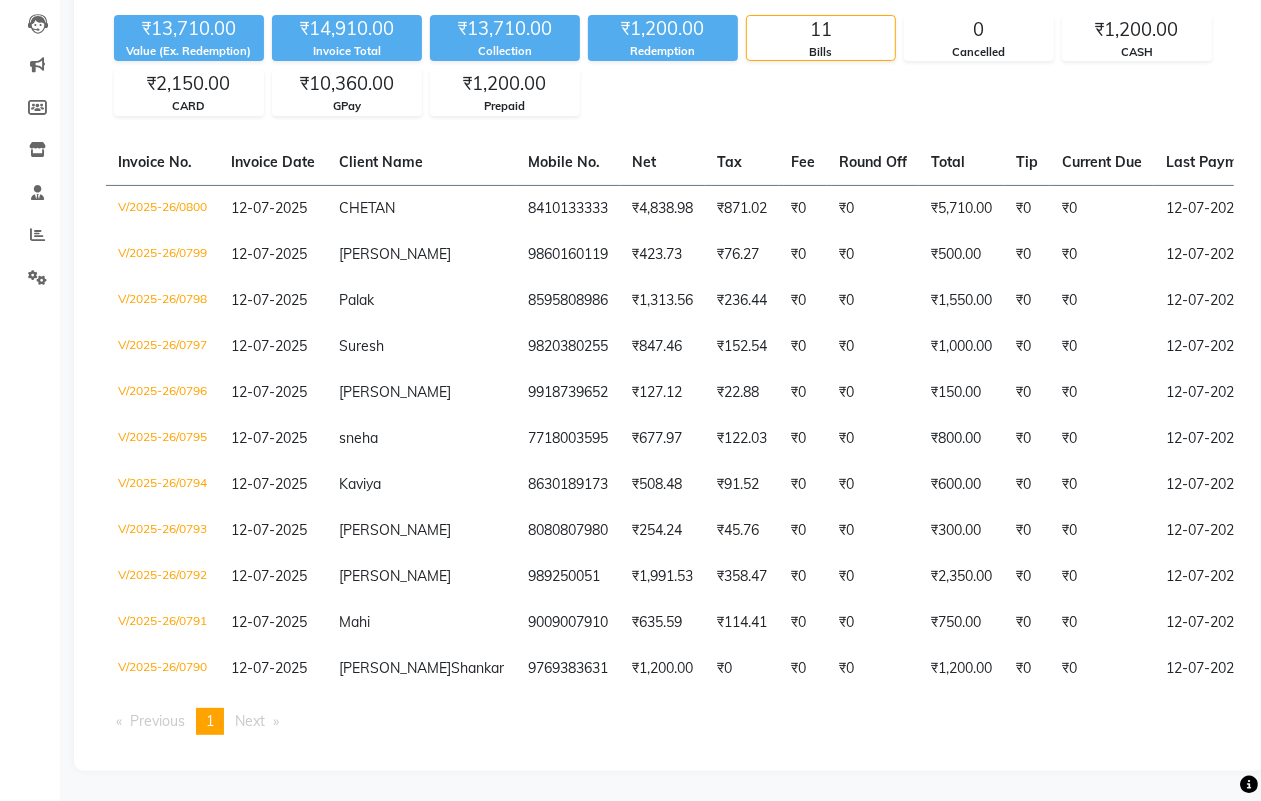 click on "Next  page" at bounding box center (250, 721) 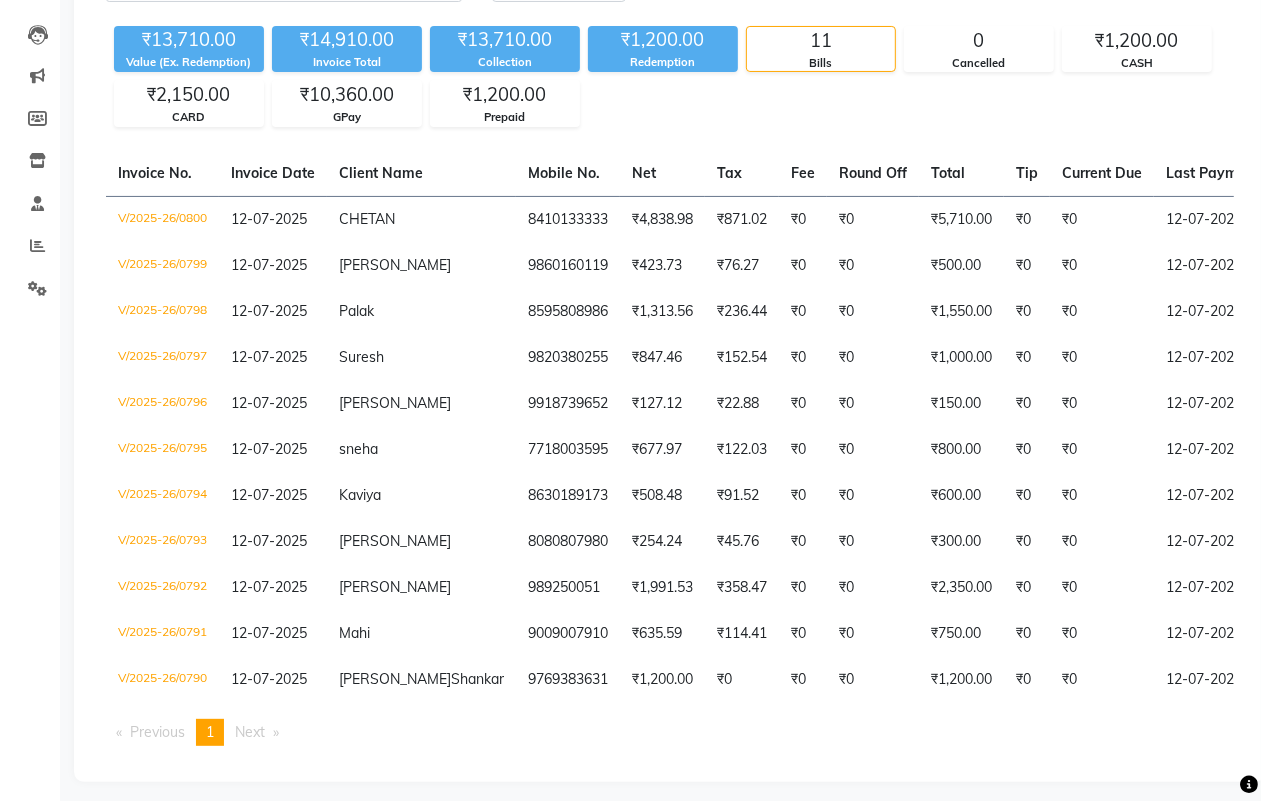 scroll, scrollTop: 240, scrollLeft: 0, axis: vertical 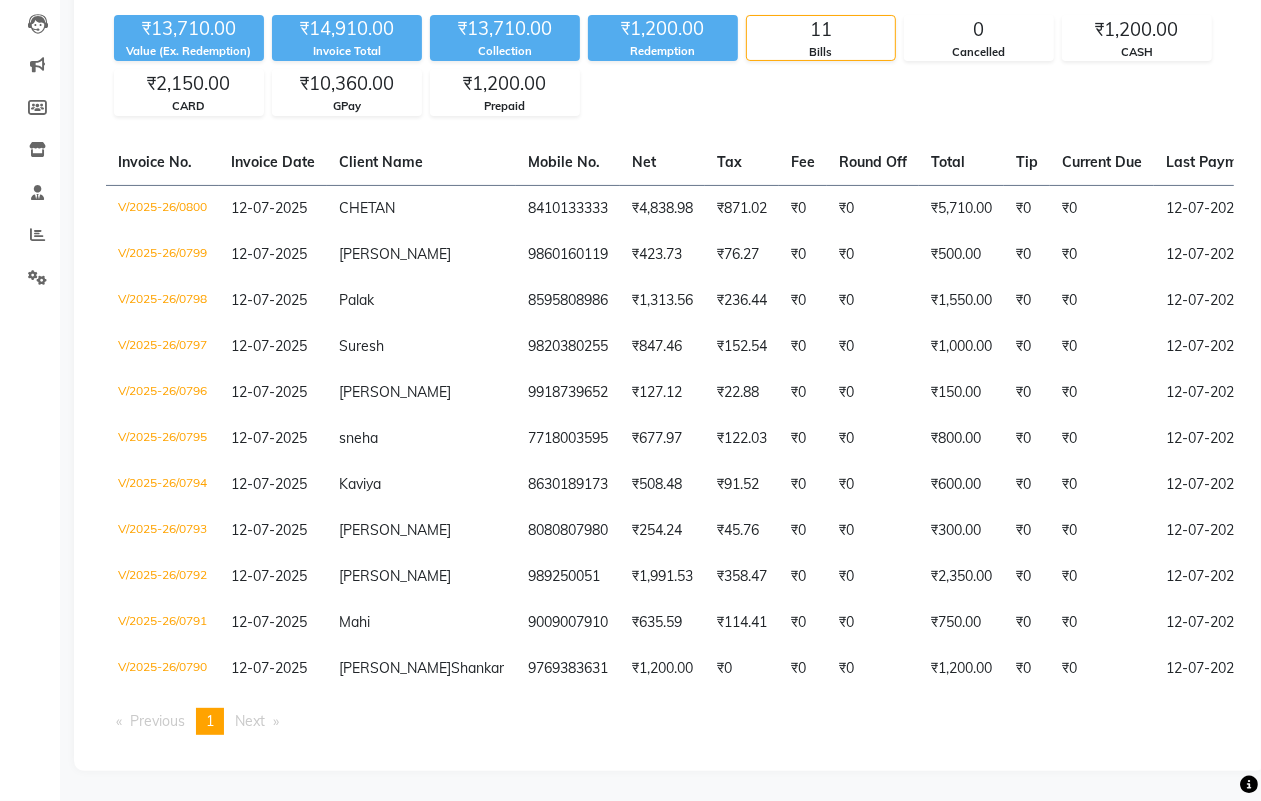 click on "Next  page" at bounding box center [250, 721] 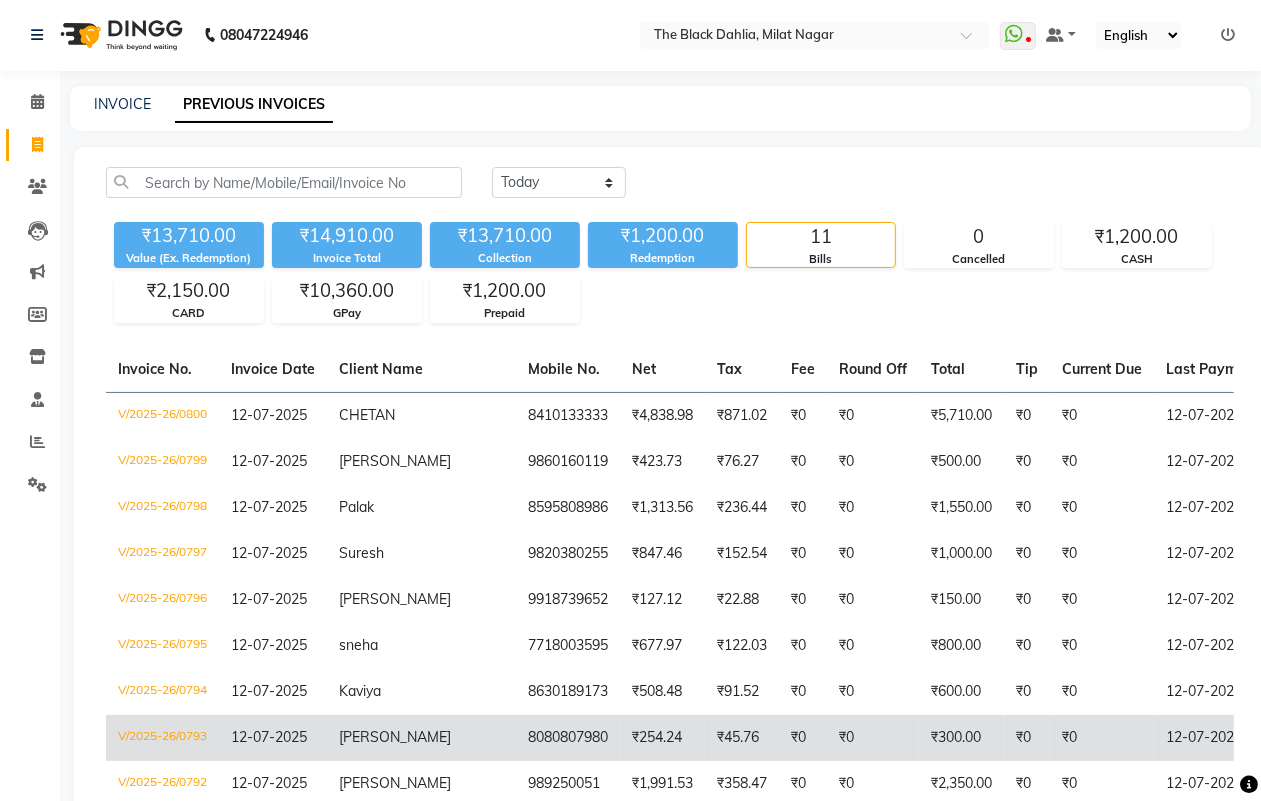 scroll, scrollTop: 0, scrollLeft: 0, axis: both 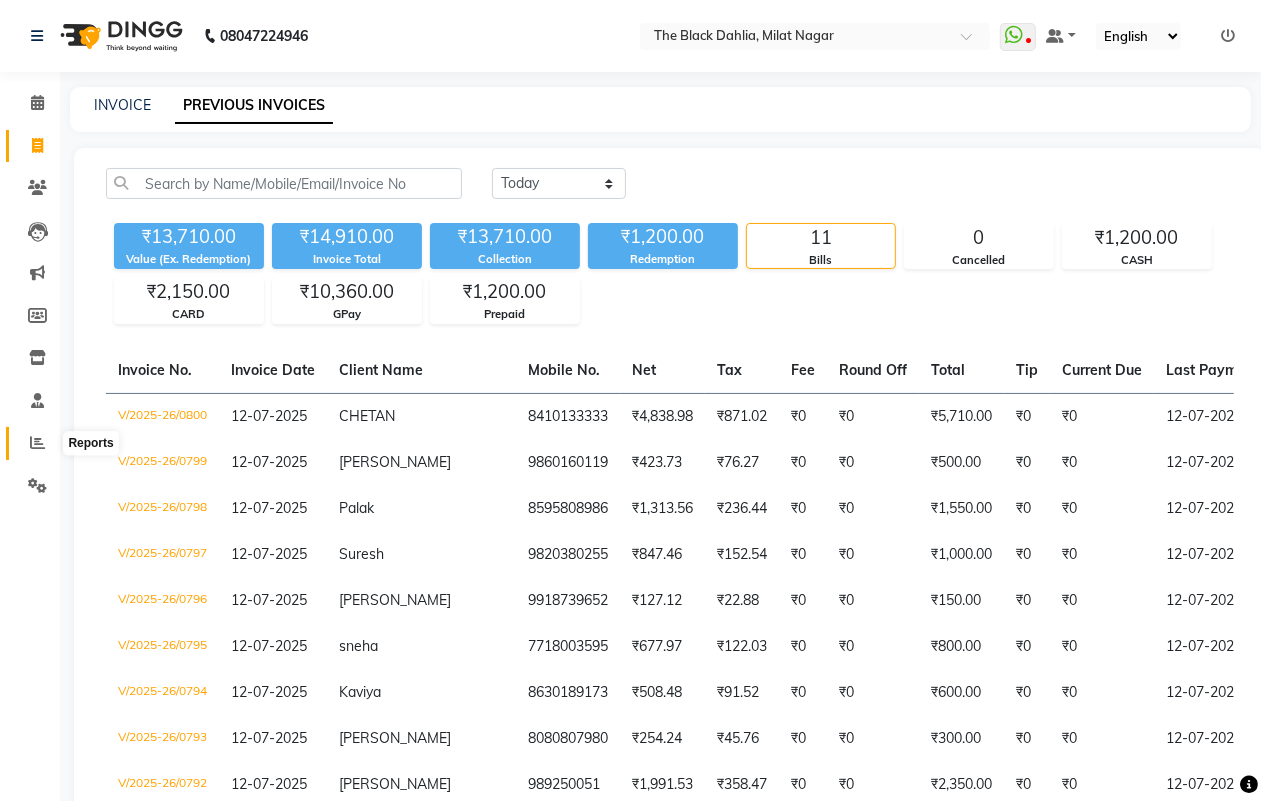 click 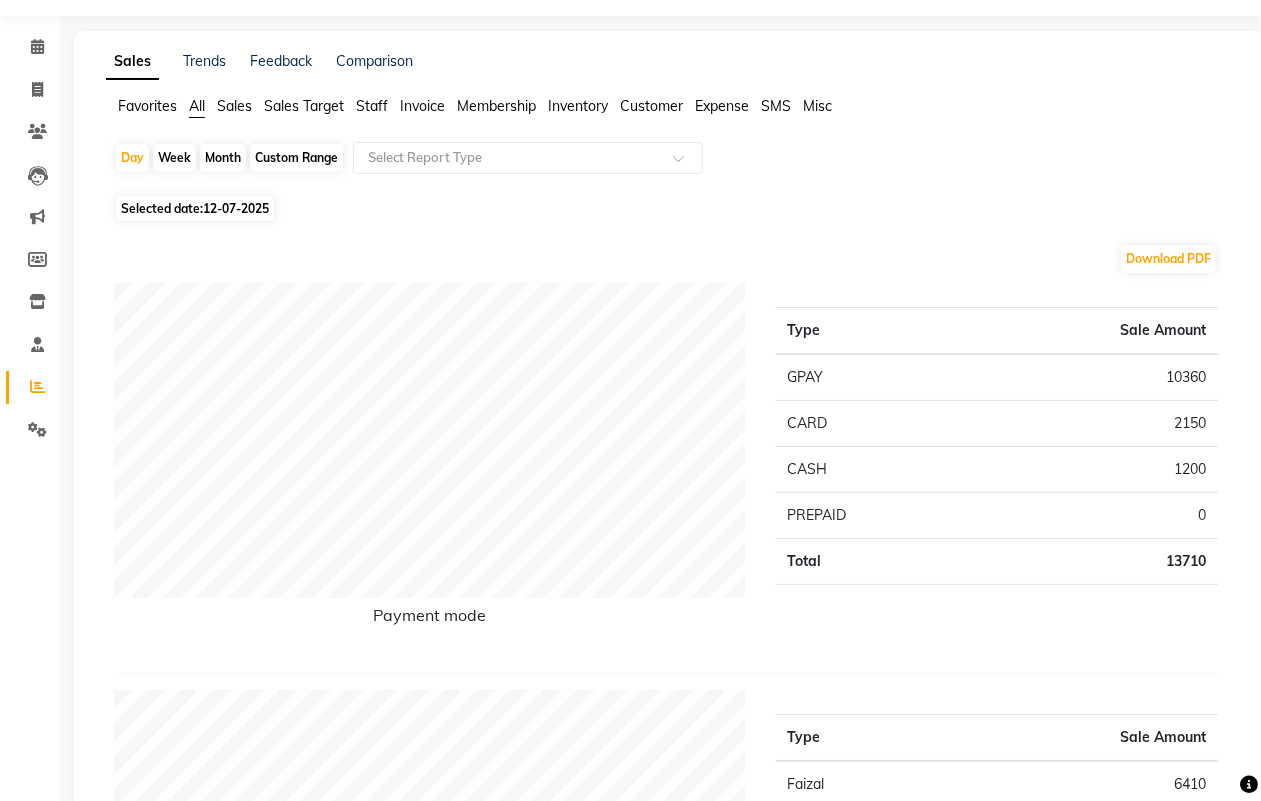 scroll, scrollTop: 0, scrollLeft: 0, axis: both 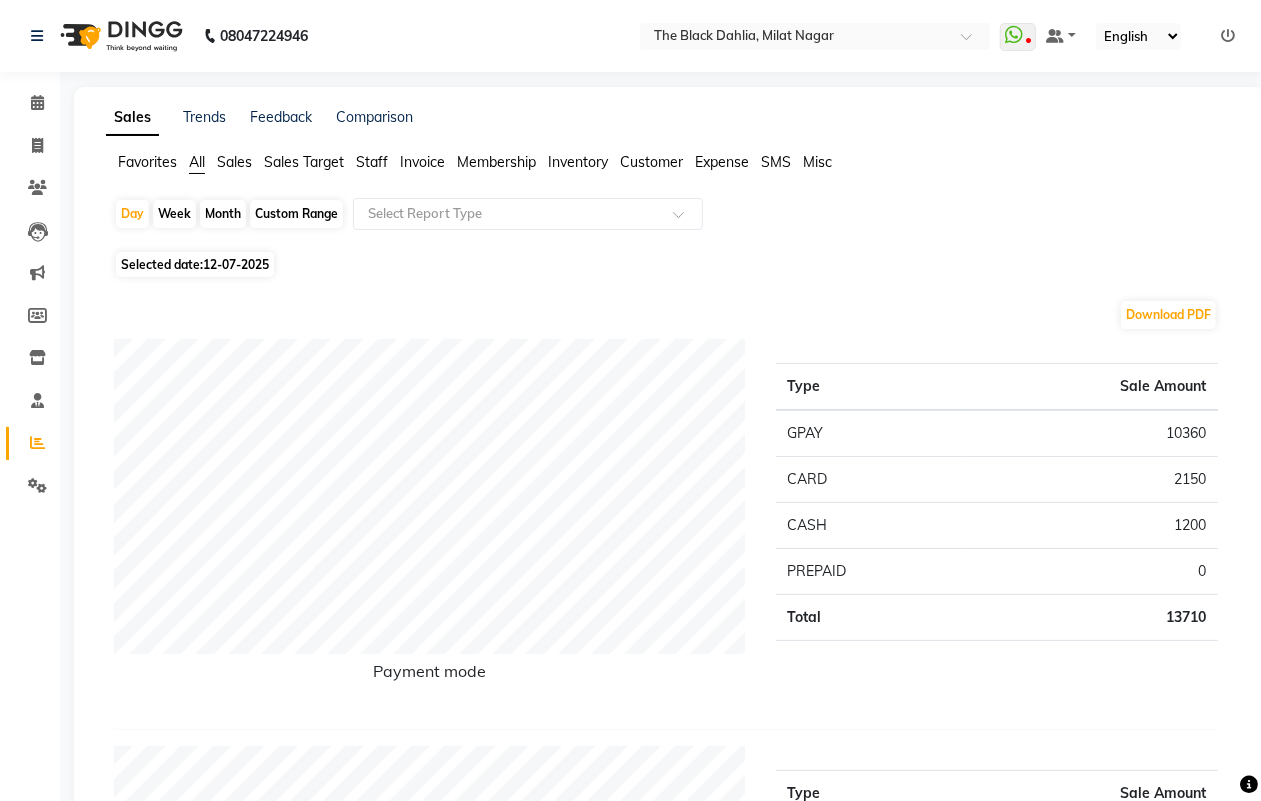 click on "Custom Range" 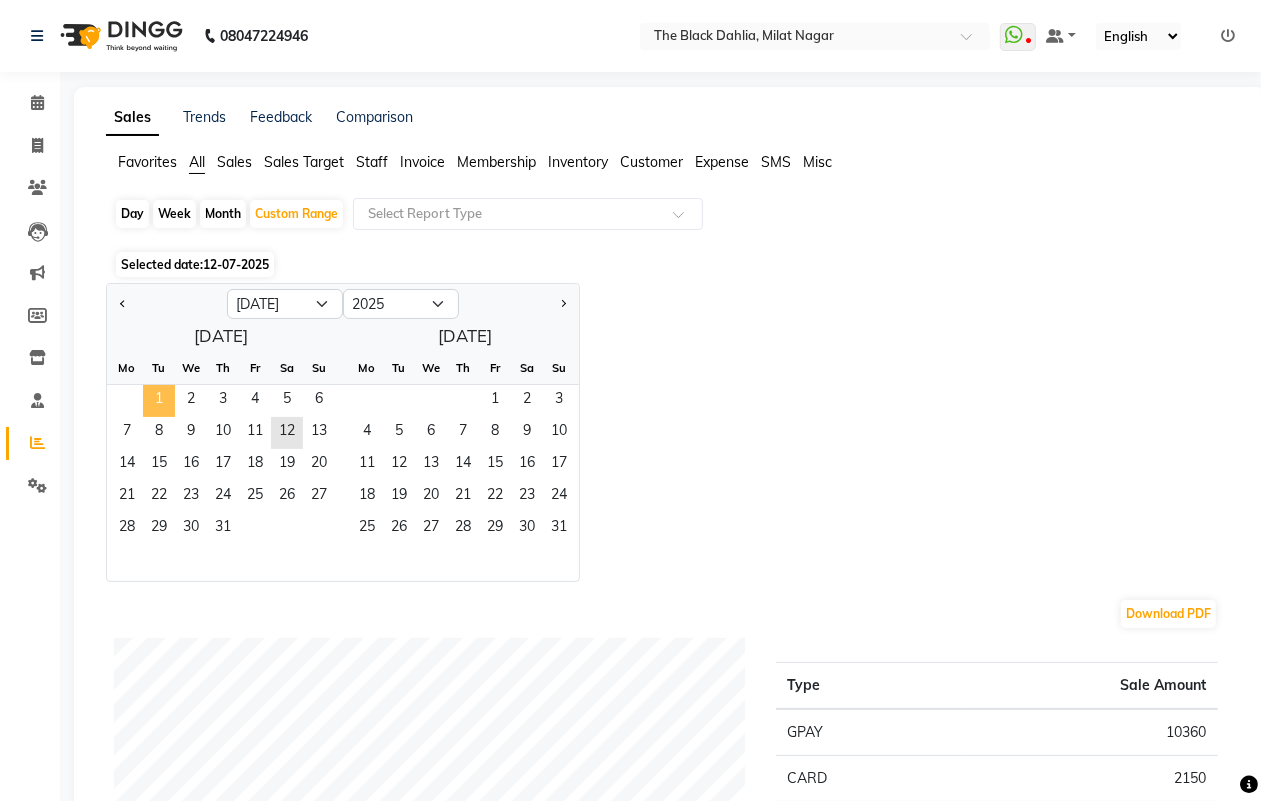 click on "1" 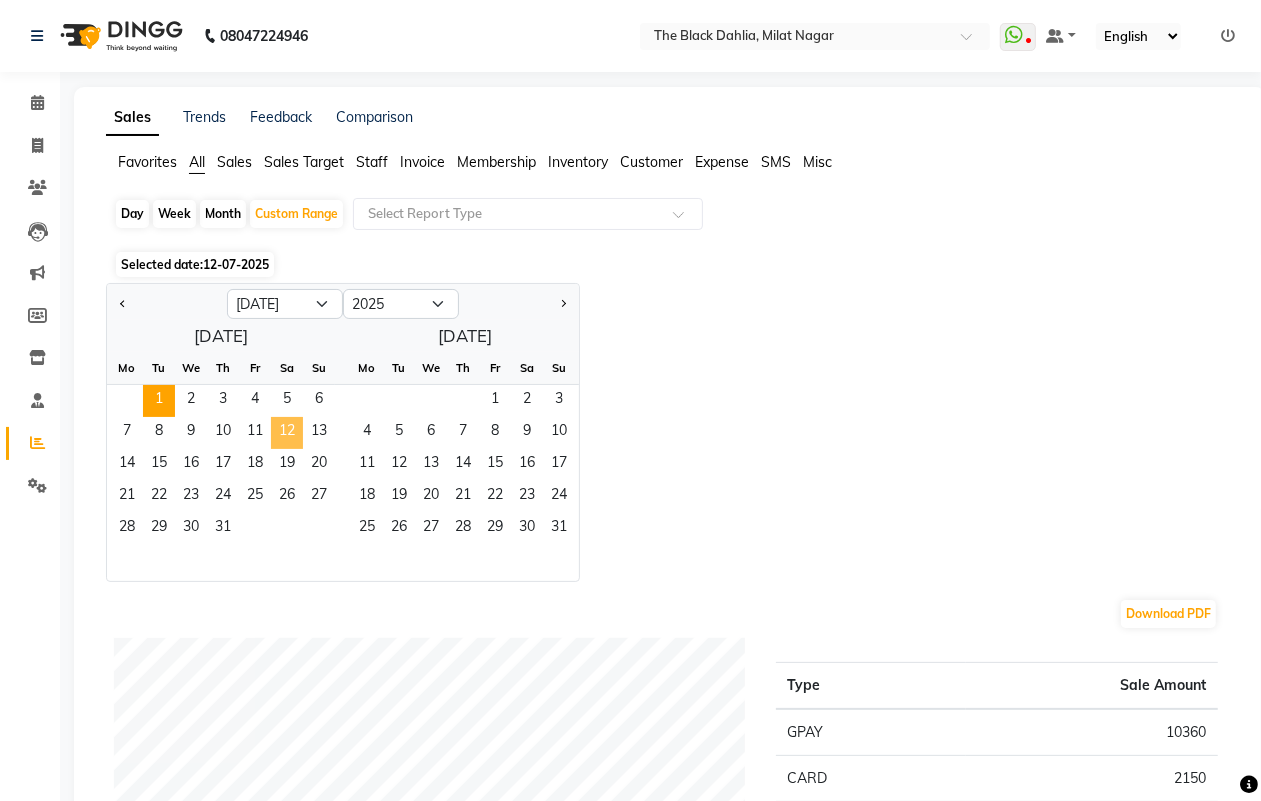 click on "12" 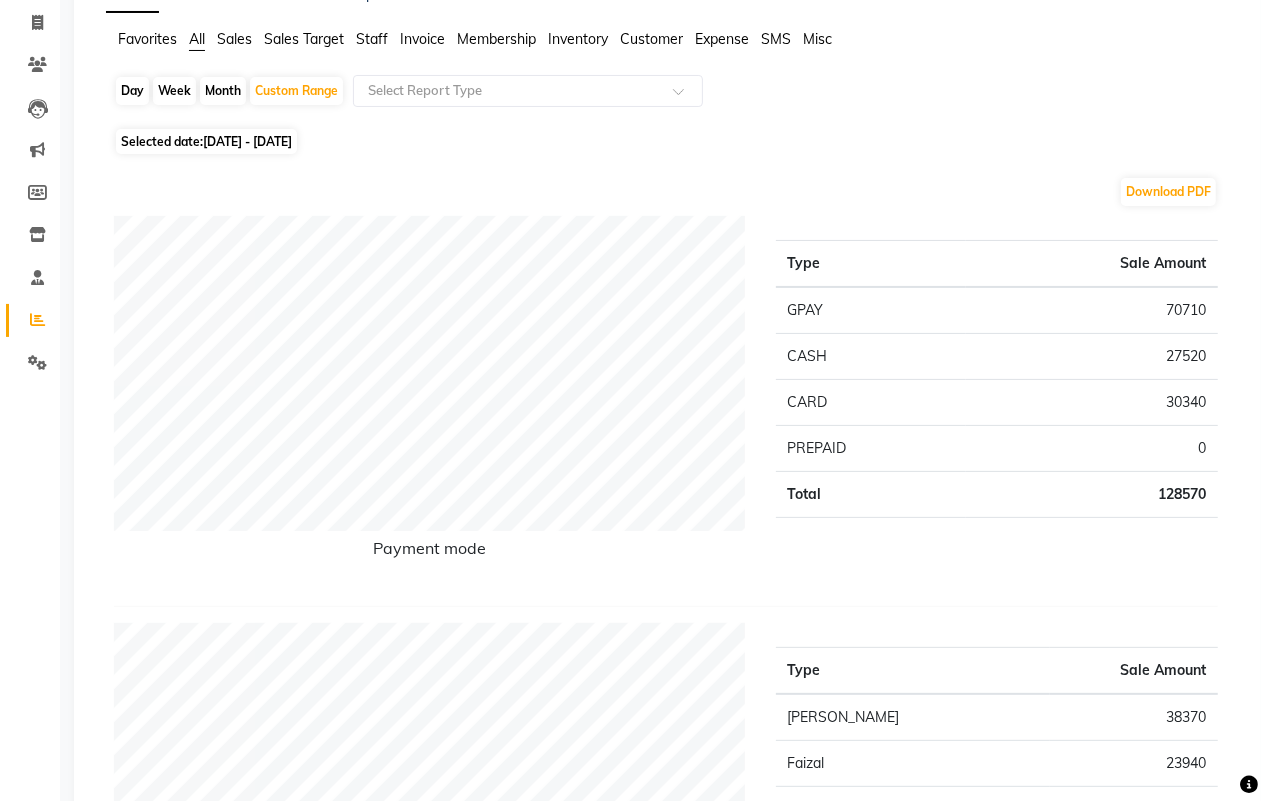 scroll, scrollTop: 125, scrollLeft: 0, axis: vertical 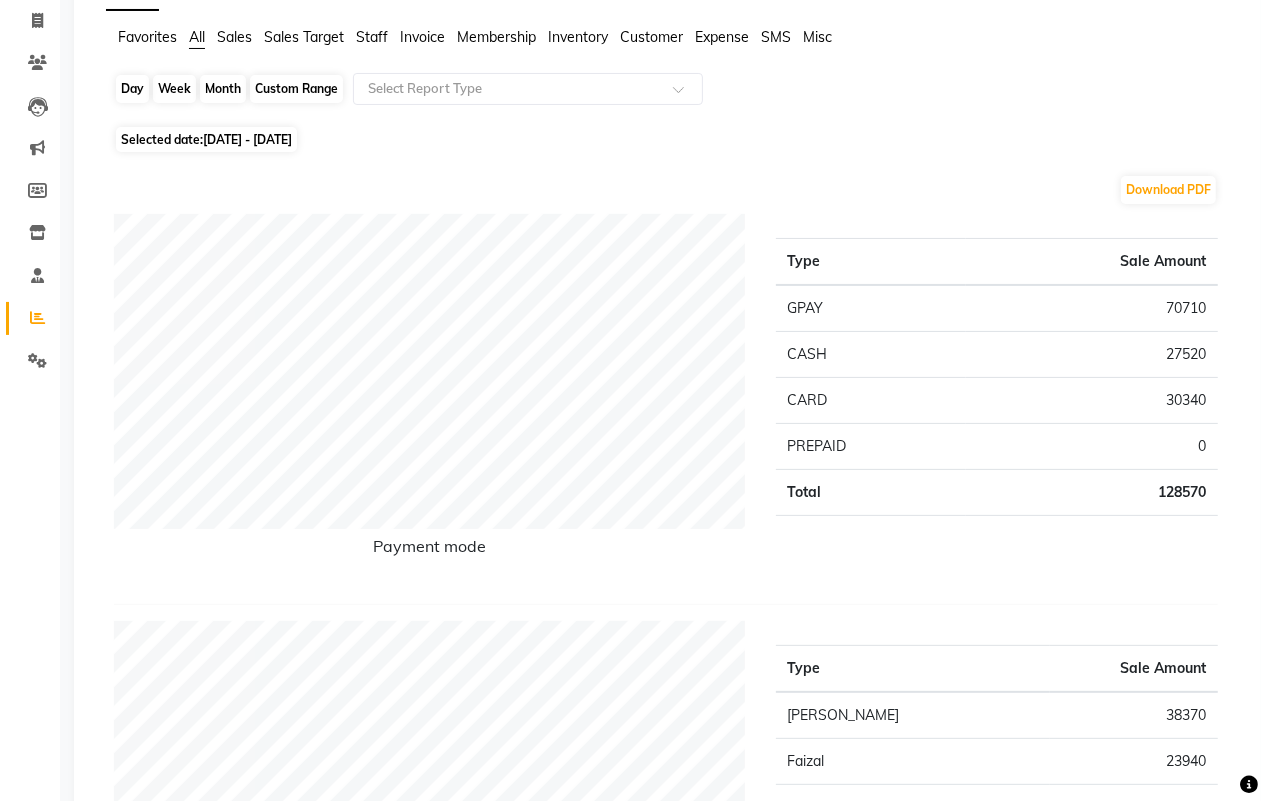 click on "Custom Range" 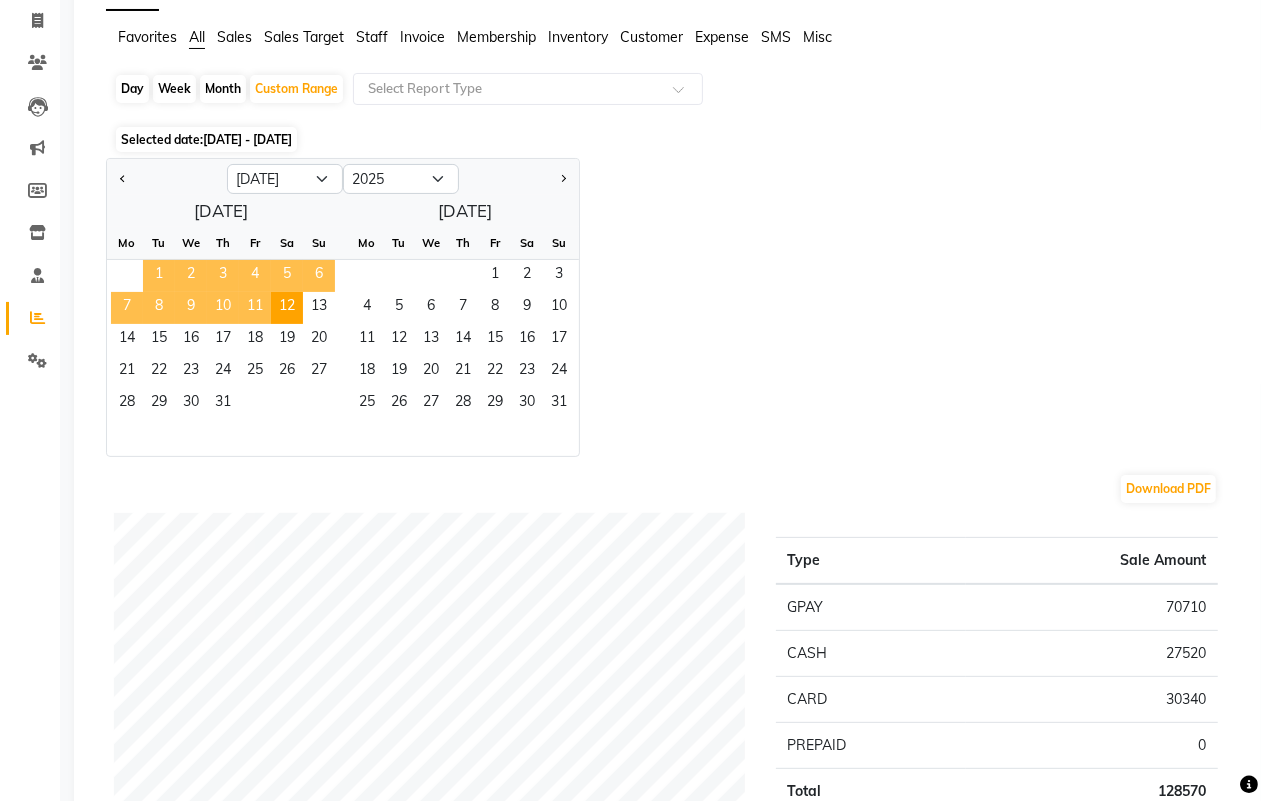 click on "1" 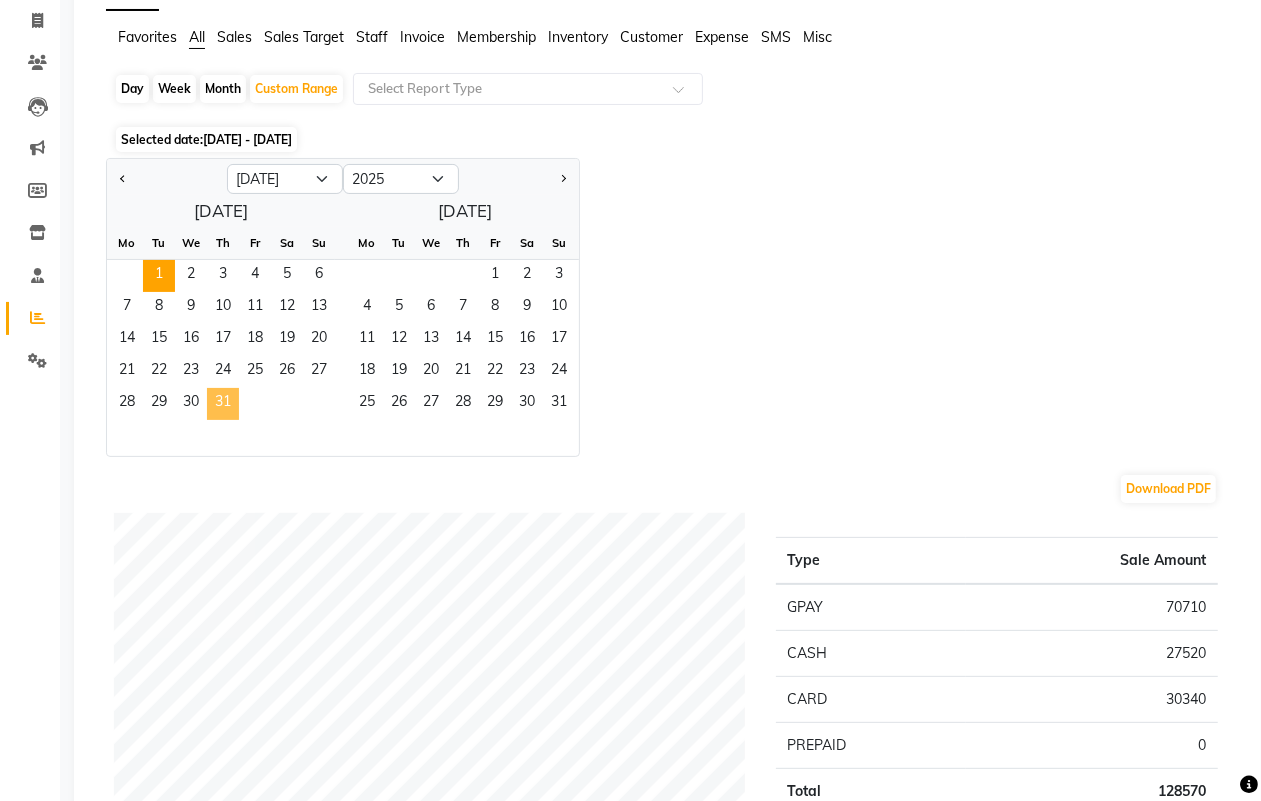 click on "31" 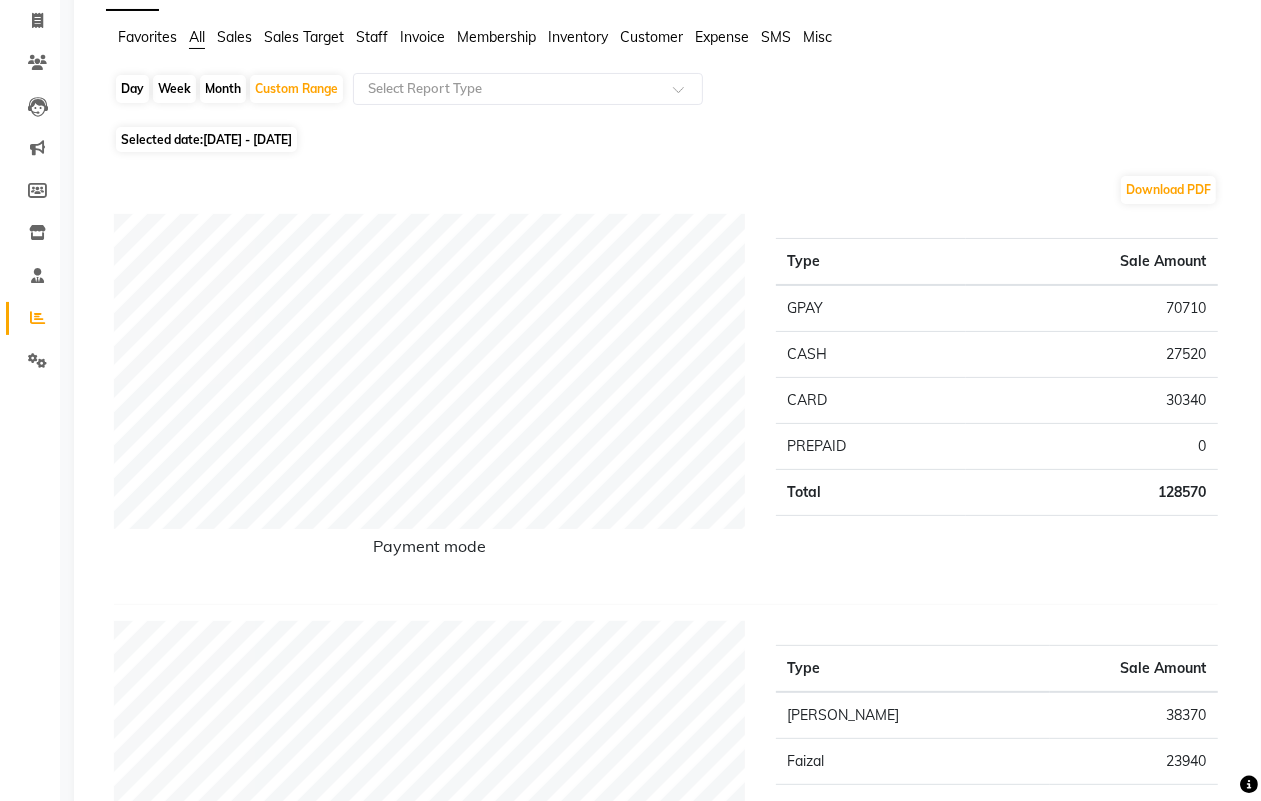 click on "[DATE] - [DATE]" 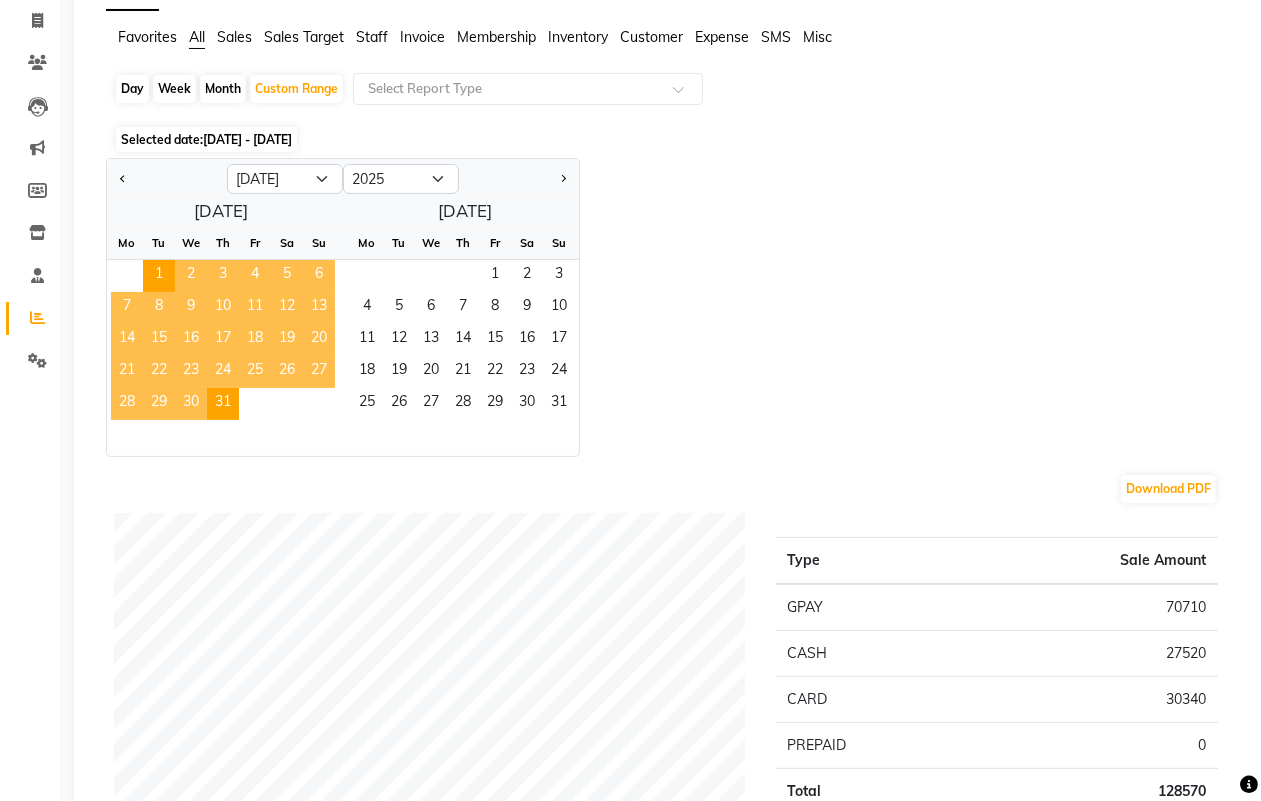 click on "12" 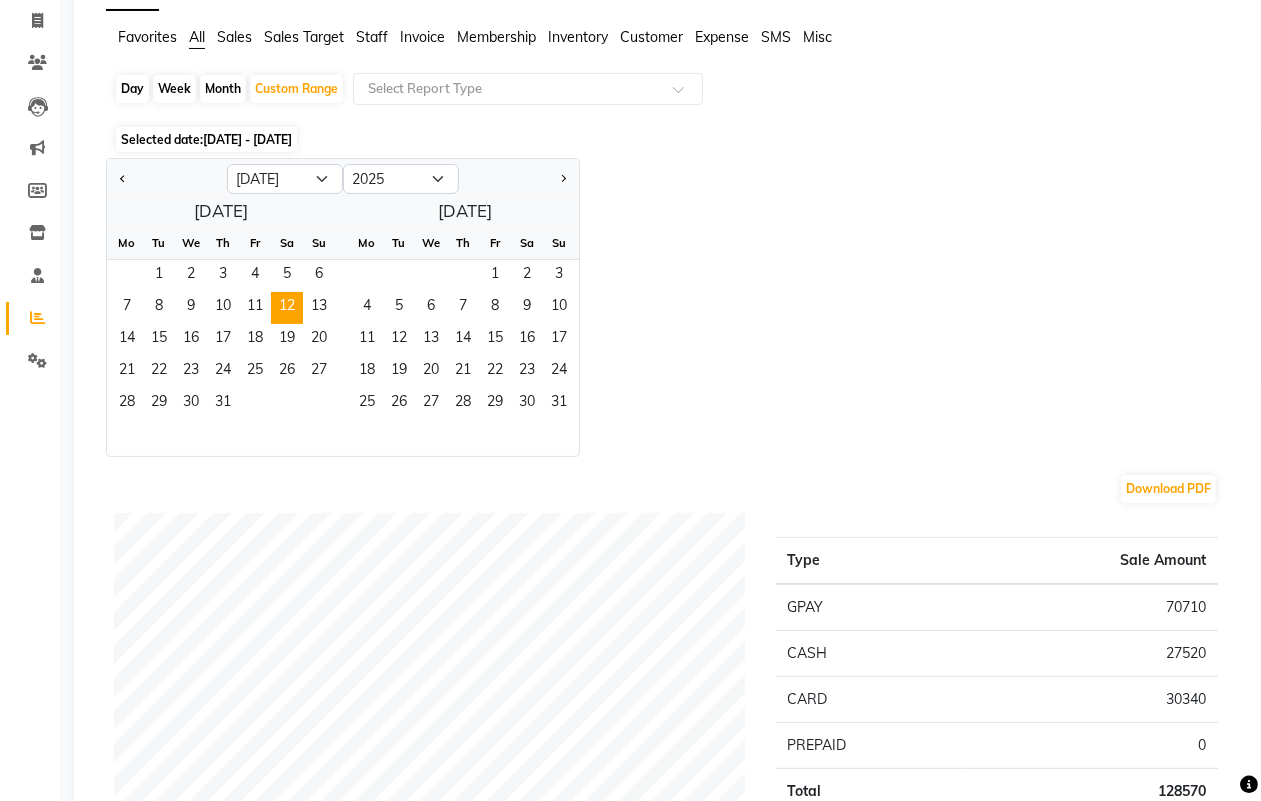 click on "Jan Feb Mar Apr May Jun [DATE] Aug Sep Oct Nov [DATE] 2016 2017 2018 2019 2020 2021 2022 2023 2024 2025 2026 2027 2028 2029 2030 2031 2032 2033 2034 2035  [DATE]  Mo Tu We Th Fr Sa Su  1   2   3   4   5   6   7   8   9   10   11   12   13   14   15   16   17   18   19   20   21   22   23   24   25   26   27   28   29   30   [DATE] Tu We Th Fr Sa Su  1   2   3   4   5   6   7   8   9   10   11   12   13   14   15   16   17   18   19   20   21   22   23   24   25   26   27   28   29   30   31" 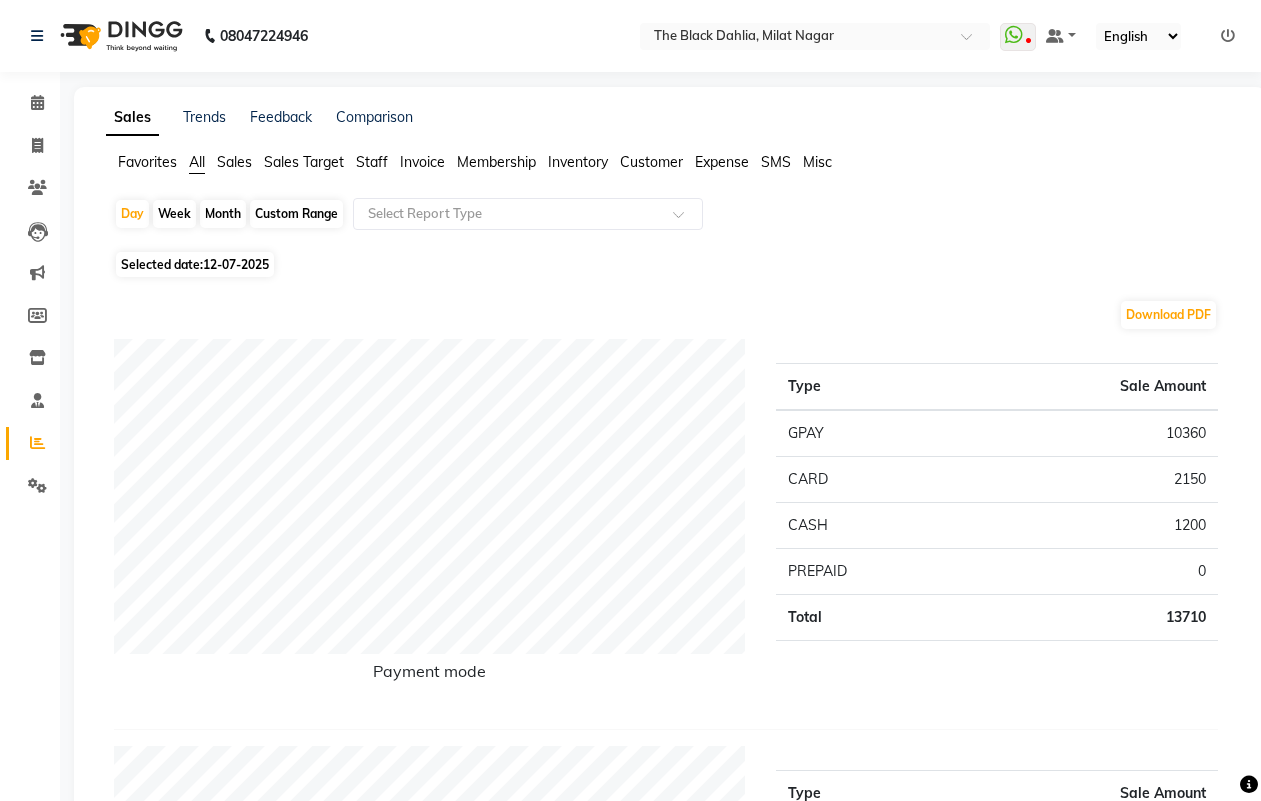 scroll, scrollTop: 0, scrollLeft: 0, axis: both 